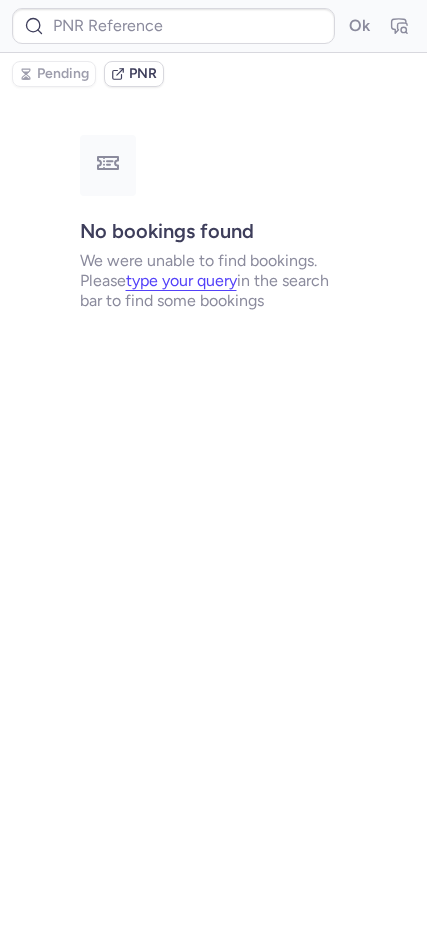 scroll, scrollTop: 0, scrollLeft: 0, axis: both 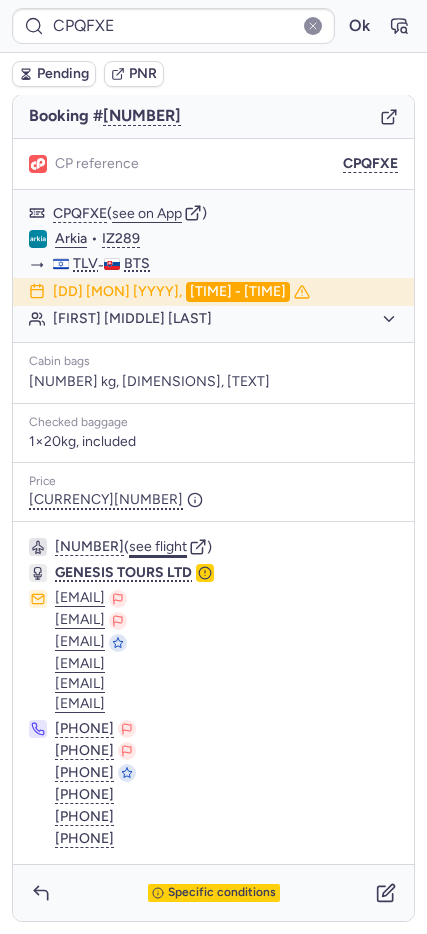 click on "see flight" 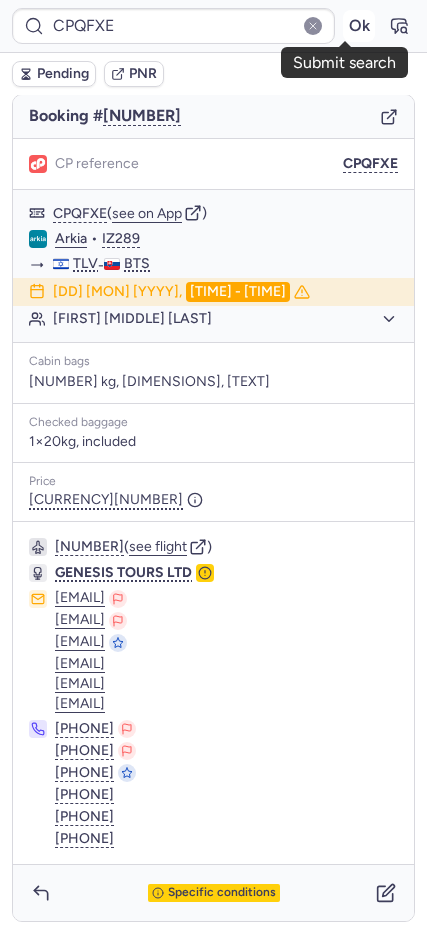 click on "Ok" at bounding box center (359, 26) 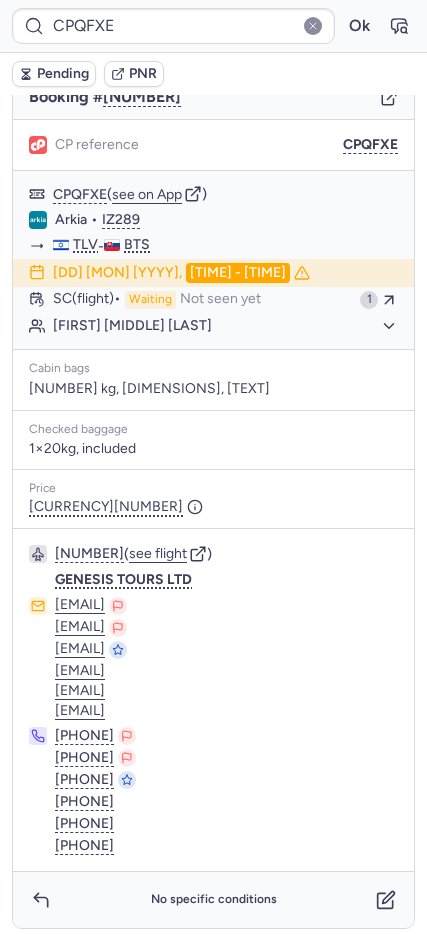 scroll, scrollTop: 187, scrollLeft: 0, axis: vertical 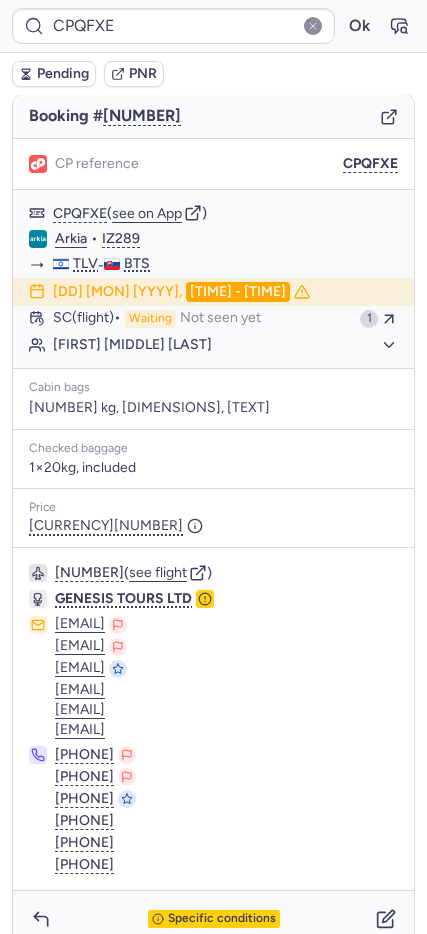 type on "CPYZWN" 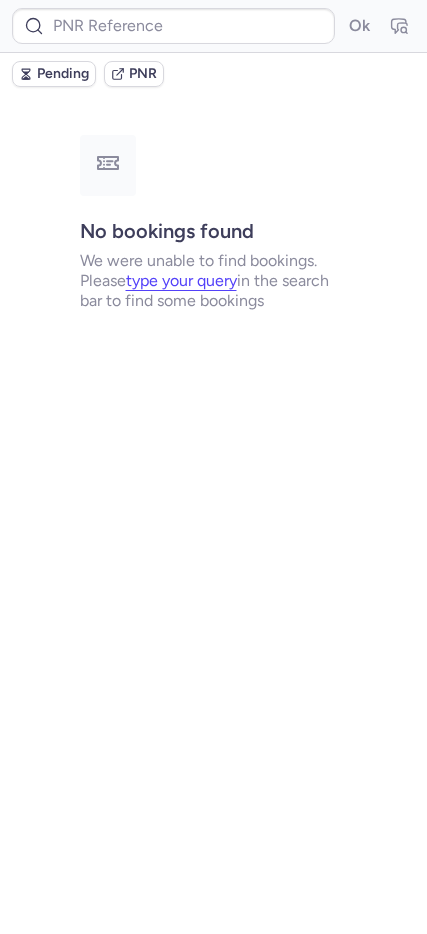 scroll, scrollTop: 0, scrollLeft: 0, axis: both 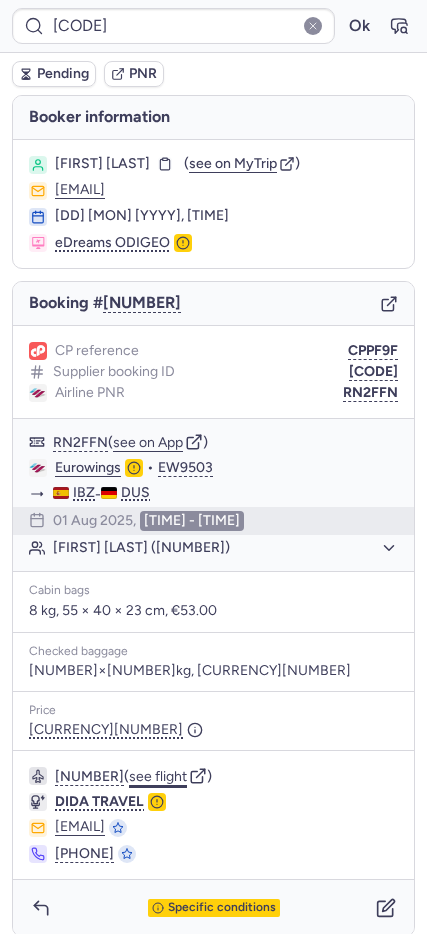 click on "see flight" 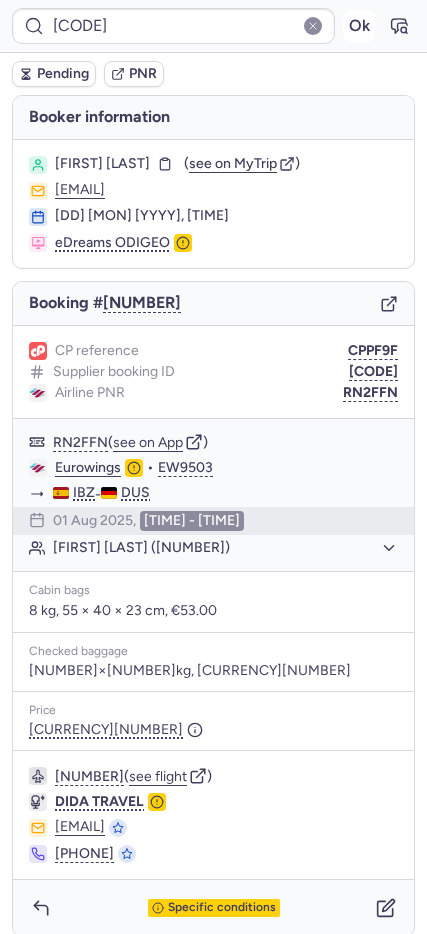 click on "Ok" at bounding box center [359, 26] 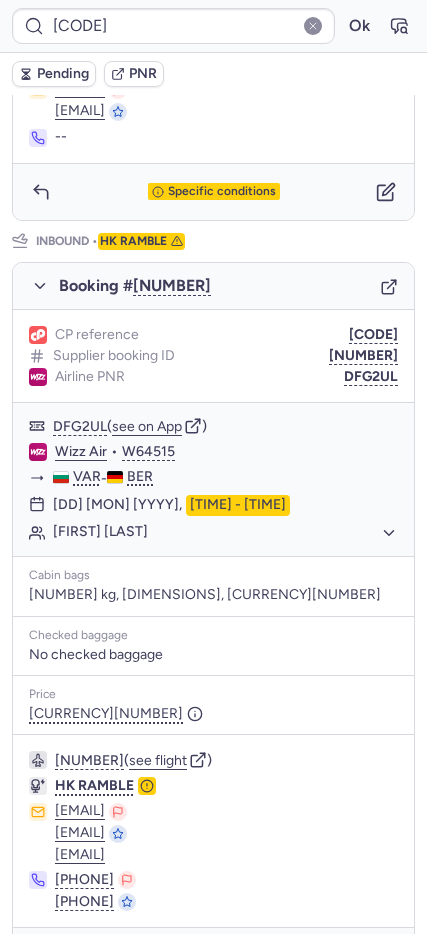 scroll, scrollTop: 947, scrollLeft: 0, axis: vertical 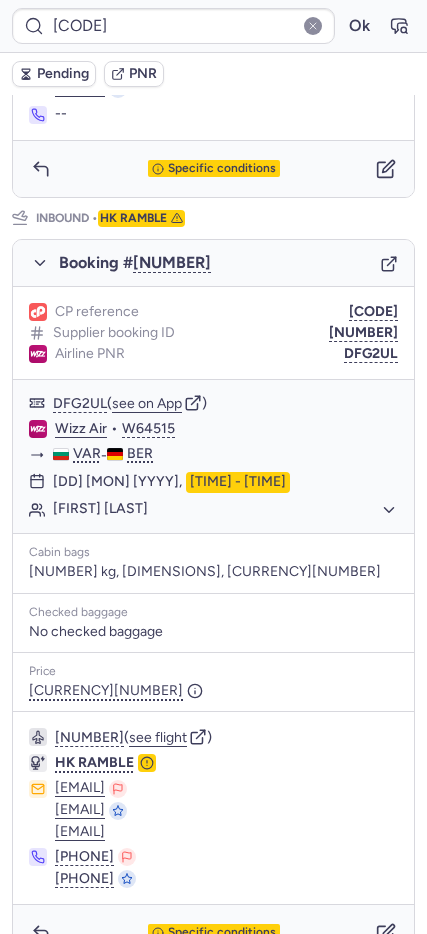 type on "CPVYP7" 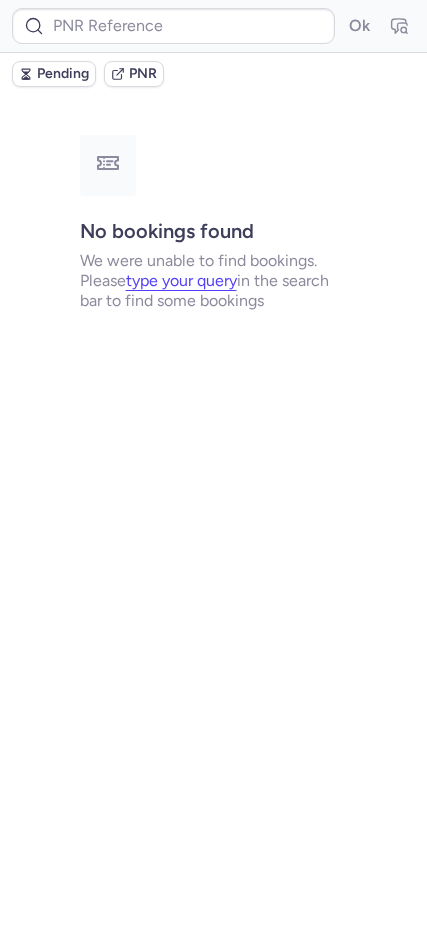 scroll, scrollTop: 0, scrollLeft: 0, axis: both 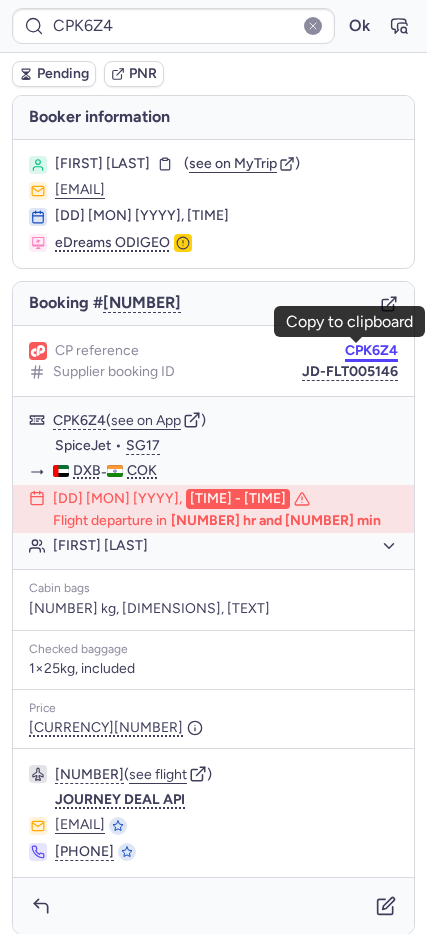 click on "CPK6Z4" at bounding box center (371, 351) 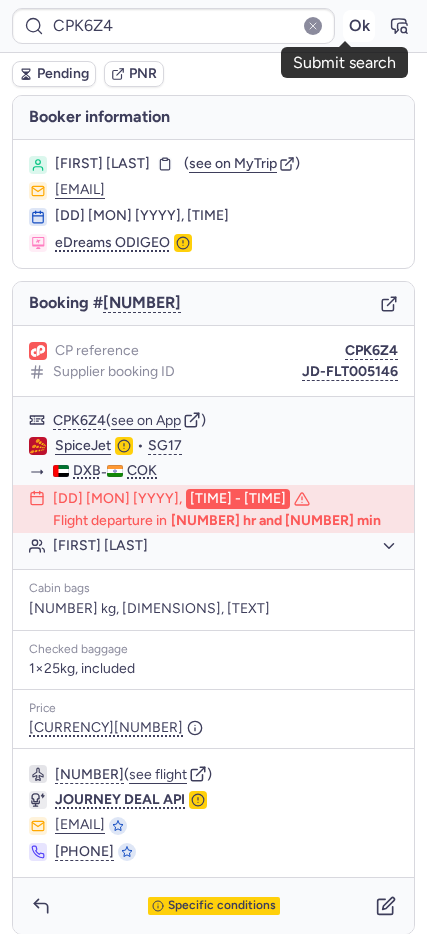 click on "Ok" at bounding box center [359, 26] 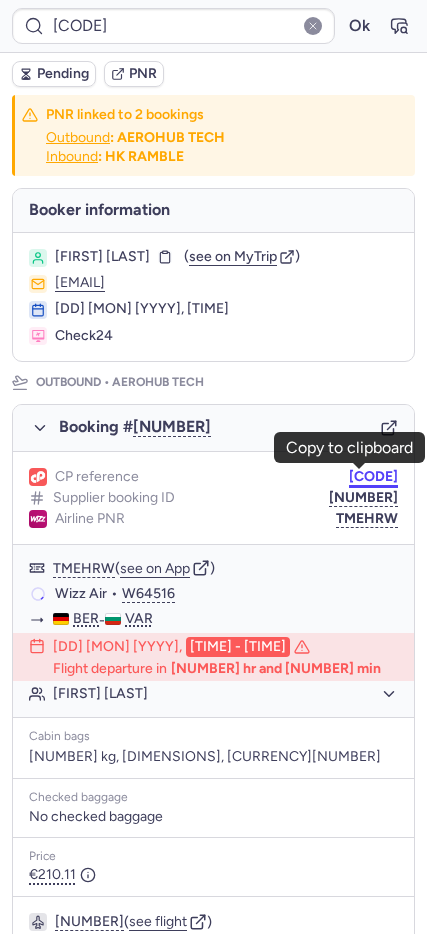 click on "CPAI3F" at bounding box center [373, 477] 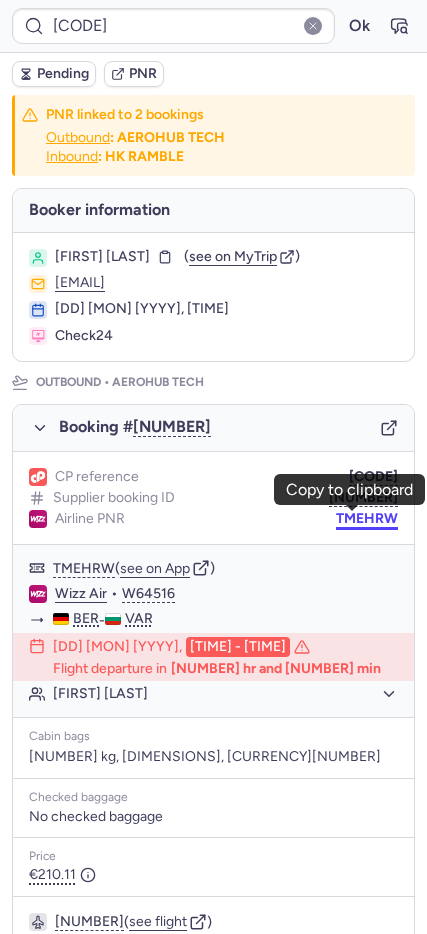 click on "TMEHRW" at bounding box center [367, 519] 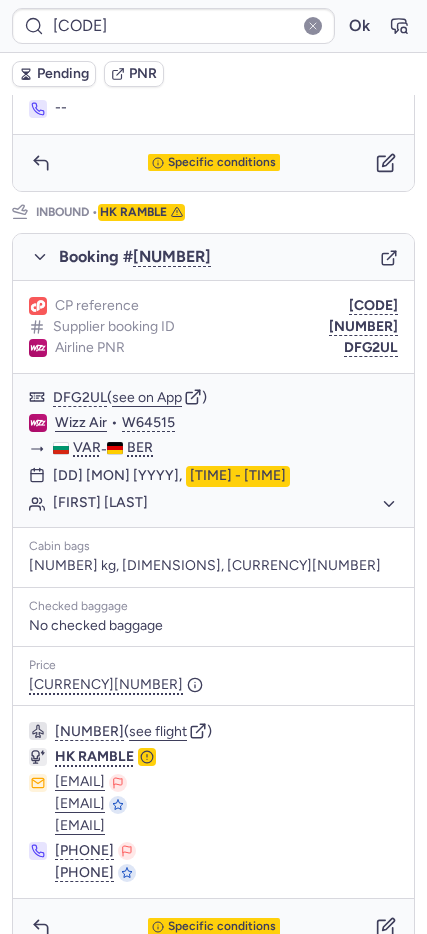scroll, scrollTop: 947, scrollLeft: 0, axis: vertical 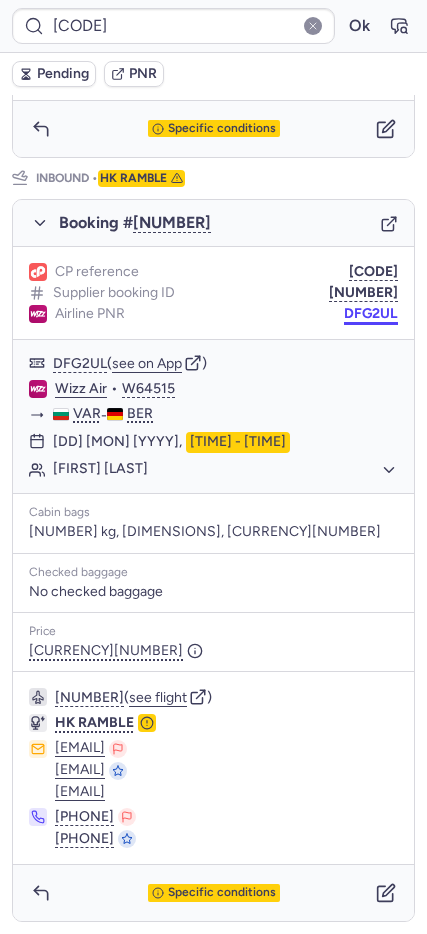 click on "DFG2UL" at bounding box center [371, 314] 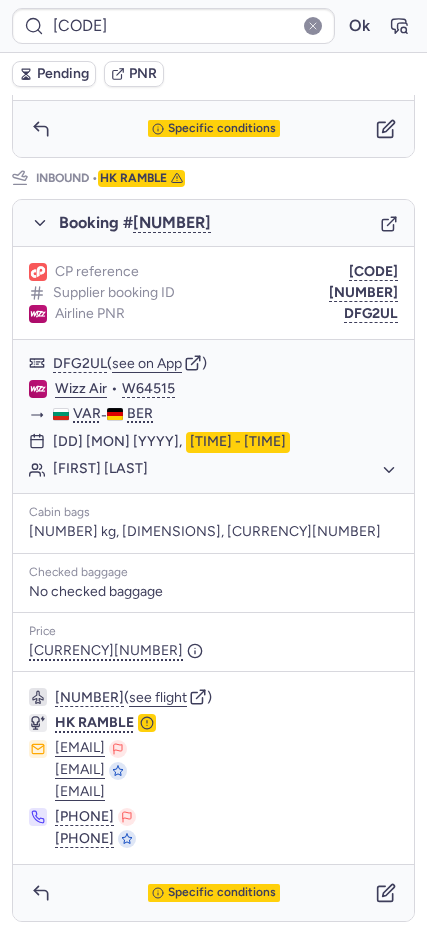 type on "V71741" 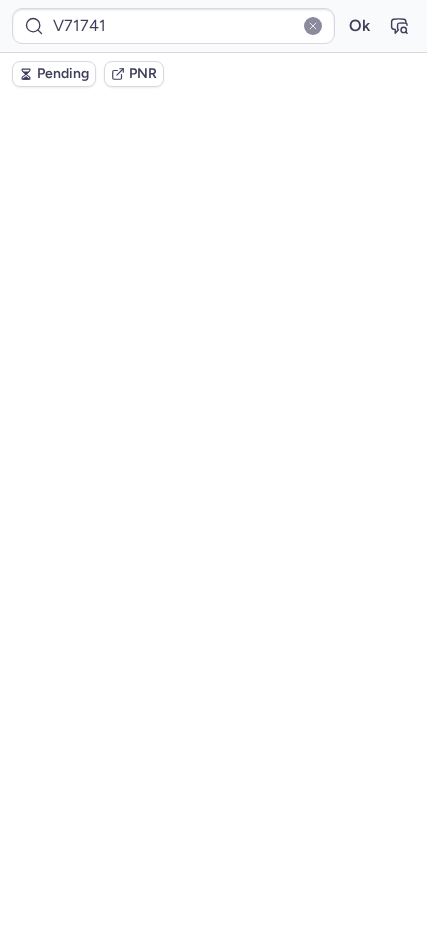 scroll, scrollTop: 0, scrollLeft: 0, axis: both 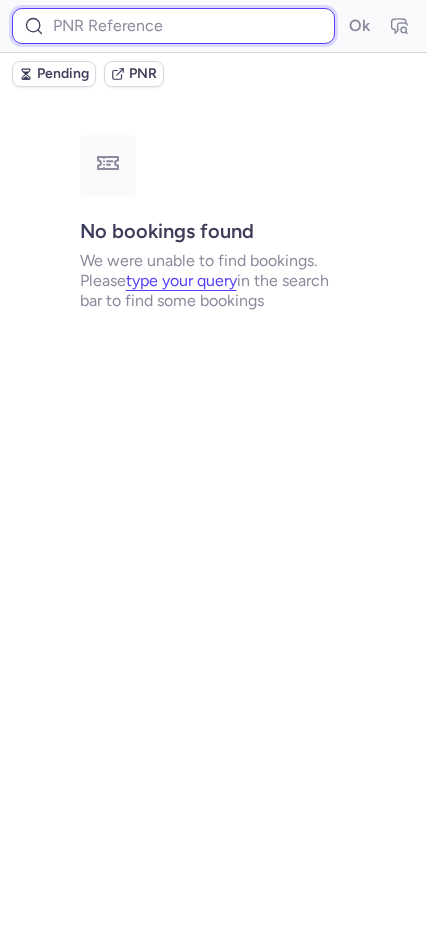 click at bounding box center (173, 26) 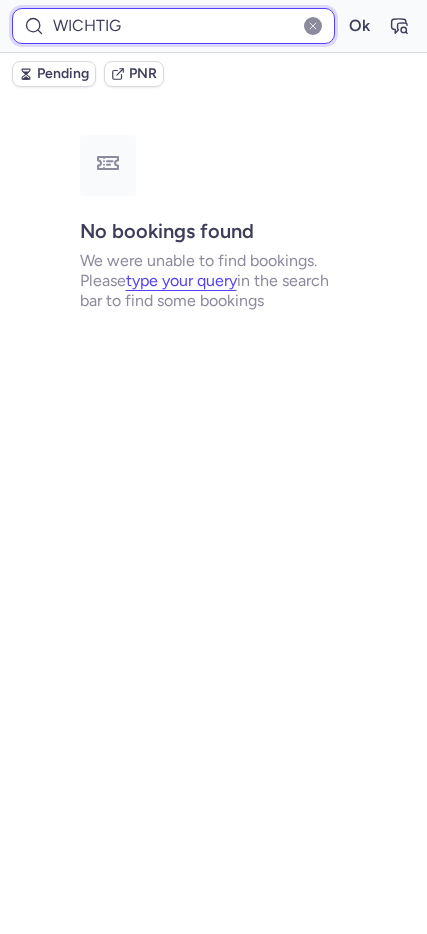 click on "Ok" at bounding box center (359, 26) 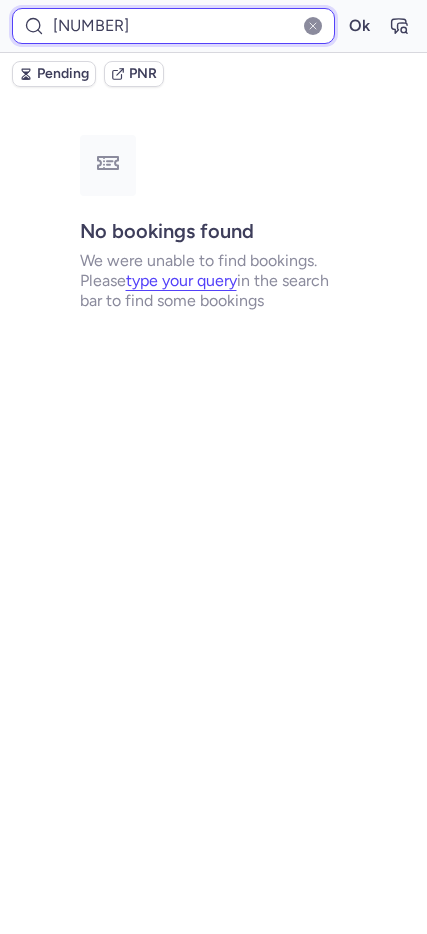 click on "Ok" at bounding box center [359, 26] 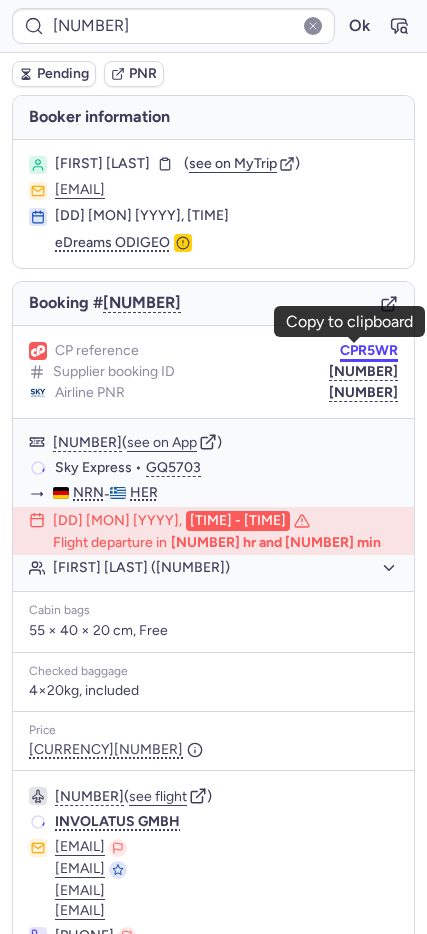 click on "CPR5WR" at bounding box center [369, 351] 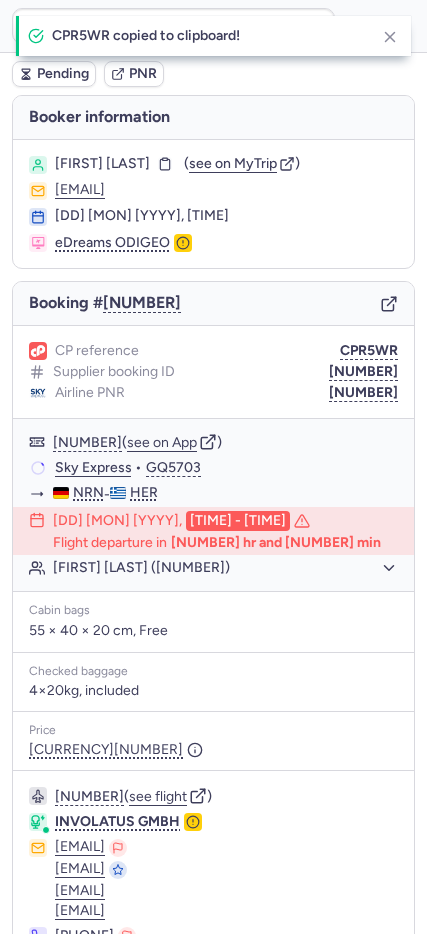 type on "CPR5WR" 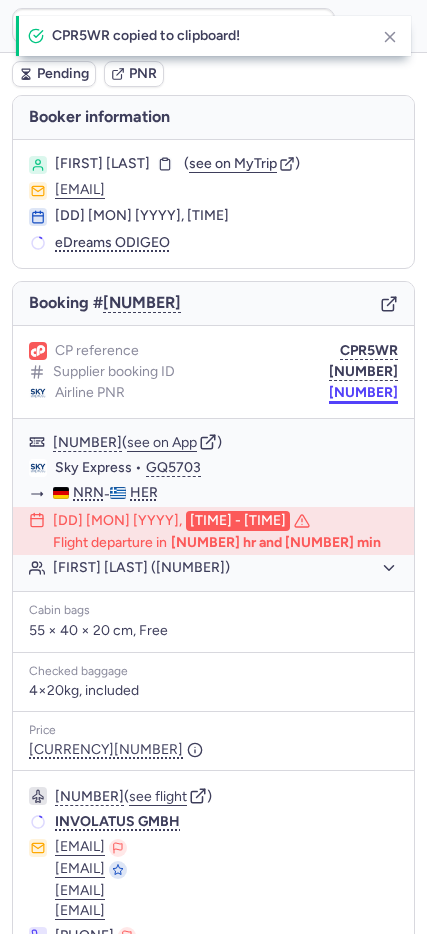 click on "7327511" at bounding box center (363, 393) 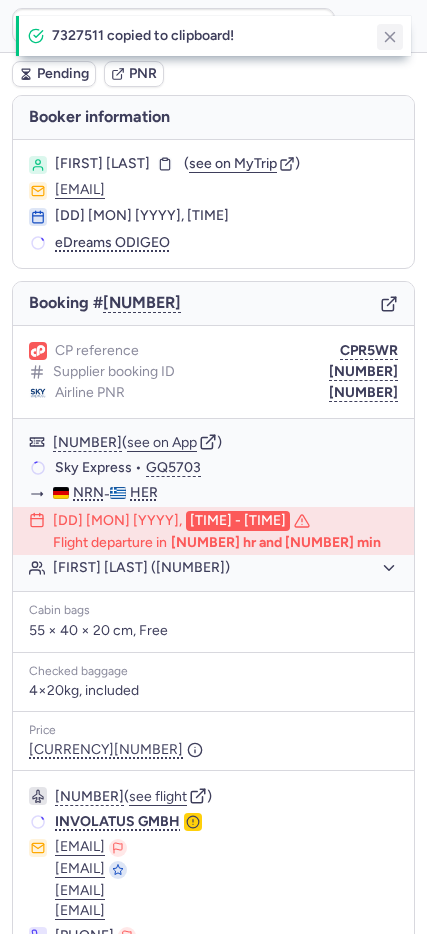 click at bounding box center (390, 37) 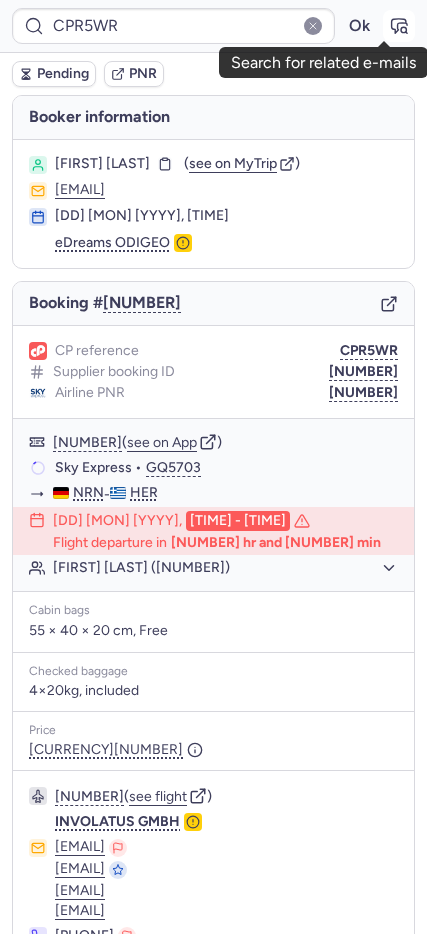 click 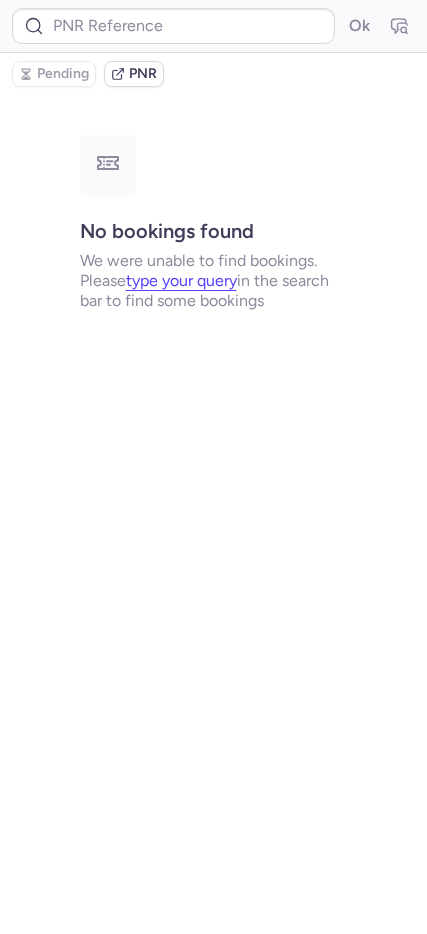 type on "CPR5WR" 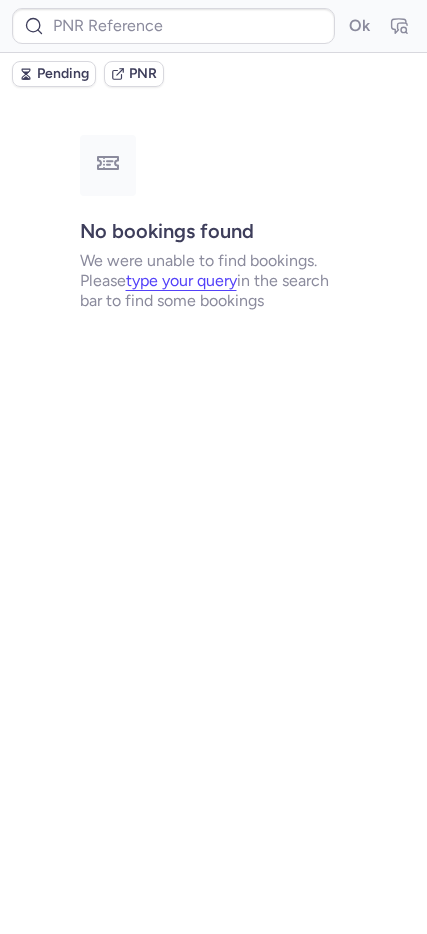 type on "7327511" 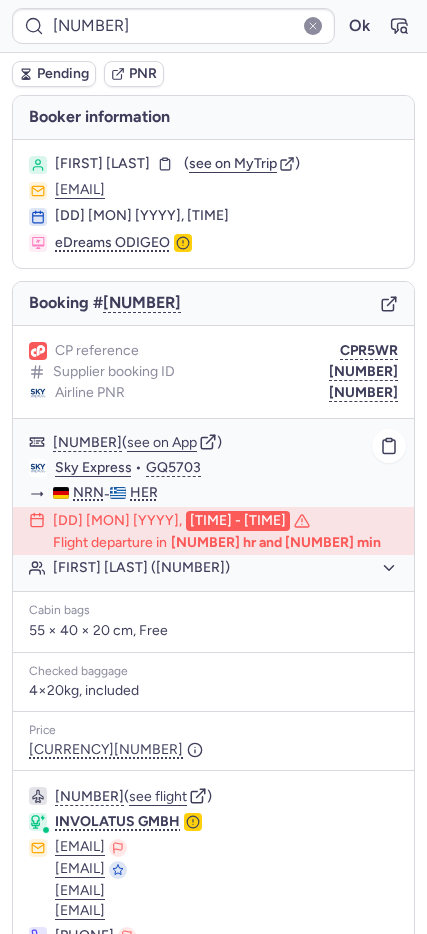 click on "Sky Express" 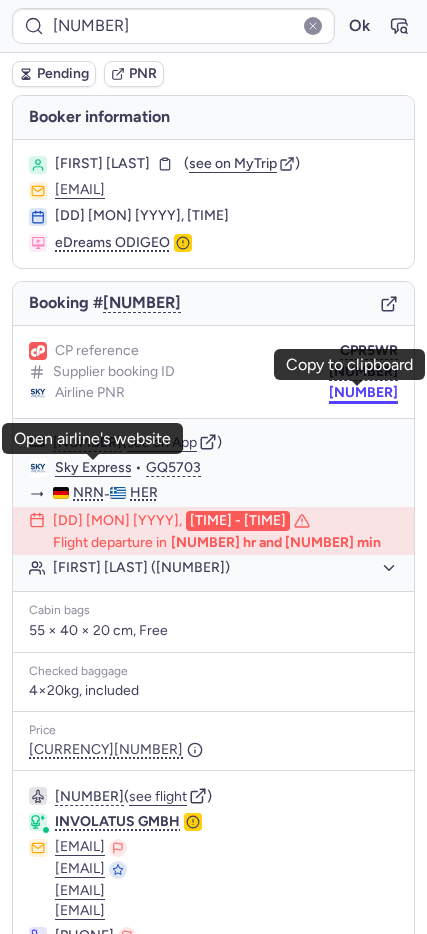 click on "7327511" at bounding box center [363, 393] 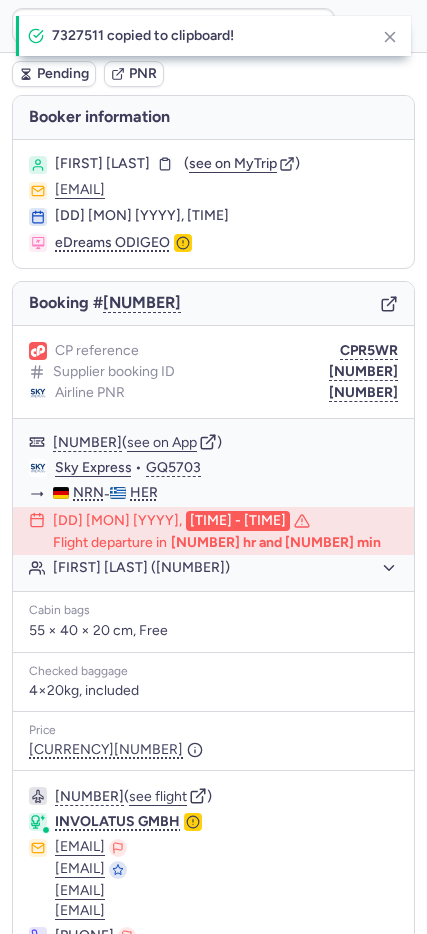 click on "Maximilian WOHLGEMUTH" at bounding box center [102, 164] 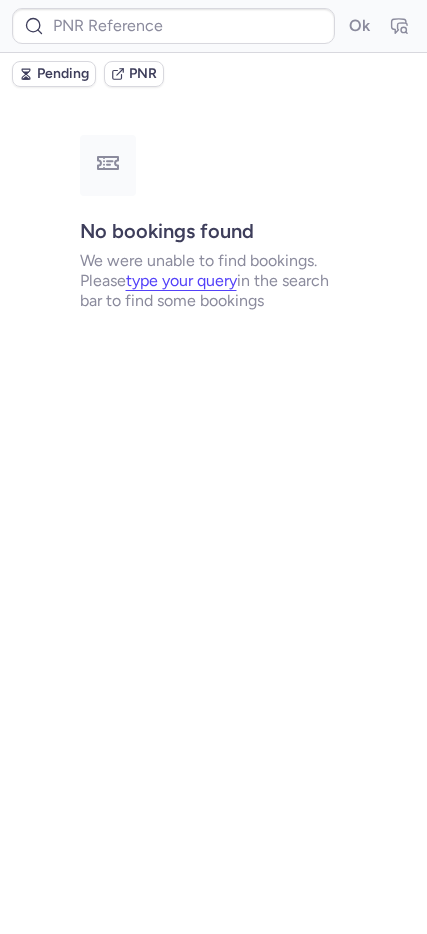 type on "CPR5WR" 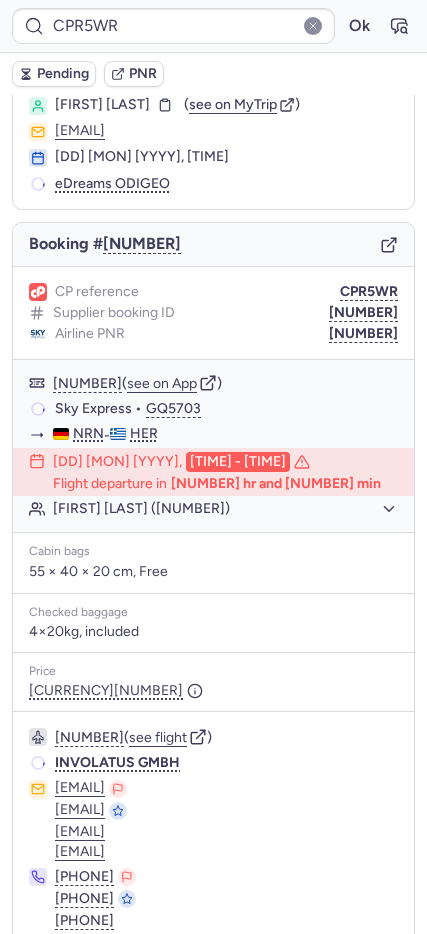scroll, scrollTop: 141, scrollLeft: 0, axis: vertical 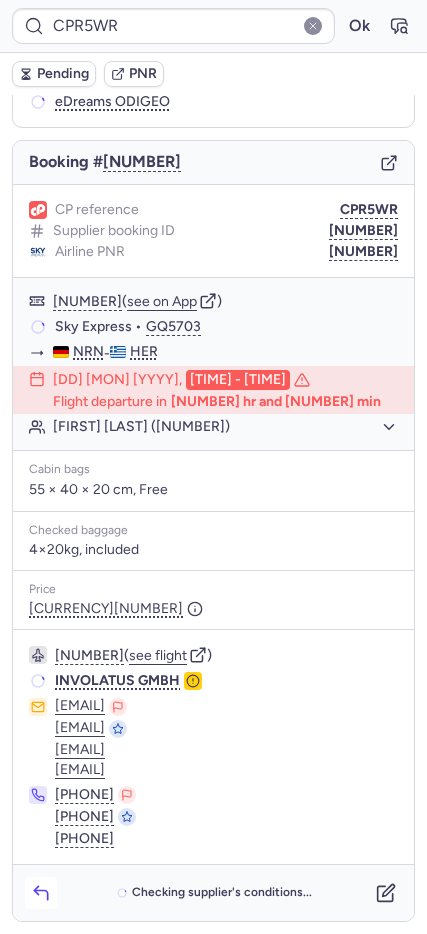 click 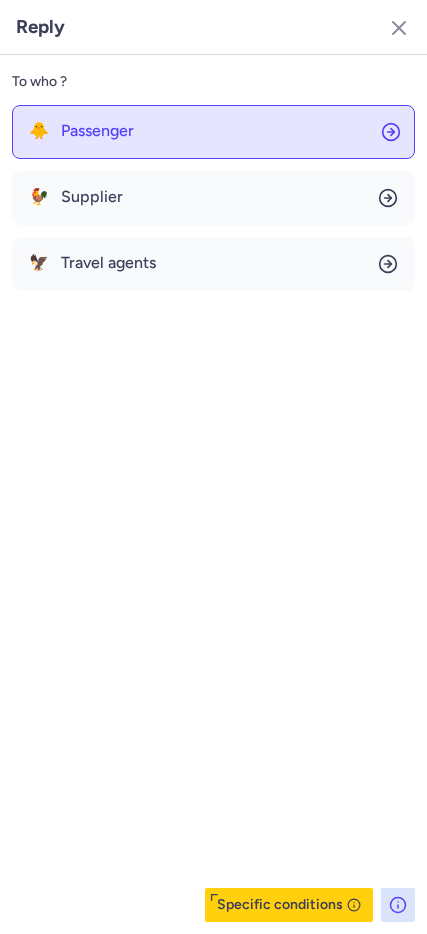 click on "Passenger" at bounding box center [97, 131] 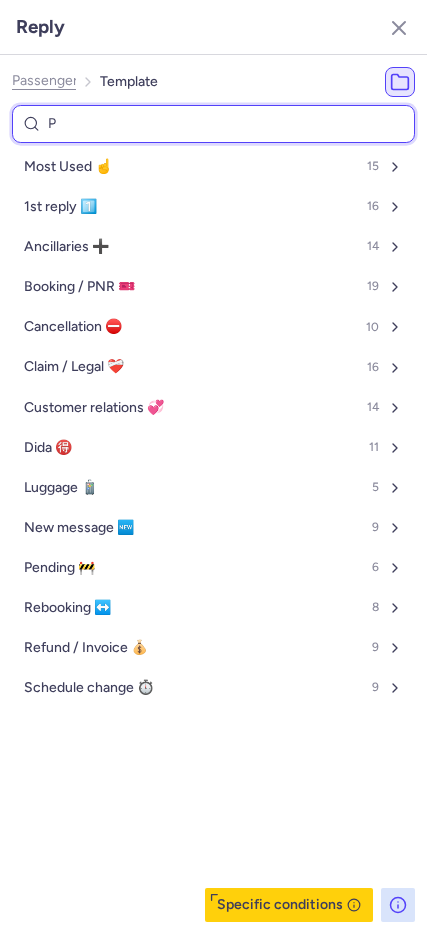 type on "PE" 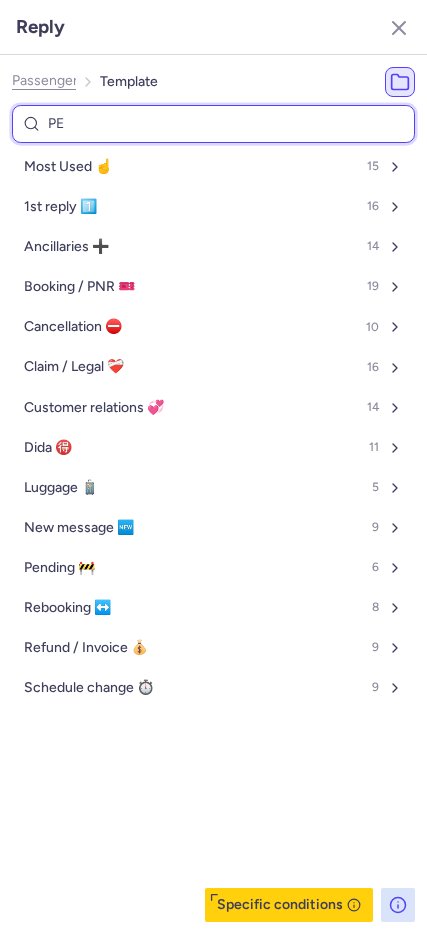 select on "en" 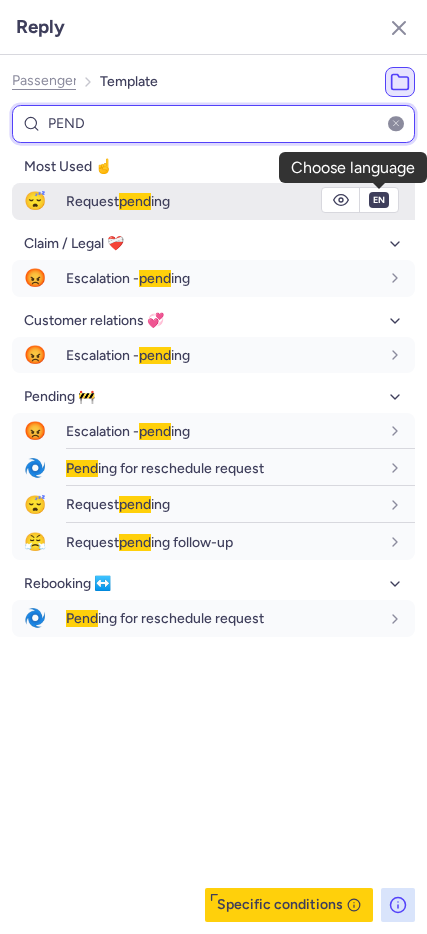 type on "PEND" 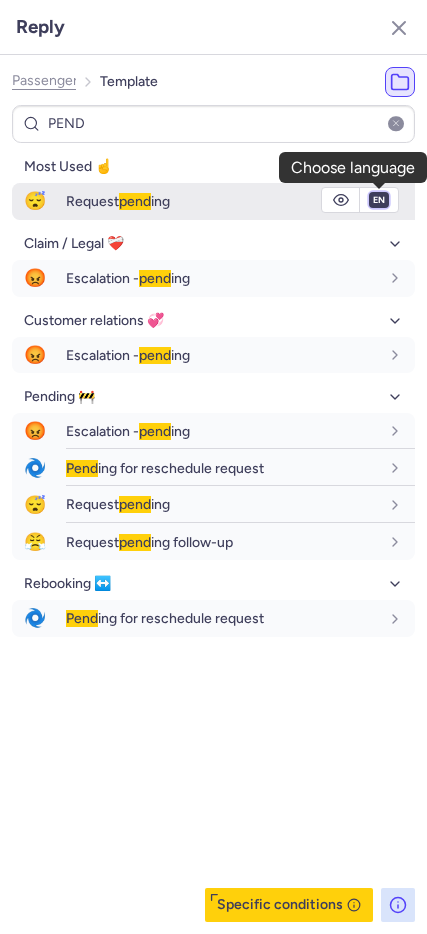 click on "fr en de nl pt es it ru" at bounding box center [379, 200] 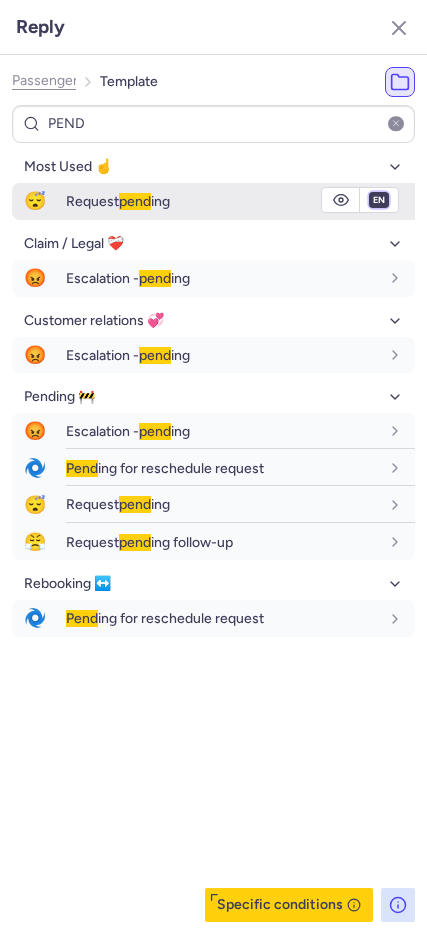 select on "de" 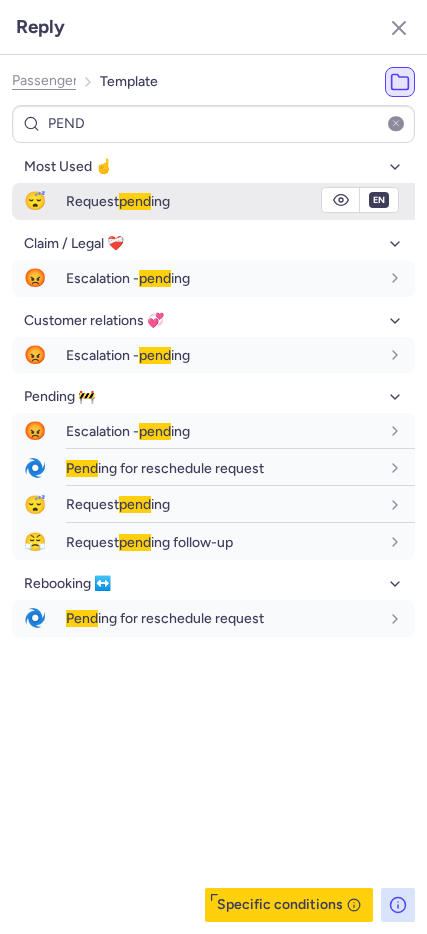 click on "fr en de nl pt es it ru" at bounding box center [379, 200] 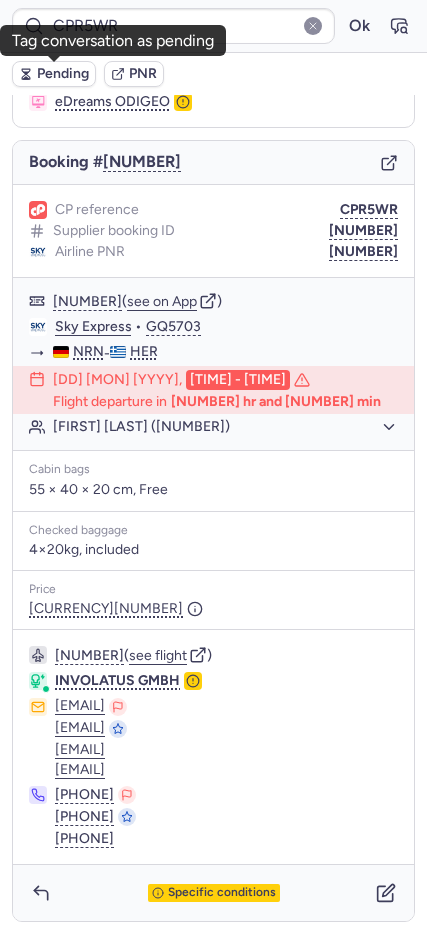 click on "Pending" at bounding box center [54, 74] 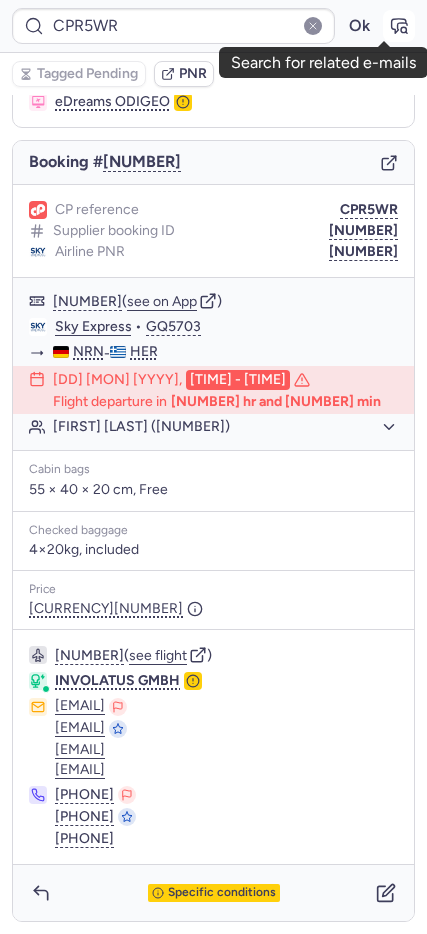 click 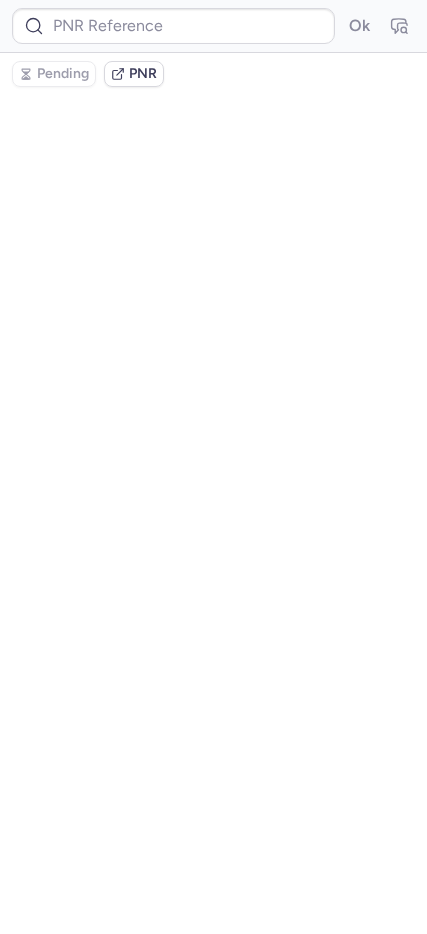 type on "CPR5WR" 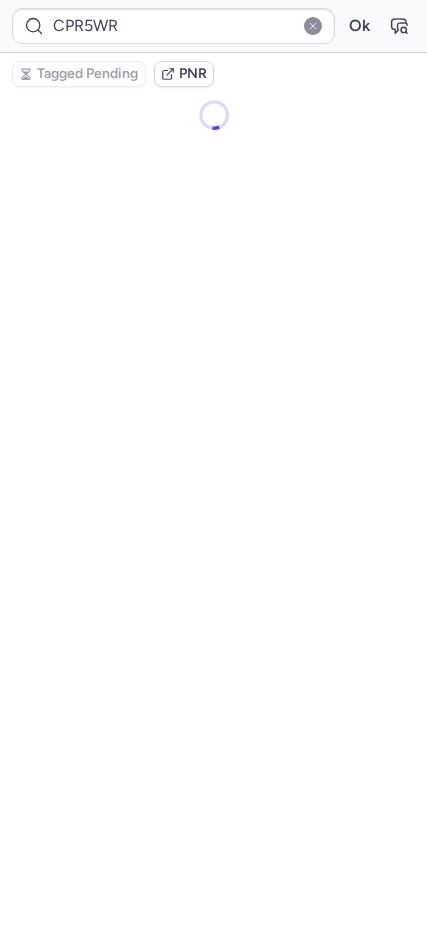 scroll, scrollTop: 0, scrollLeft: 0, axis: both 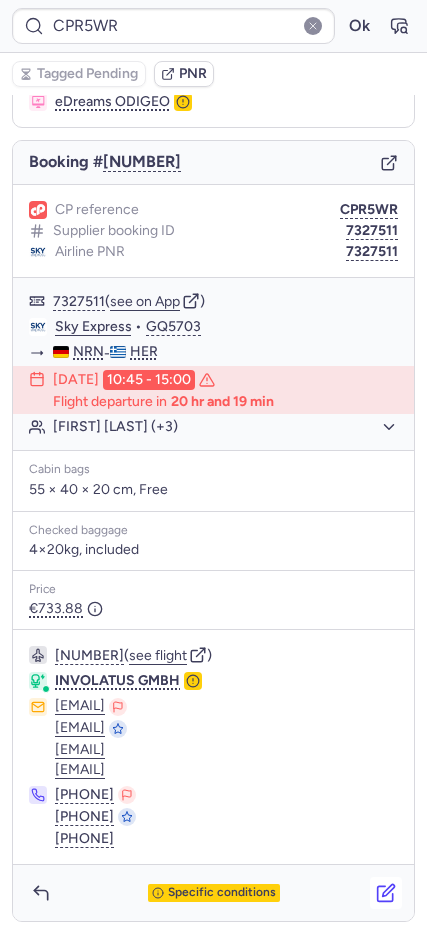 click at bounding box center [386, 893] 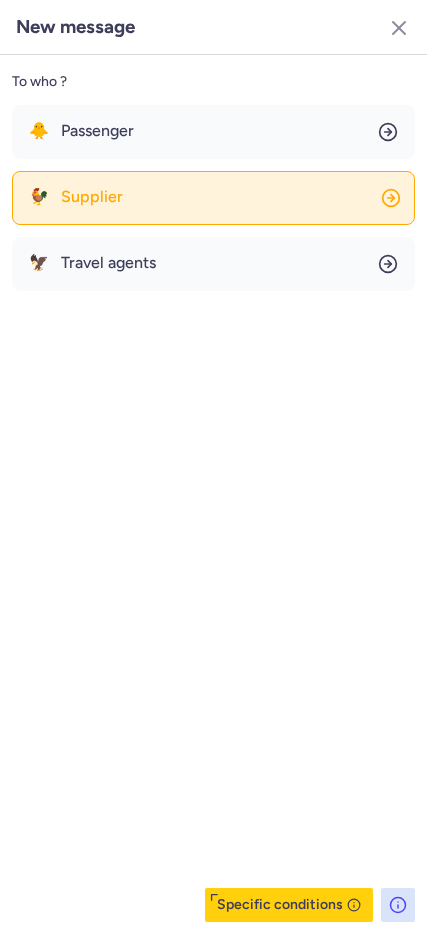 click on "Supplier" at bounding box center [92, 197] 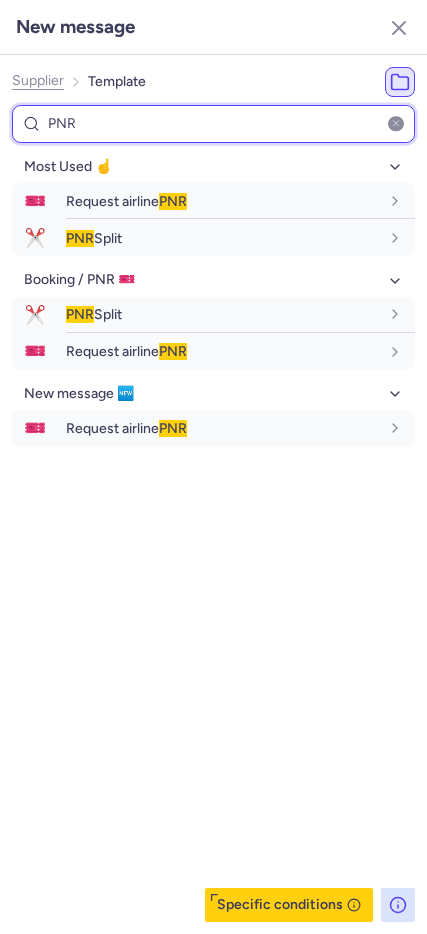 type on "PNR" 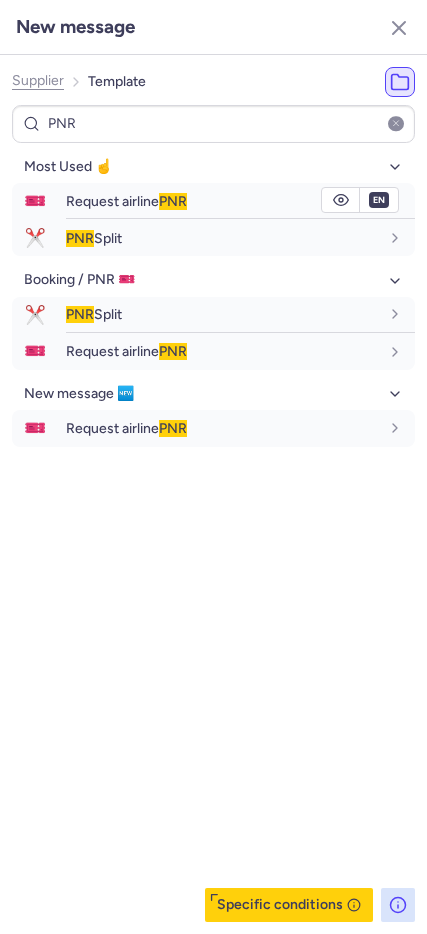 click on "[ACTION] [ACTION] [ACTION]" at bounding box center [126, 201] 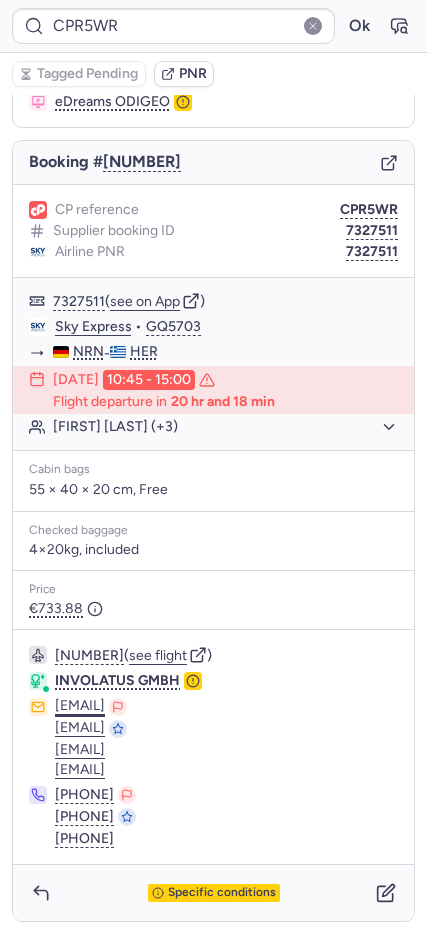 drag, startPoint x: 55, startPoint y: 702, endPoint x: 131, endPoint y: 697, distance: 76.1643 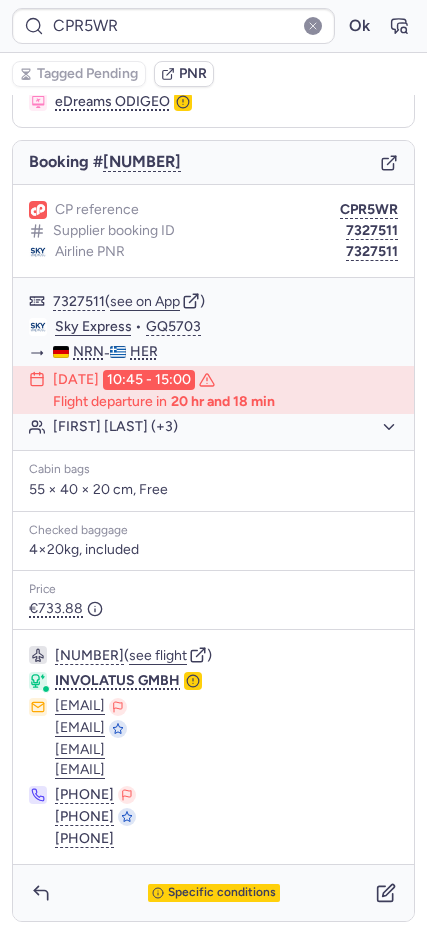 drag, startPoint x: 55, startPoint y: 699, endPoint x: 313, endPoint y: 697, distance: 258.00775 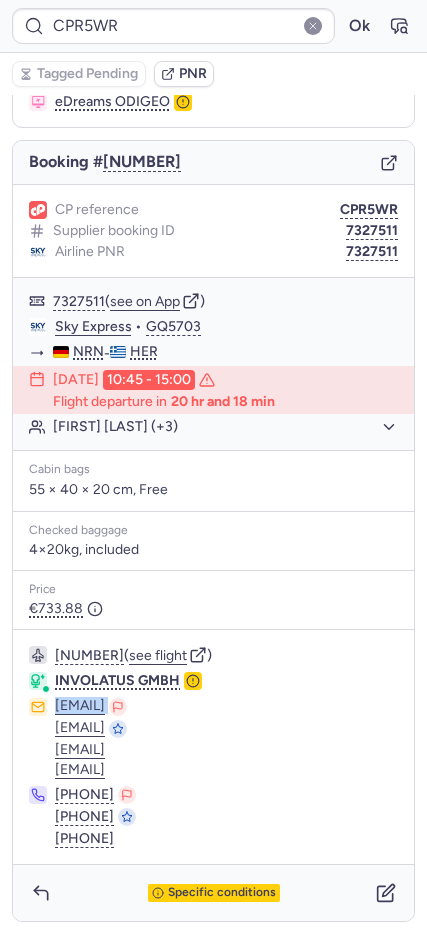 drag, startPoint x: 69, startPoint y: 697, endPoint x: 216, endPoint y: 705, distance: 147.21753 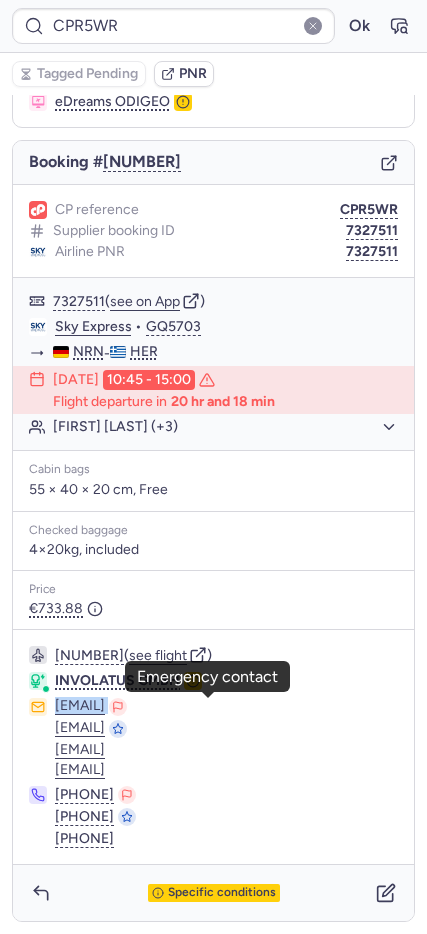 copy on "[EMAIL]" 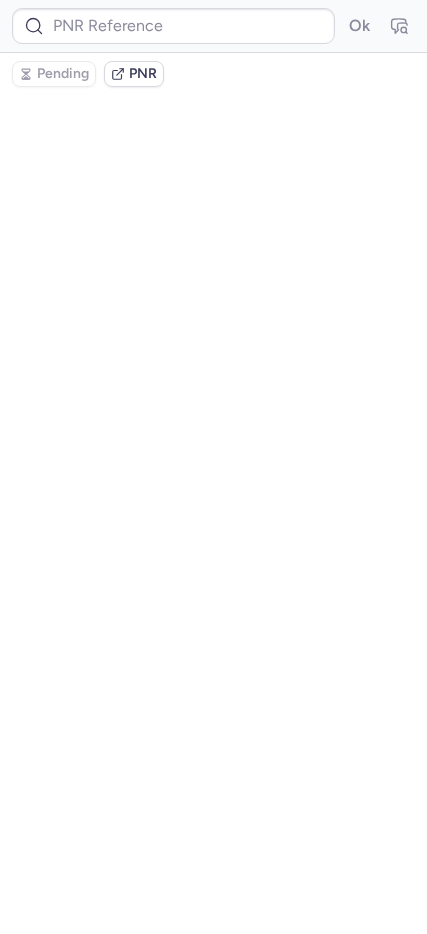 scroll, scrollTop: 0, scrollLeft: 0, axis: both 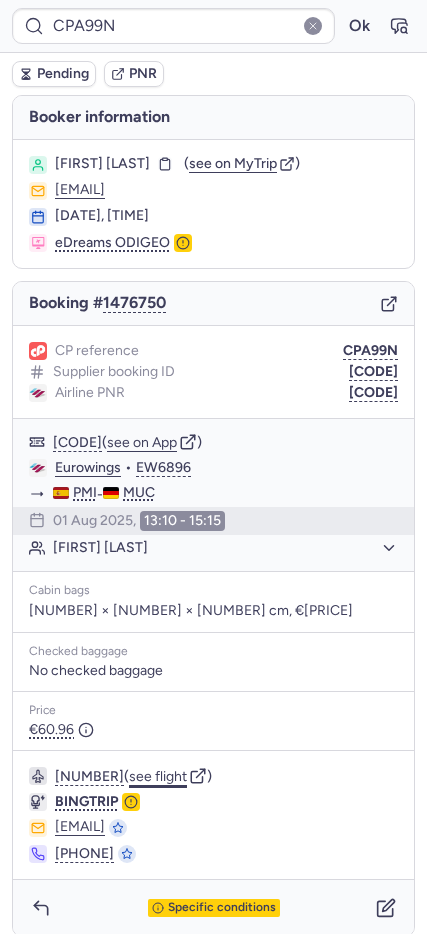click on "see flight" 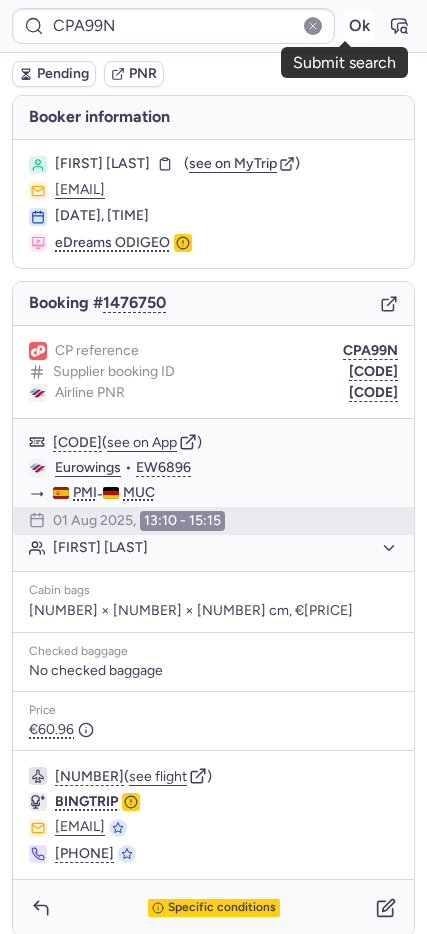click on "Ok" at bounding box center [359, 26] 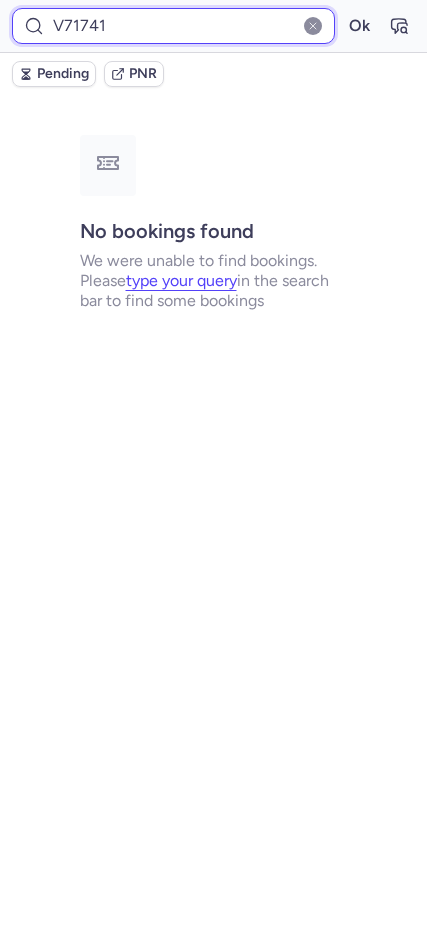 click on "V71741" at bounding box center [173, 26] 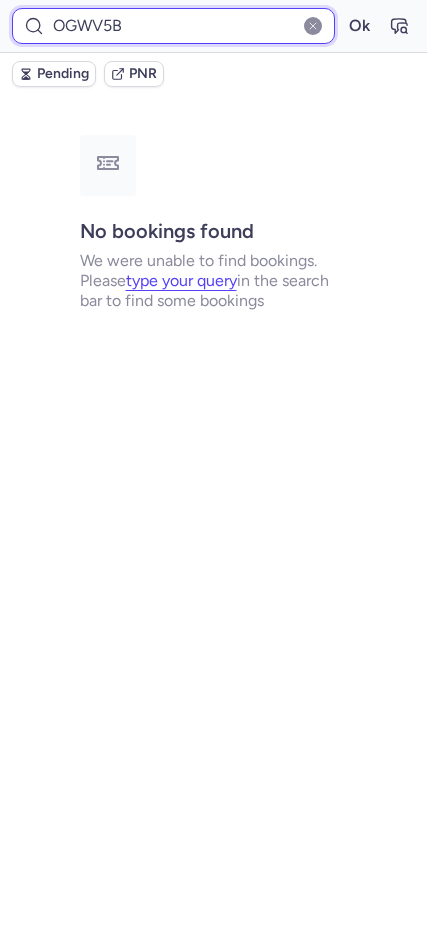 click on "Ok" at bounding box center [359, 26] 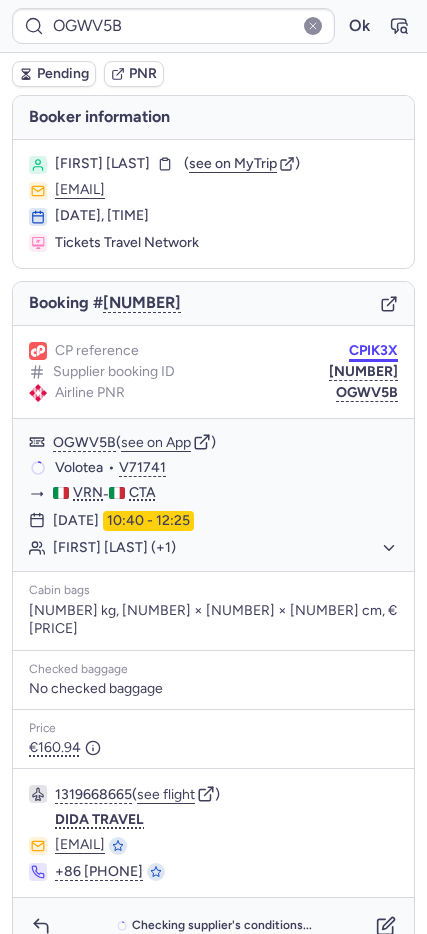 click on "CPIK3X" at bounding box center (373, 351) 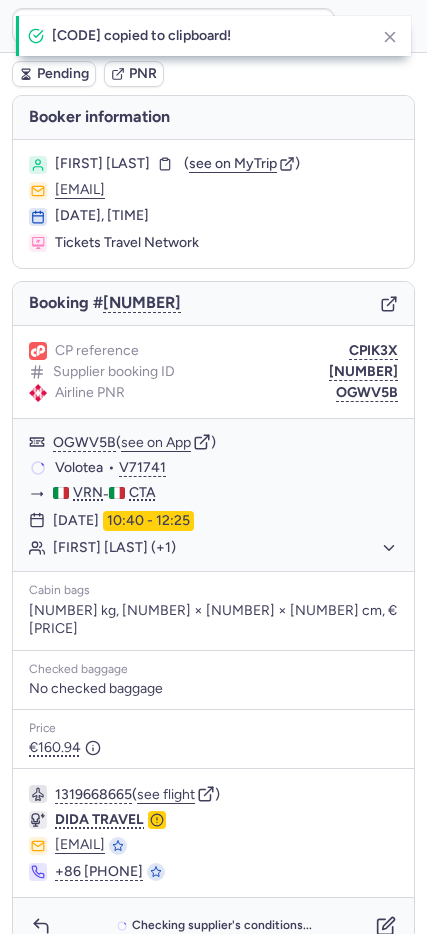 type on "CPIK3X" 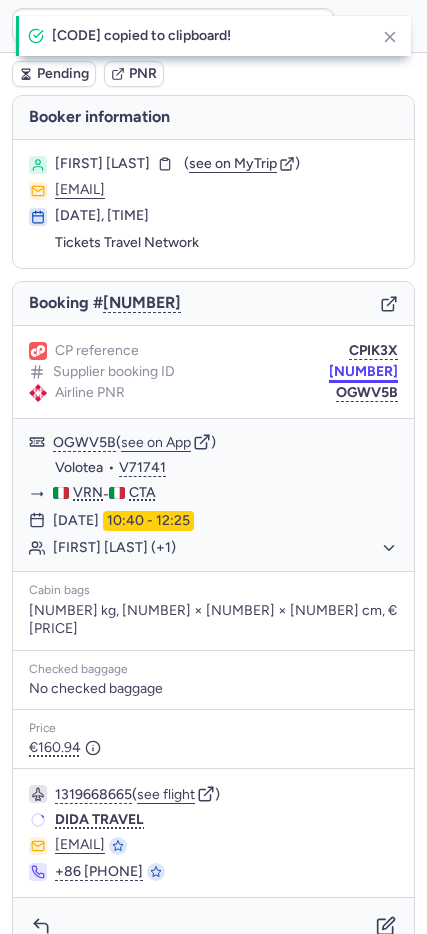 click on "DT1752609152570970" at bounding box center (363, 372) 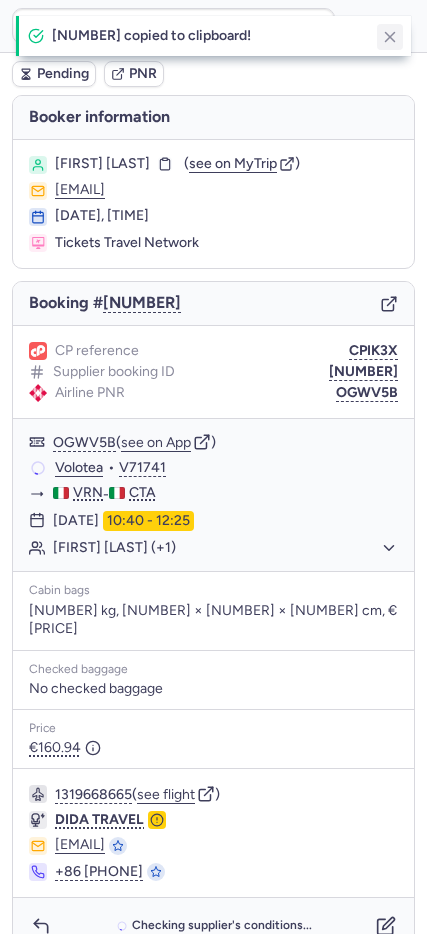 click 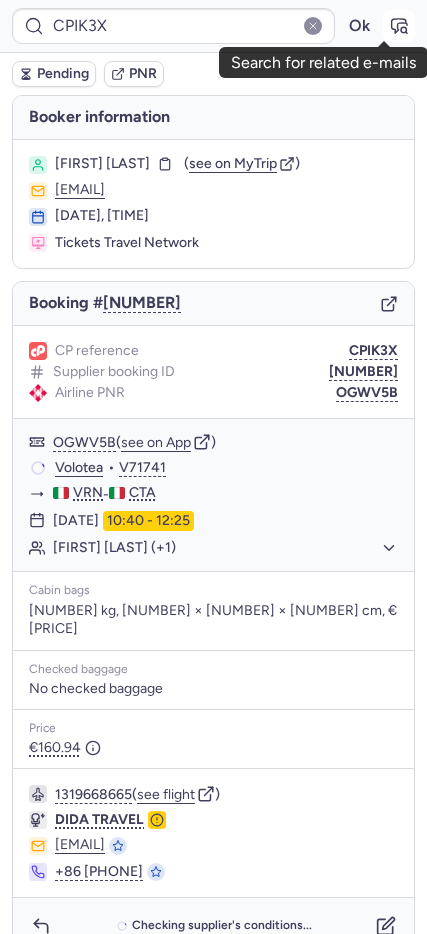 click at bounding box center [399, 26] 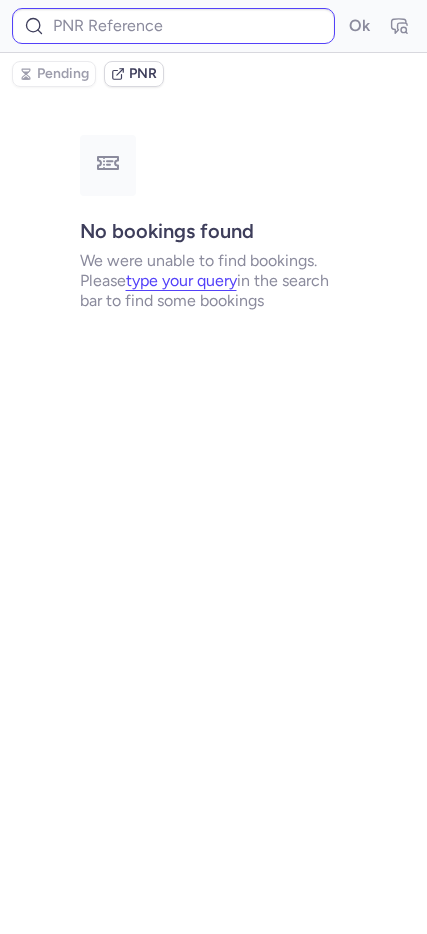 type on "CPIK3X" 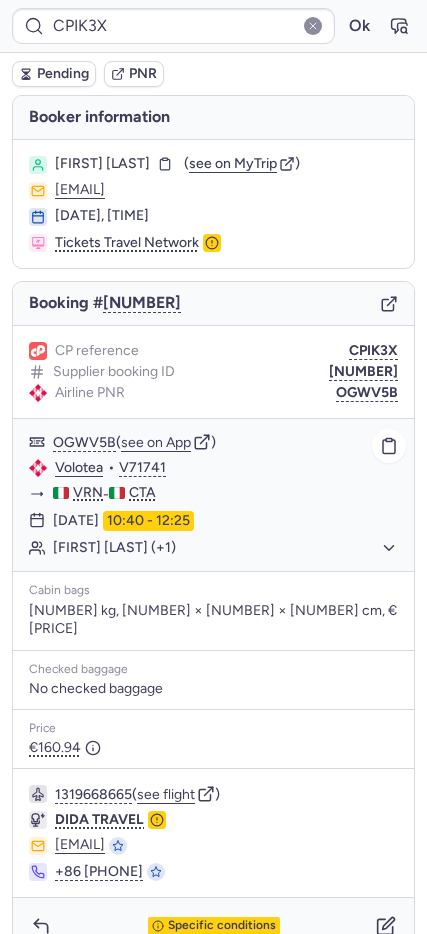 click on "Luca SIGNORINI (+1)" 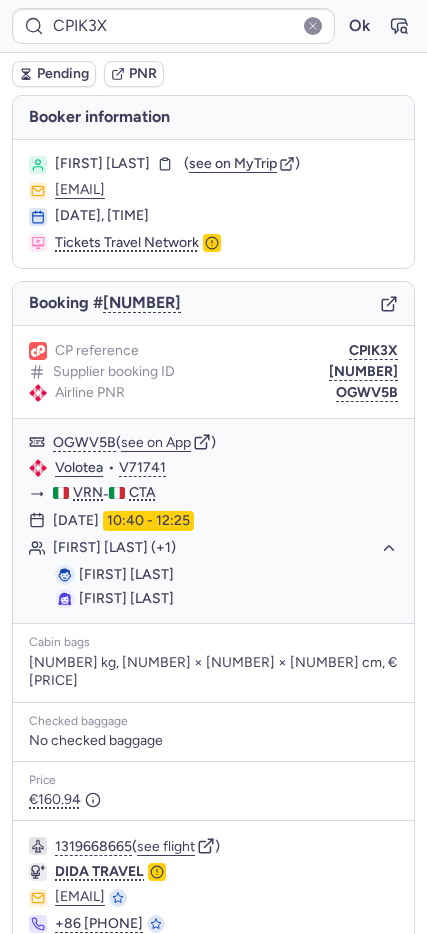type on "CPR5WR" 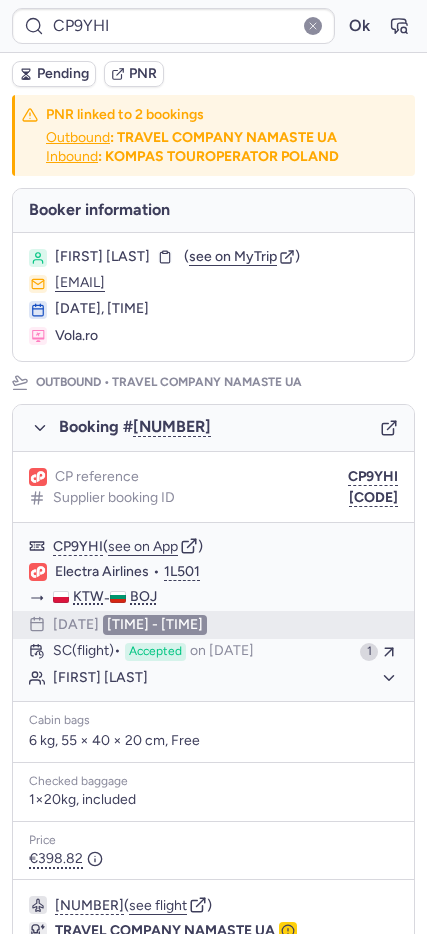 type on "CPR5WR" 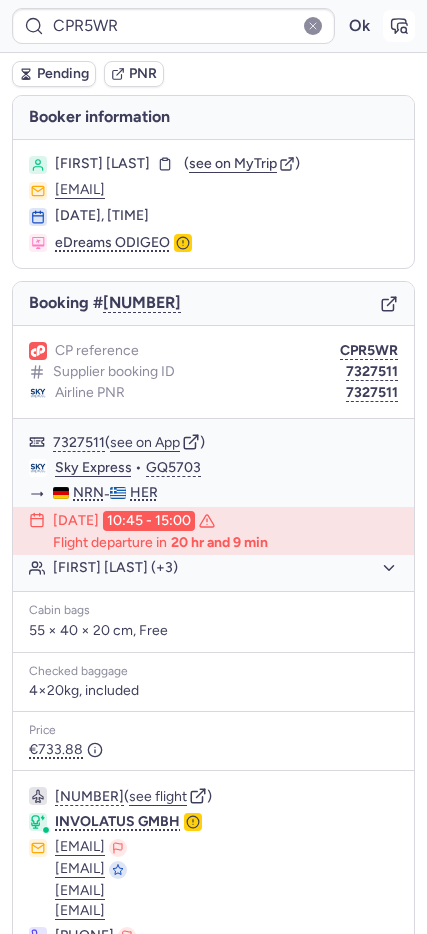 click 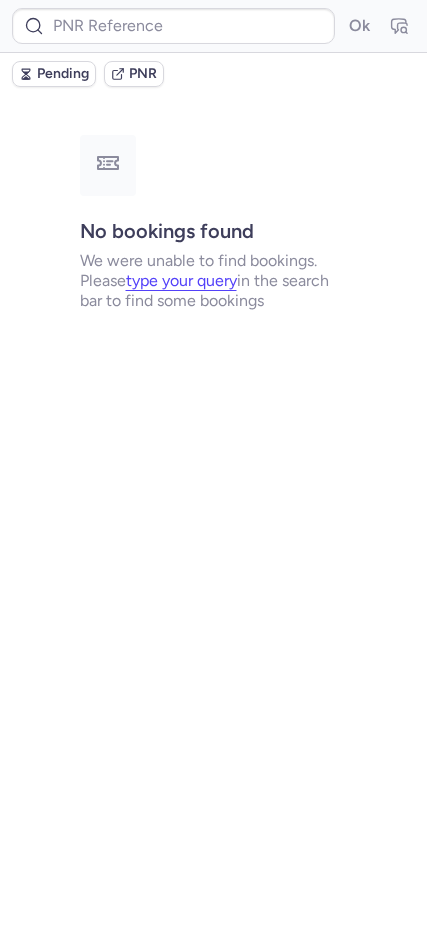 type on "CPOSNT" 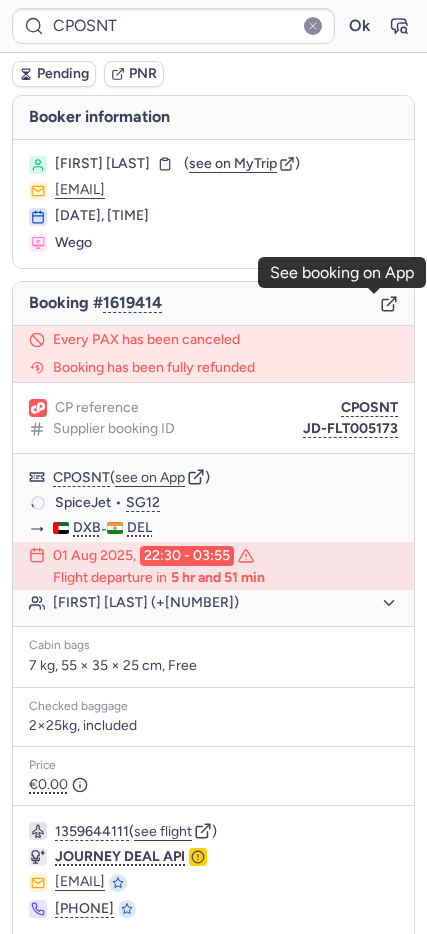 click 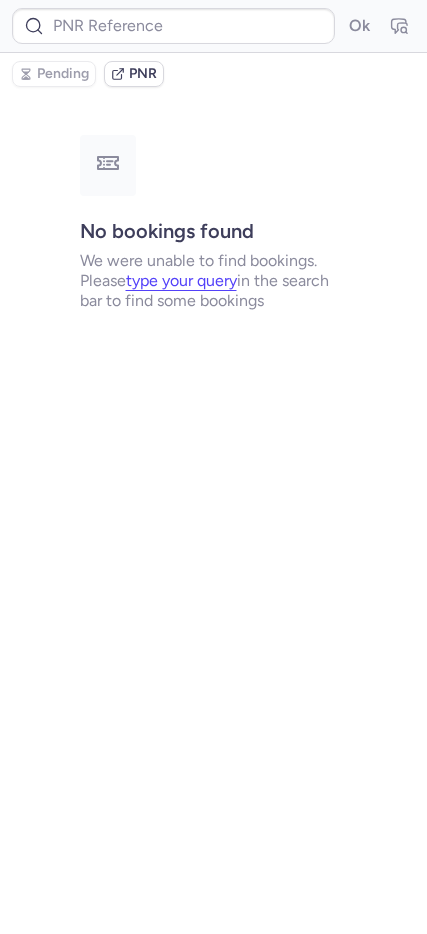 type on "CP9YHI" 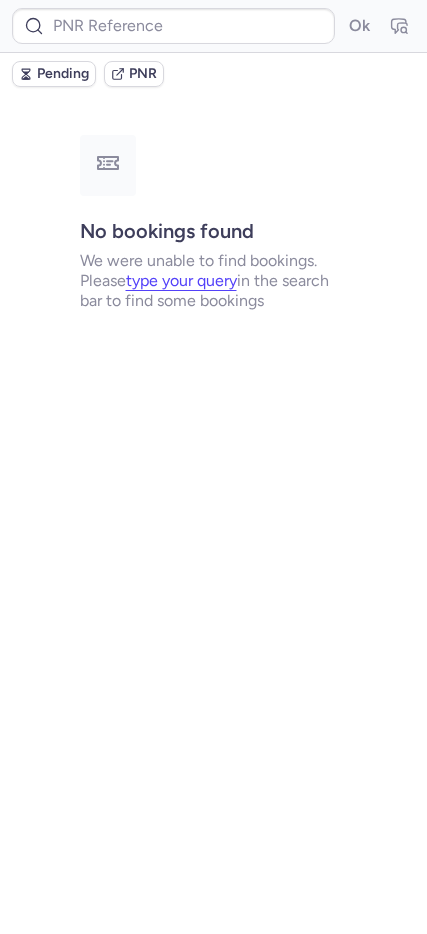 type on "CPEJRL" 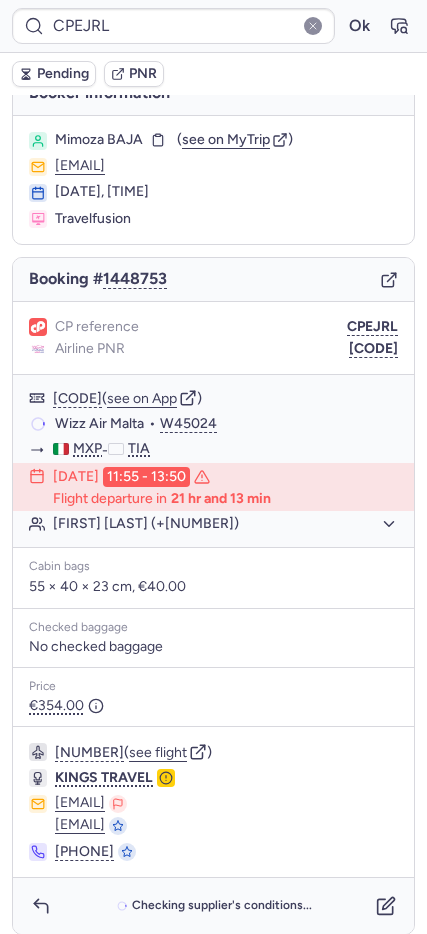 scroll, scrollTop: 37, scrollLeft: 0, axis: vertical 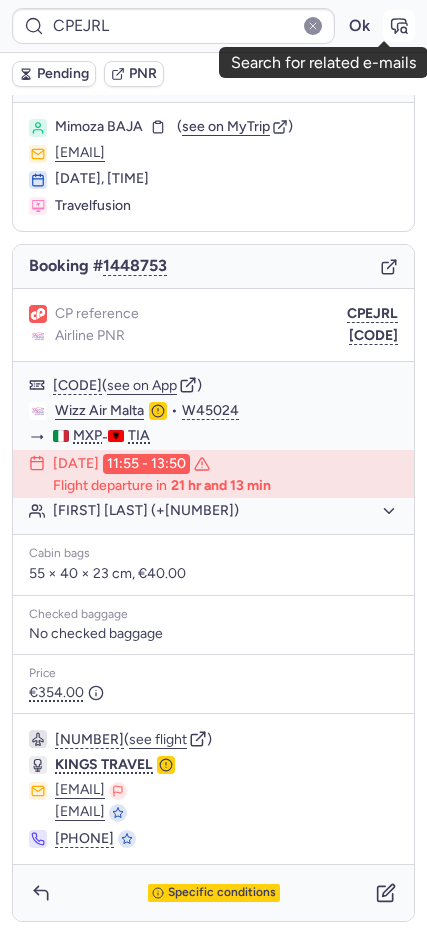 click 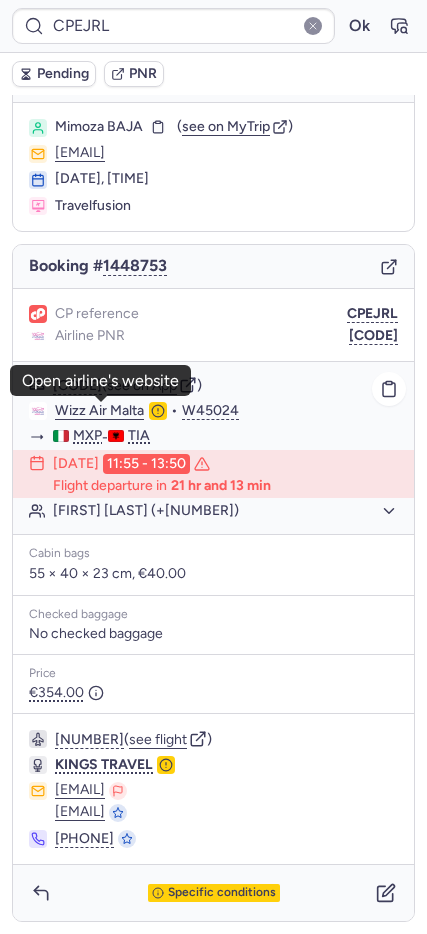 click on "Wizz Air Malta" 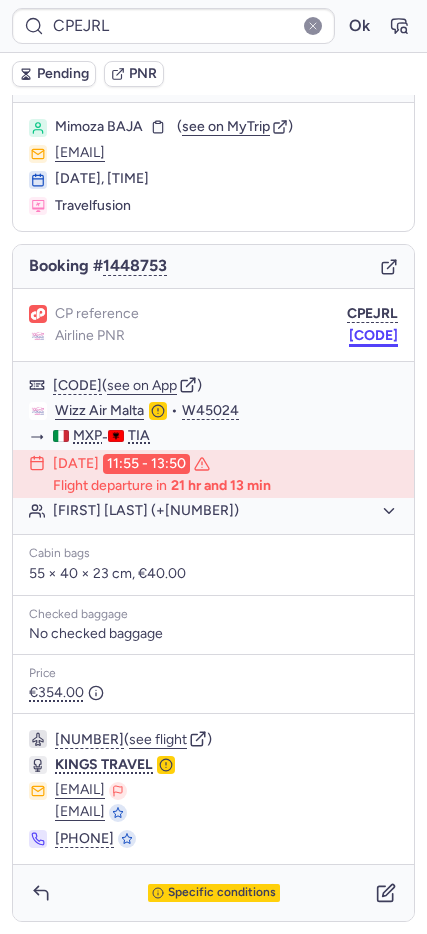 click on "NI5M5P" at bounding box center [373, 336] 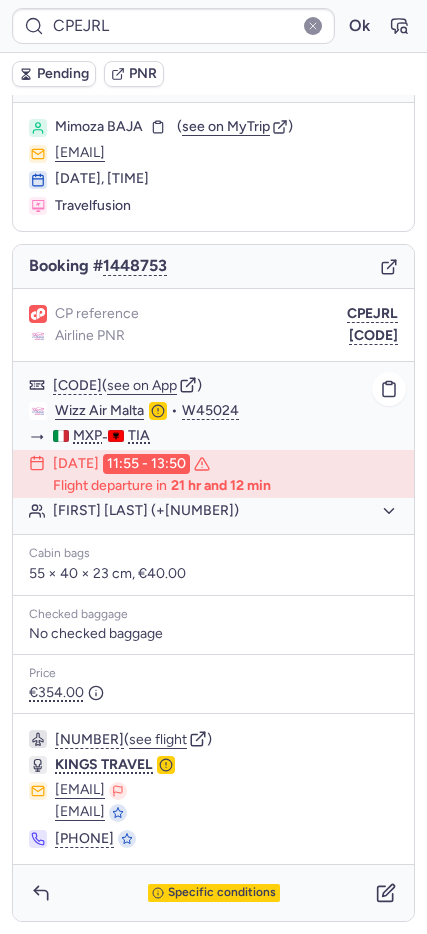 click on "[FIRST] [LAST] ([COUNTRY_CODE])" 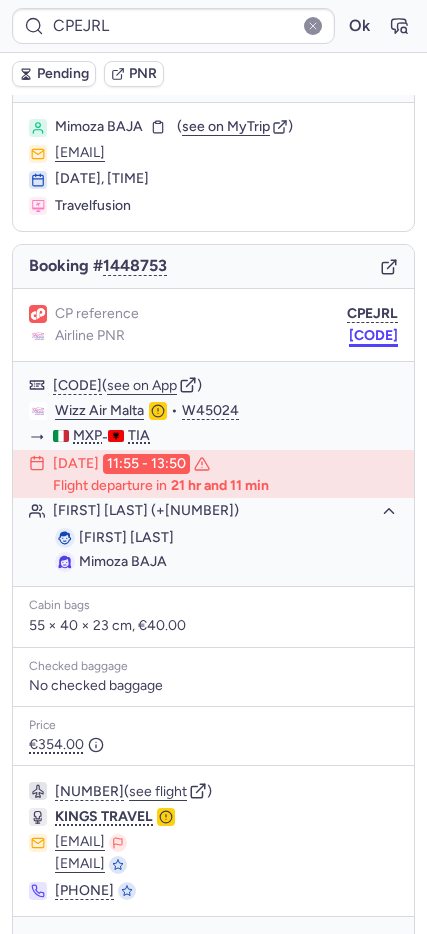 click on "NI5M5P" at bounding box center [373, 336] 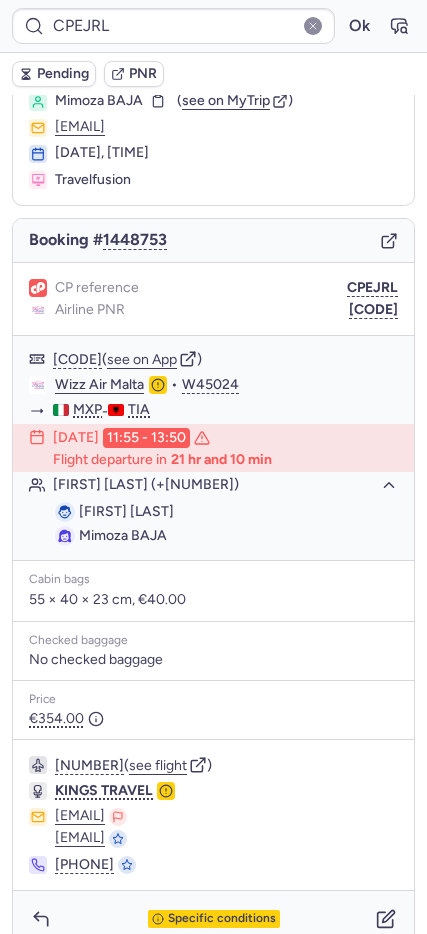 scroll, scrollTop: 89, scrollLeft: 0, axis: vertical 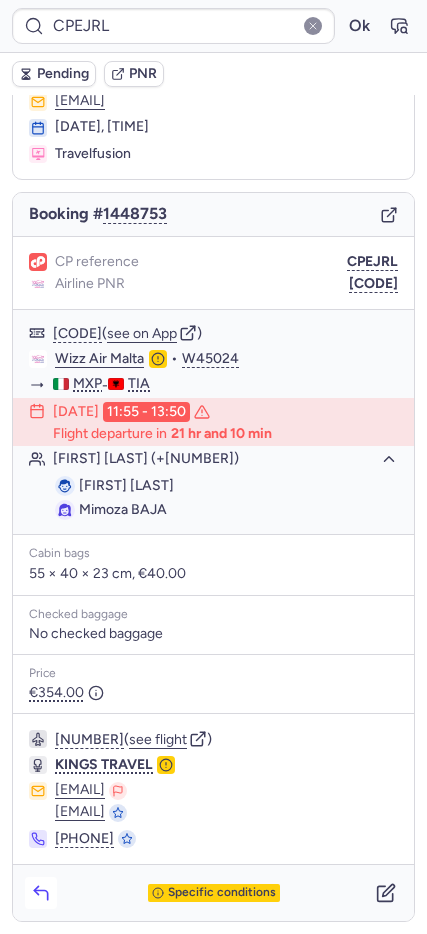 click 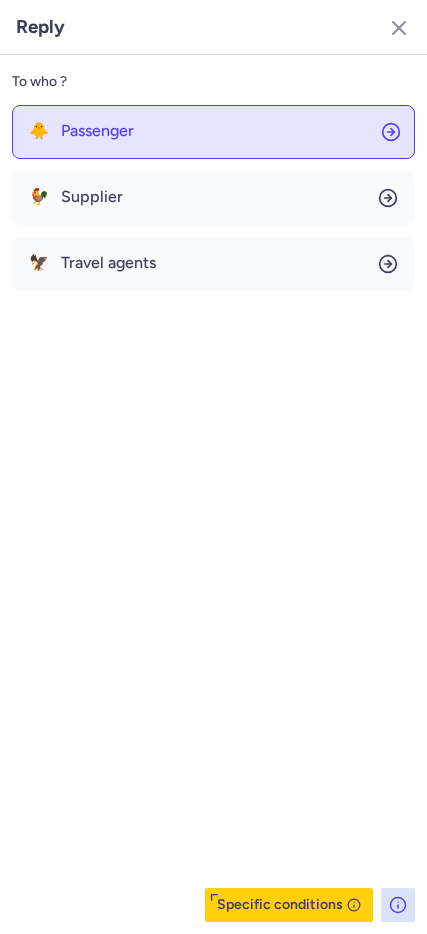 click on "🐥 Passenger" 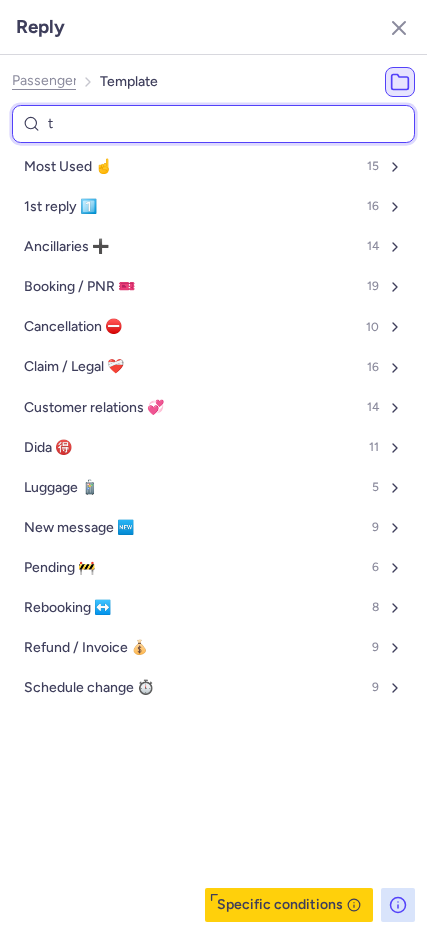 type on "tp" 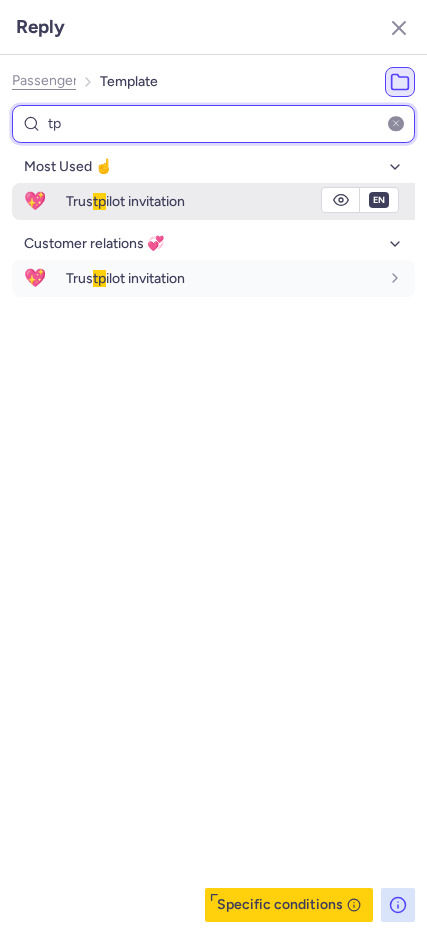 type on "tp" 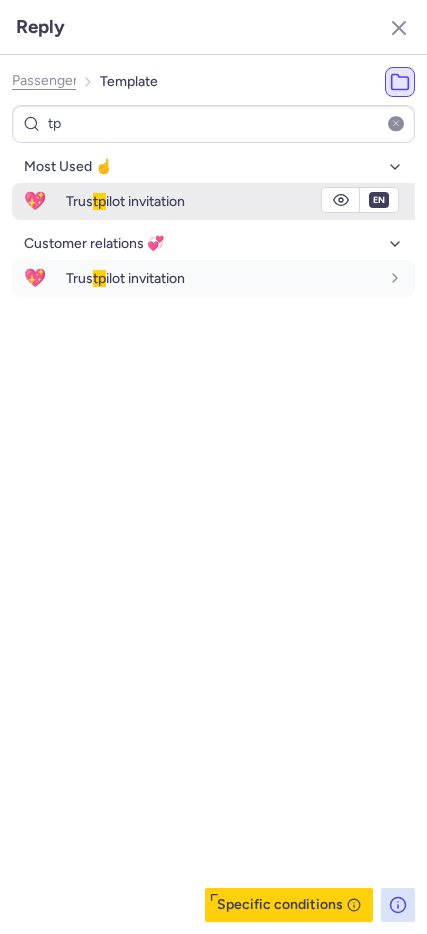 click on "Trus tp ilot invitation" at bounding box center [125, 201] 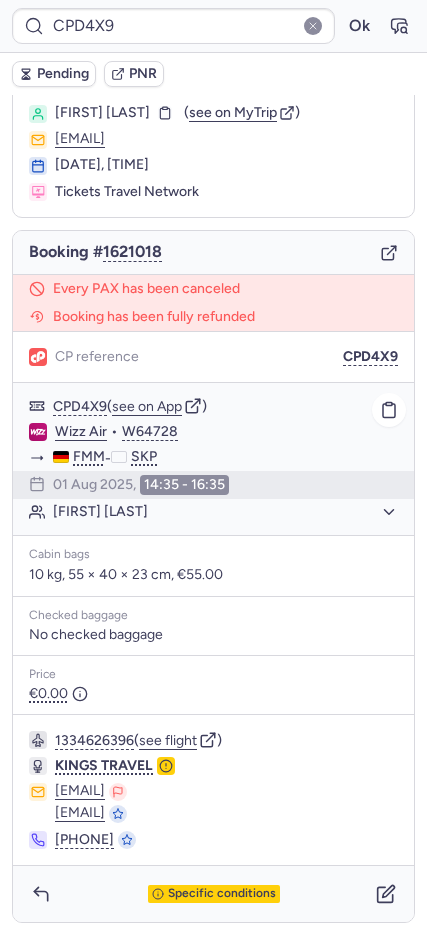 scroll, scrollTop: 52, scrollLeft: 0, axis: vertical 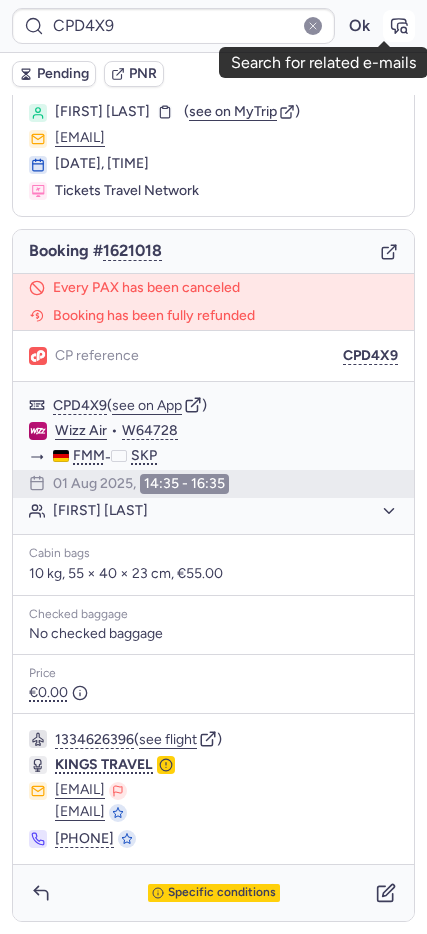 click 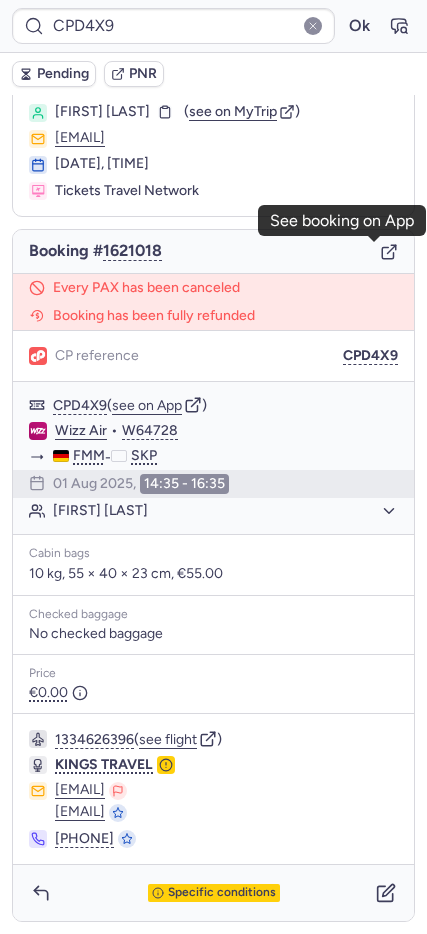 click 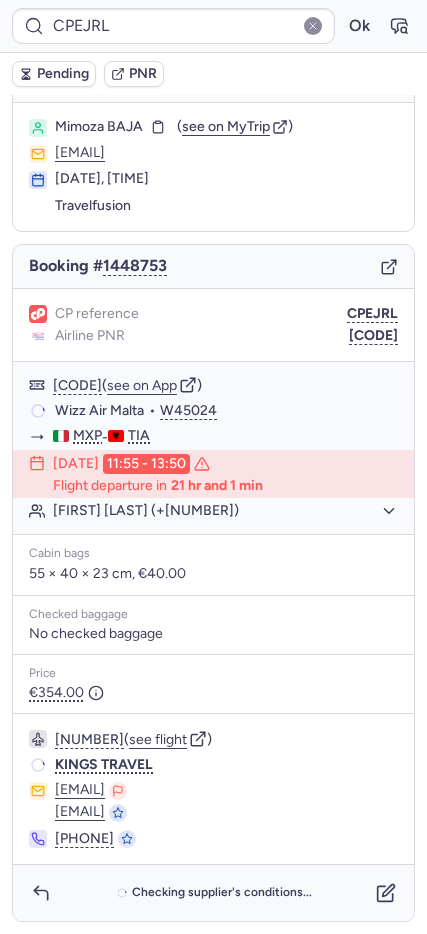 scroll, scrollTop: 36, scrollLeft: 0, axis: vertical 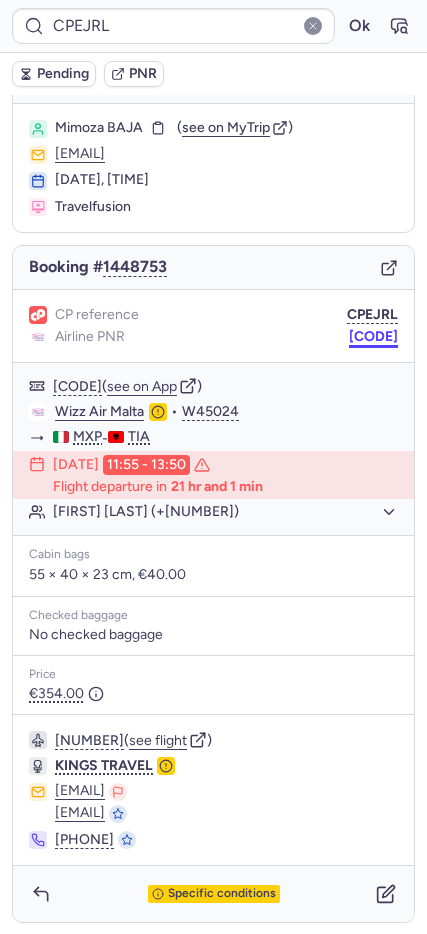 click on "NI5M5P" at bounding box center (373, 337) 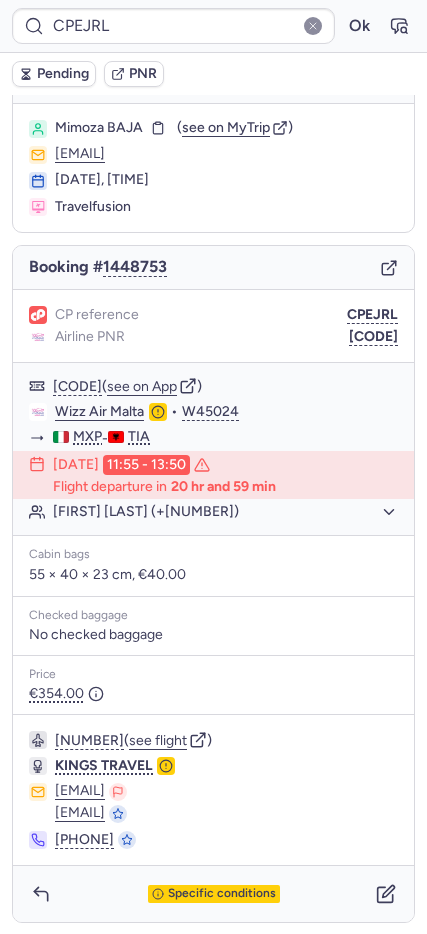 type on "10812518510154" 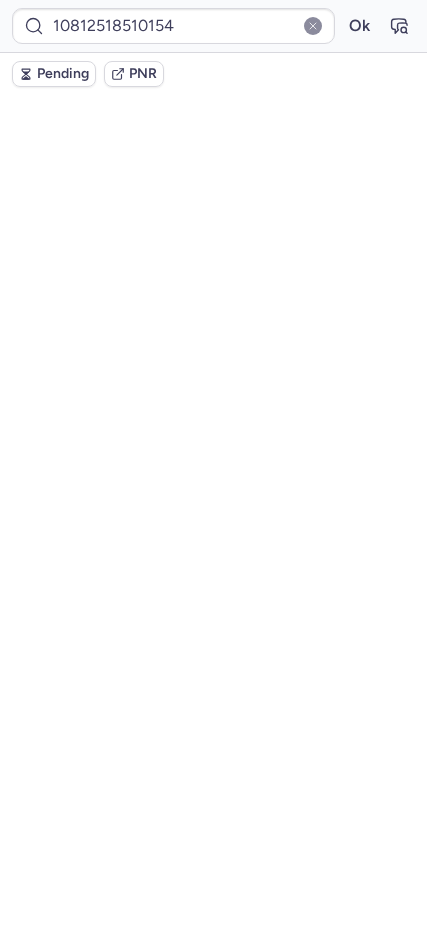 scroll, scrollTop: 76, scrollLeft: 0, axis: vertical 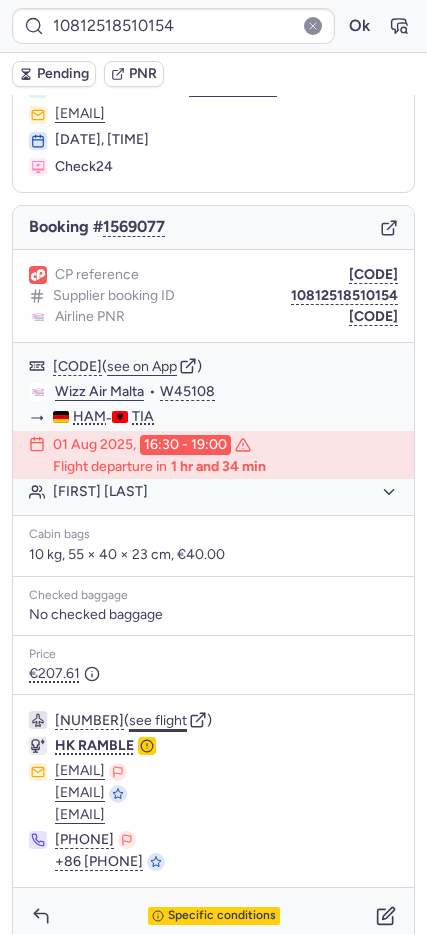 click on "see flight" 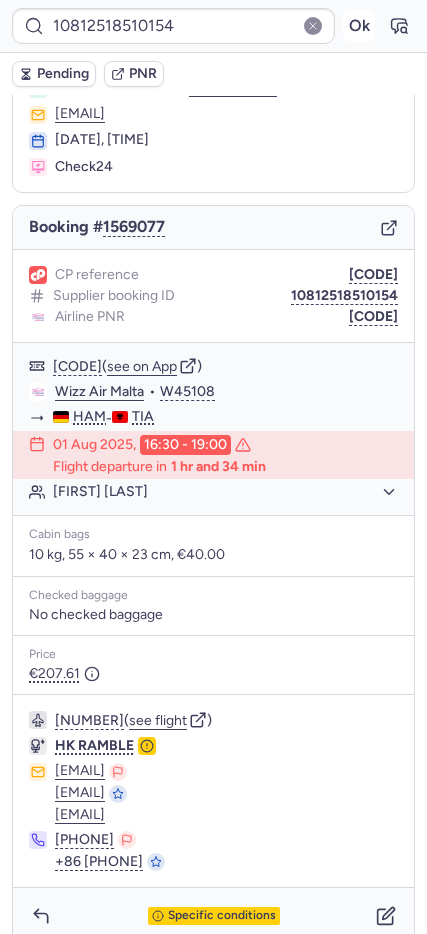 click on "Ok" at bounding box center (359, 26) 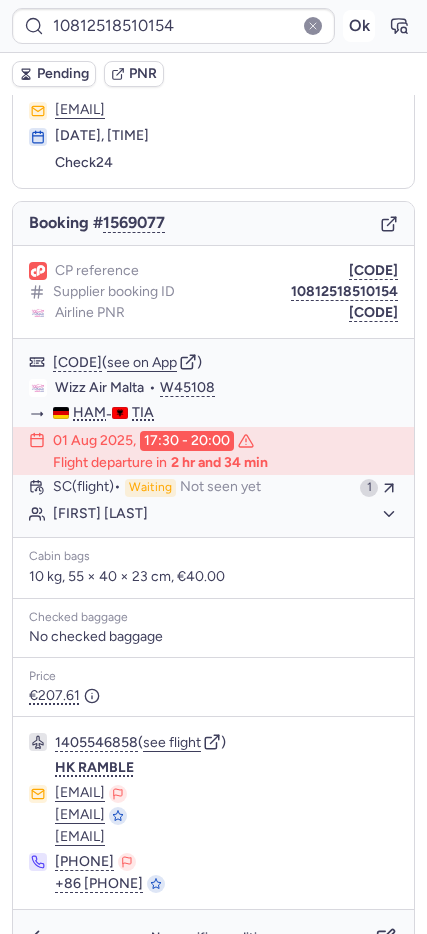 scroll, scrollTop: 76, scrollLeft: 0, axis: vertical 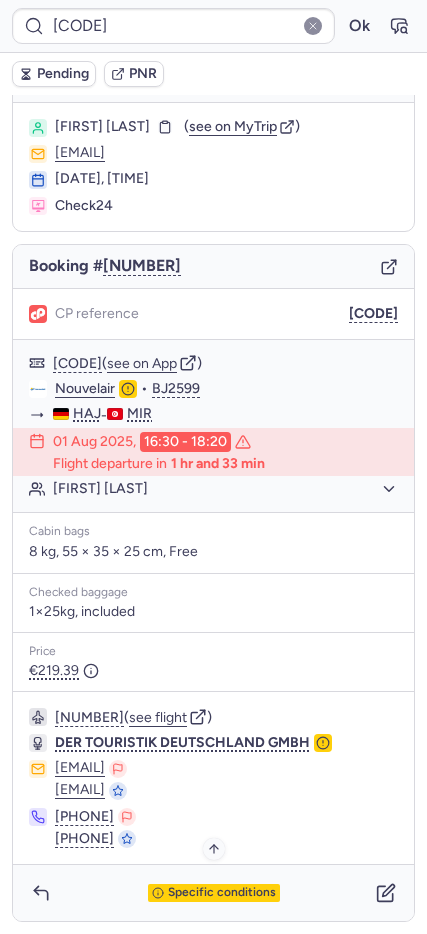 click on "Specific conditions" at bounding box center [222, 893] 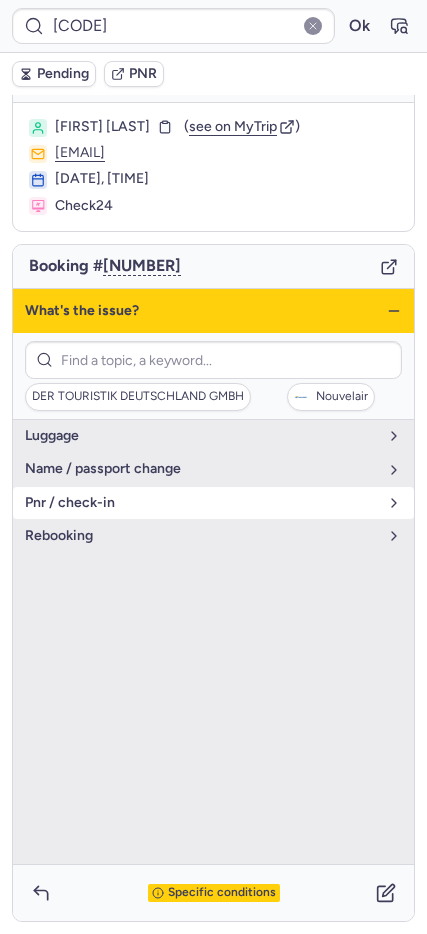 click on "pnr / check-in" at bounding box center (213, 503) 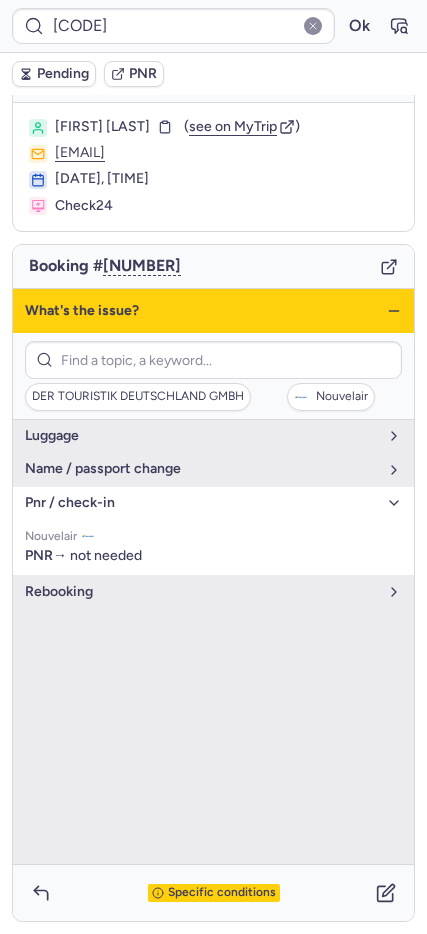 click 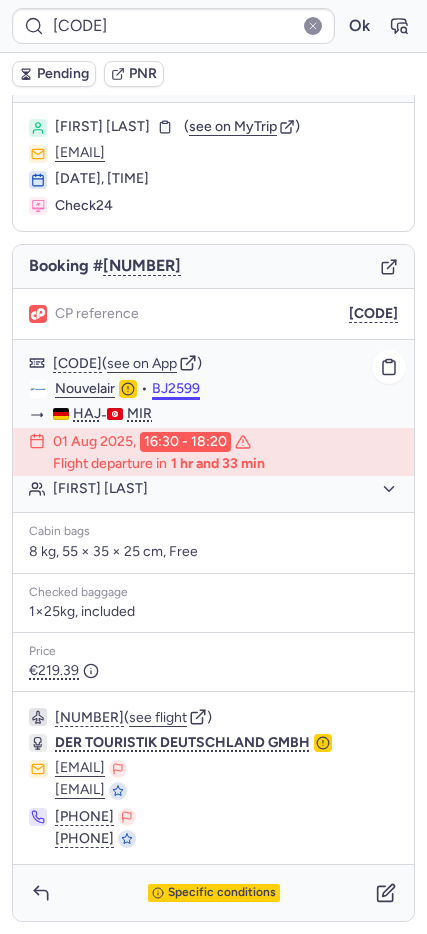 click on "BJ2599" at bounding box center (176, 389) 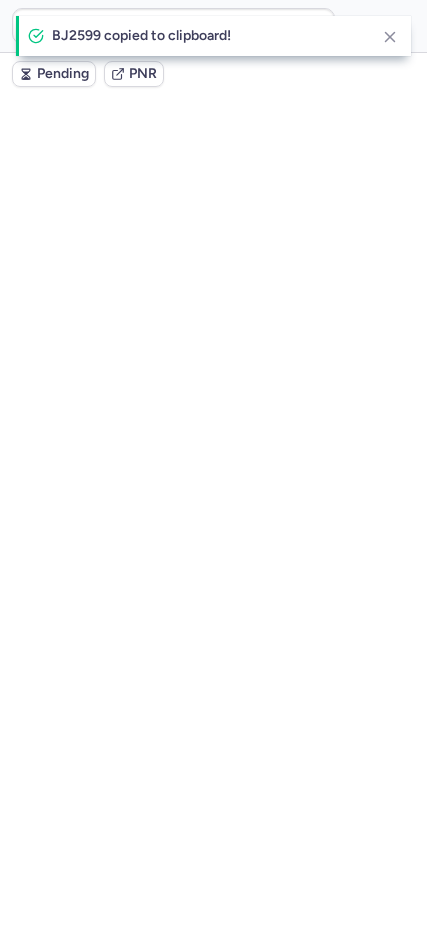 scroll, scrollTop: 77, scrollLeft: 0, axis: vertical 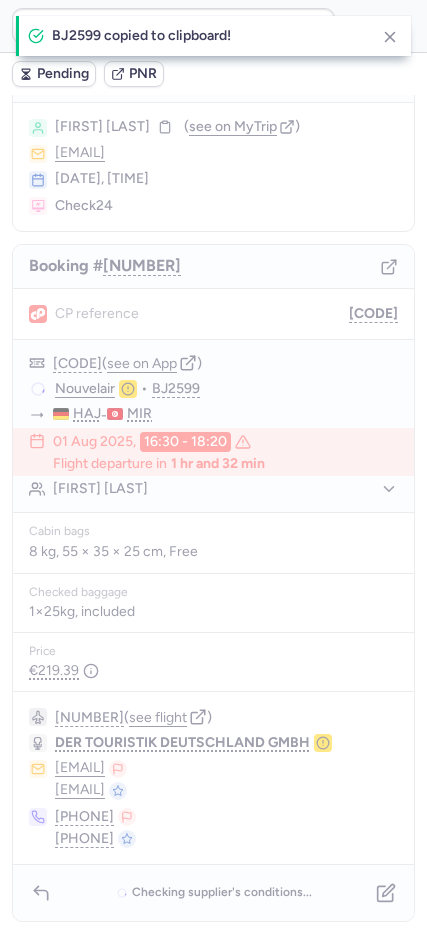 type on "CPW5UL" 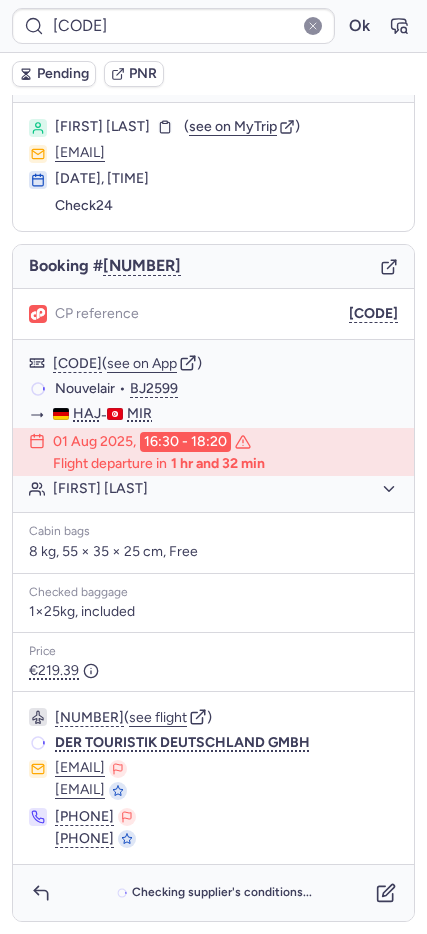scroll, scrollTop: 37, scrollLeft: 0, axis: vertical 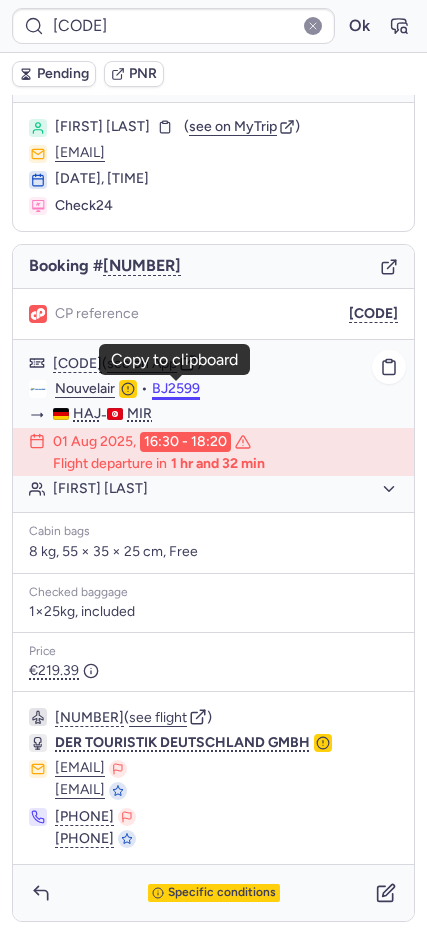 click on "BJ2599" at bounding box center [176, 389] 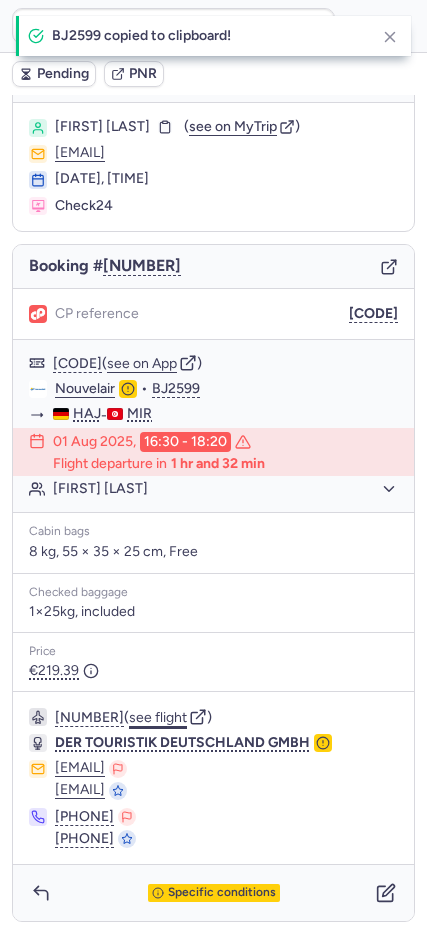 click on "see flight" 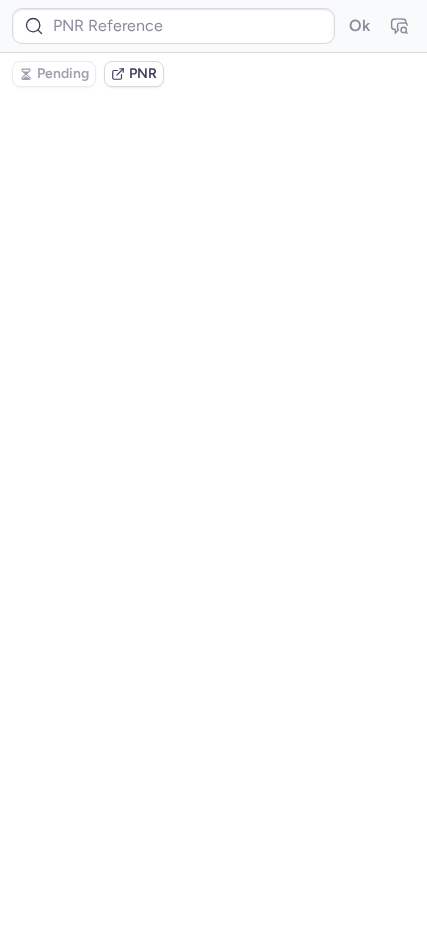 scroll, scrollTop: 0, scrollLeft: 0, axis: both 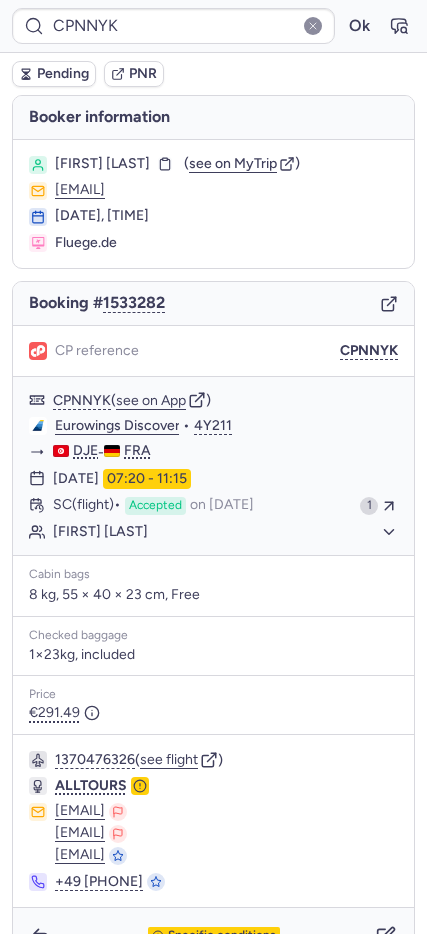type on "0C99KY" 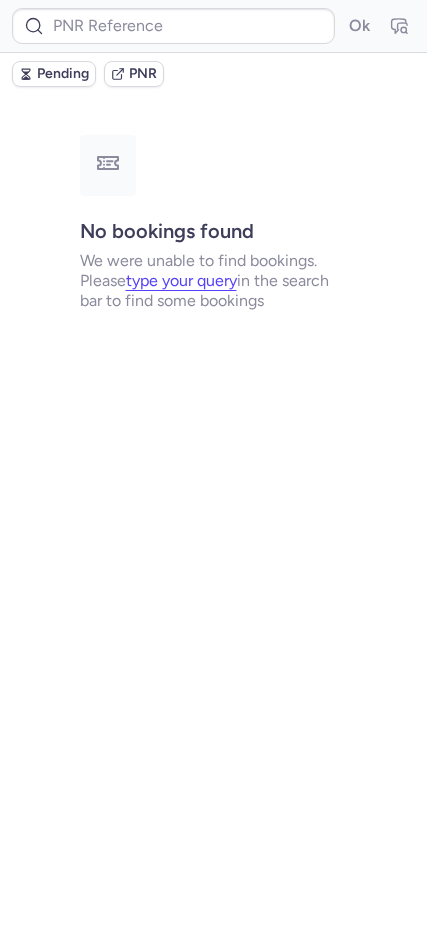 type on "CPNNYK" 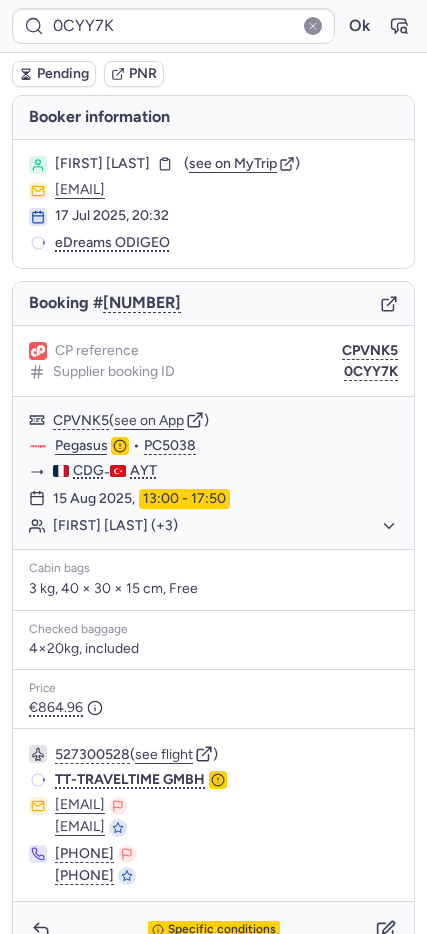 type on "CPNAFK" 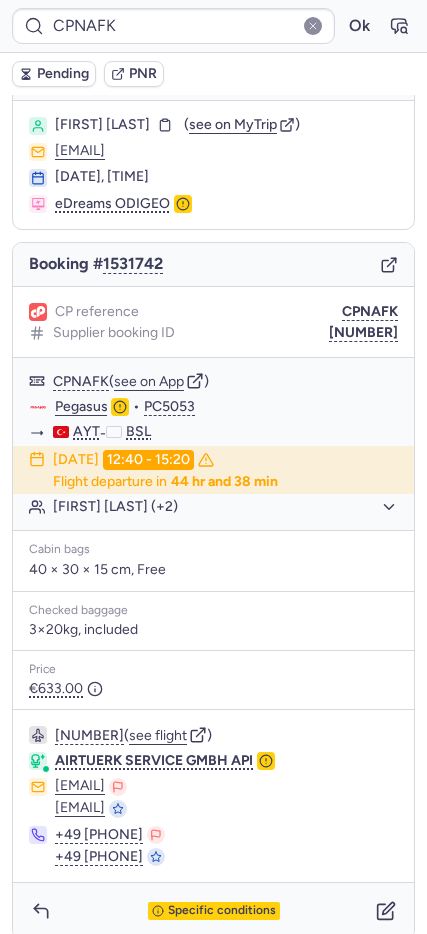 scroll, scrollTop: 57, scrollLeft: 0, axis: vertical 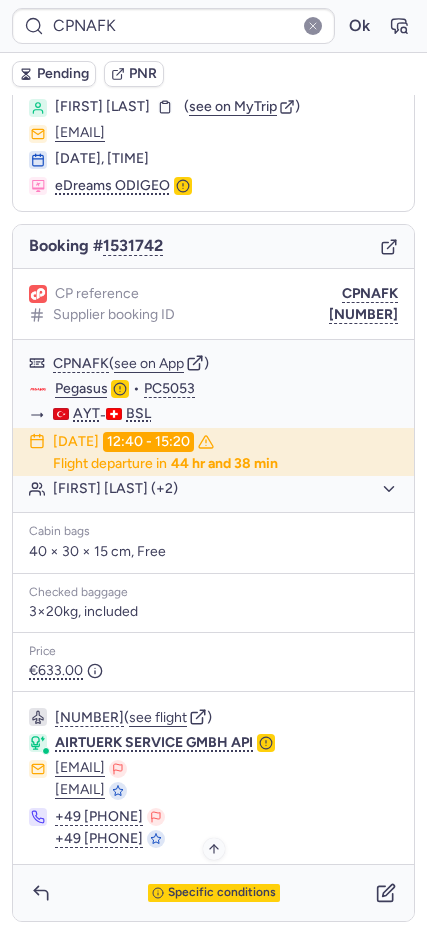 click on "Specific conditions" at bounding box center [222, 893] 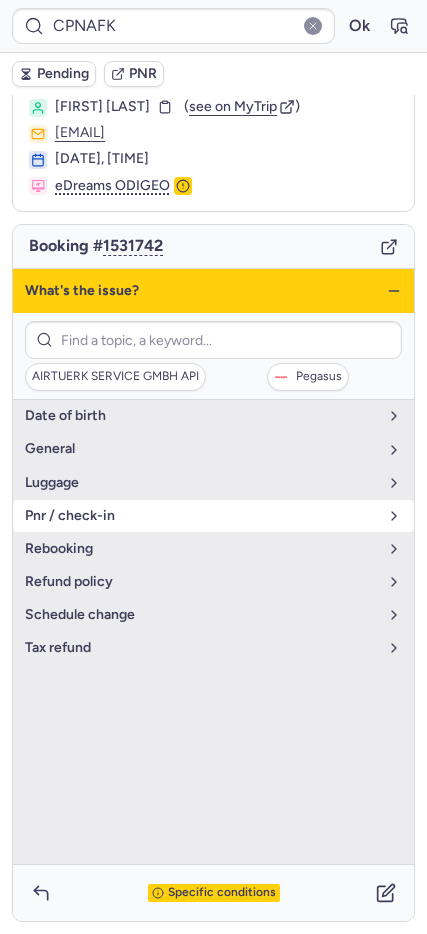 click on "pnr / check-in" at bounding box center (201, 516) 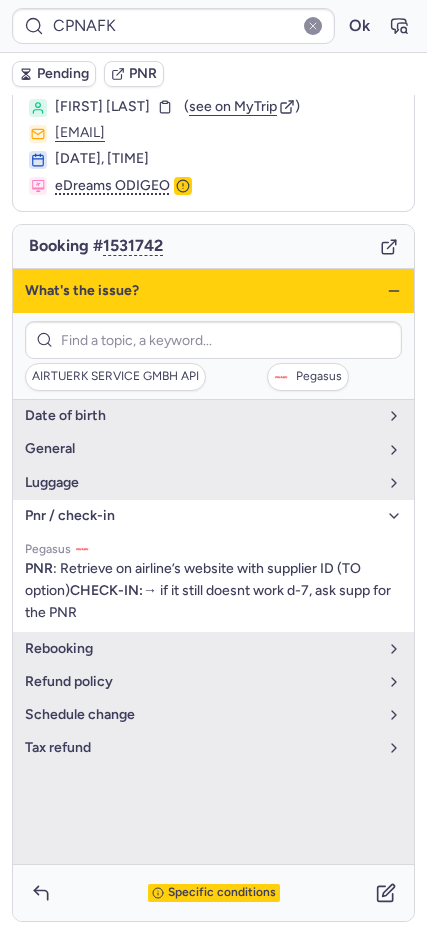 click 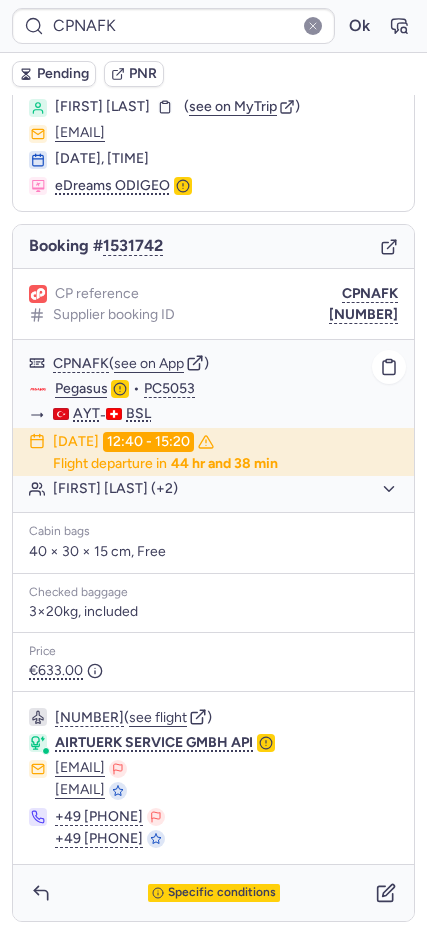 click on "Fazilet CAKMAK (+2)" 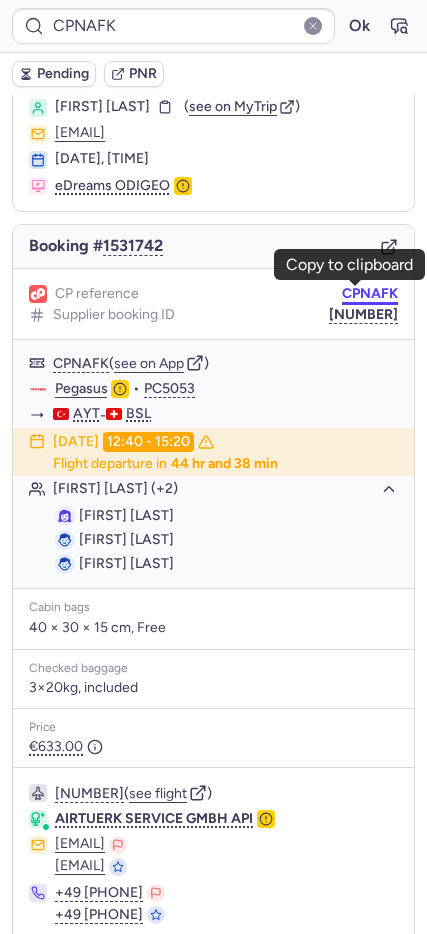 click on "CPNAFK" at bounding box center [370, 294] 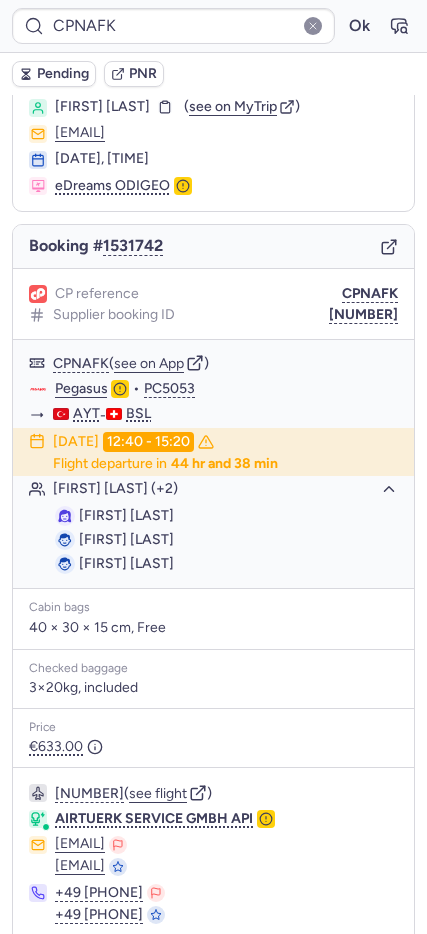 click on "CP reference CPNAFK Supplier booking ID A1788728" at bounding box center [213, 304] 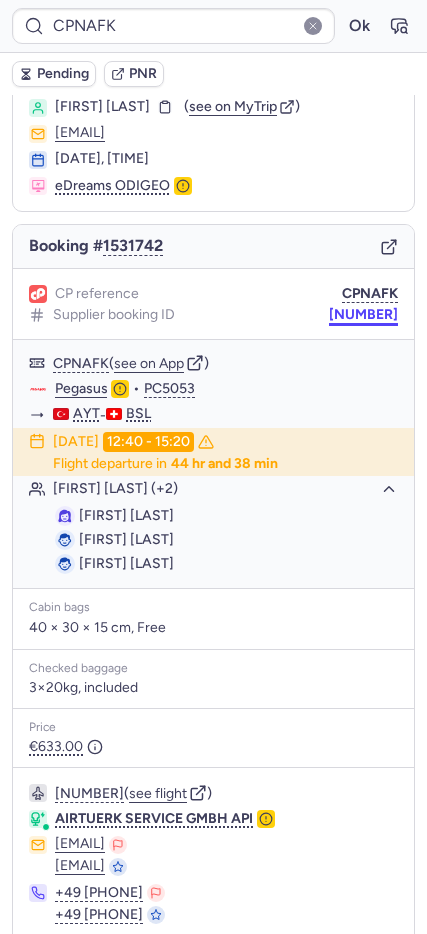 click on "A1788728" at bounding box center [363, 315] 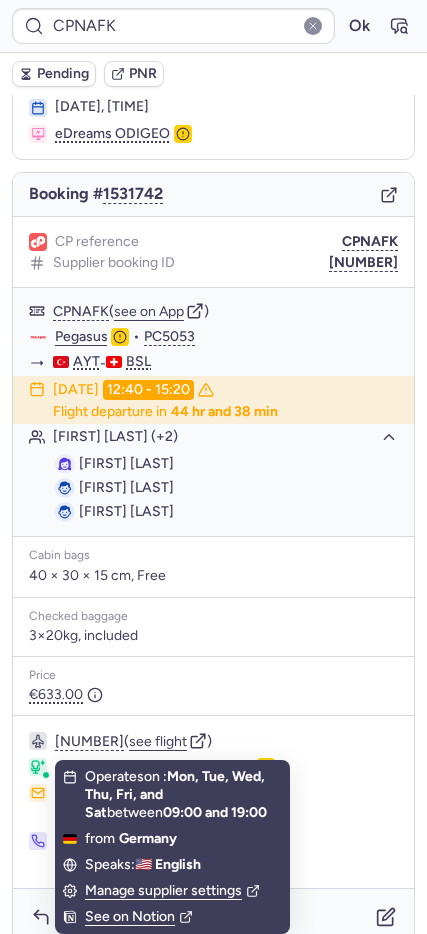scroll, scrollTop: 133, scrollLeft: 0, axis: vertical 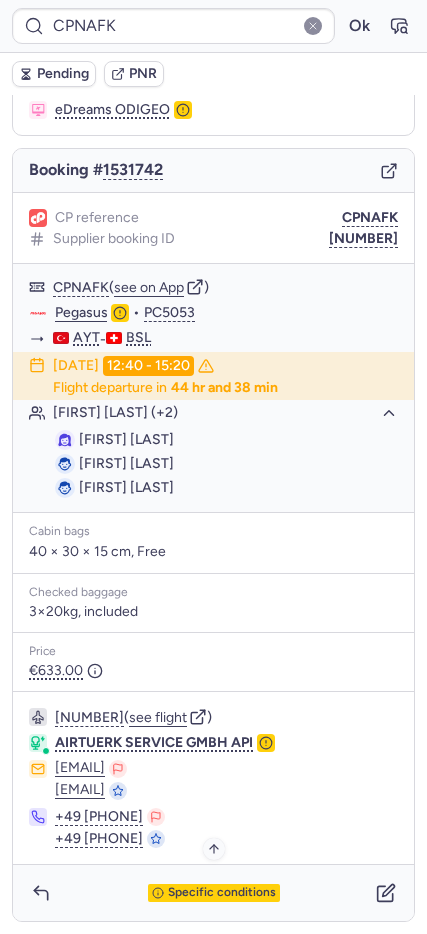 click on "Specific conditions" at bounding box center [214, 893] 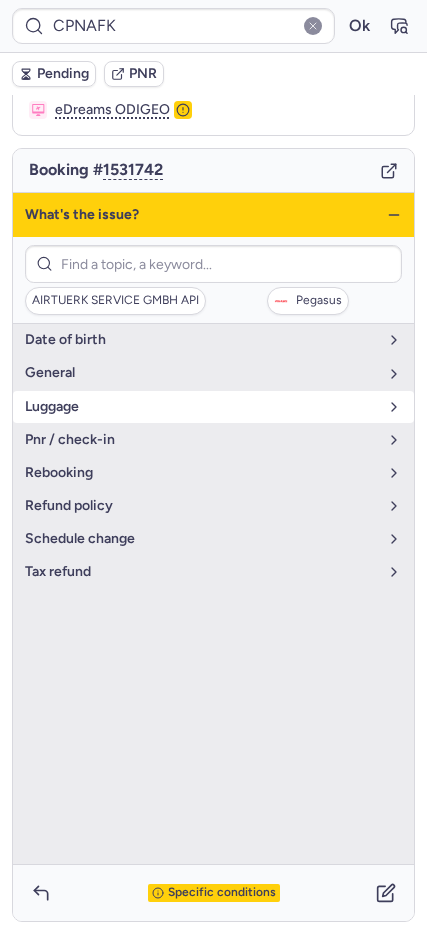 click on "luggage" at bounding box center [201, 407] 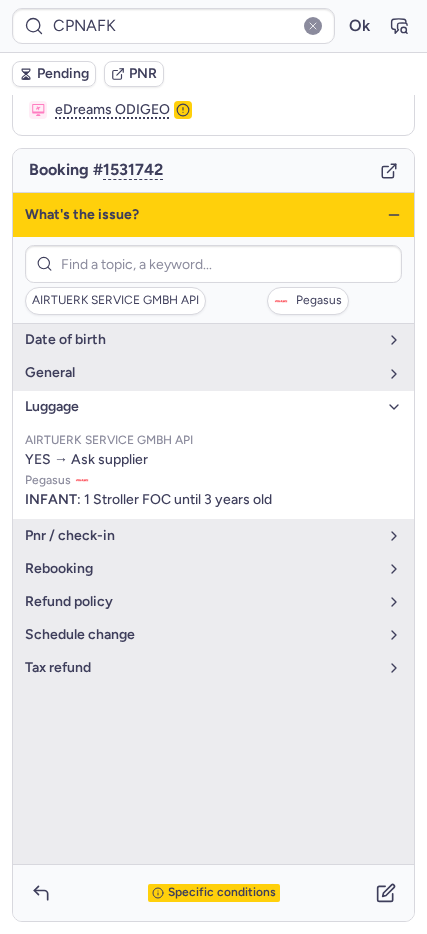 click 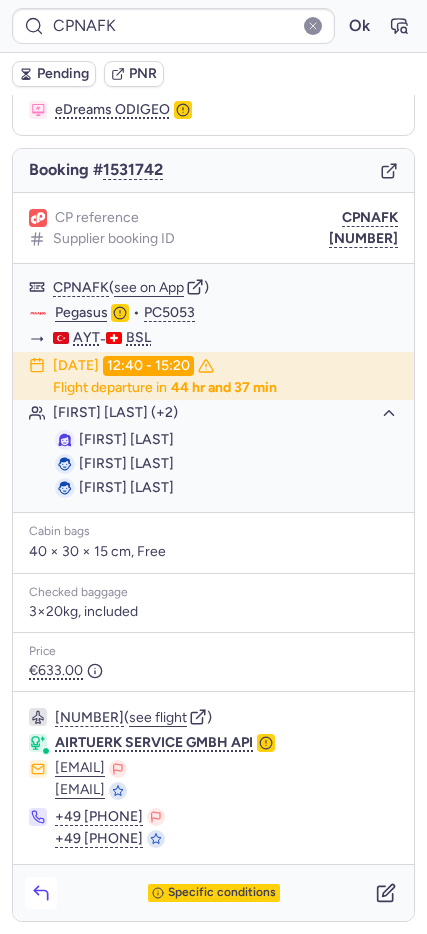 click 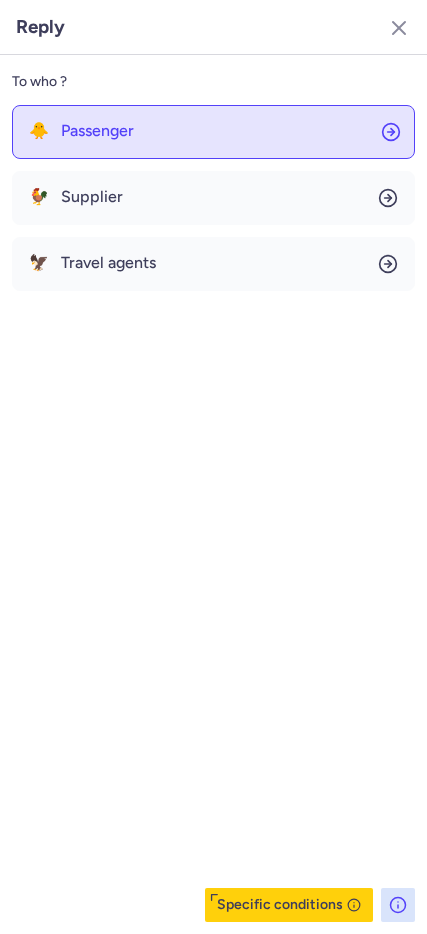 click on "🐥 Passenger" 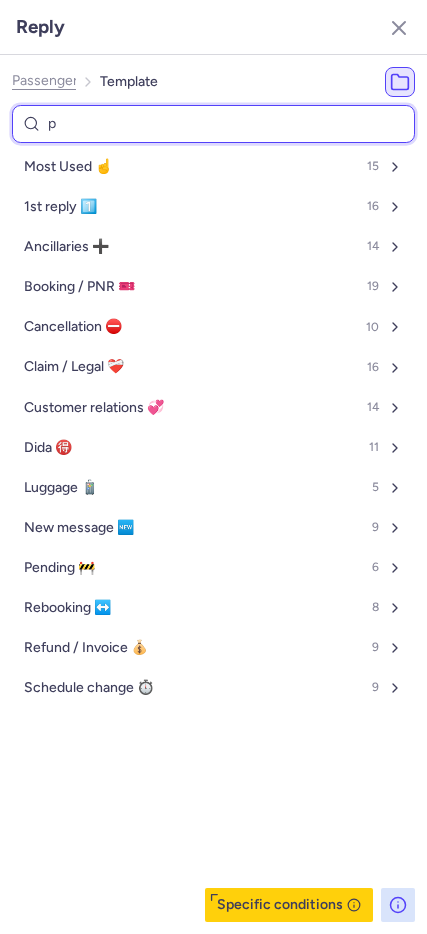 type on "pe" 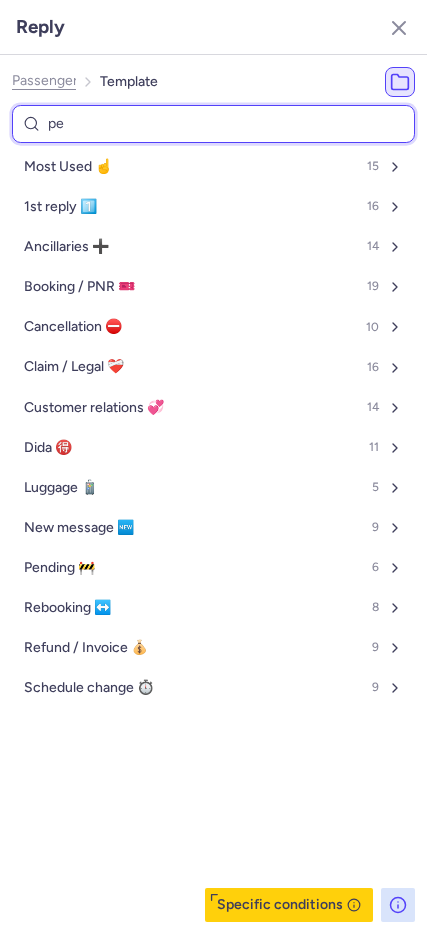 select on "en" 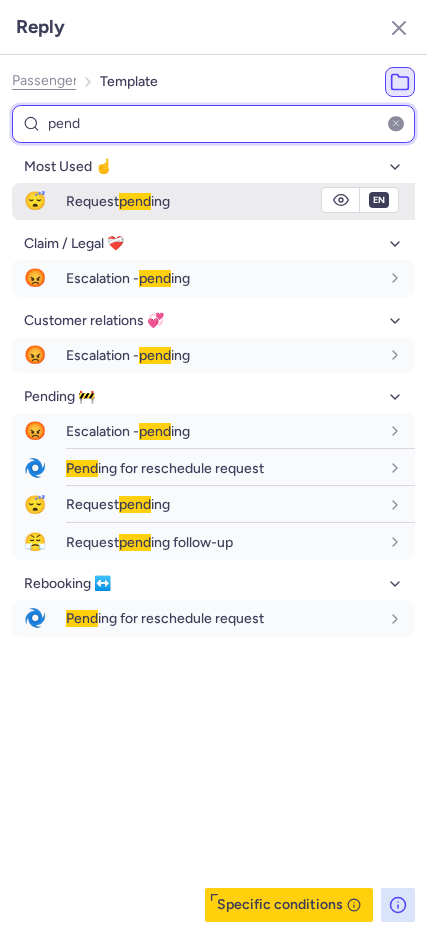 type on "pend" 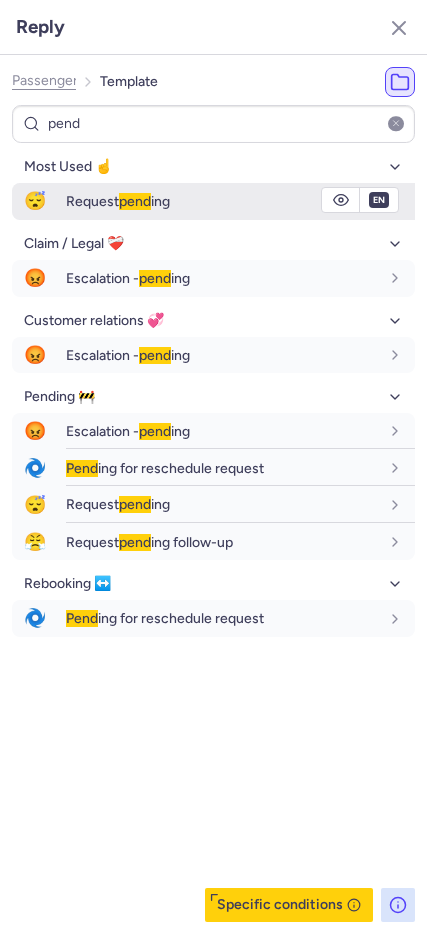 click on "😴" at bounding box center (35, 201) 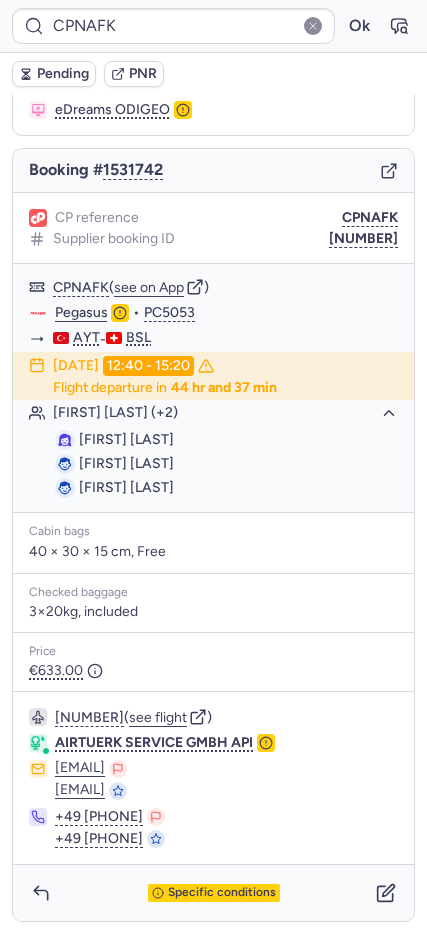 click on "Pending" at bounding box center [63, 74] 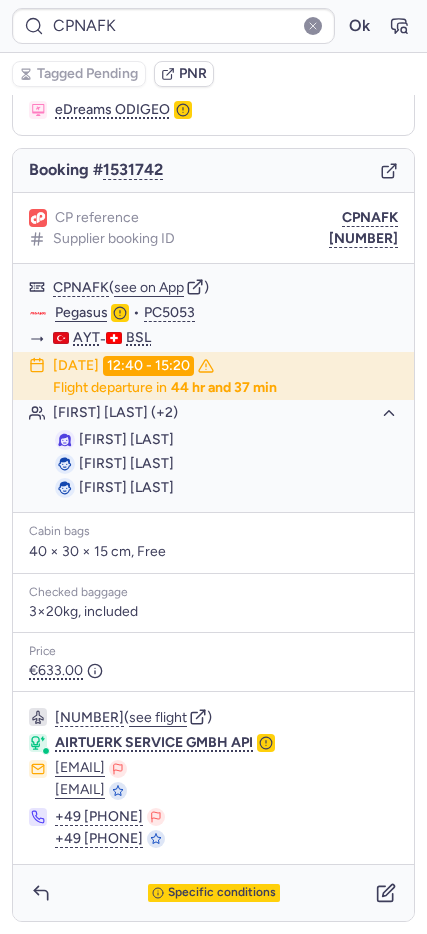 click on "Specific conditions" at bounding box center [213, 893] 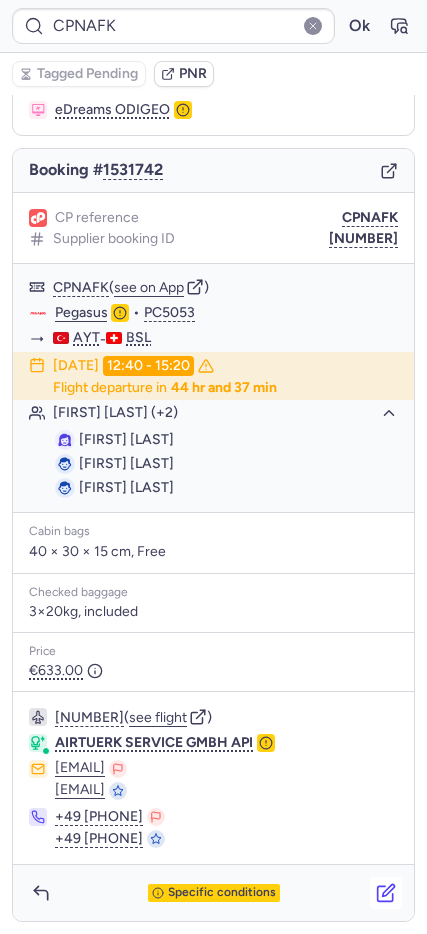 click at bounding box center [386, 893] 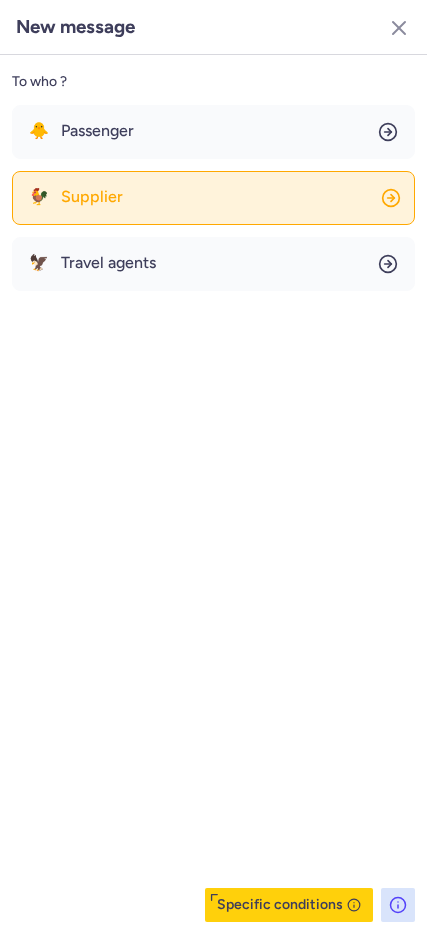 click on "Supplier" at bounding box center (92, 197) 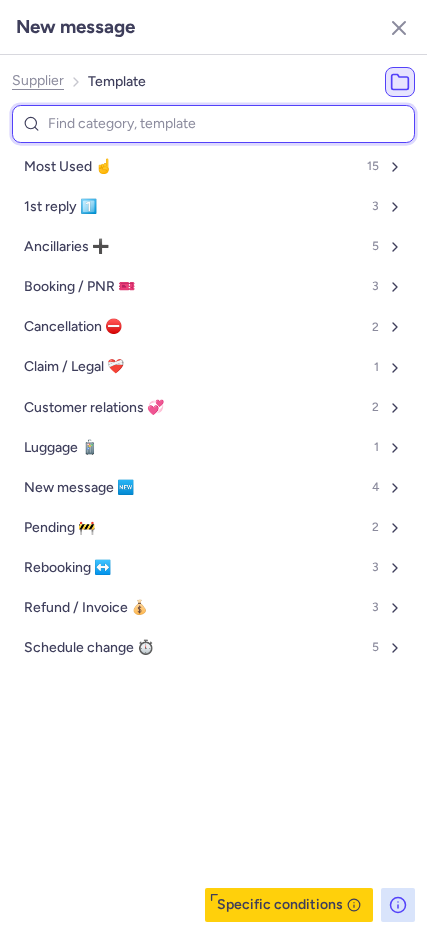 click at bounding box center (213, 124) 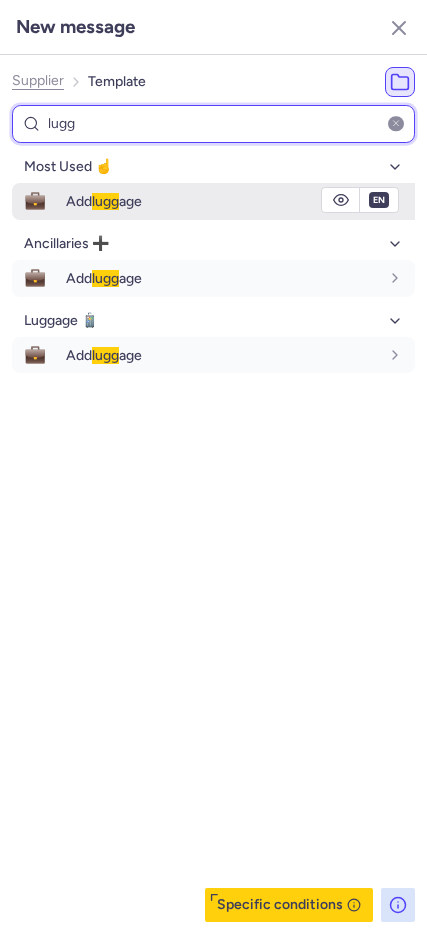 type on "lugg" 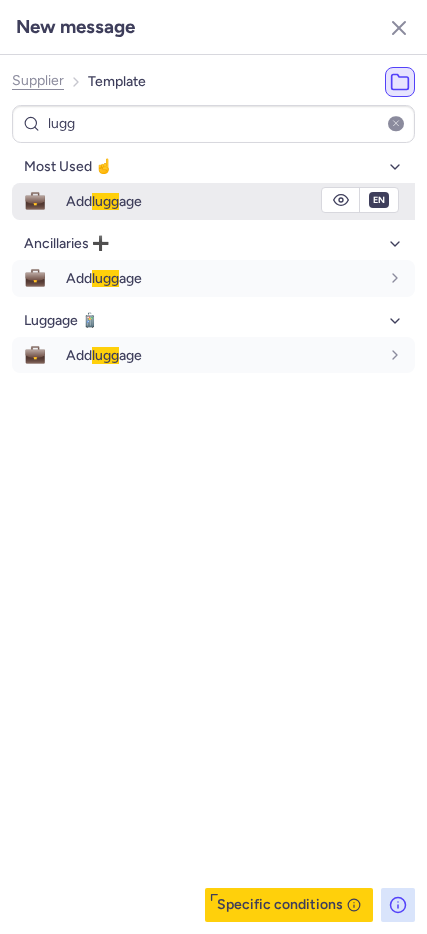click on "Add  lugg age" at bounding box center (240, 201) 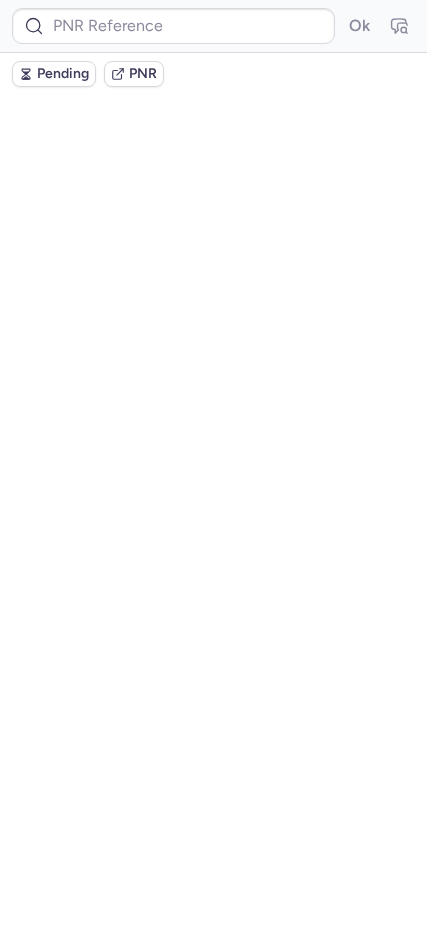 scroll, scrollTop: 0, scrollLeft: 0, axis: both 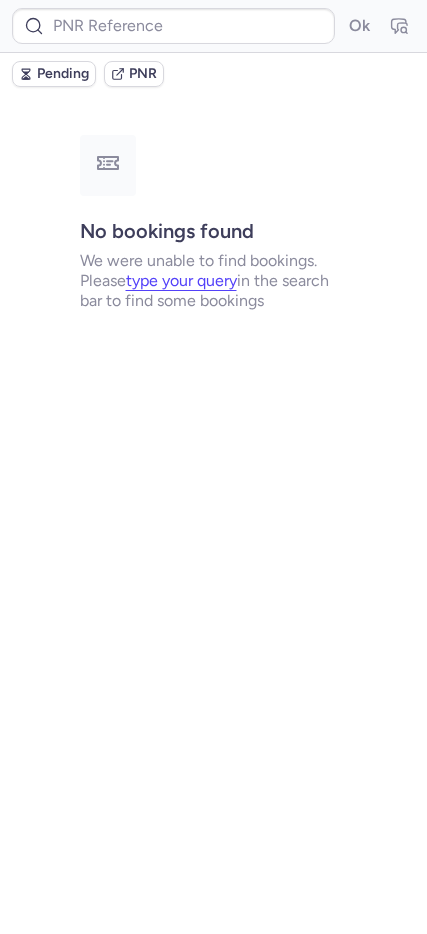 type on "CPNAFK" 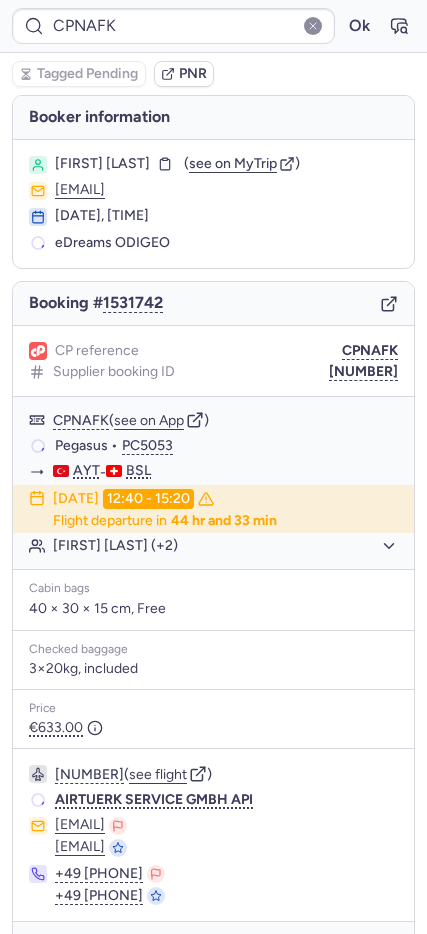 type on "CPEPYY" 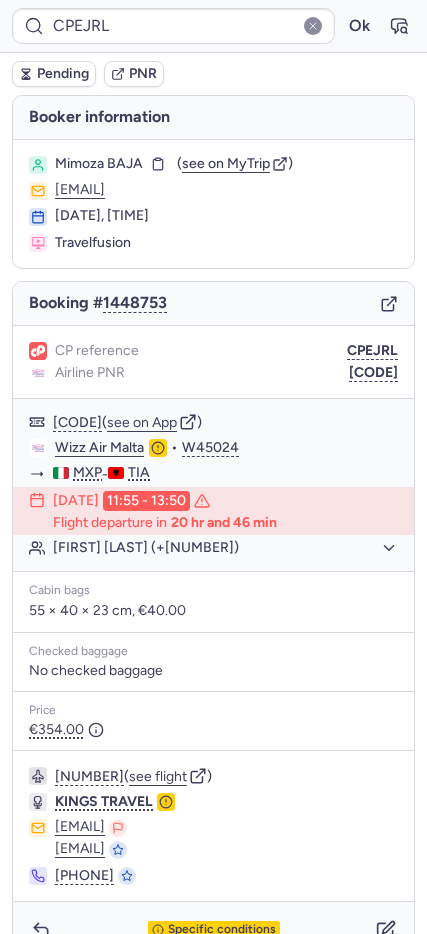 type on "CPYUSN" 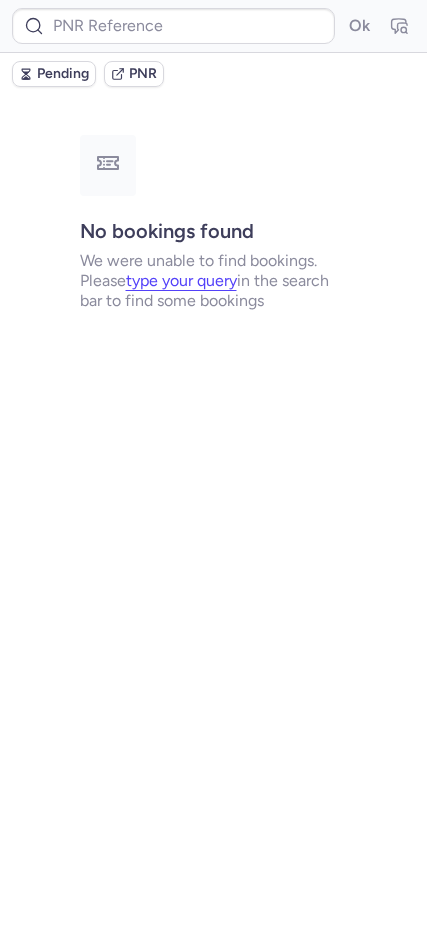 type on "CPNAFK" 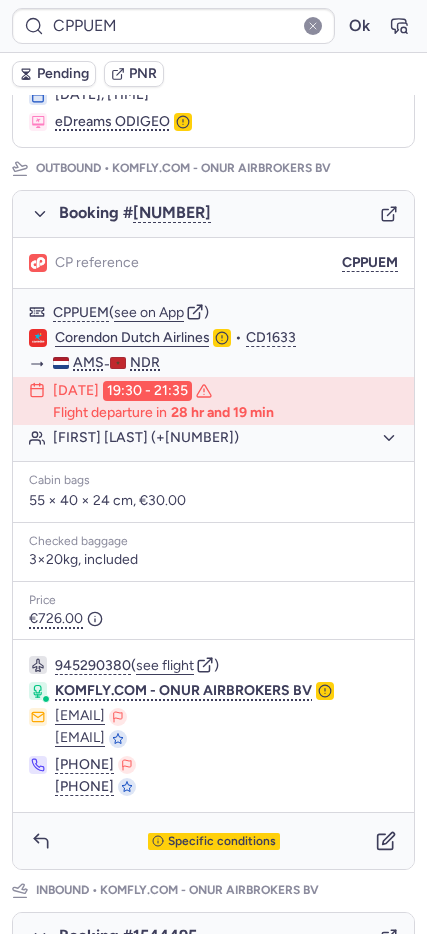 scroll, scrollTop: 236, scrollLeft: 0, axis: vertical 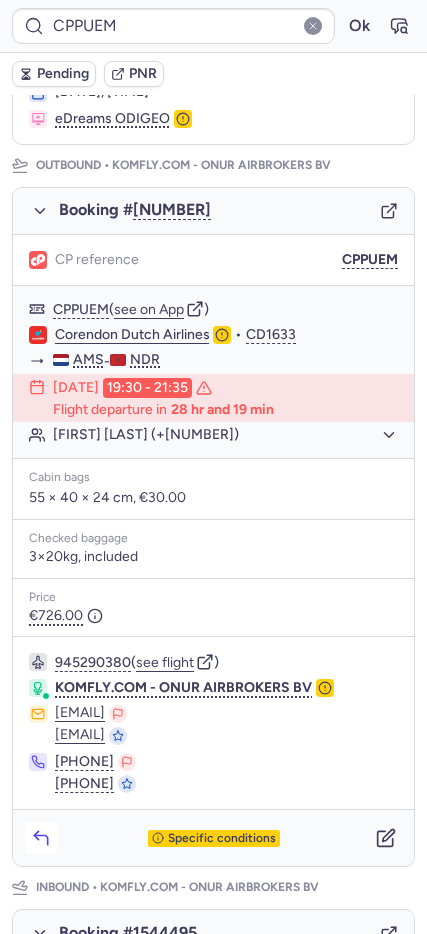 click 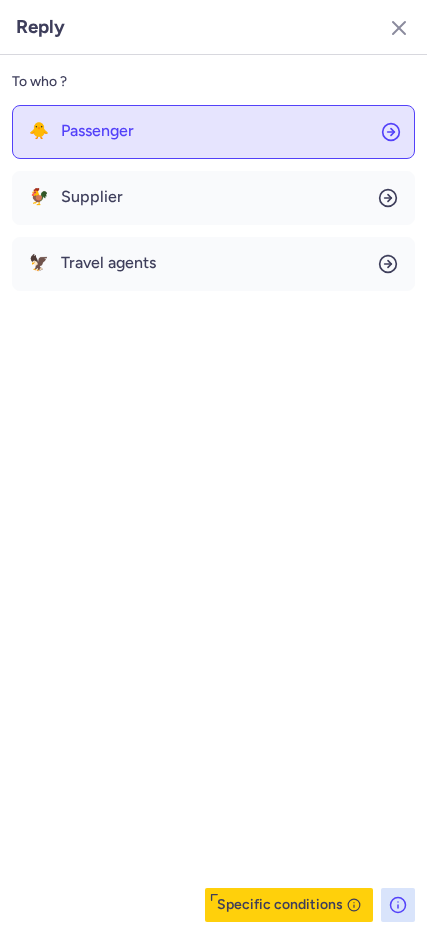 click on "Passenger" at bounding box center [97, 131] 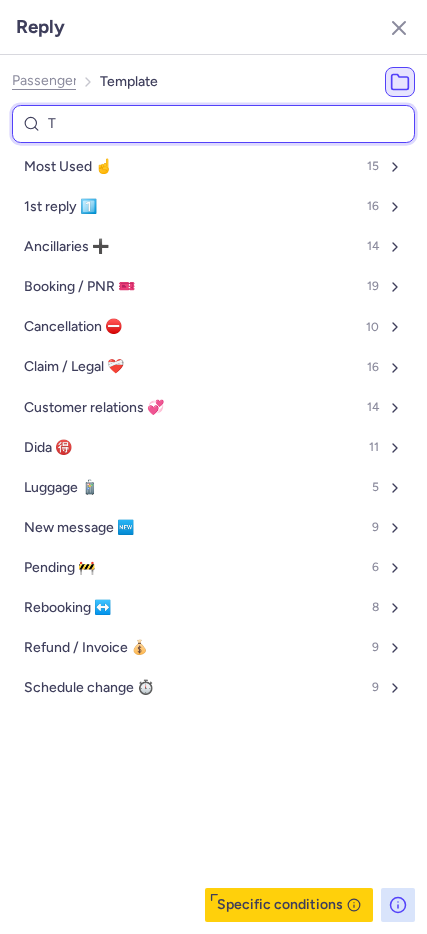 type on "TP" 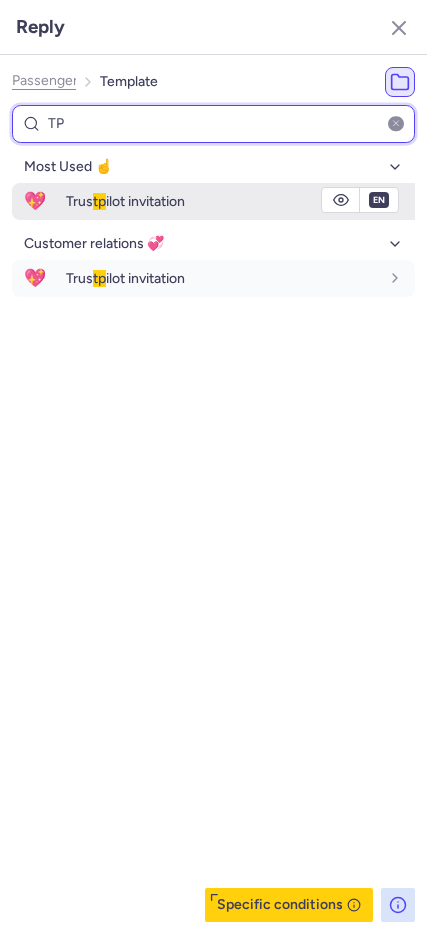 type on "TP" 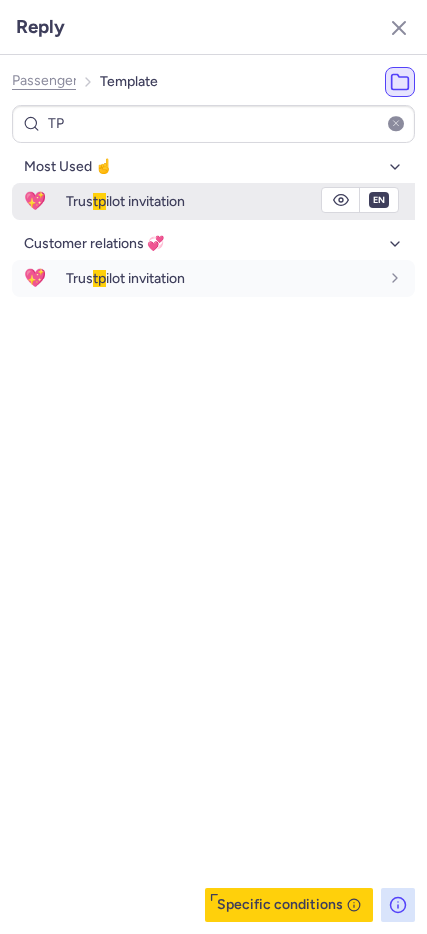 click on "tp" at bounding box center (99, 201) 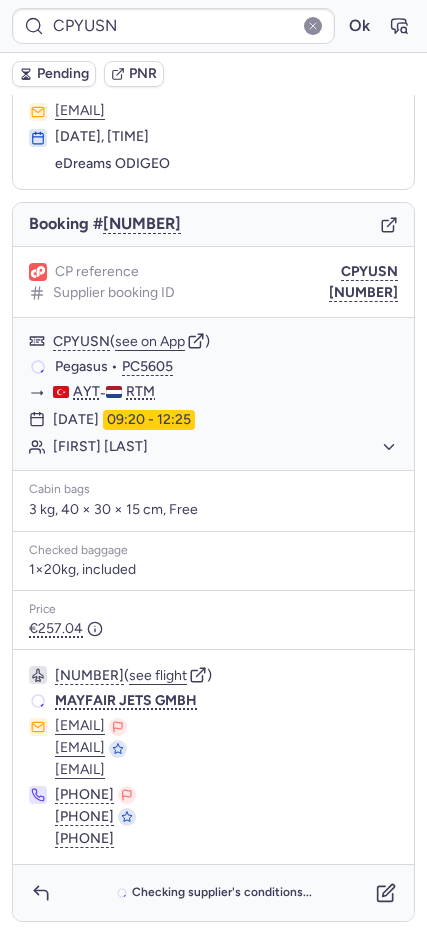 scroll, scrollTop: 79, scrollLeft: 0, axis: vertical 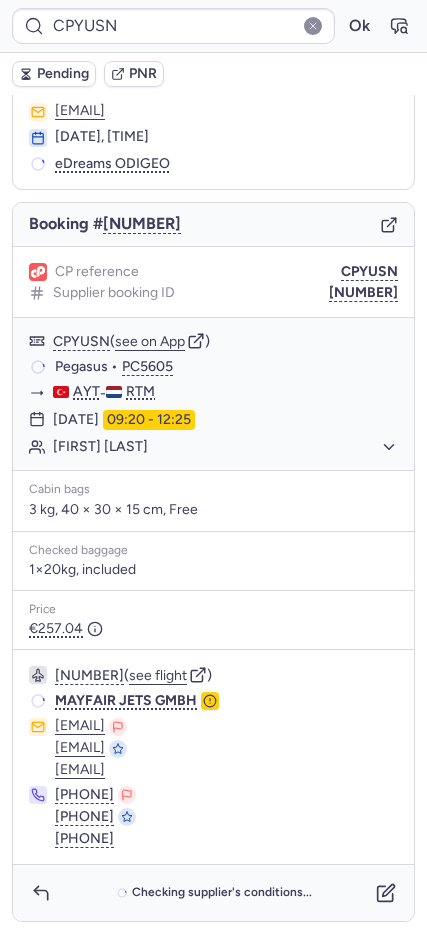 type on "CPPUEM" 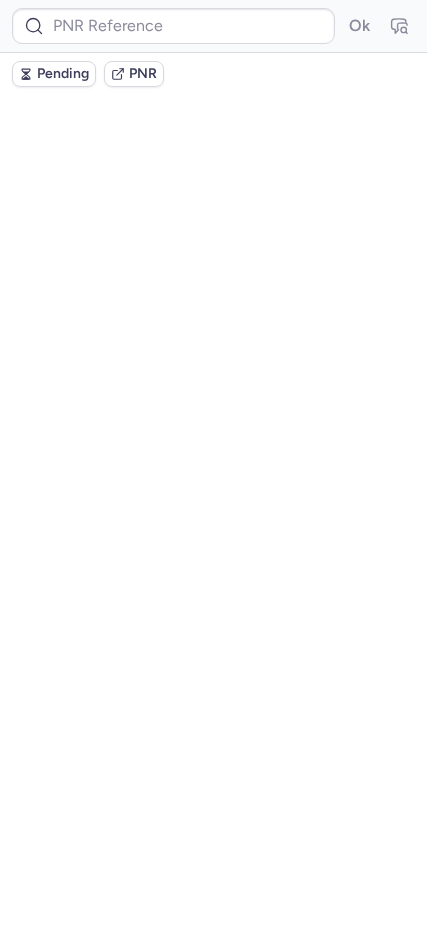 scroll, scrollTop: 0, scrollLeft: 0, axis: both 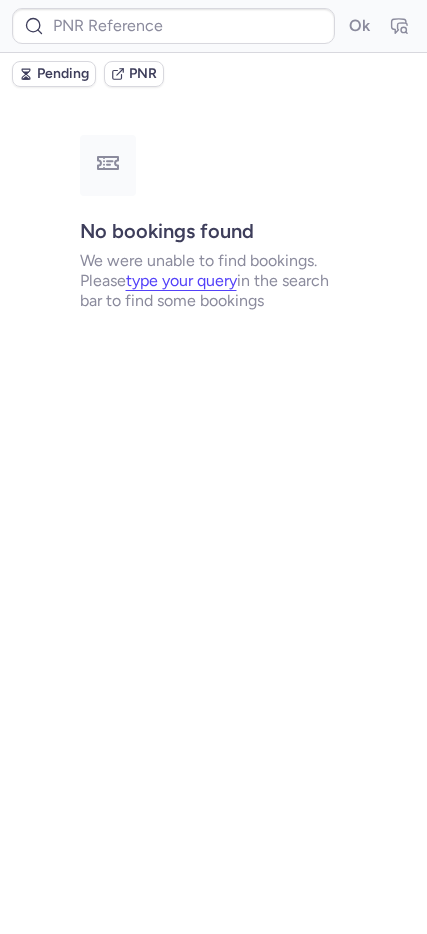 type on "CPYUSN" 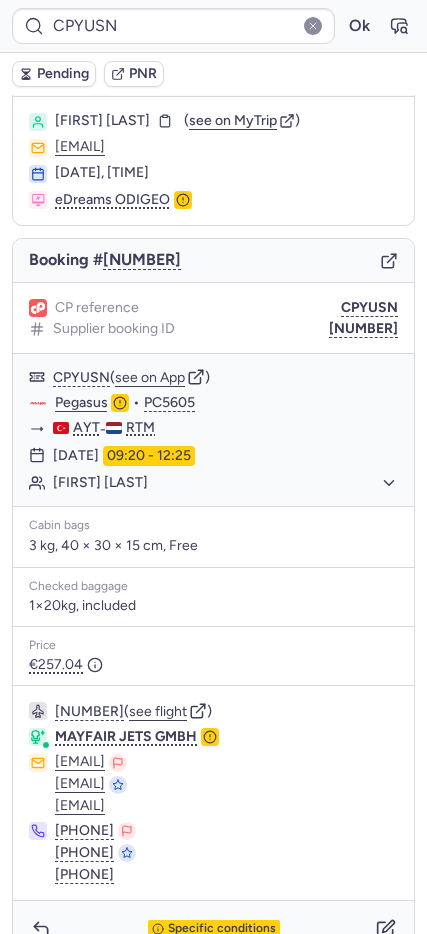 scroll, scrollTop: 79, scrollLeft: 0, axis: vertical 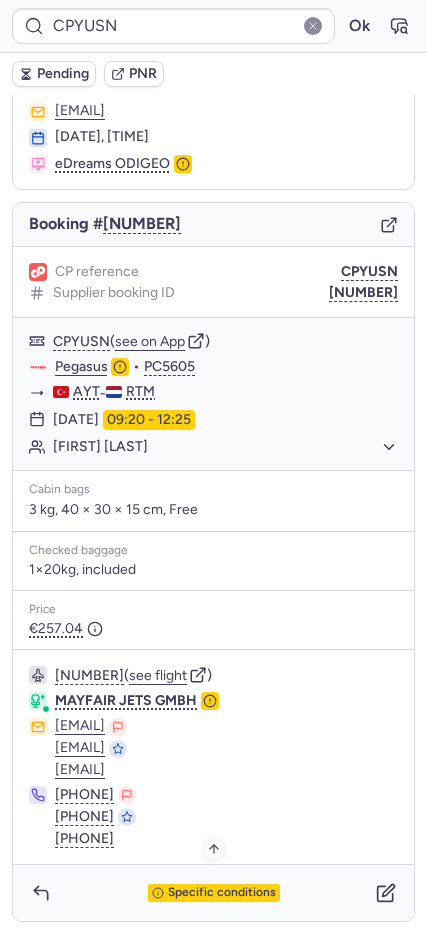 click on "Specific conditions" at bounding box center [222, 893] 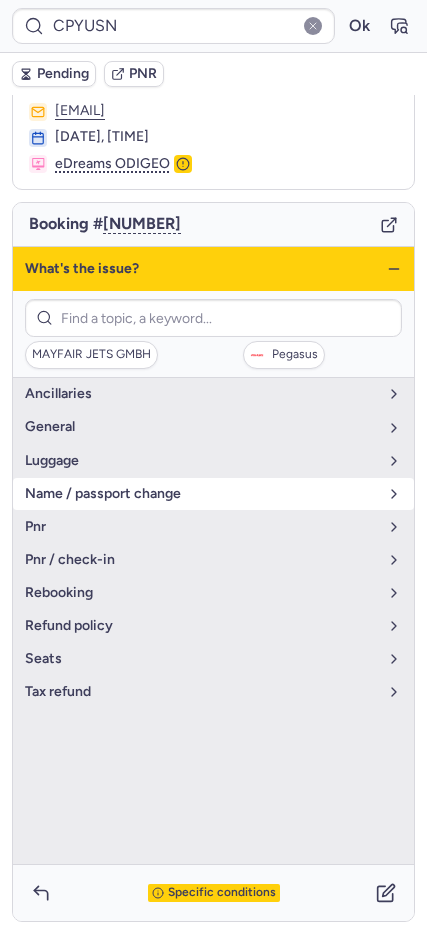 click on "name / passport change" at bounding box center [201, 494] 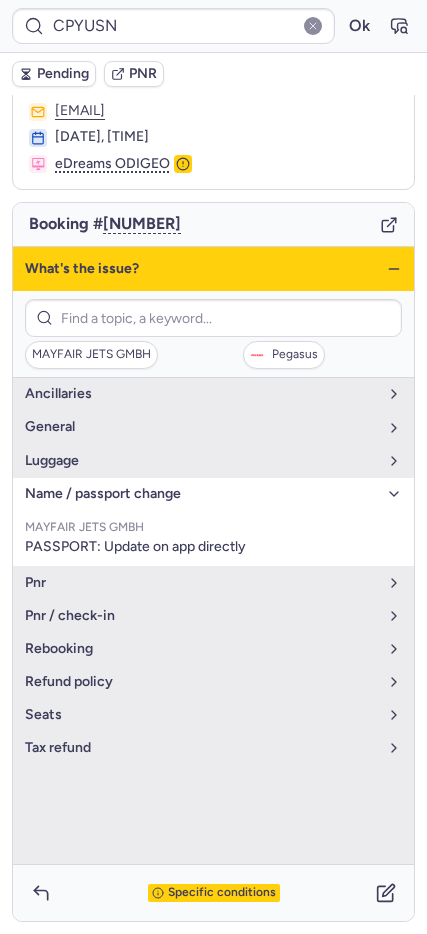 click 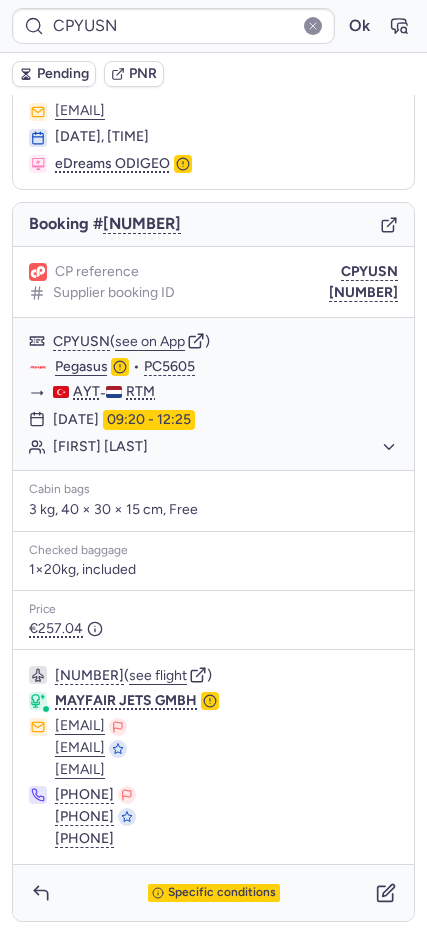 click on "Pending PNR" at bounding box center (213, 74) 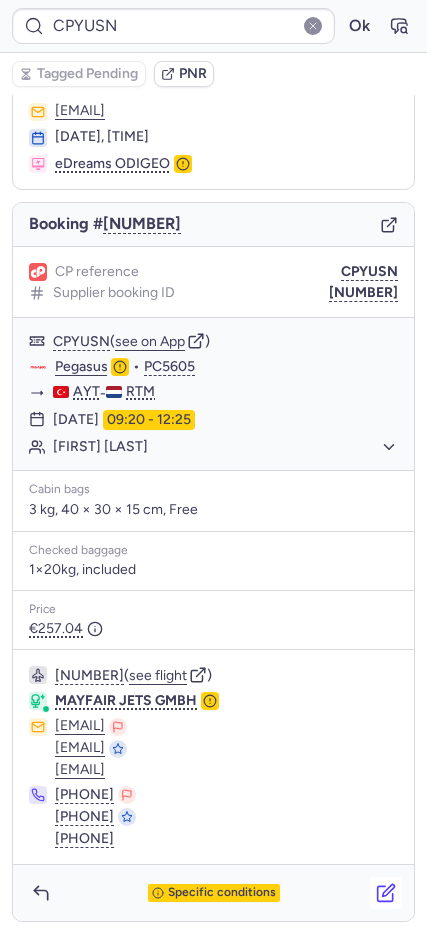 click 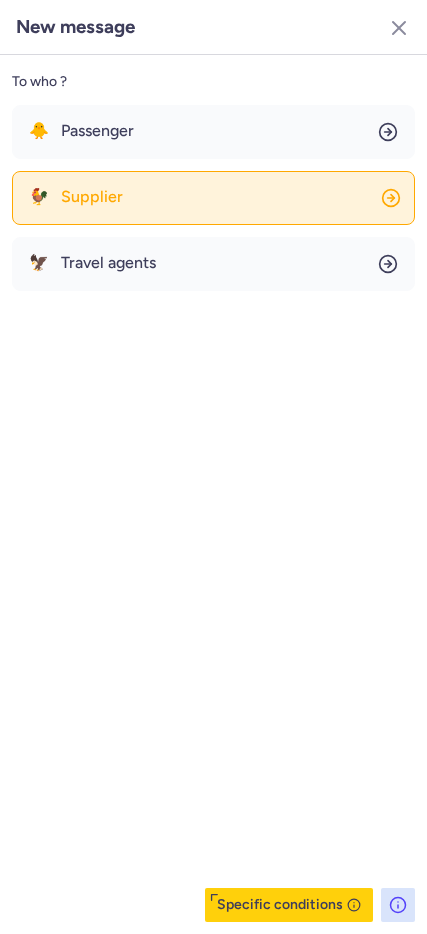 click on "🐓 Supplier" 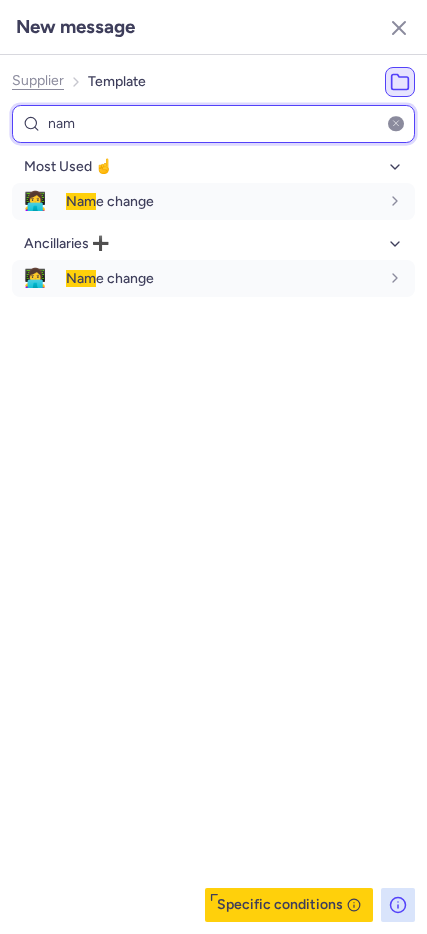 type on "nam" 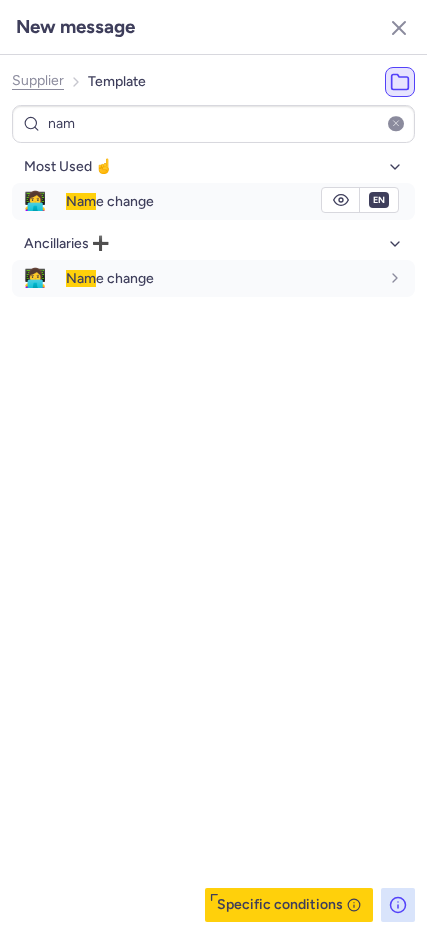 click on "Nam e change" at bounding box center [240, 201] 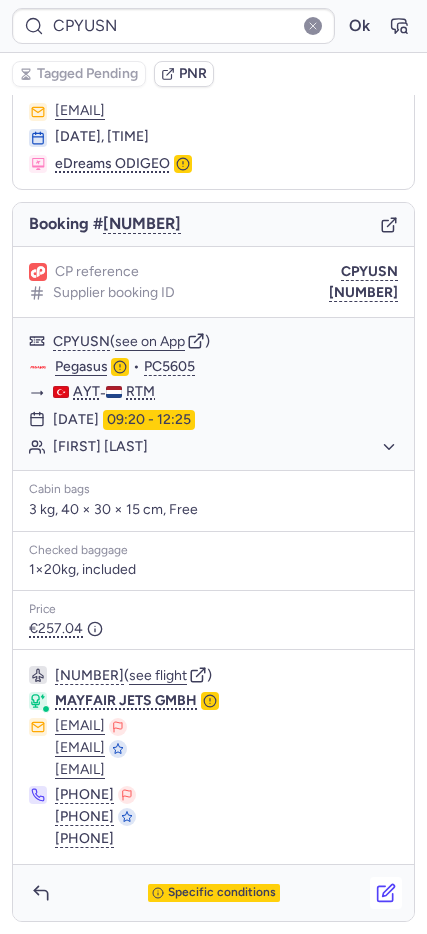 click 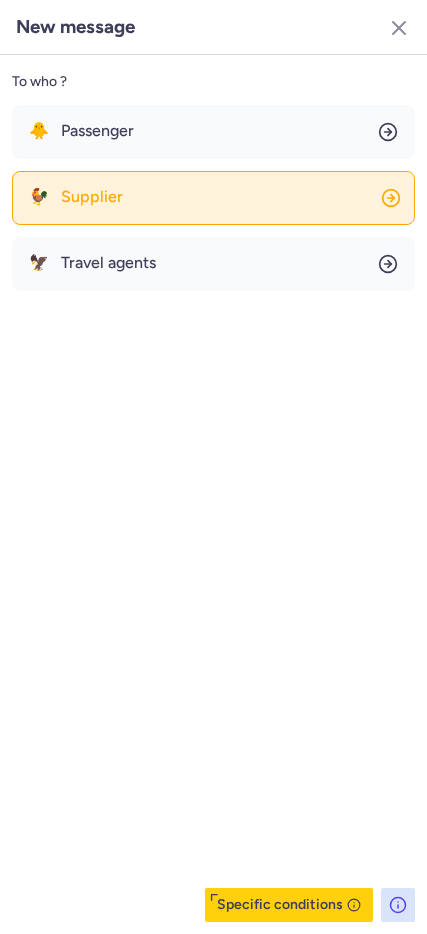 click on "🐓 Supplier" 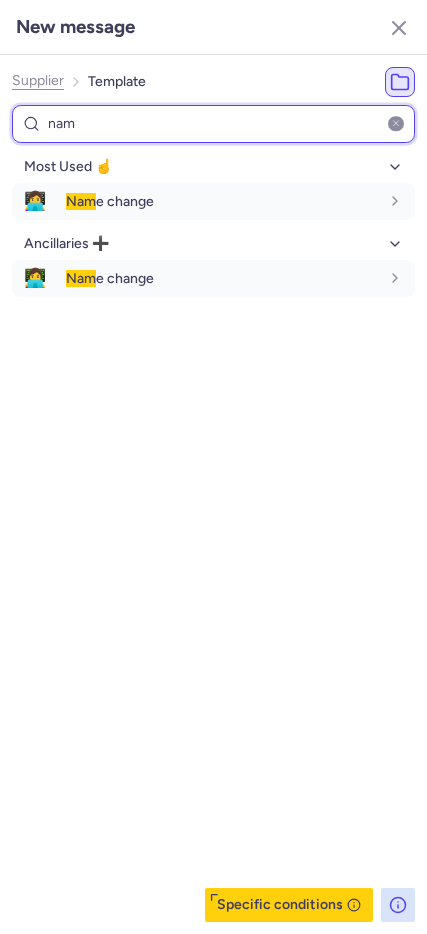 type on "nam" 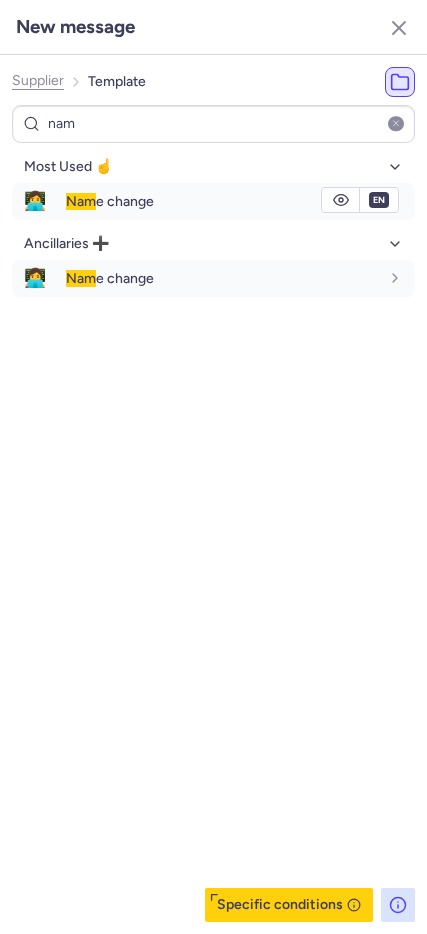 click on "Nam e change" at bounding box center [110, 201] 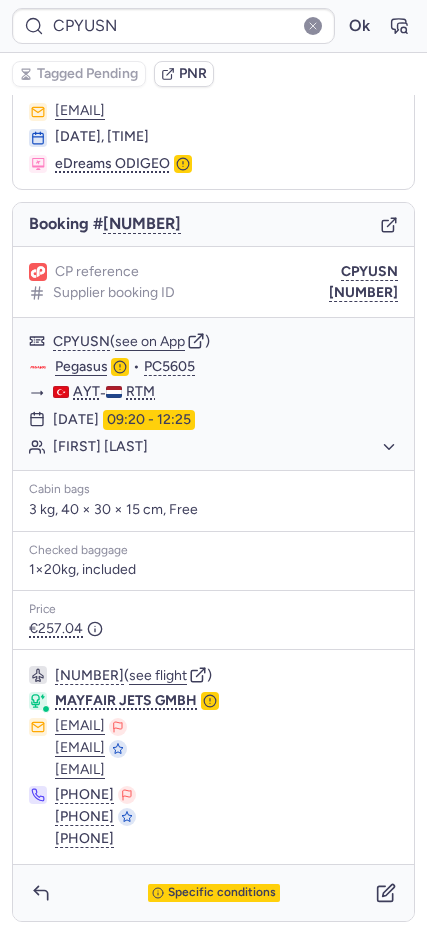 type on "CPAPE8" 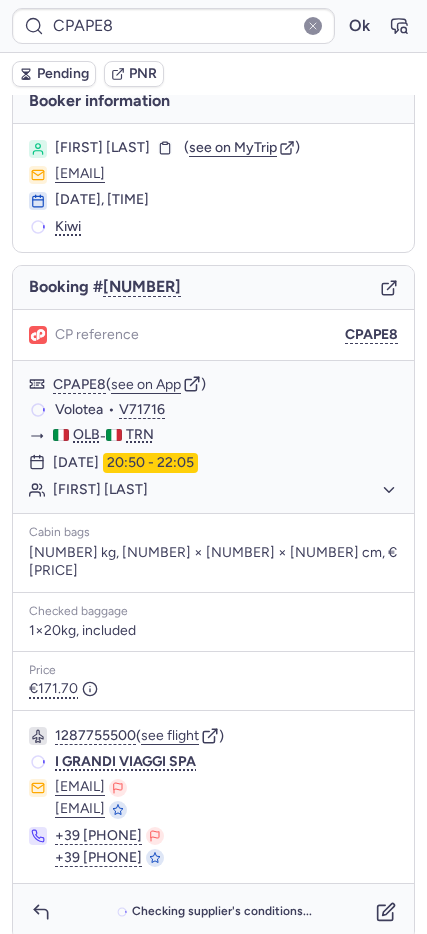 scroll, scrollTop: 17, scrollLeft: 0, axis: vertical 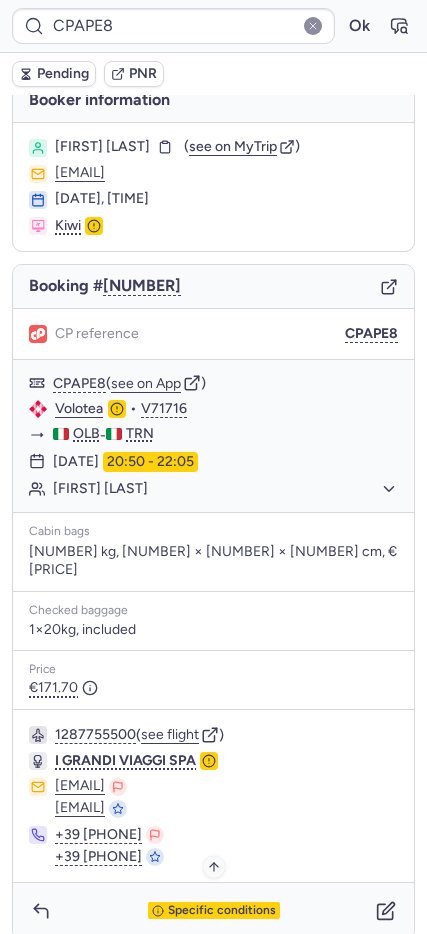 click on "Specific conditions" at bounding box center [222, 911] 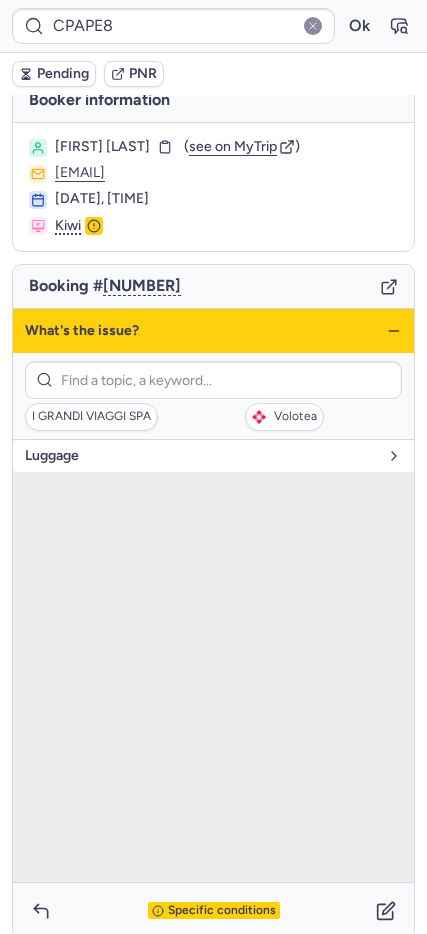 click on "luggage" at bounding box center (201, 456) 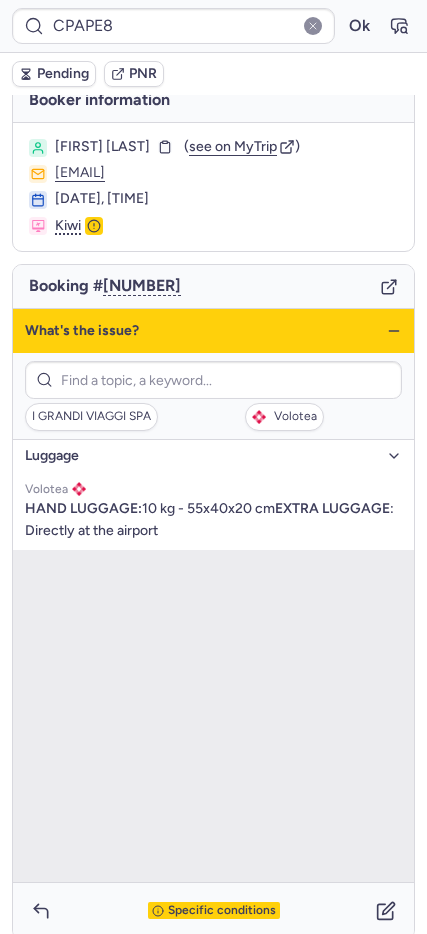click 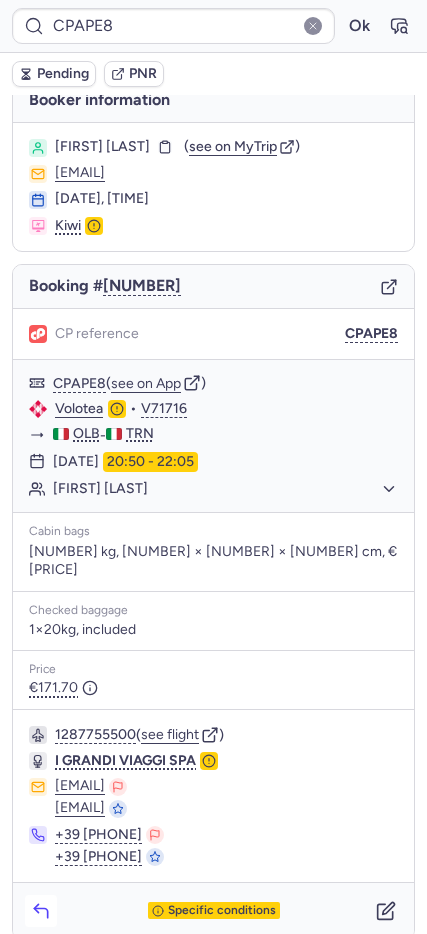click at bounding box center [41, 911] 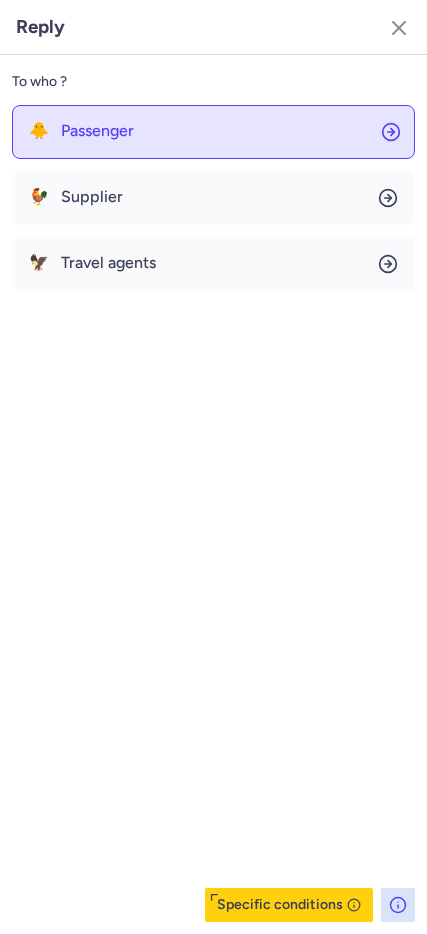 click on "🐥 Passenger" 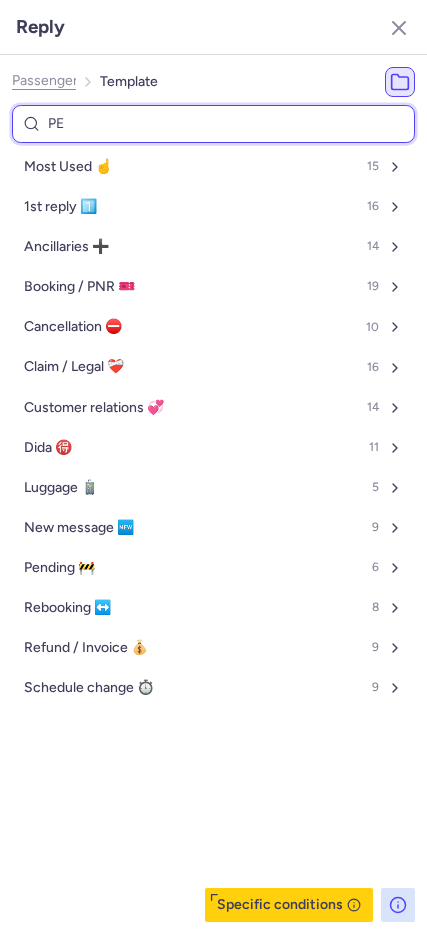 type on "PEN" 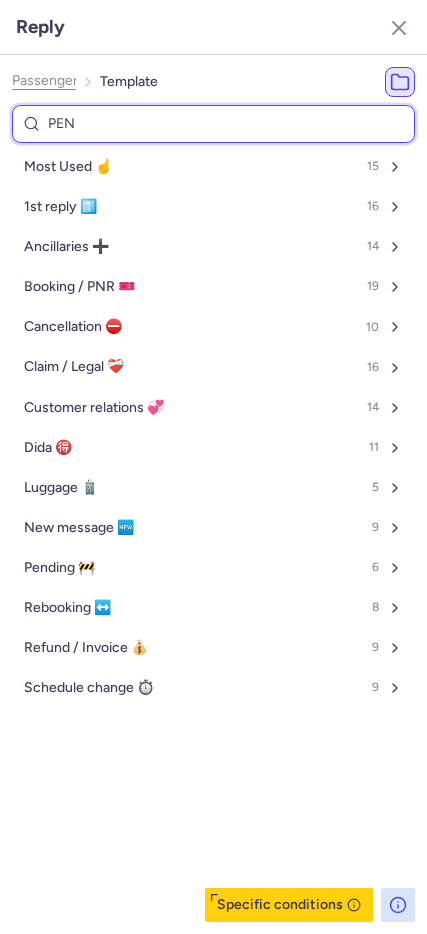 select on "en" 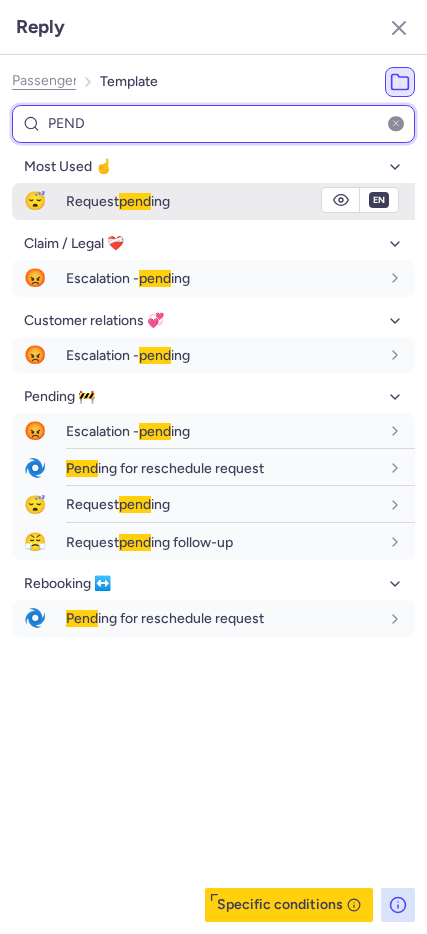 type on "PEND" 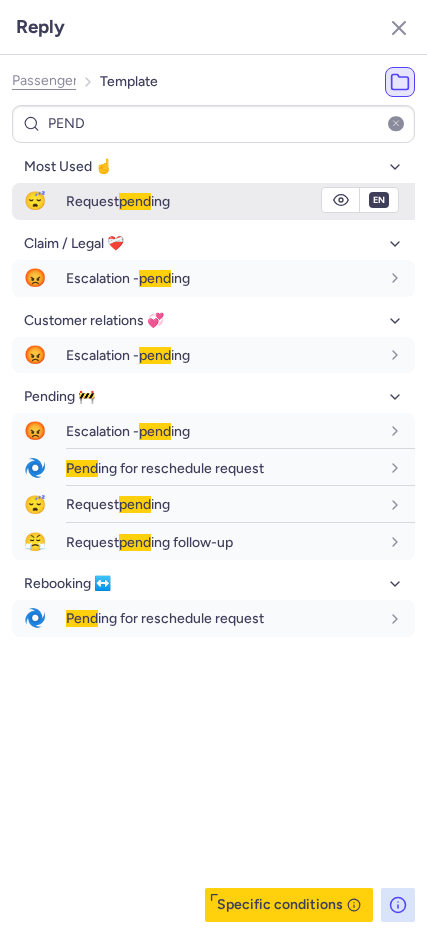 click on "Request pending" at bounding box center [118, 201] 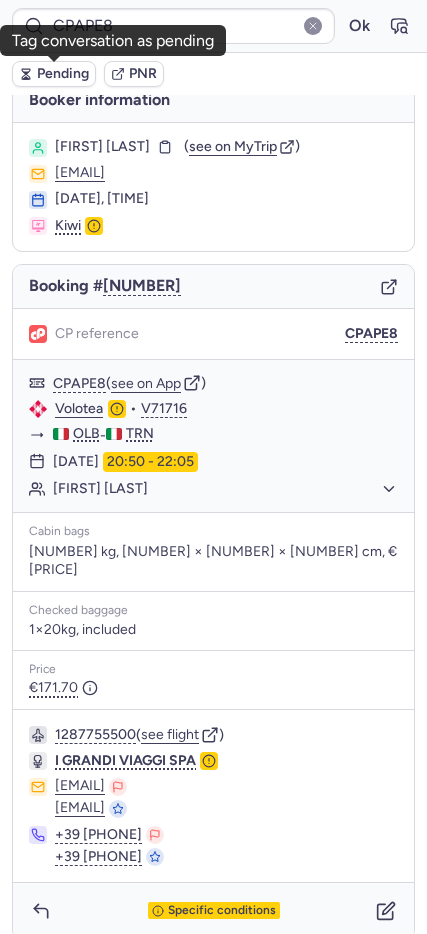 click on "Pending" at bounding box center (63, 74) 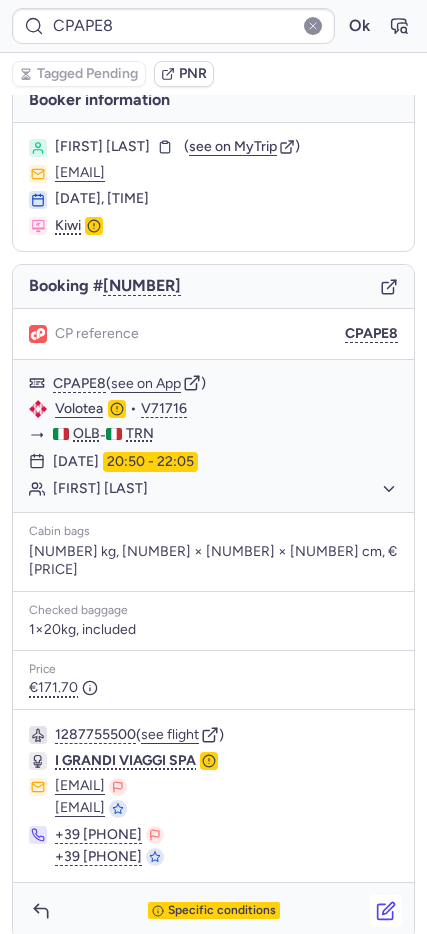 click 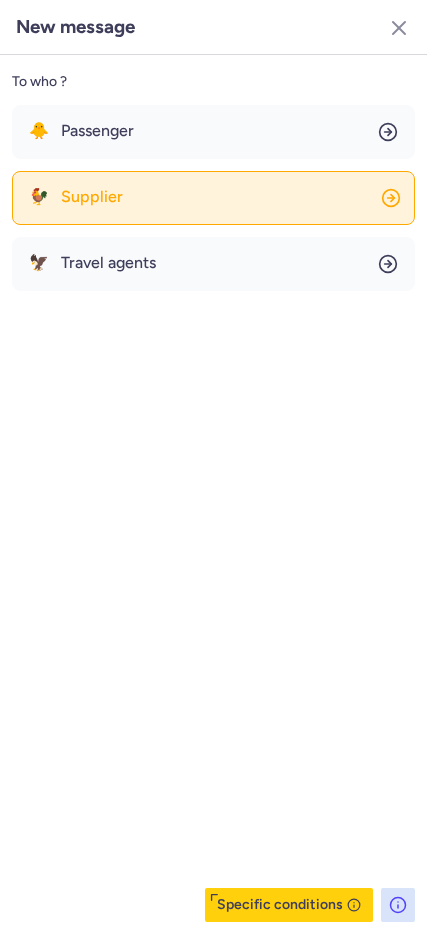 click on "🐓 Supplier" at bounding box center (76, 197) 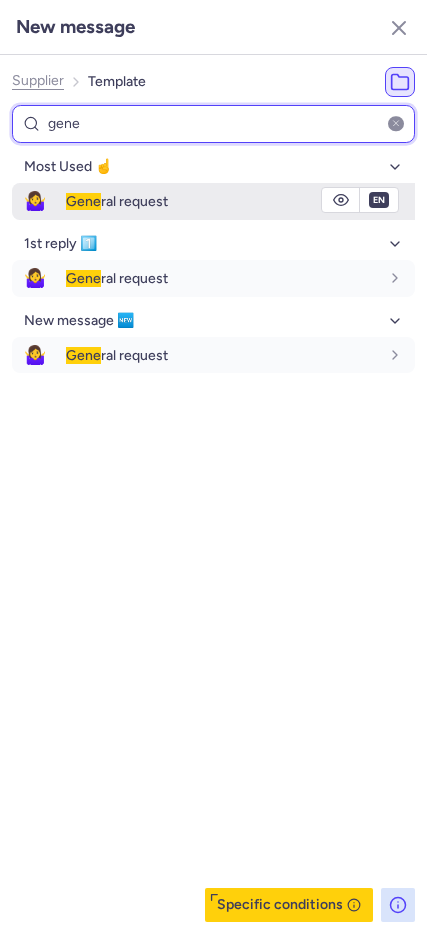 type on "gene" 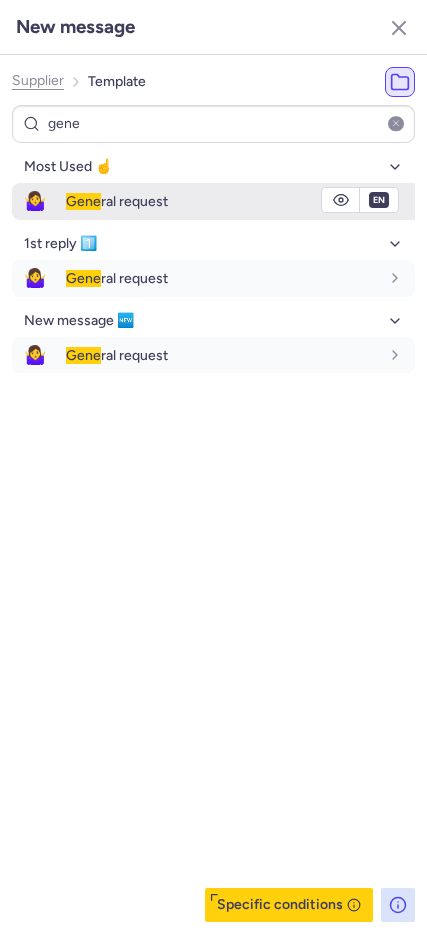 click on "🤷‍♀️" at bounding box center (35, 201) 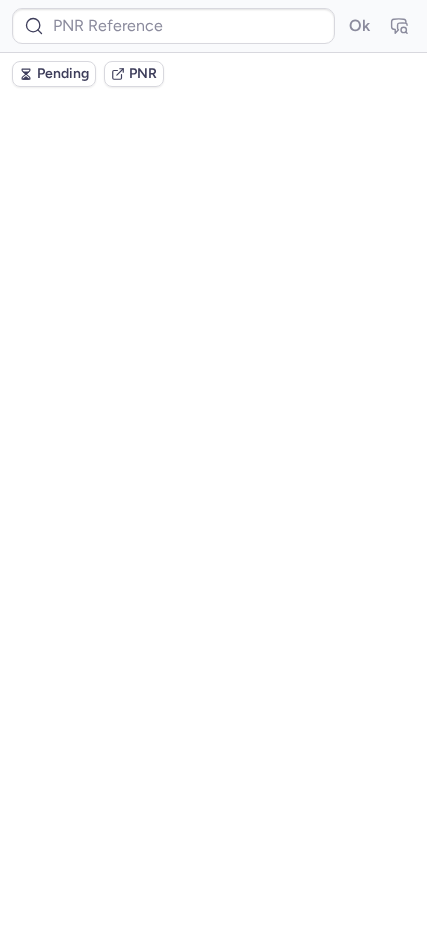 scroll, scrollTop: 0, scrollLeft: 0, axis: both 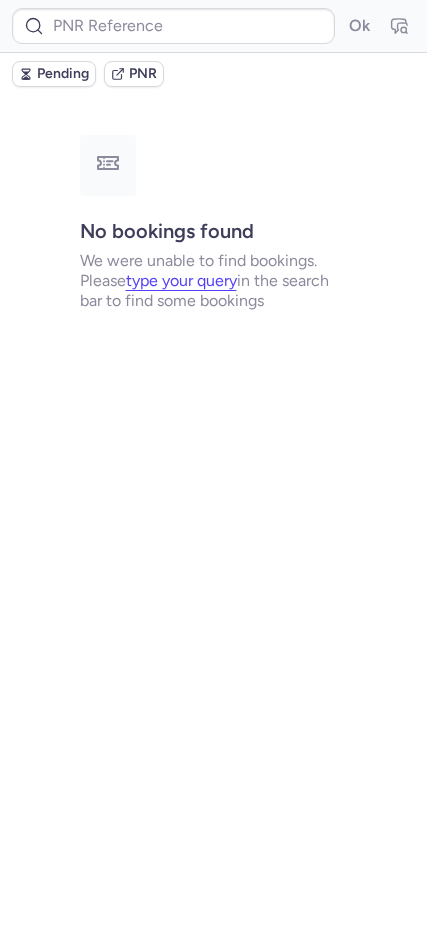 type on "CPAPE8" 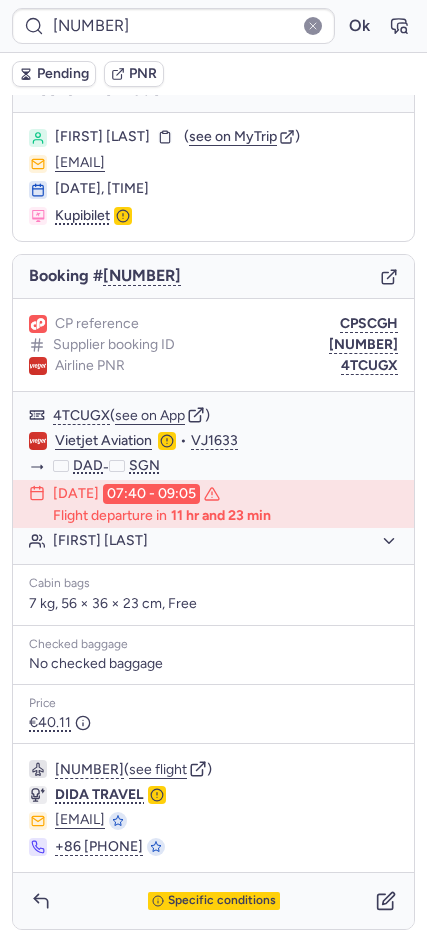 scroll, scrollTop: 35, scrollLeft: 0, axis: vertical 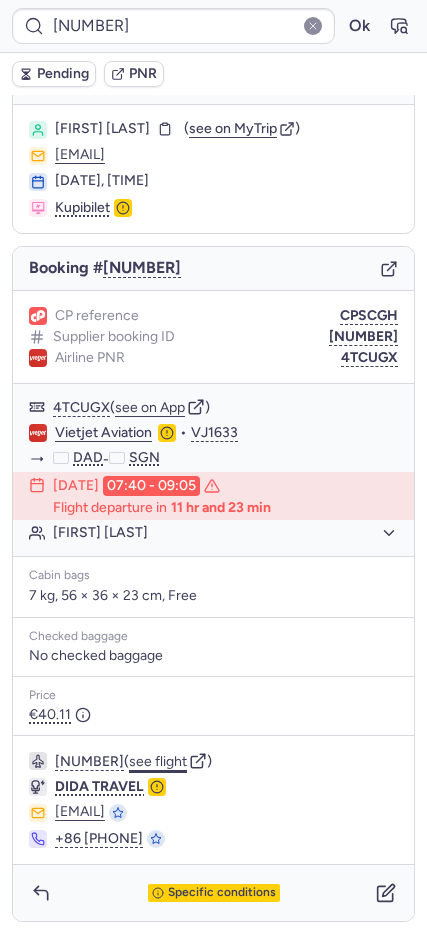 click on "see flight" 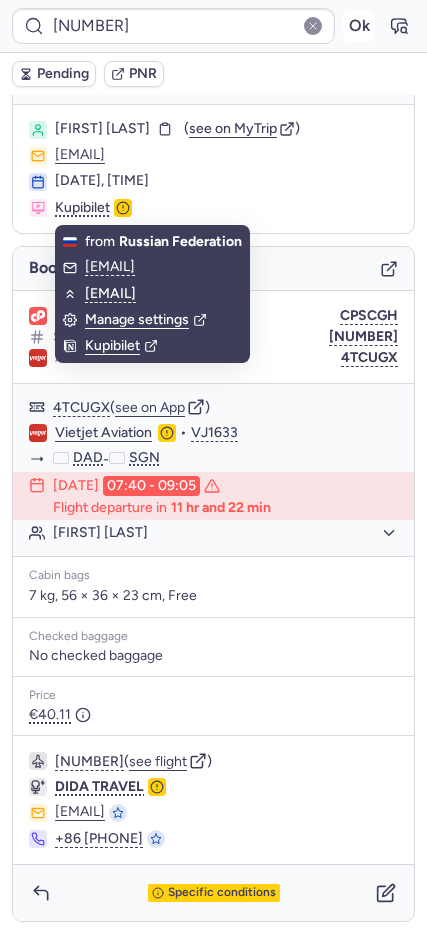 click on "Ok" at bounding box center (359, 26) 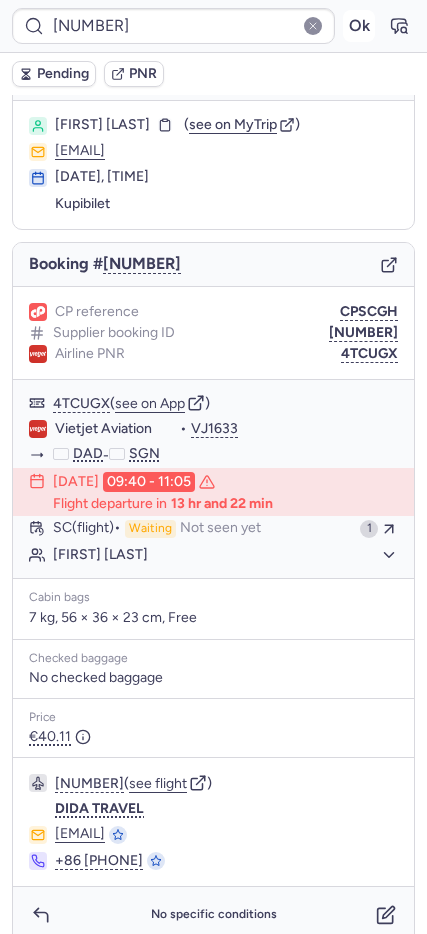scroll, scrollTop: 35, scrollLeft: 0, axis: vertical 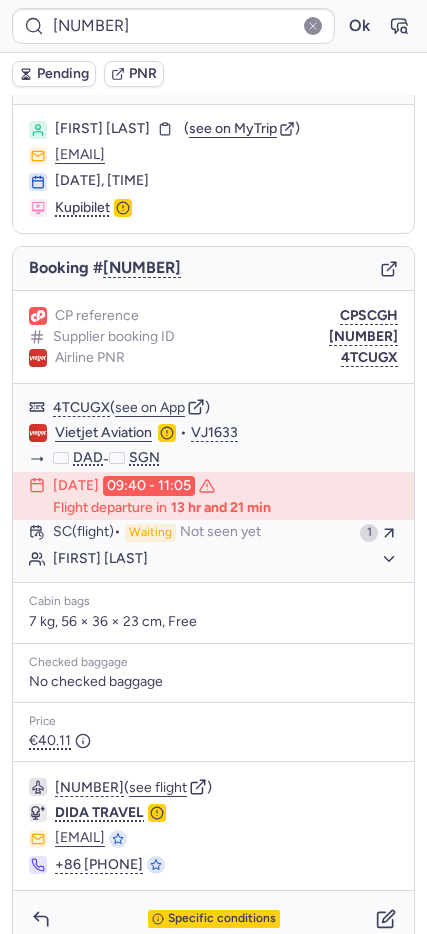 type on "CPAPE8" 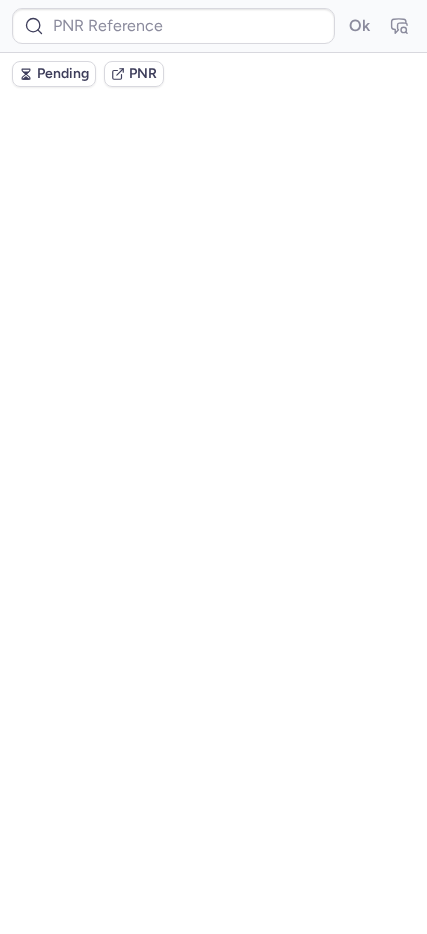 scroll, scrollTop: 0, scrollLeft: 0, axis: both 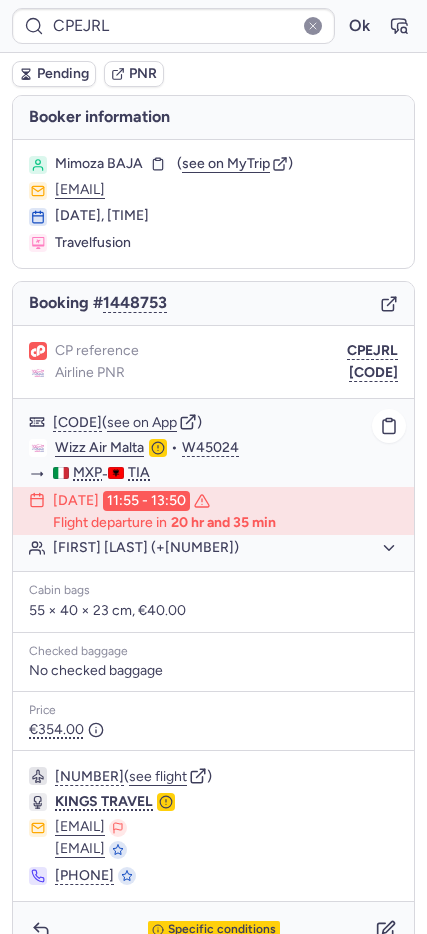 click on "[FIRST] [LAST] ([COUNTRY_CODE])" 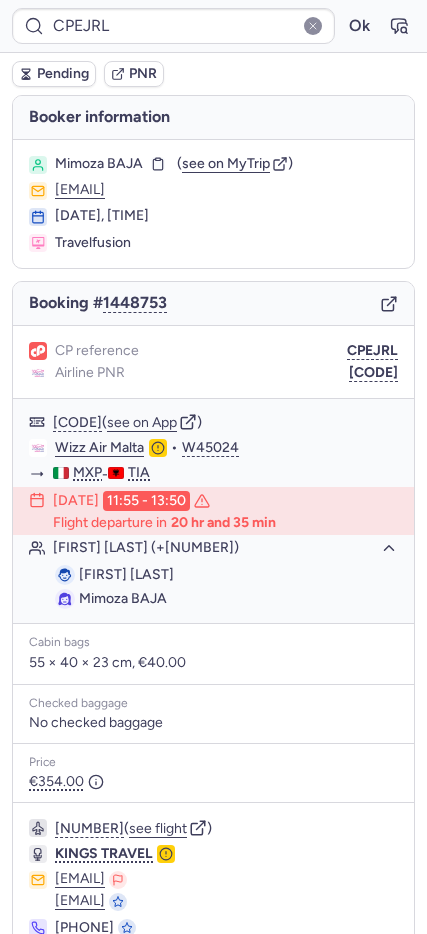 click 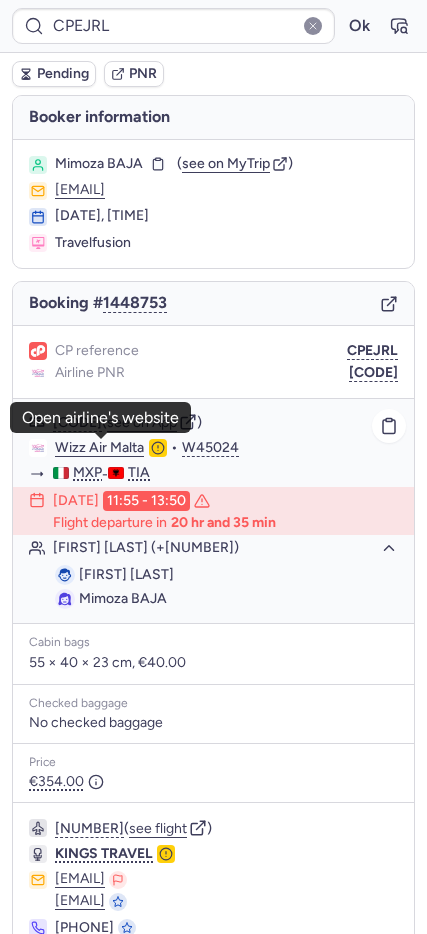 click on "Wizz Air Malta" 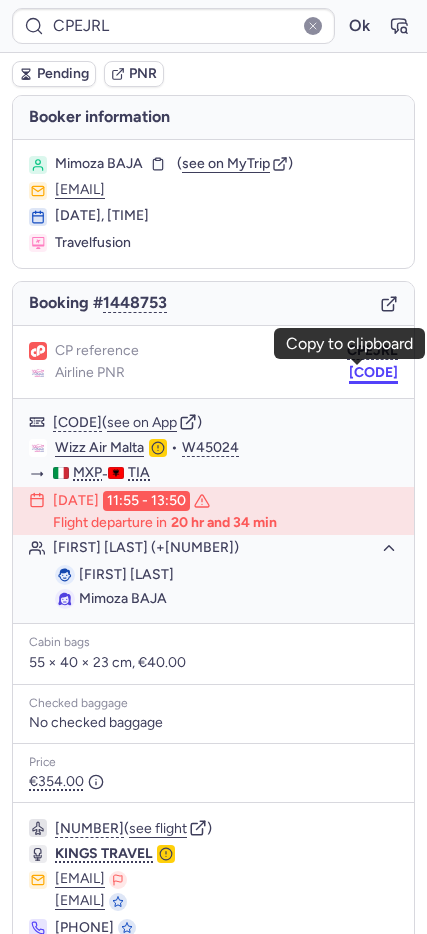 click on "NI5M5P" at bounding box center [373, 373] 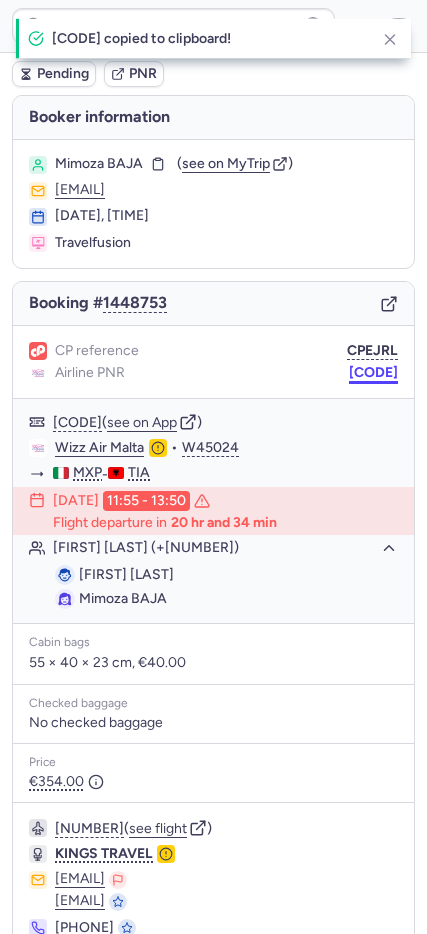click on "NI5M5P" at bounding box center (373, 373) 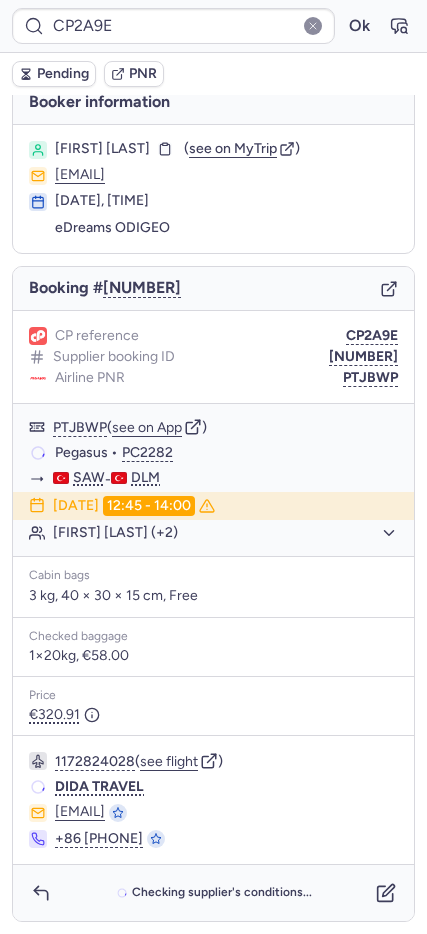 scroll, scrollTop: 15, scrollLeft: 0, axis: vertical 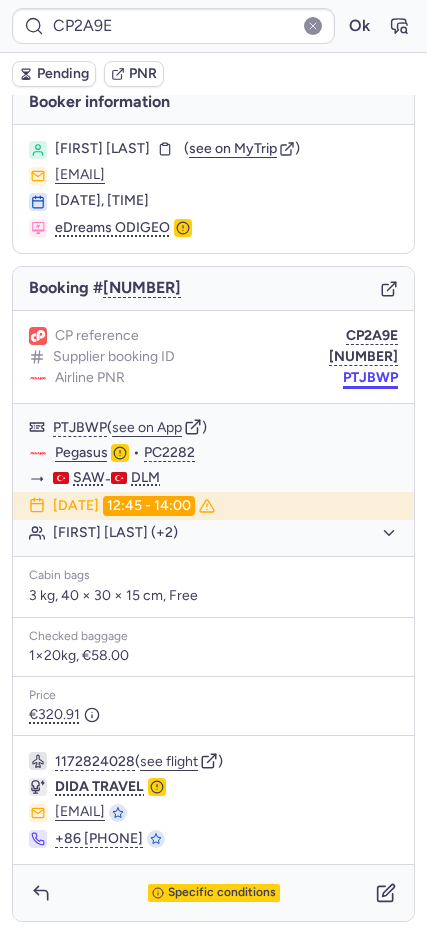 click on "PTJBWP" at bounding box center [370, 378] 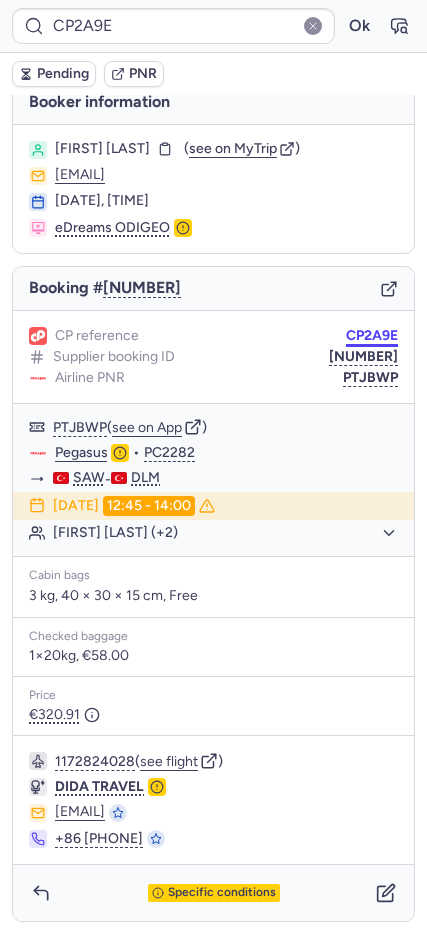 click on "CP2A9E" at bounding box center (372, 336) 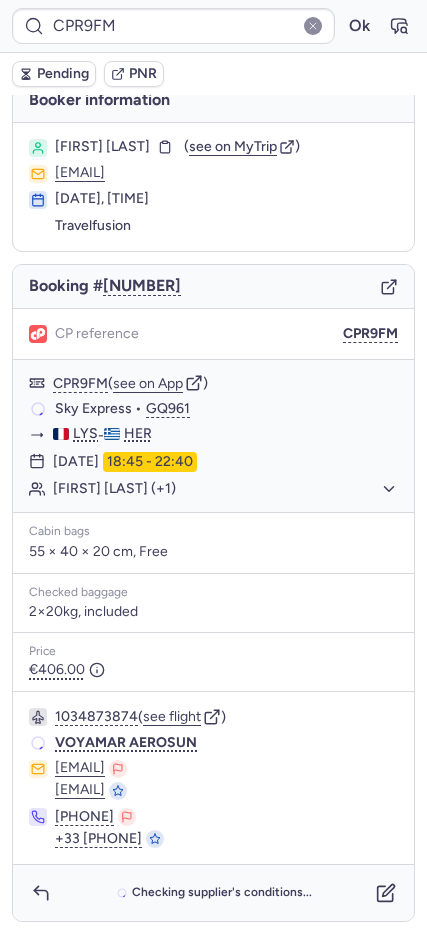scroll, scrollTop: 16, scrollLeft: 0, axis: vertical 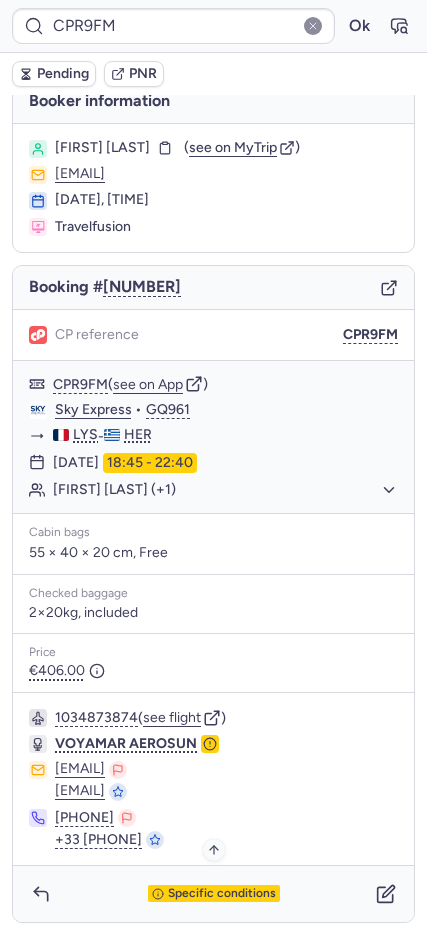 click on "Specific conditions" at bounding box center [222, 894] 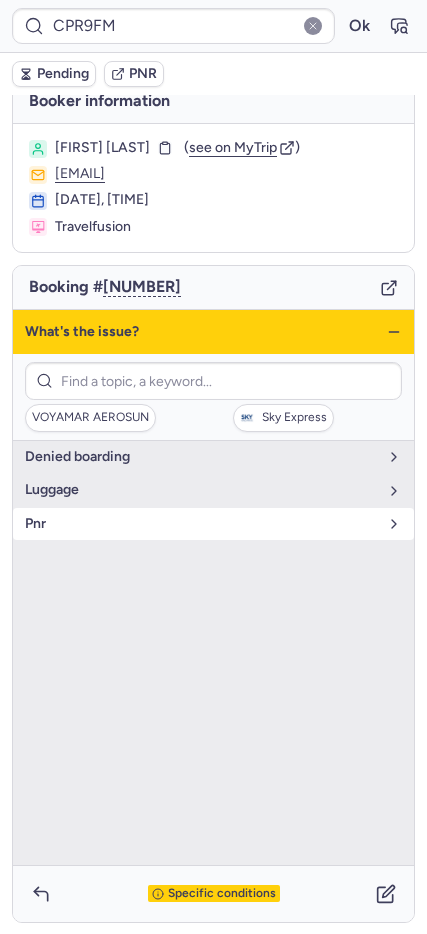 click on "pnr" at bounding box center [201, 524] 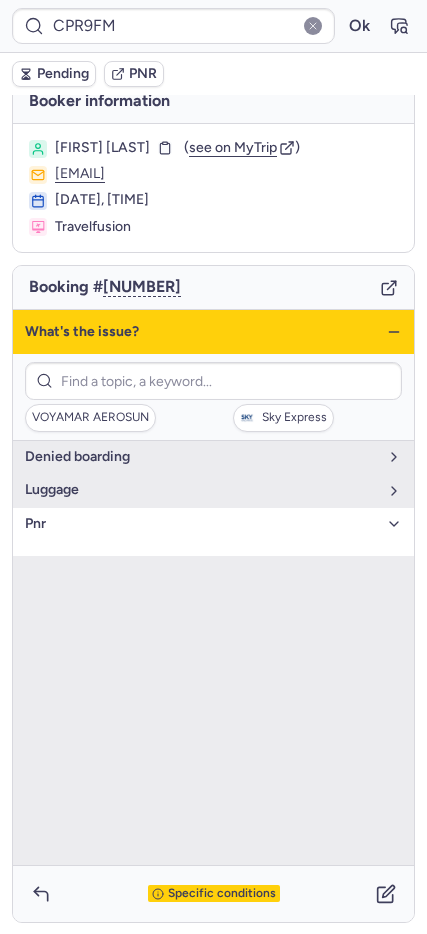 click on "pnr" at bounding box center [201, 524] 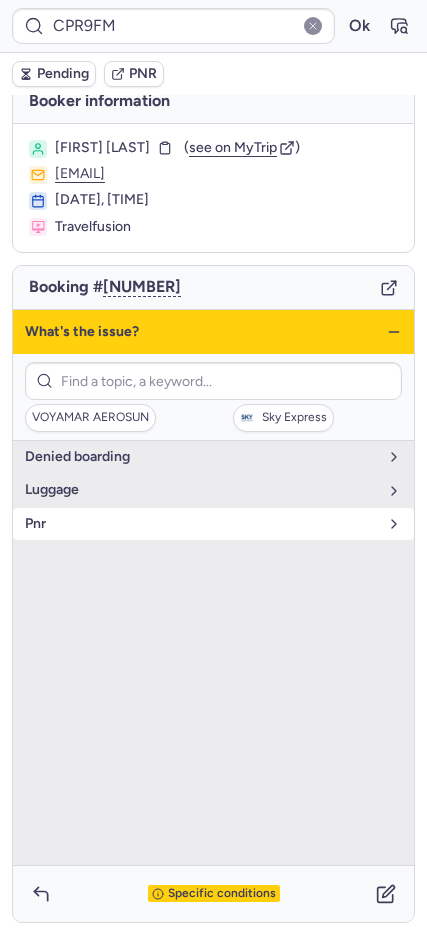 click on "pnr" at bounding box center (201, 524) 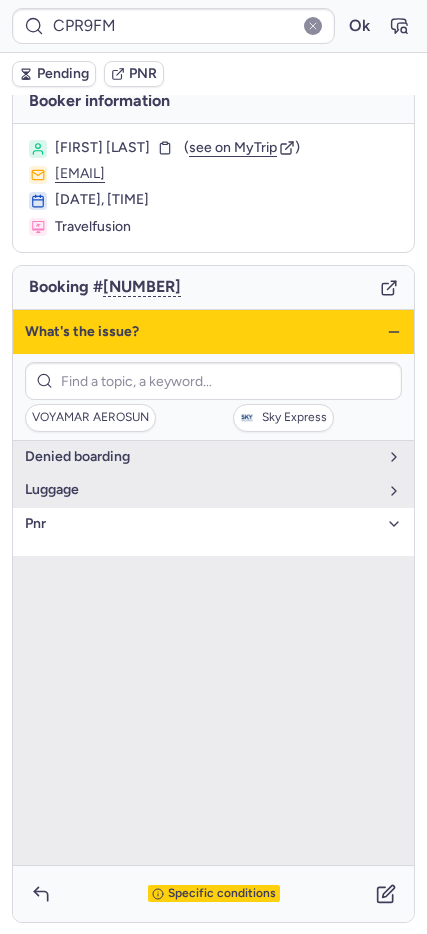 click 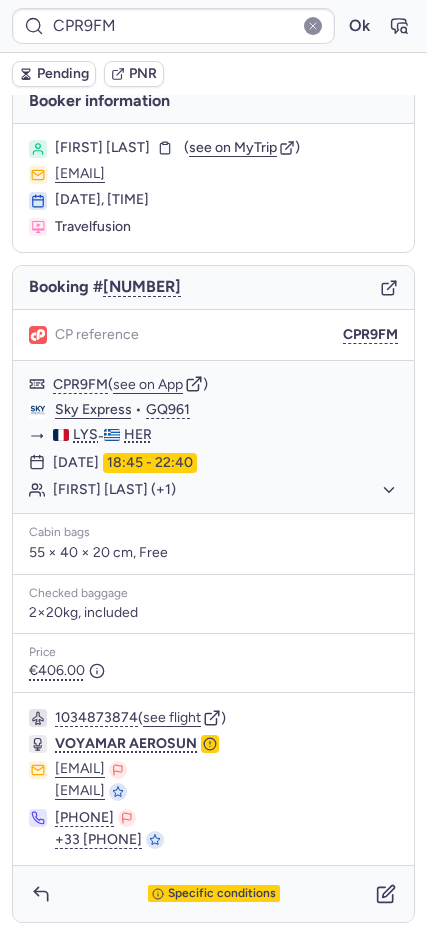 type on "CPAPE8" 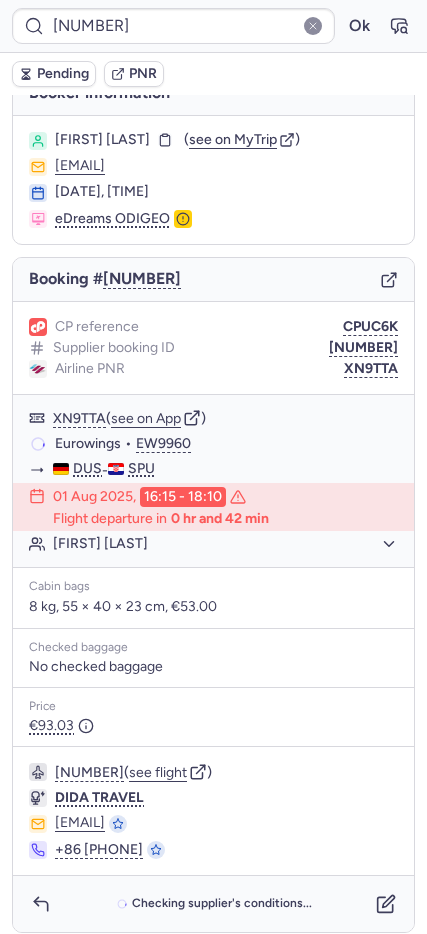 scroll, scrollTop: 35, scrollLeft: 0, axis: vertical 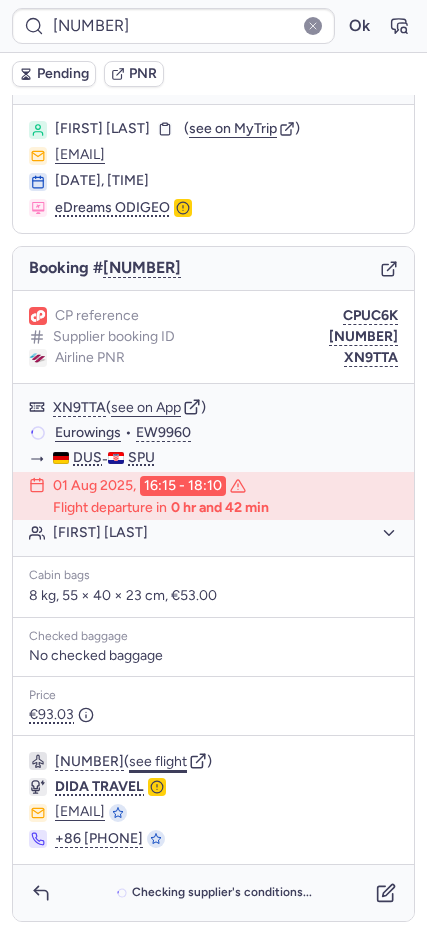 click on "see flight" 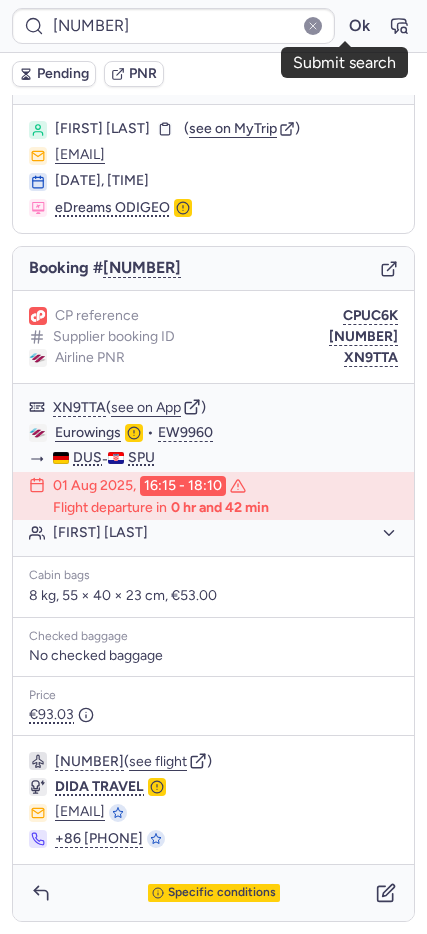 drag, startPoint x: 349, startPoint y: 31, endPoint x: 300, endPoint y: 56, distance: 55.00909 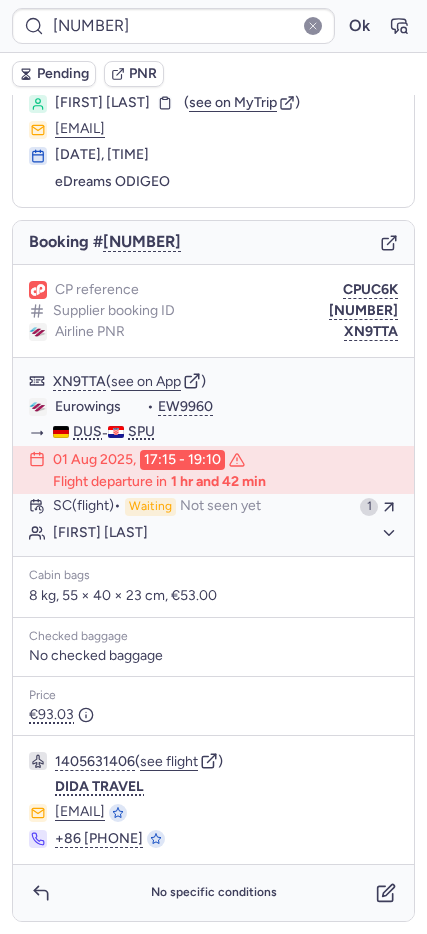 scroll, scrollTop: 35, scrollLeft: 0, axis: vertical 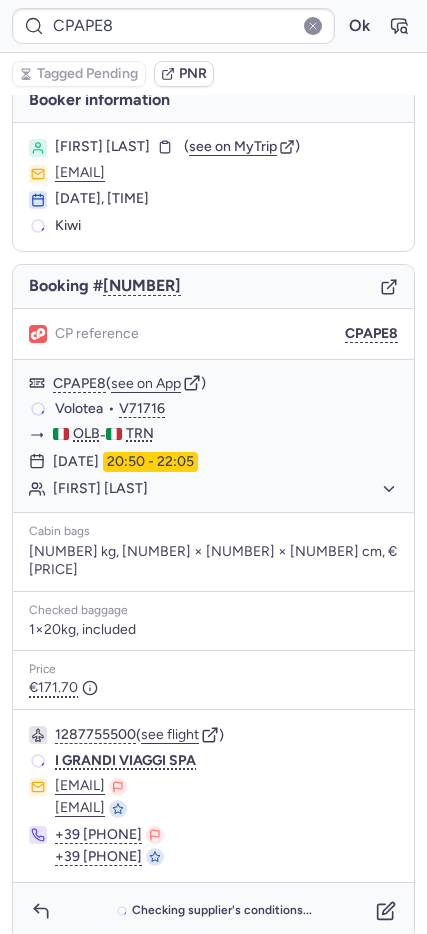 type on "CP6CQ2" 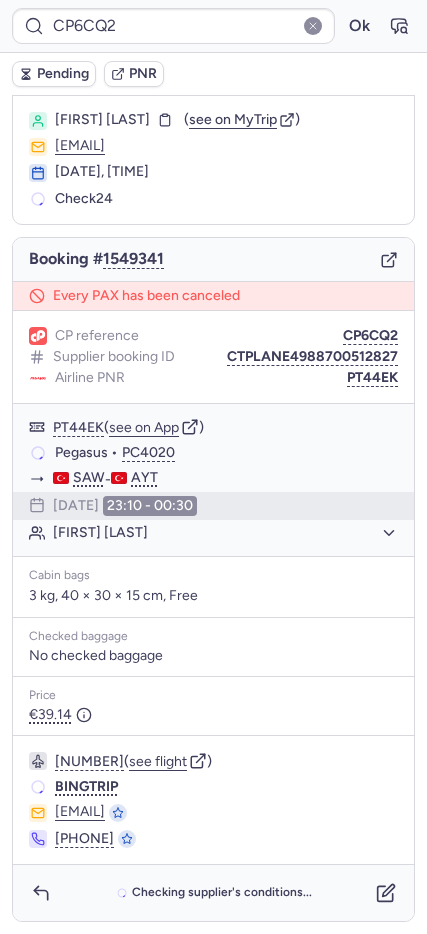 scroll, scrollTop: 44, scrollLeft: 0, axis: vertical 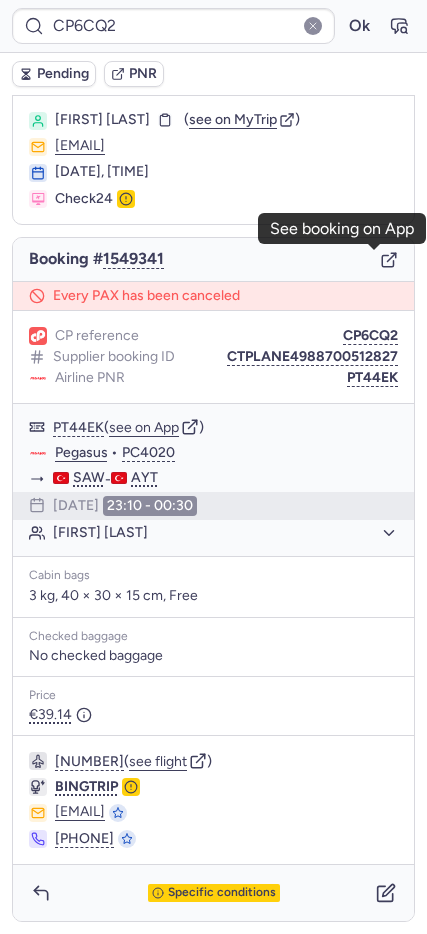 click 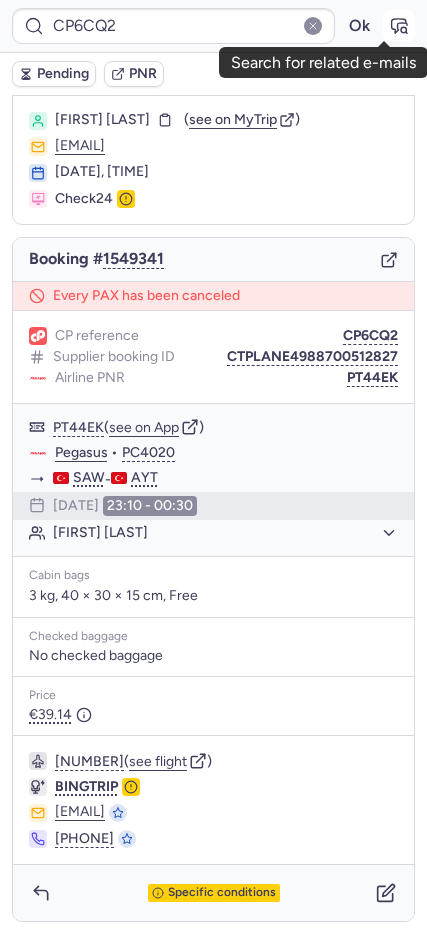 click 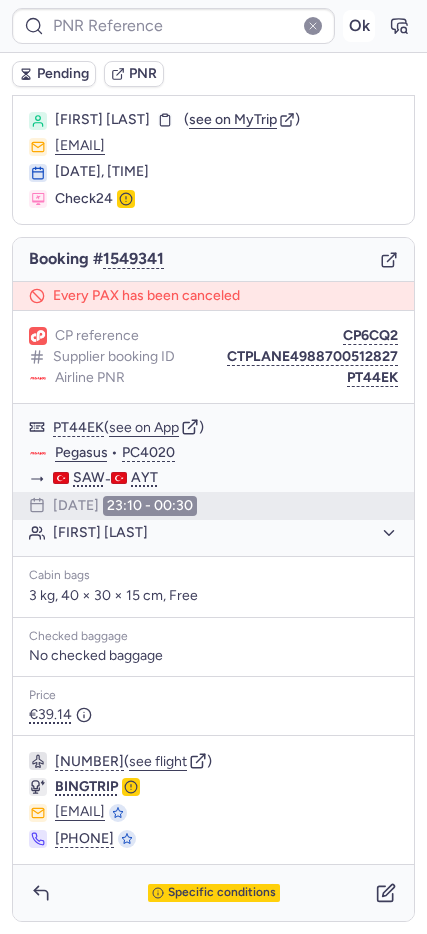 type on "CP6CQ2" 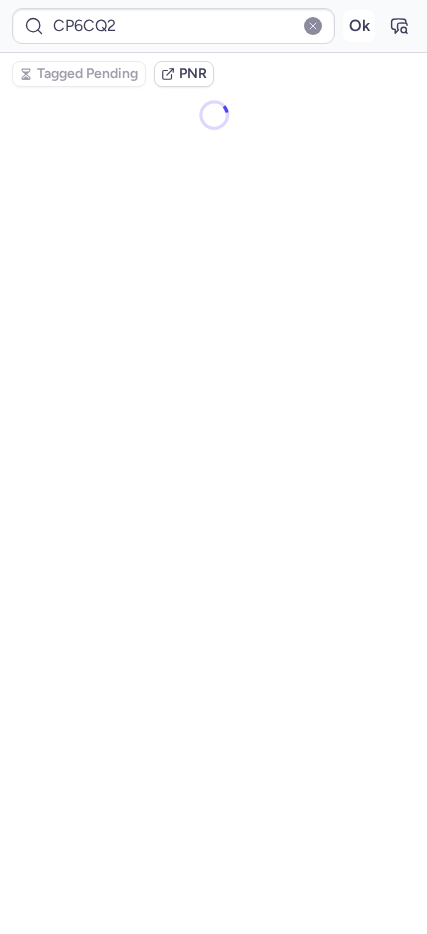 scroll, scrollTop: 0, scrollLeft: 0, axis: both 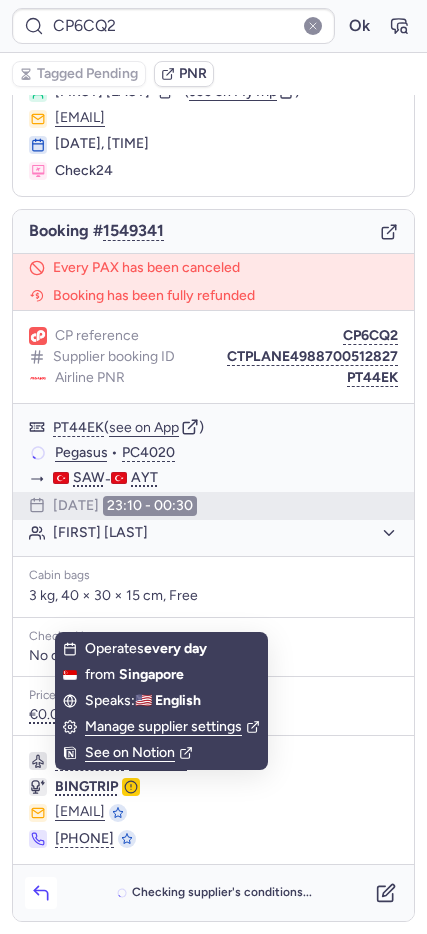 click 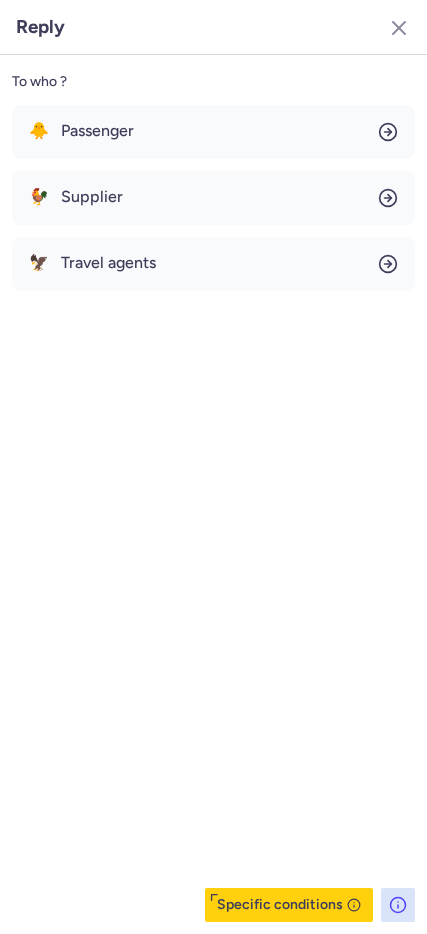 click on "🐥 Passenger 🐓 Supplier 🦅 Travel agents" at bounding box center [213, 198] 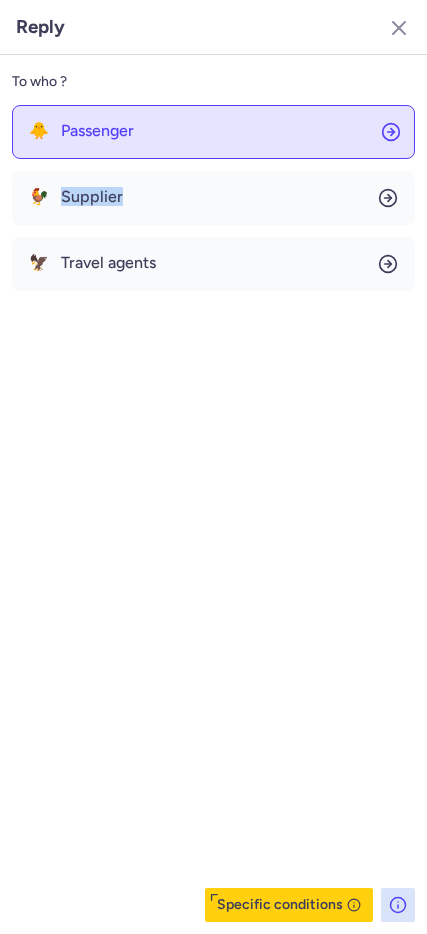 click on "🐥 Passenger 🐓 Supplier 🦅 Travel agents" at bounding box center (213, 198) 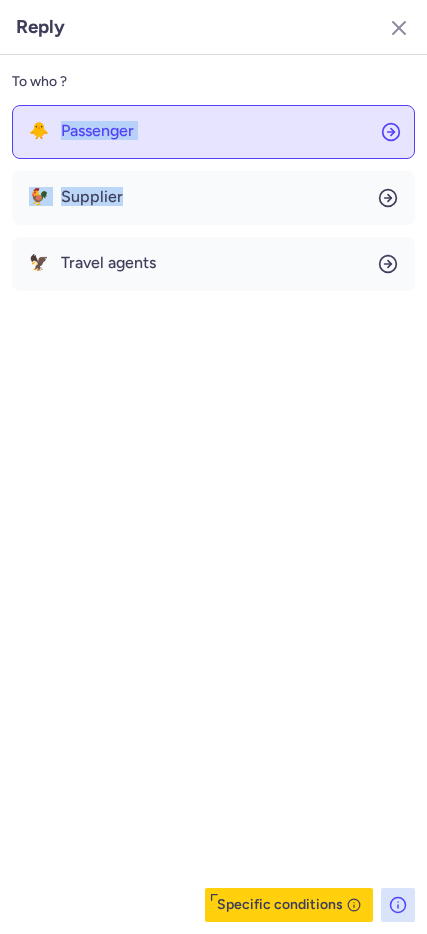 click on "Passenger" at bounding box center (97, 131) 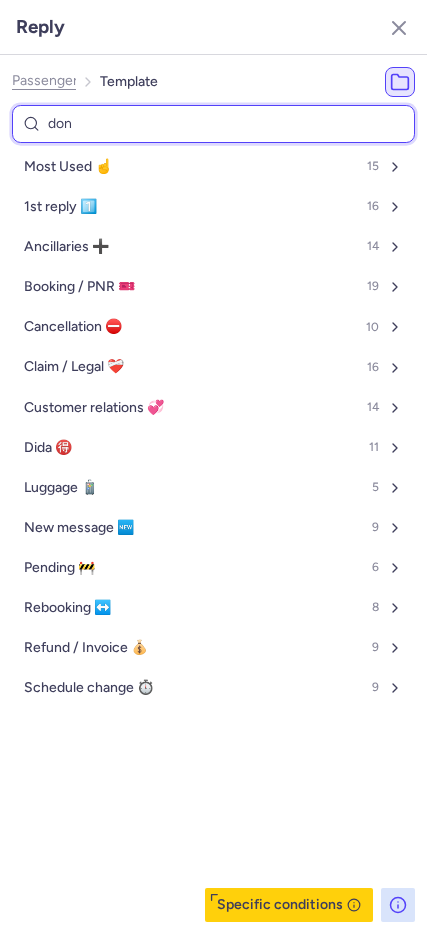 type on "done" 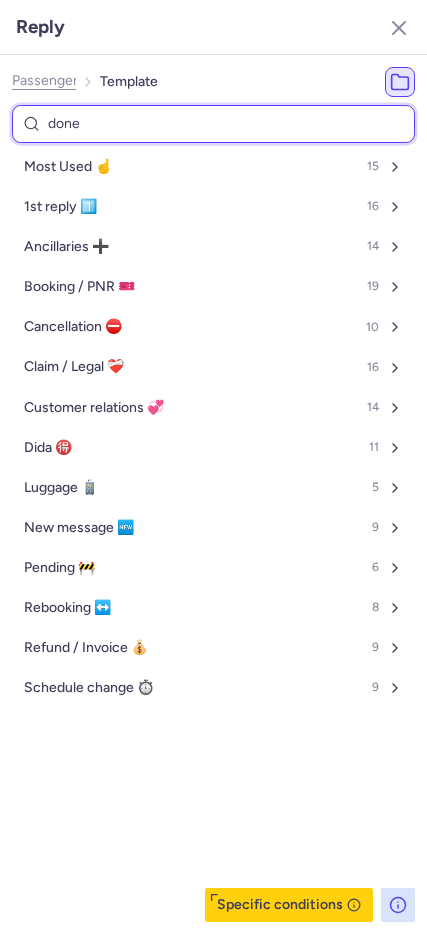 select on "en" 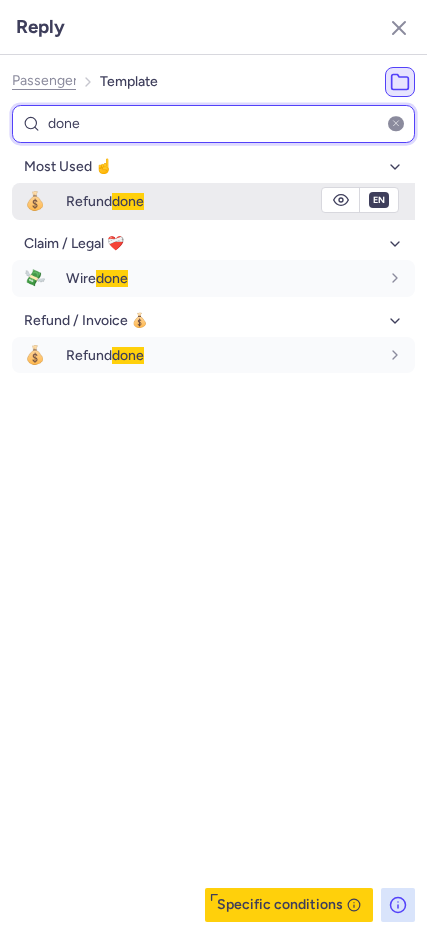 type on "done" 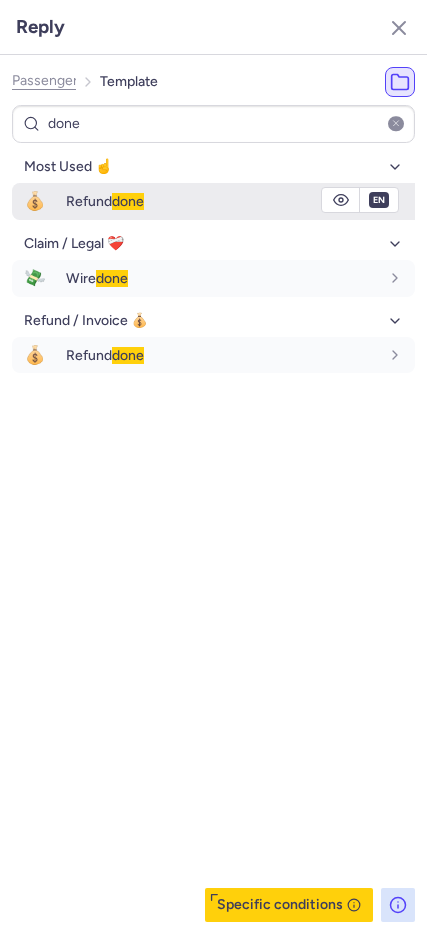 click on "Refund  done" at bounding box center (105, 201) 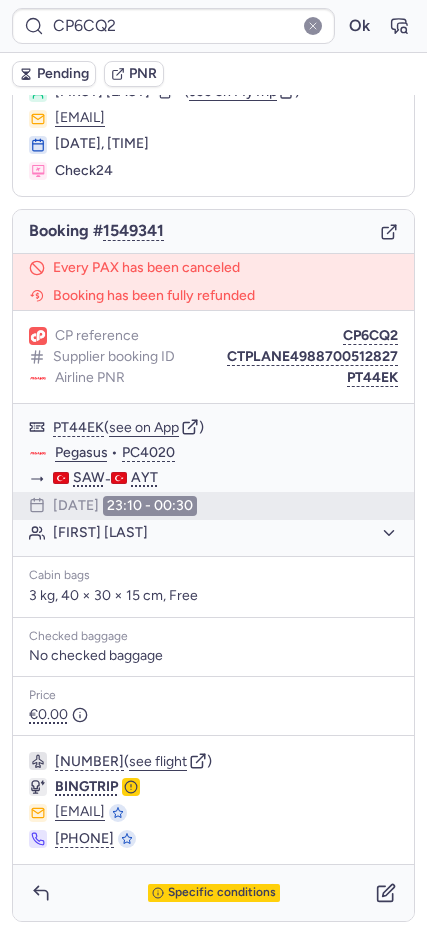 type on "CPPVML" 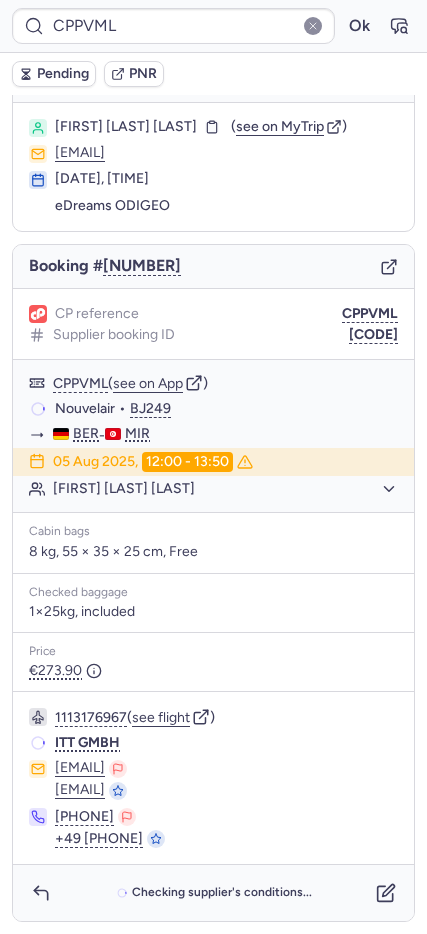 scroll, scrollTop: 51, scrollLeft: 0, axis: vertical 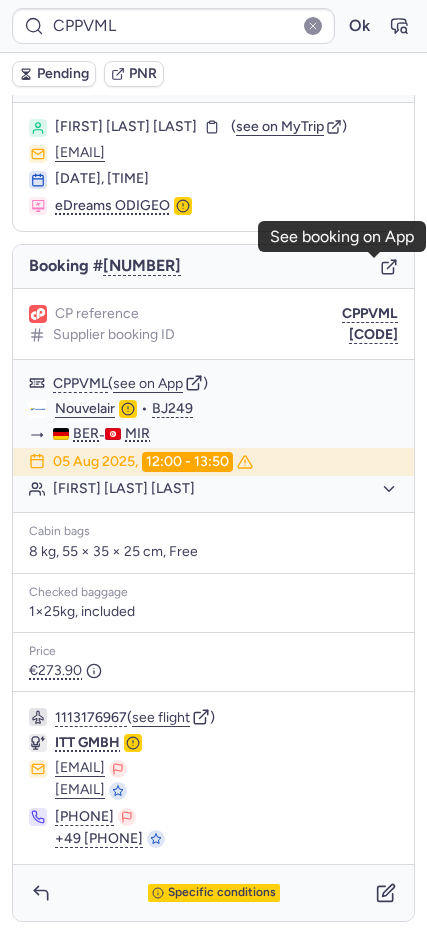 click 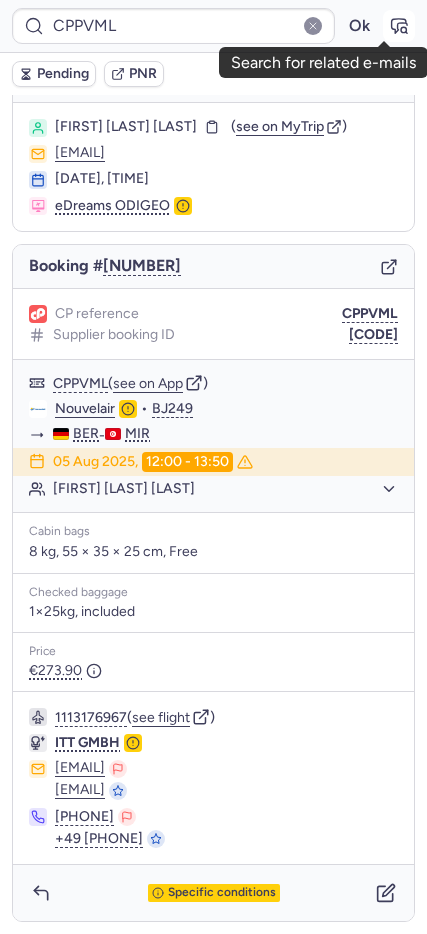 click 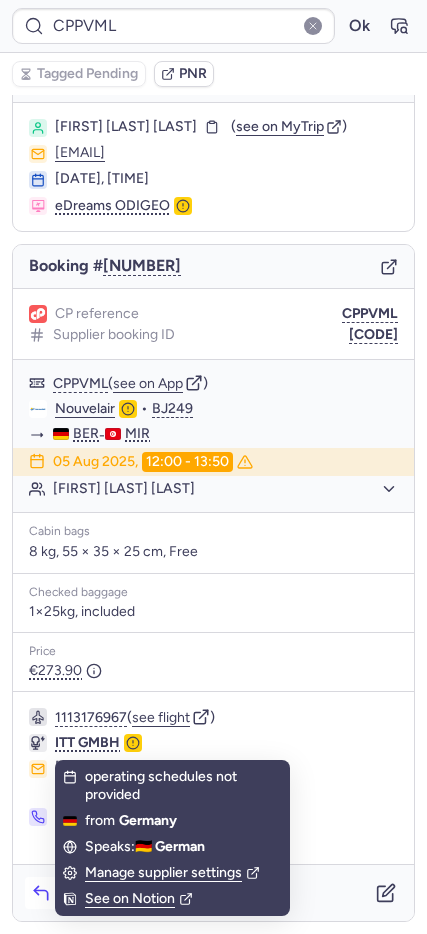 click 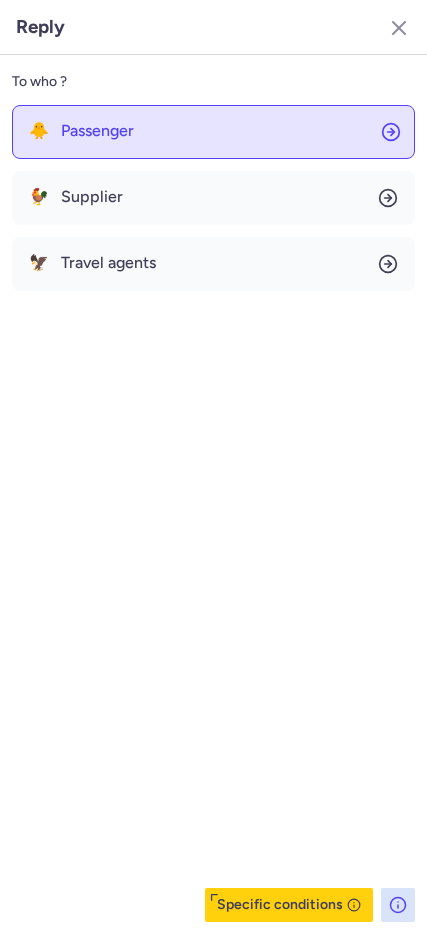 click on "🐥 Passenger" 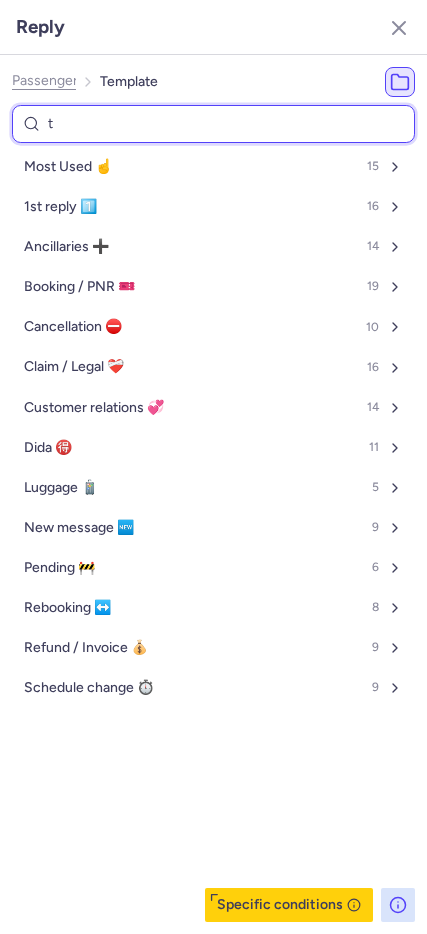 type on "tp" 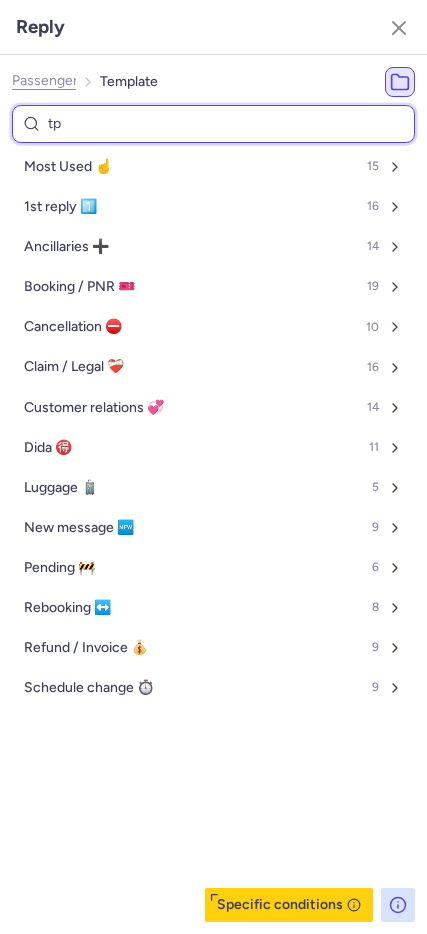 select on "de" 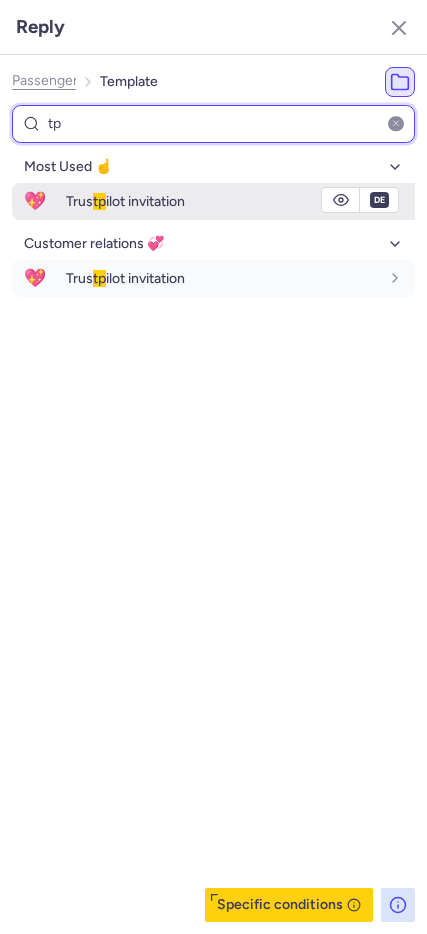 type on "tp" 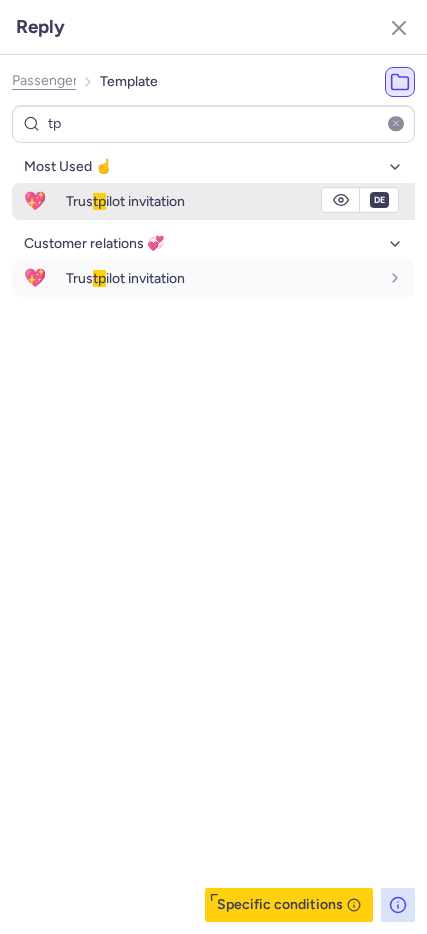 click on "Trus tp ilot invitation" at bounding box center (125, 201) 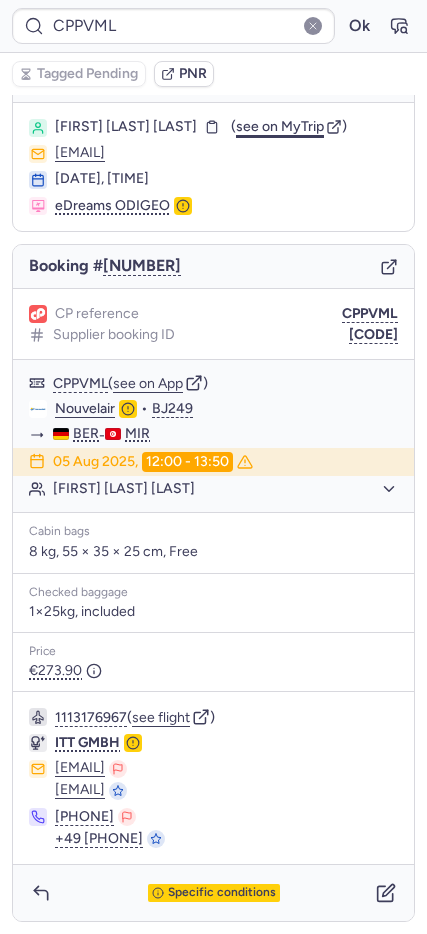 click on "see on MyTrip" at bounding box center (280, 126) 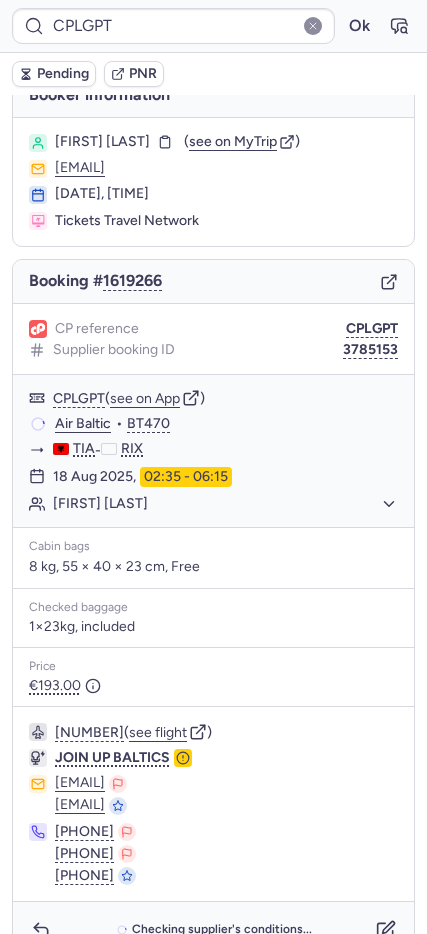 scroll, scrollTop: 59, scrollLeft: 0, axis: vertical 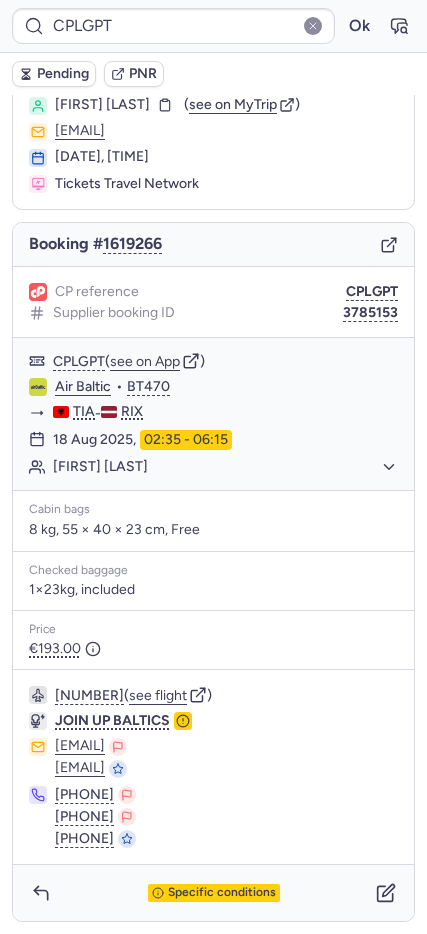 click on "Specific conditions" at bounding box center (213, 893) 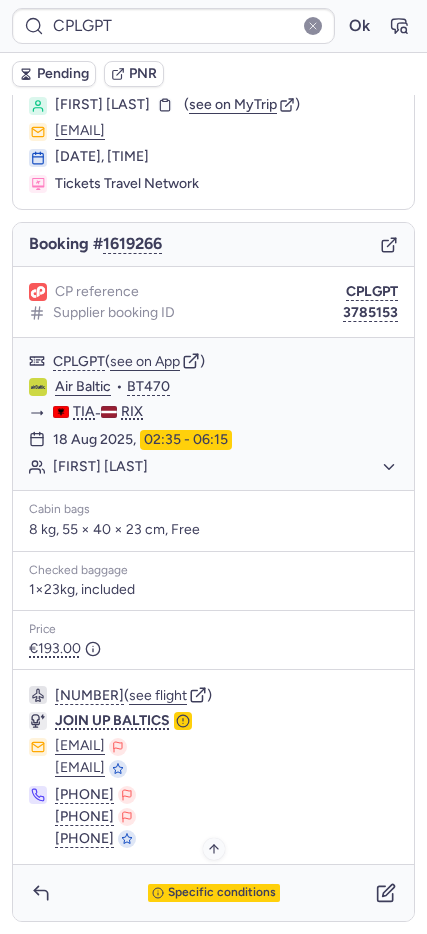 click on "Specific conditions" at bounding box center (214, 893) 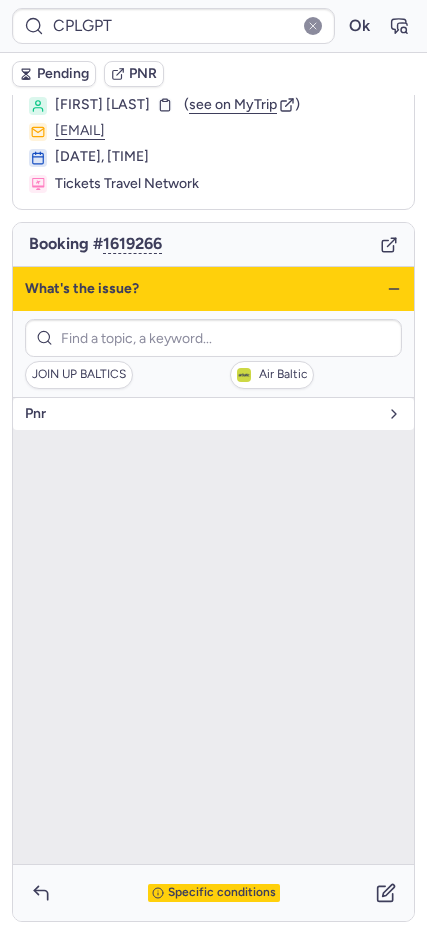 click on "pnr" at bounding box center (201, 414) 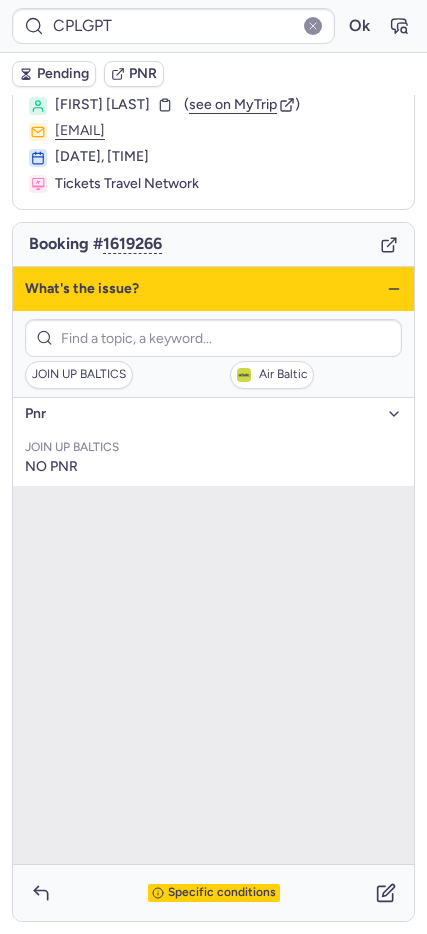 click 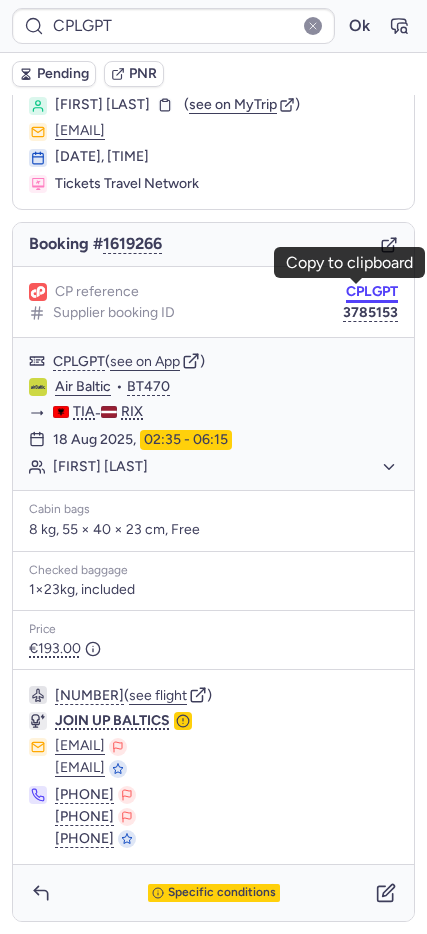 click on "CPLGPT" at bounding box center (372, 292) 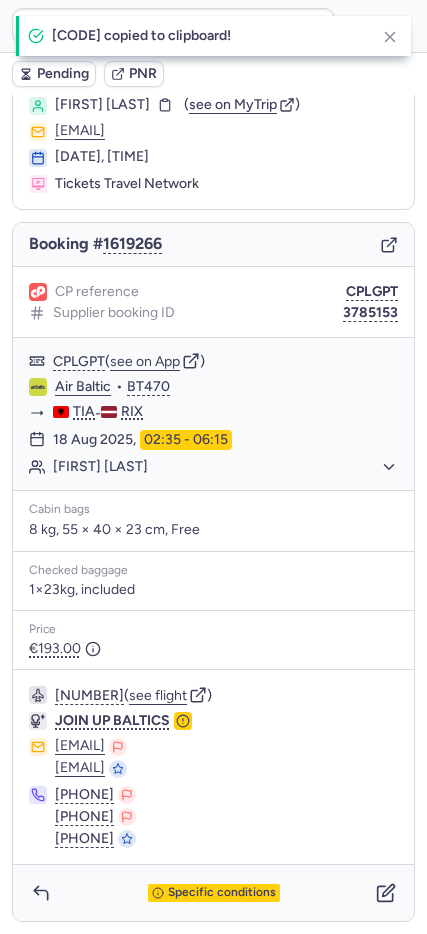 type on "CPAPE8" 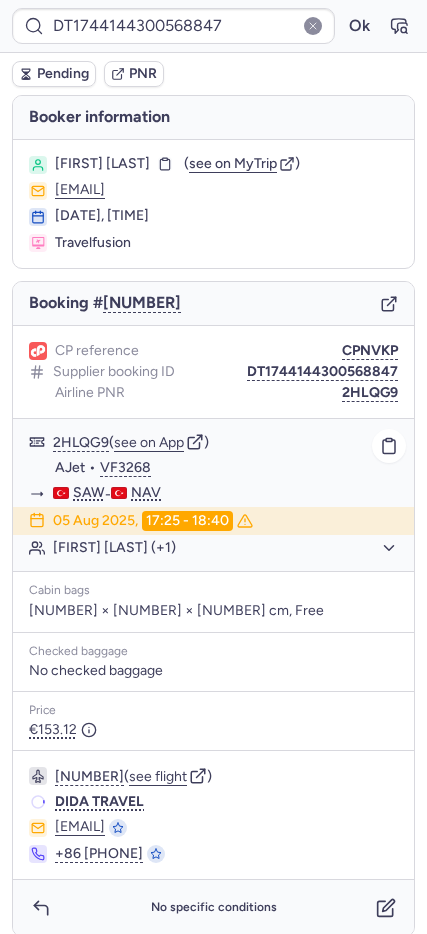 scroll, scrollTop: 15, scrollLeft: 0, axis: vertical 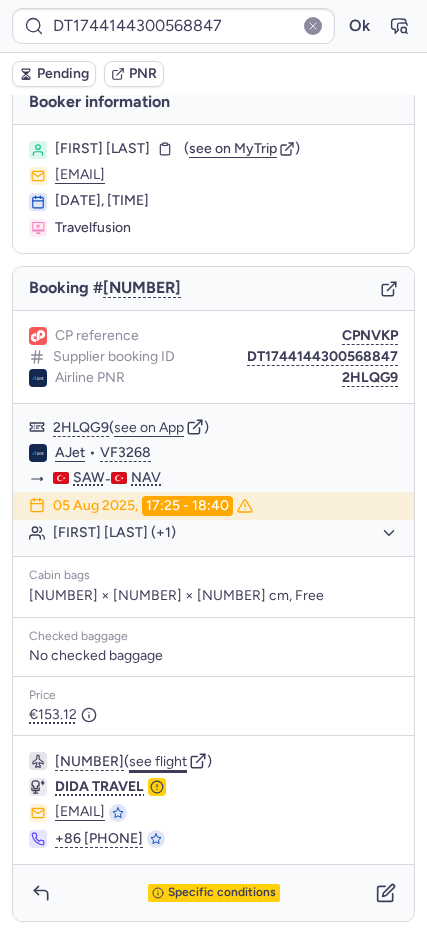 click on "see flight" 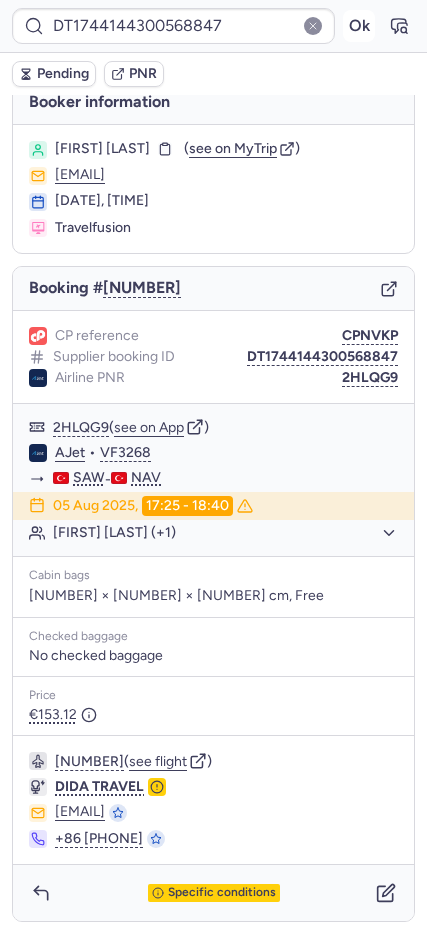 click on "Ok" at bounding box center [359, 26] 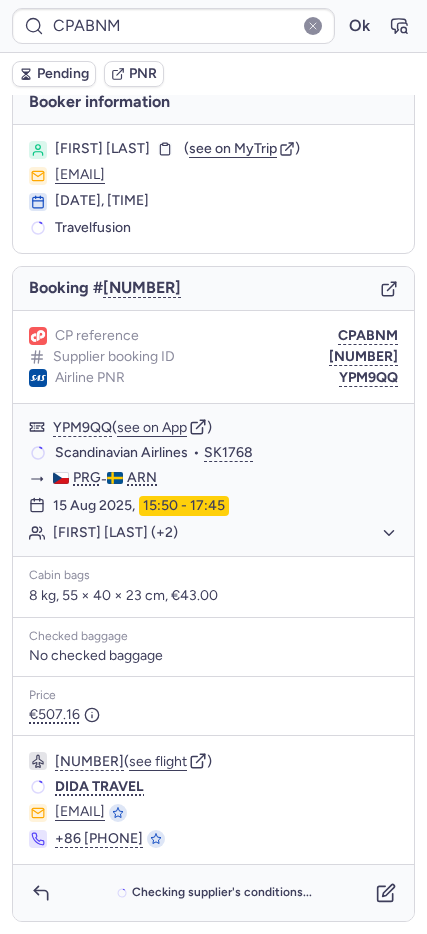 scroll, scrollTop: 14, scrollLeft: 0, axis: vertical 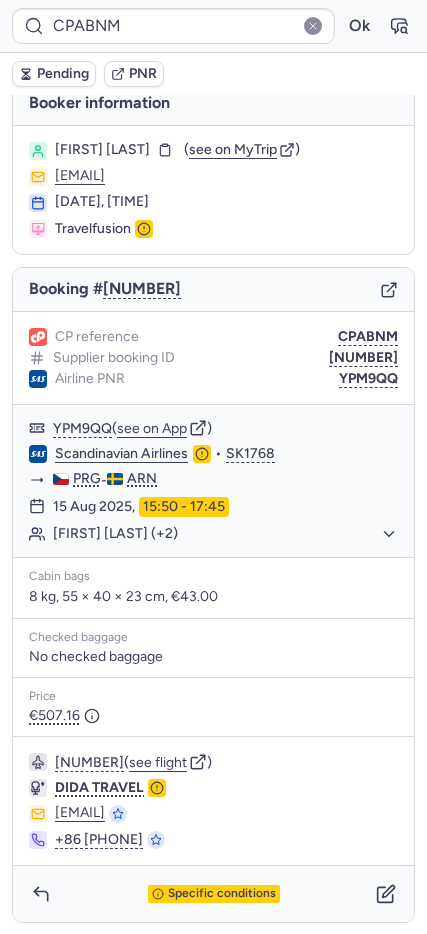 type on "CPAPE8" 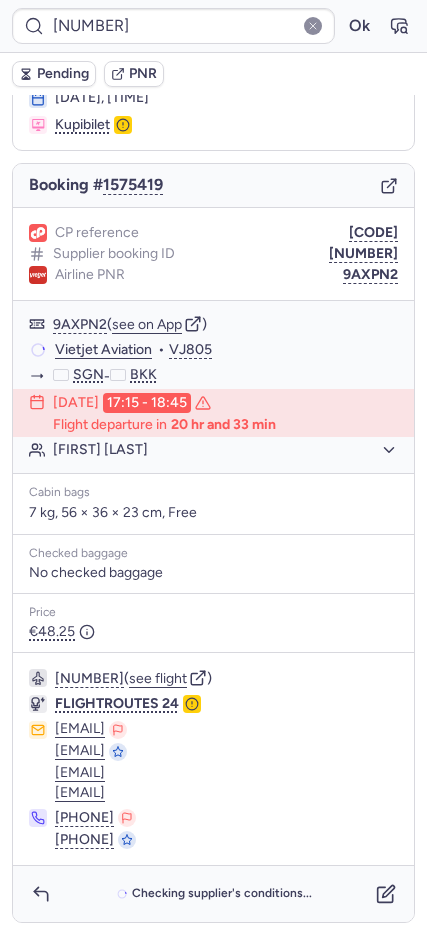scroll, scrollTop: 119, scrollLeft: 0, axis: vertical 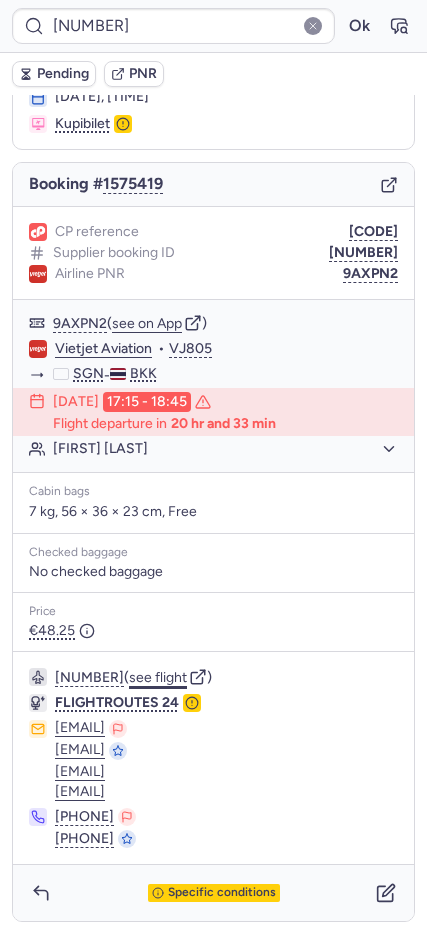 click on "see flight" 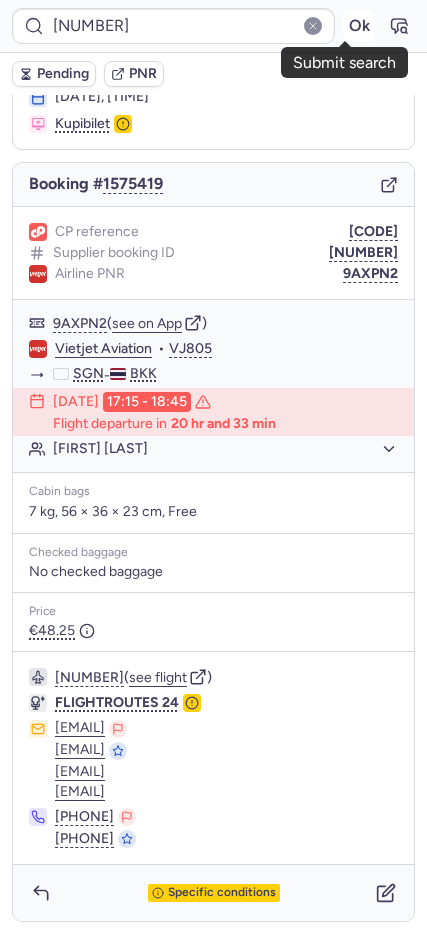 click on "Ok" at bounding box center [359, 26] 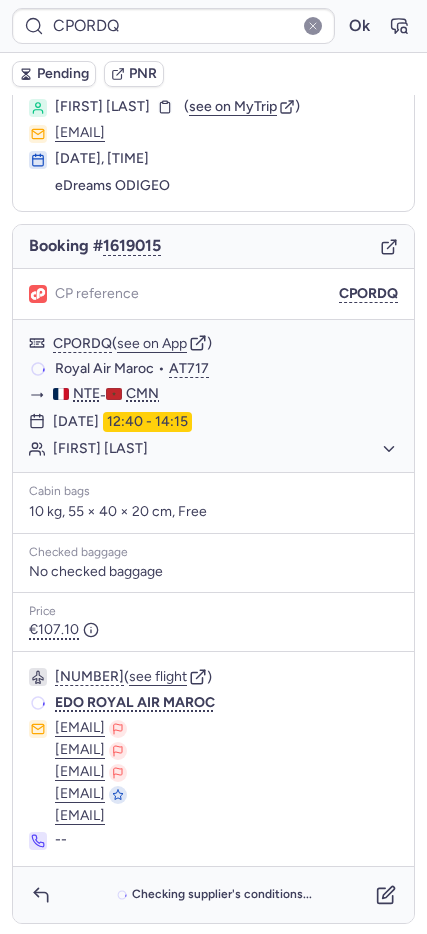 scroll, scrollTop: 56, scrollLeft: 0, axis: vertical 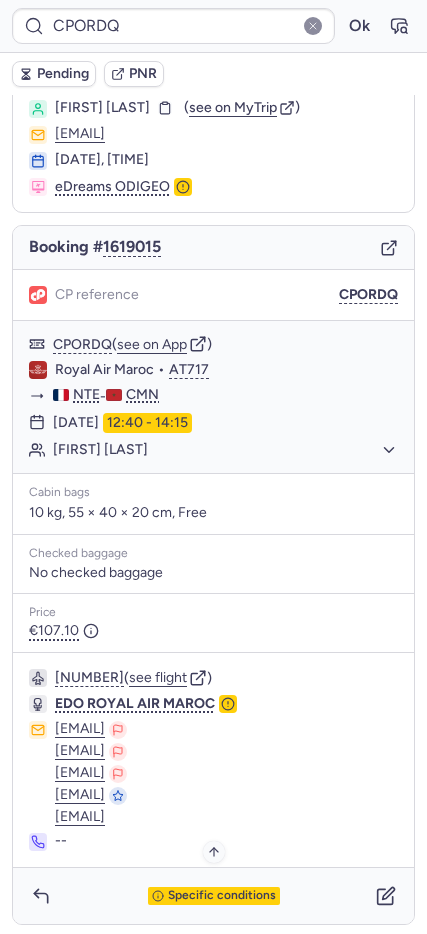 click on "Specific conditions" at bounding box center [222, 896] 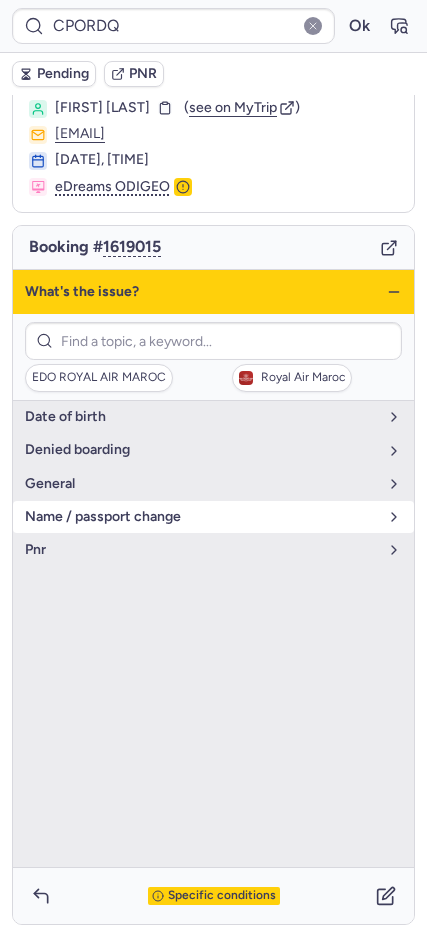 click on "name / passport change" at bounding box center [213, 517] 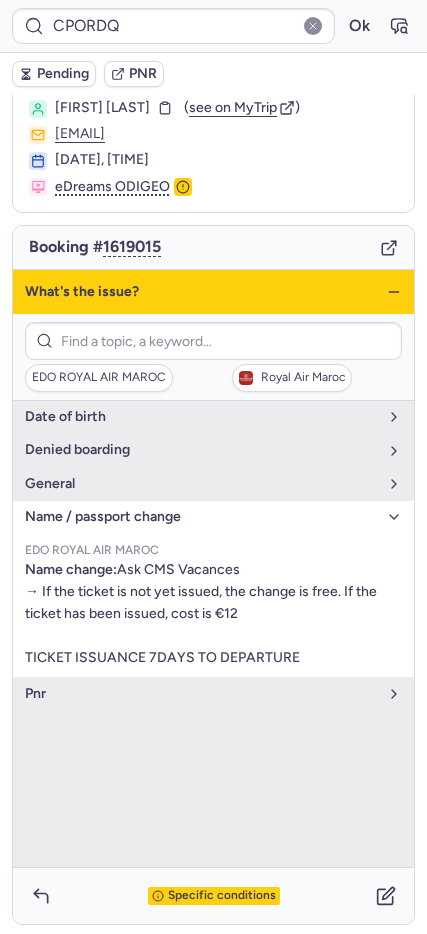 click on "What's the issue?" at bounding box center (213, 292) 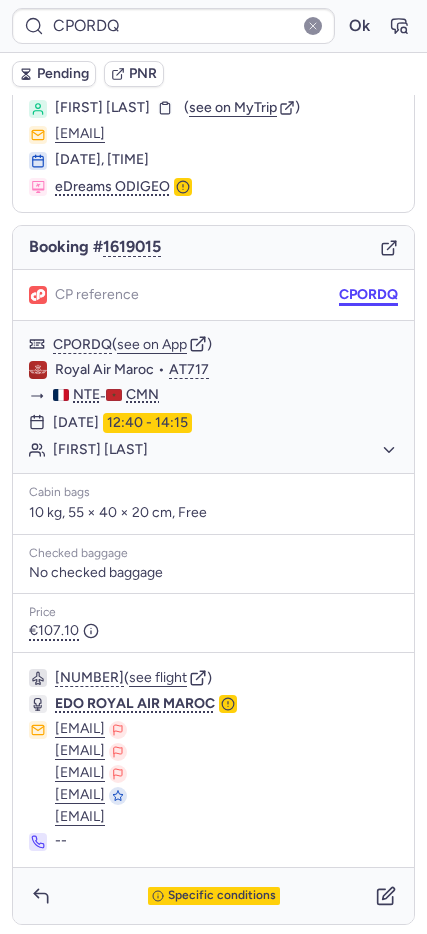 click on "CPORDQ" at bounding box center [368, 295] 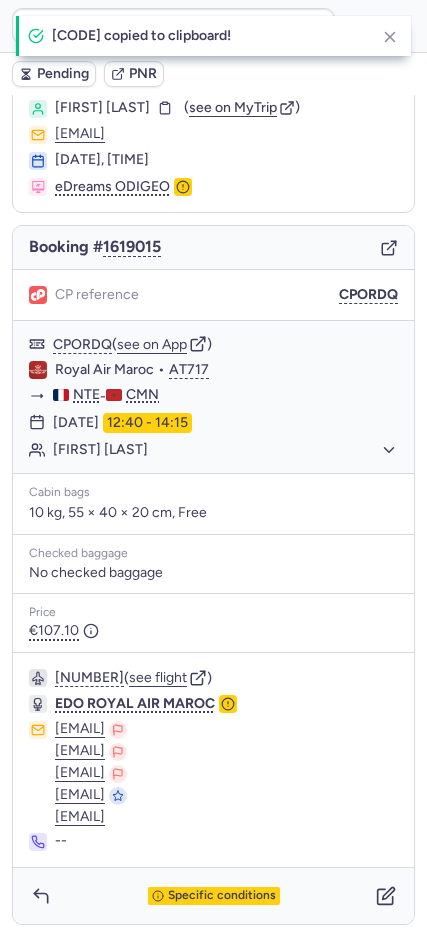 type on "CPAPE8" 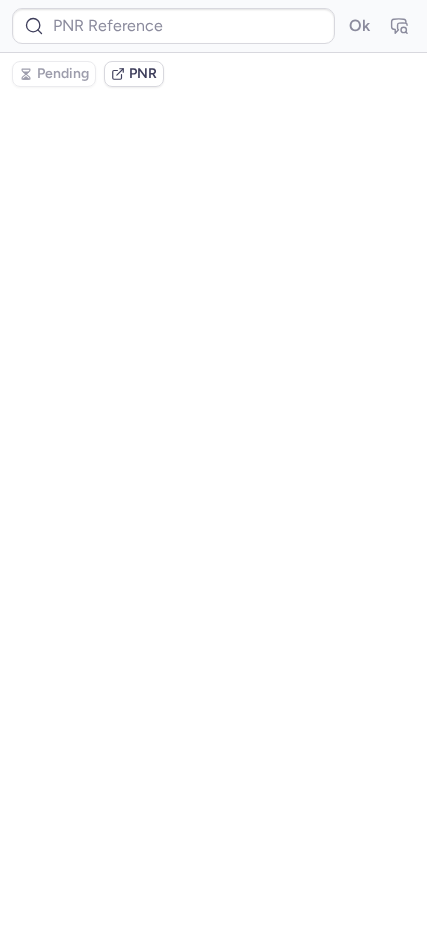 scroll, scrollTop: 0, scrollLeft: 0, axis: both 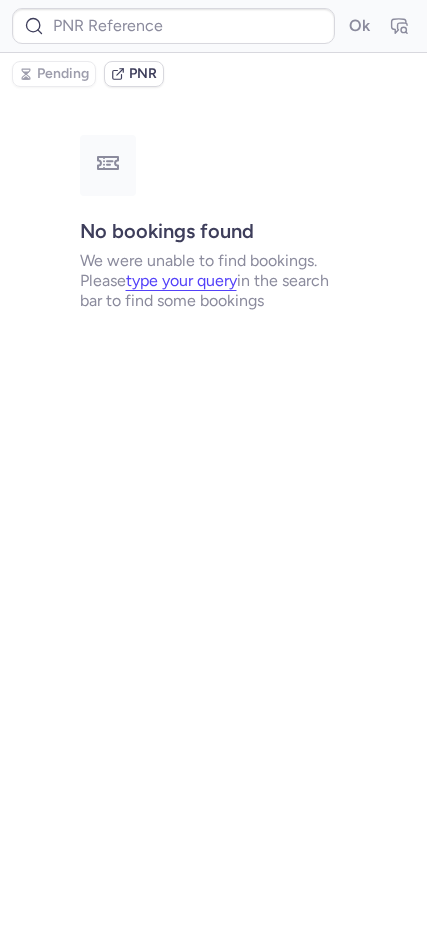 type on "CPMXUD" 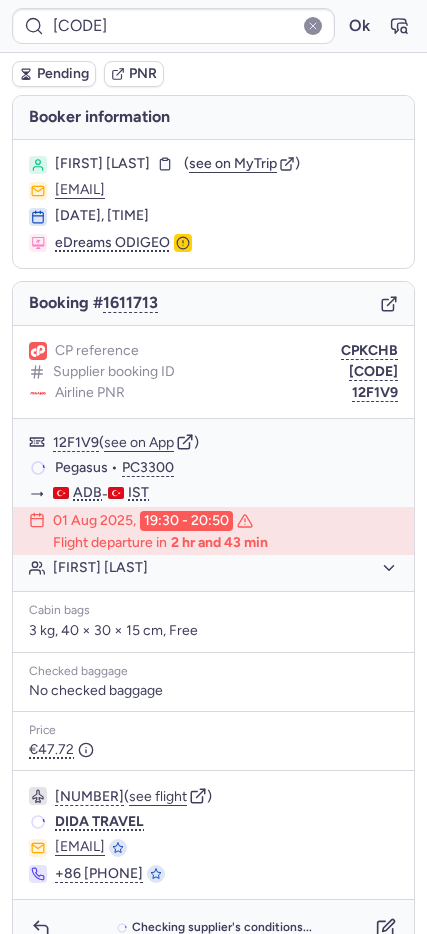 scroll, scrollTop: 35, scrollLeft: 0, axis: vertical 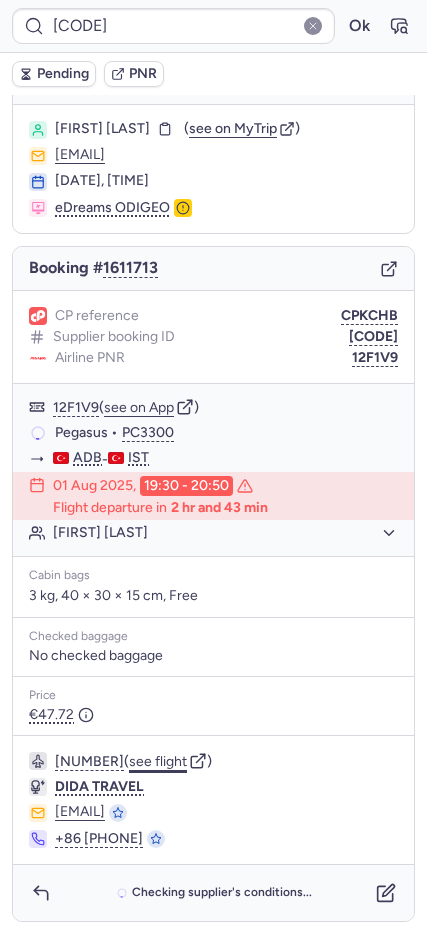 click on "see flight" 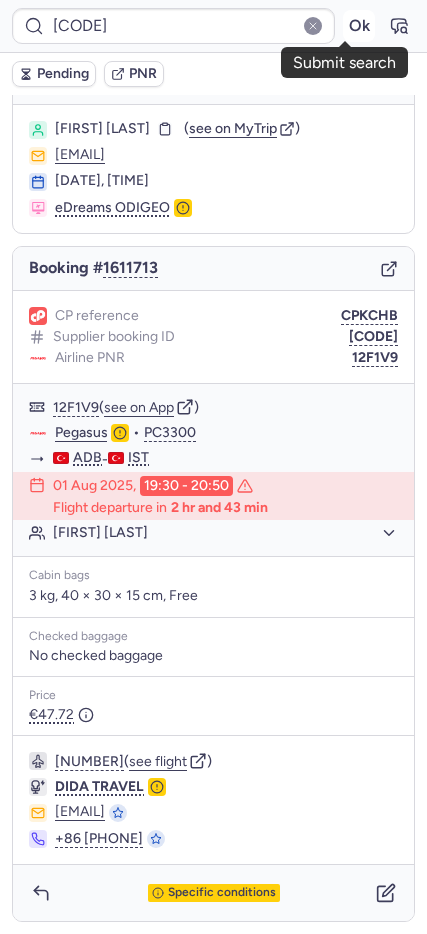 click on "Ok" at bounding box center (359, 26) 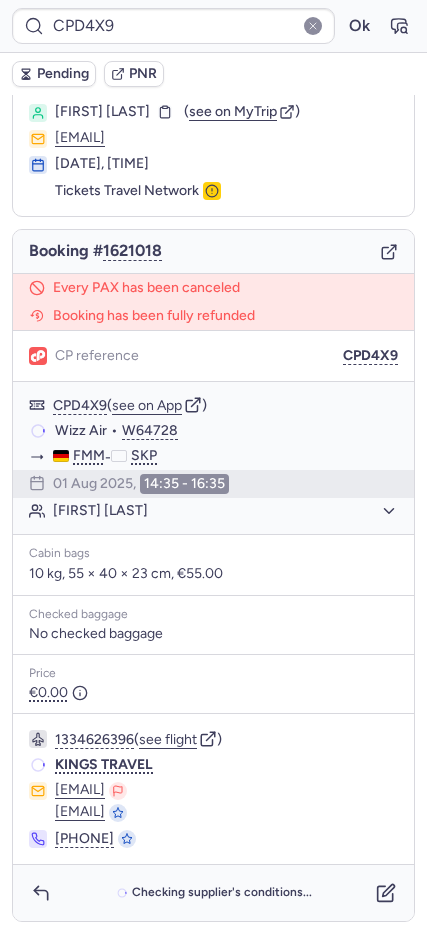 scroll, scrollTop: 52, scrollLeft: 0, axis: vertical 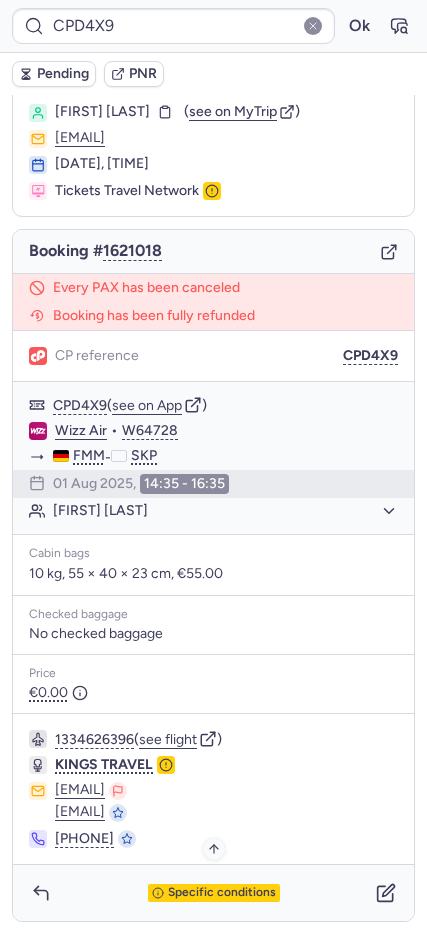 click on "Specific conditions" at bounding box center (214, 893) 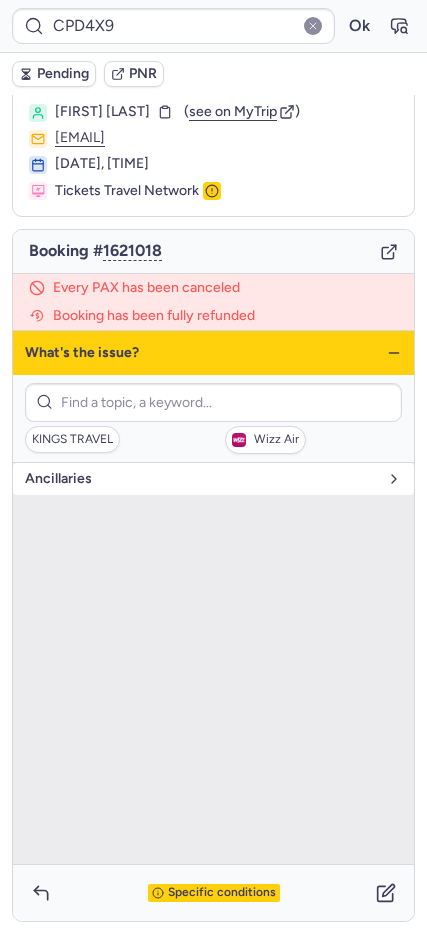 click on "Ancillaries" at bounding box center (201, 479) 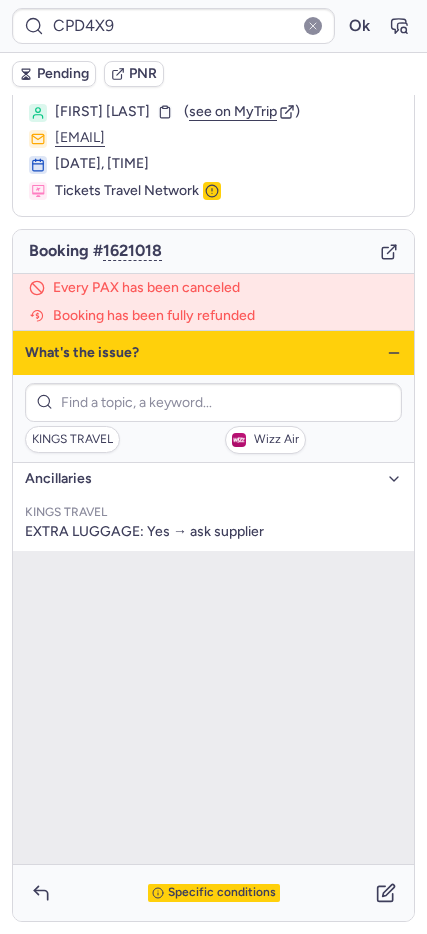 click 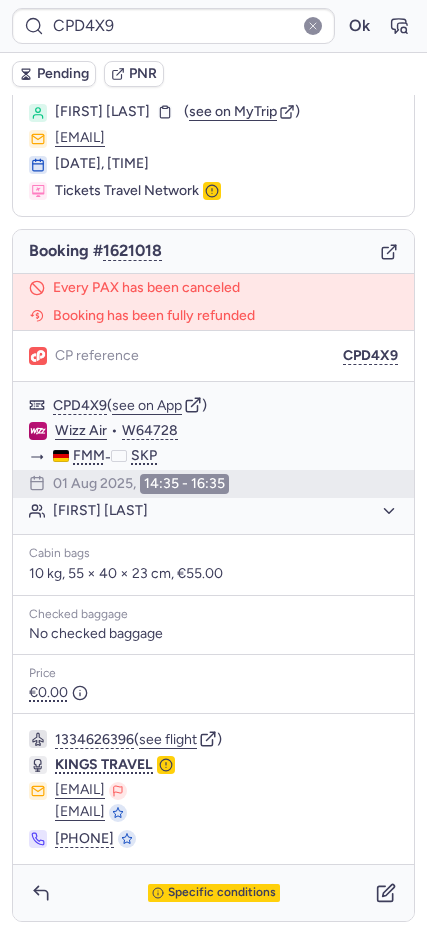 type on "CPAPE8" 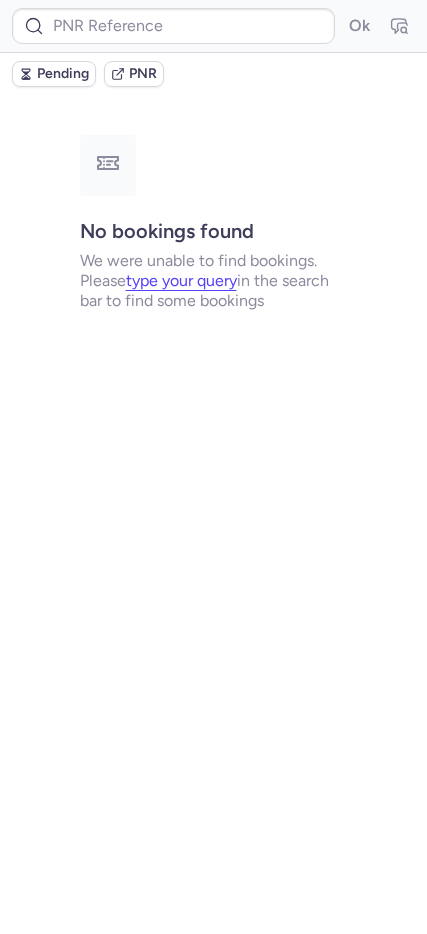 scroll, scrollTop: 0, scrollLeft: 0, axis: both 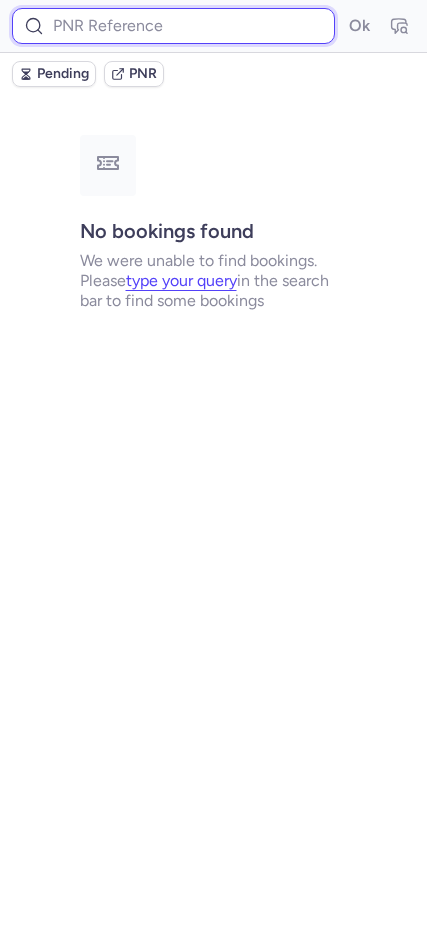 click at bounding box center (173, 26) 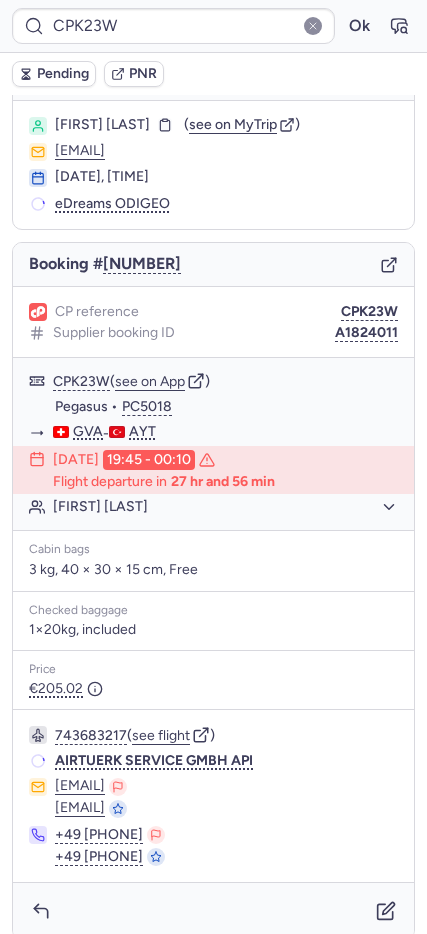 scroll, scrollTop: 57, scrollLeft: 0, axis: vertical 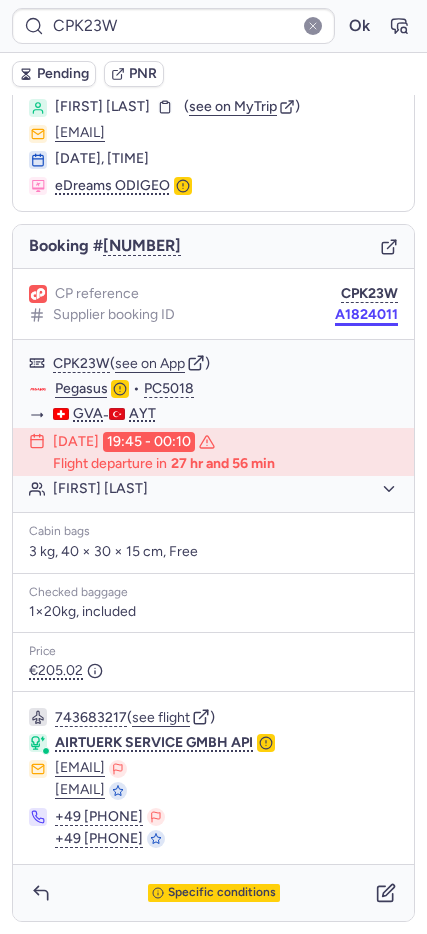 click on "A1824011" at bounding box center [366, 315] 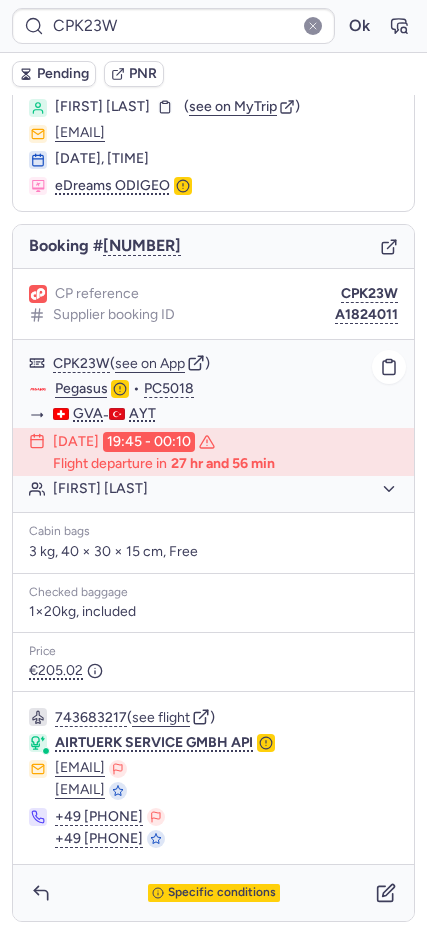 type on "CPAPE8" 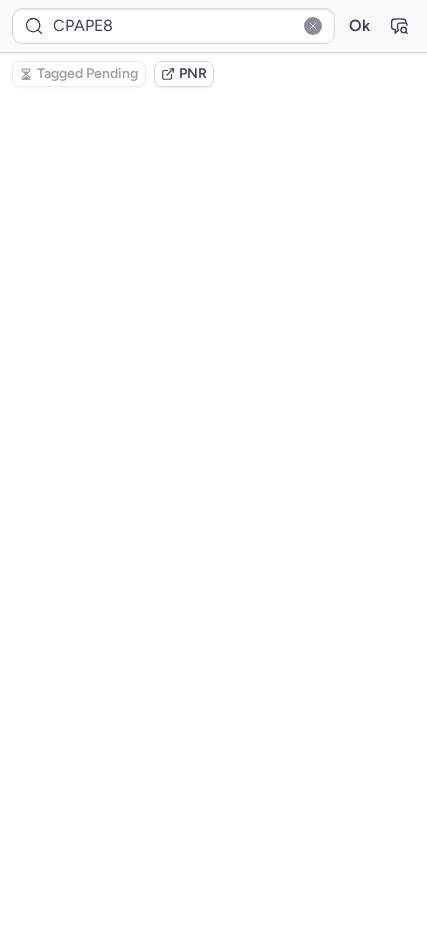 scroll, scrollTop: 97, scrollLeft: 0, axis: vertical 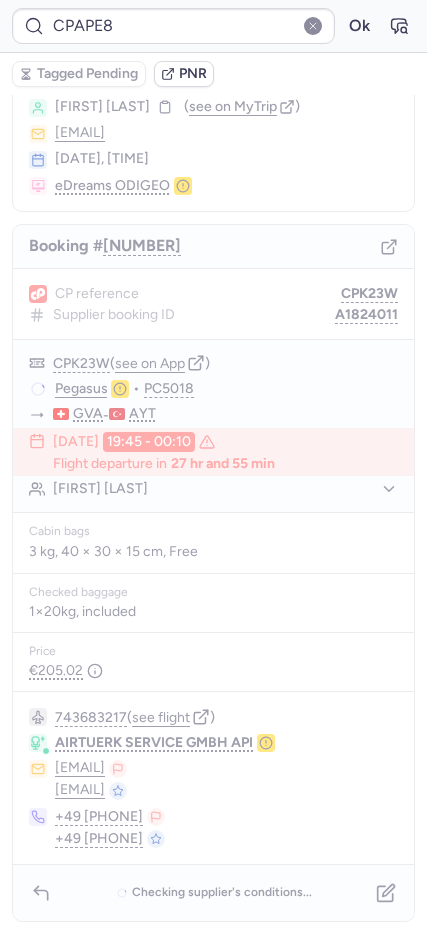 type 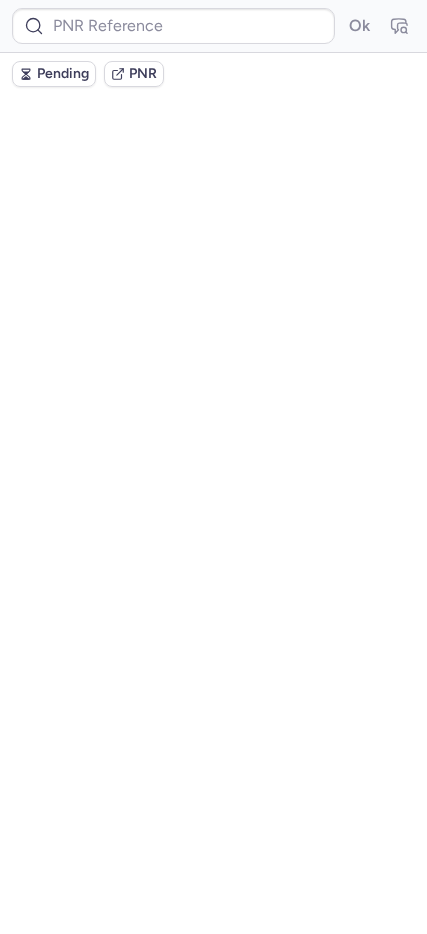 scroll, scrollTop: 17, scrollLeft: 0, axis: vertical 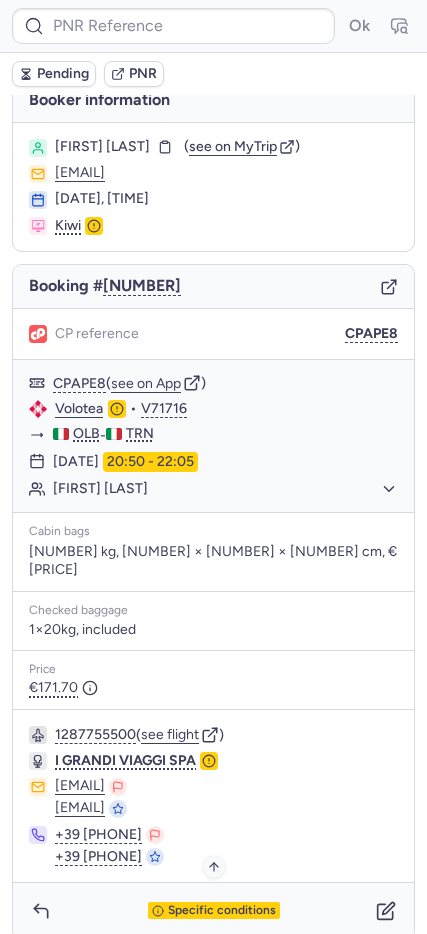 click on "Specific conditions" at bounding box center (222, 911) 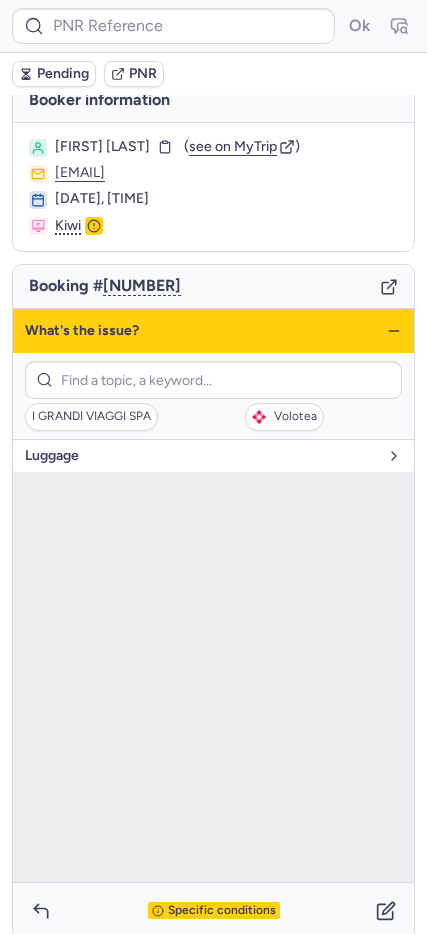 click on "luggage" at bounding box center (201, 456) 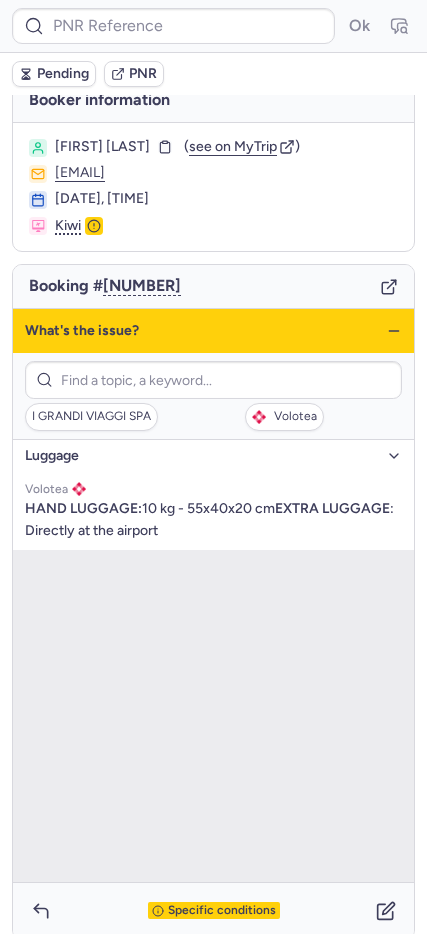 click 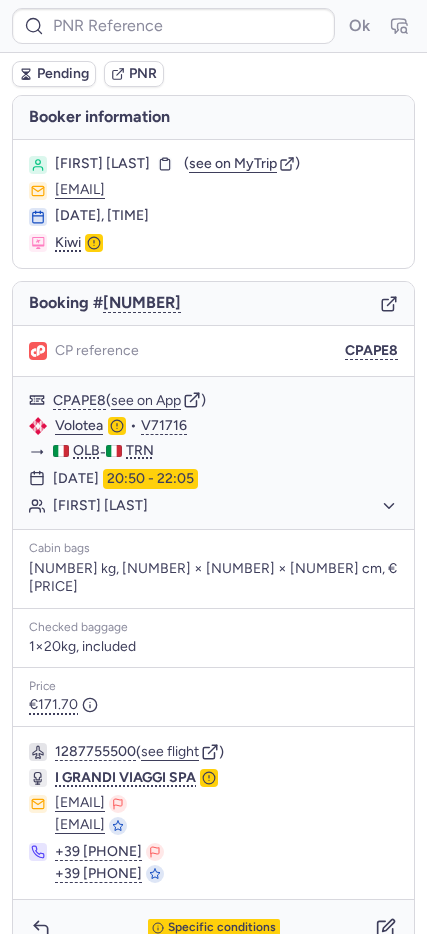 scroll, scrollTop: 17, scrollLeft: 0, axis: vertical 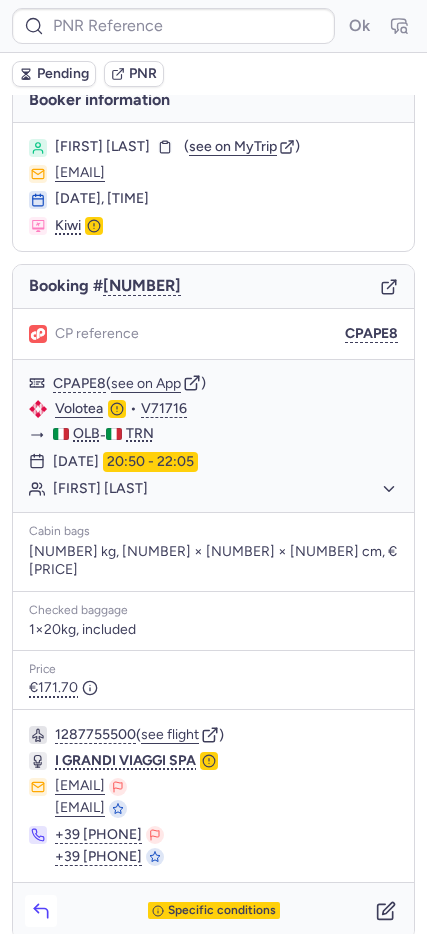 click 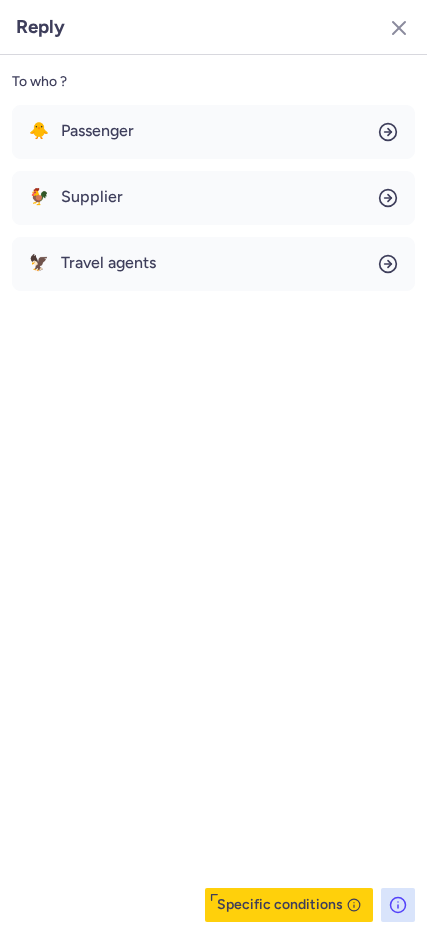 click on "Reply" at bounding box center (40, 27) 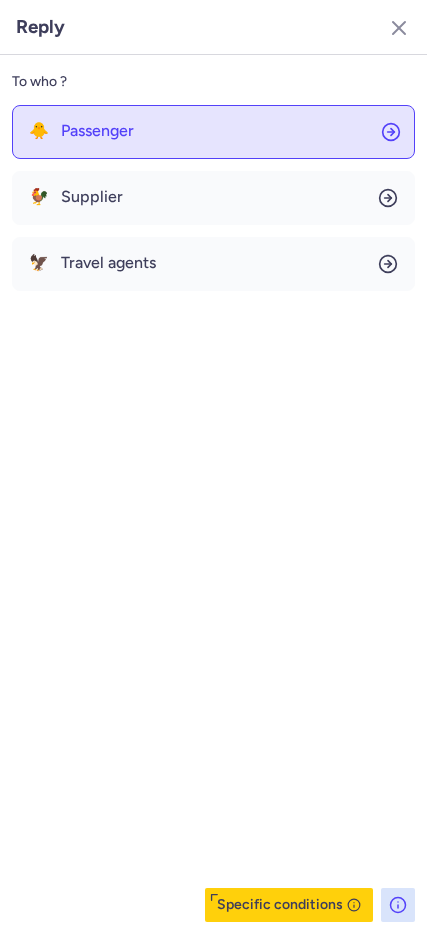 click on "🐥 Passenger" 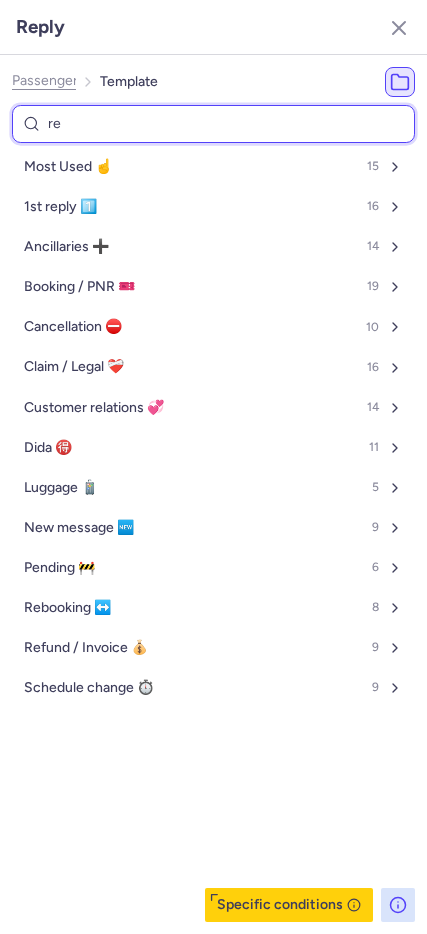 type on "ref" 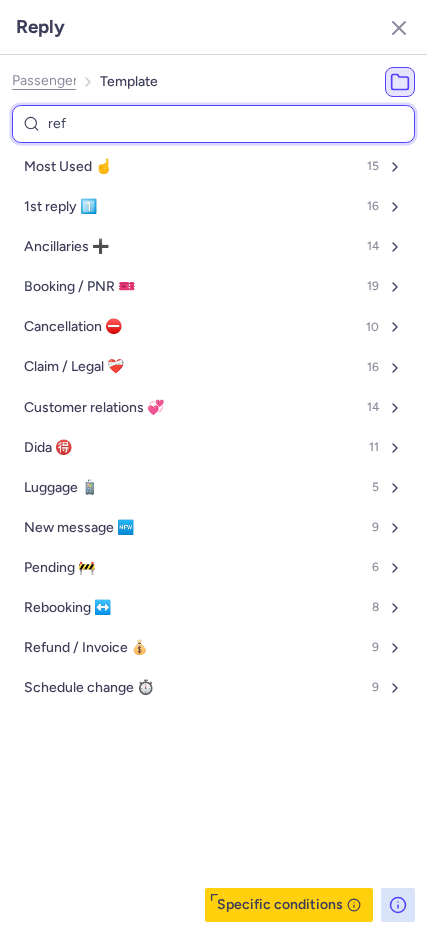 select on "en" 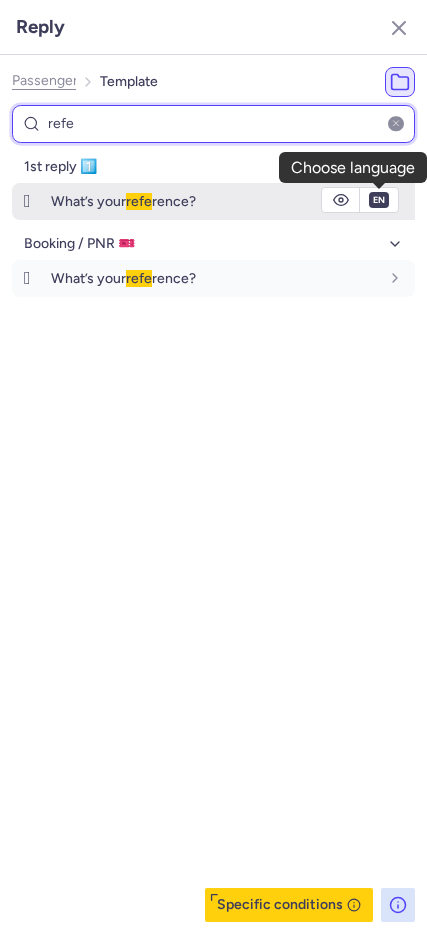 type on "refe" 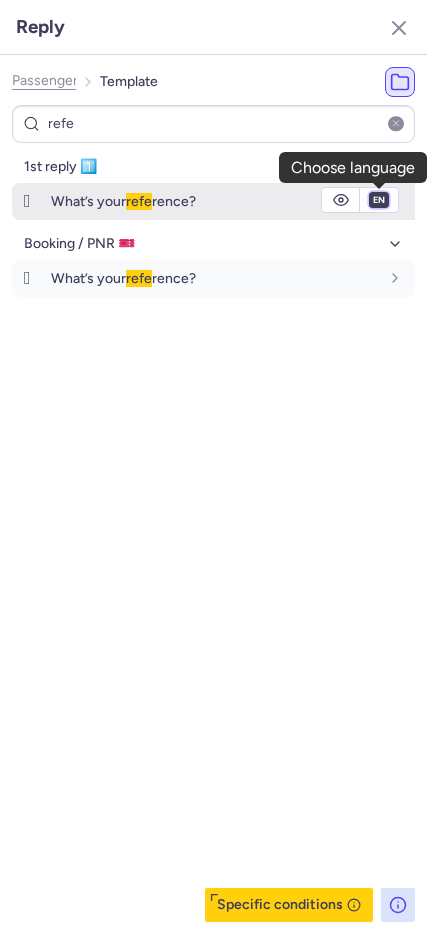 click on "fr en de nl pt es it ru" at bounding box center [379, 200] 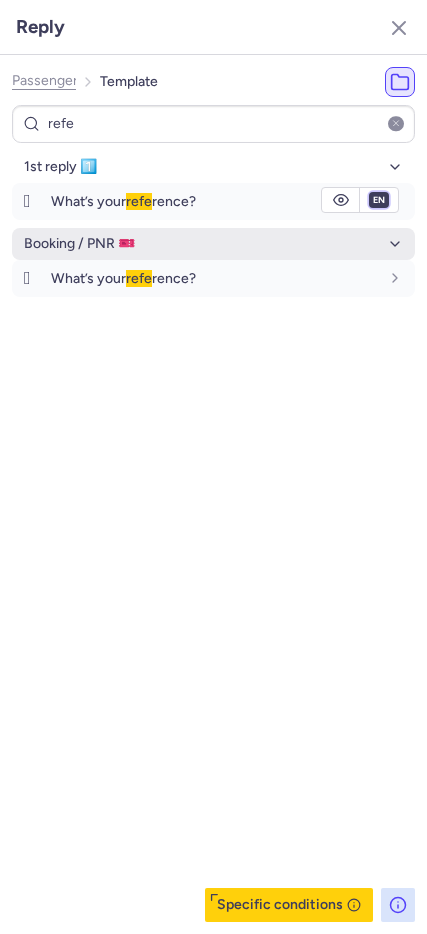 select on "de" 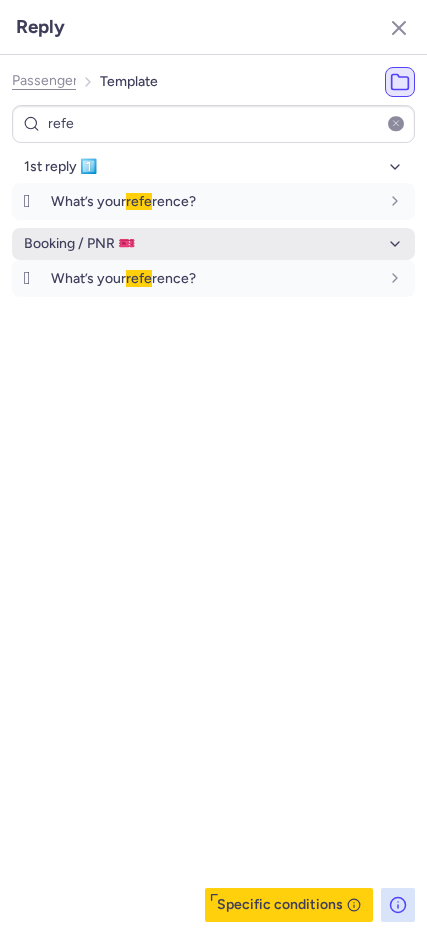 click on "fr en de nl pt es it ru" at bounding box center (379, 200) 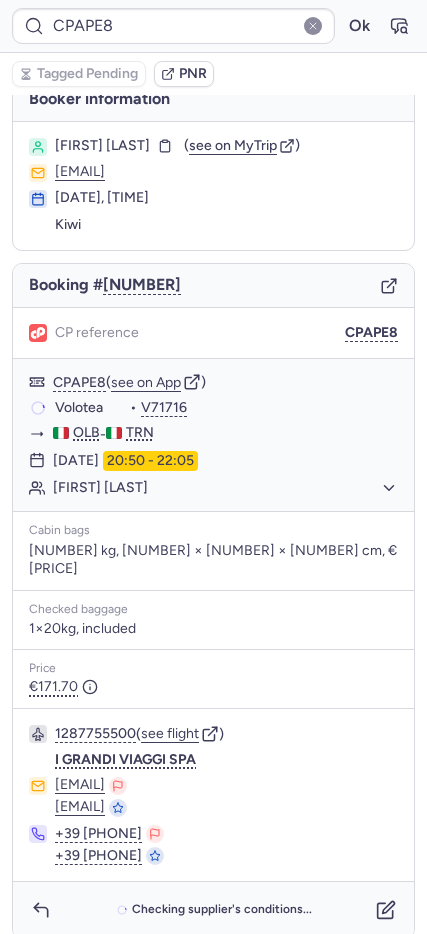 scroll, scrollTop: 17, scrollLeft: 0, axis: vertical 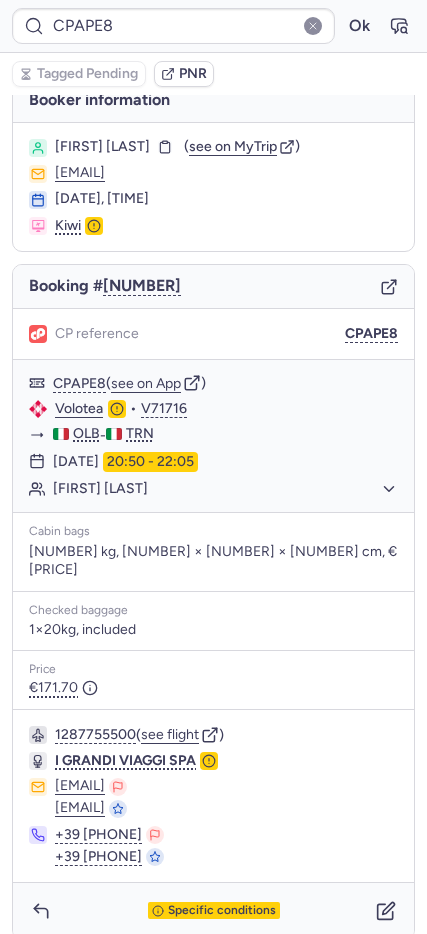 type on "CPORDQ" 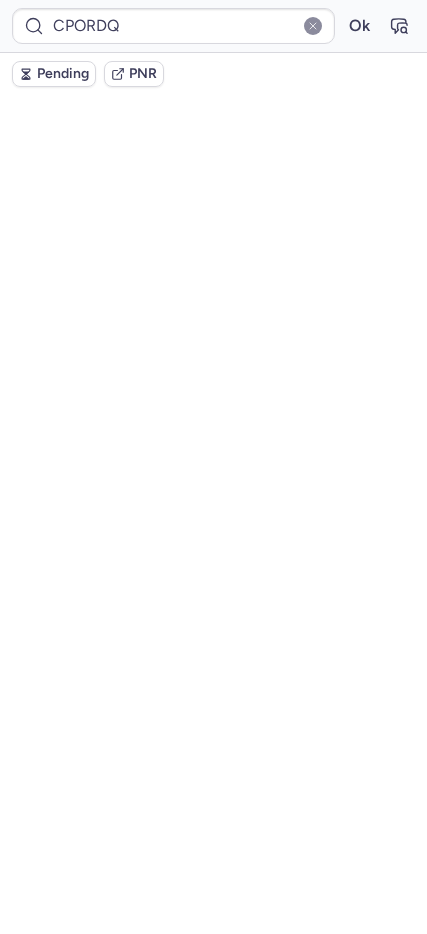scroll, scrollTop: 57, scrollLeft: 0, axis: vertical 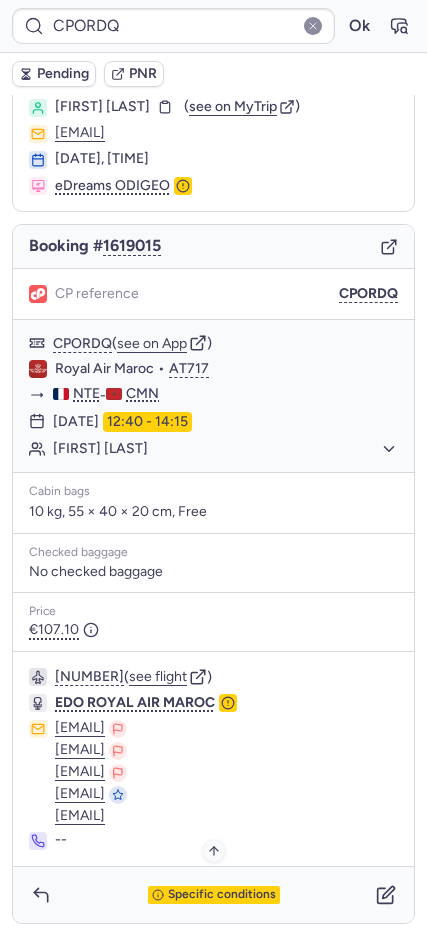 click on "Specific conditions" at bounding box center [214, 895] 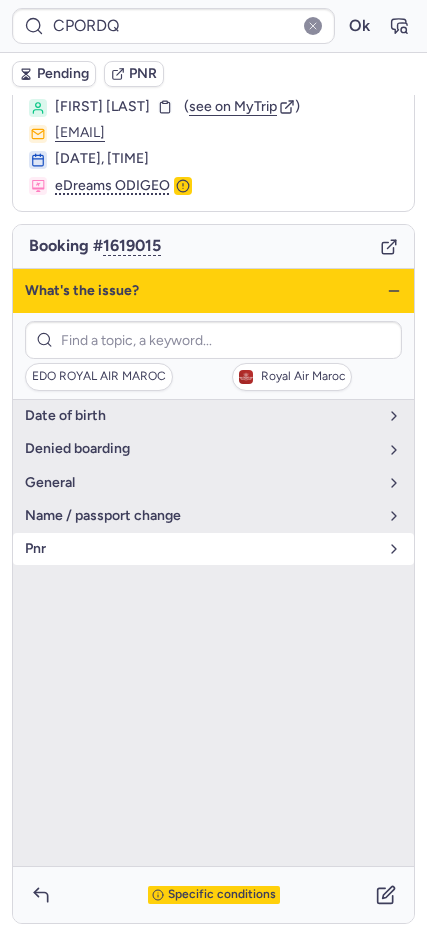 click on "pnr" at bounding box center (201, 549) 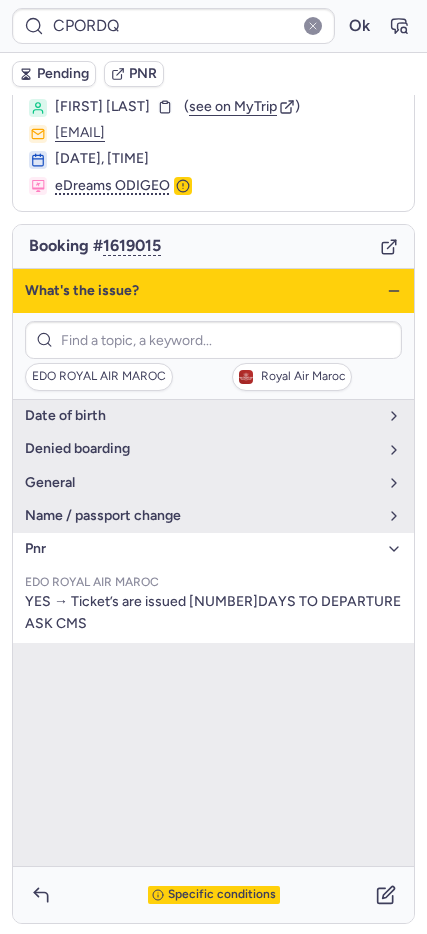 click 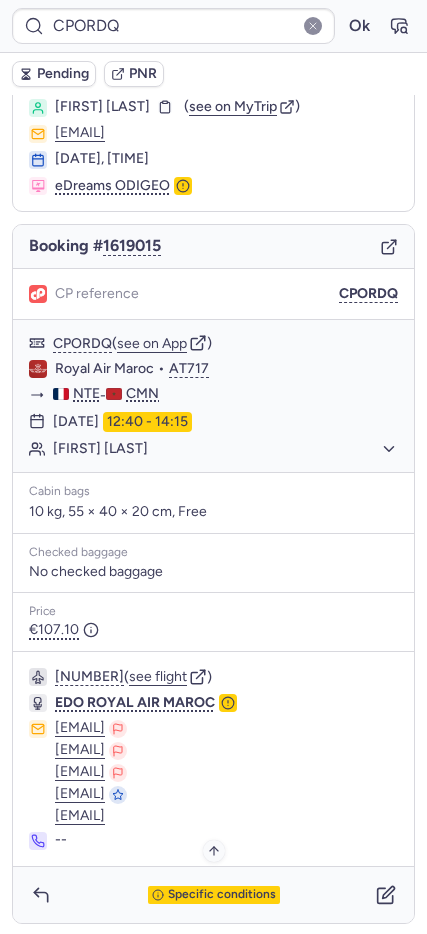 click on "Specific conditions" at bounding box center (222, 895) 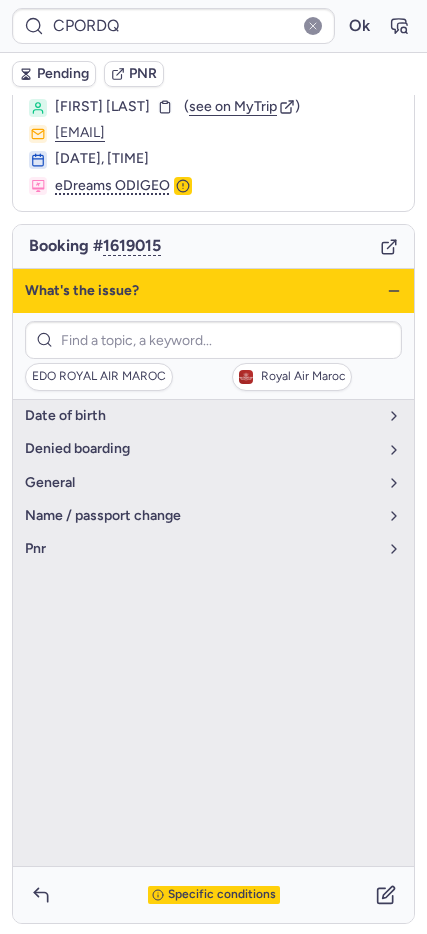 click 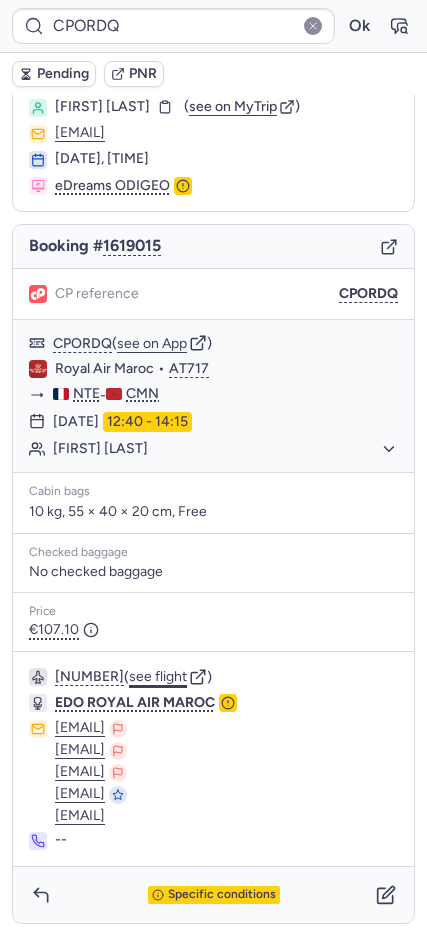 click on "see flight" 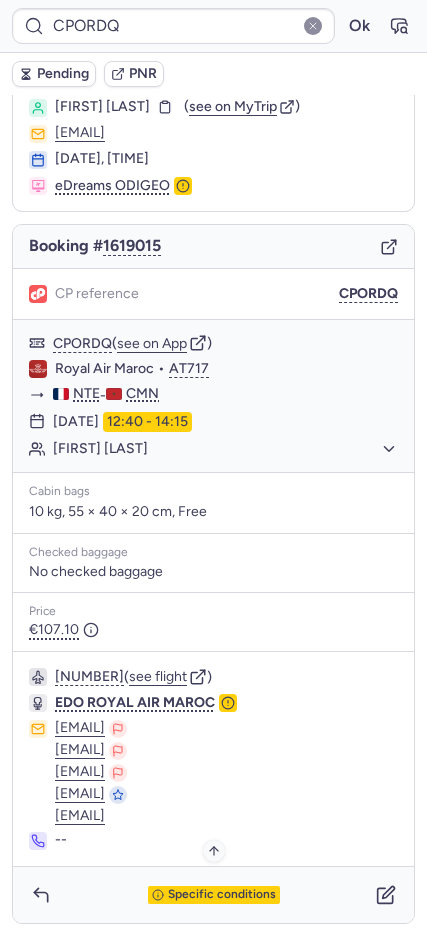 click on "Specific conditions" at bounding box center (222, 895) 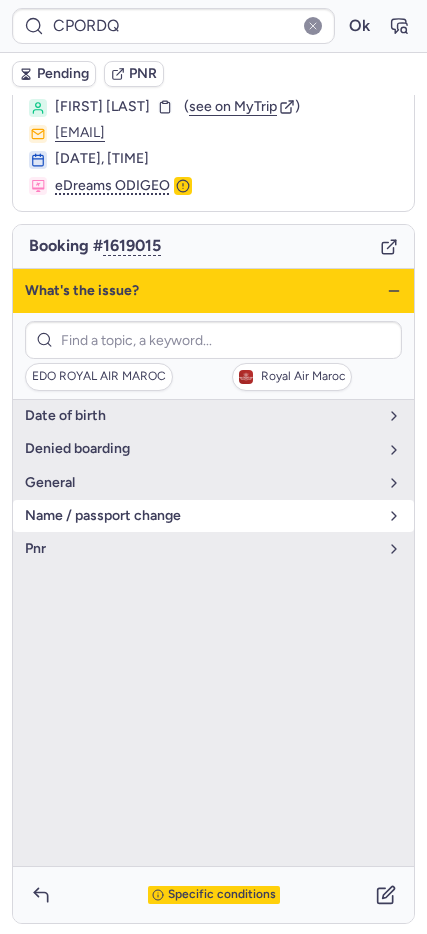 click on "name / passport change" at bounding box center (201, 516) 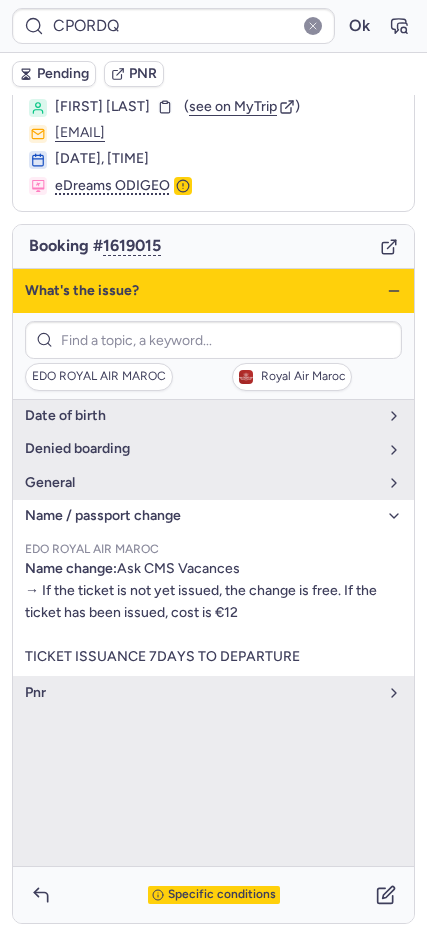 click on "Pending" at bounding box center (63, 74) 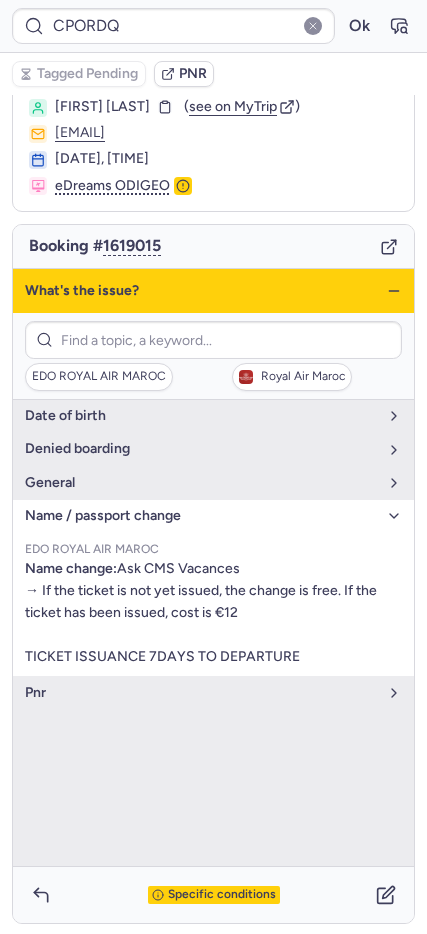 click 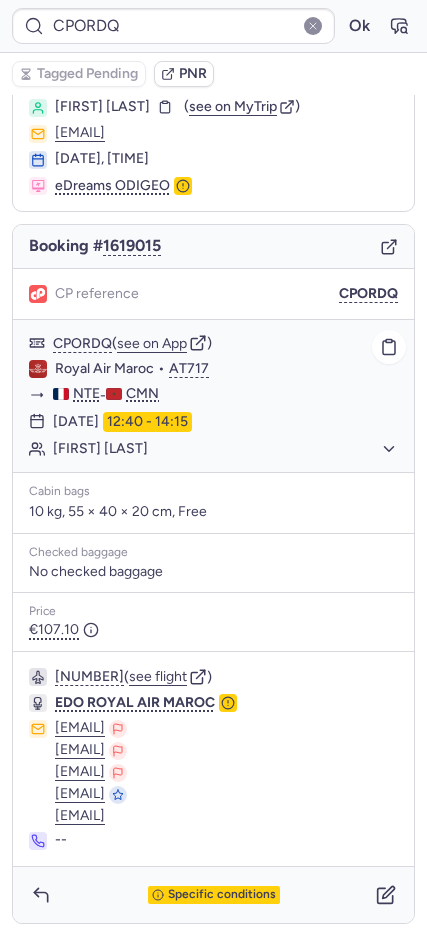 click on "Zaid EL QADIRI" 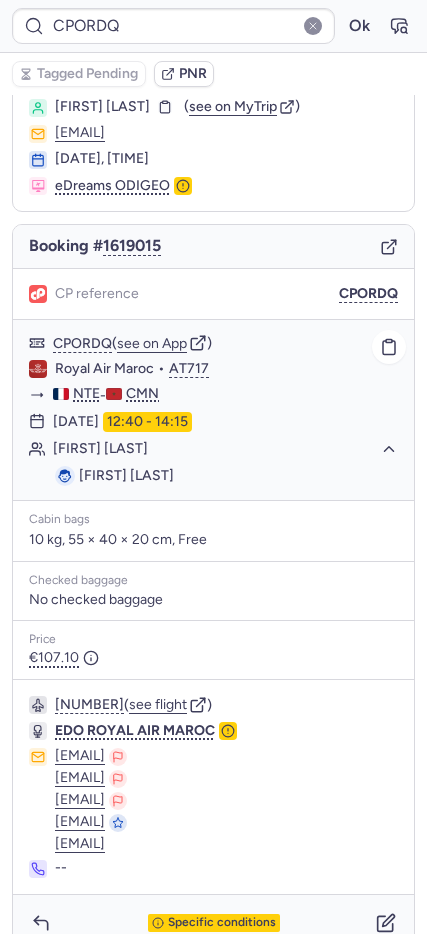 click on "Zaid EL QADIRI" 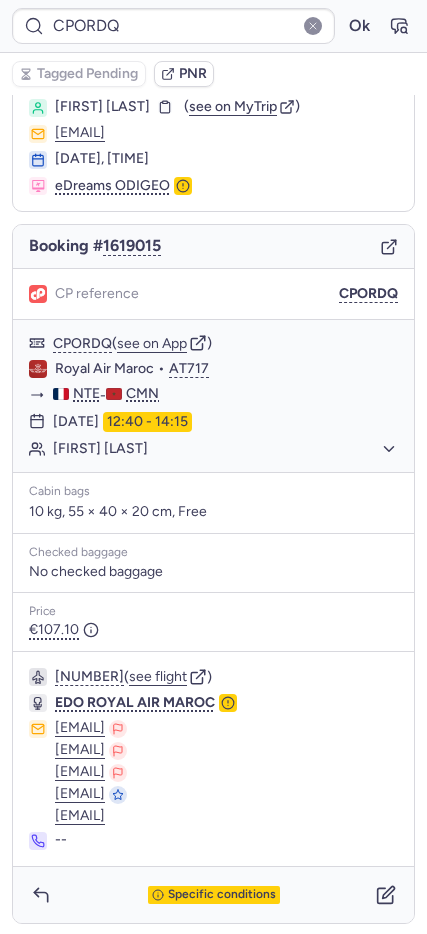 click on "Booking # 1619015" at bounding box center [213, 247] 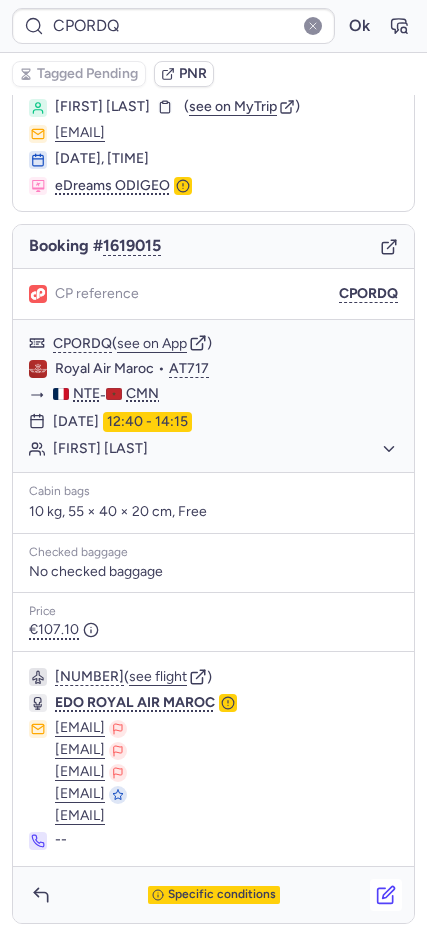 click 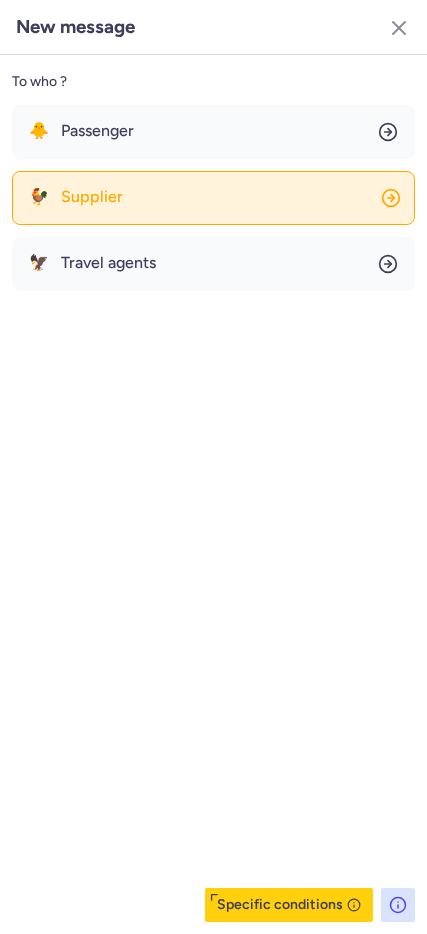 click on "Supplier" at bounding box center [92, 197] 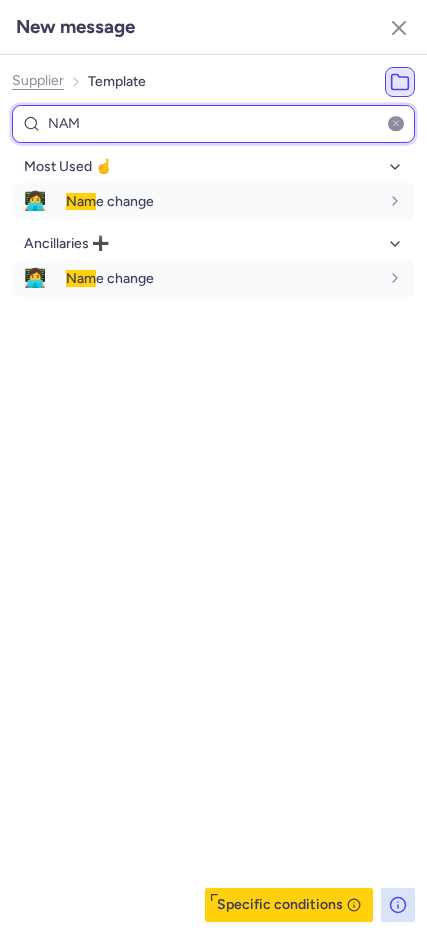 type on "NAM" 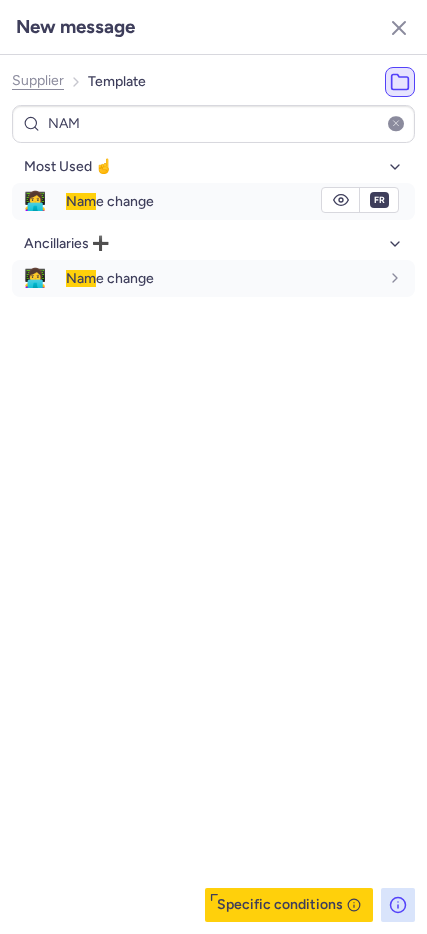 click on "Nam e change" at bounding box center [110, 201] 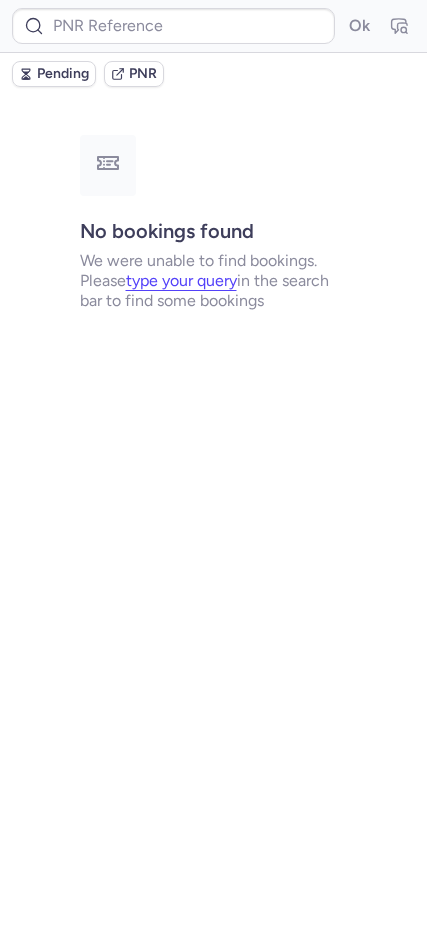 scroll, scrollTop: 0, scrollLeft: 0, axis: both 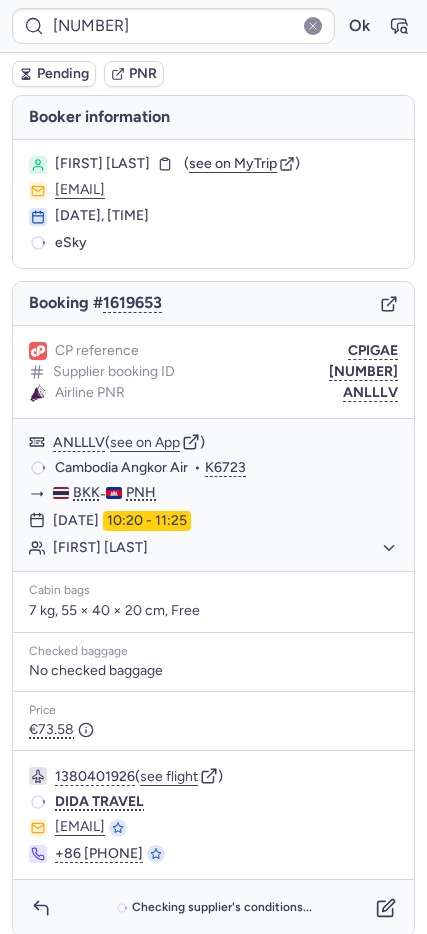type on "CPORDQ" 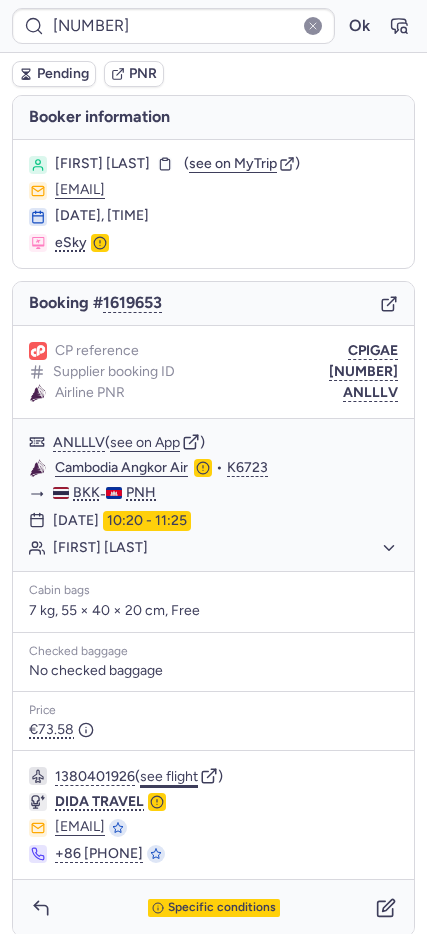 click on "see flight" 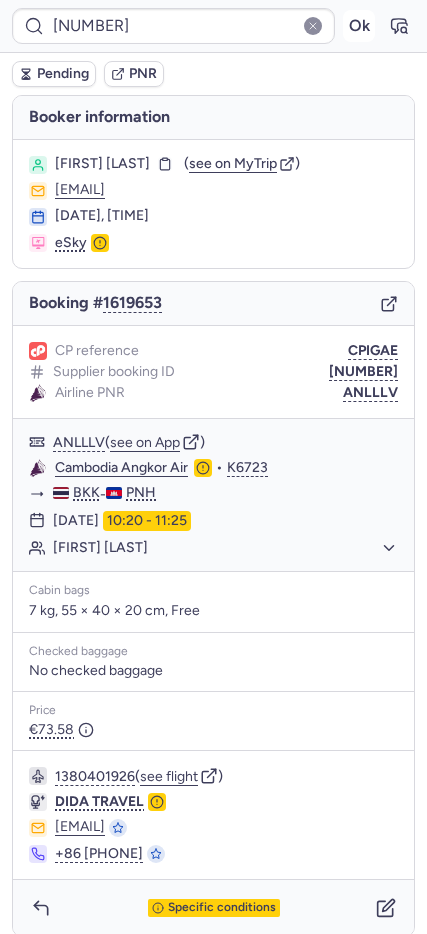 click on "Ok" at bounding box center (359, 26) 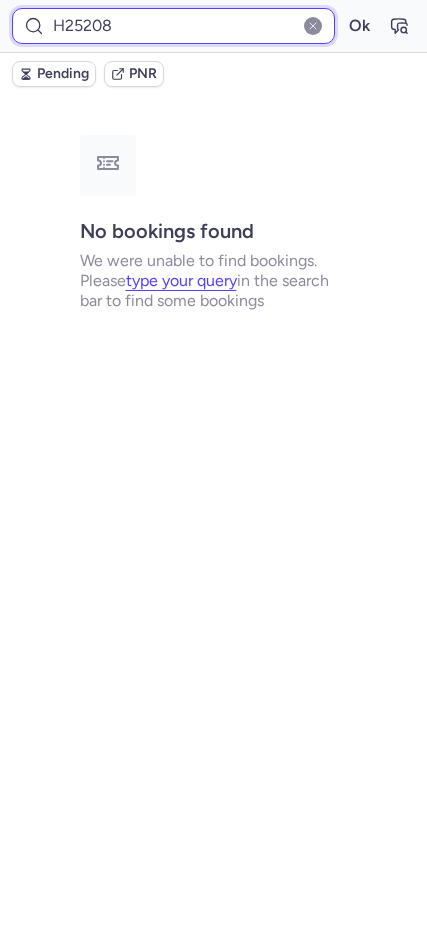 click on "H25208" at bounding box center (173, 26) 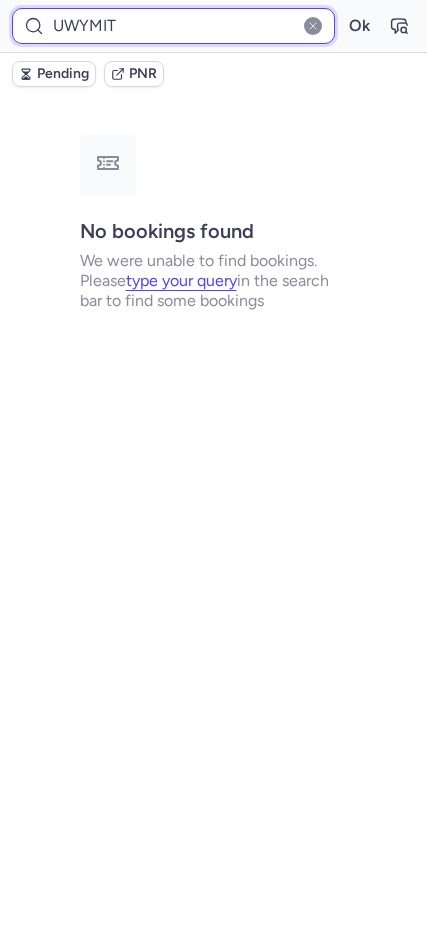 type on "UWYMIT" 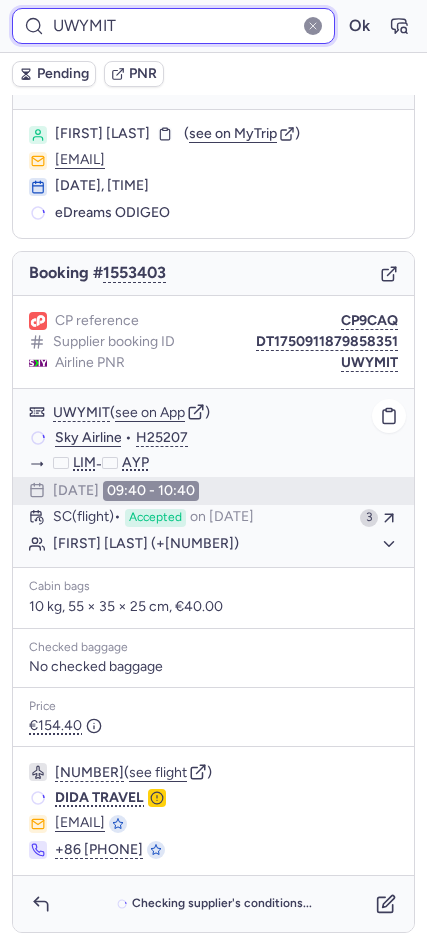 scroll, scrollTop: 55, scrollLeft: 0, axis: vertical 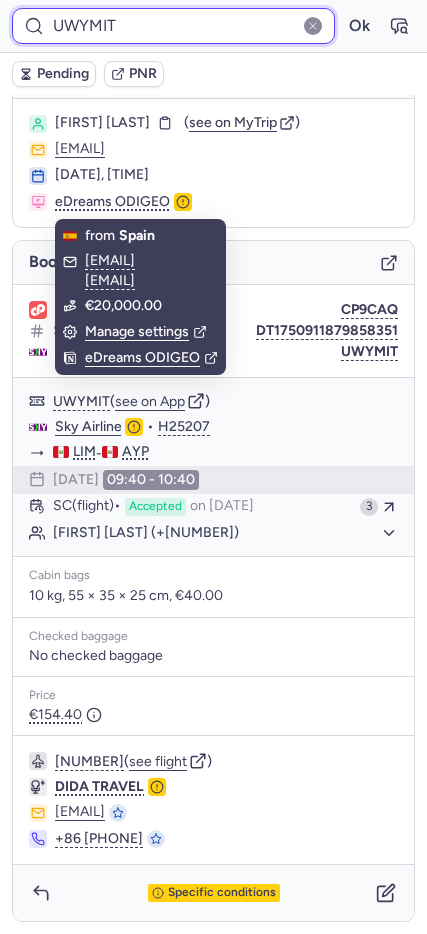 click on "UWYMIT" at bounding box center [173, 26] 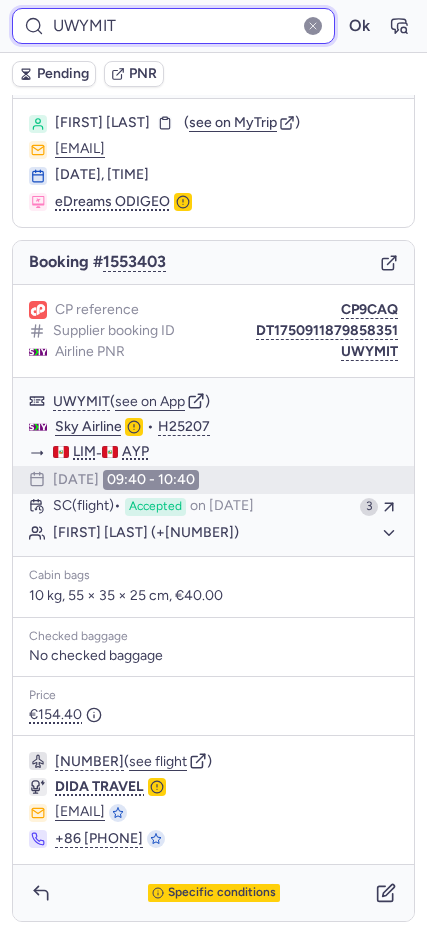 click on "UWYMIT" at bounding box center [173, 26] 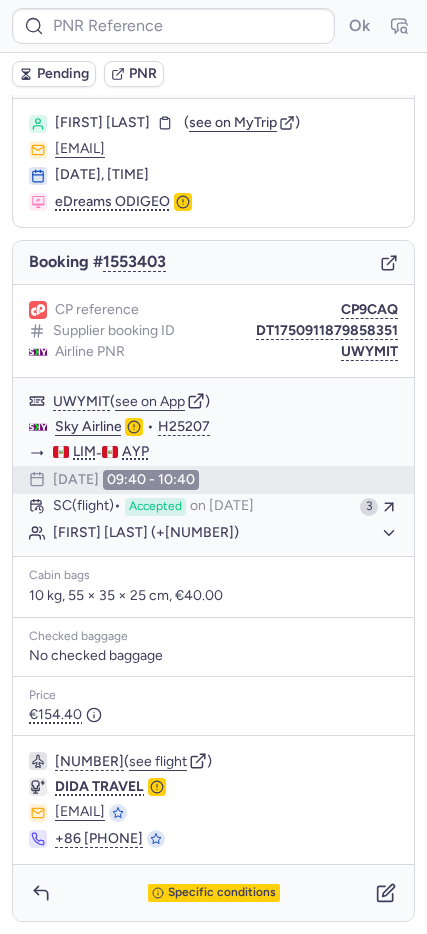 type on "CP9CAQ" 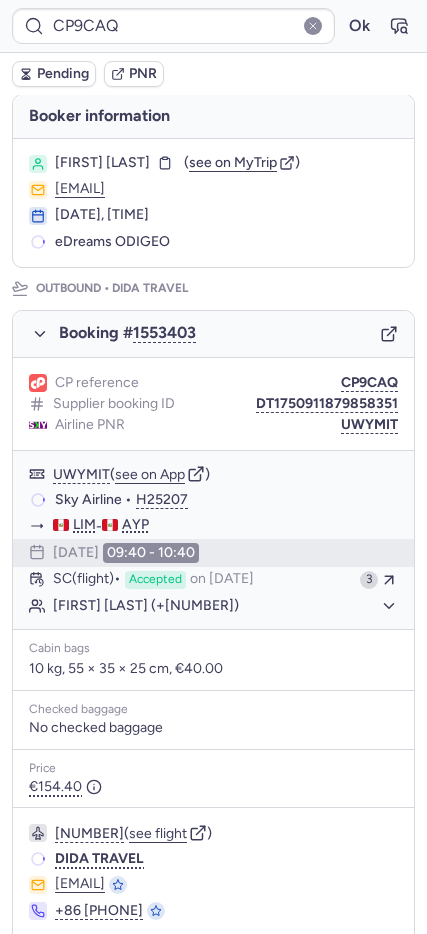 scroll, scrollTop: 927, scrollLeft: 0, axis: vertical 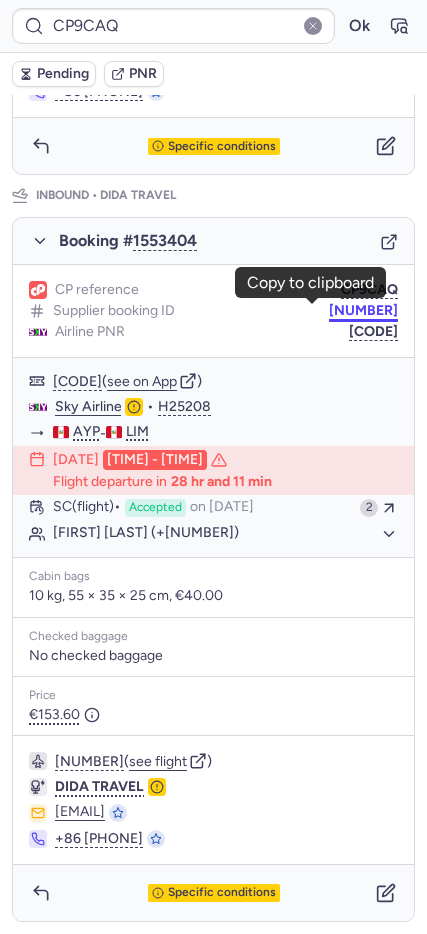 drag, startPoint x: 324, startPoint y: 316, endPoint x: 6, endPoint y: 248, distance: 325.18918 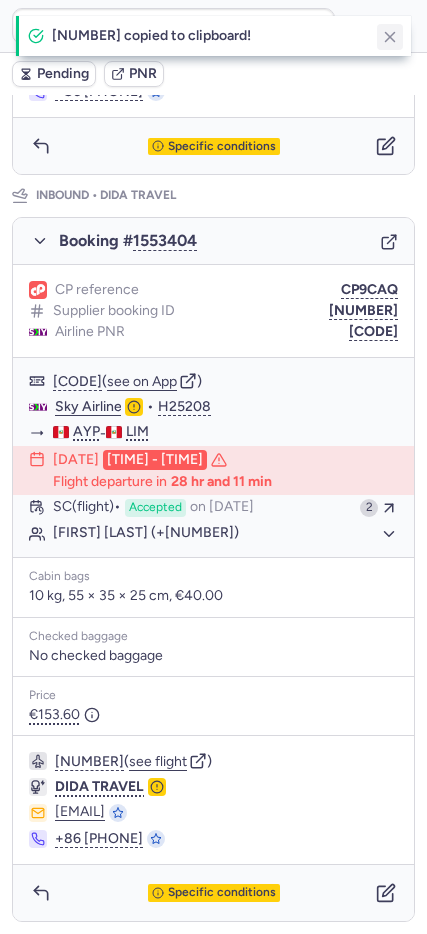click 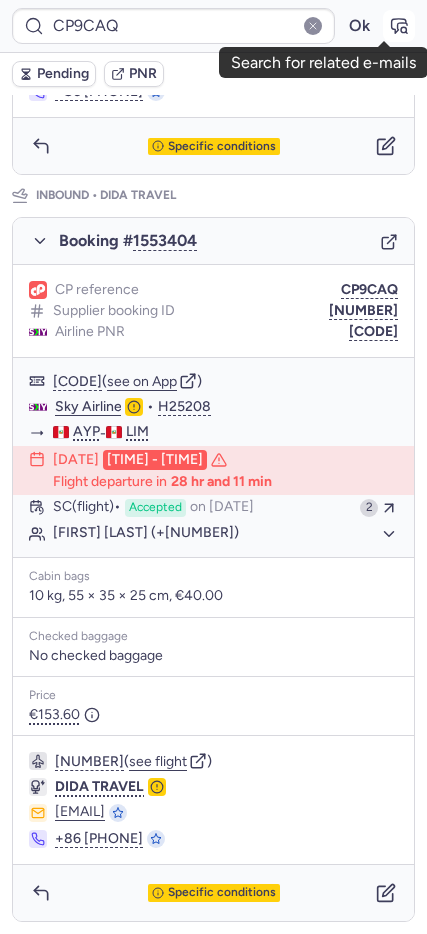 click 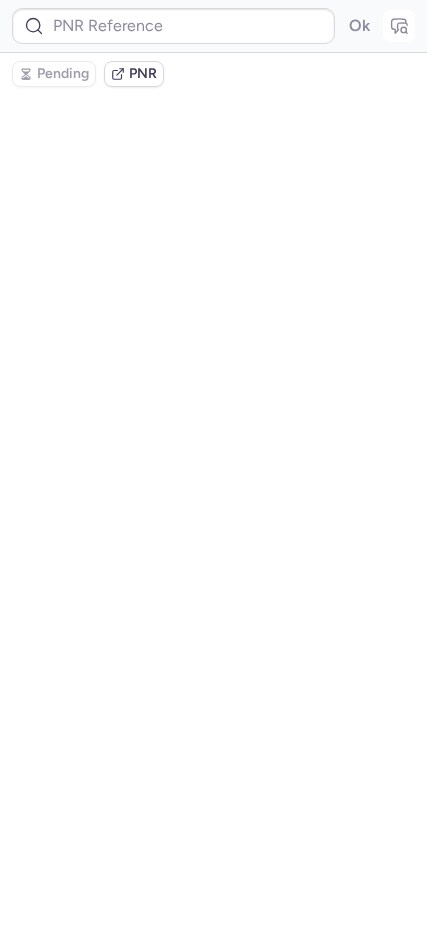 type on "CP9CAQ" 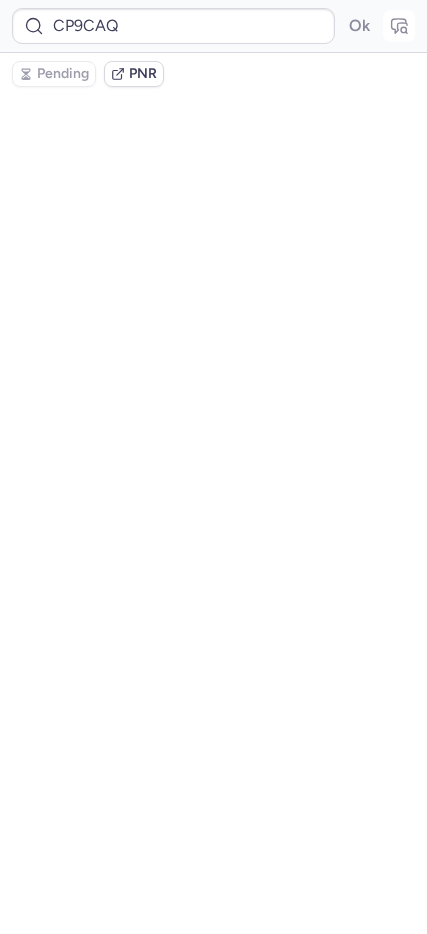 scroll, scrollTop: 0, scrollLeft: 0, axis: both 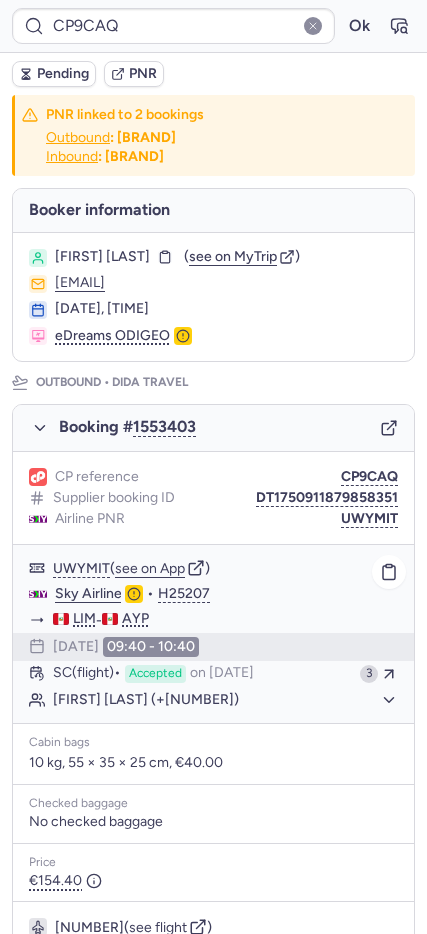 click on "Gregoria CASTRO TENORIO (+3)" 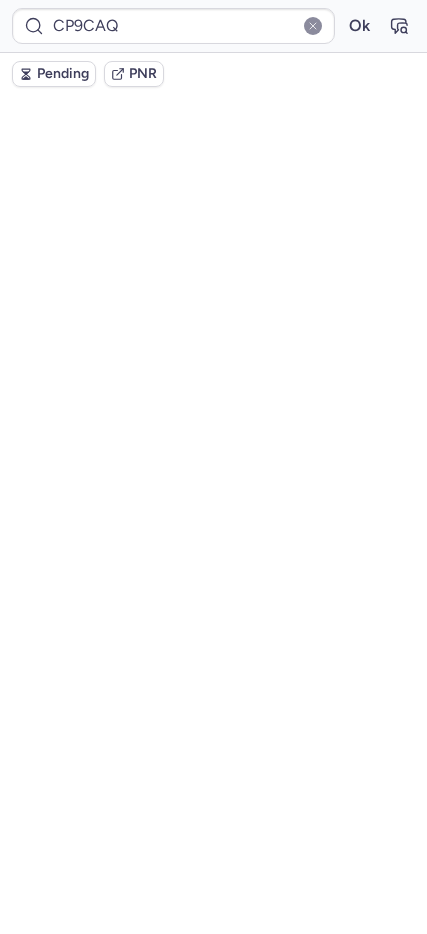 scroll, scrollTop: 98, scrollLeft: 0, axis: vertical 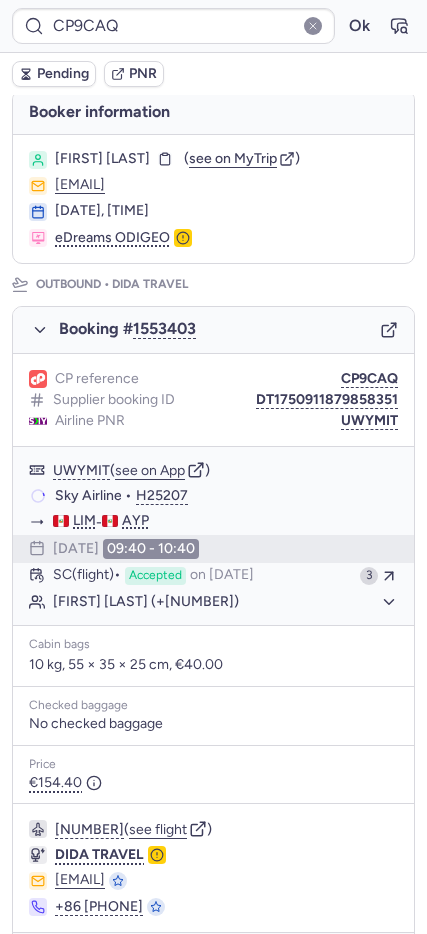 type on "10812518911002" 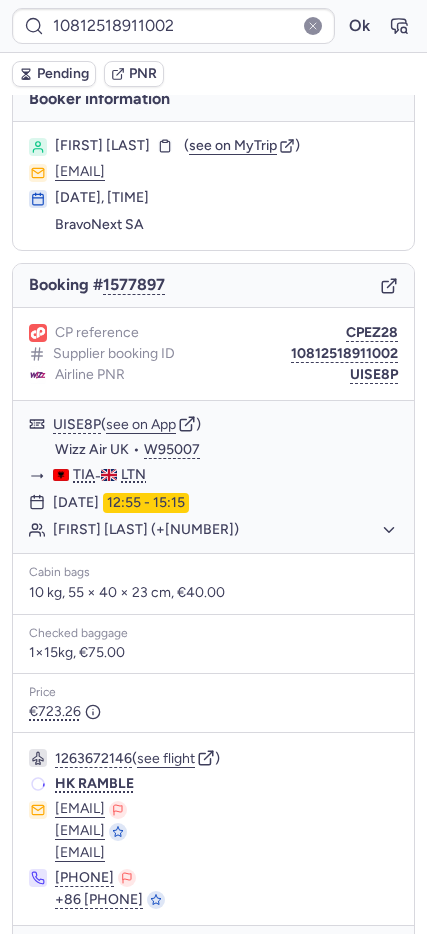 scroll, scrollTop: 5, scrollLeft: 0, axis: vertical 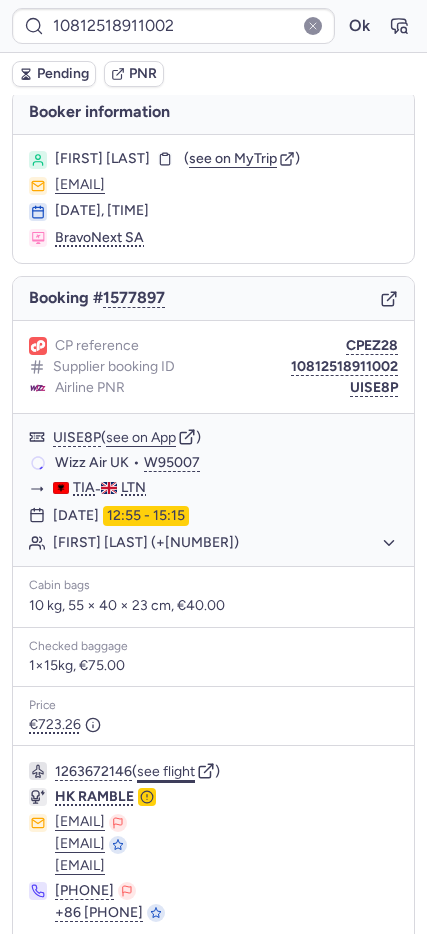 click on "see flight" 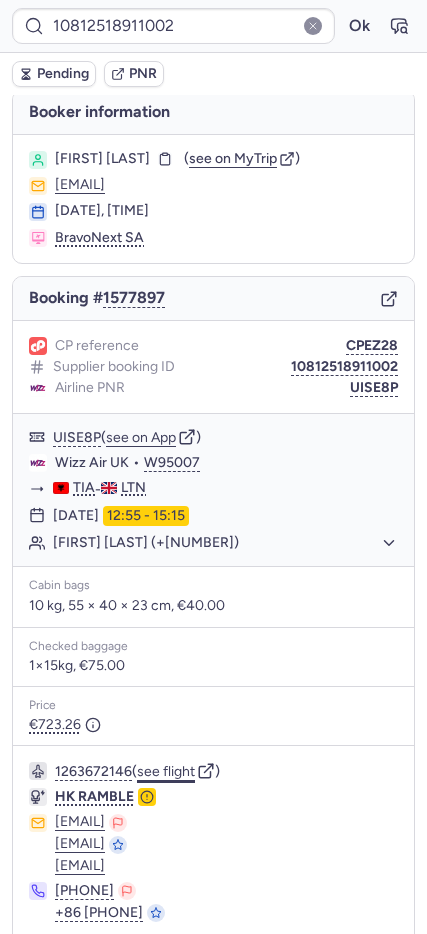 type 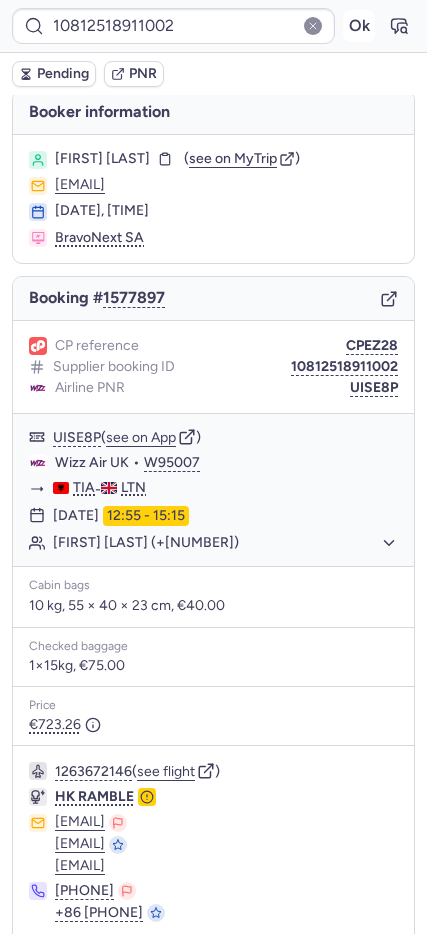 click on "Ok" at bounding box center [359, 26] 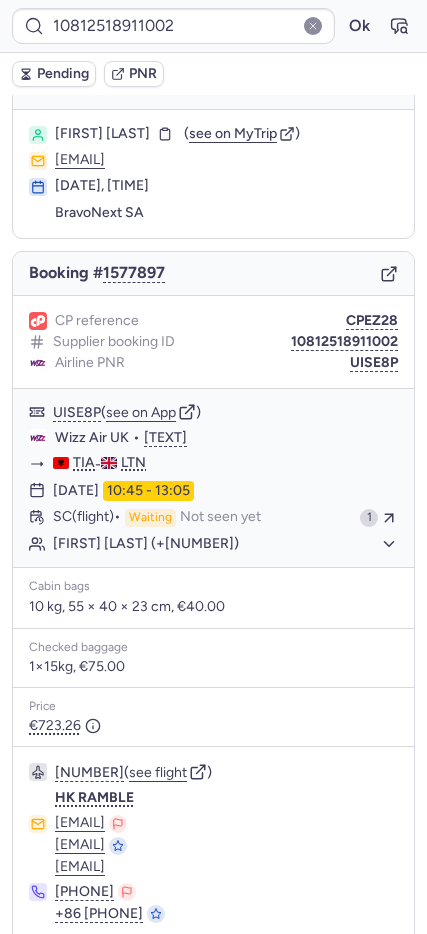 scroll, scrollTop: 5, scrollLeft: 0, axis: vertical 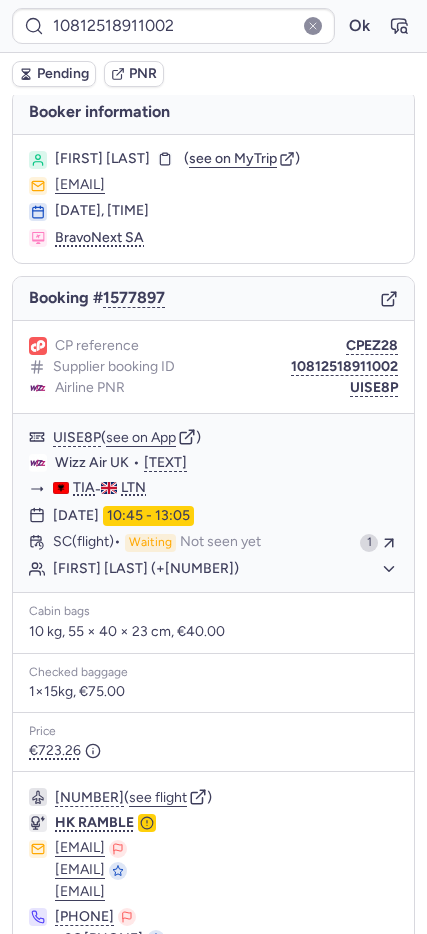 type on "CPECJD" 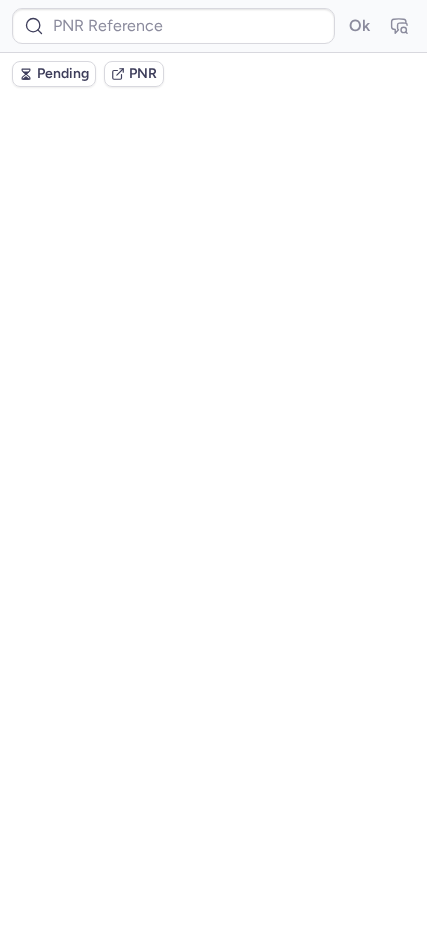 scroll, scrollTop: 0, scrollLeft: 0, axis: both 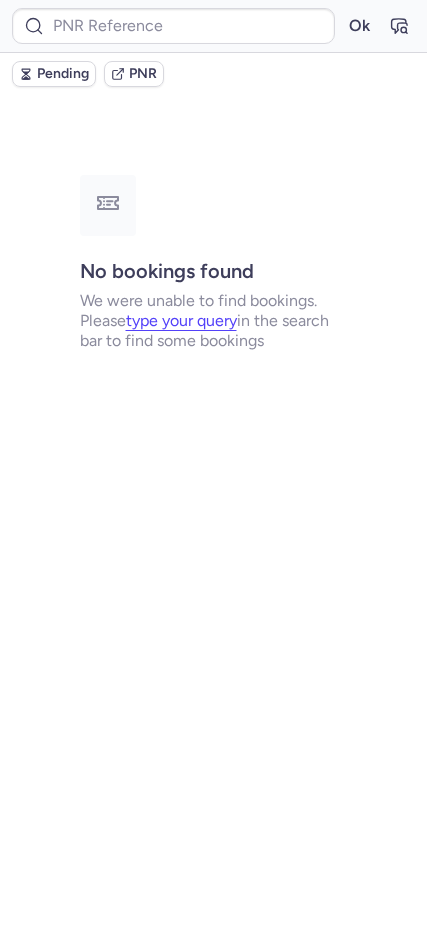 type on "CPXCZW" 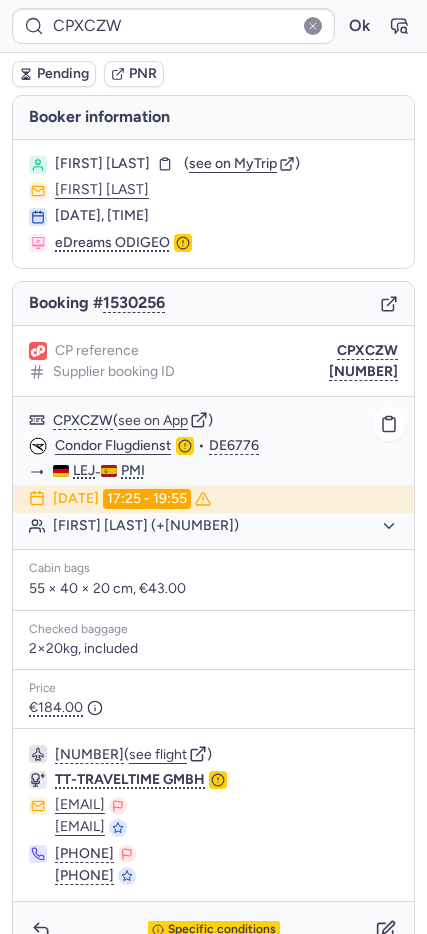 click on "Lilianne TORAN RANK (+1)" 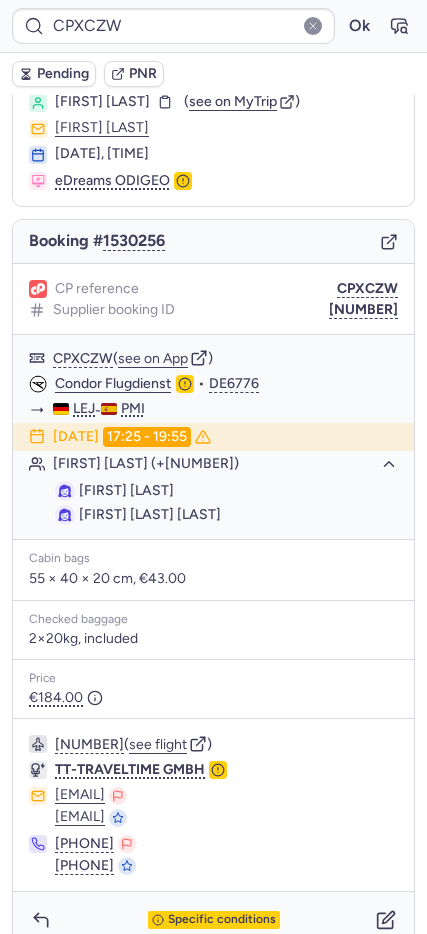 scroll, scrollTop: 89, scrollLeft: 0, axis: vertical 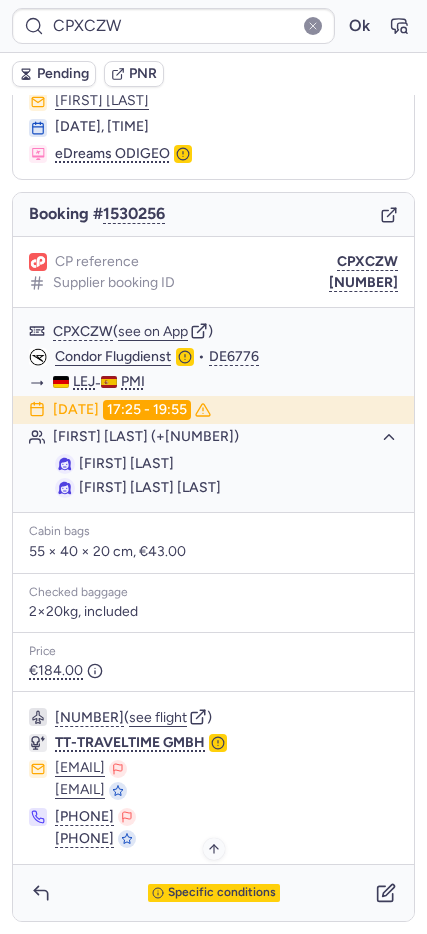 click on "Specific conditions" at bounding box center [222, 893] 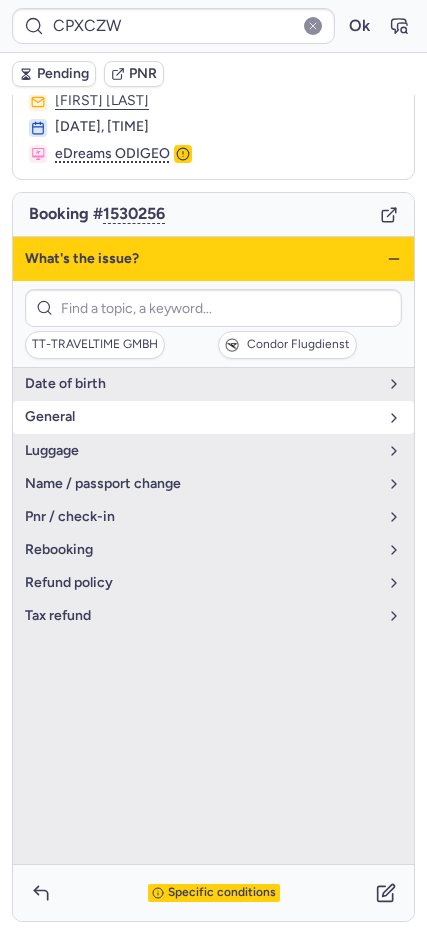 click on "general" at bounding box center [201, 417] 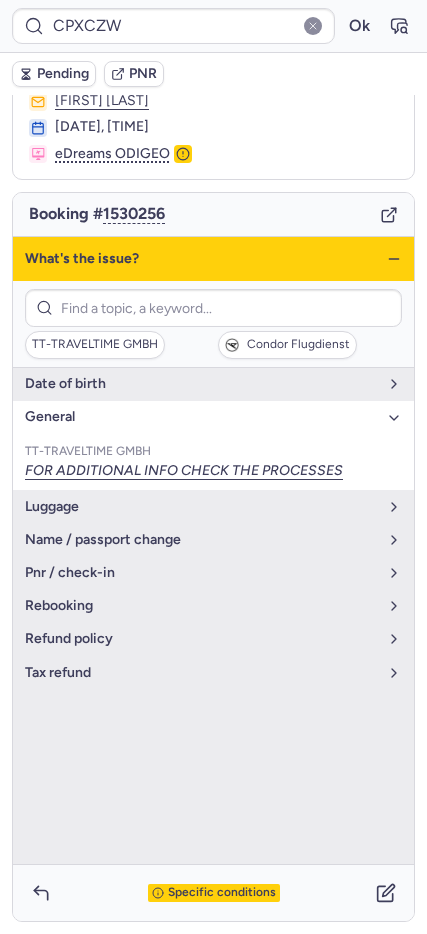 click 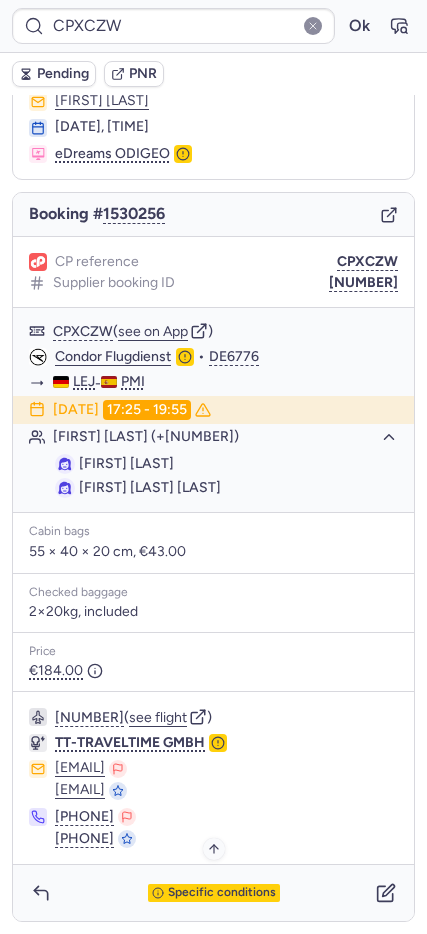 click on "Specific conditions" at bounding box center [222, 893] 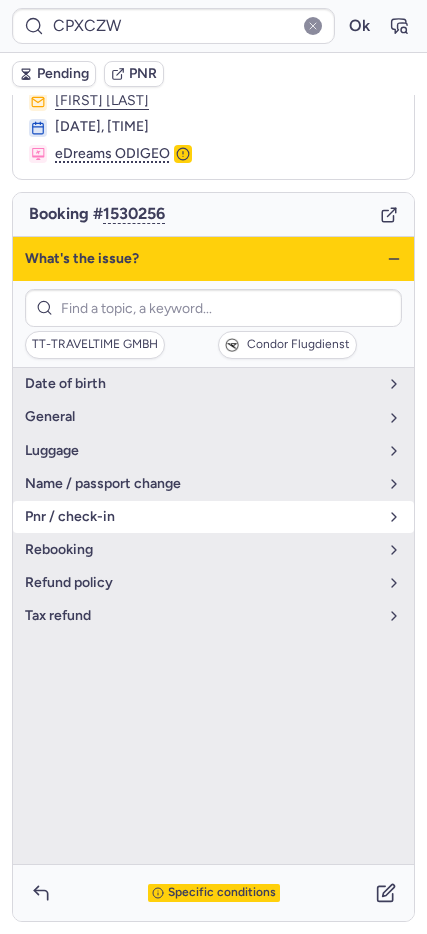 drag, startPoint x: 90, startPoint y: 509, endPoint x: 167, endPoint y: 508, distance: 77.00649 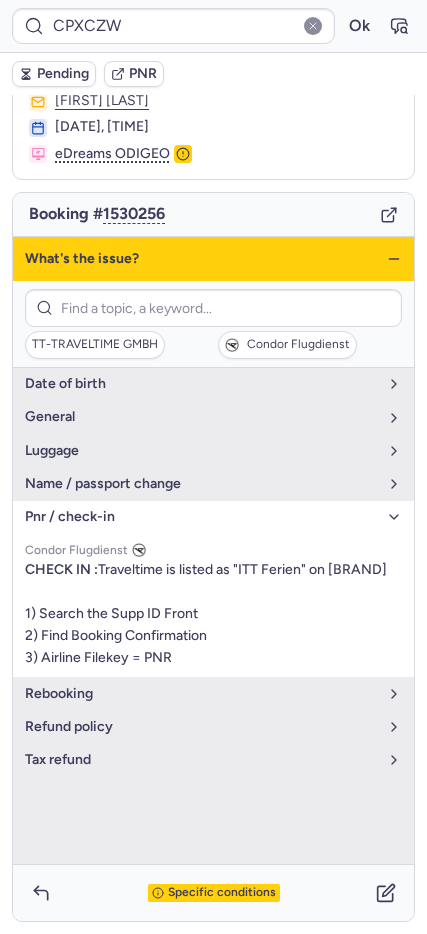 click 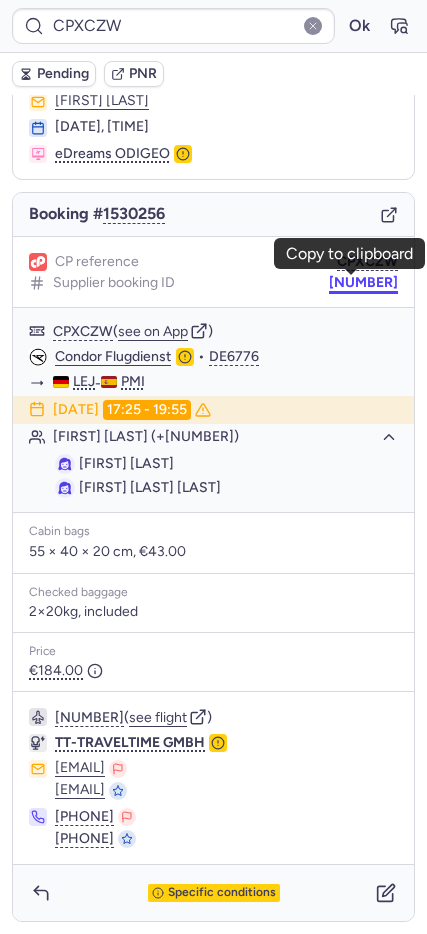 click on "17150804" at bounding box center (363, 283) 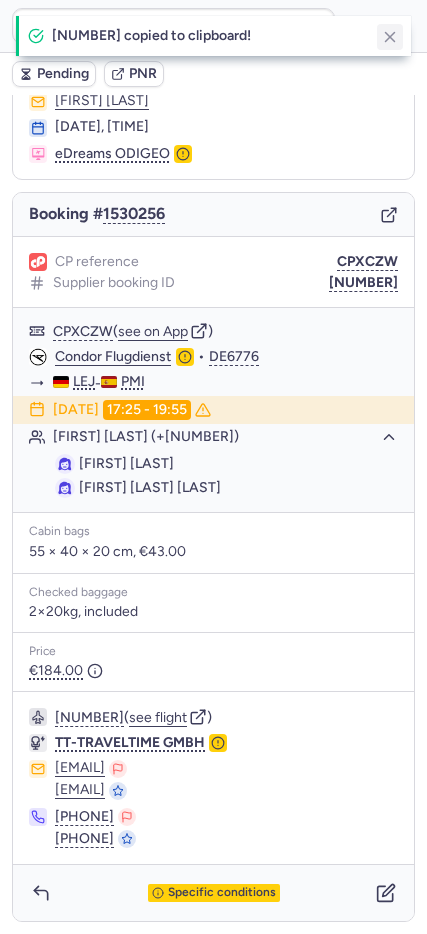 click 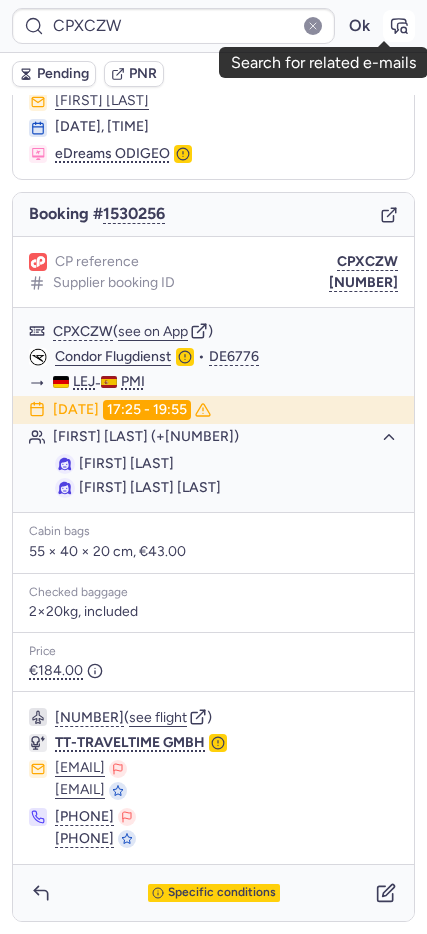 click 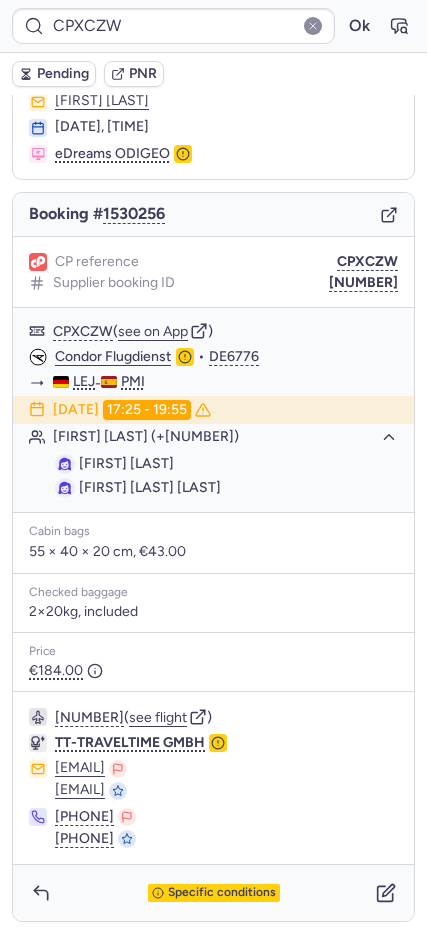 click on "Pending" at bounding box center [63, 74] 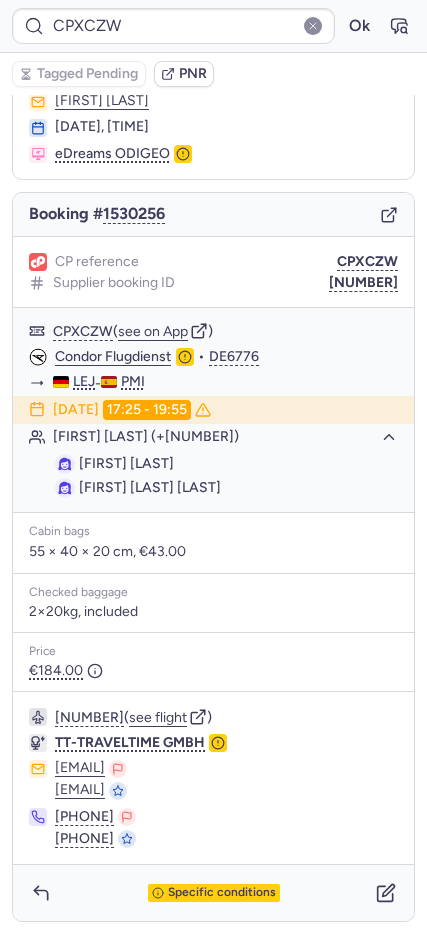 click on "Specific conditions" at bounding box center (213, 893) 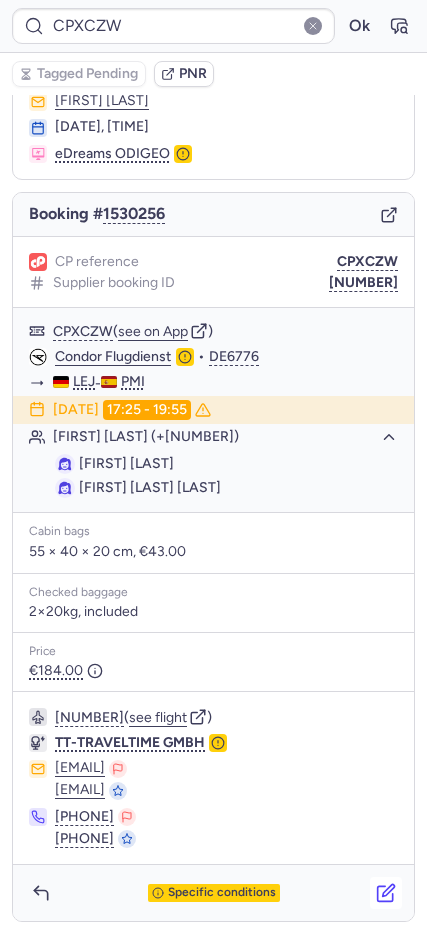 click 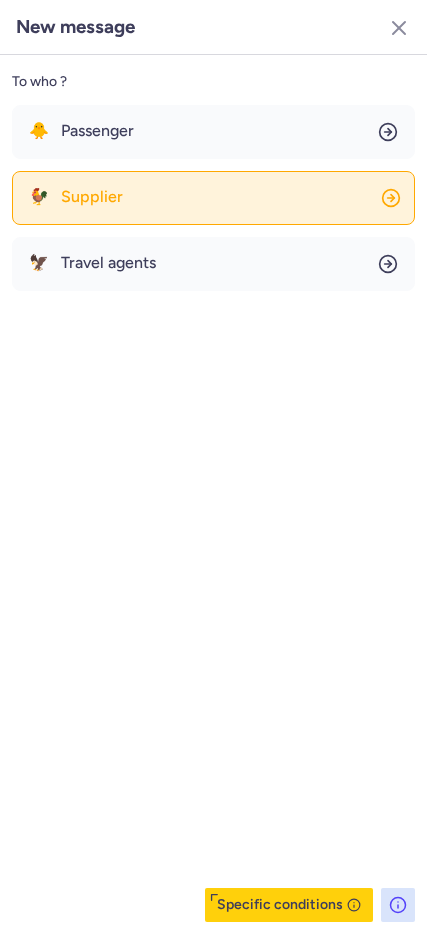 click on "🐓 Supplier" 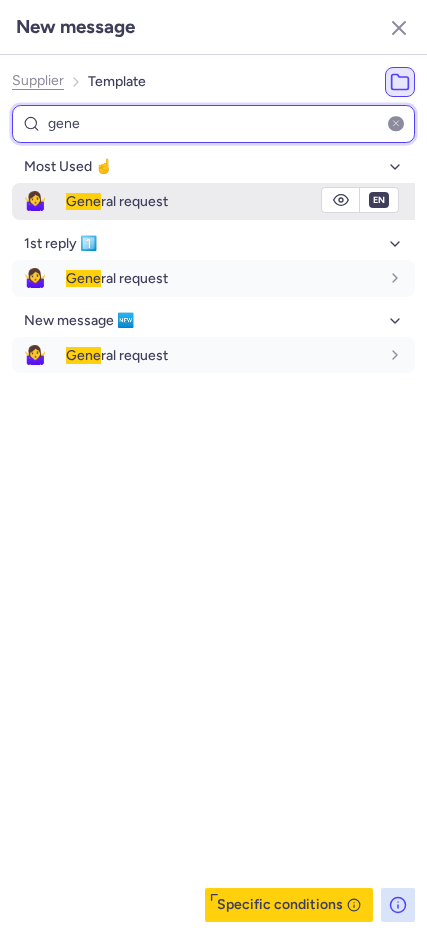 type on "gene" 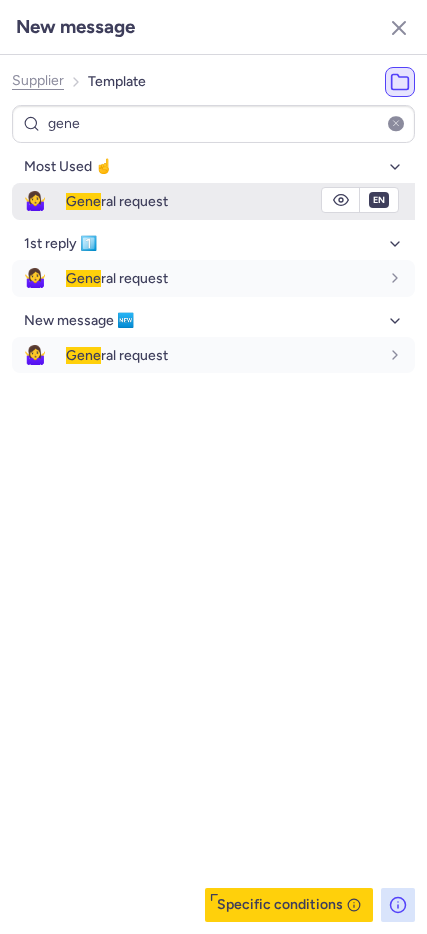 click on "Gene ral request" at bounding box center (240, 201) 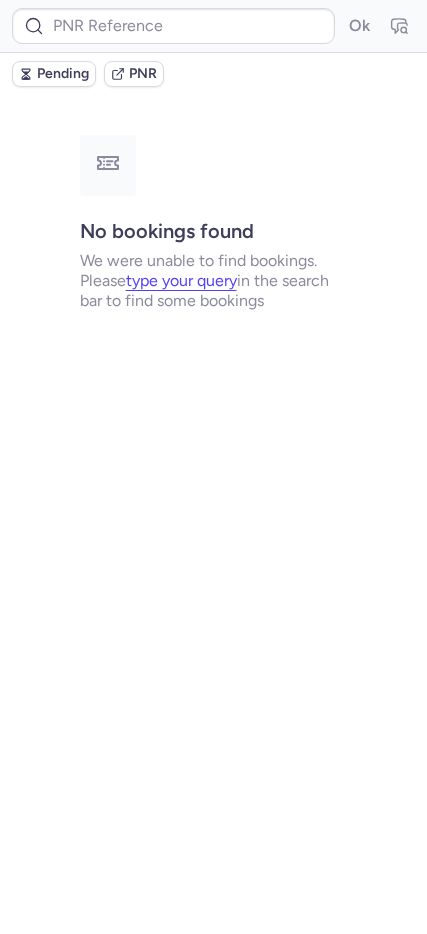 scroll, scrollTop: 0, scrollLeft: 0, axis: both 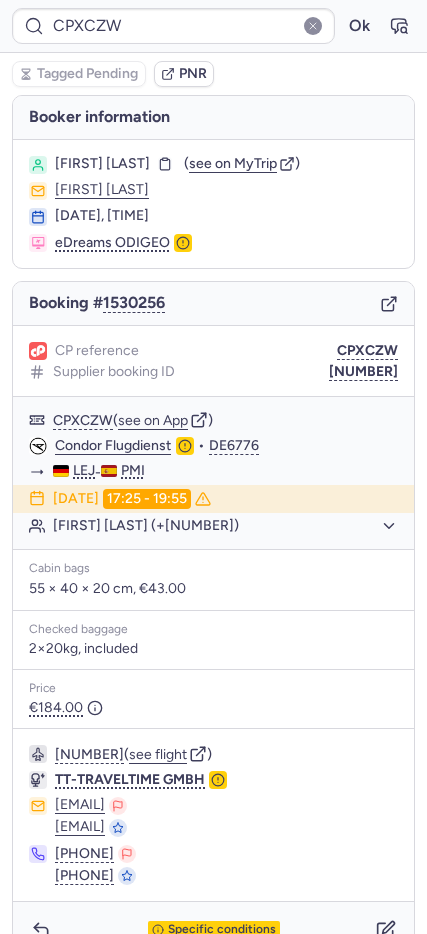 type on "CPOU9H" 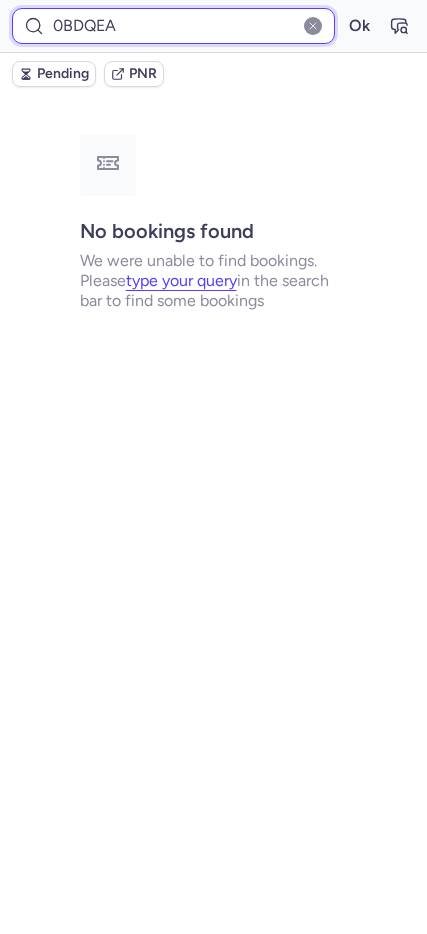 click on "0BDQEA" at bounding box center [173, 26] 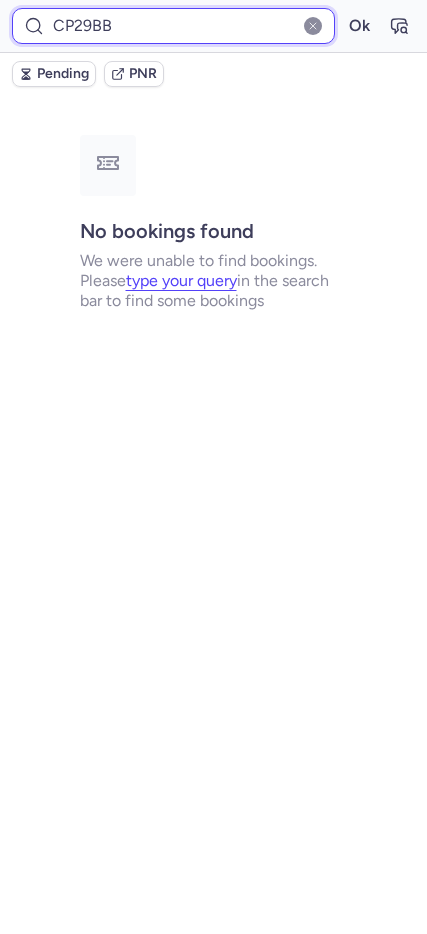 click on "Ok" at bounding box center (359, 26) 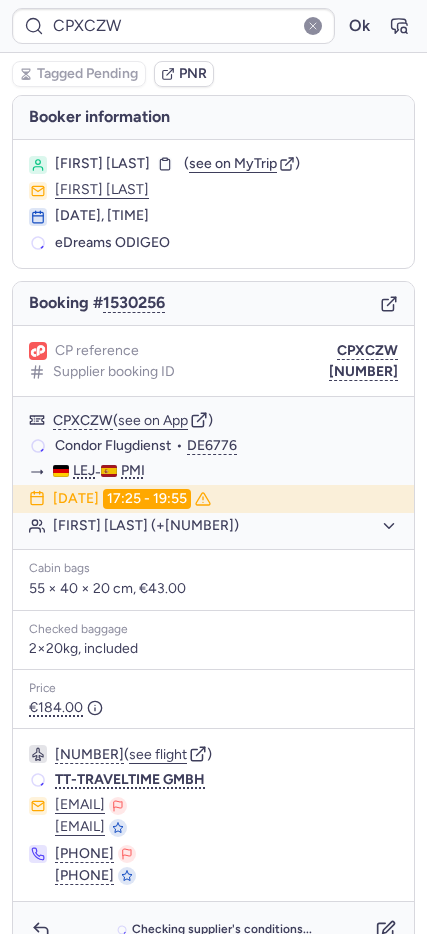 type on "CPECJD" 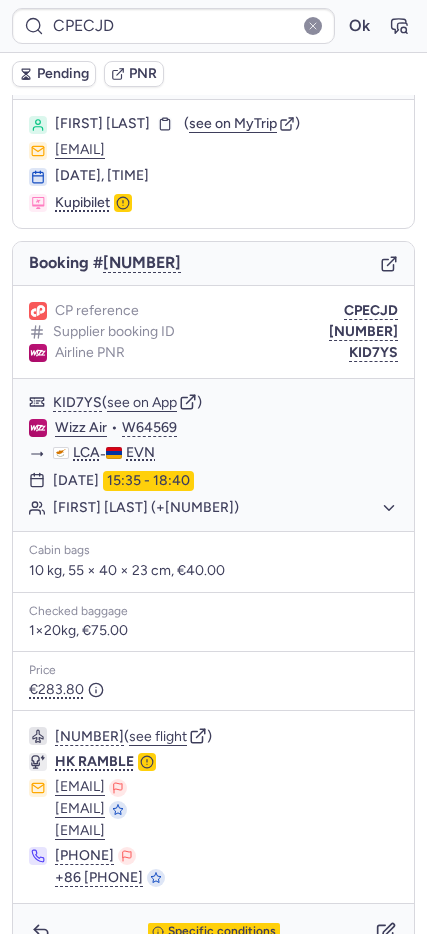 scroll, scrollTop: 79, scrollLeft: 0, axis: vertical 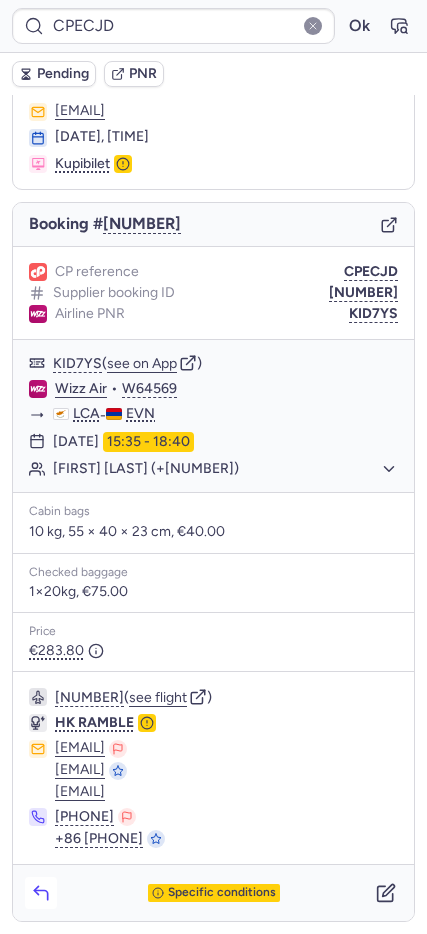 click at bounding box center (41, 893) 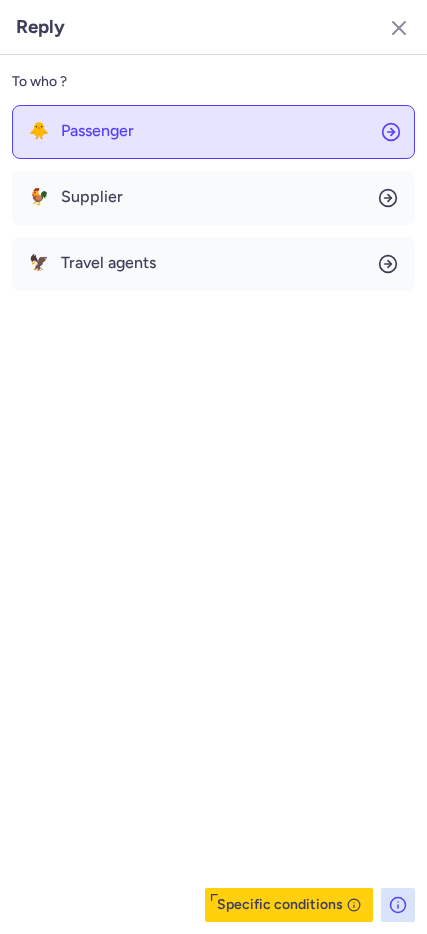 click on "🐥 Passenger" 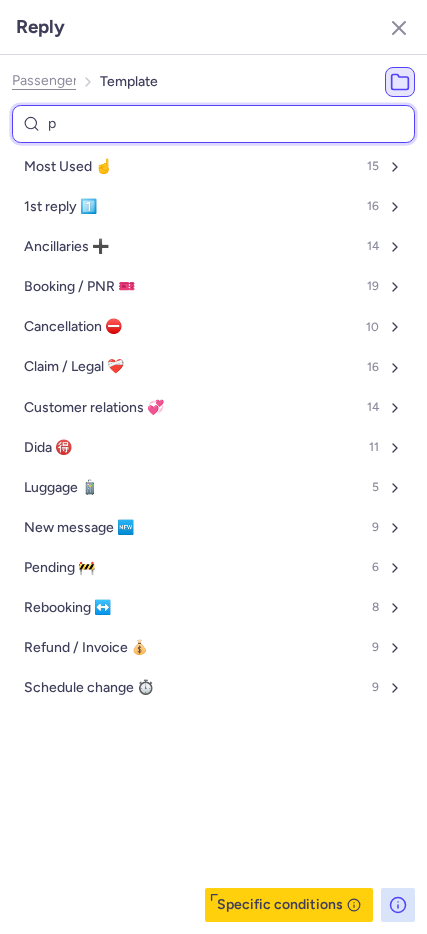 type on "pe" 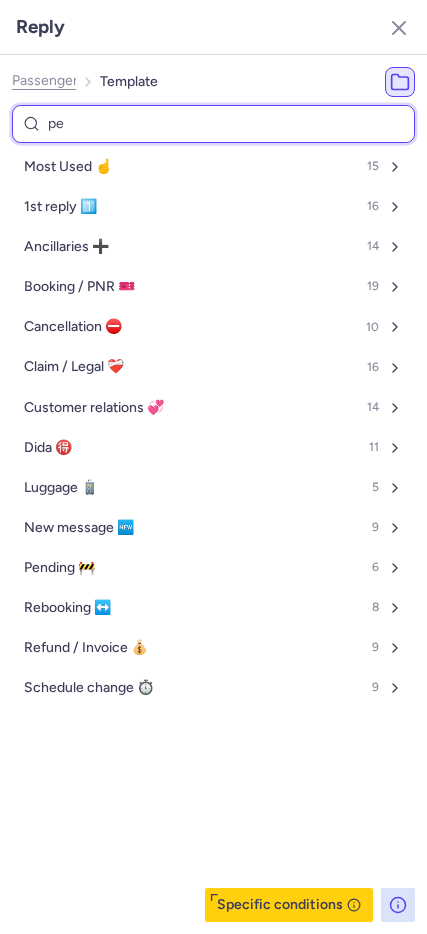 select on "en" 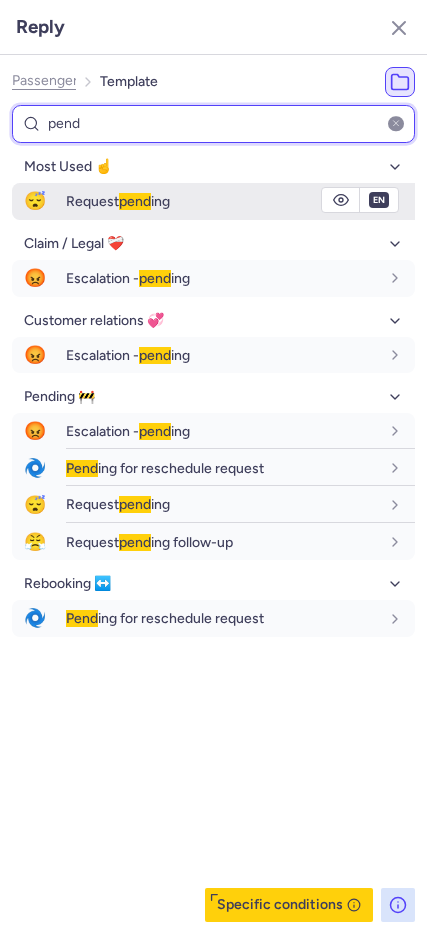 type on "pend" 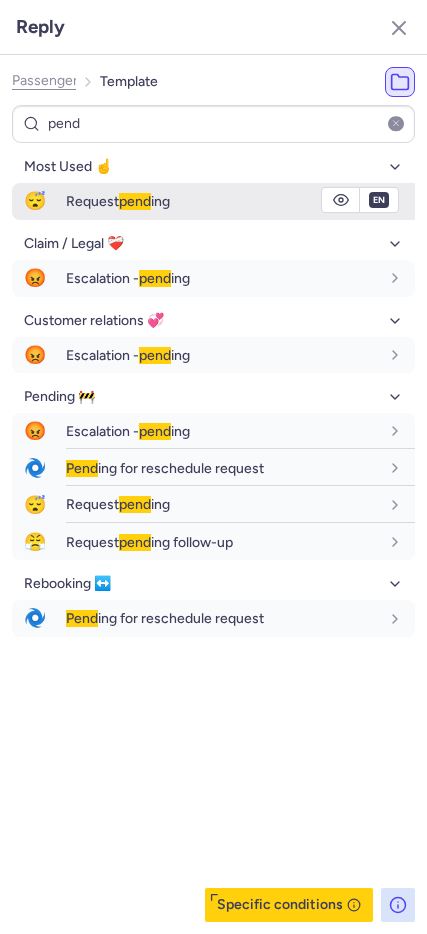 click on "Request pending" at bounding box center [240, 201] 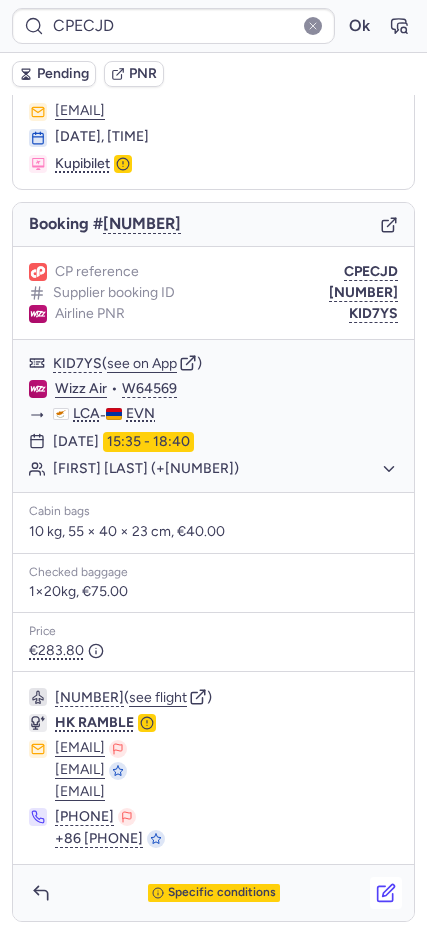 click 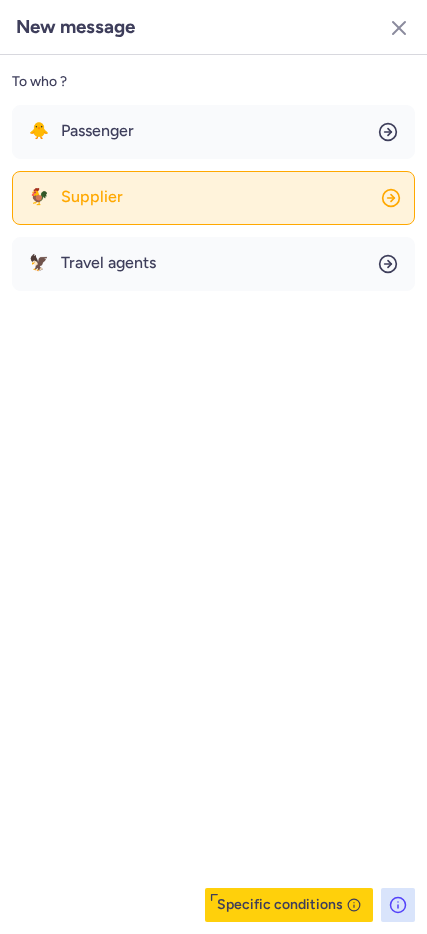 click on "Supplier" at bounding box center (92, 197) 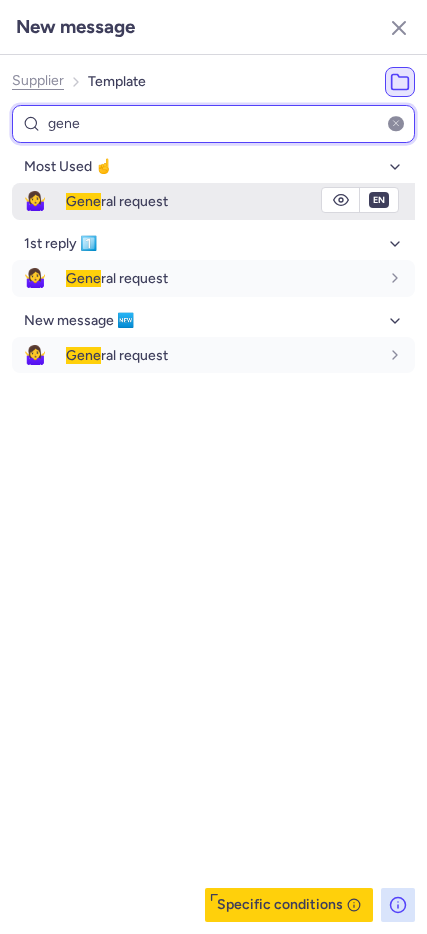 type on "gene" 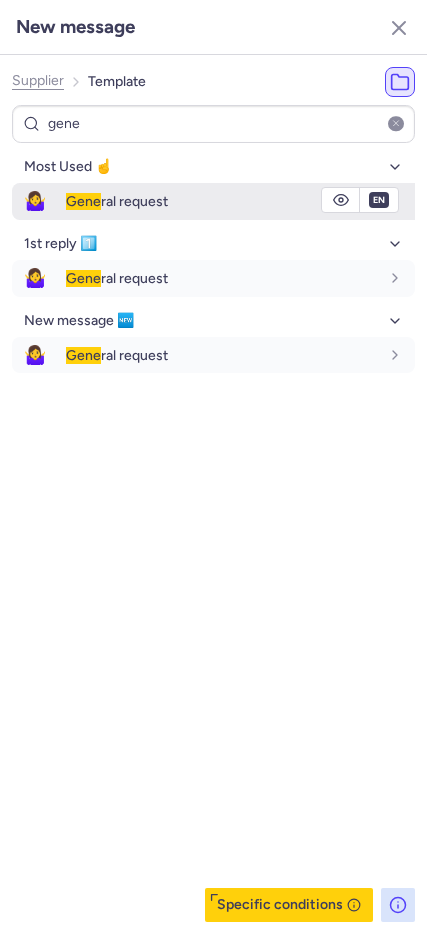 click on "Gene ral request" at bounding box center [117, 201] 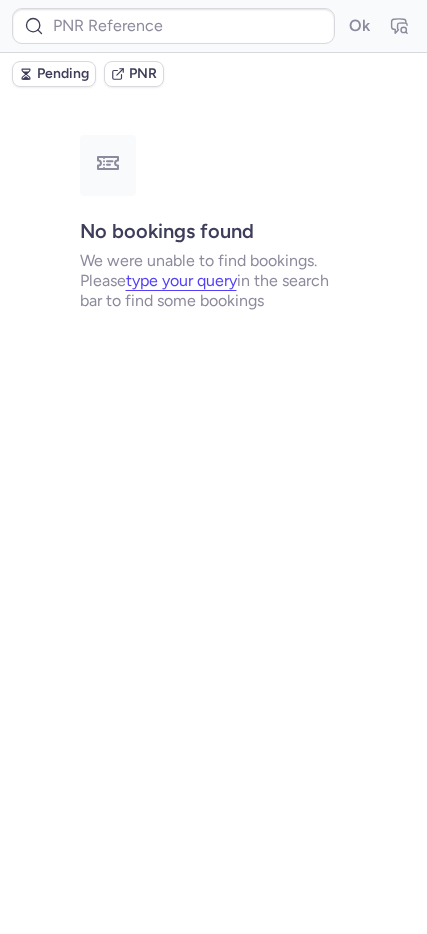 scroll, scrollTop: 0, scrollLeft: 0, axis: both 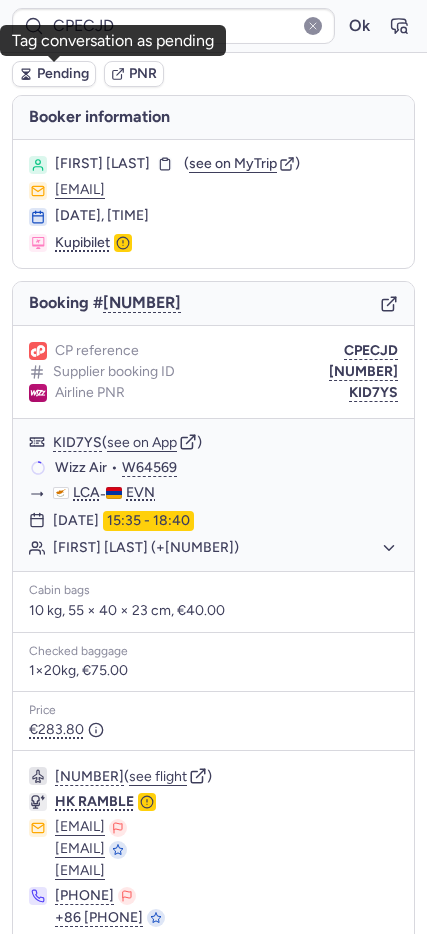 click on "Pending" at bounding box center [63, 74] 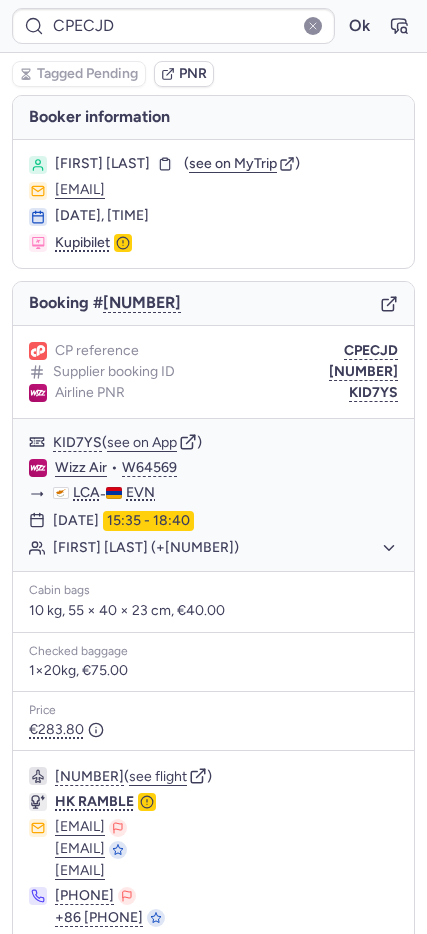 type on "CPOU9H" 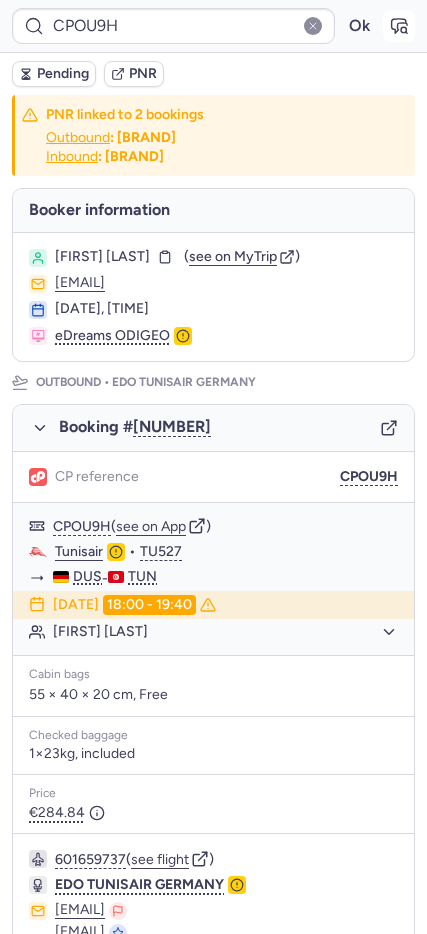 click 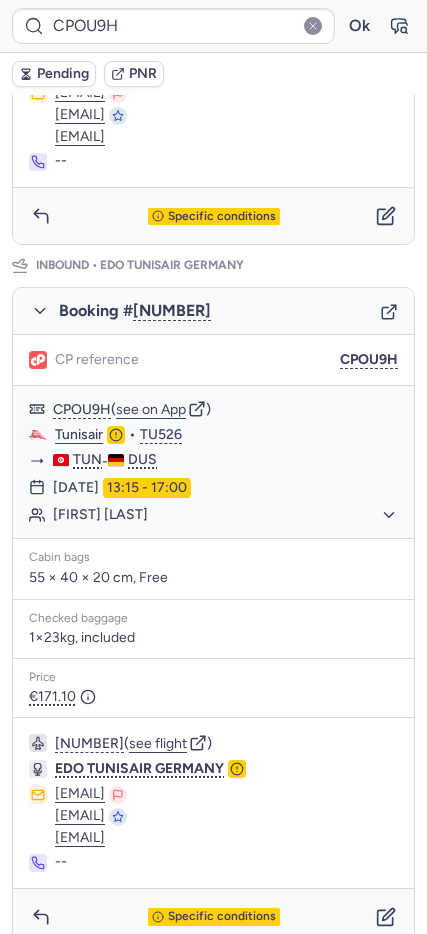 scroll, scrollTop: 0, scrollLeft: 0, axis: both 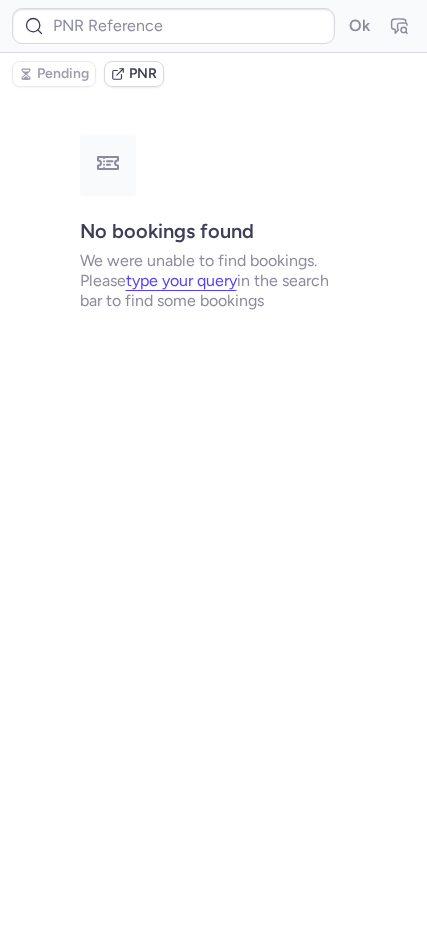 type on "CPOU9H" 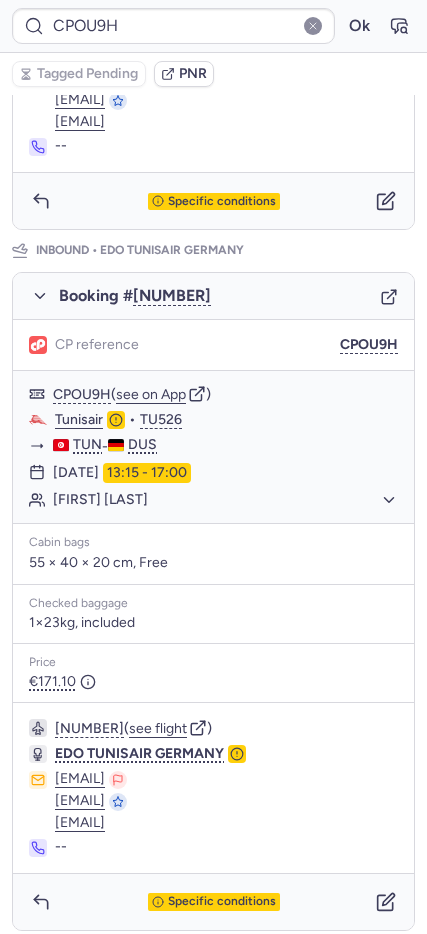 scroll, scrollTop: 841, scrollLeft: 0, axis: vertical 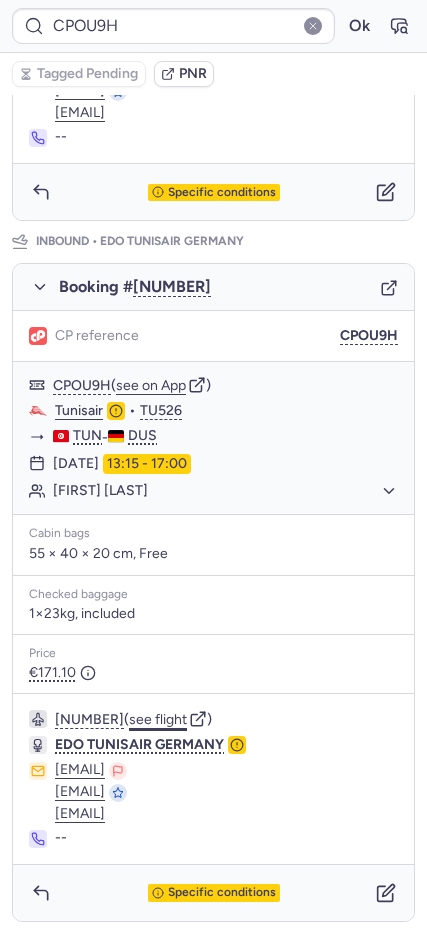 click on "see flight" 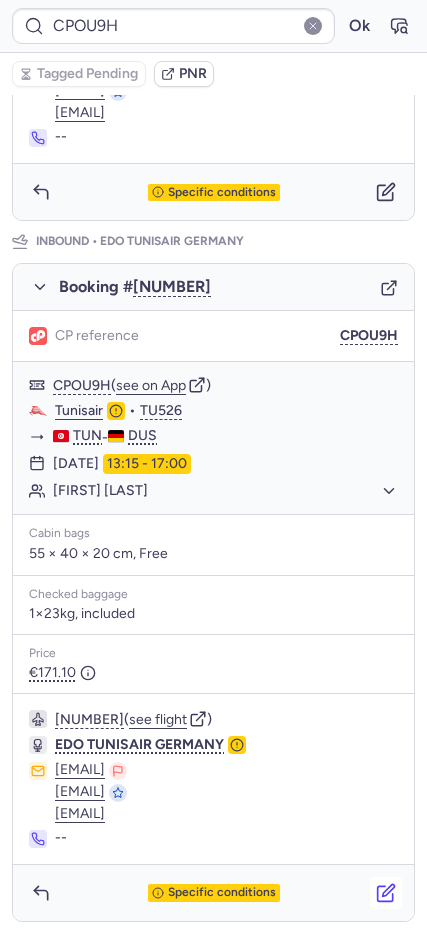 click 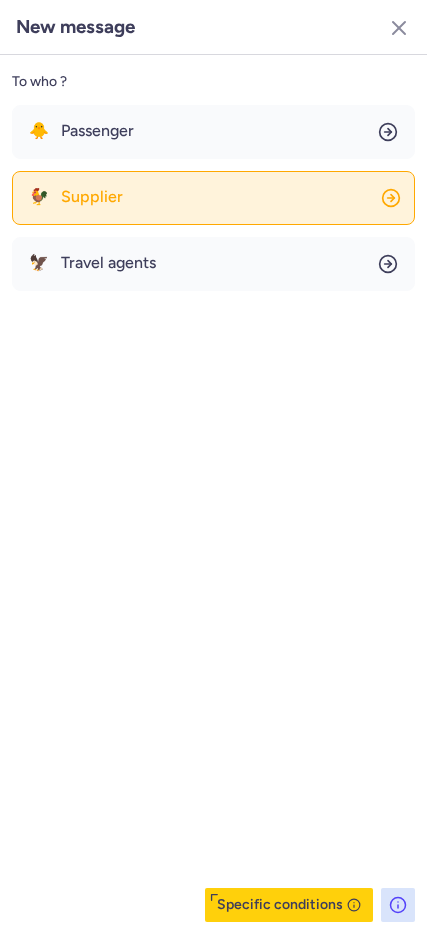 click on "🐓 Supplier" 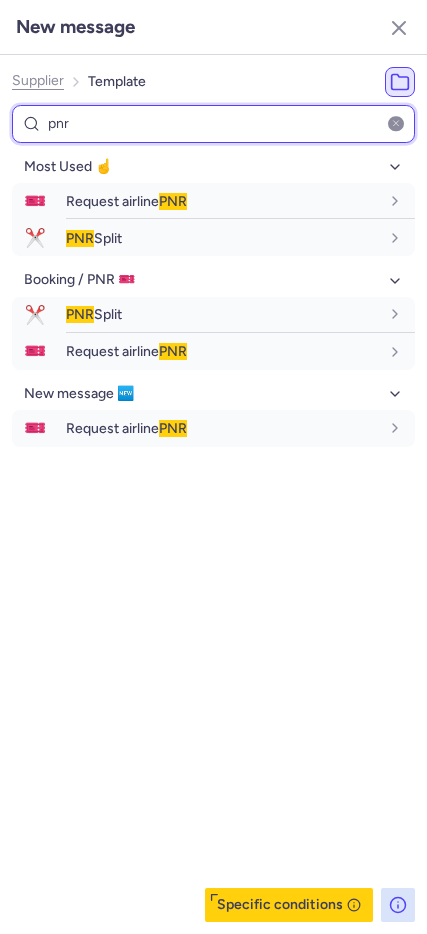 type on "pnr" 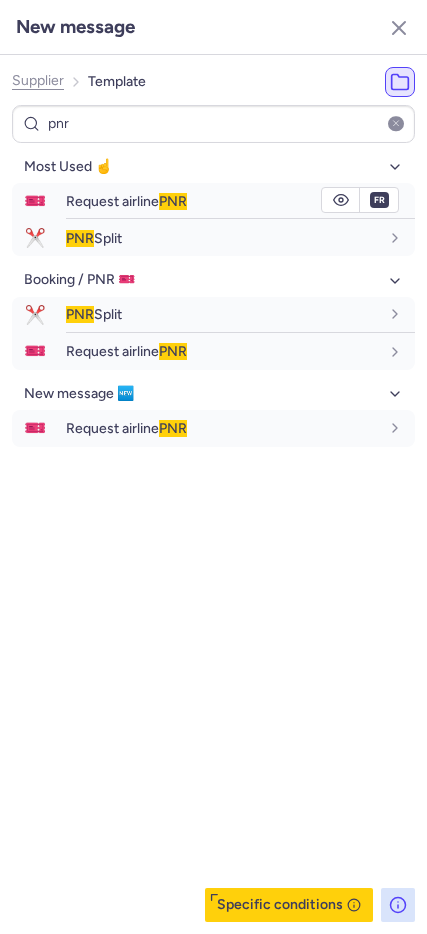 click on "[ACTION] [ACTION] [ACTION]" at bounding box center (126, 201) 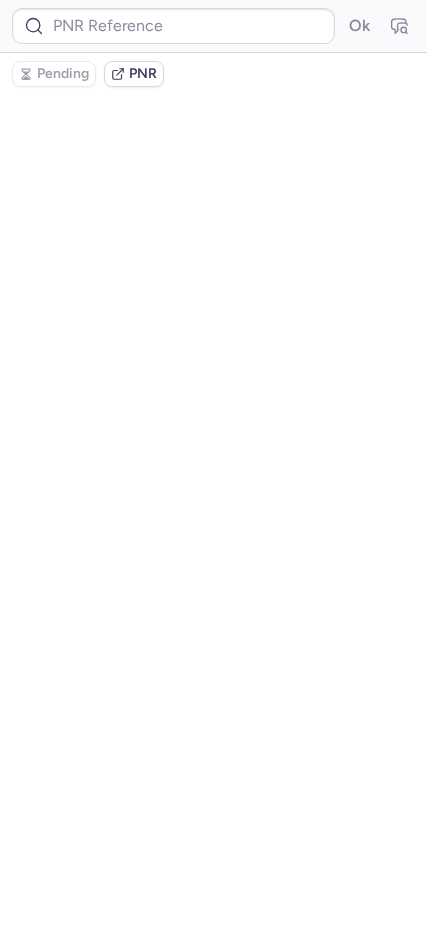 scroll, scrollTop: 0, scrollLeft: 0, axis: both 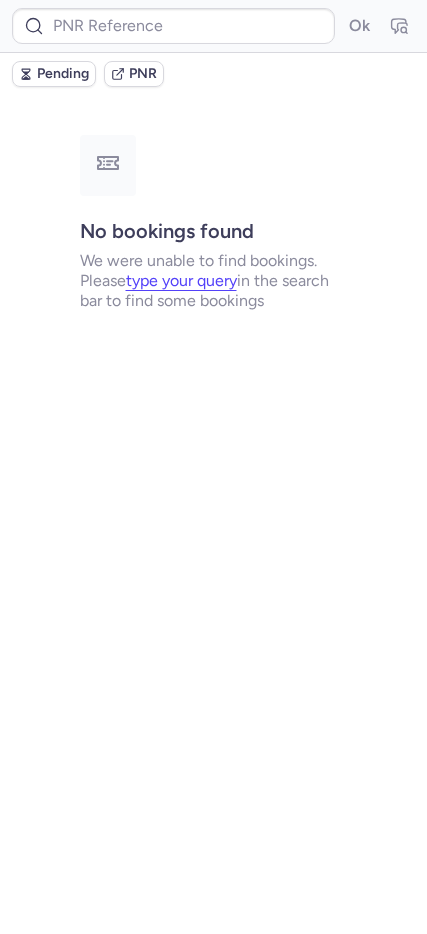 type on "CPOU9H" 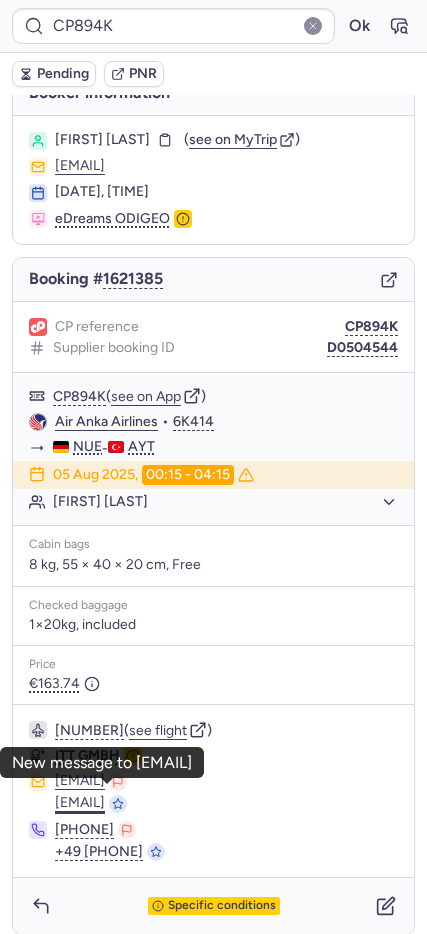 scroll, scrollTop: 37, scrollLeft: 0, axis: vertical 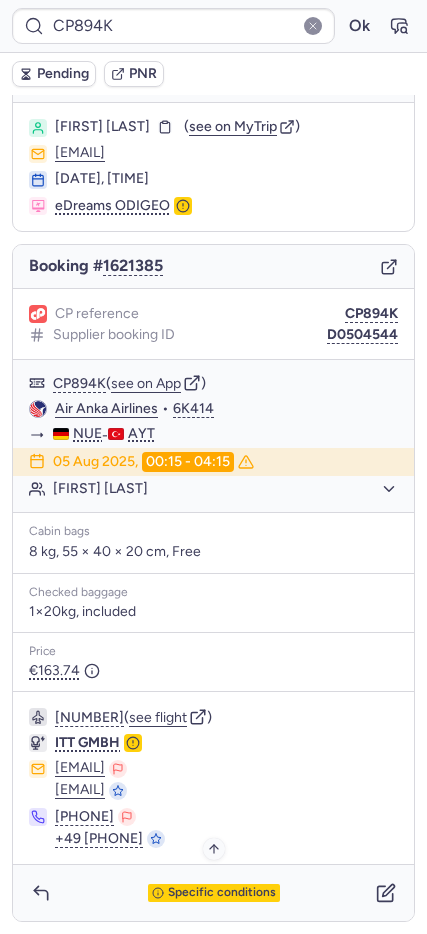 click on "Specific conditions" at bounding box center (222, 893) 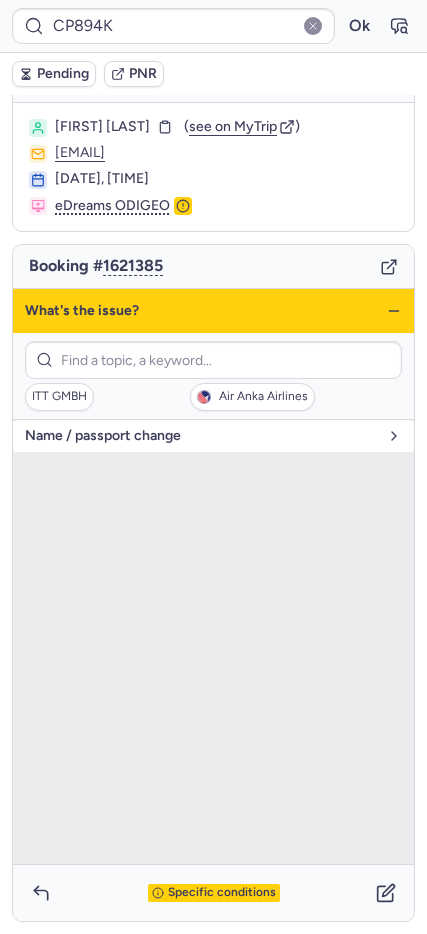 drag, startPoint x: 137, startPoint y: 440, endPoint x: 238, endPoint y: 433, distance: 101.24229 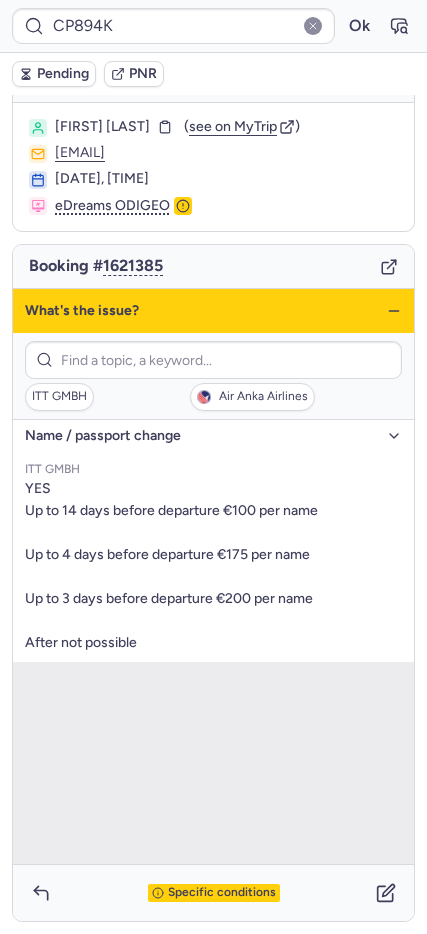 click on "What's the issue?" at bounding box center [213, 311] 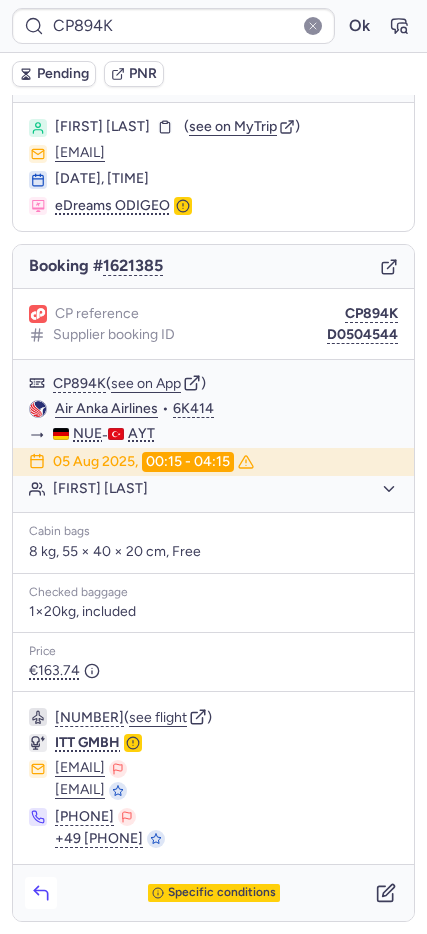 click 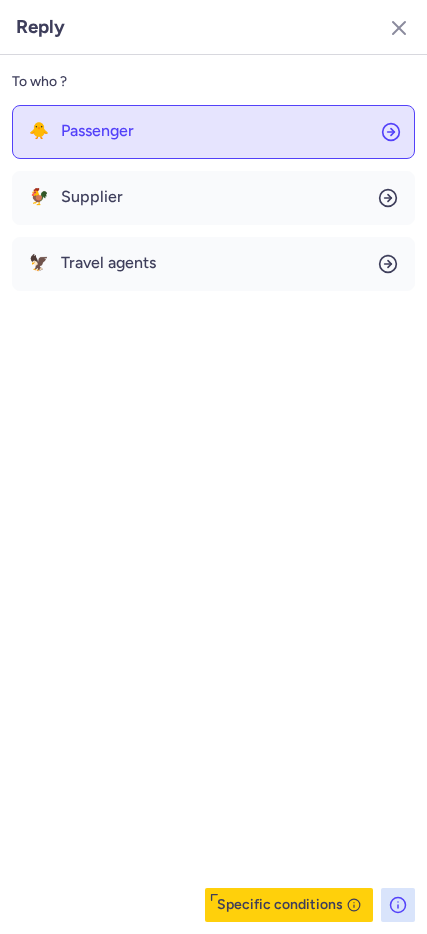 click on "🐥 Passenger" 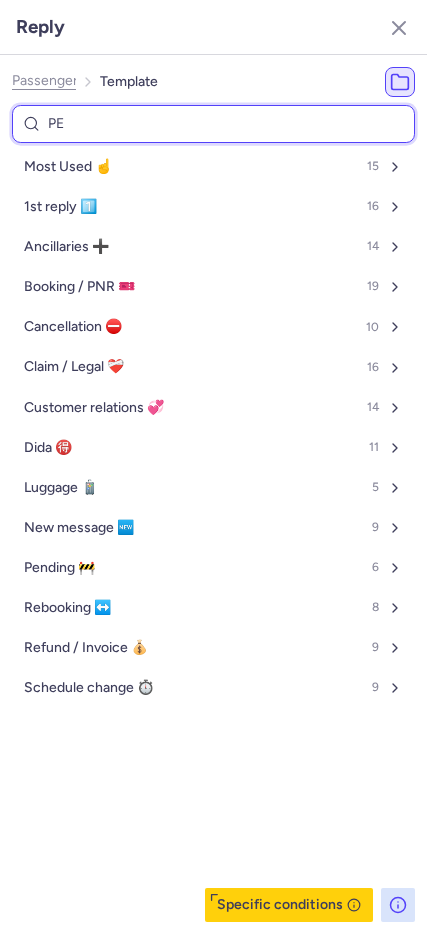 type on "PEN" 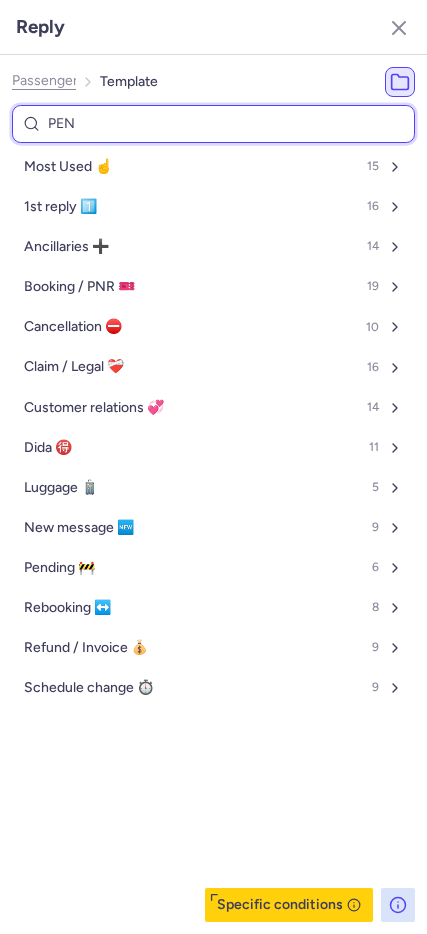 select on "en" 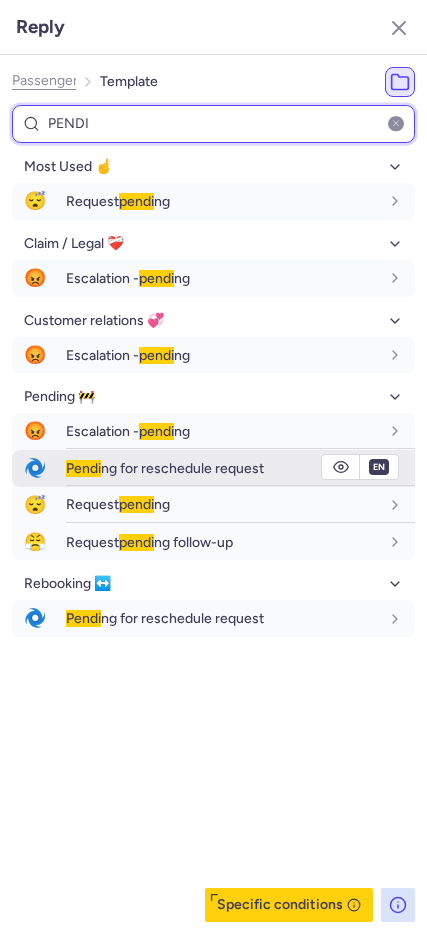 type on "PENDI" 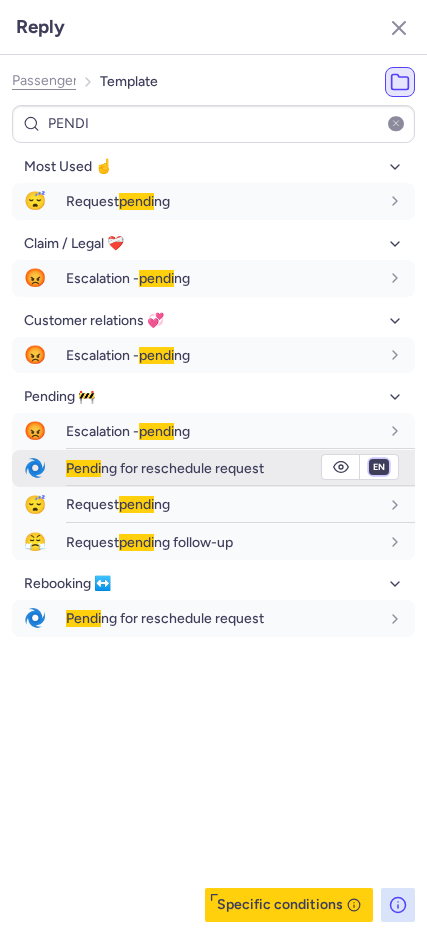 click on "fr en de nl pt es it ru" at bounding box center [379, 467] 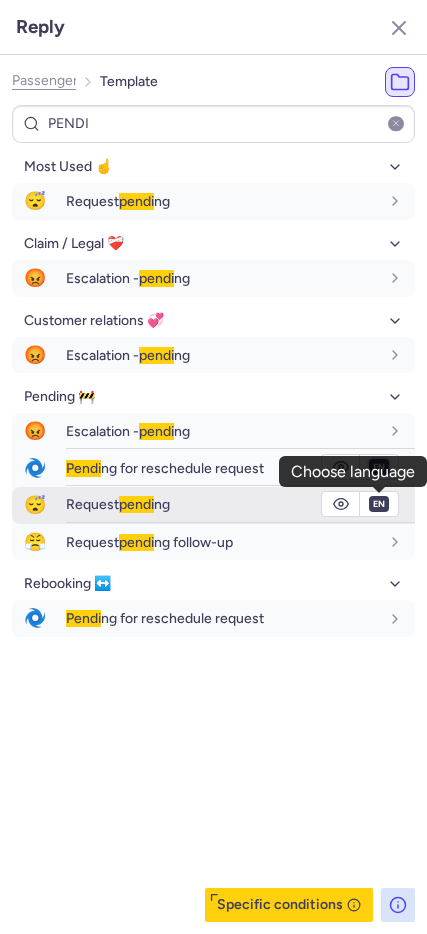 select on "de" 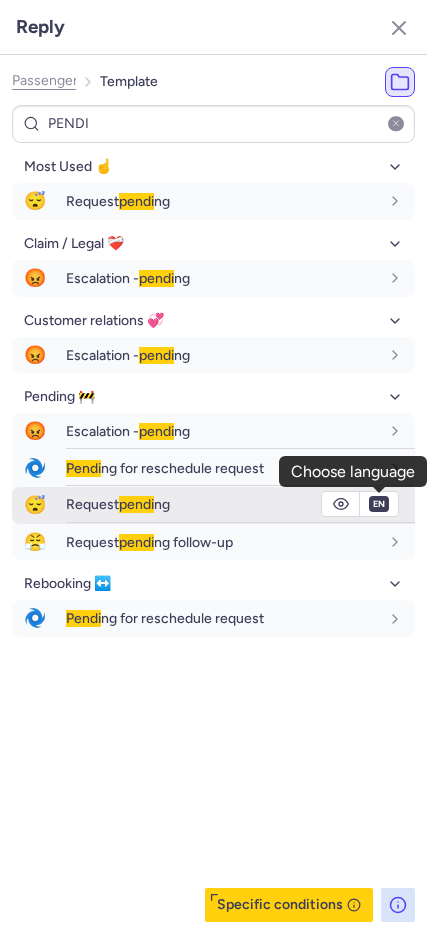 click on "fr en de nl pt es it ru" at bounding box center [379, 467] 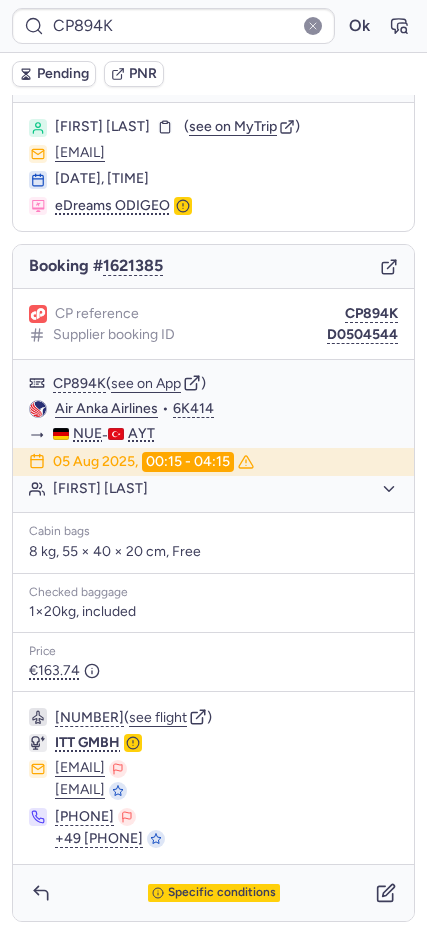 click on "Pending" at bounding box center (54, 74) 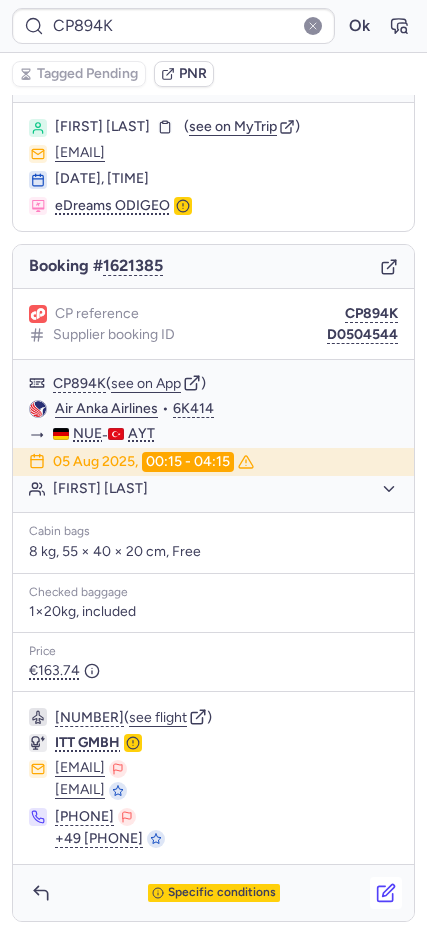 click at bounding box center [386, 893] 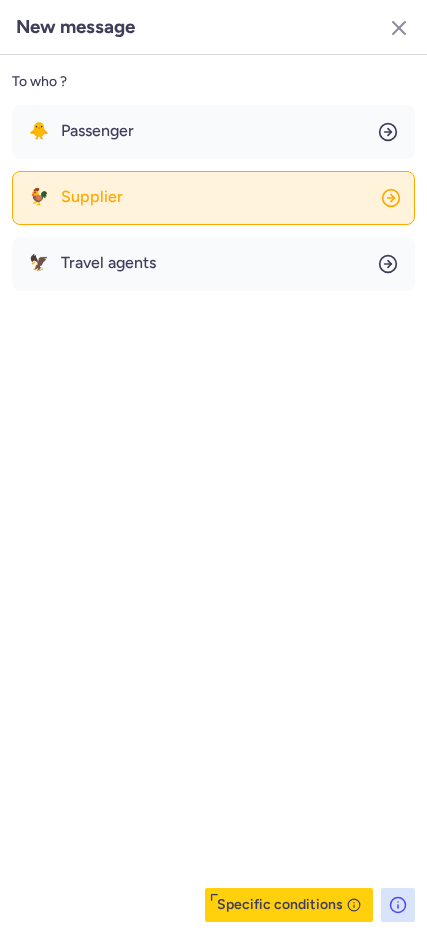 click on "🐓 Supplier" 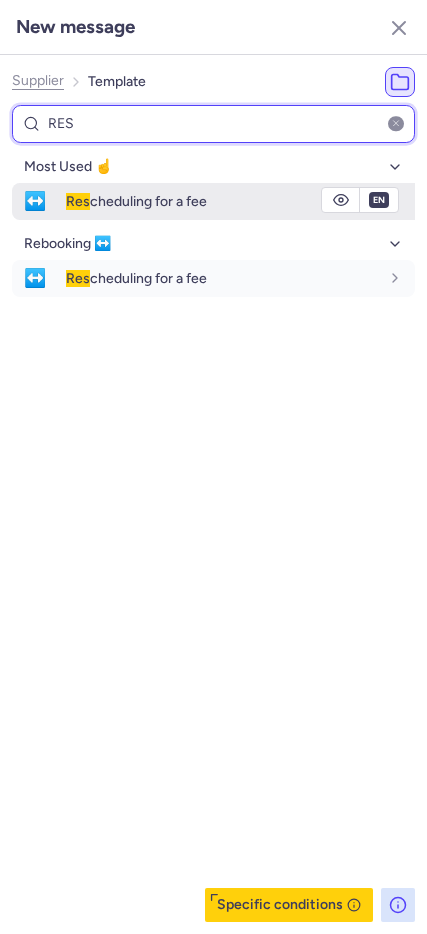 type on "RES" 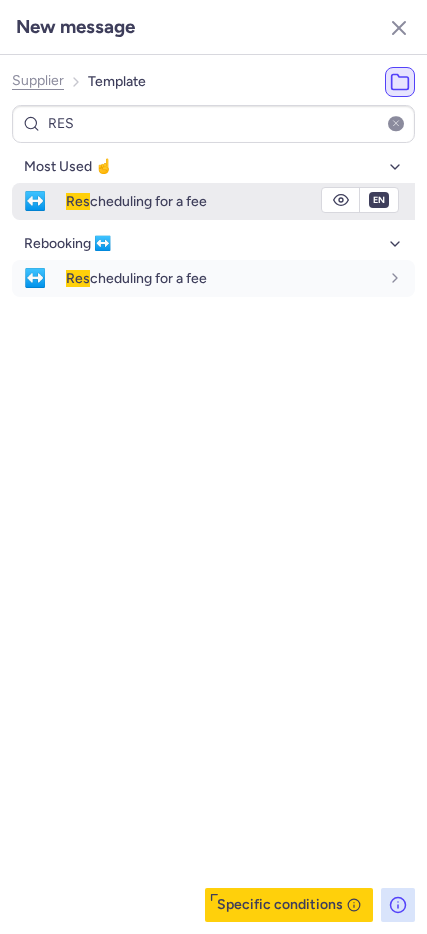 click on "Res cheduling for a fee" at bounding box center (136, 201) 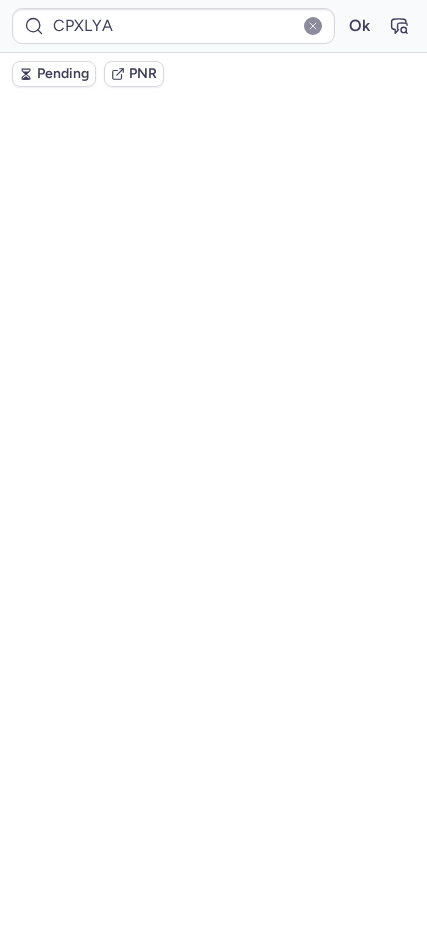 scroll, scrollTop: 76, scrollLeft: 0, axis: vertical 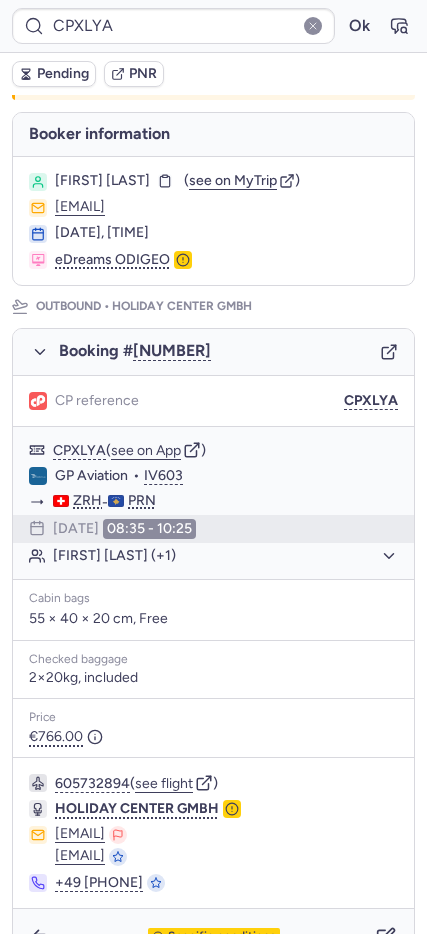 type on "CPD4X9" 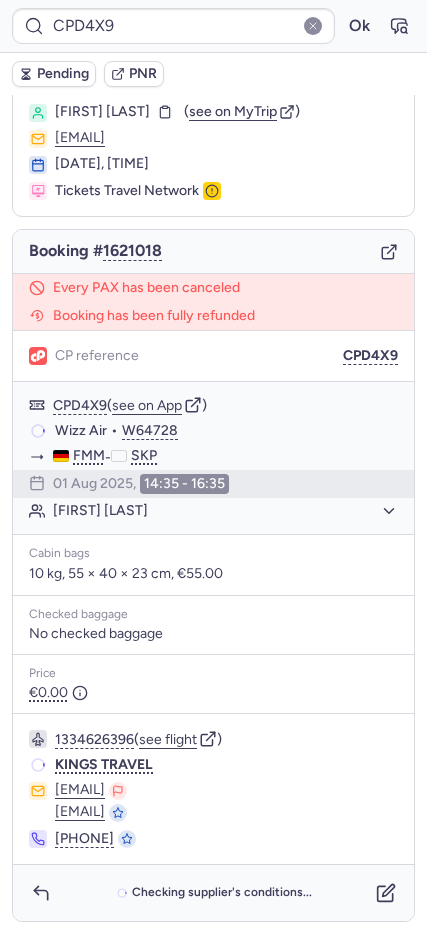scroll, scrollTop: 52, scrollLeft: 0, axis: vertical 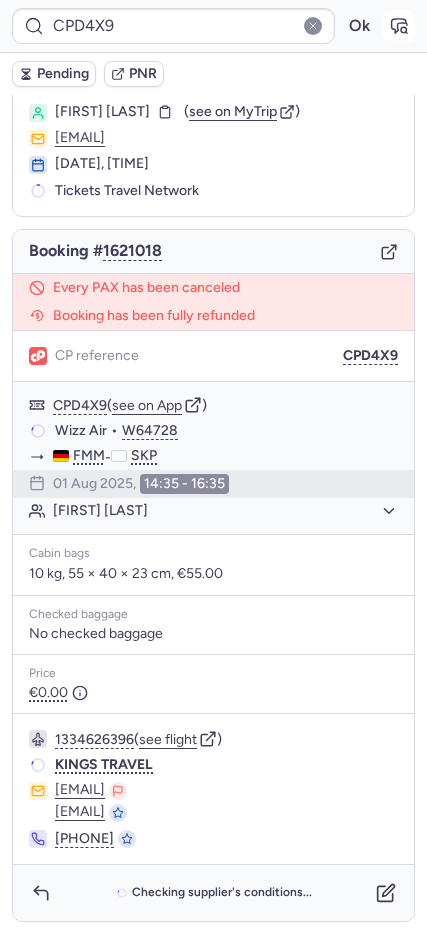 click 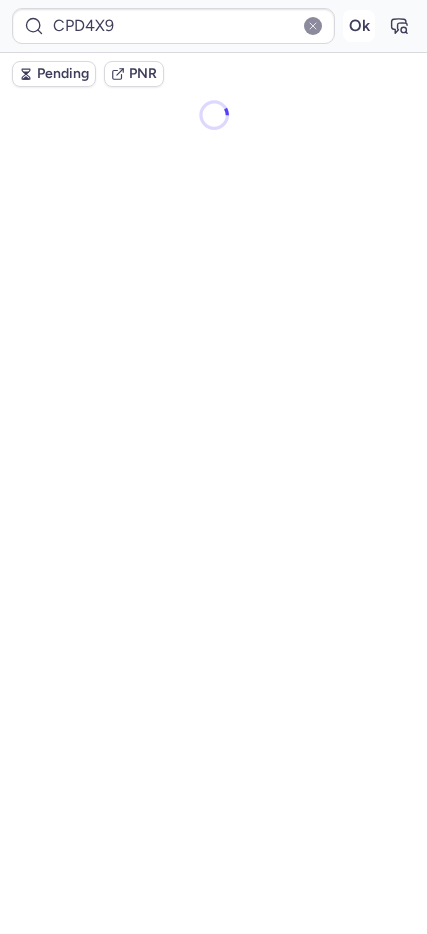 scroll, scrollTop: 0, scrollLeft: 0, axis: both 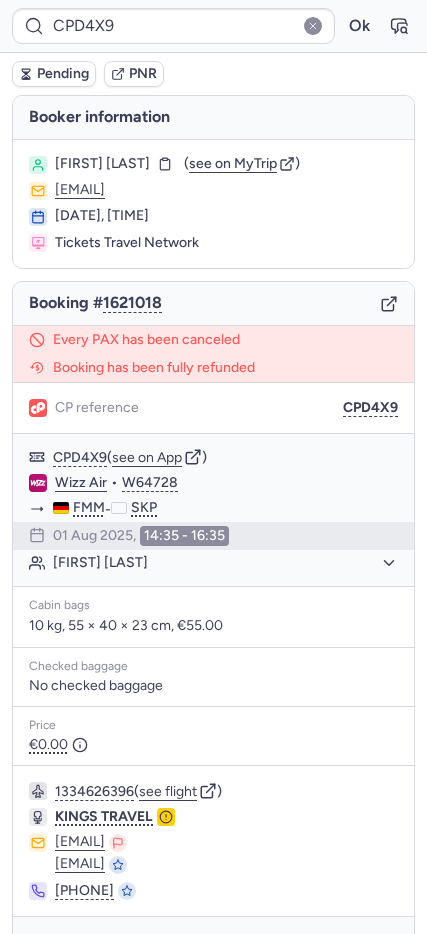 drag, startPoint x: 337, startPoint y: 409, endPoint x: 295, endPoint y: 388, distance: 46.957428 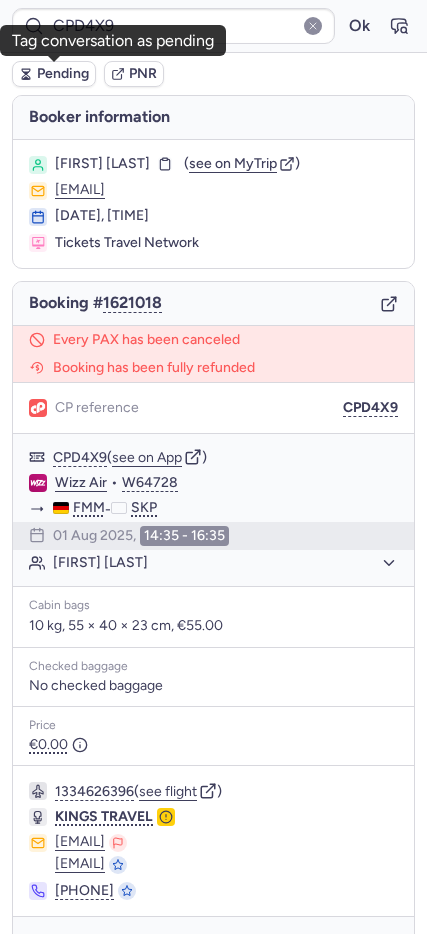 click on "Pending" at bounding box center [63, 74] 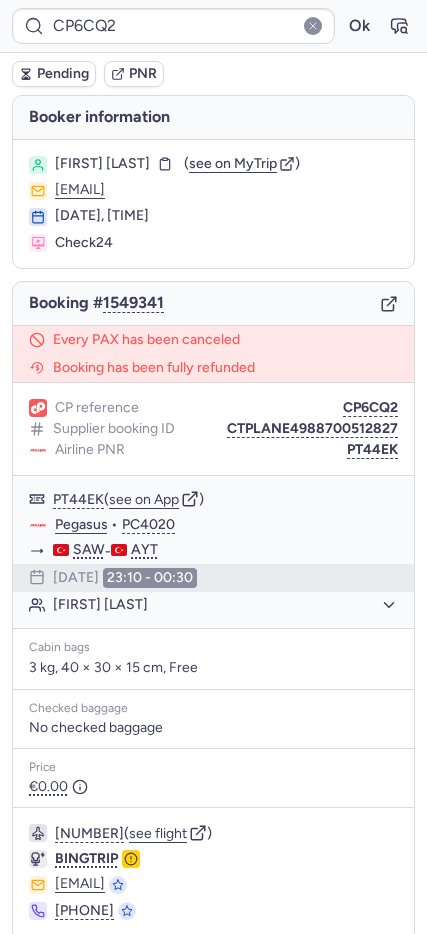 type on "CP4S3L" 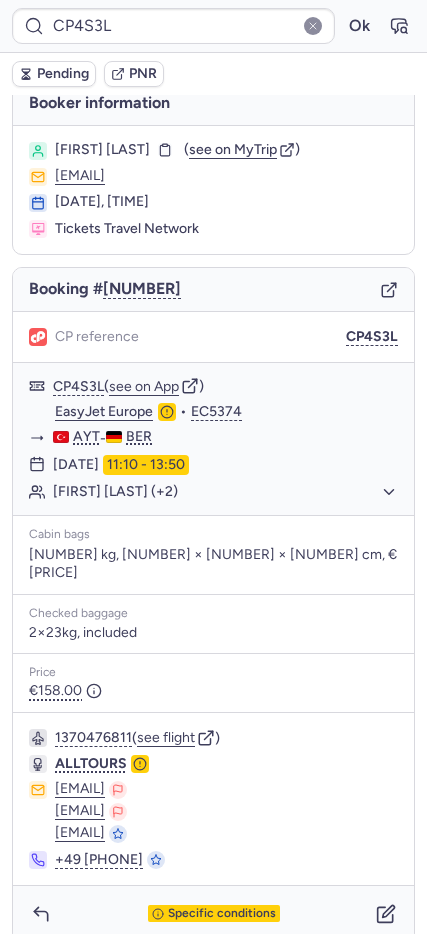 scroll, scrollTop: 17, scrollLeft: 0, axis: vertical 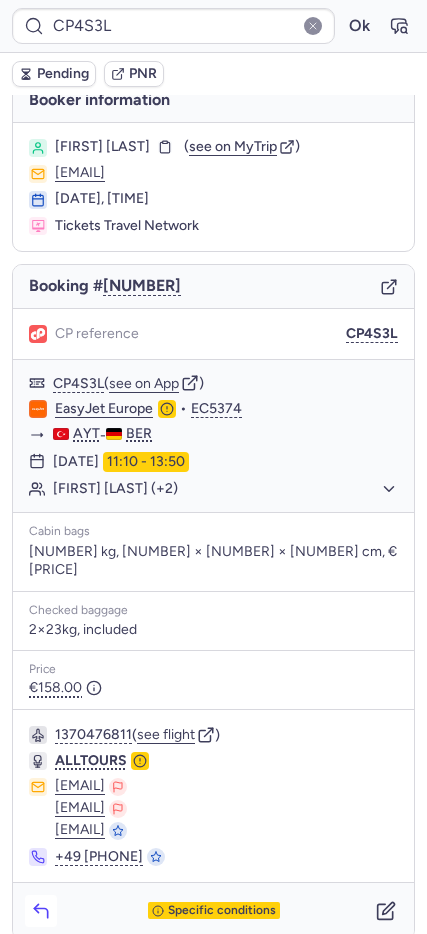 click 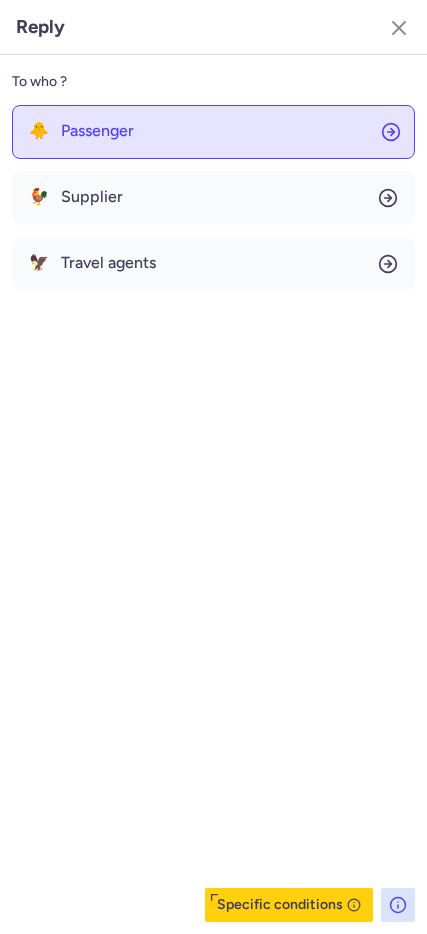 click on "🐥 Passenger" 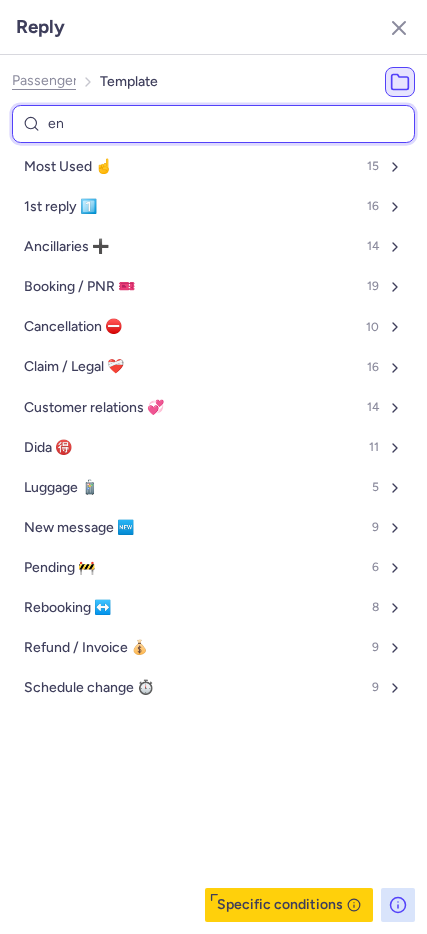 type on "end" 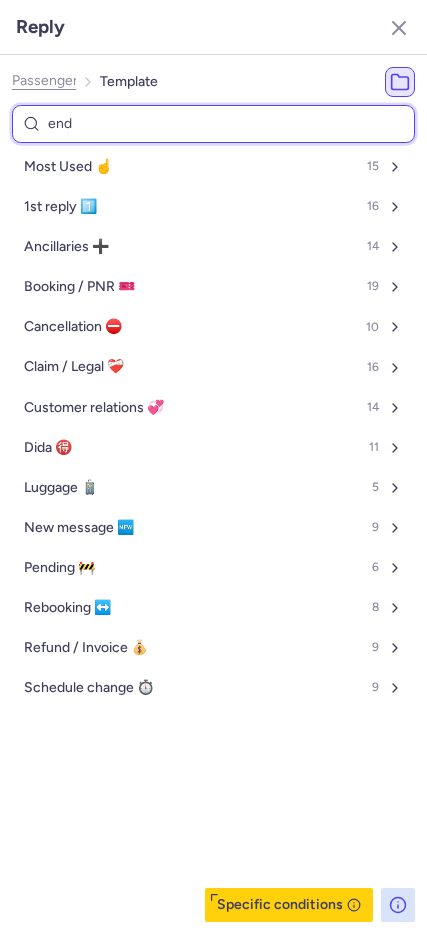 select on "en" 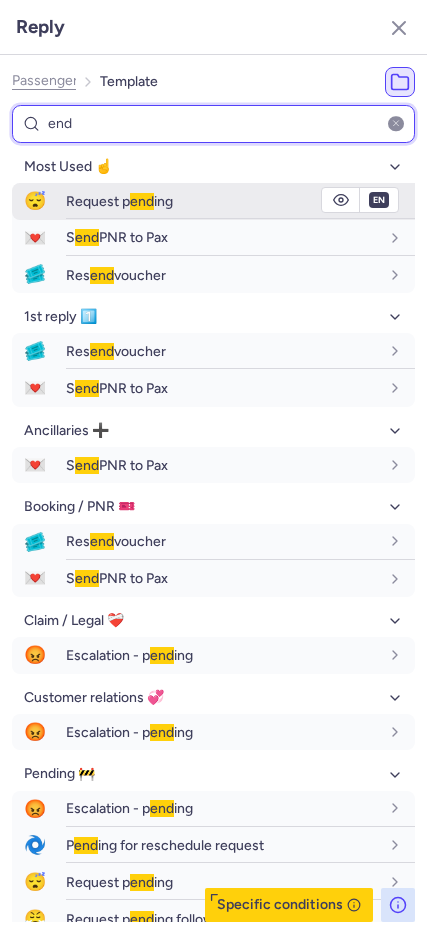 type on "end" 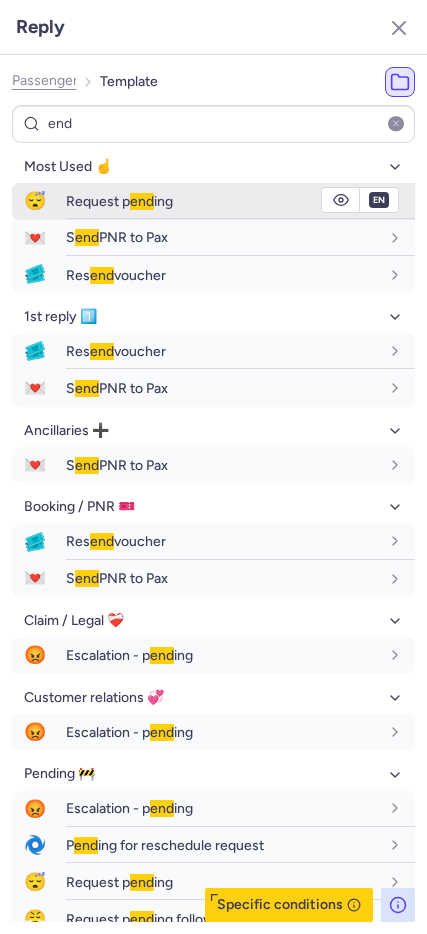 click on "Request p end ing" at bounding box center (119, 201) 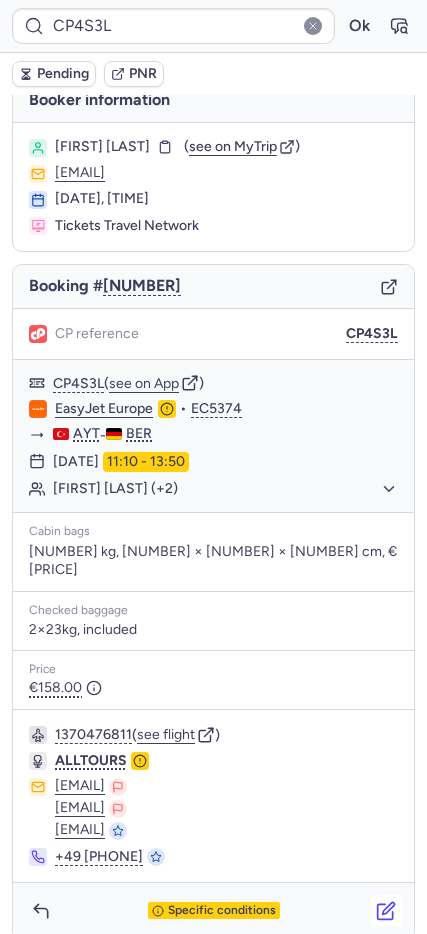 click at bounding box center (386, 911) 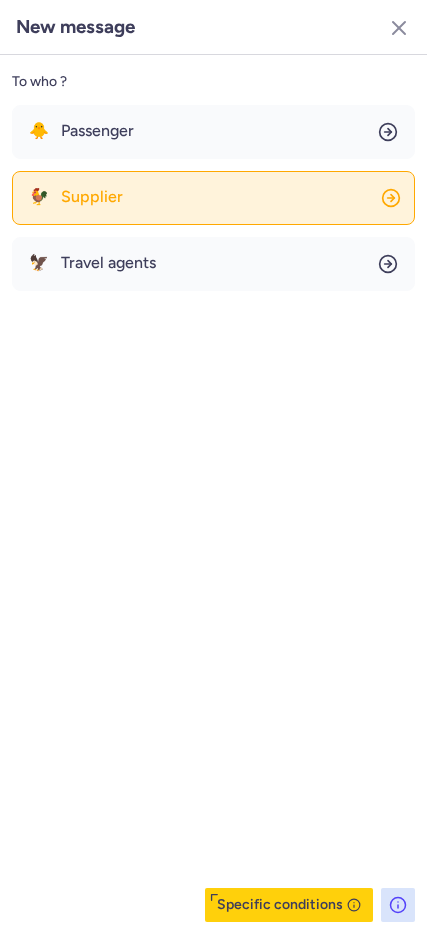 click on "Supplier" at bounding box center (92, 197) 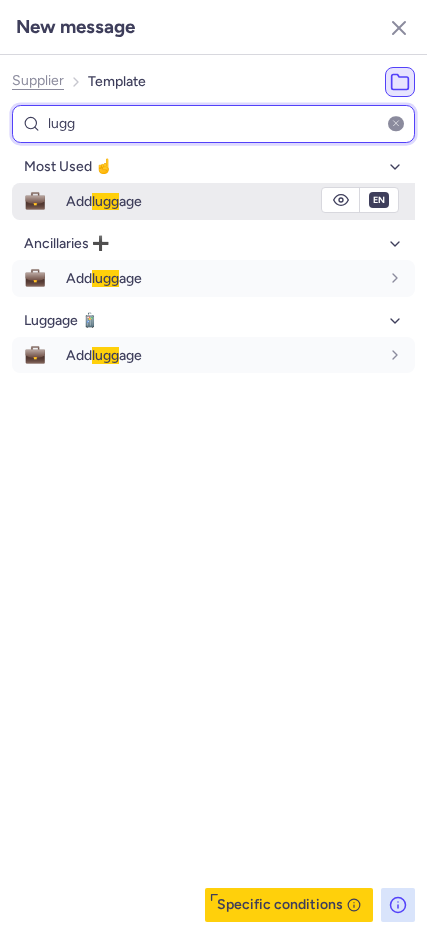 type on "lugg" 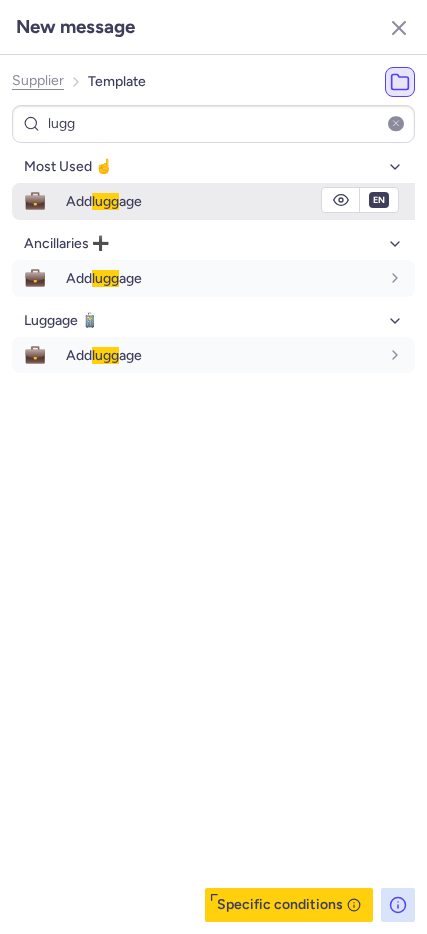 click on "Add  lugg age" at bounding box center (240, 201) 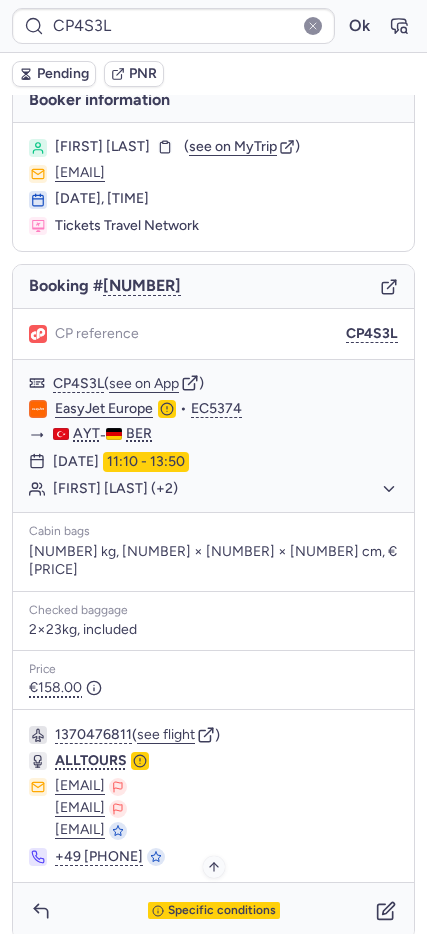 click on "Specific conditions" at bounding box center (222, 911) 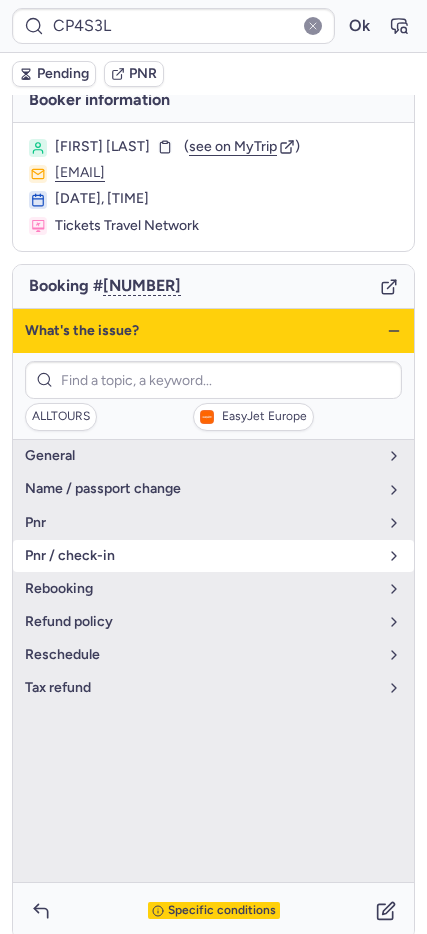 click on "pnr / check-in" at bounding box center (213, 556) 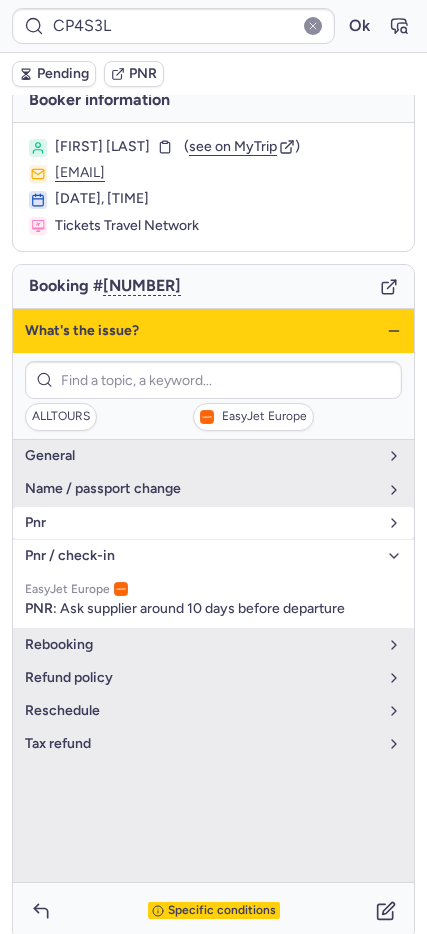 click on "pnr" at bounding box center [201, 523] 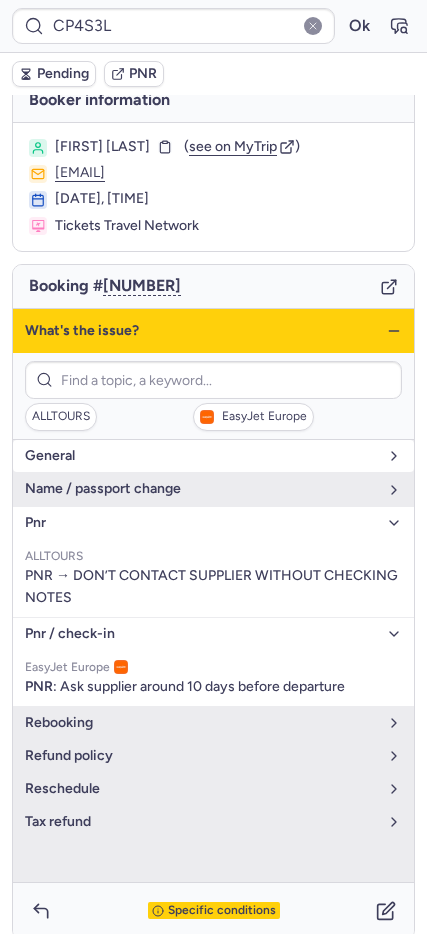 click on "general" at bounding box center (201, 456) 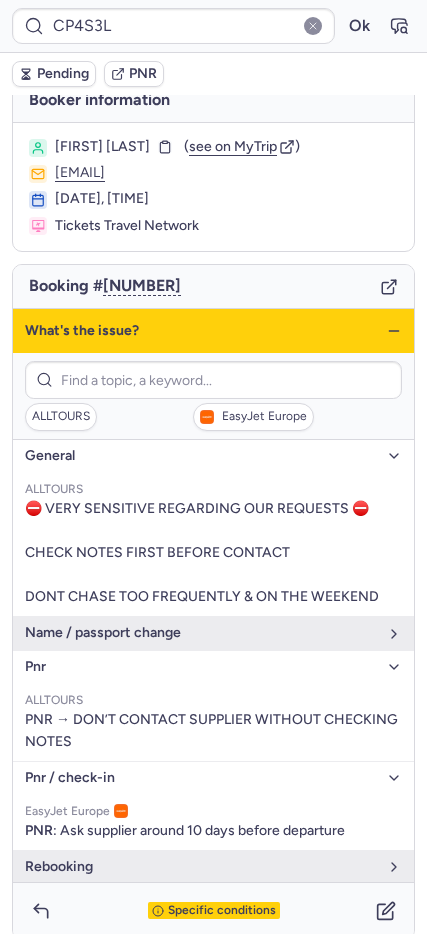 scroll, scrollTop: 1, scrollLeft: 0, axis: vertical 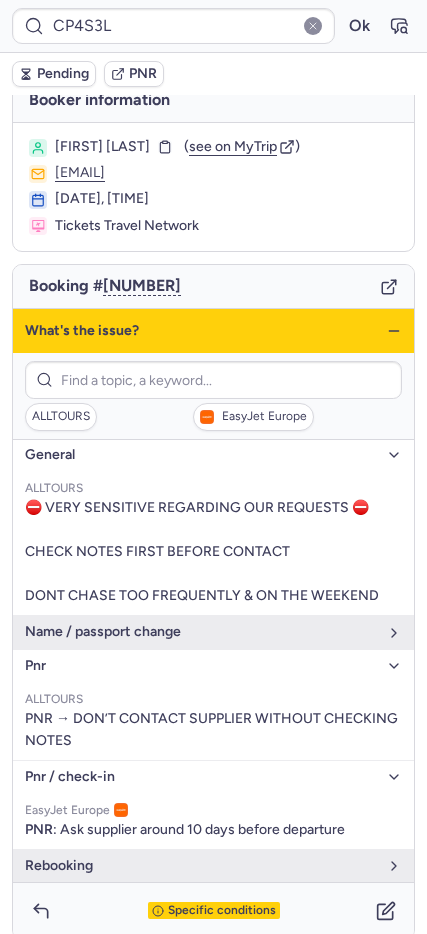 click on "general" at bounding box center (201, 455) 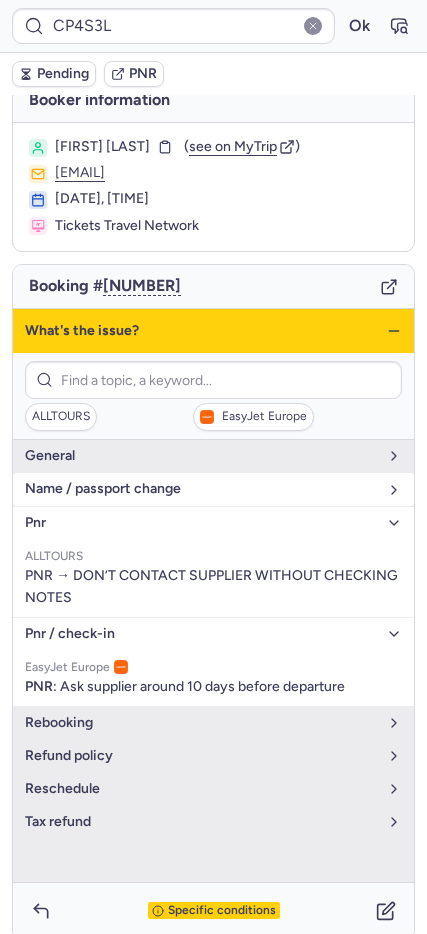 scroll, scrollTop: 0, scrollLeft: 0, axis: both 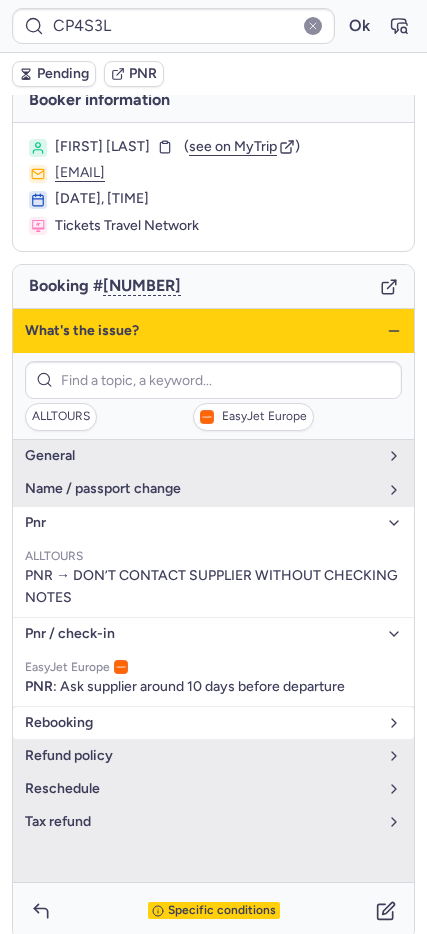 click on "rebooking" at bounding box center (213, 723) 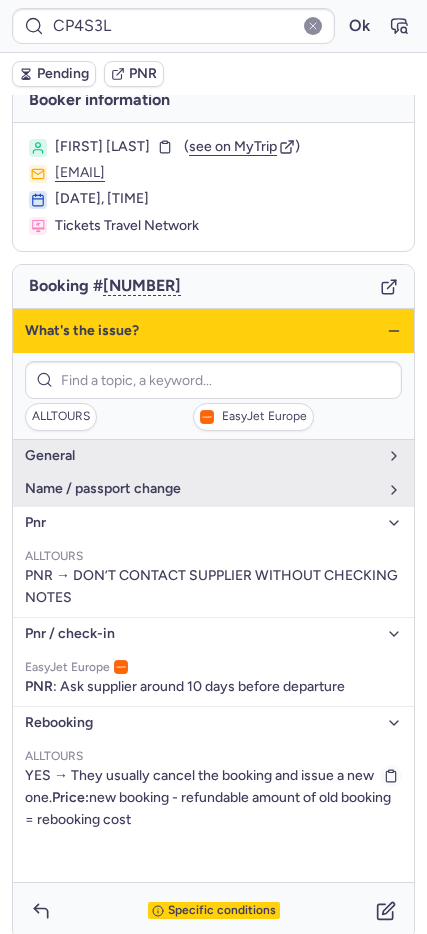 scroll, scrollTop: 13, scrollLeft: 0, axis: vertical 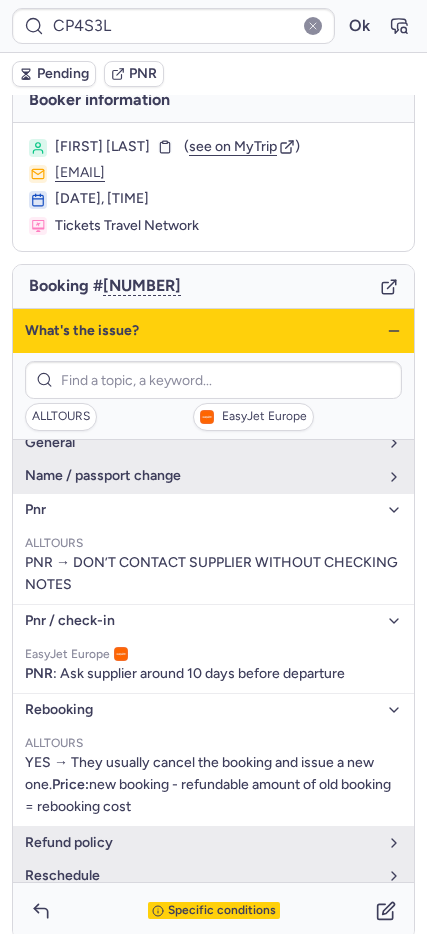 click on "ALLTOURS YES → They usually cancel the booking and issue a new one.
Price:
new booking - refundable amount of old booking = rebooking cost" at bounding box center [213, 776] 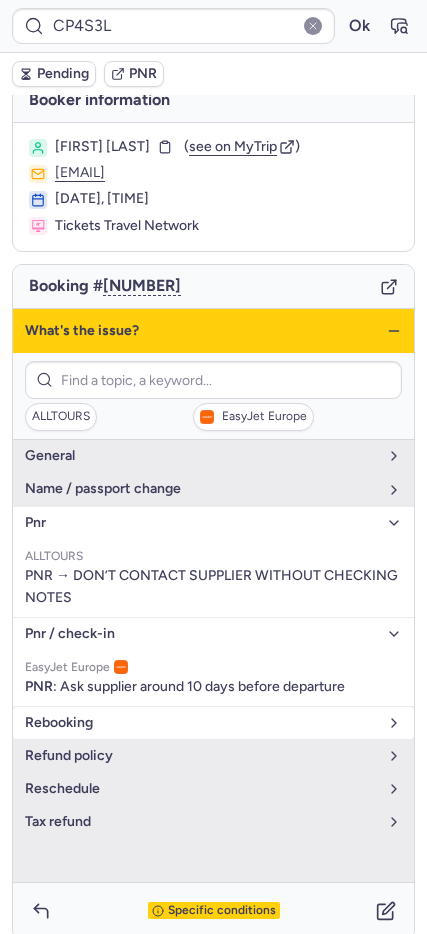 scroll, scrollTop: 0, scrollLeft: 0, axis: both 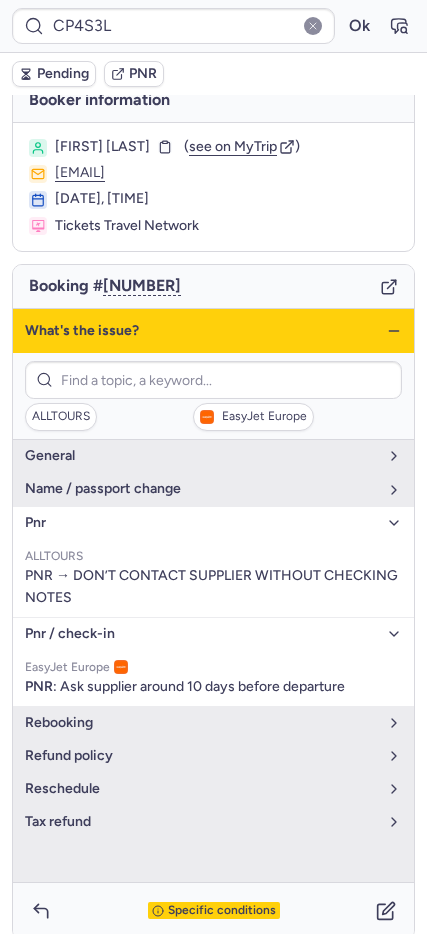 click on "What's the issue?" at bounding box center [213, 331] 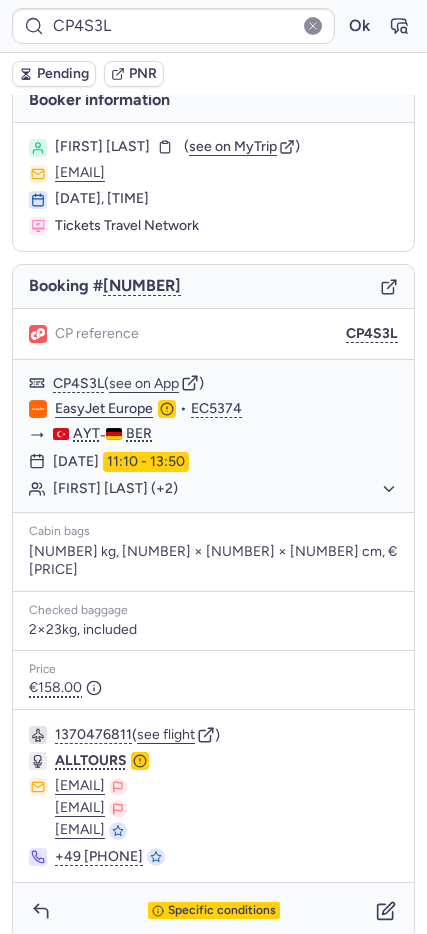 click on "Pending" at bounding box center [54, 74] 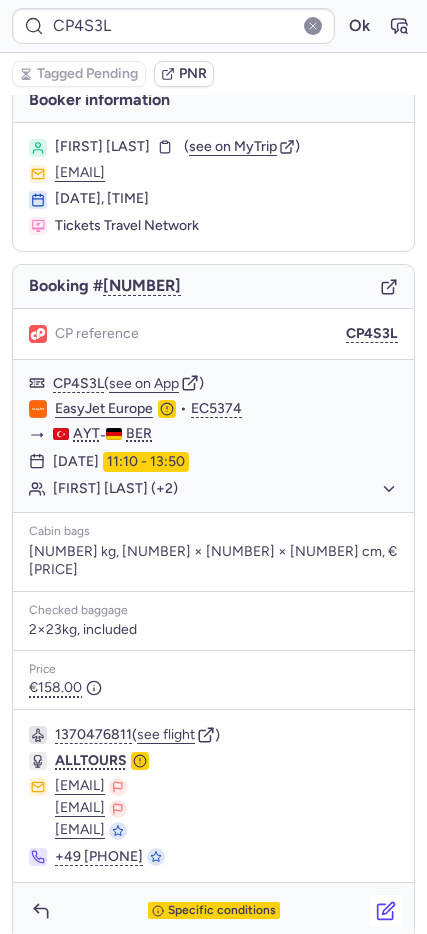 click 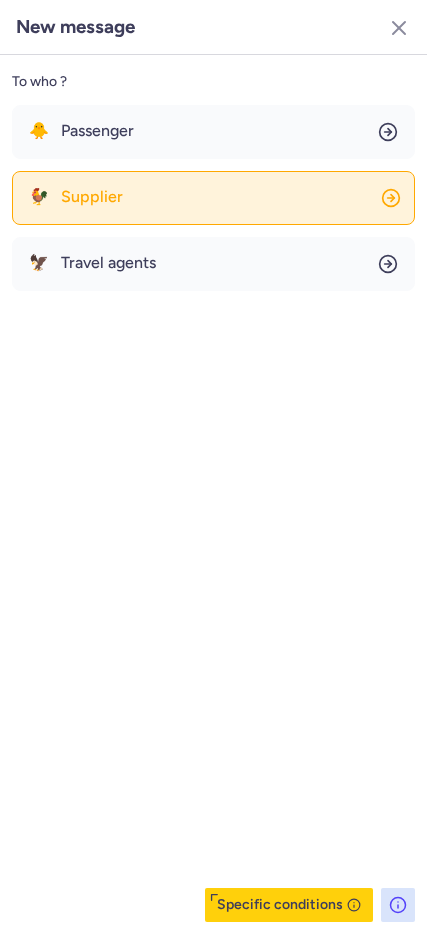 click on "Supplier" at bounding box center [92, 197] 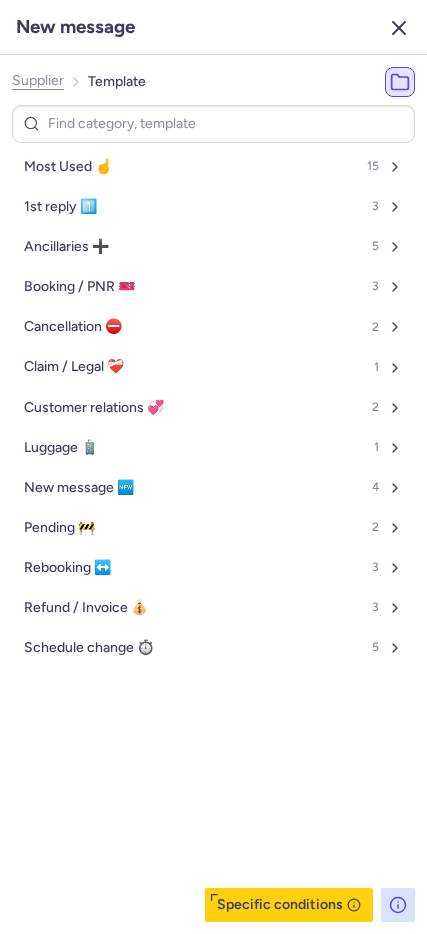 click 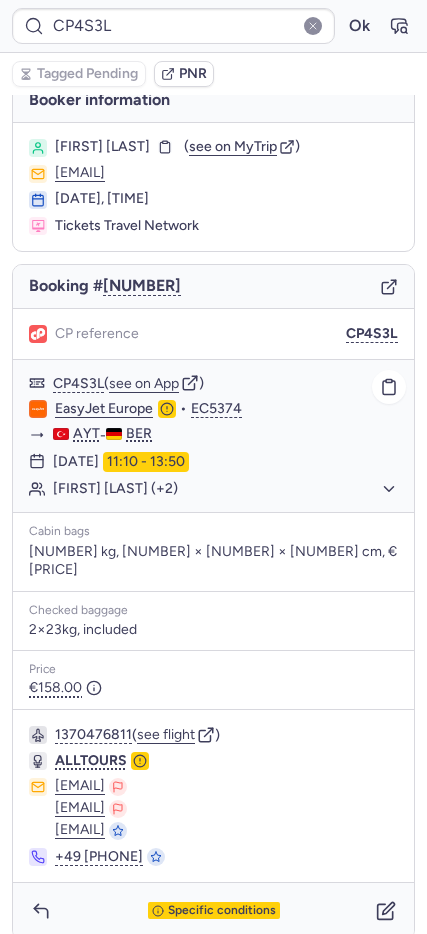 click on "EasyJet Europe" 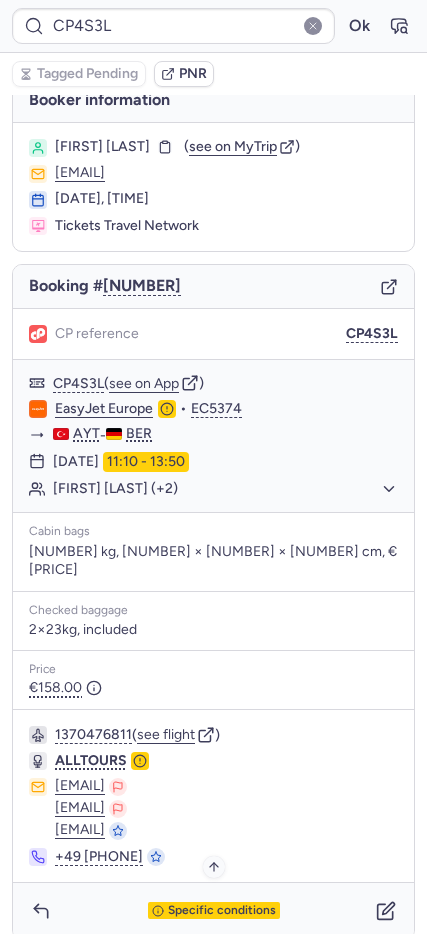 click on "Specific conditions" at bounding box center [222, 911] 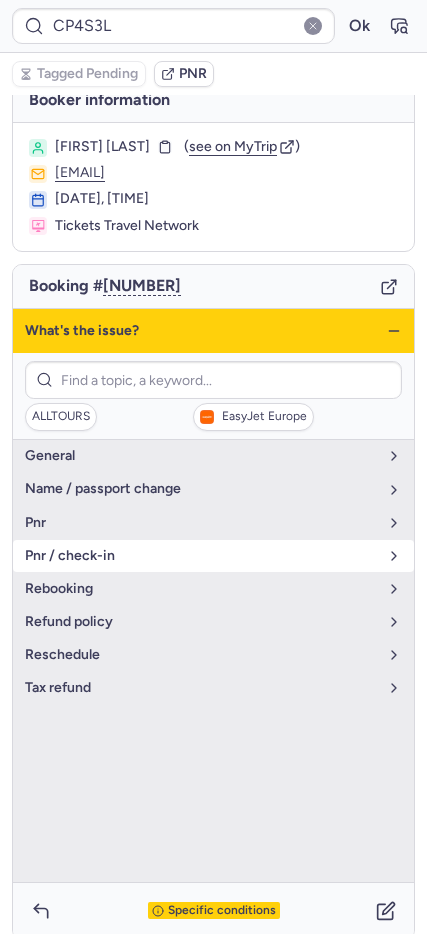click on "pnr / check-in" at bounding box center [201, 556] 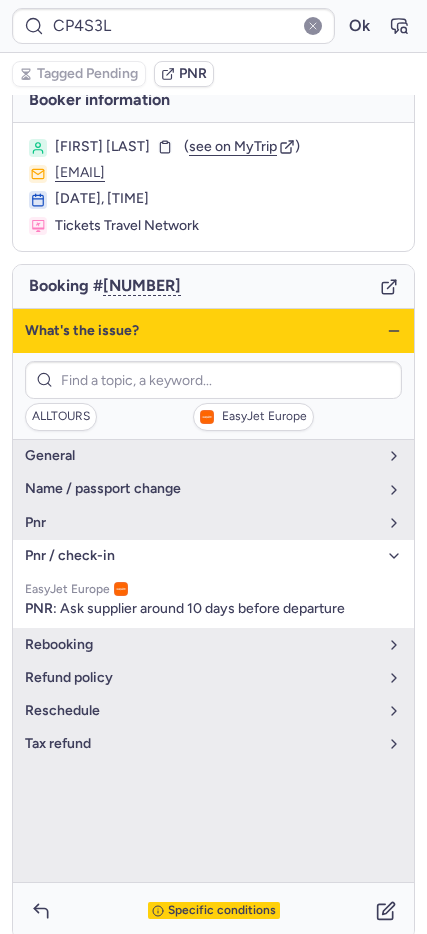 click 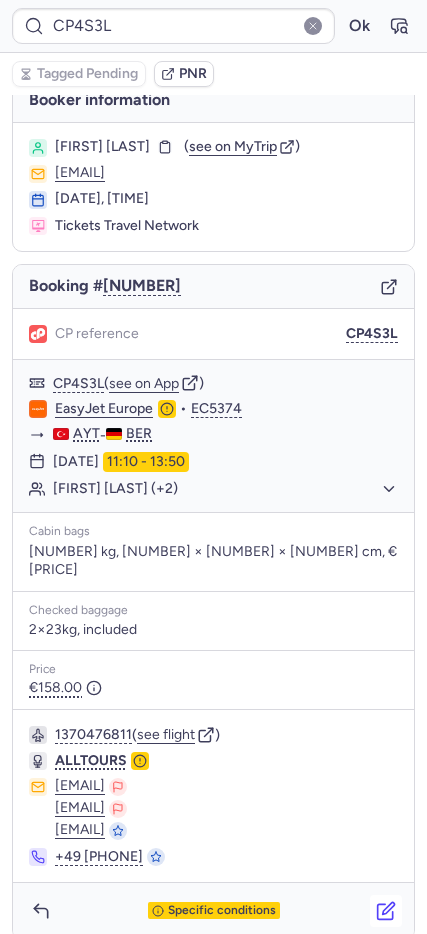 click 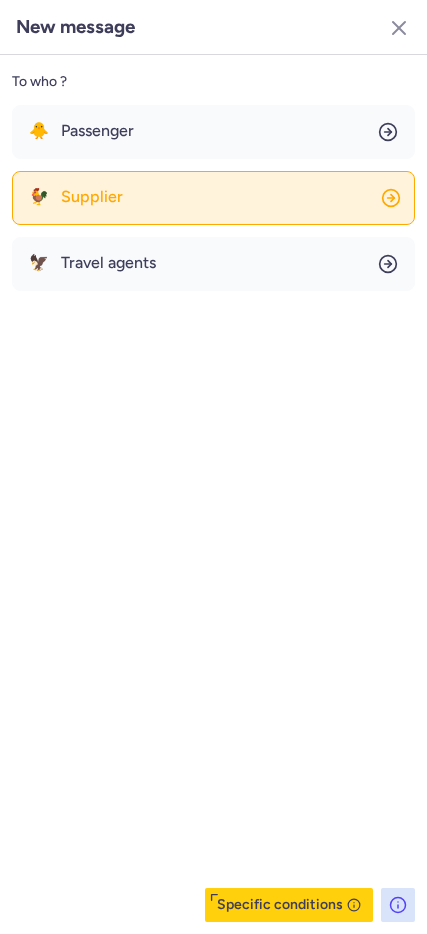 click on "Supplier" at bounding box center (92, 197) 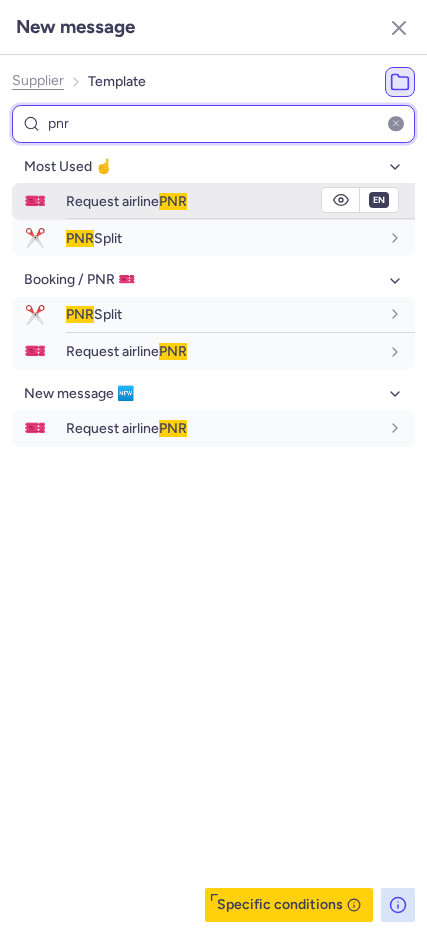type on "pnr" 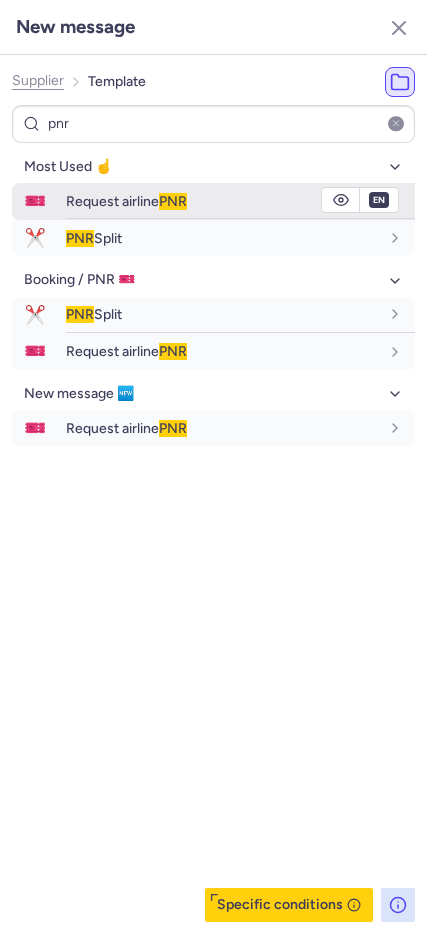 click on "🎫" at bounding box center [35, 201] 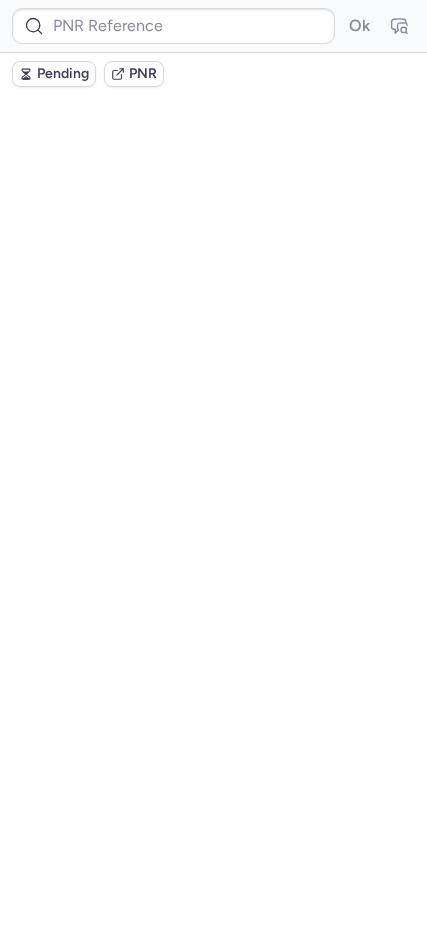 scroll, scrollTop: 0, scrollLeft: 0, axis: both 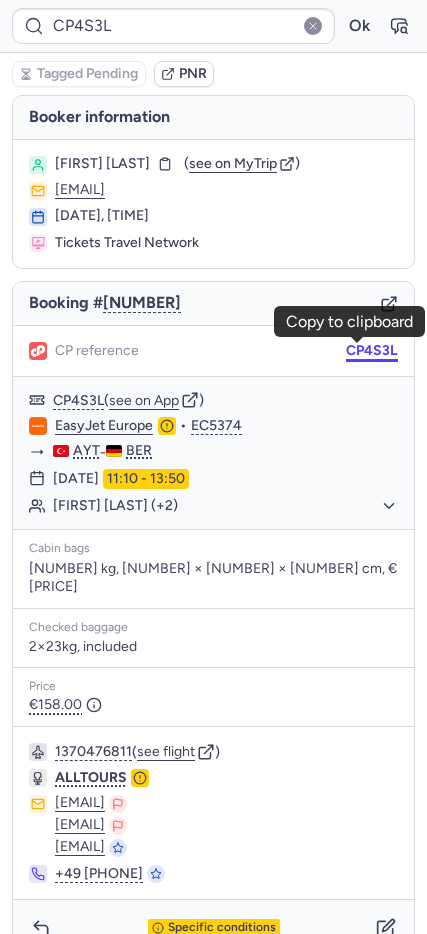 click on "CP4S3L" at bounding box center (372, 351) 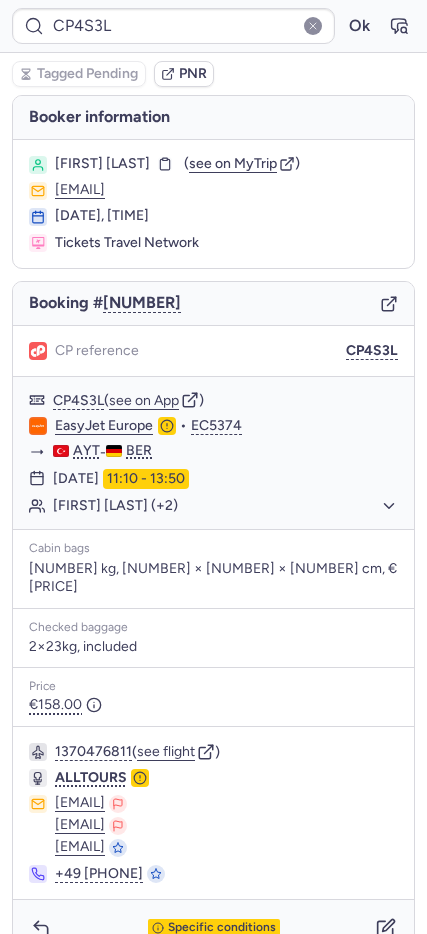 type on "CP9GH2" 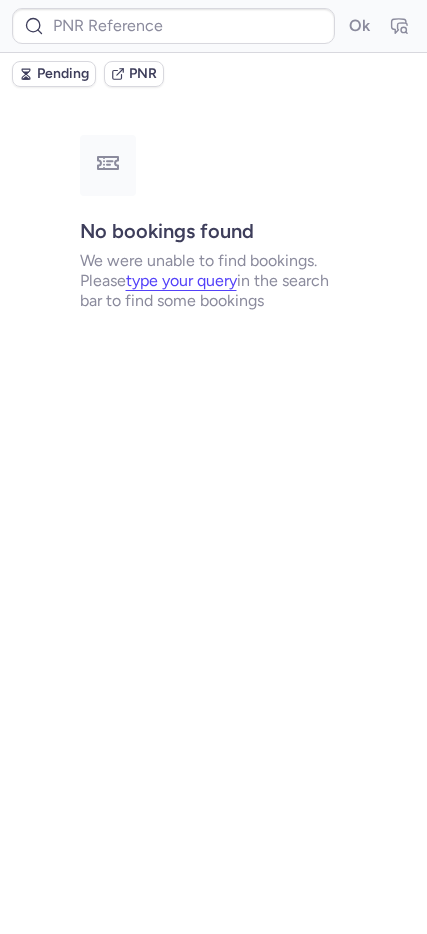 type on "CPMENW" 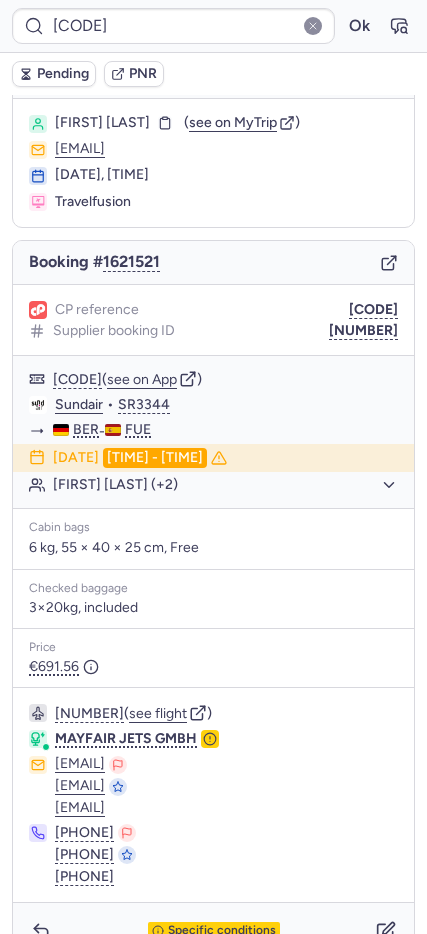 scroll, scrollTop: 79, scrollLeft: 0, axis: vertical 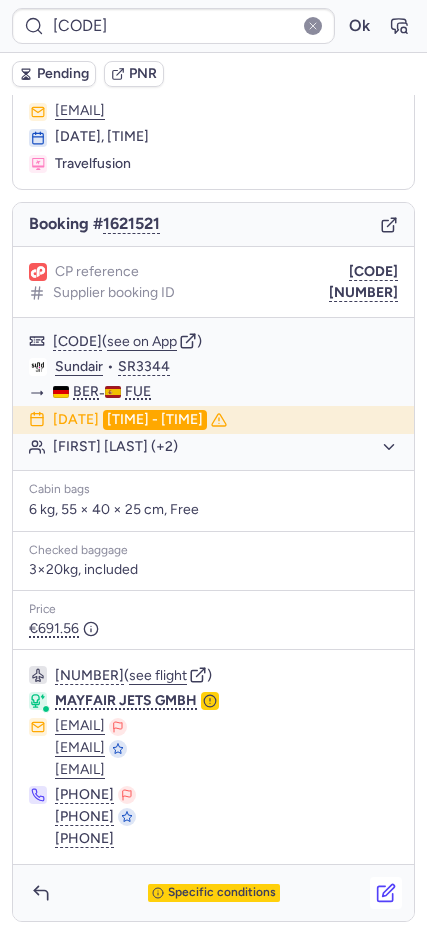 click 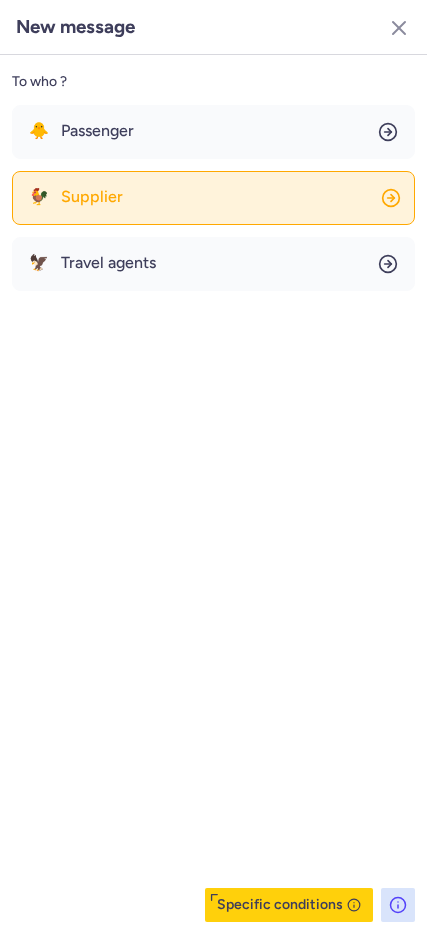 click on "🐓 Supplier" 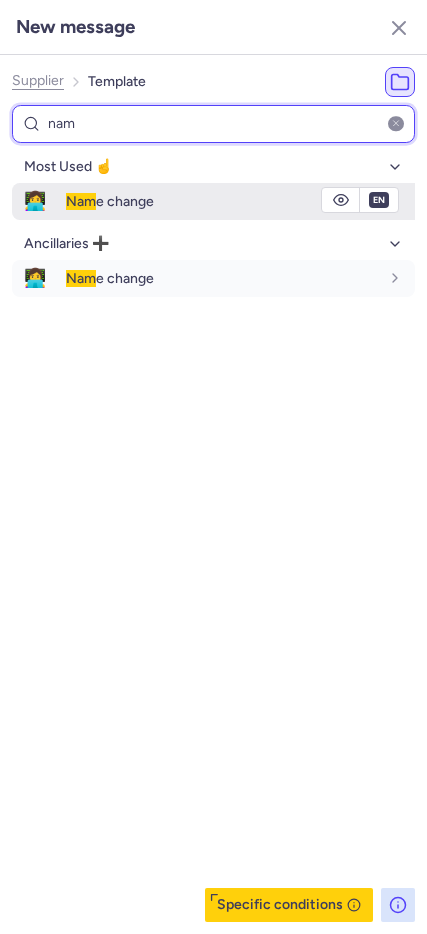 type on "nam" 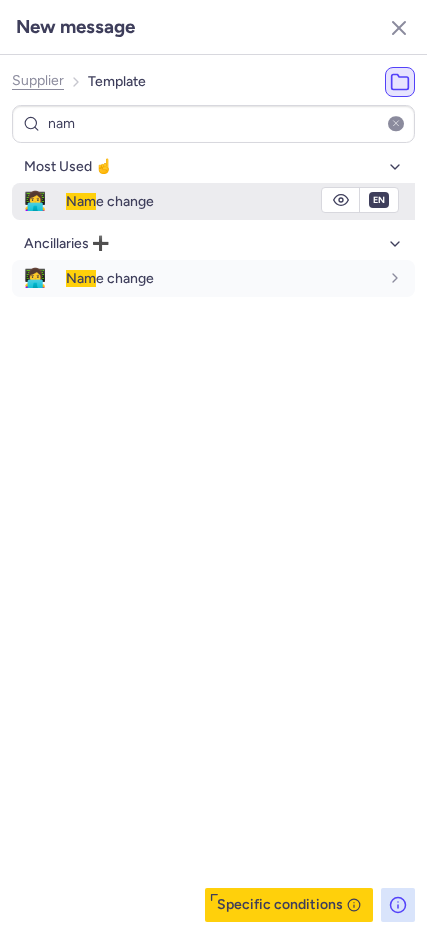 click on "Nam e change" at bounding box center [222, 201] 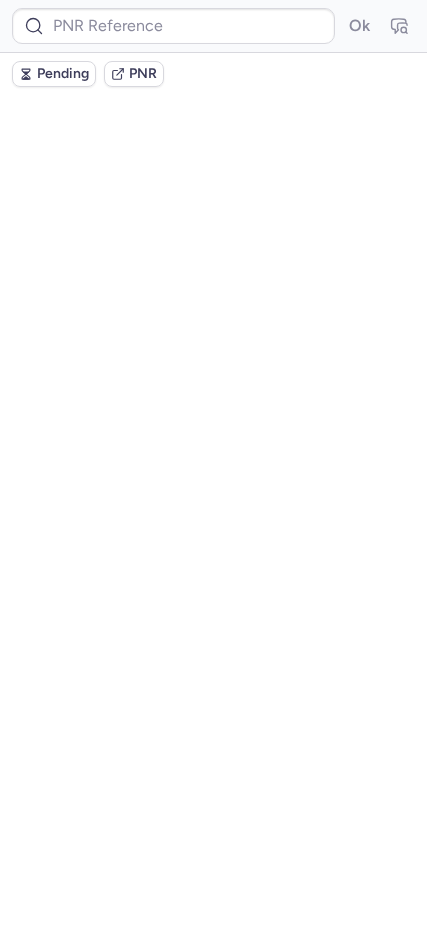 scroll, scrollTop: 0, scrollLeft: 0, axis: both 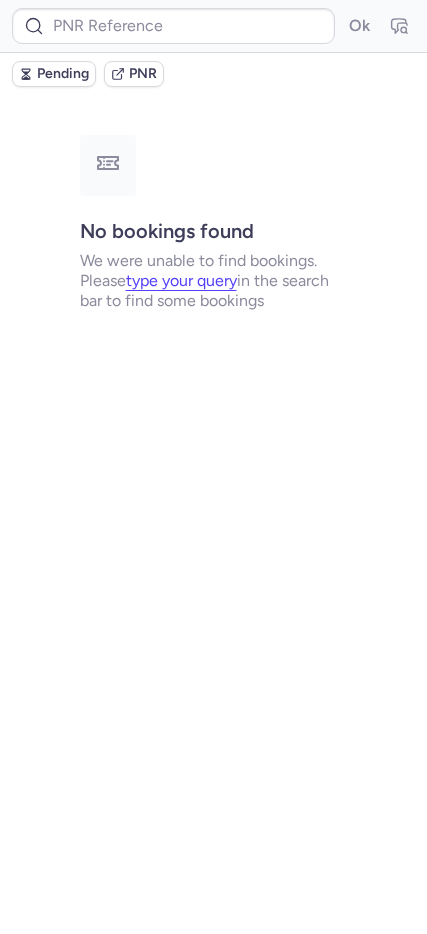 type on "CPMENW" 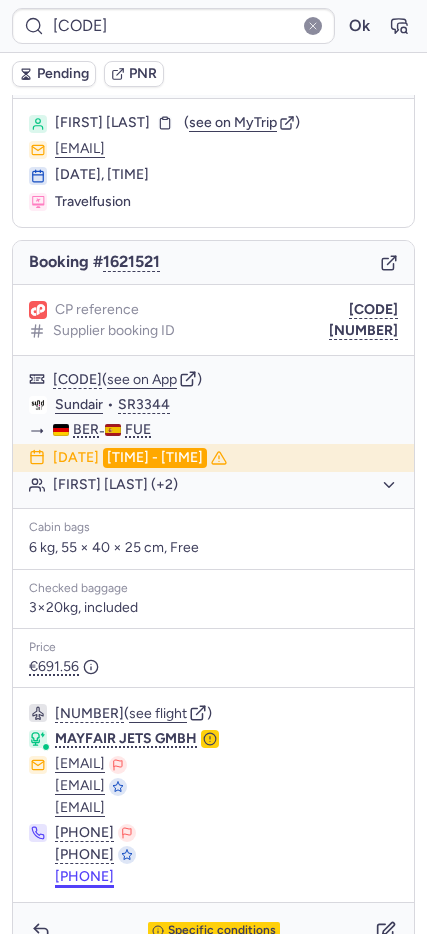 scroll, scrollTop: 79, scrollLeft: 0, axis: vertical 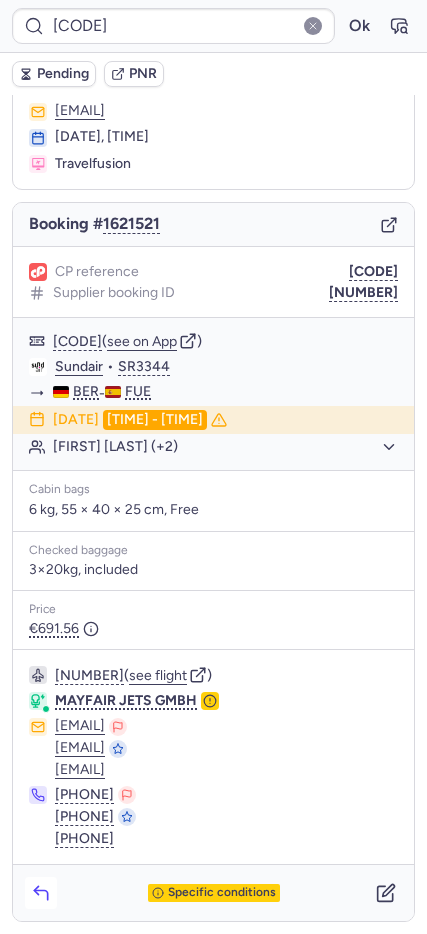 click 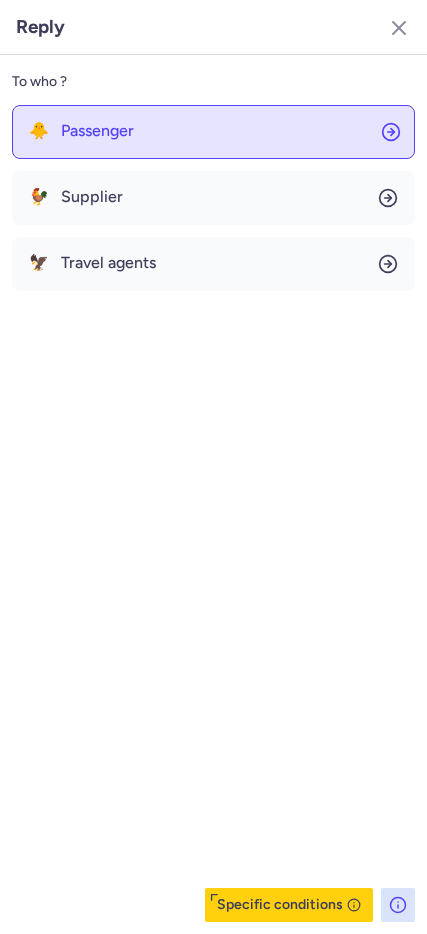 click on "🐥 Passenger" 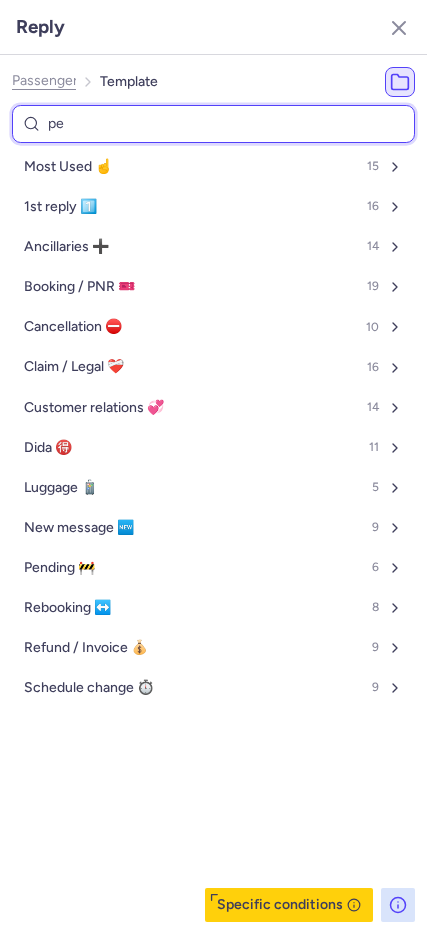 type on "pen" 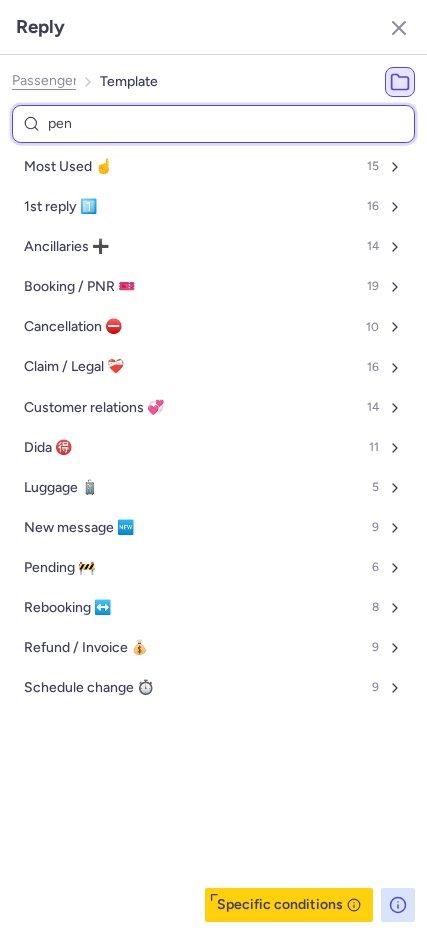 select on "en" 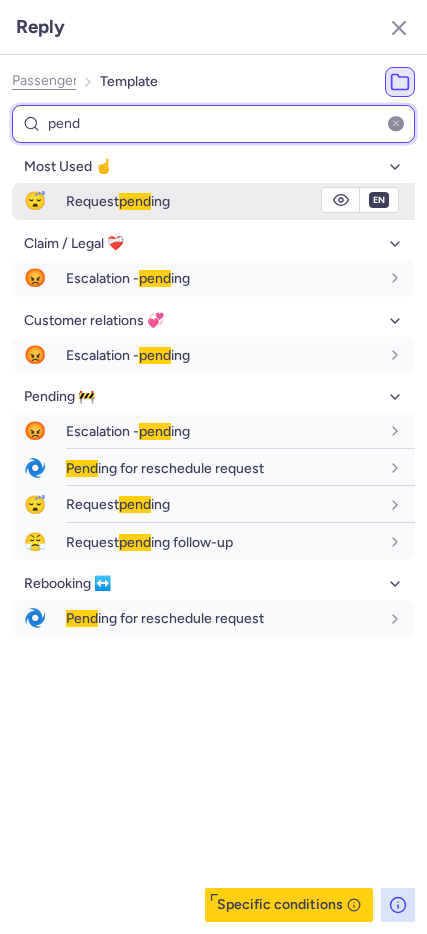 type on "pend" 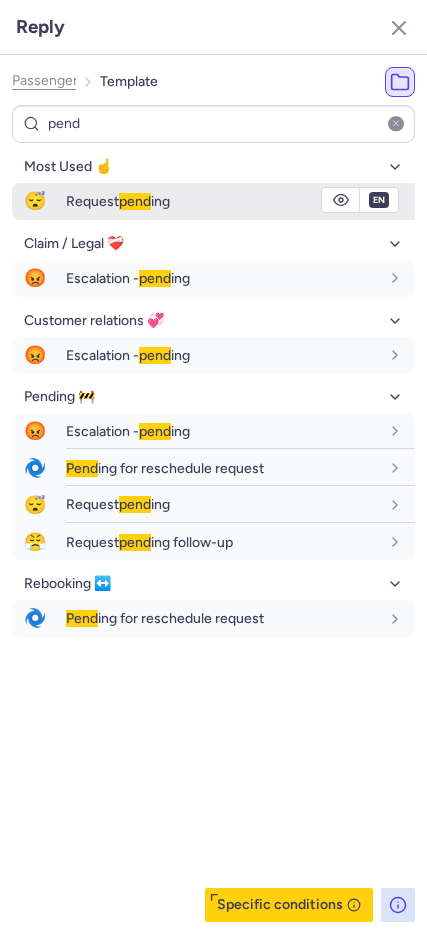 click on "Request pending" at bounding box center (222, 201) 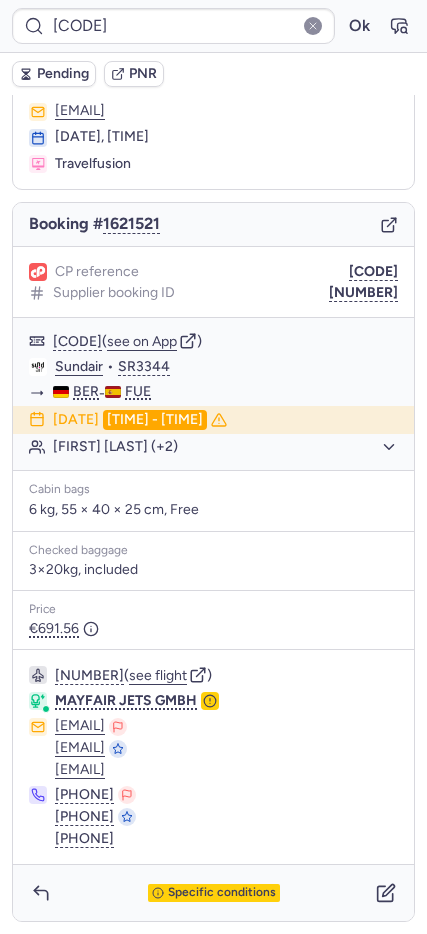 click on "Pending" at bounding box center [63, 74] 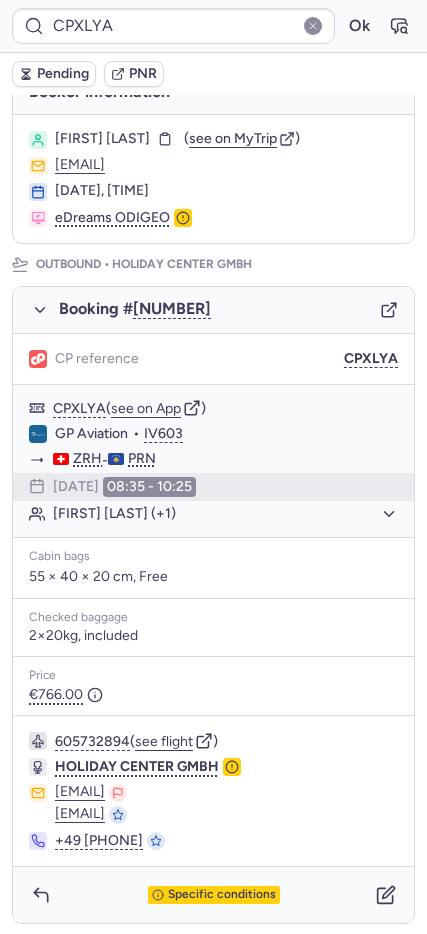 scroll, scrollTop: 821, scrollLeft: 0, axis: vertical 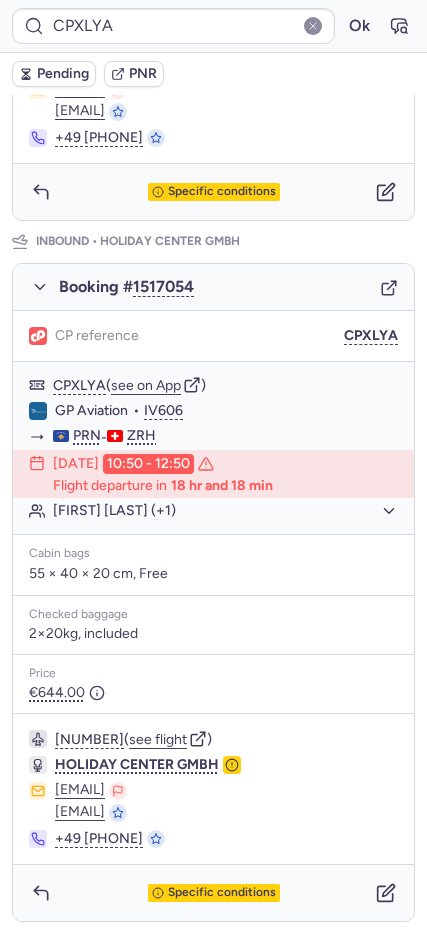 type on "CP894K" 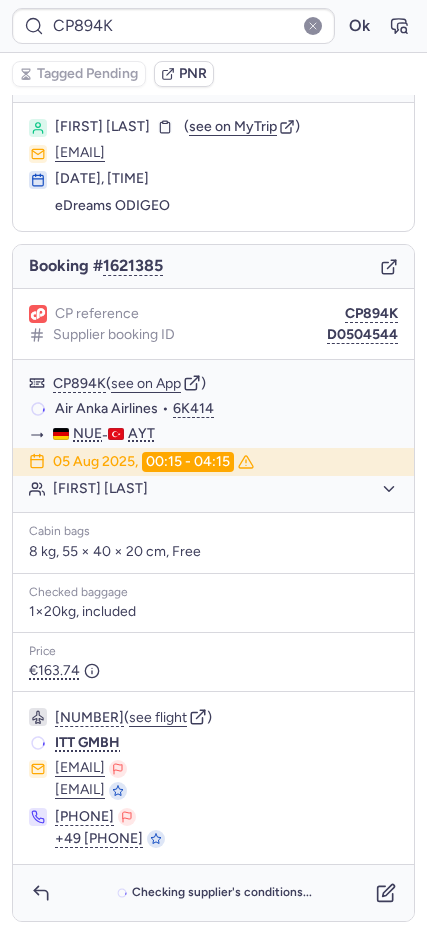 scroll, scrollTop: 37, scrollLeft: 0, axis: vertical 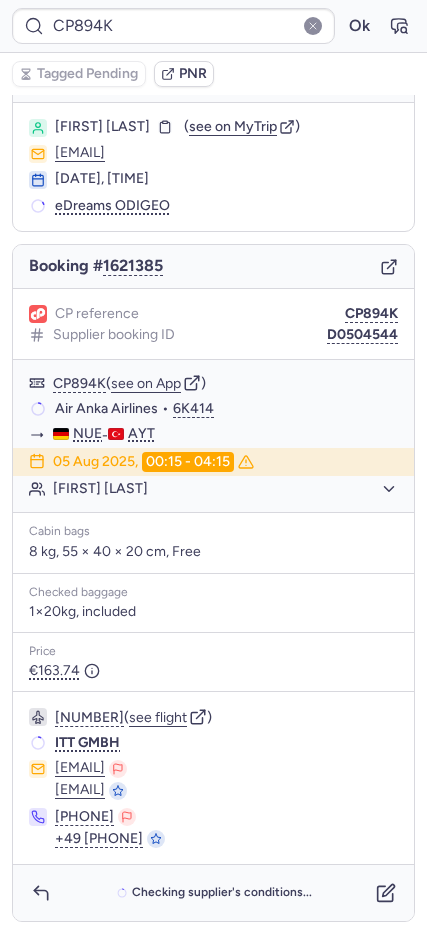 type 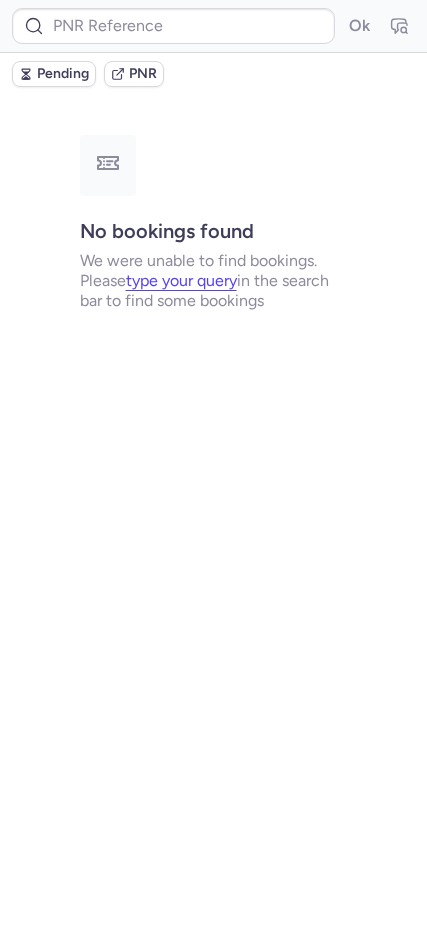 scroll, scrollTop: 0, scrollLeft: 0, axis: both 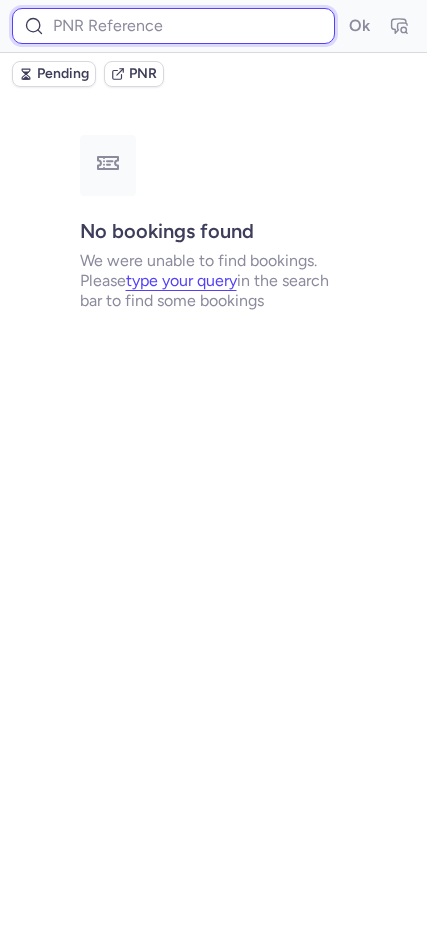click at bounding box center [173, 26] 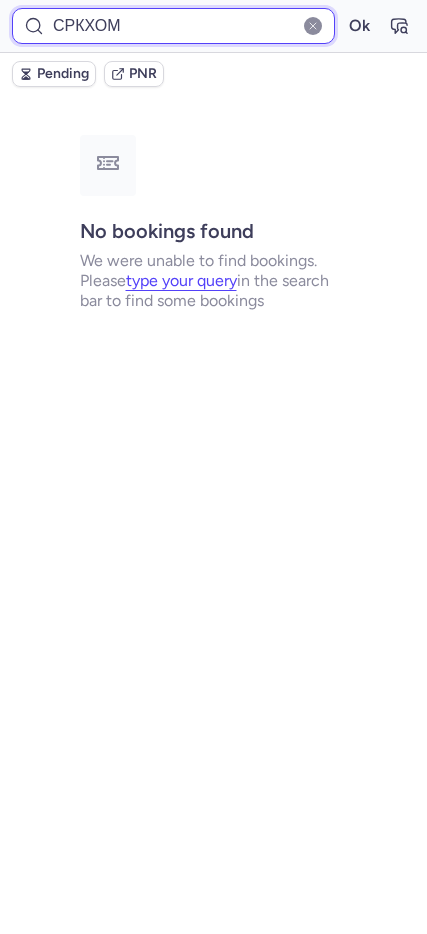 click on "Ok" at bounding box center [359, 26] 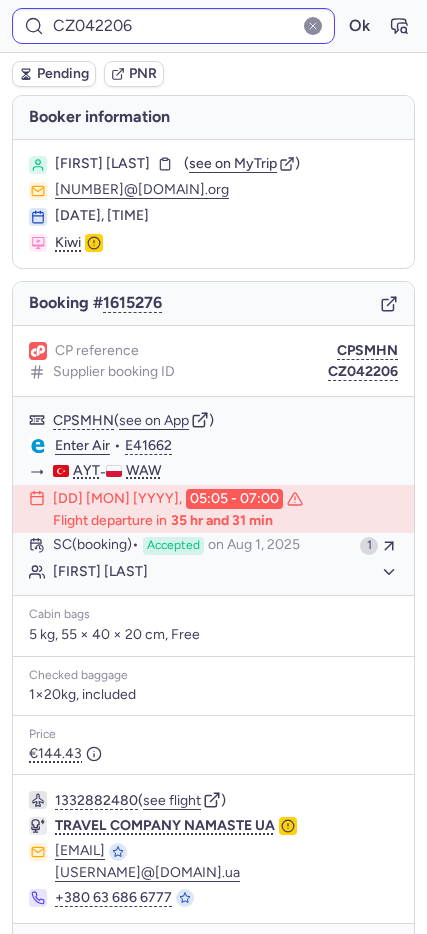 type on "CPKXOM" 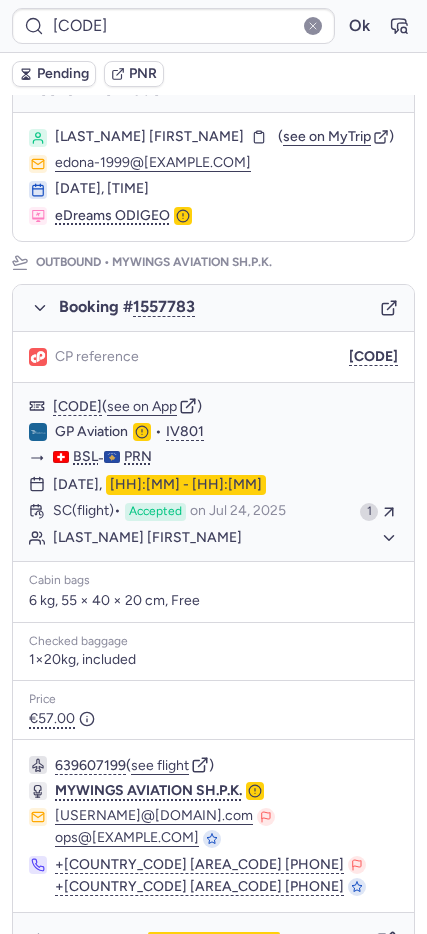 scroll, scrollTop: 334, scrollLeft: 0, axis: vertical 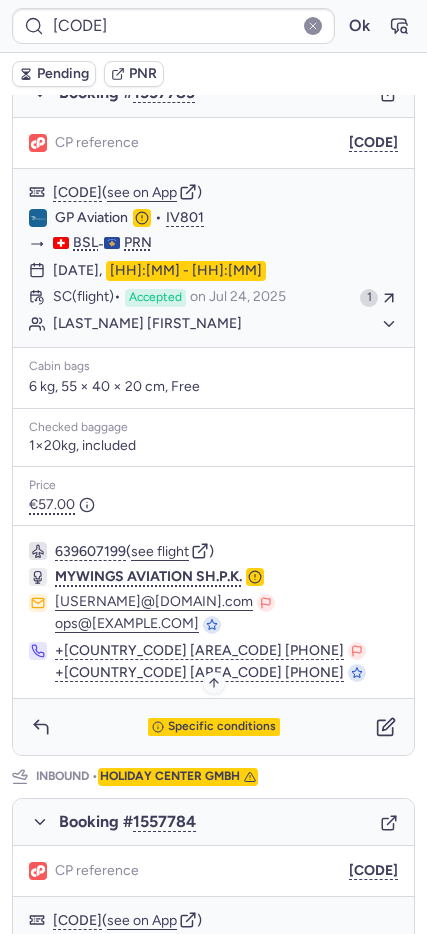 click on "Specific conditions" at bounding box center (222, 727) 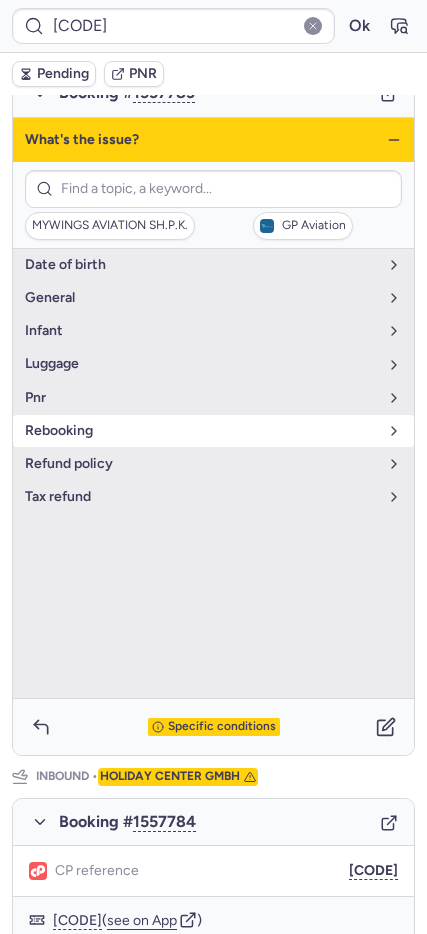 click on "rebooking" at bounding box center (201, 431) 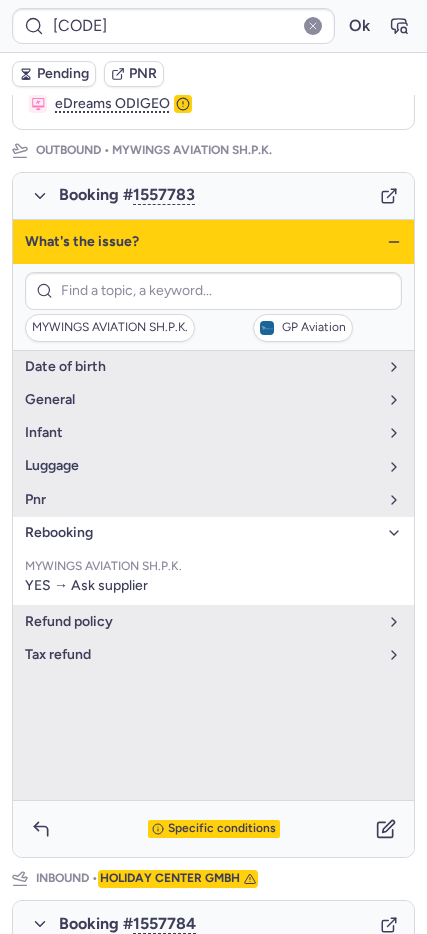 scroll, scrollTop: 98, scrollLeft: 0, axis: vertical 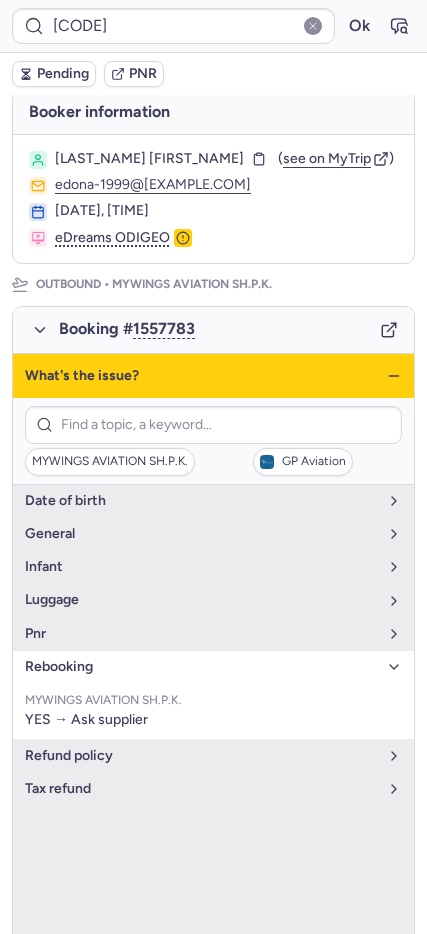 click on "What's the issue?" at bounding box center (213, 376) 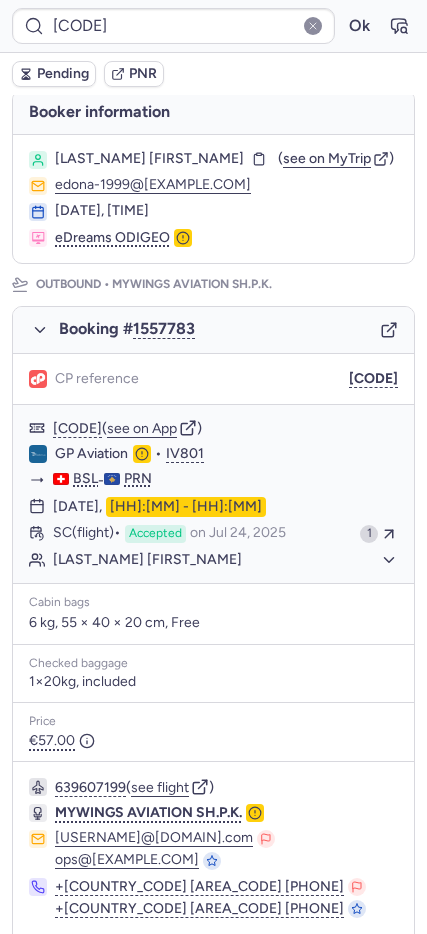 scroll, scrollTop: 875, scrollLeft: 0, axis: vertical 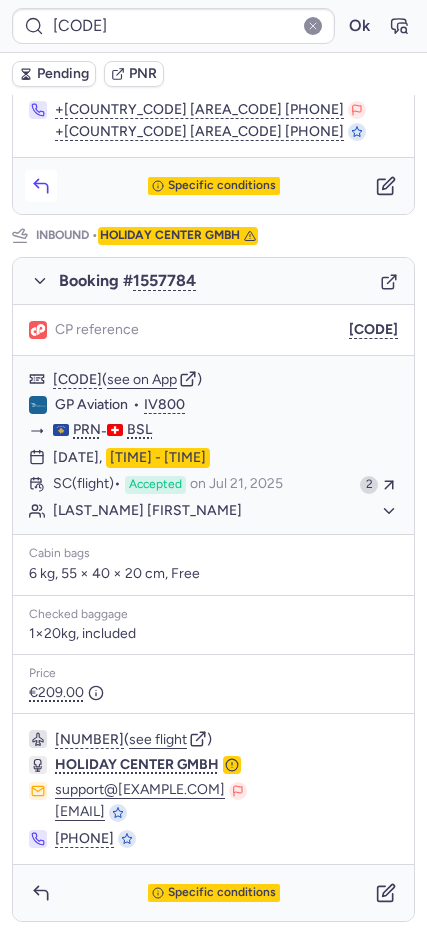 click at bounding box center [41, 186] 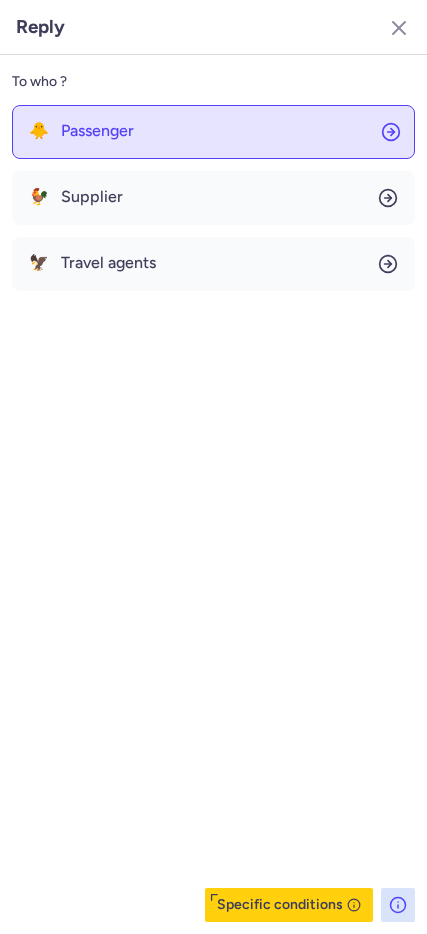 click on "🐥 Passenger" 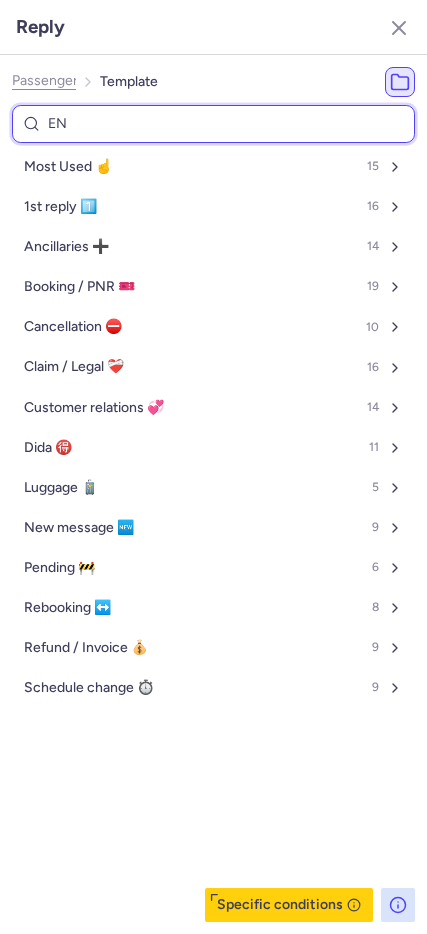 type on "END" 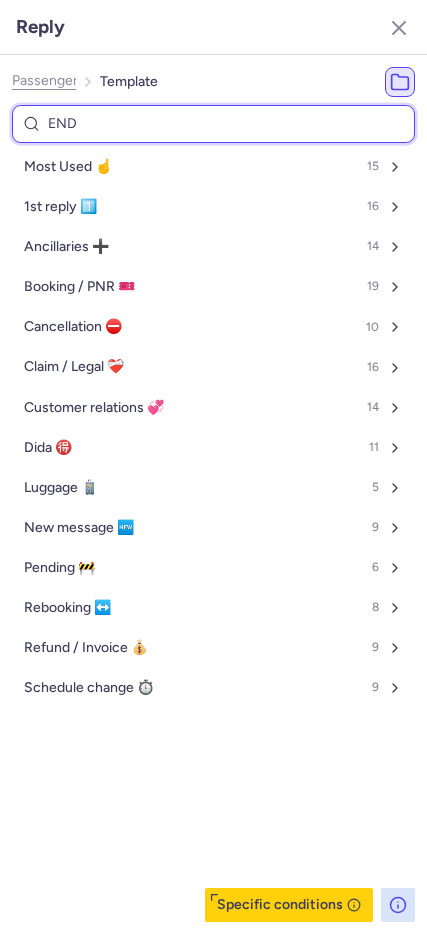 select on "en" 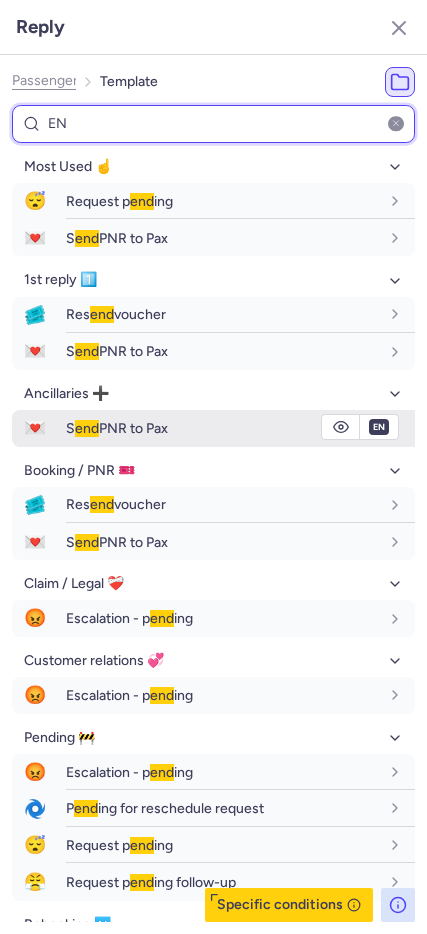 type on "E" 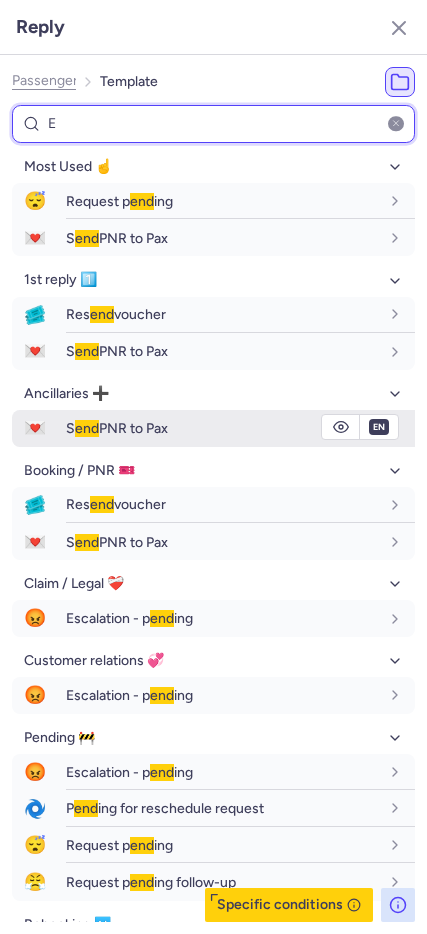 type 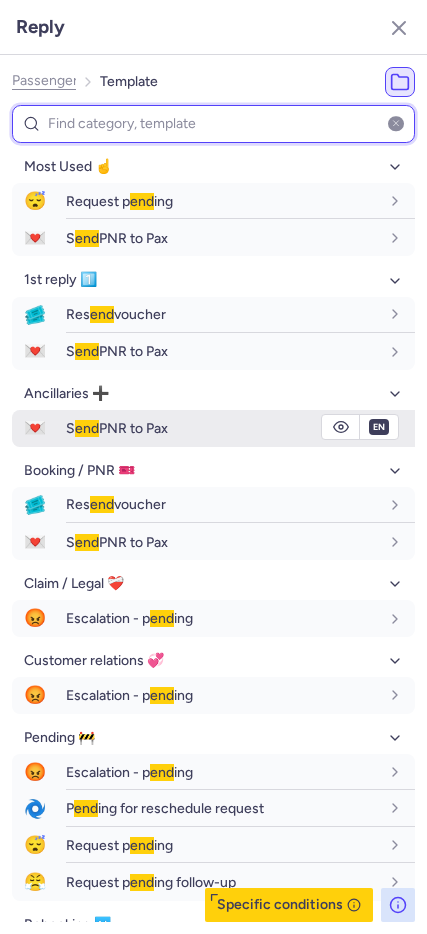 select on "en" 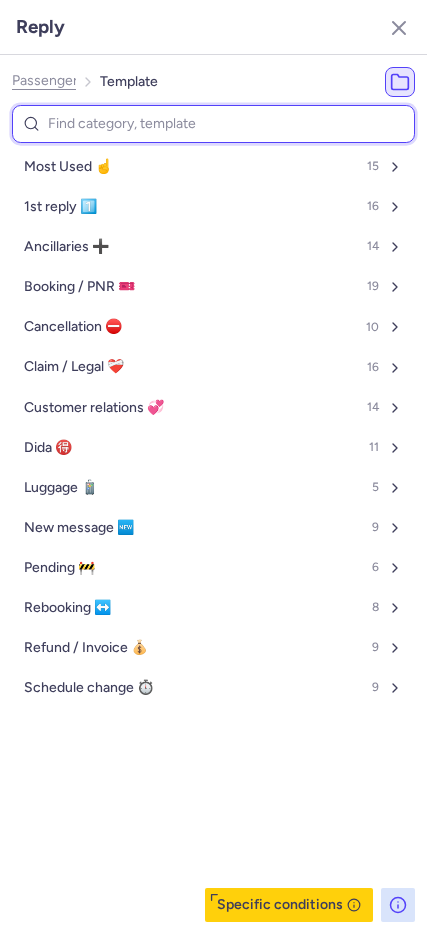 type on "p" 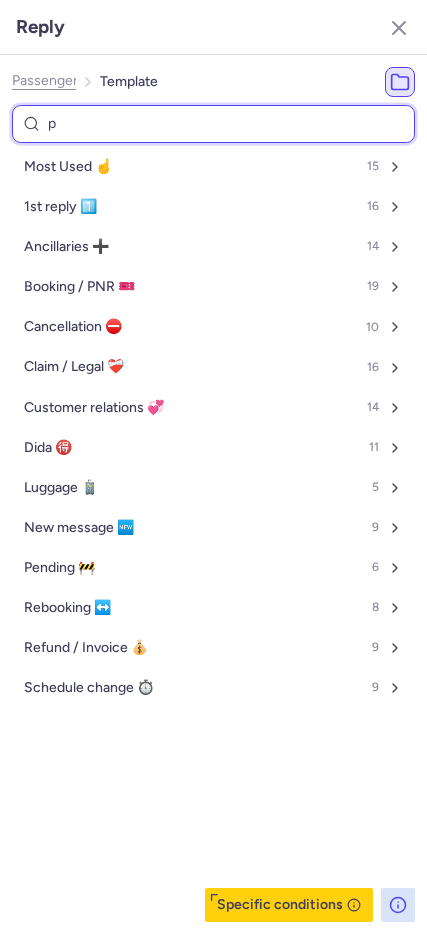 select on "en" 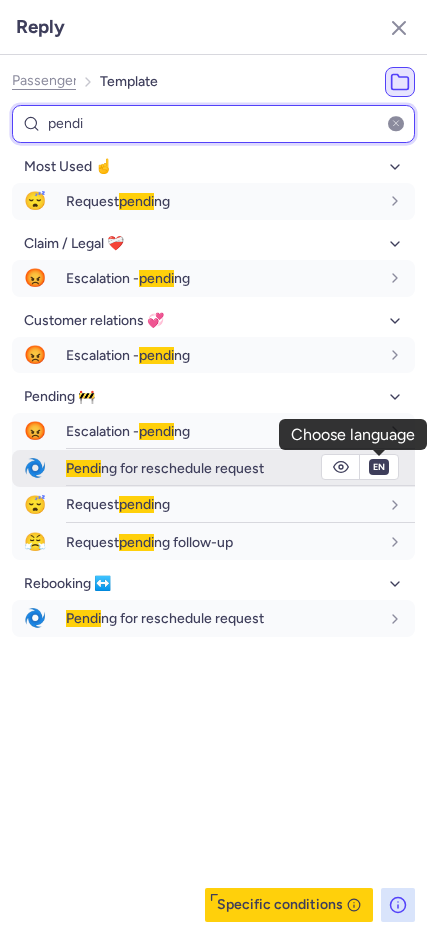 type on "pendi" 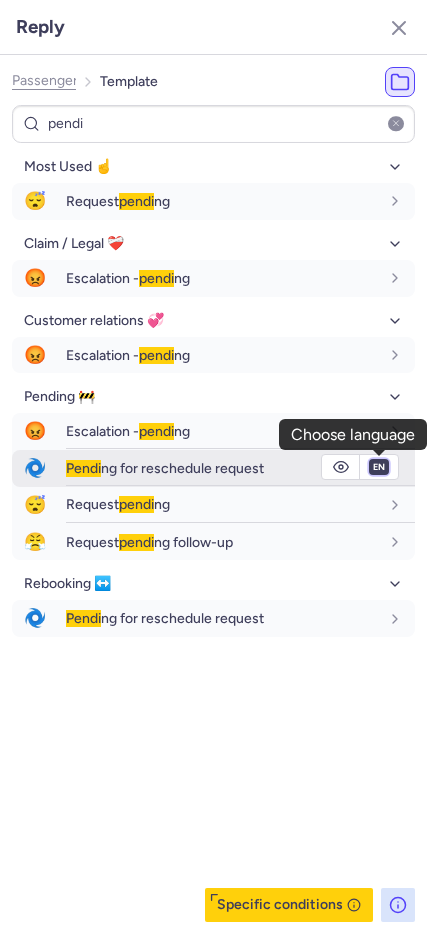 click on "fr en de nl pt es it ru" at bounding box center [379, 467] 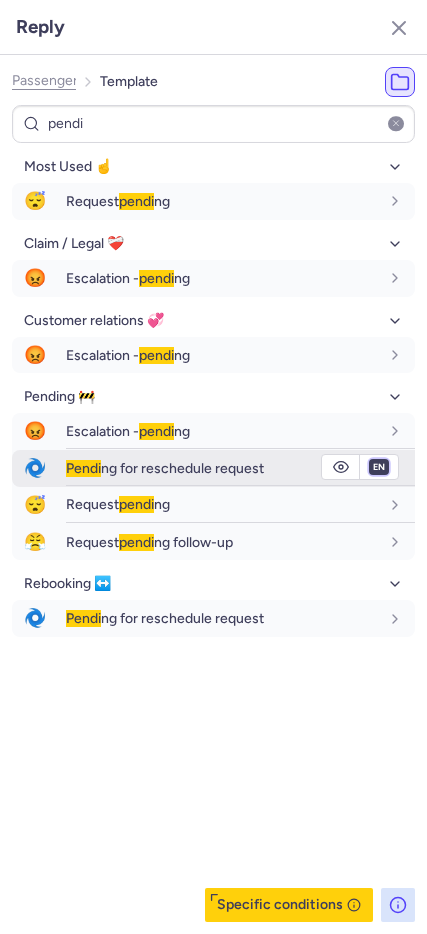 select on "de" 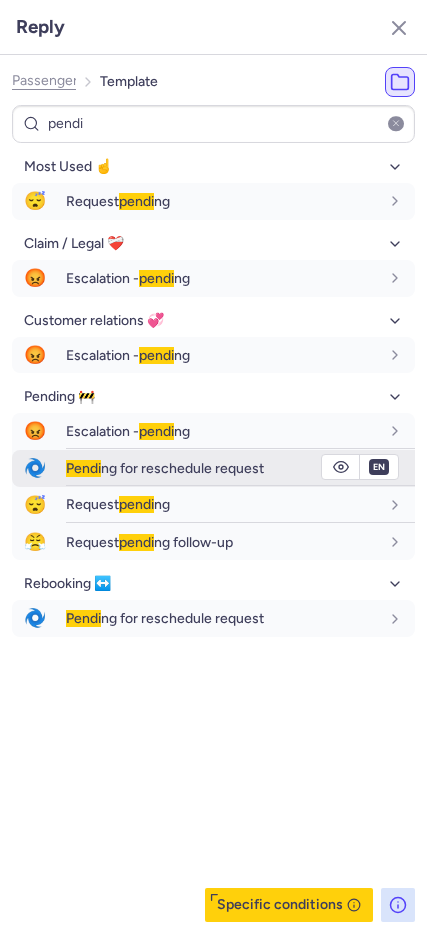 click on "fr en de nl pt es it ru" at bounding box center (379, 467) 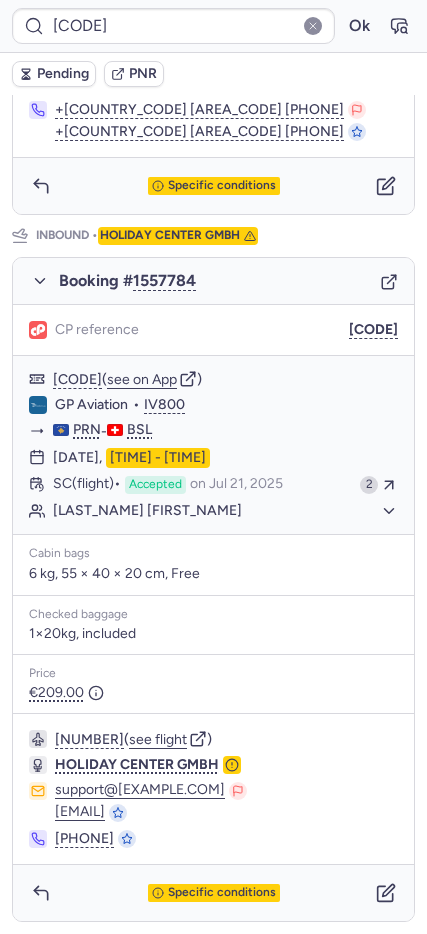 click on "Pending" at bounding box center [63, 74] 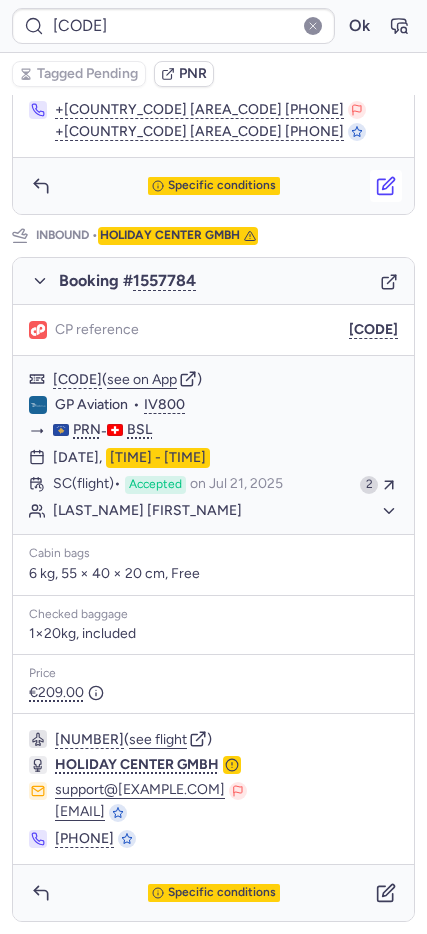 click 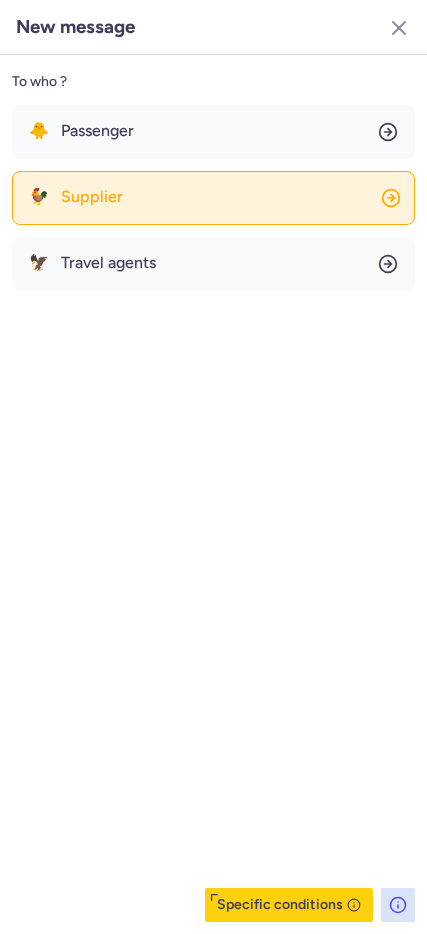 click on "🐓 Supplier" 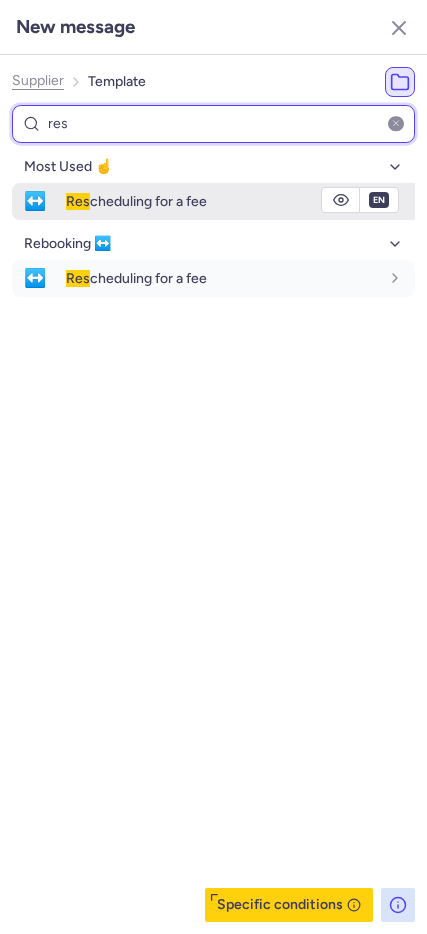 type on "res" 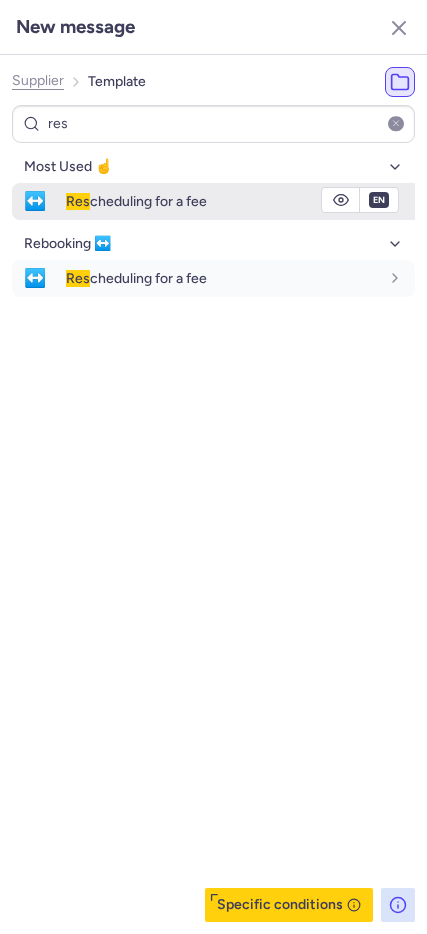 click on "Res cheduling for a fee" at bounding box center [136, 201] 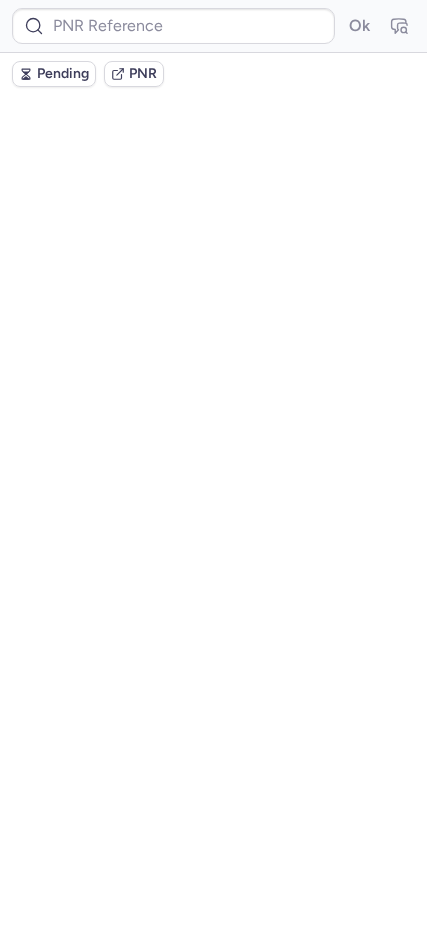 scroll, scrollTop: 0, scrollLeft: 0, axis: both 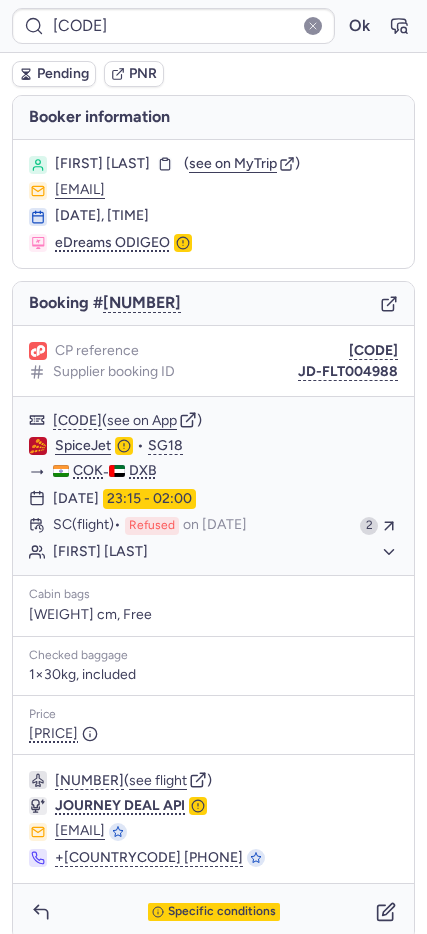 click on "Pending" at bounding box center (63, 74) 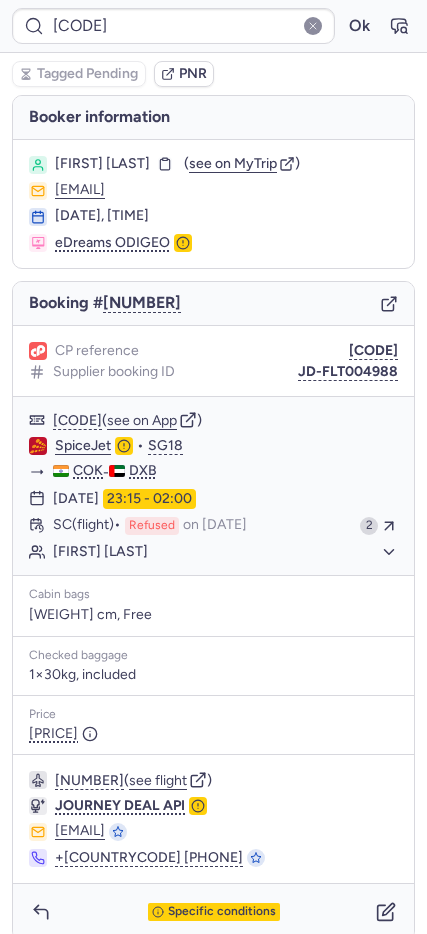 type on "CP894K" 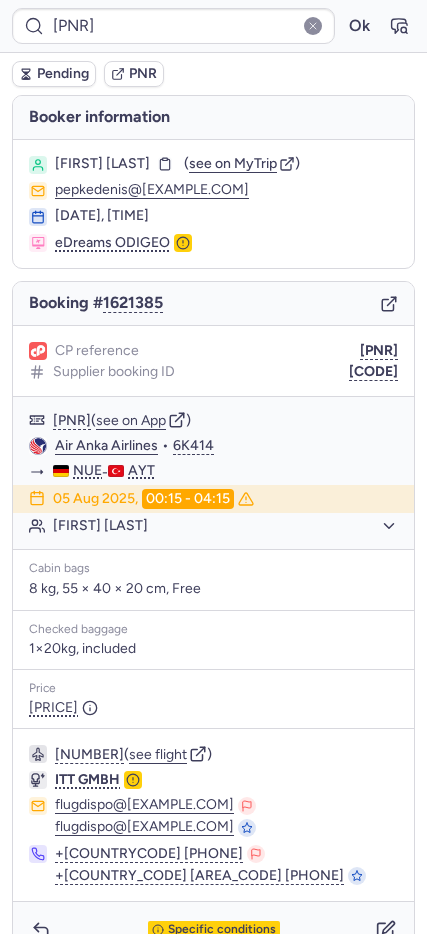 click 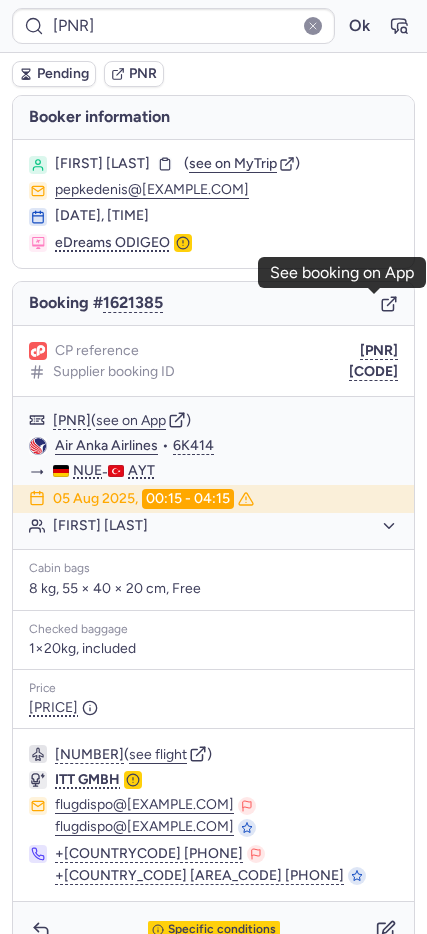 click 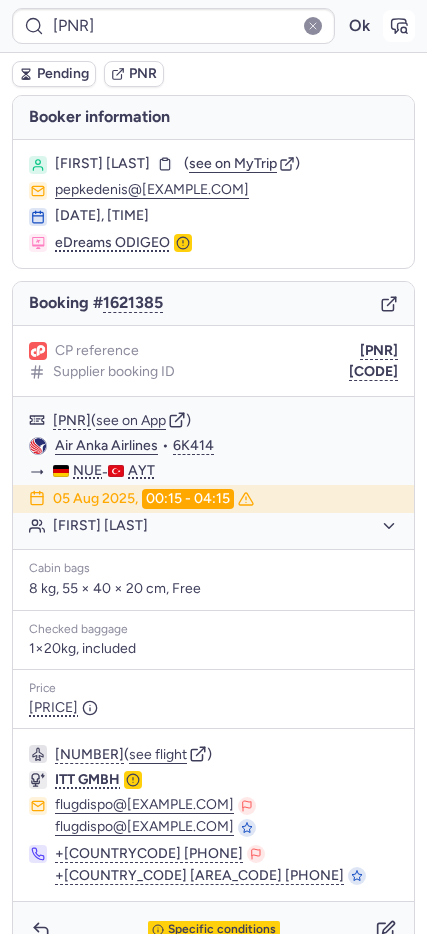 click 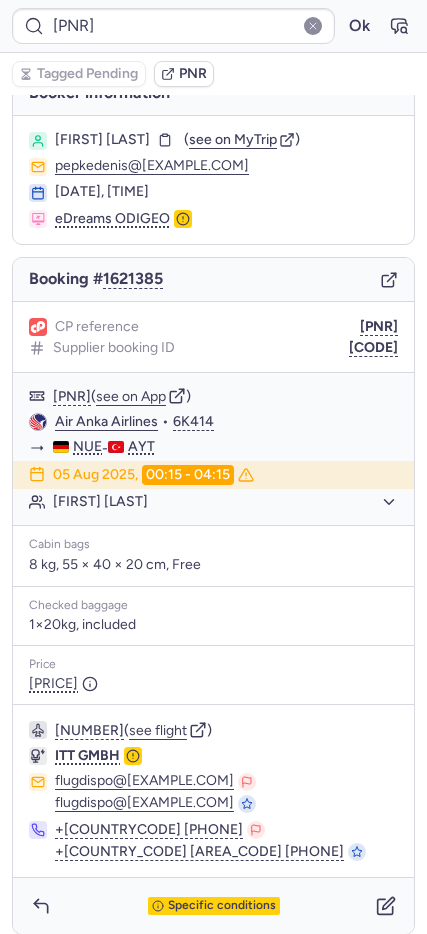 scroll, scrollTop: 37, scrollLeft: 0, axis: vertical 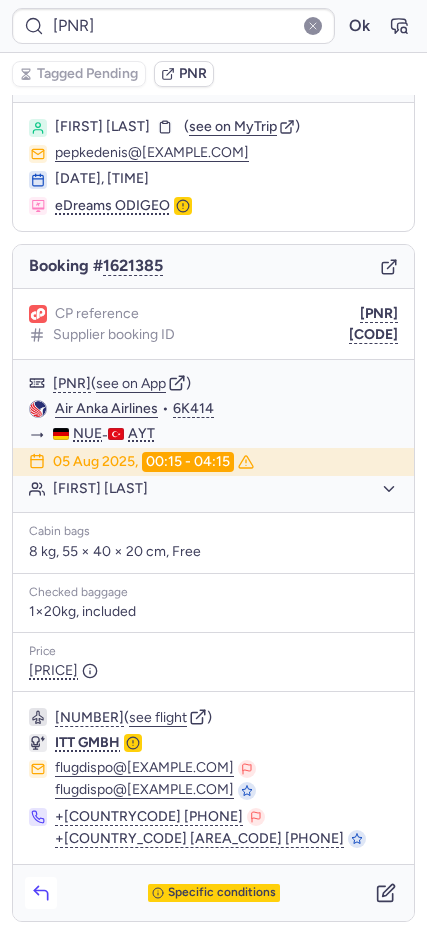 click 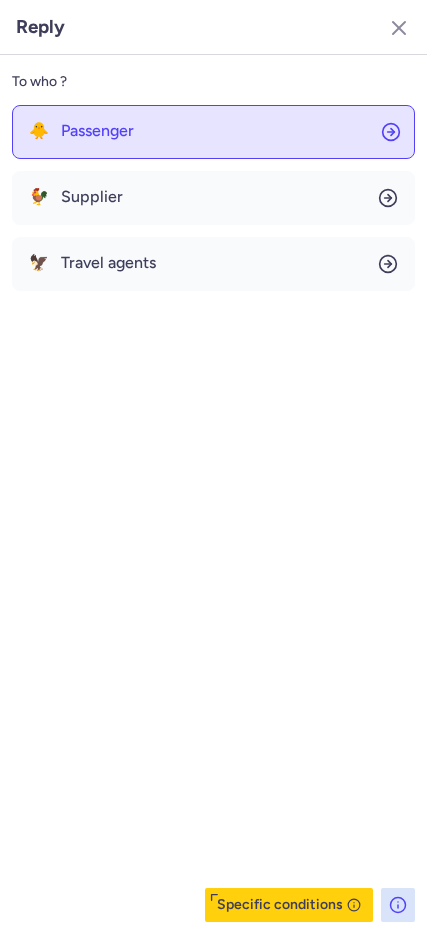 click on "Passenger" at bounding box center [97, 131] 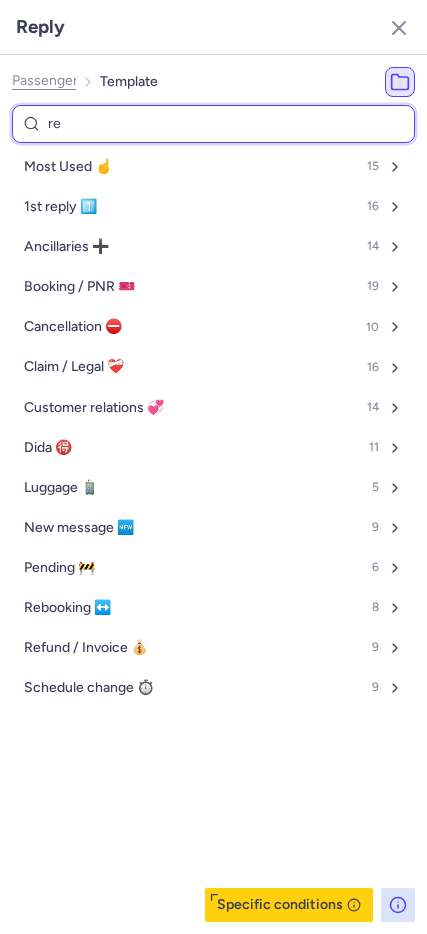 type on "res" 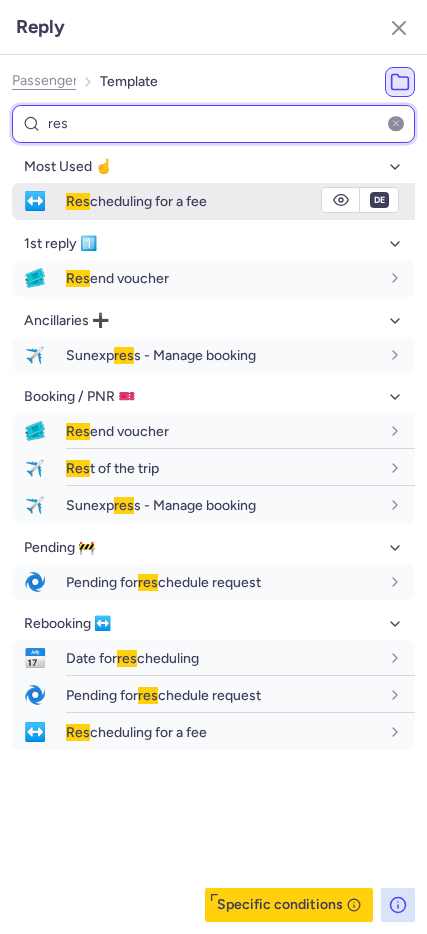type on "res" 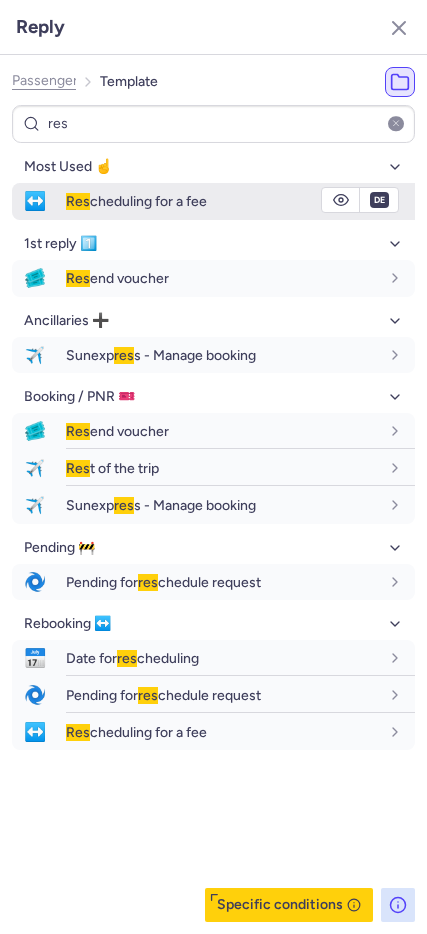 click on "Res" at bounding box center (78, 201) 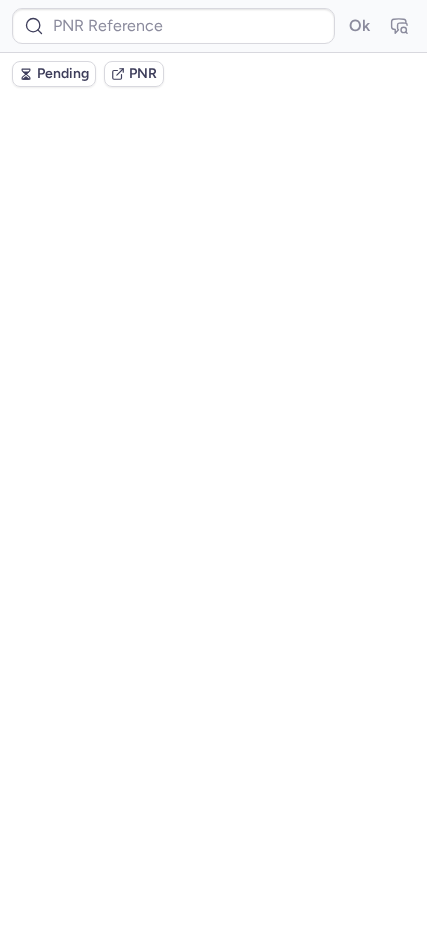 scroll, scrollTop: 0, scrollLeft: 0, axis: both 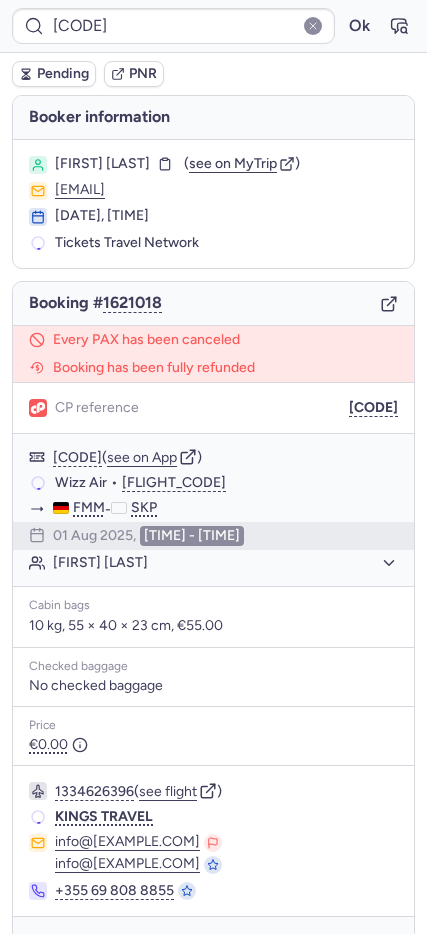 type on "CZ042206" 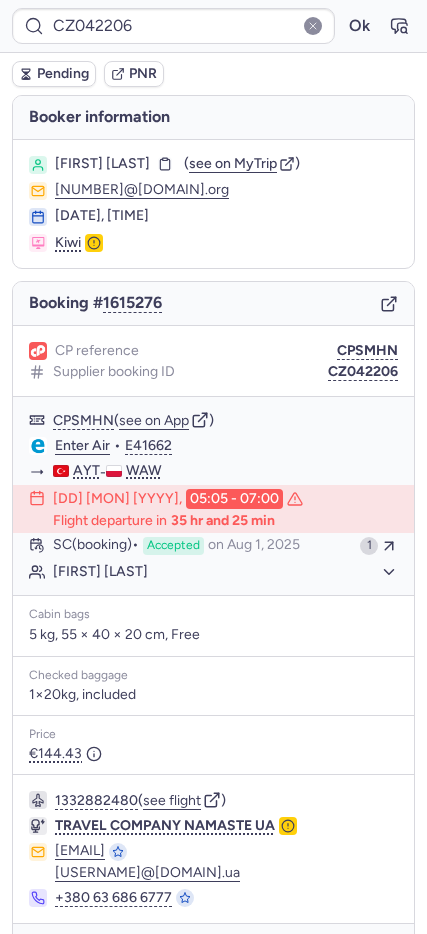 click 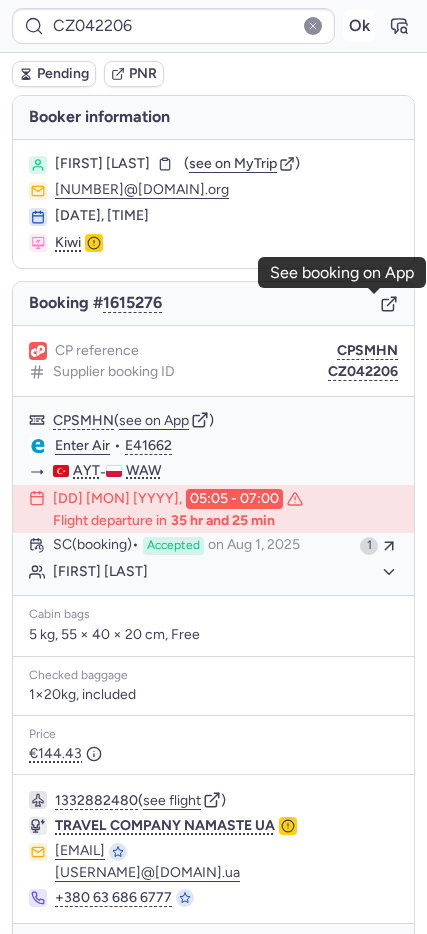click on "Ok" at bounding box center [359, 26] 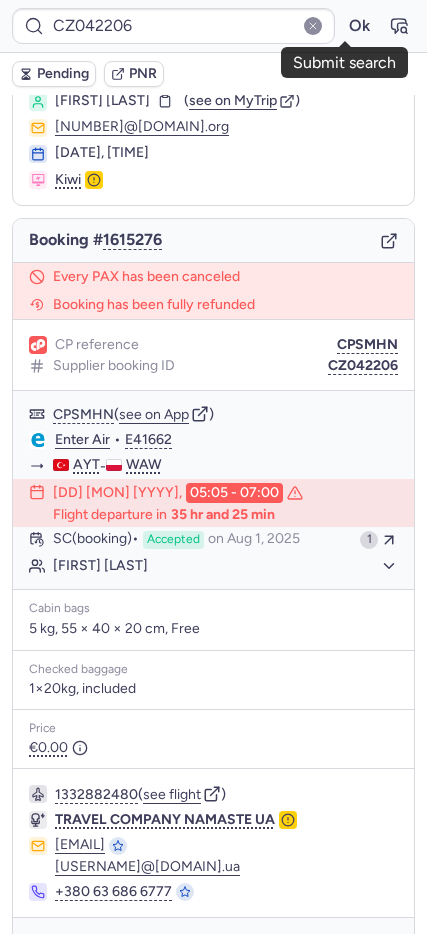 scroll, scrollTop: 116, scrollLeft: 0, axis: vertical 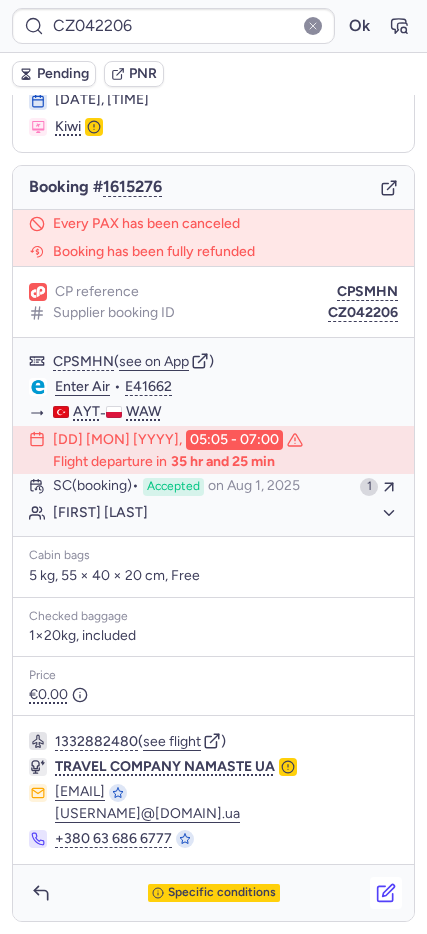click 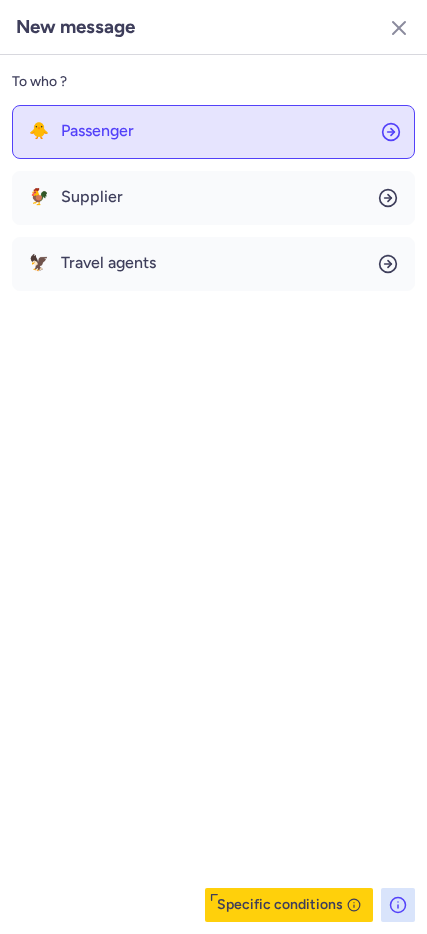 click on "Passenger" at bounding box center [97, 131] 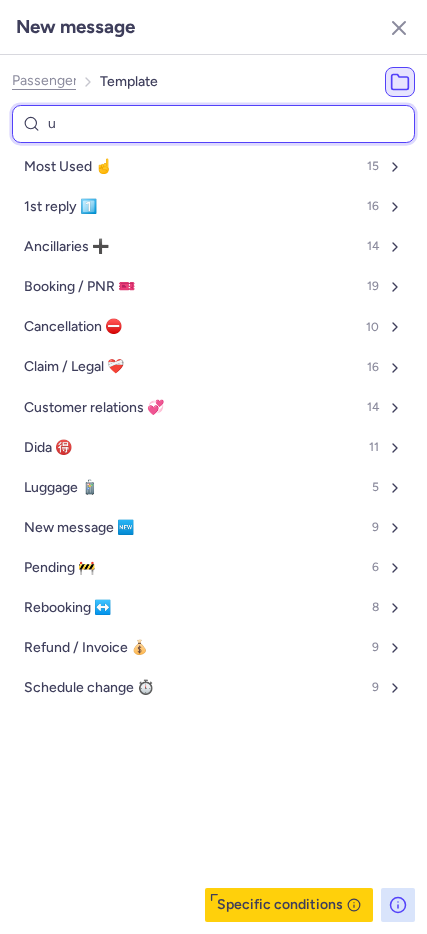 type on "un" 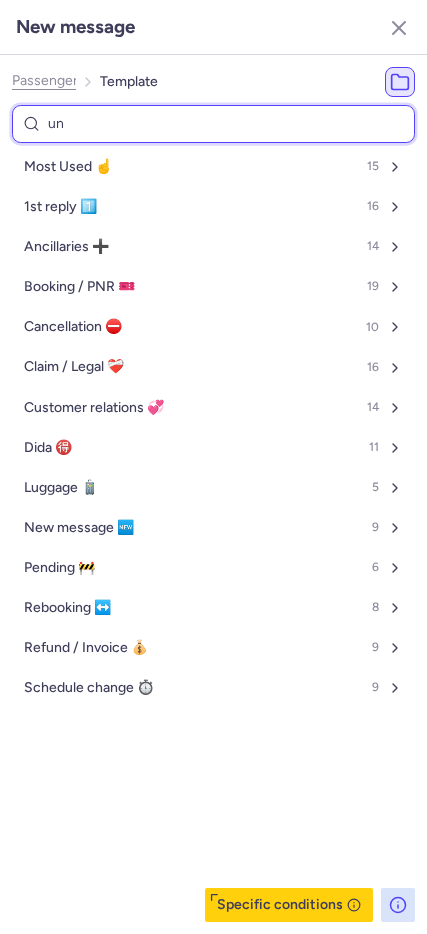 select on "en" 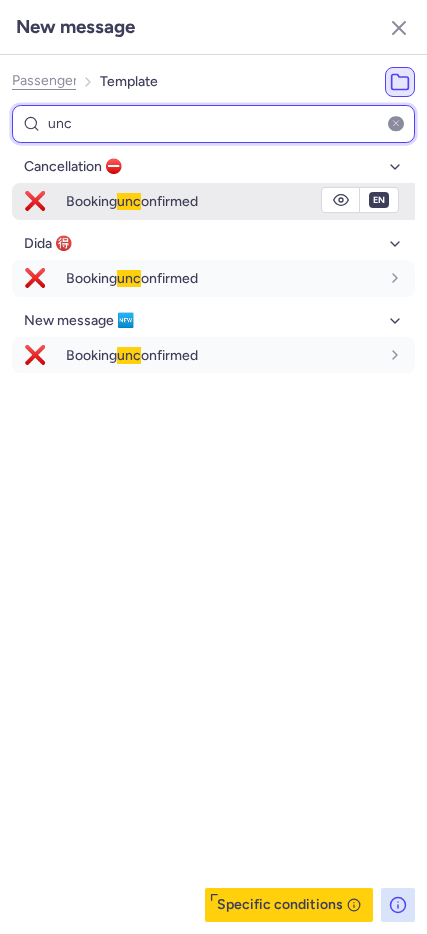 type on "unc" 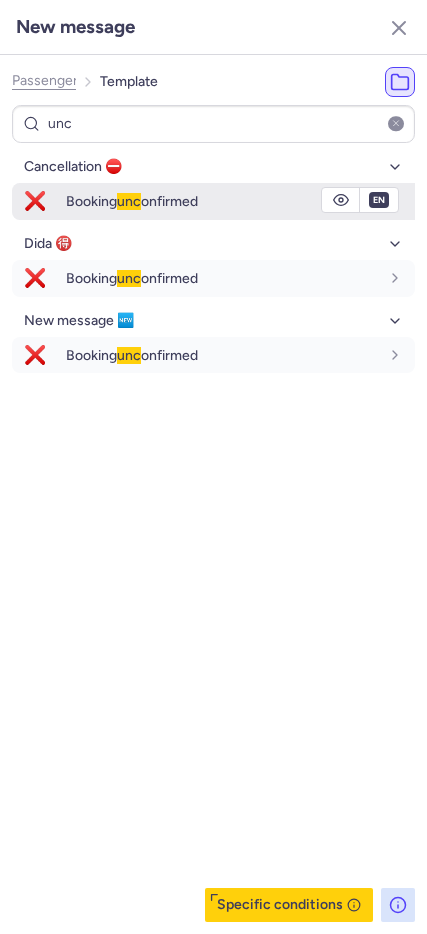 click on "Booking  unc onfirmed" at bounding box center (132, 201) 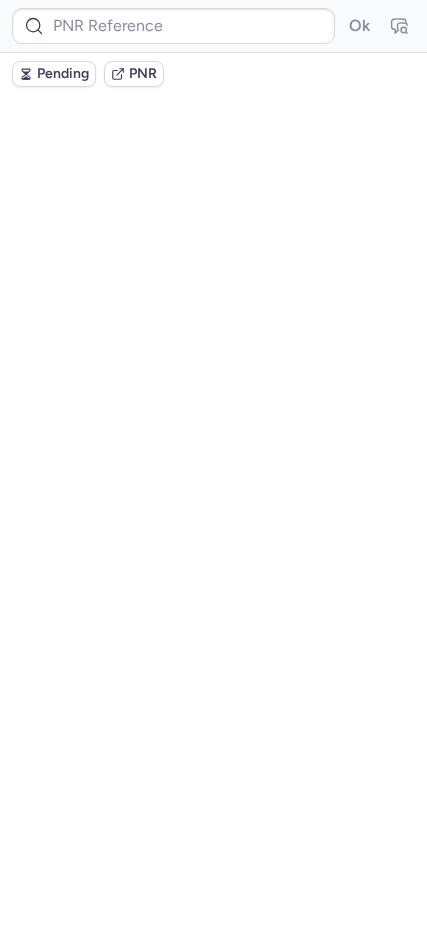 scroll, scrollTop: 0, scrollLeft: 0, axis: both 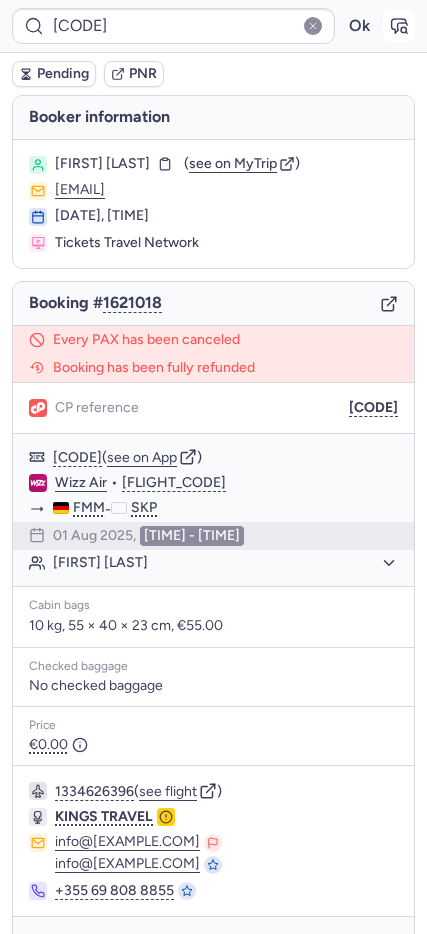 click 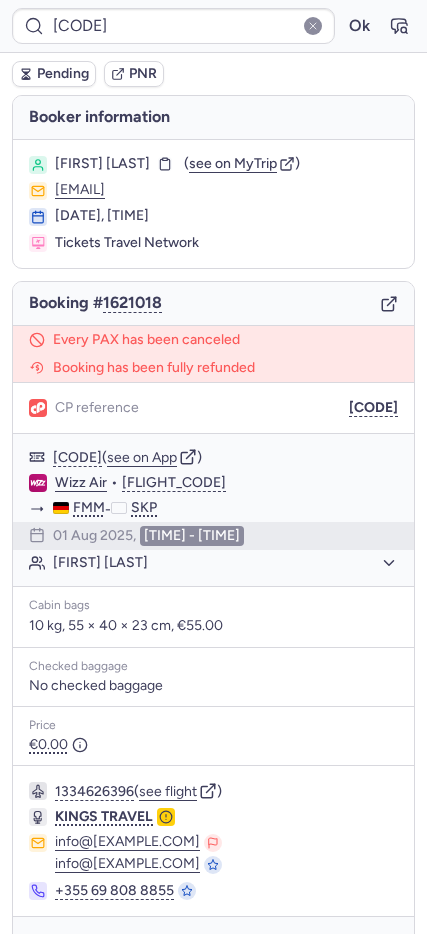 type on "CPXLYA" 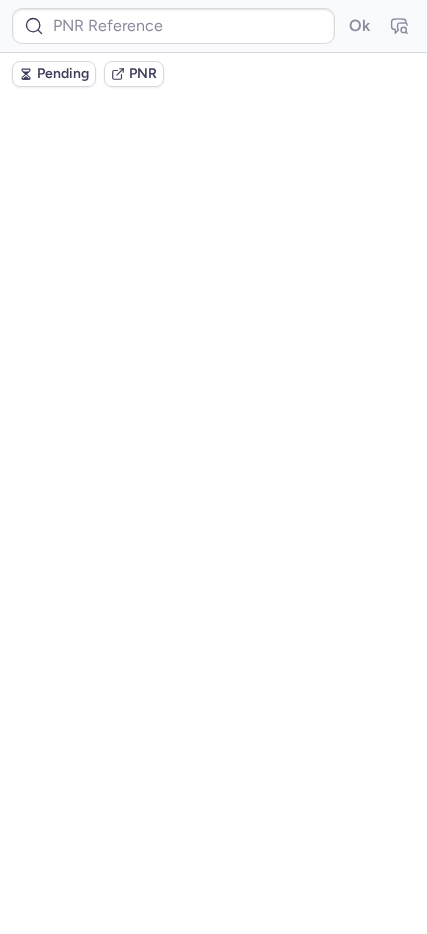 scroll, scrollTop: 0, scrollLeft: 0, axis: both 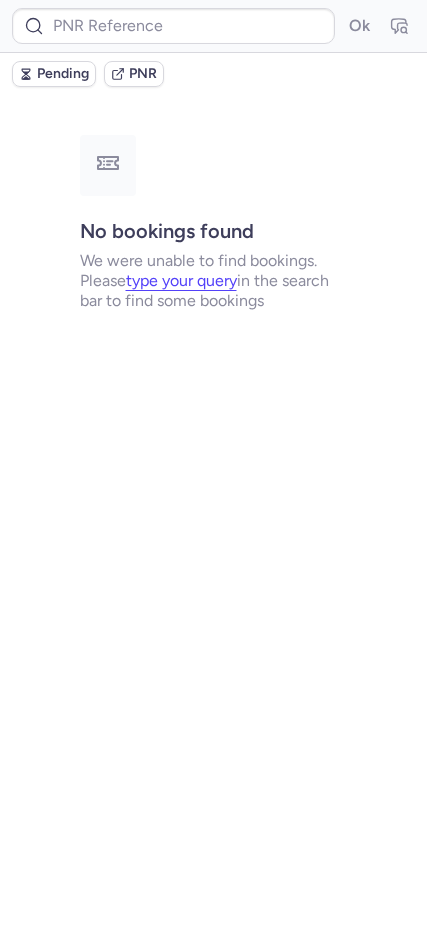 type on "CPCD6R" 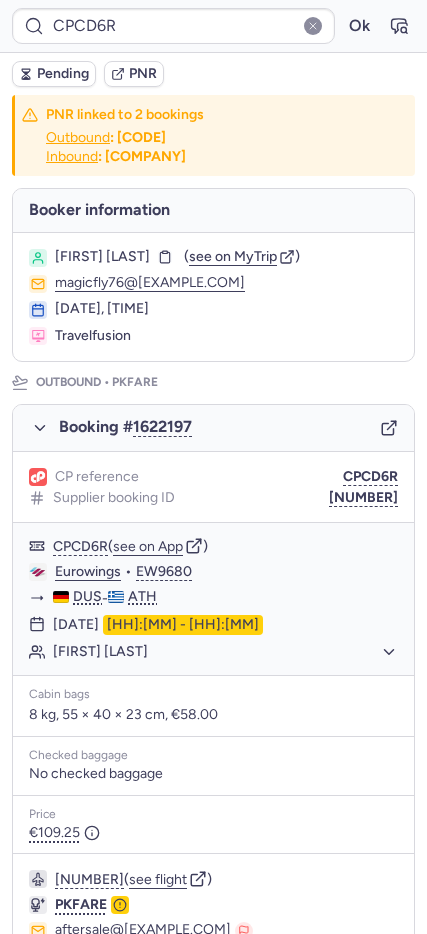 scroll, scrollTop: 4, scrollLeft: 0, axis: vertical 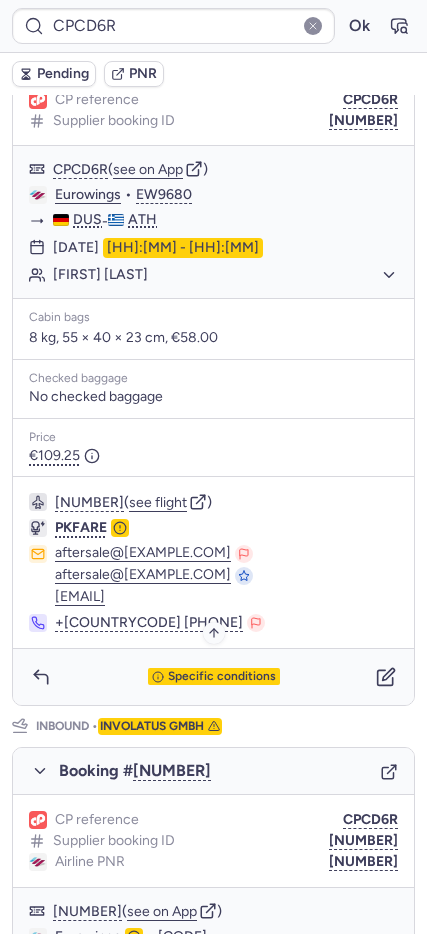 click on "Specific conditions" at bounding box center (214, 677) 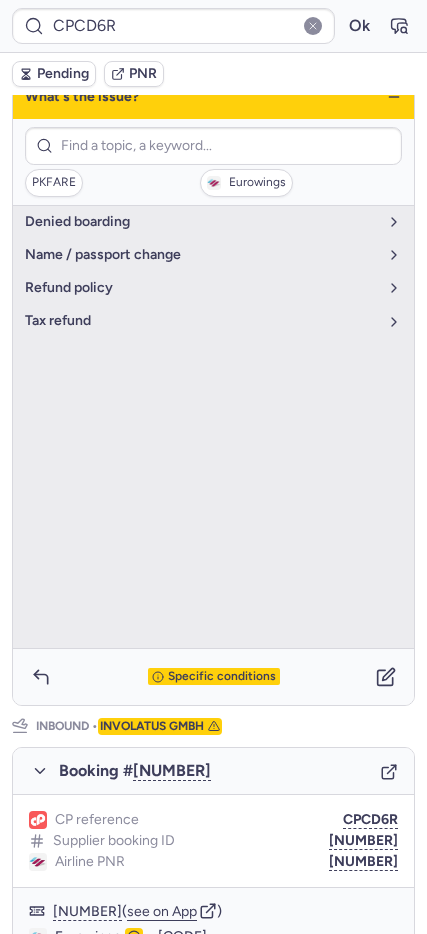 click on "Pending PNR" at bounding box center (213, 74) 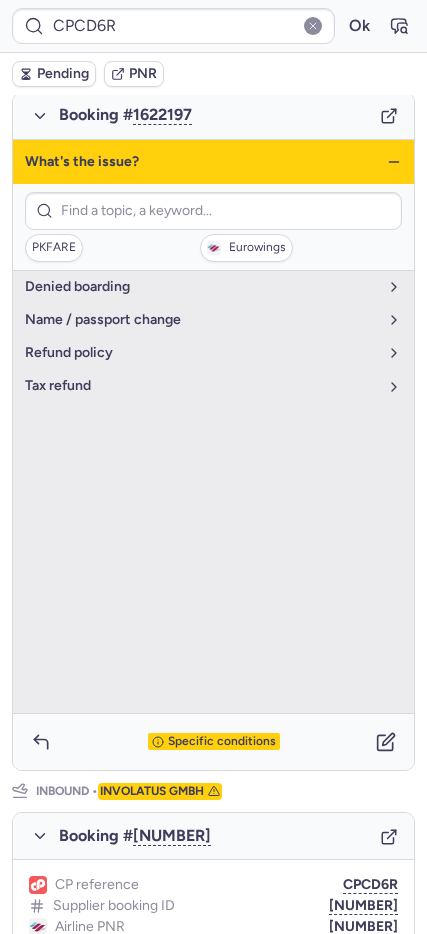 scroll, scrollTop: 278, scrollLeft: 0, axis: vertical 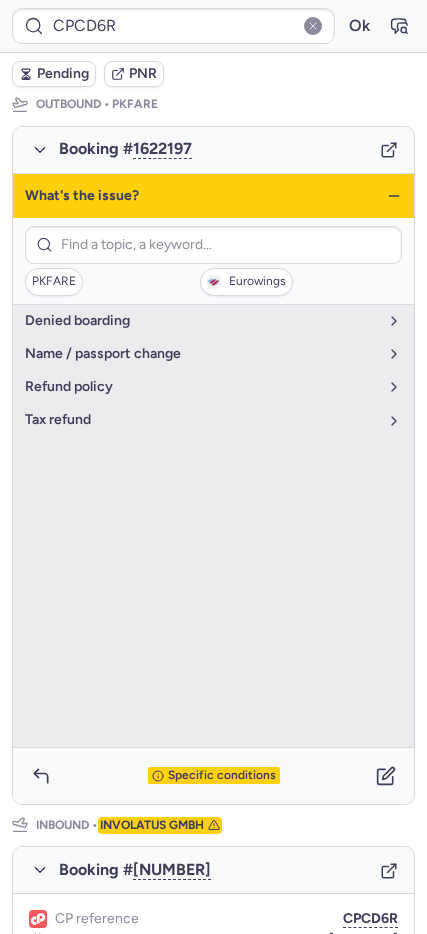 click 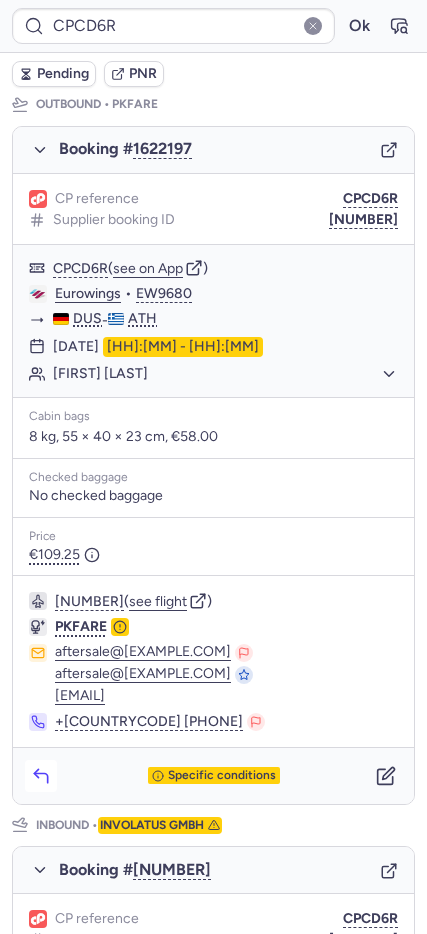 click 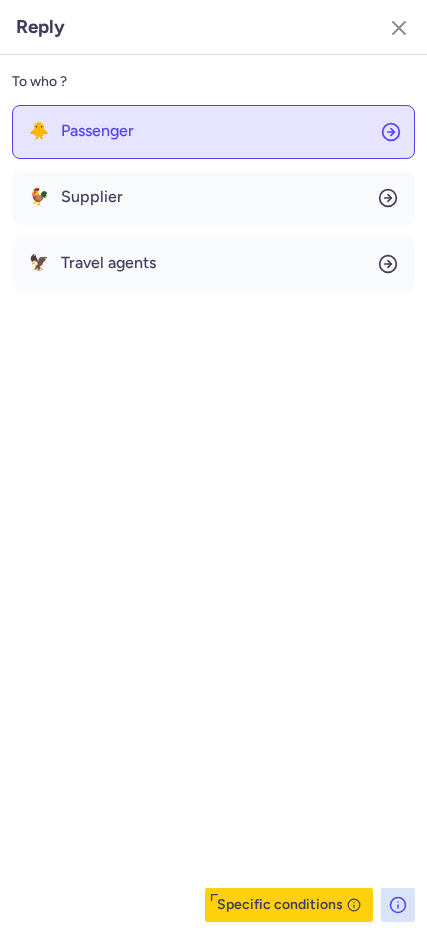 click on "🐥 Passenger" 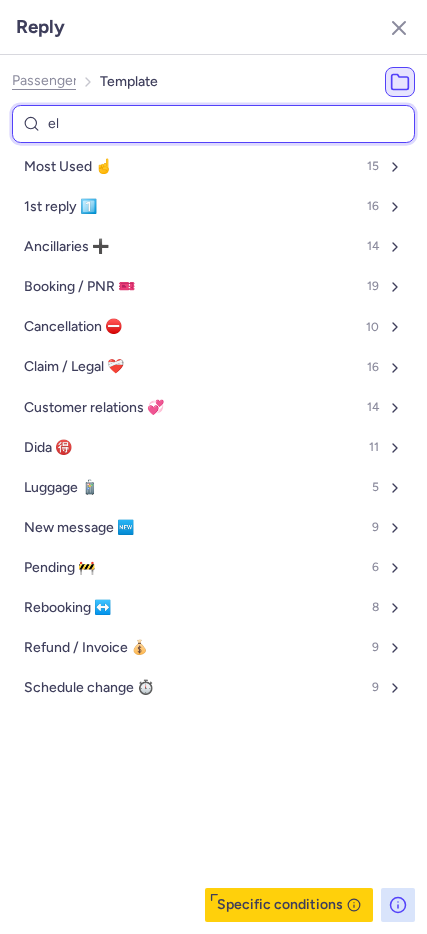 type on "ela" 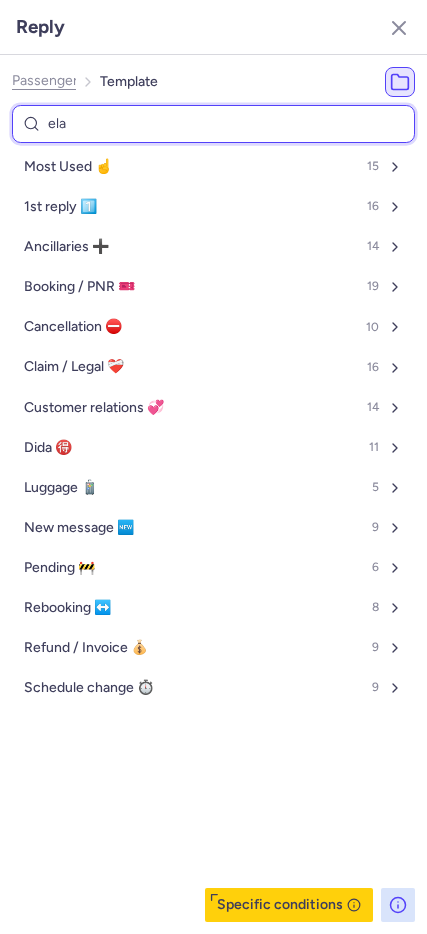 select on "en" 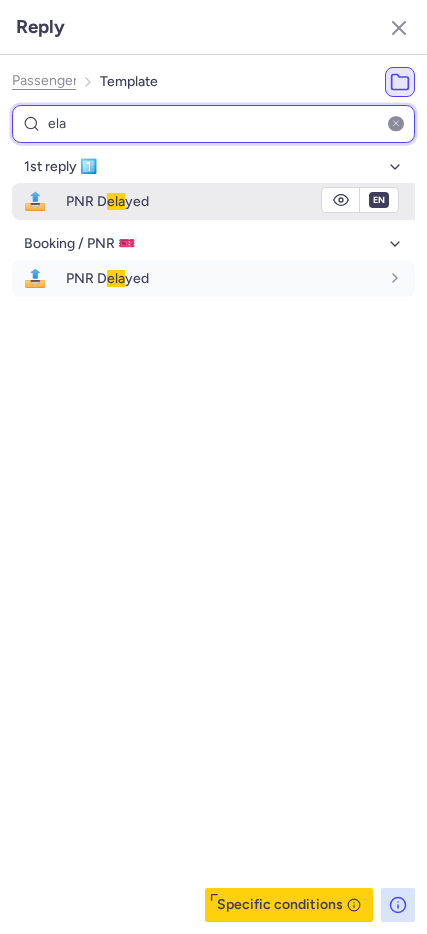 type on "ela" 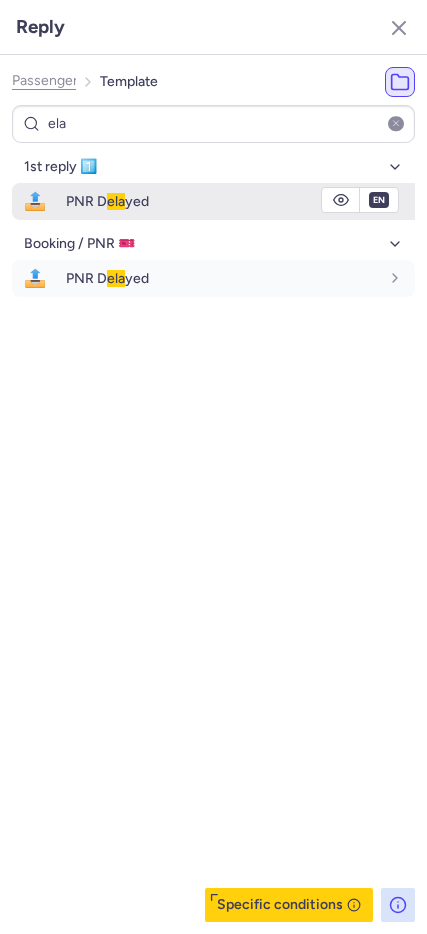 click on "PNR D ela yed" at bounding box center [222, 201] 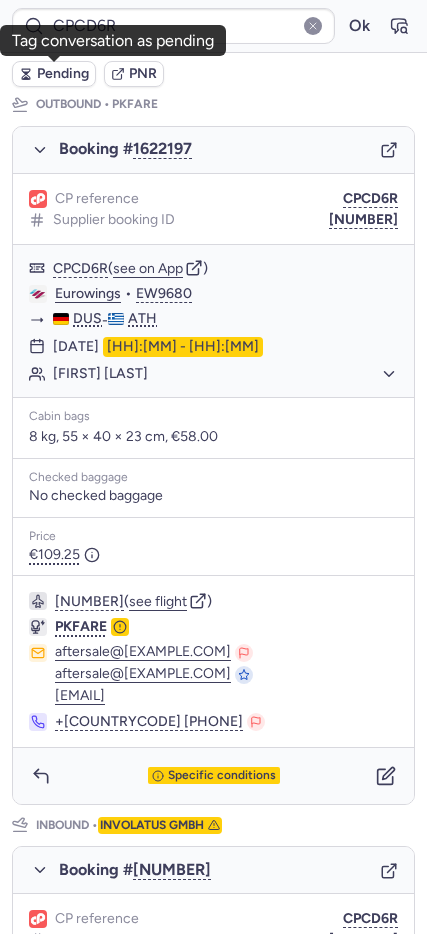 click on "Pending" at bounding box center [63, 74] 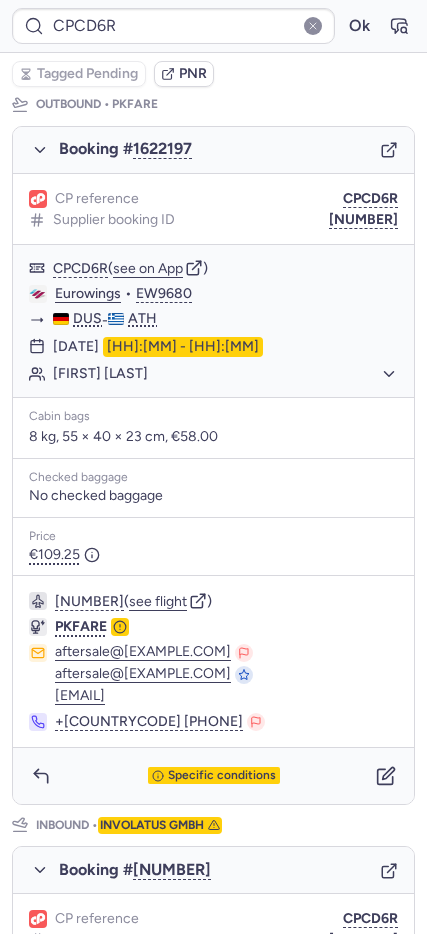 type on "CPTD9N" 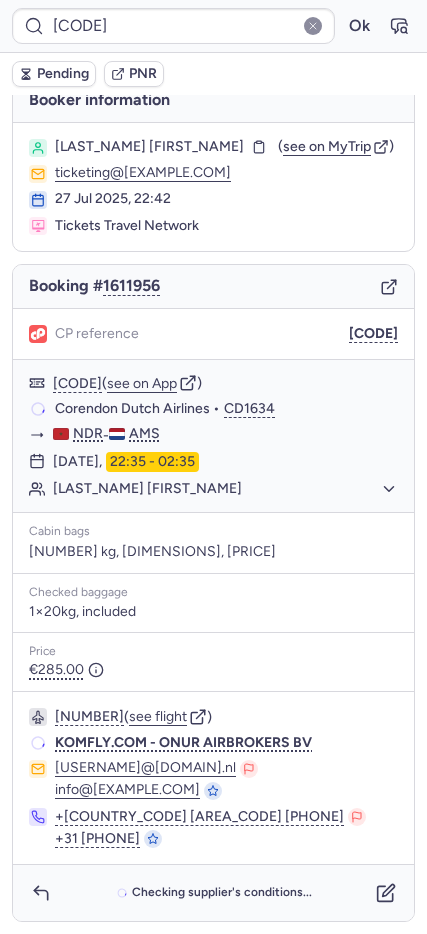 scroll, scrollTop: 17, scrollLeft: 0, axis: vertical 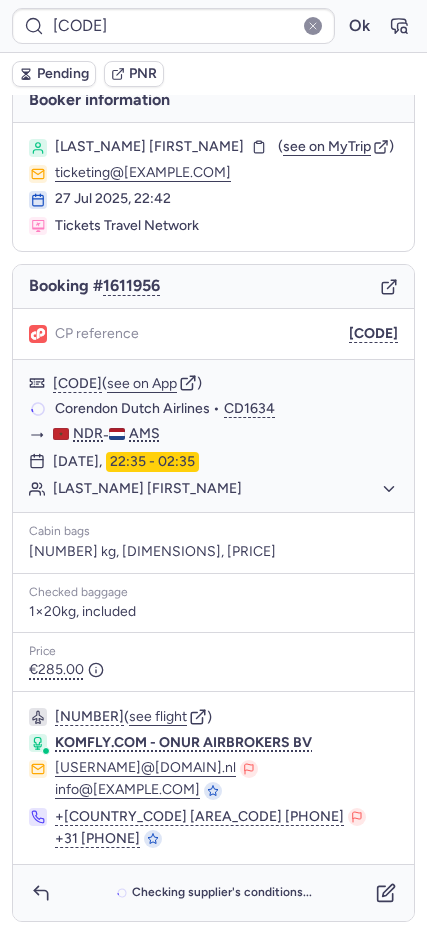 click on "CP reference CPTD9N" at bounding box center [213, 334] 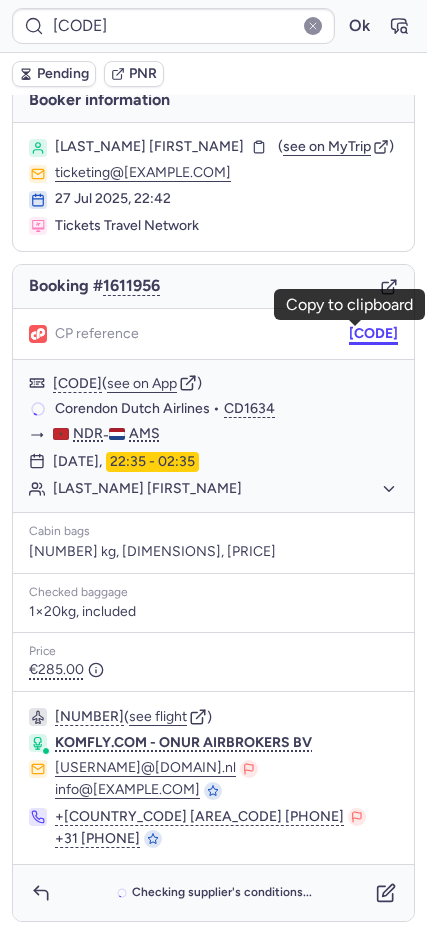 click on "CPTD9N" at bounding box center (373, 334) 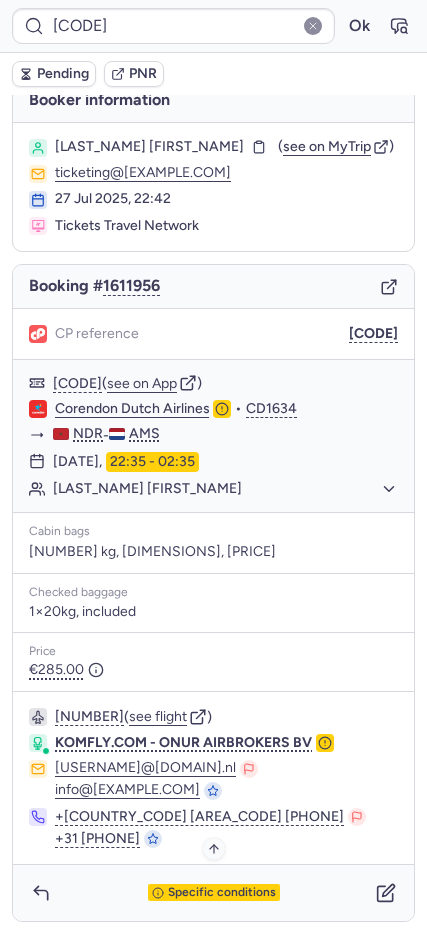 click on "Specific conditions" at bounding box center (222, 893) 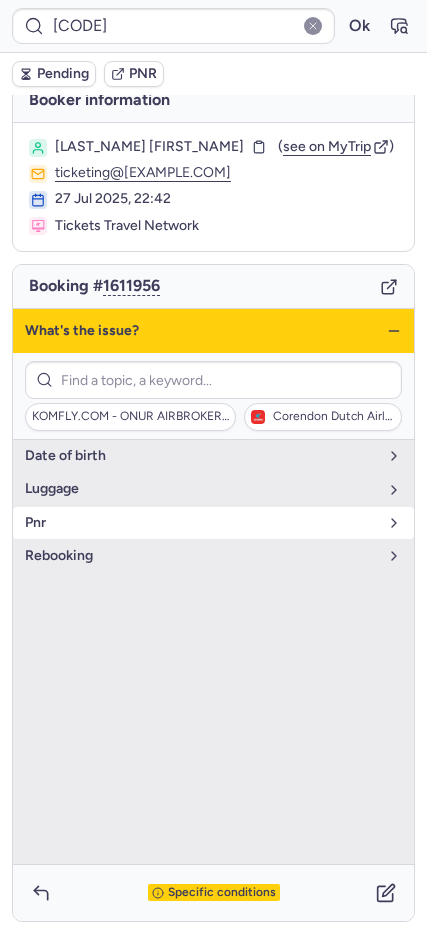 click on "pnr" at bounding box center [201, 523] 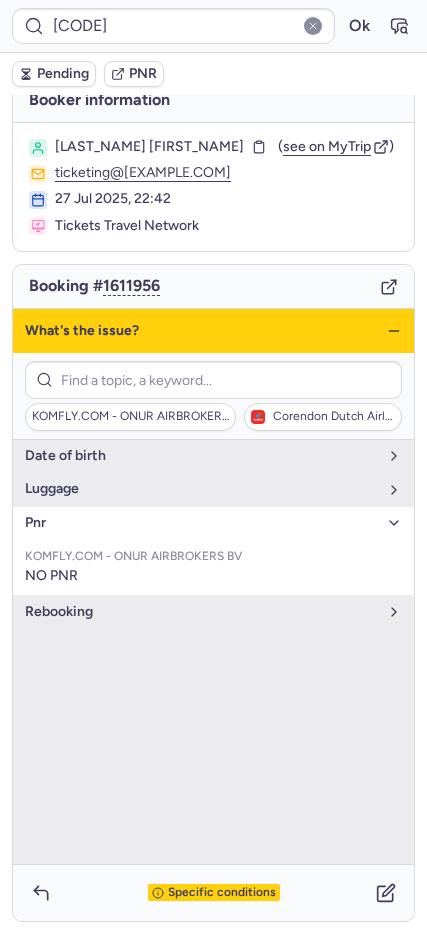 click 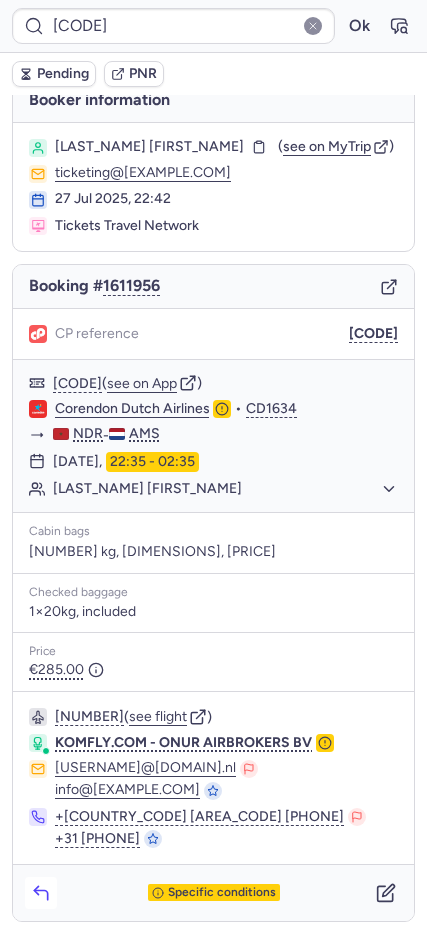 click 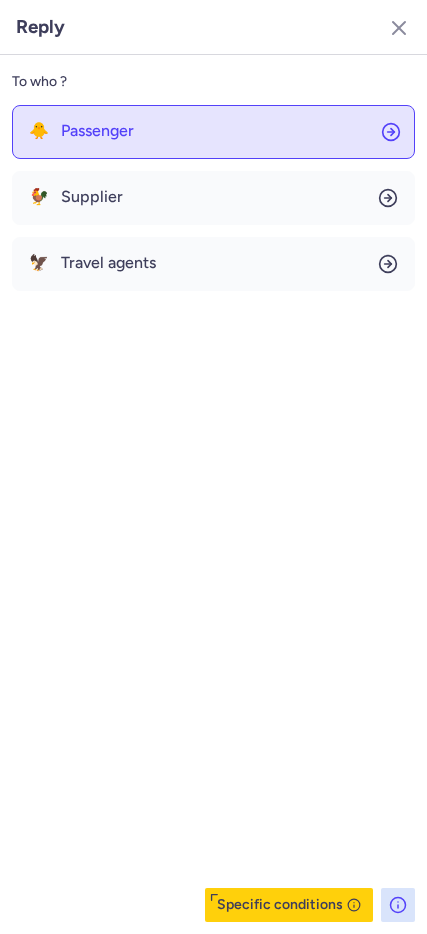 click on "🐥 Passenger" 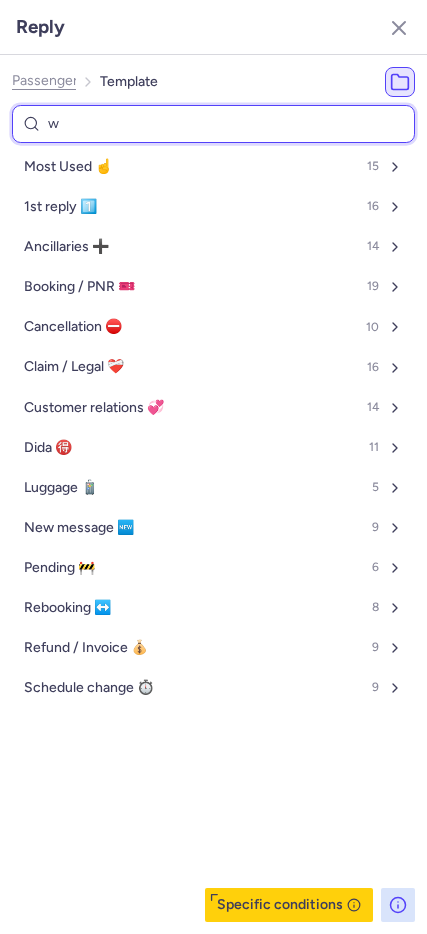 type on "wh" 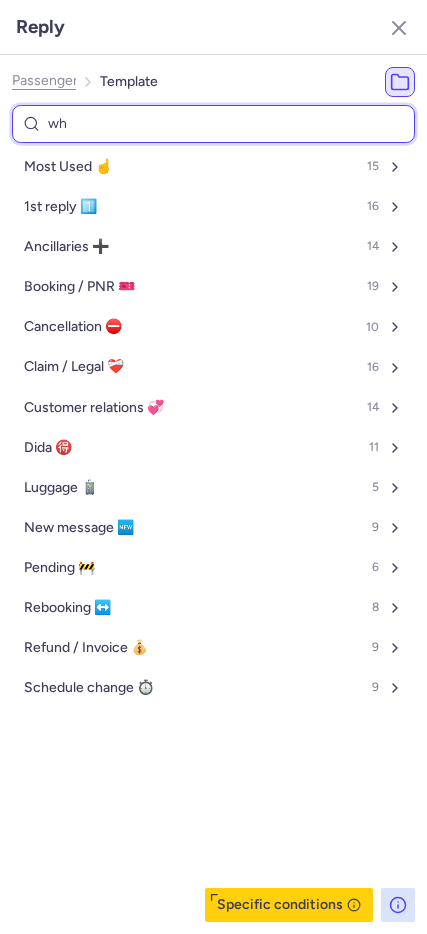 select on "en" 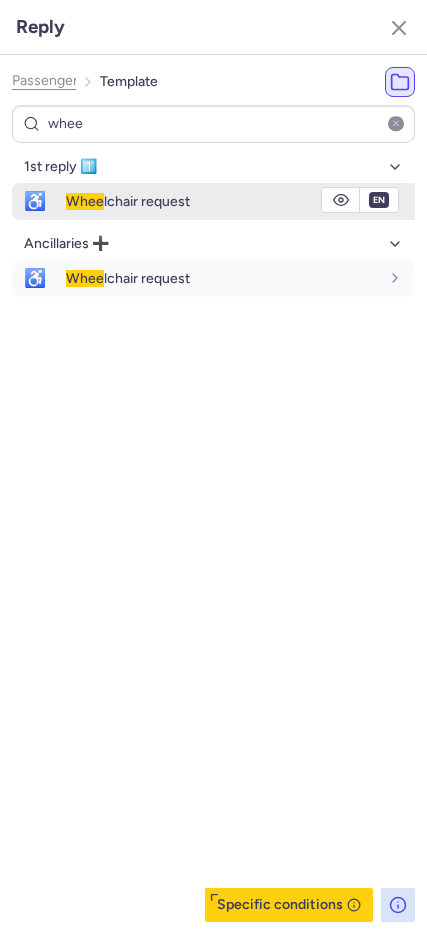 click on "Whee lchair request" at bounding box center [222, 201] 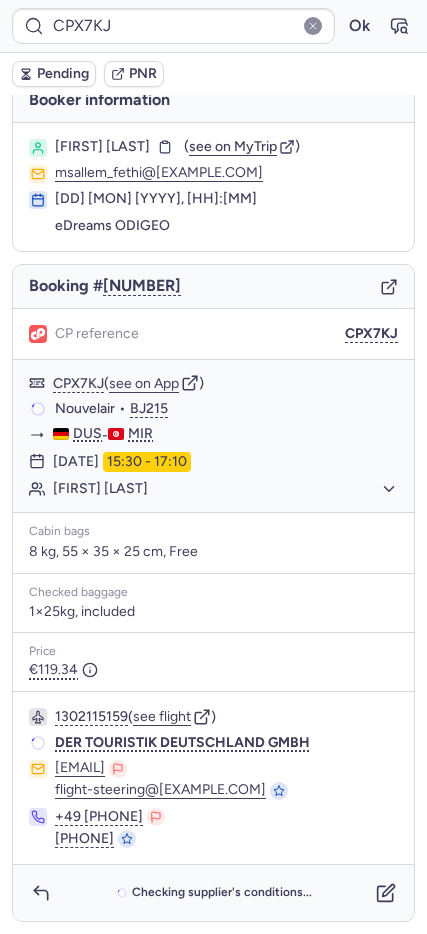 scroll, scrollTop: 16, scrollLeft: 0, axis: vertical 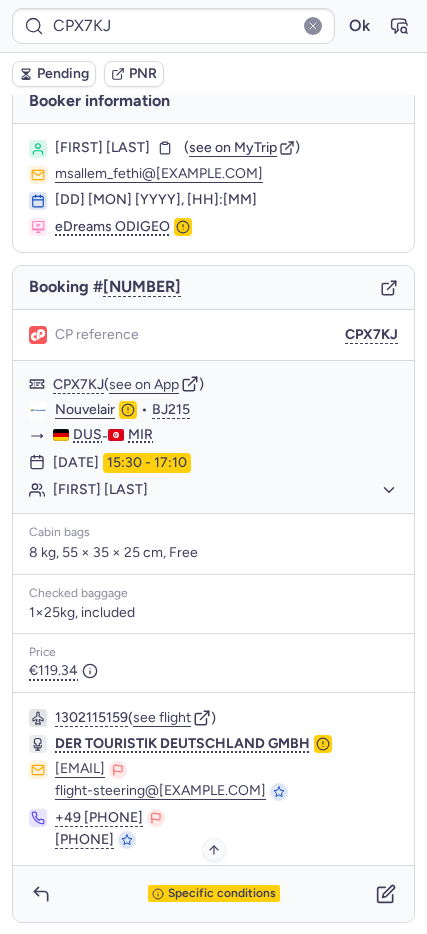 click on "Specific conditions" at bounding box center [222, 894] 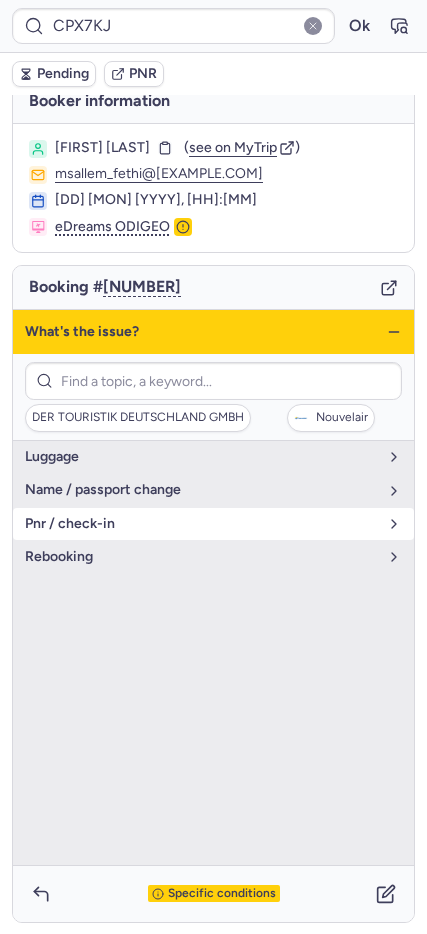 click on "pnr / check-in" at bounding box center (201, 524) 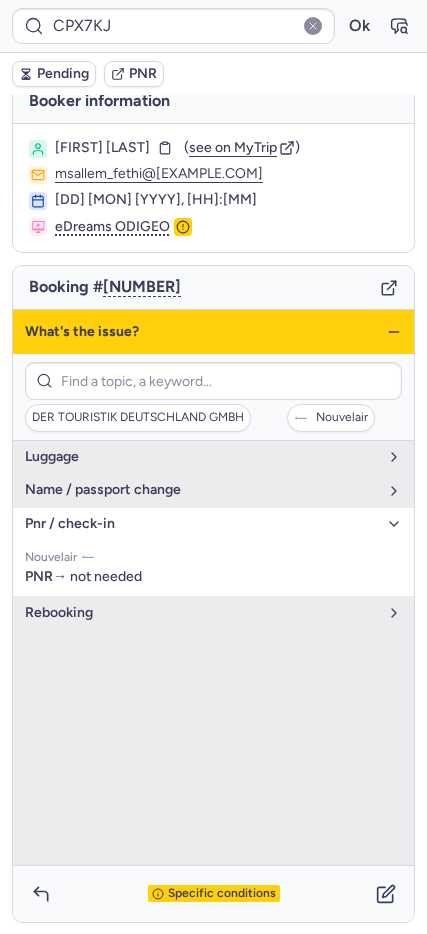 click 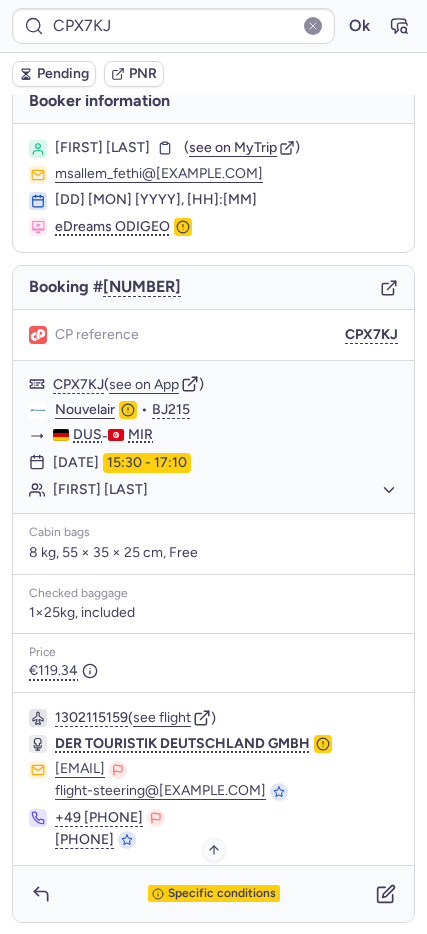 click on "Specific conditions" at bounding box center [222, 894] 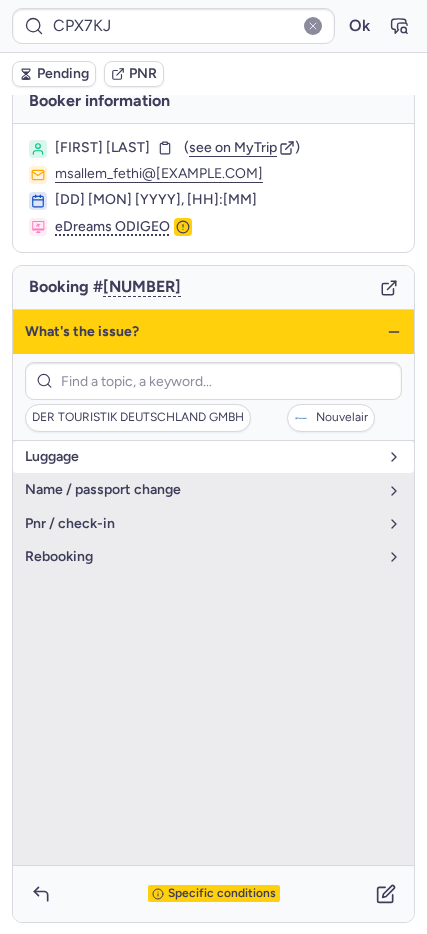 click on "luggage" at bounding box center (201, 457) 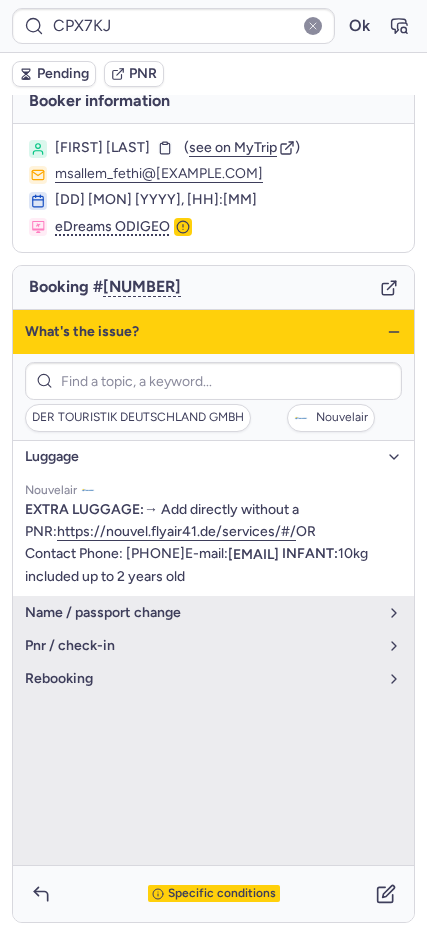 click 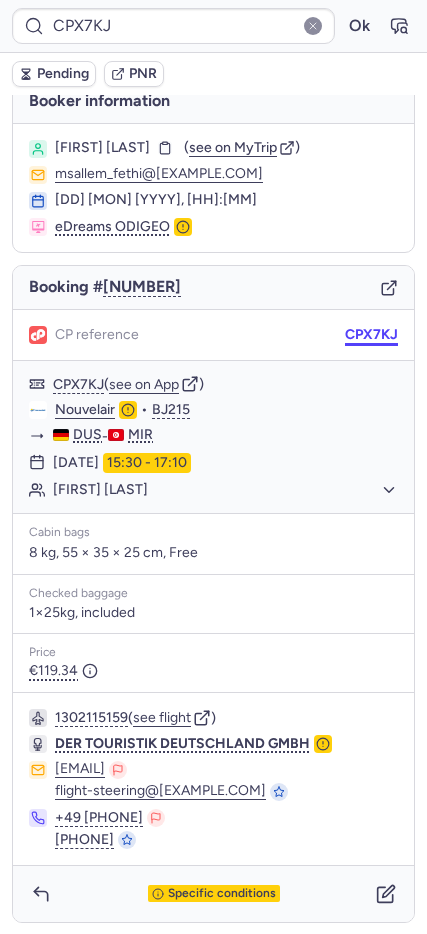click on "CPX7KJ" at bounding box center [371, 335] 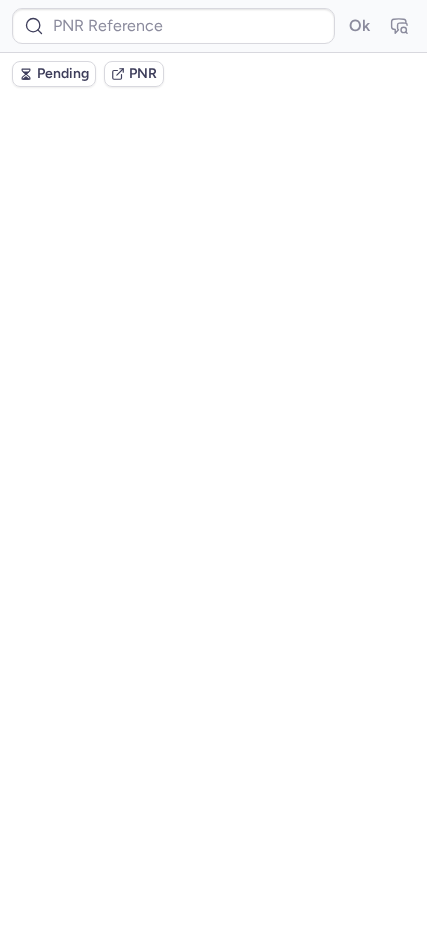 scroll, scrollTop: 0, scrollLeft: 0, axis: both 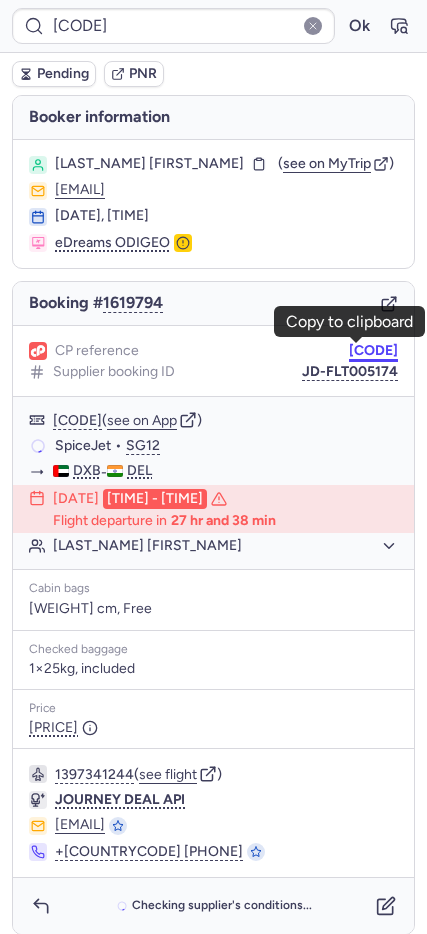 click on "CPEZH3" at bounding box center [373, 351] 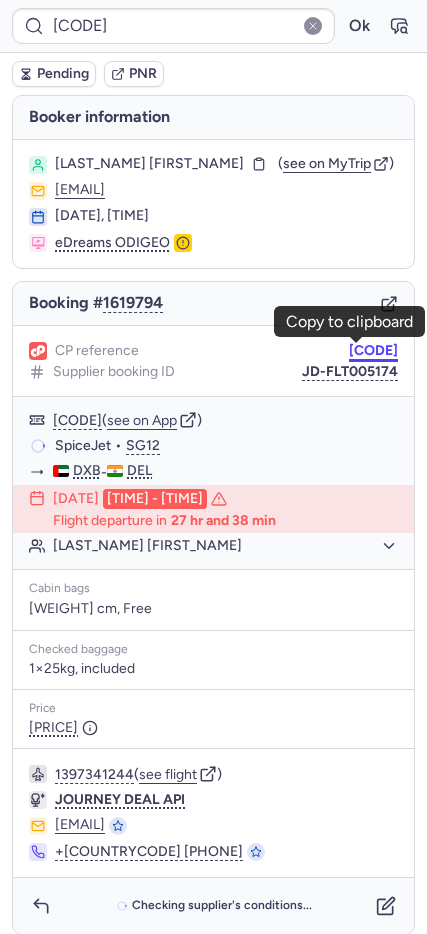 click on "CPEZH3" at bounding box center (373, 351) 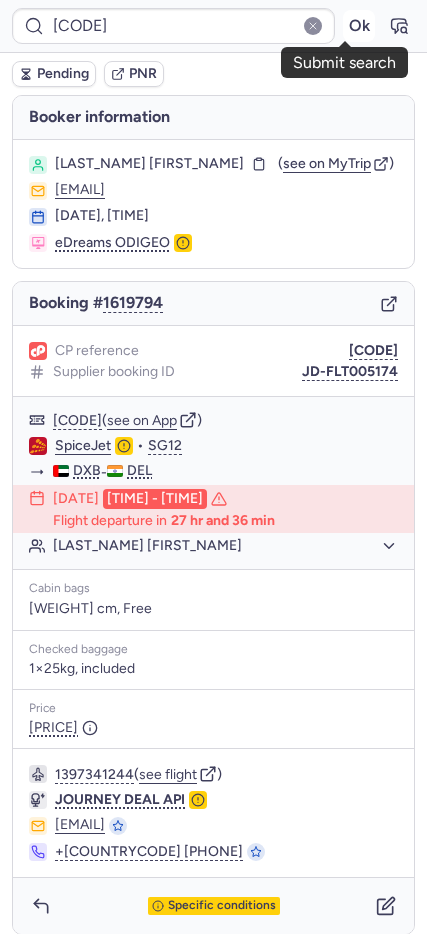 click on "Ok" at bounding box center (359, 26) 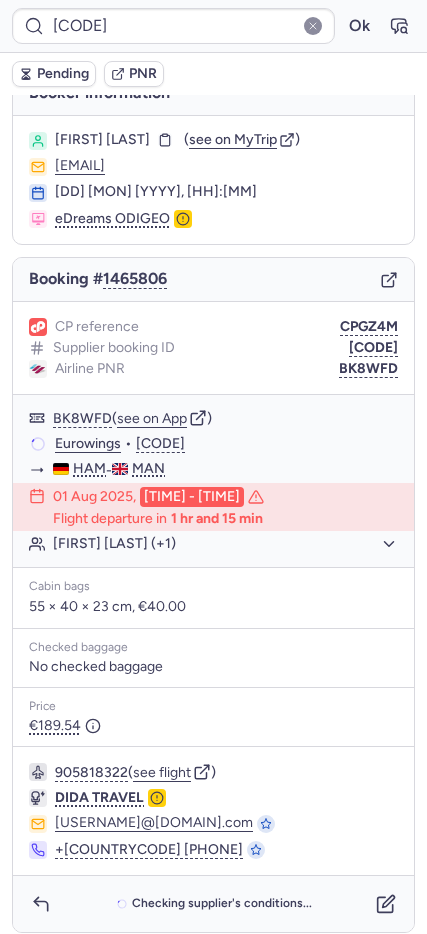 scroll, scrollTop: 35, scrollLeft: 0, axis: vertical 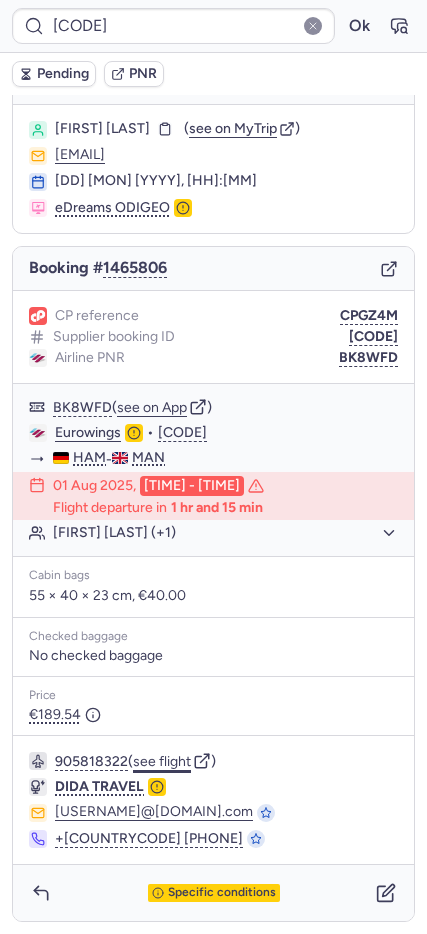 click on "see flight" 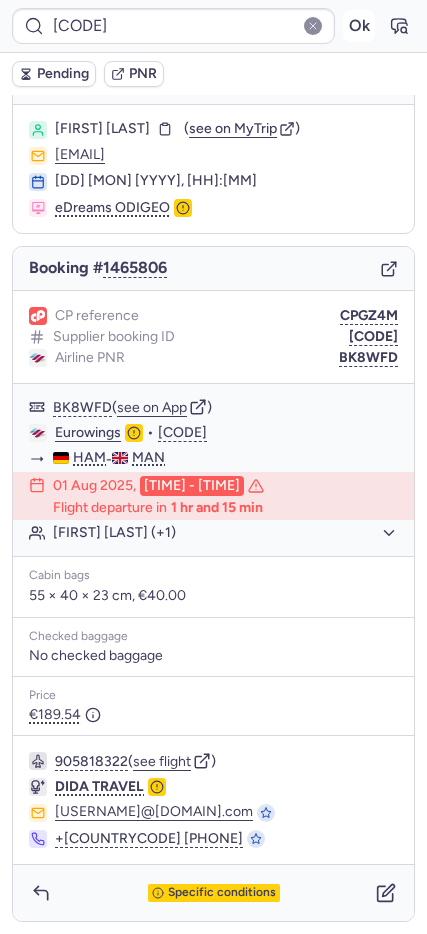 click on "Ok" at bounding box center [359, 26] 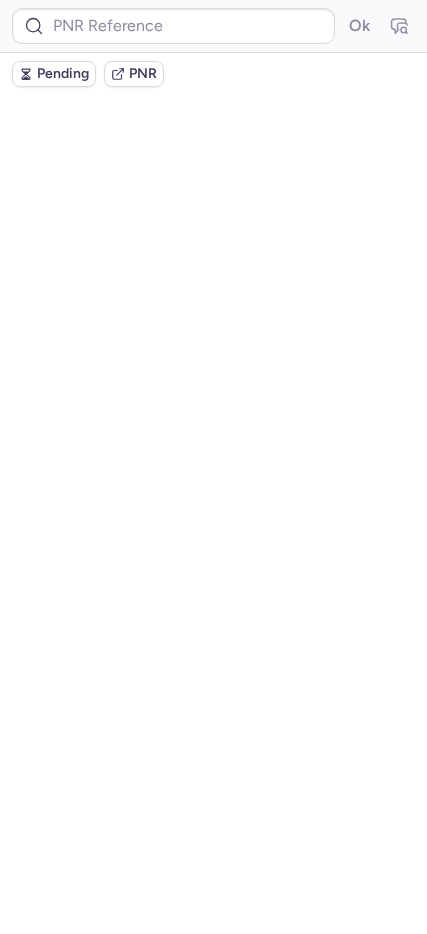 scroll, scrollTop: 0, scrollLeft: 0, axis: both 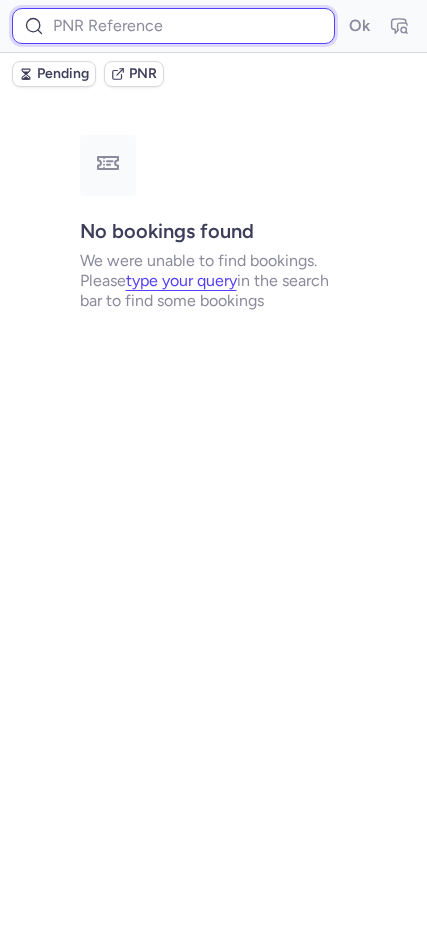 click at bounding box center (173, 26) 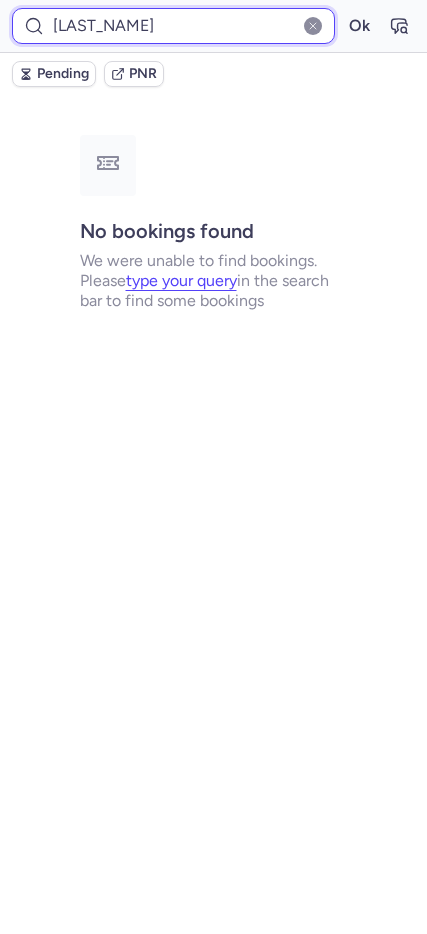 click on "Ok" at bounding box center [359, 26] 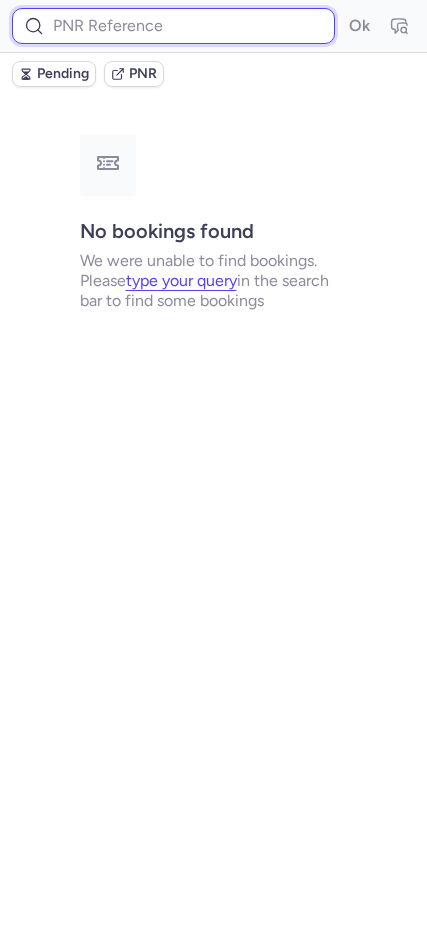paste on "CPEZH3" 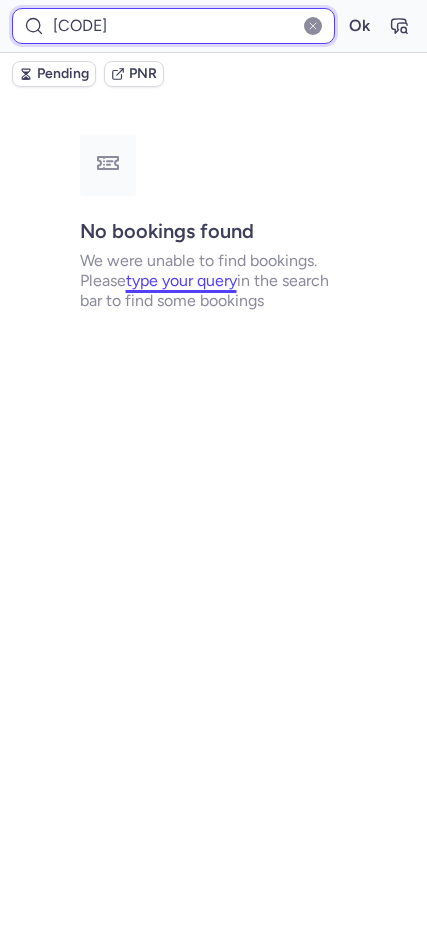 click on "Ok" at bounding box center (359, 26) 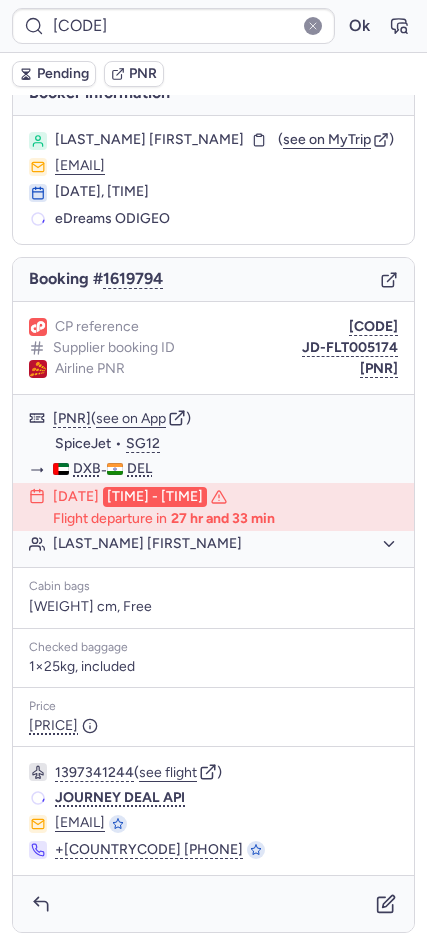 scroll, scrollTop: 35, scrollLeft: 0, axis: vertical 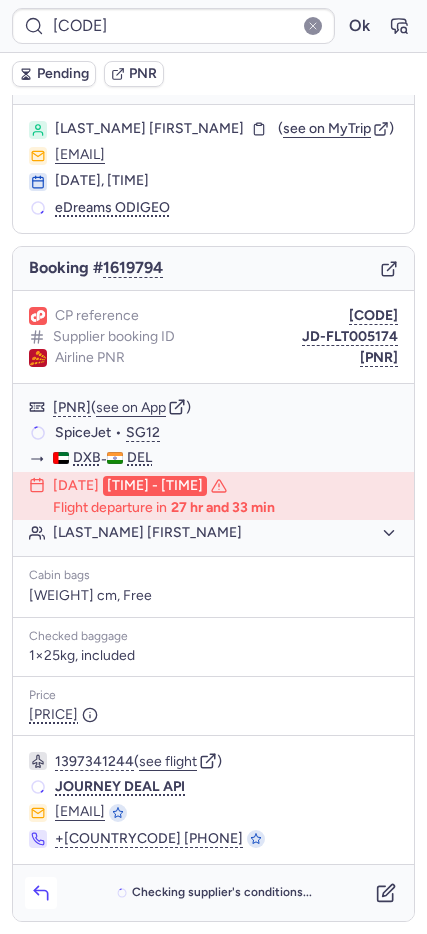 click 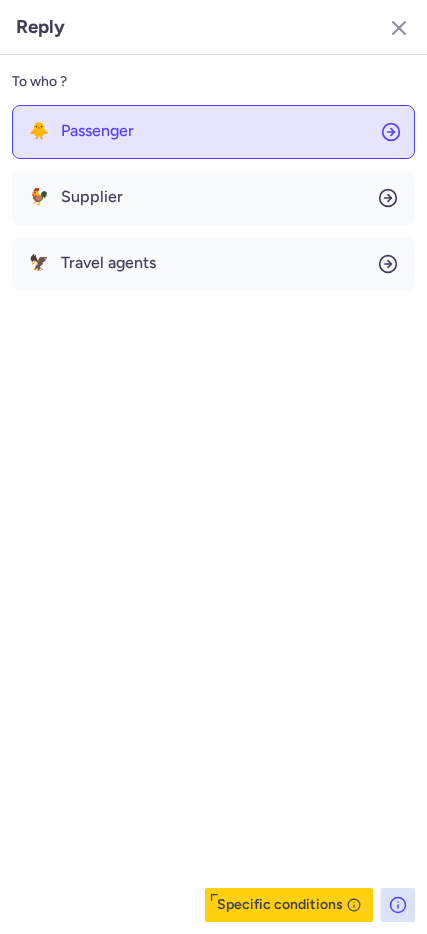 click on "🐥 Passenger" 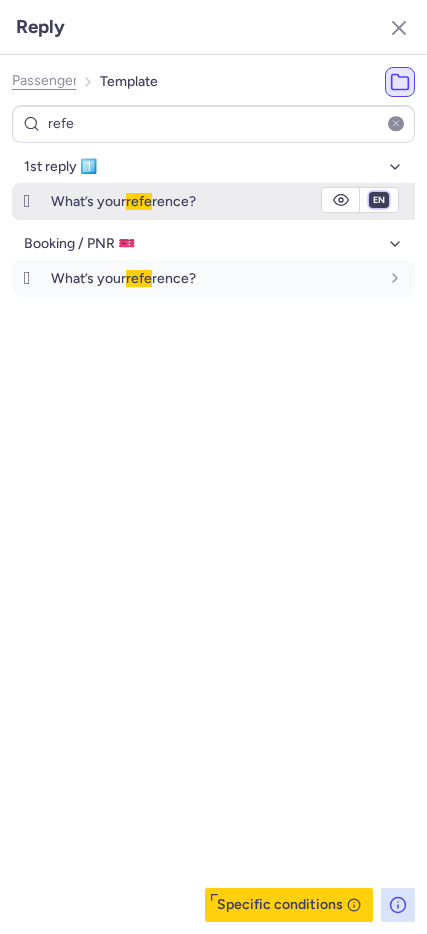 click on "fr en de nl pt es it ru" at bounding box center [379, 200] 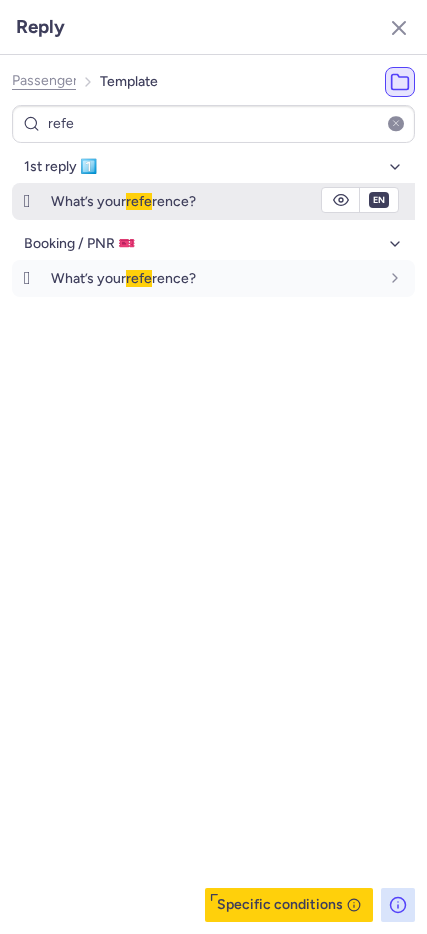 click on "fr en de nl pt es it ru" at bounding box center (379, 200) 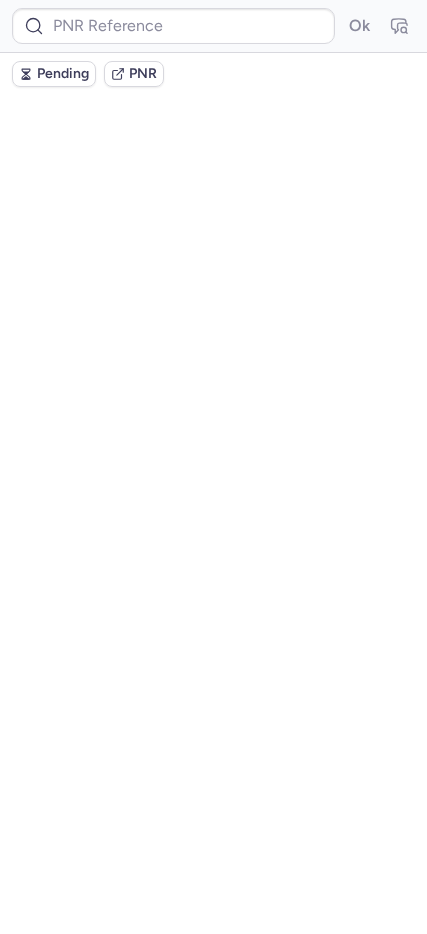 scroll, scrollTop: 0, scrollLeft: 0, axis: both 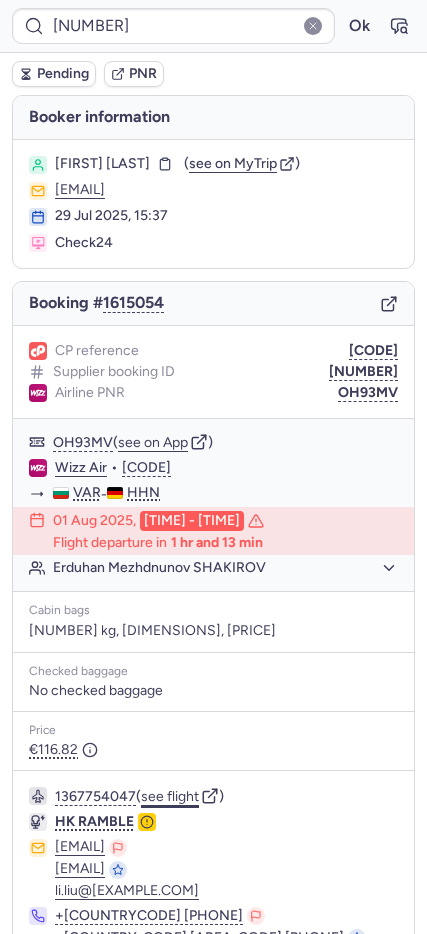 click on "see flight" 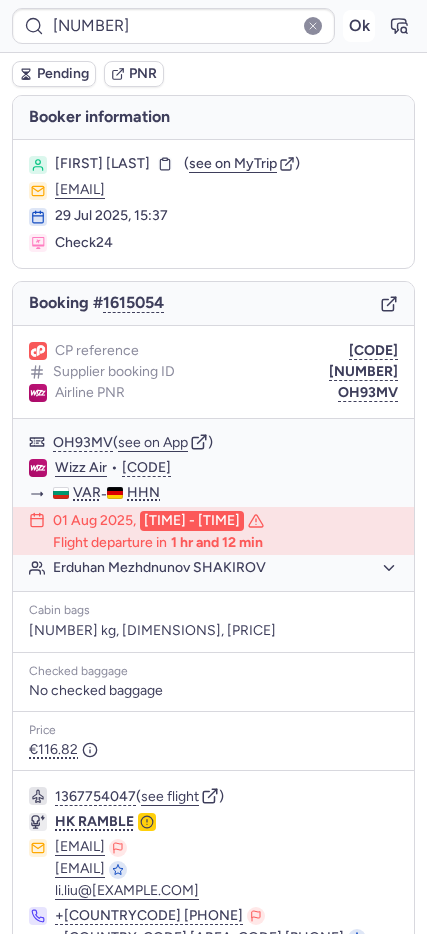 click on "Ok" at bounding box center [359, 26] 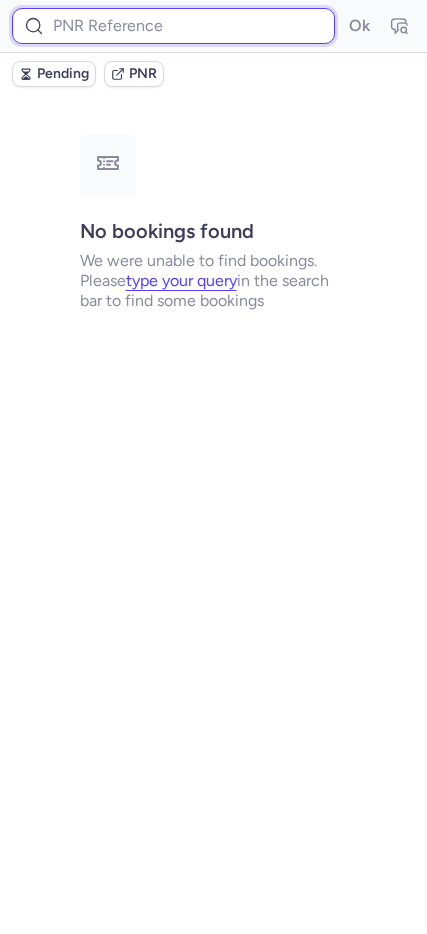 click at bounding box center [173, 26] 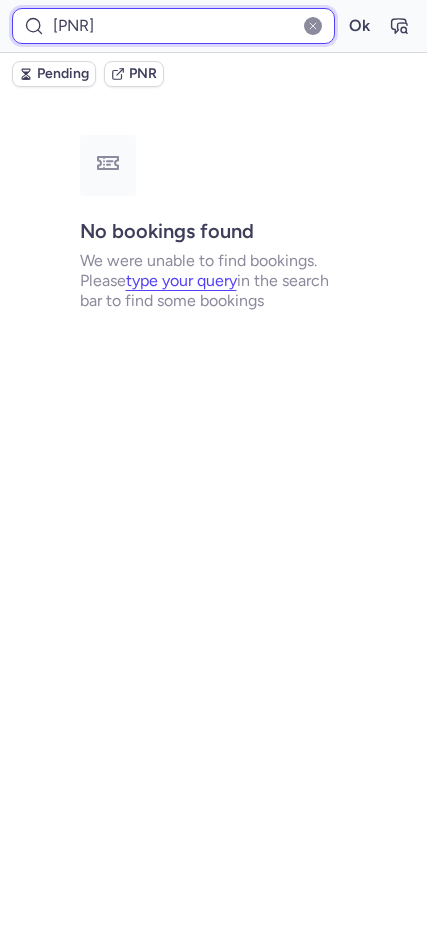 click on "Ok" at bounding box center [359, 26] 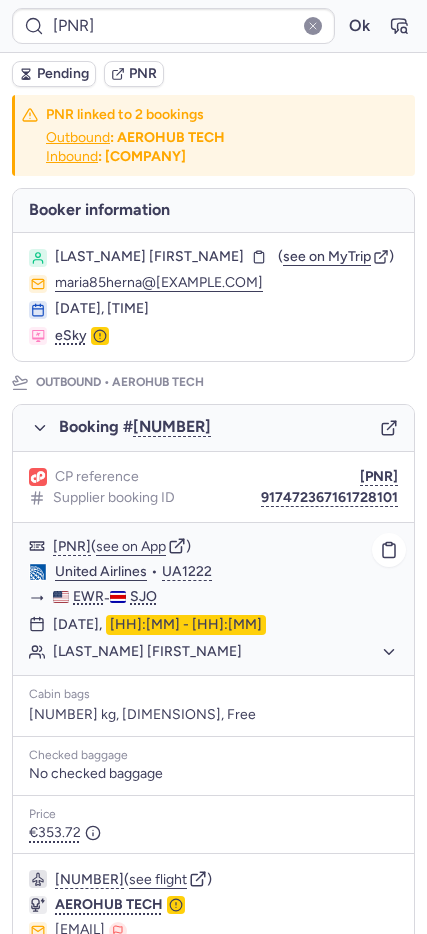 scroll, scrollTop: 817, scrollLeft: 0, axis: vertical 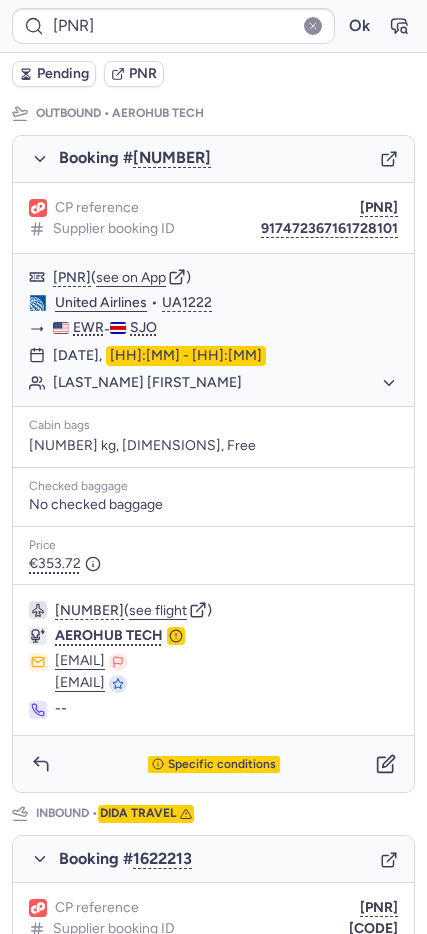 click on "Specific conditions" at bounding box center (213, 764) 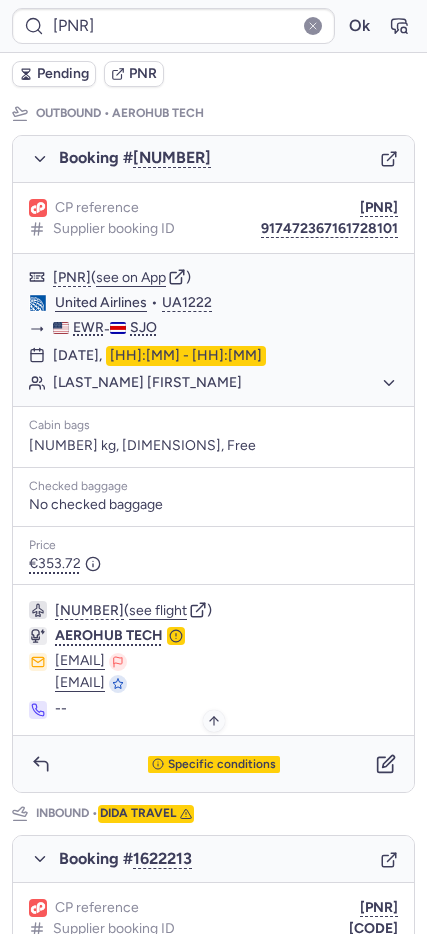 click on "Specific conditions" at bounding box center [222, 765] 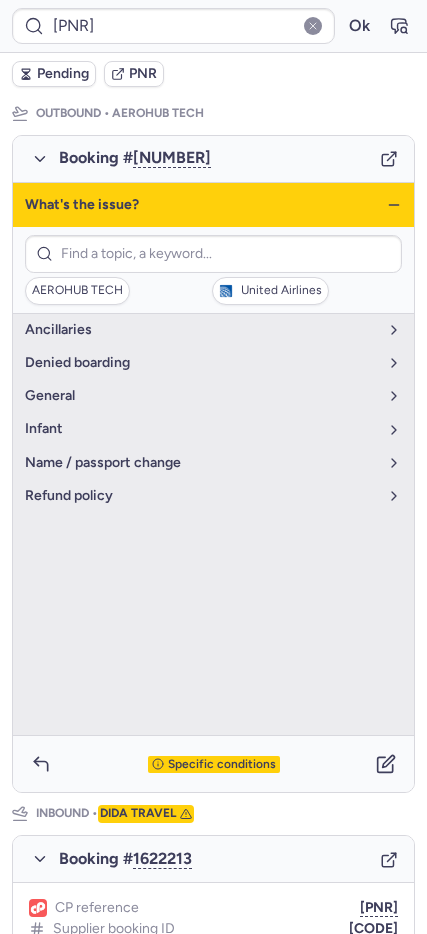 click 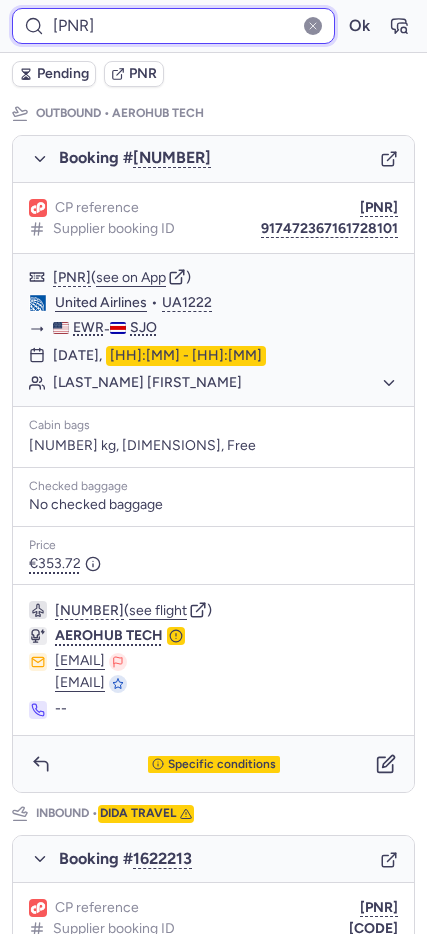 click on "CPJSCM" at bounding box center [173, 26] 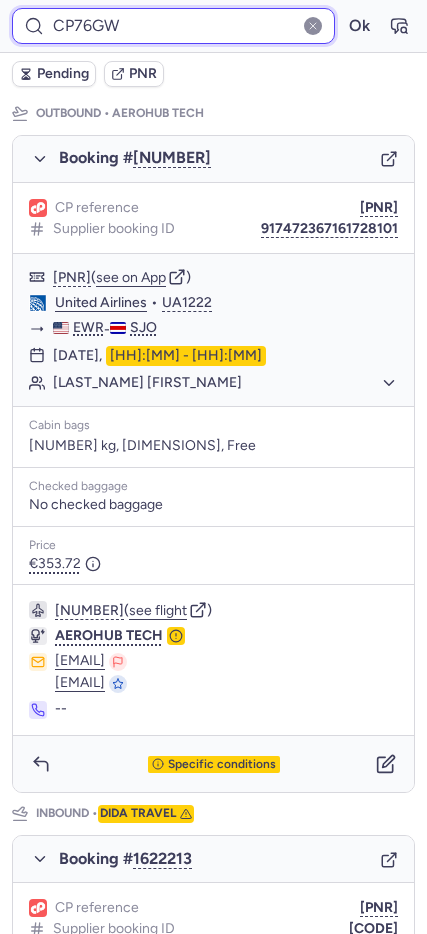 click on "Ok" at bounding box center (359, 26) 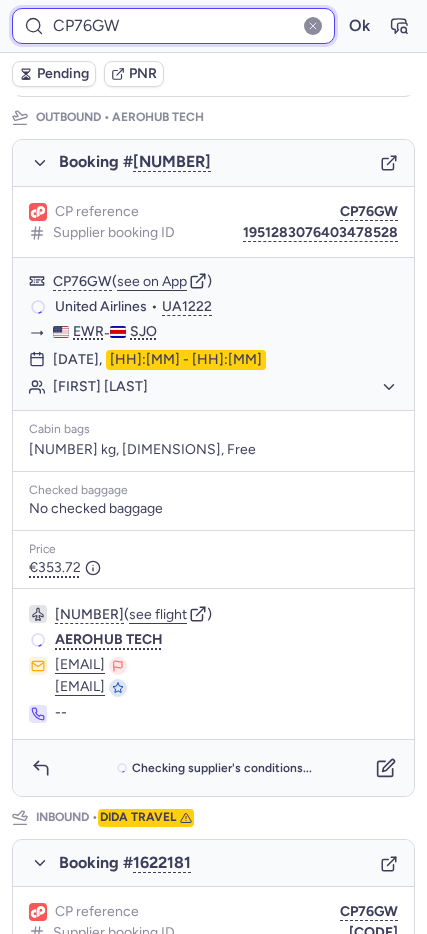 scroll, scrollTop: 253, scrollLeft: 0, axis: vertical 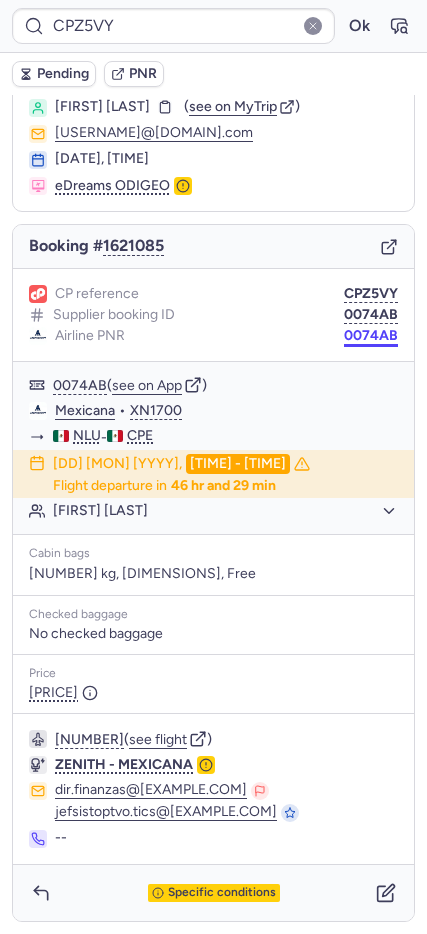 click on "0074AB" at bounding box center [371, 336] 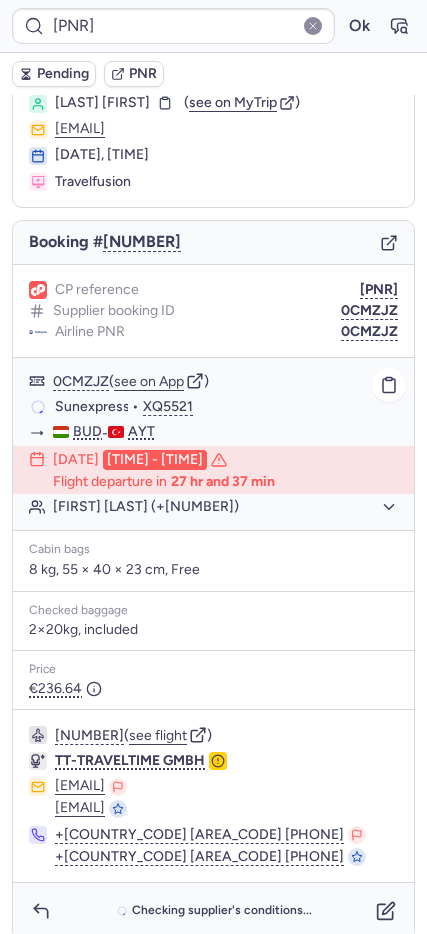 scroll, scrollTop: 93, scrollLeft: 0, axis: vertical 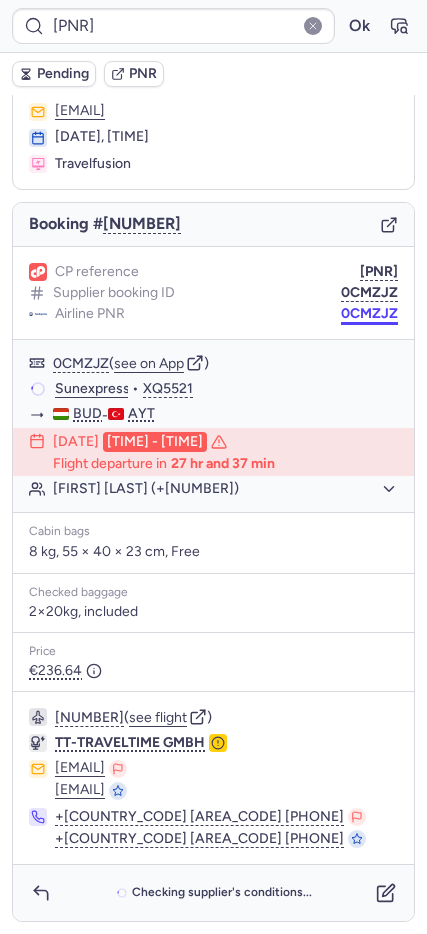 click on "CPSG73  Ok  Pending PNR Booker information Kaskotone Bodnar JULIANNA  ( see on MyTrip  )  bookings@lmnbookings.com 31 Jul 2025, 11:59 Travelfusion Booking # 1619217 CP reference CPSG73 Supplier booking ID 0CMZJZ Airline PNR 0CMZJZ 0CMZJZ  ( see on App )  Sunexpress  •  XQ5521 BUD  -  AYT 02 Aug 2025,  20:40 - 00:05  Flight departure in  27 hr and 37 min Kaskotone Bodnar JULIANNA (+1)  Cabin bags  8 kg, 55 × 40 × 23 cm, Free Checked baggage 2×20kg, included Price €236.64  764097803  ( see flight )  TT-TRAVELTIME GMBH dispo@tt-traveltime.de dispo@tt-traveltime.de +49 211 97264638 +49 211 97264638 Checking supplier's conditions..." at bounding box center [213, 0] 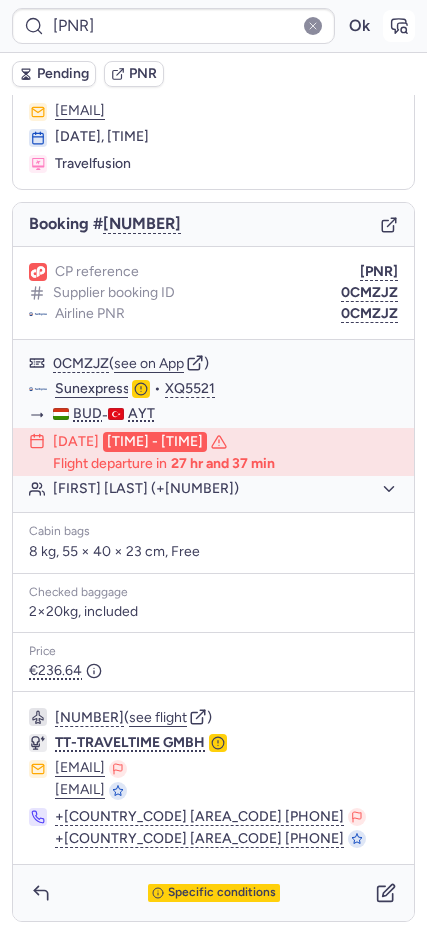 click 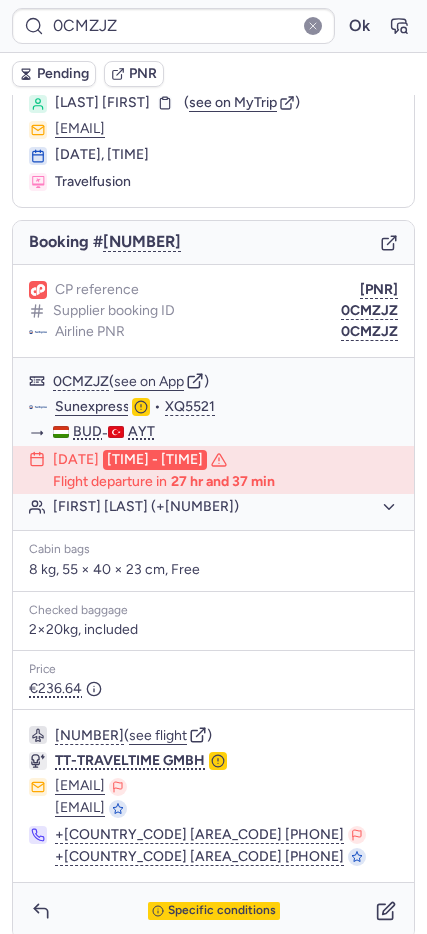 scroll, scrollTop: 93, scrollLeft: 0, axis: vertical 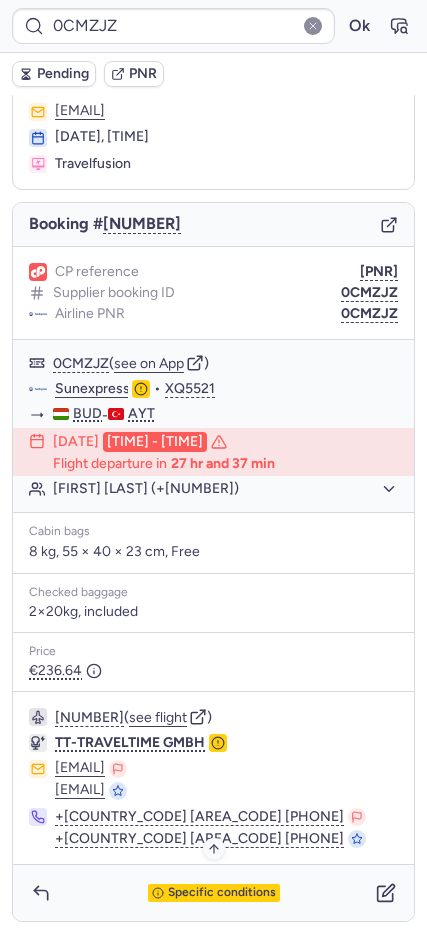 click on "Specific conditions" at bounding box center (222, 893) 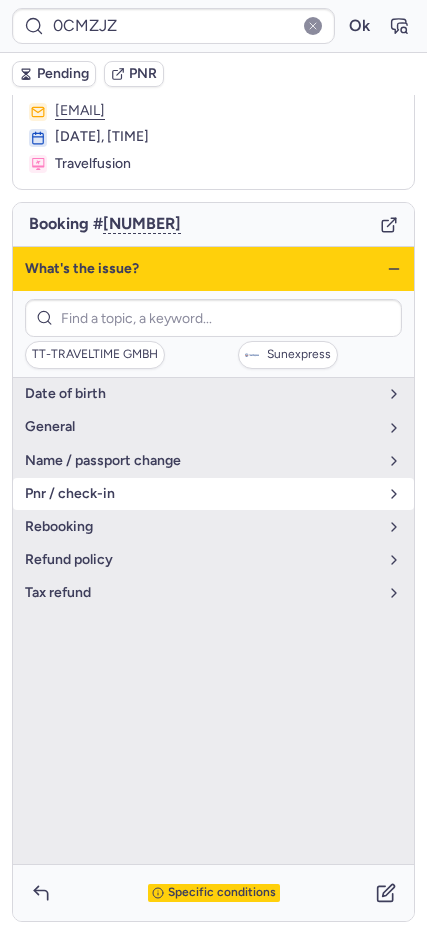 drag, startPoint x: 122, startPoint y: 485, endPoint x: 137, endPoint y: 487, distance: 15.132746 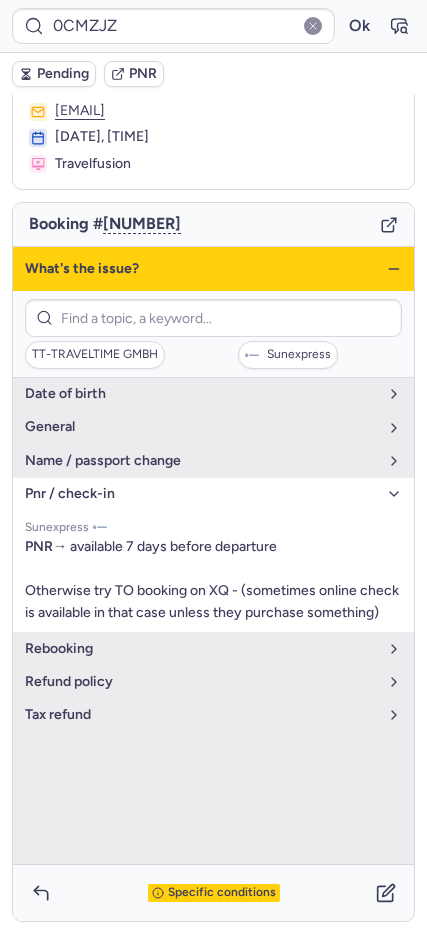 click 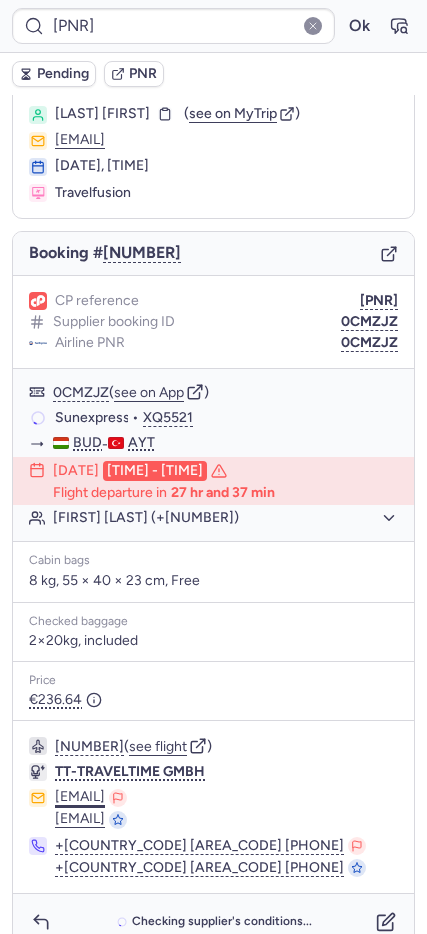 scroll, scrollTop: 93, scrollLeft: 0, axis: vertical 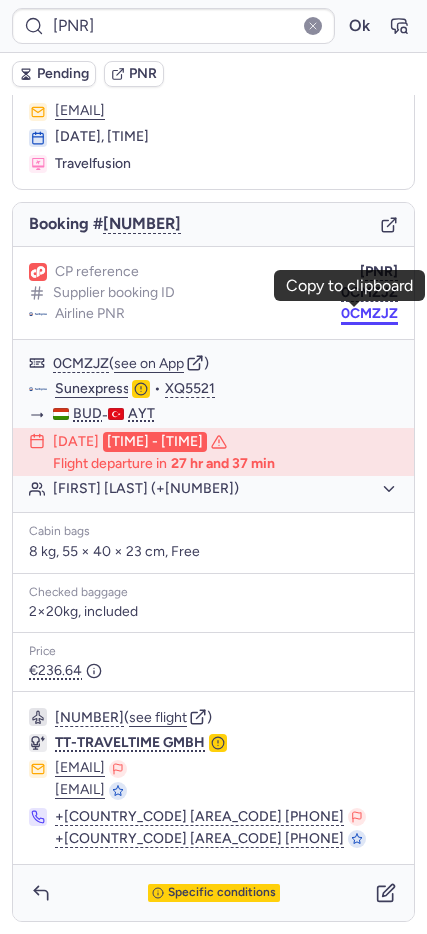 click on "0CMZJZ" at bounding box center (369, 314) 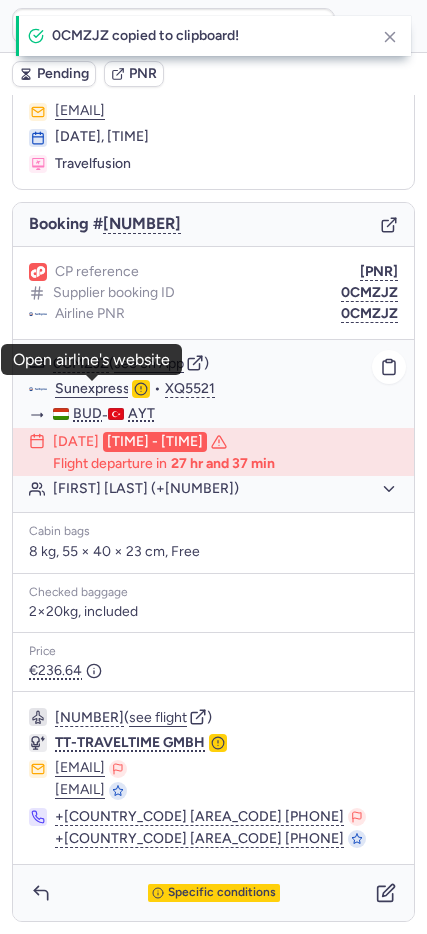 click on "Sunexpress" 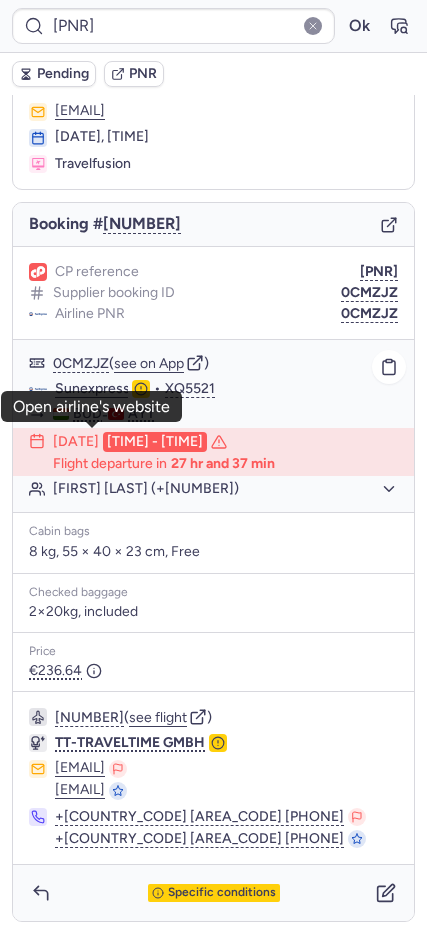 scroll, scrollTop: 0, scrollLeft: 0, axis: both 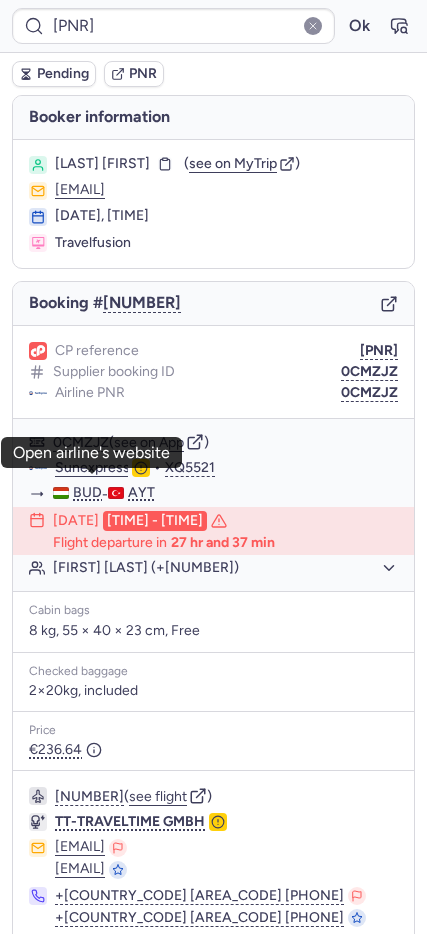 click on "Kaskotone Bodnar JULIANNA" at bounding box center (102, 164) 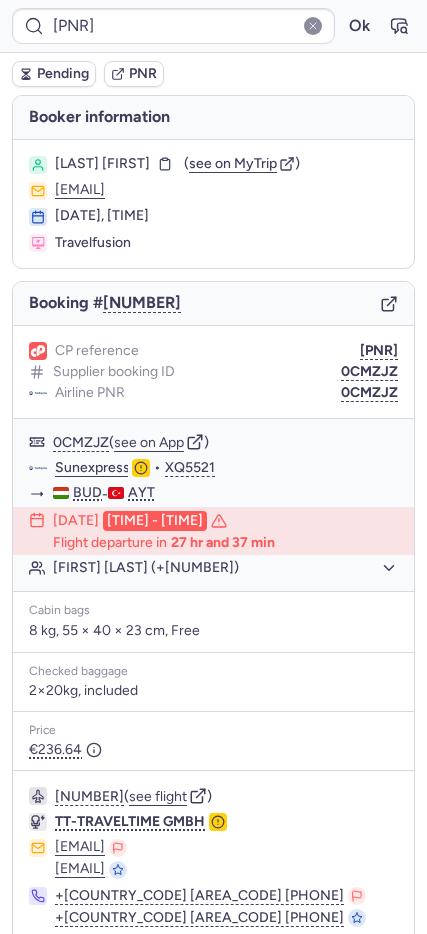 click on "Kaskotone Bodnar JULIANNA" at bounding box center [102, 164] 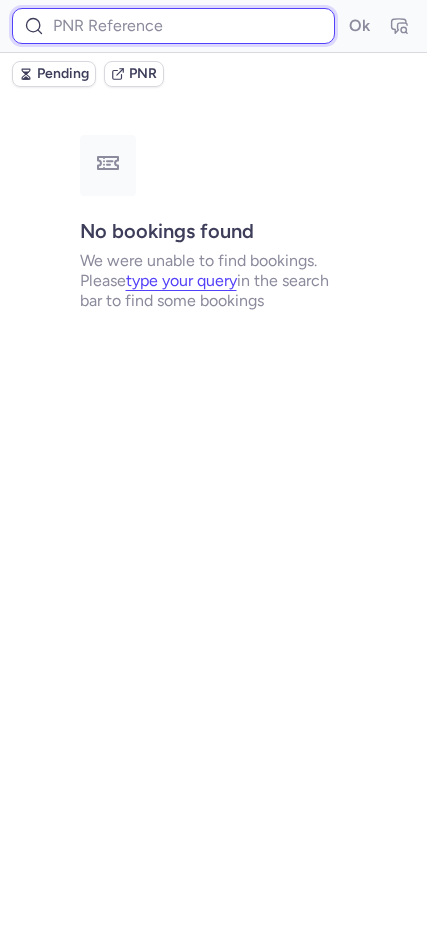 click at bounding box center [173, 26] 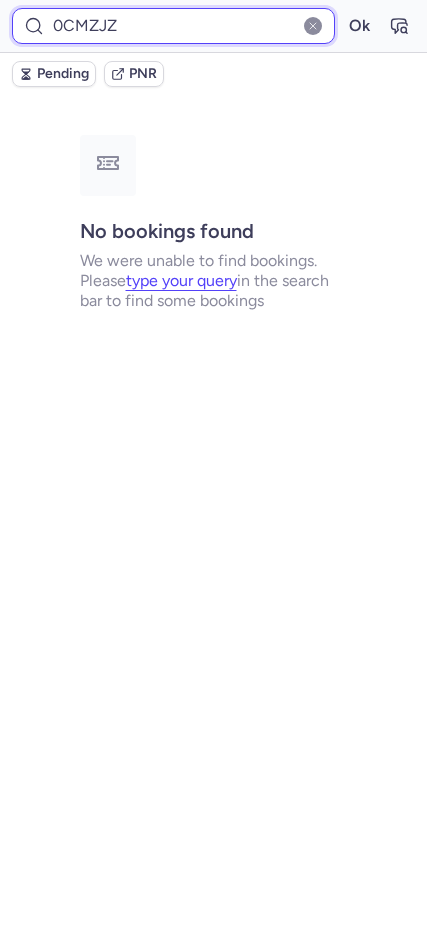 click on "Ok" at bounding box center (359, 26) 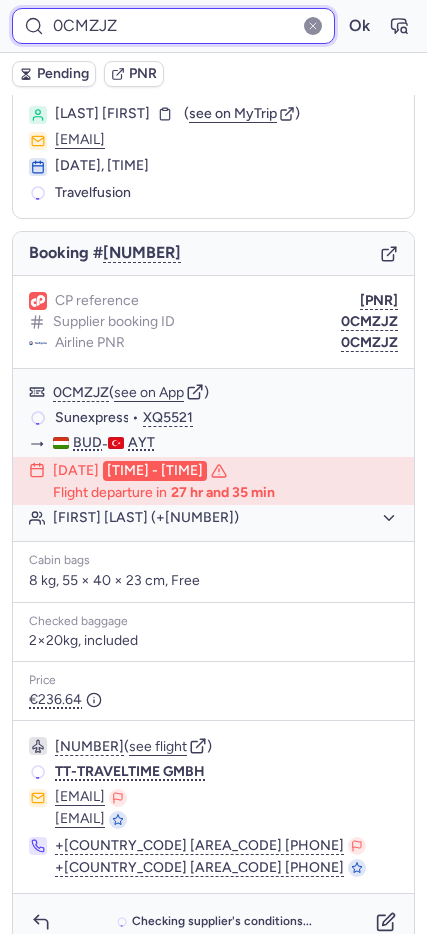 scroll, scrollTop: 93, scrollLeft: 0, axis: vertical 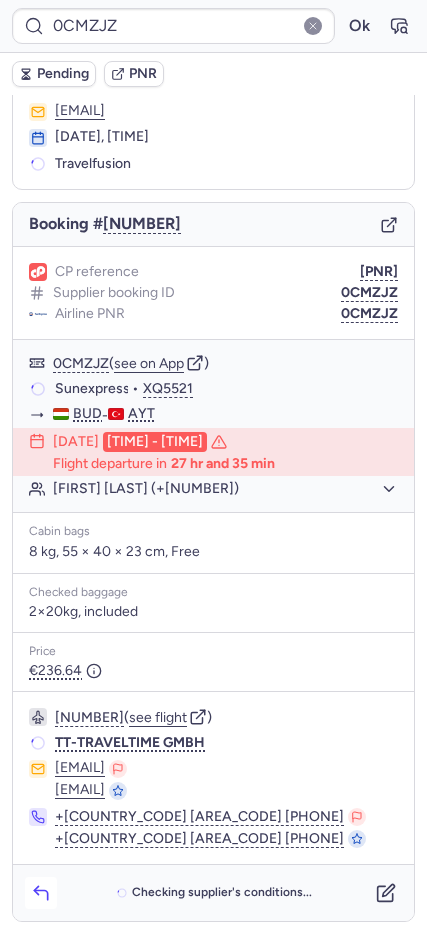 click at bounding box center (41, 893) 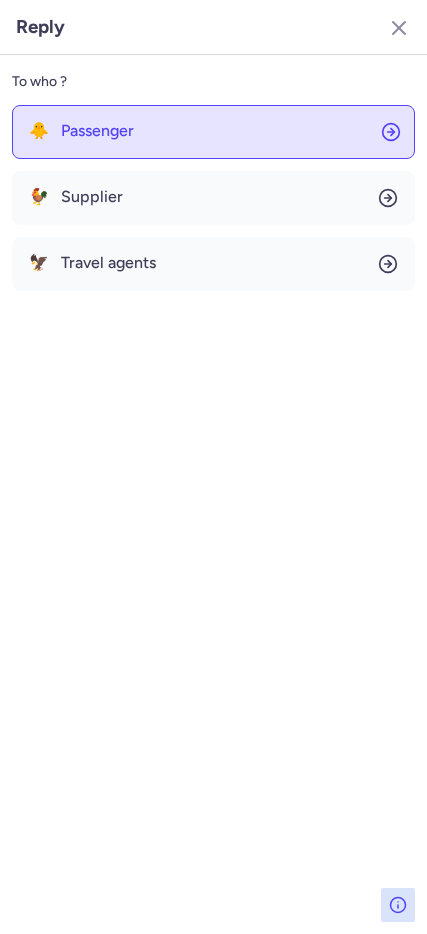 click on "🐥 Passenger" 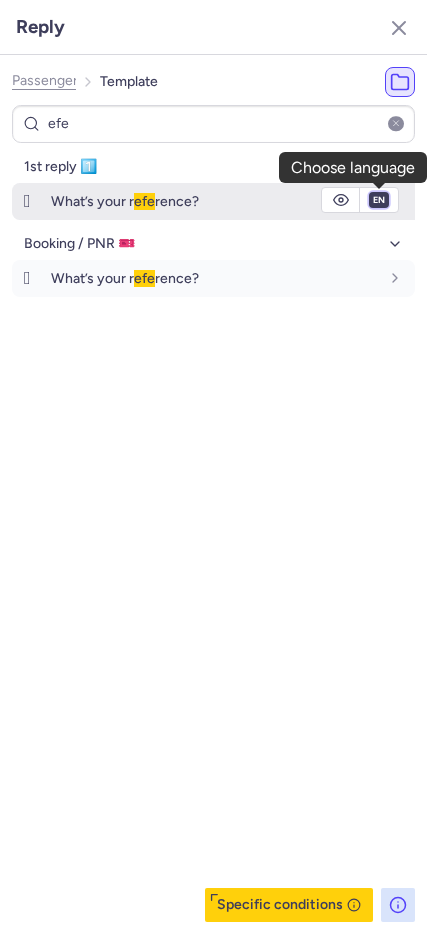 click on "fr en de nl pt es it ru" at bounding box center (379, 200) 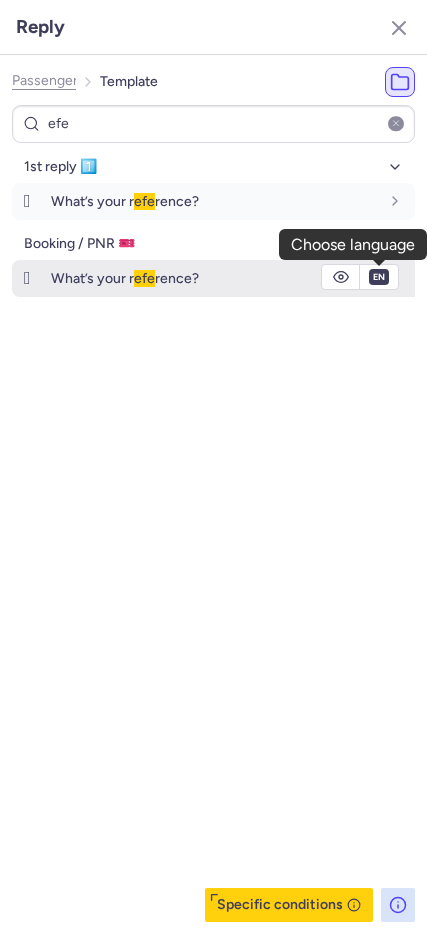 click on "fr en de nl pt es it ru" at bounding box center (379, 200) 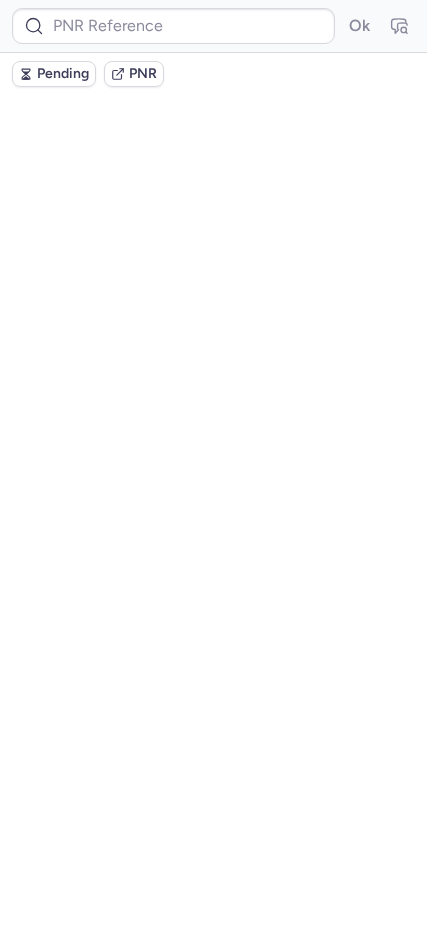 scroll, scrollTop: 0, scrollLeft: 0, axis: both 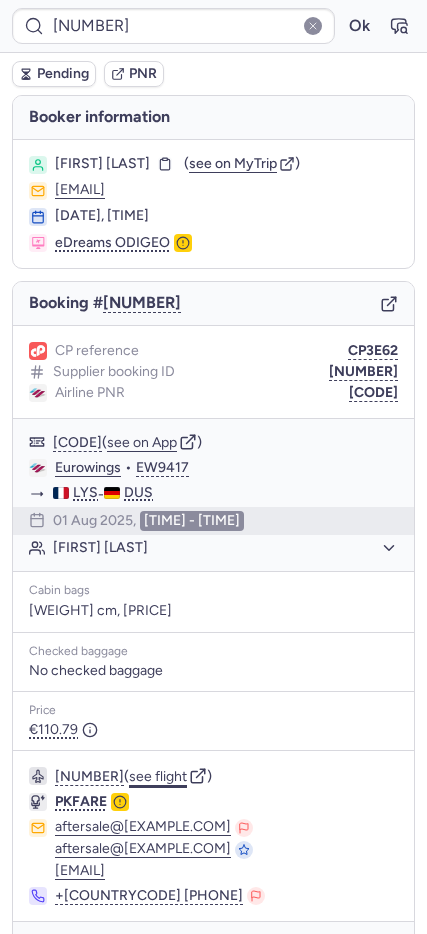 click on "see flight" 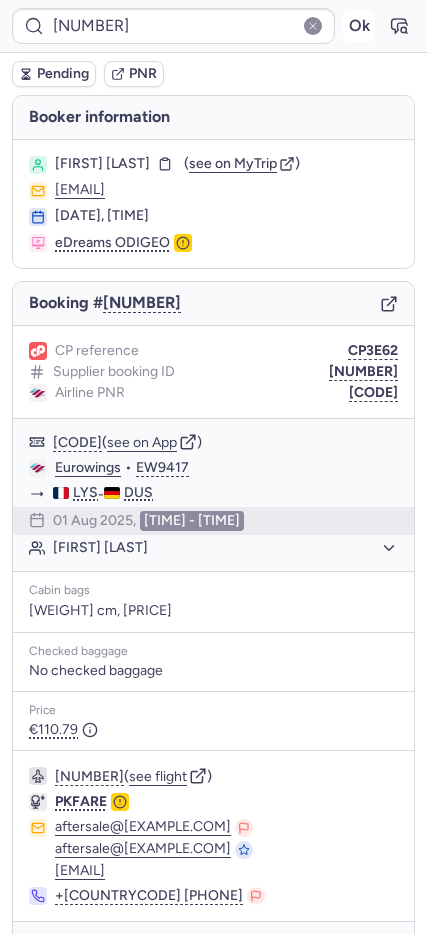 click on "Ok" at bounding box center [359, 26] 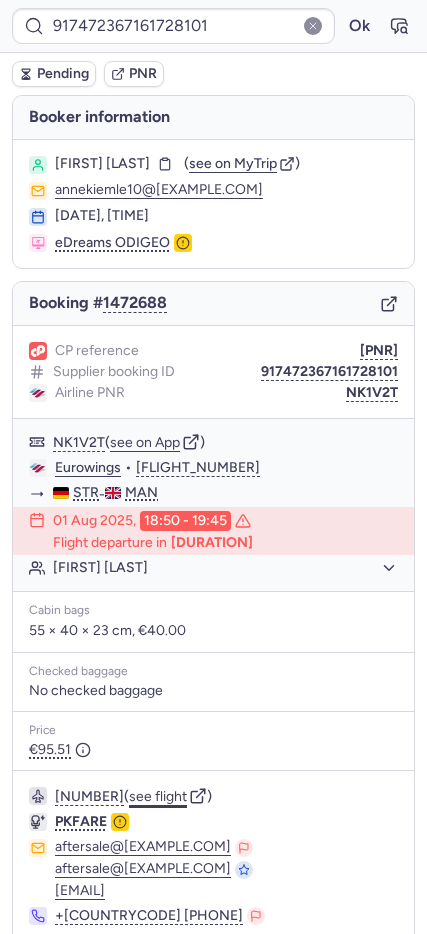 click on "see flight" 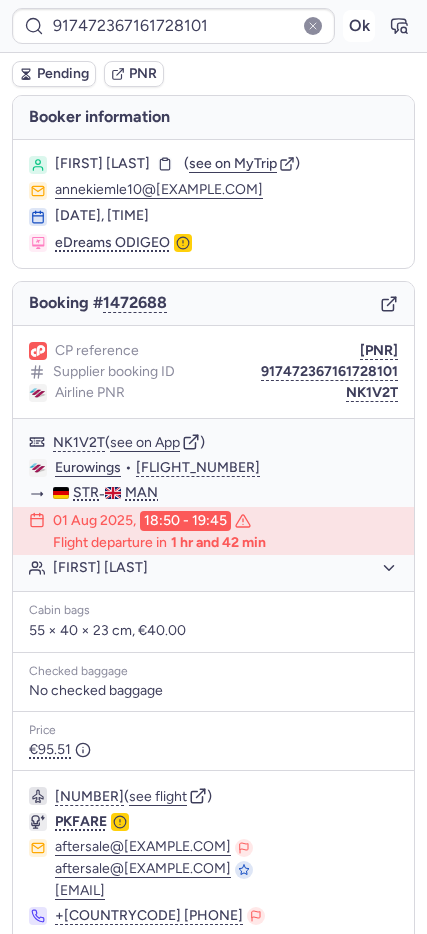 click on "Ok" at bounding box center (359, 26) 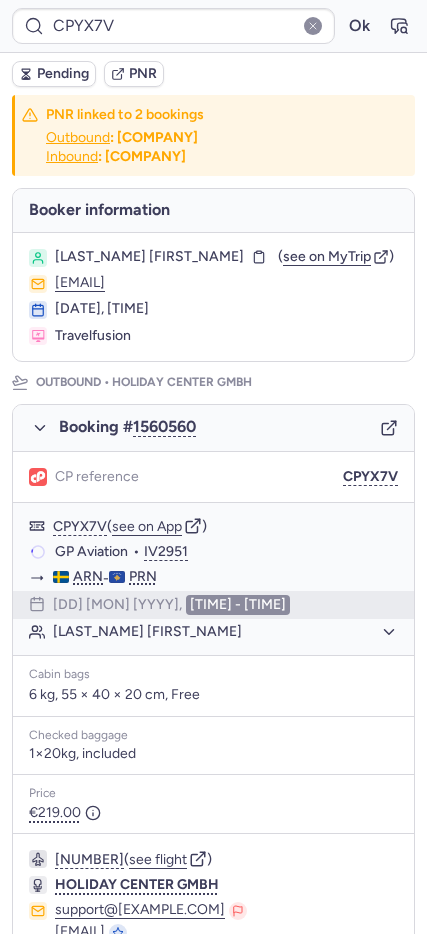 scroll, scrollTop: 801, scrollLeft: 0, axis: vertical 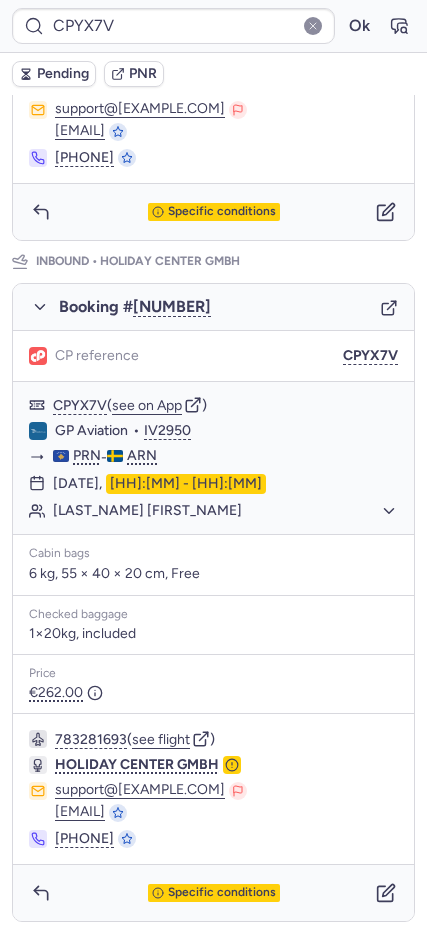 click on "Pending" at bounding box center [63, 74] 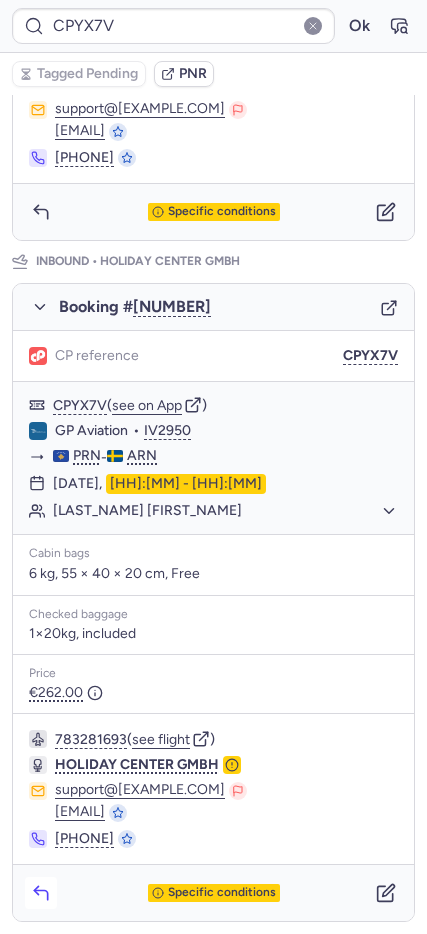 click 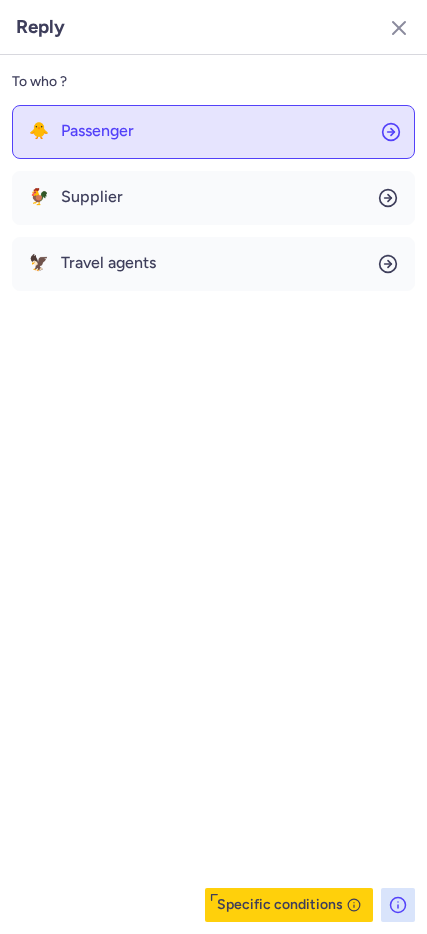 click on "Passenger" at bounding box center [97, 131] 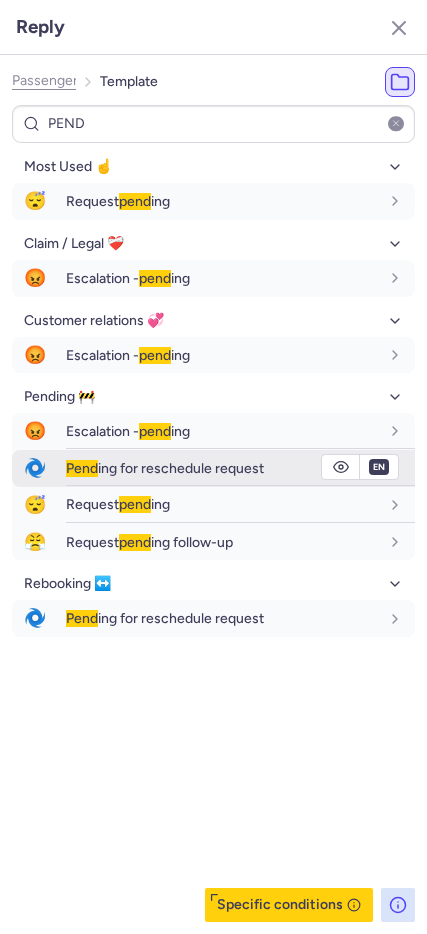 click on "Pend ing for reschedule request" at bounding box center [165, 468] 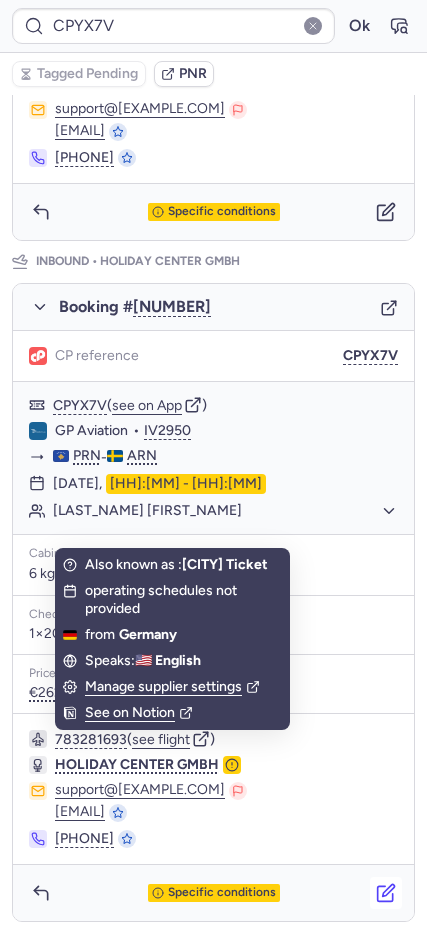 click at bounding box center (386, 893) 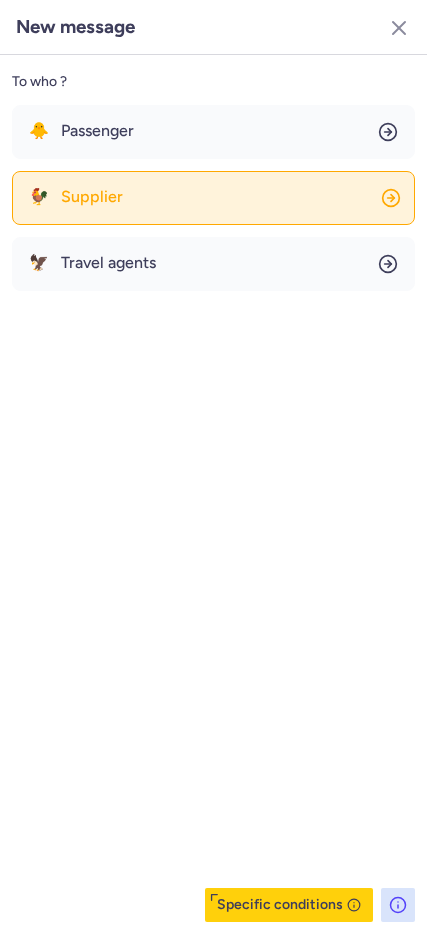 click on "🐓 Supplier" 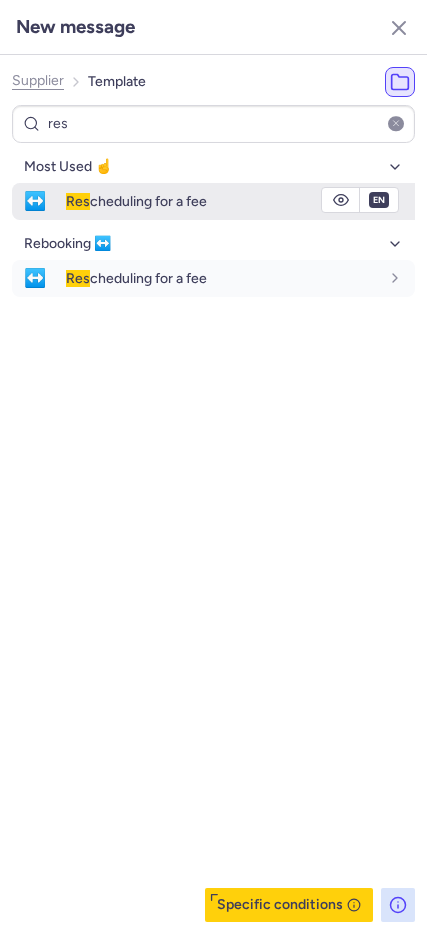 click on "Res cheduling for a fee" at bounding box center (136, 201) 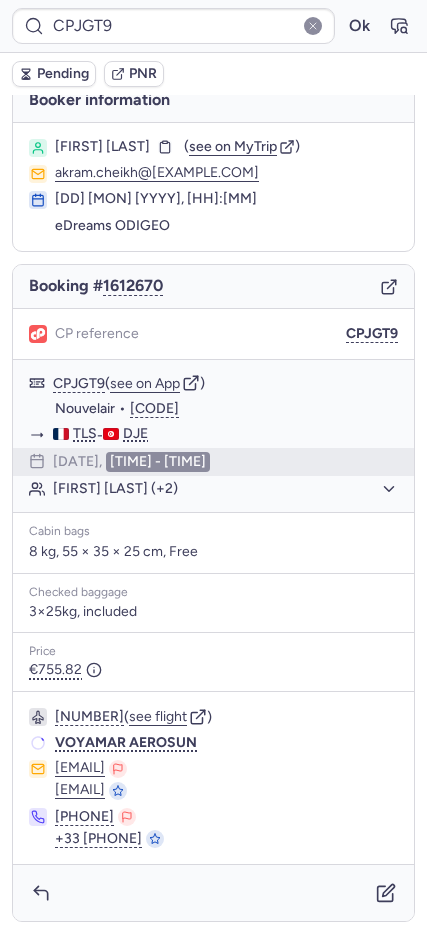scroll, scrollTop: 17, scrollLeft: 0, axis: vertical 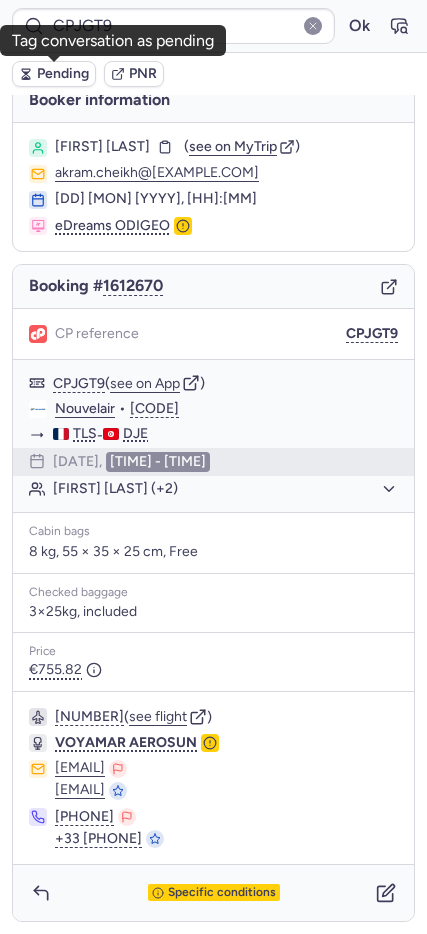 click on "Pending" at bounding box center [63, 74] 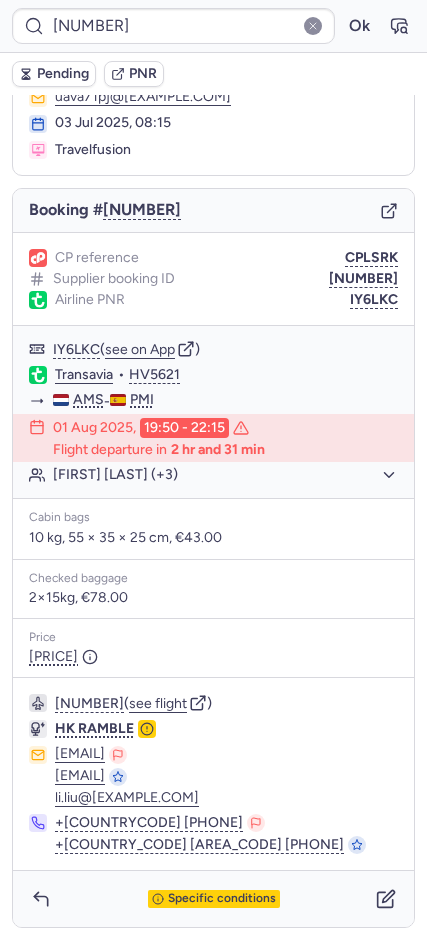 scroll, scrollTop: 113, scrollLeft: 0, axis: vertical 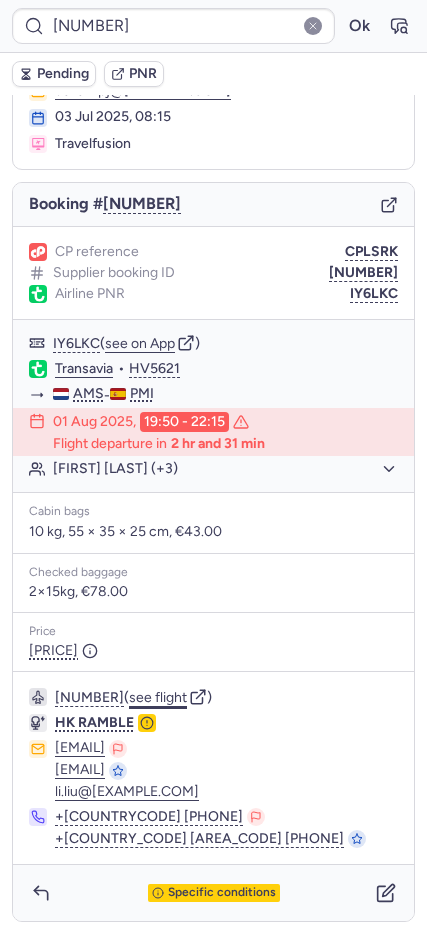 click on "see flight" 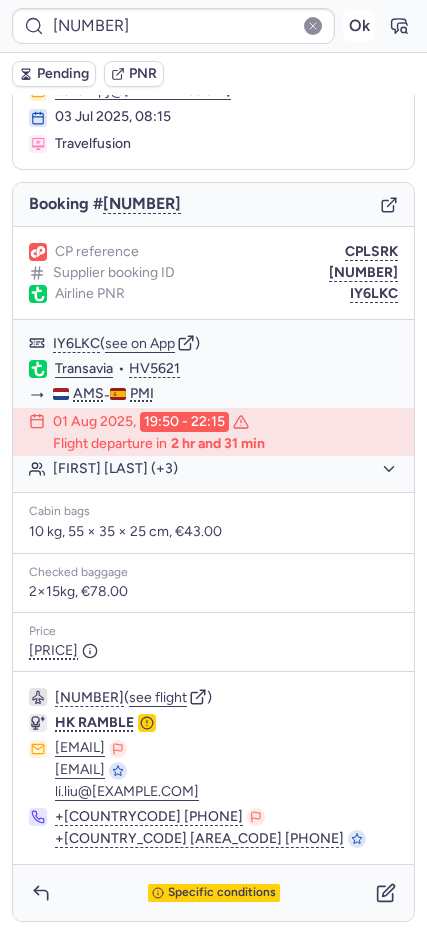 click on "Ok" at bounding box center (359, 26) 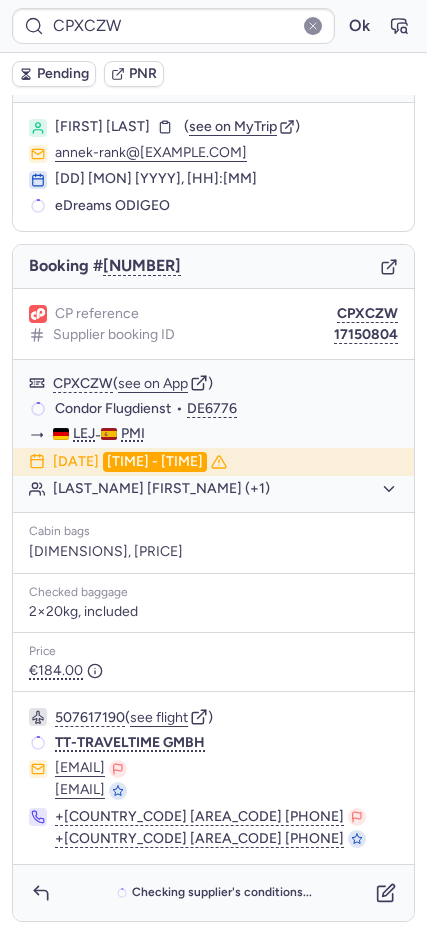 scroll, scrollTop: 37, scrollLeft: 0, axis: vertical 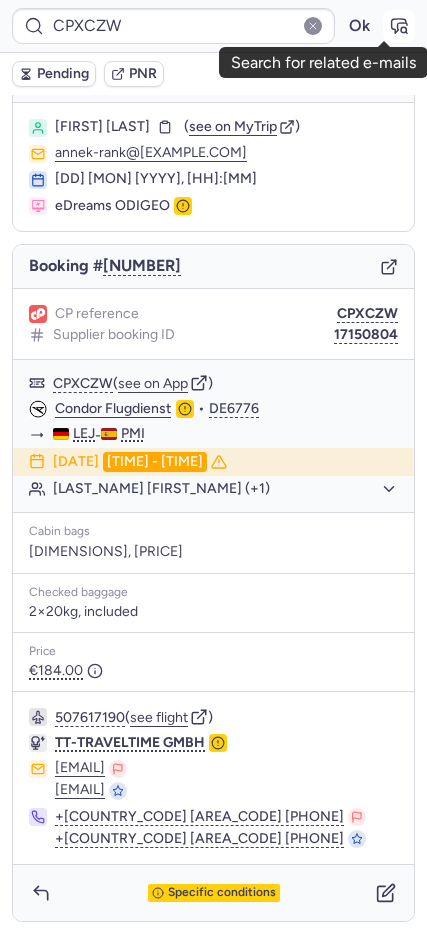 click 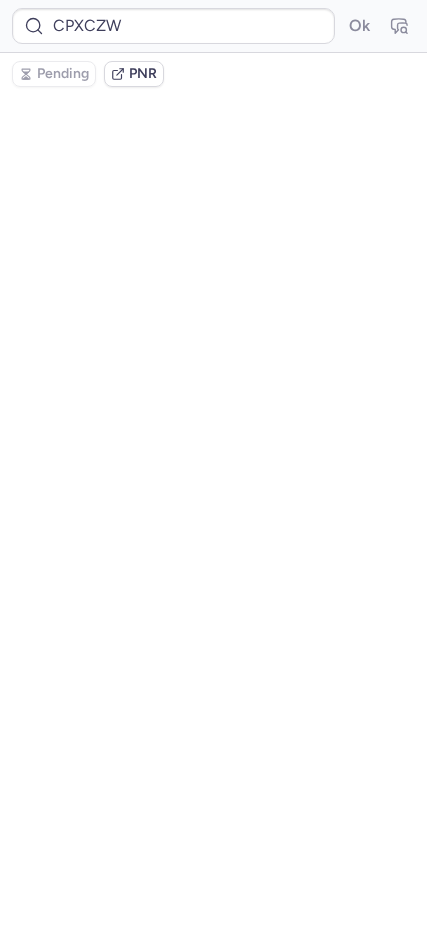 scroll, scrollTop: 0, scrollLeft: 0, axis: both 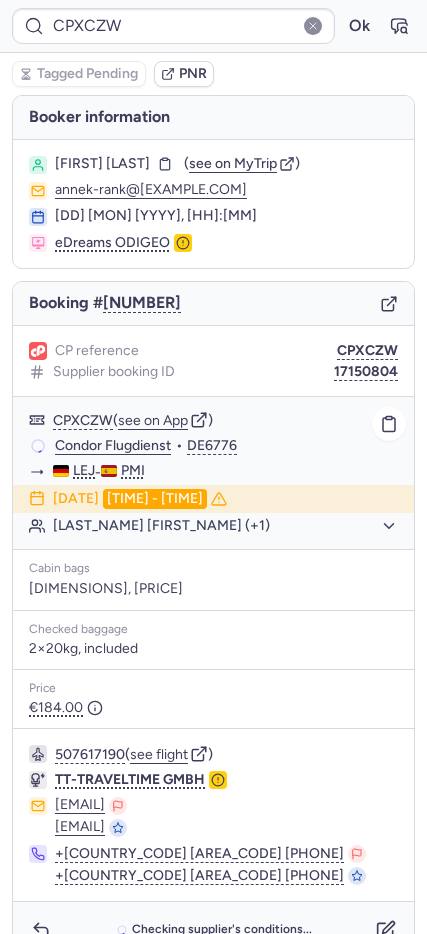 click on "Lilianne TORAN RANK (+1)" 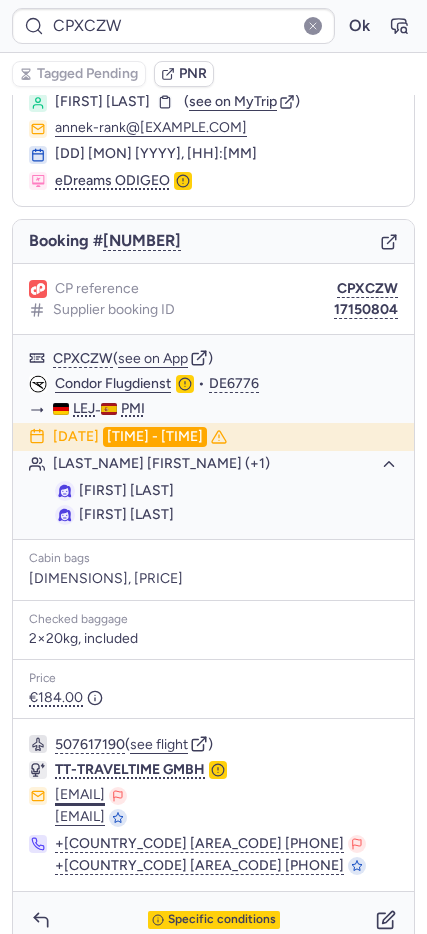 scroll, scrollTop: 89, scrollLeft: 0, axis: vertical 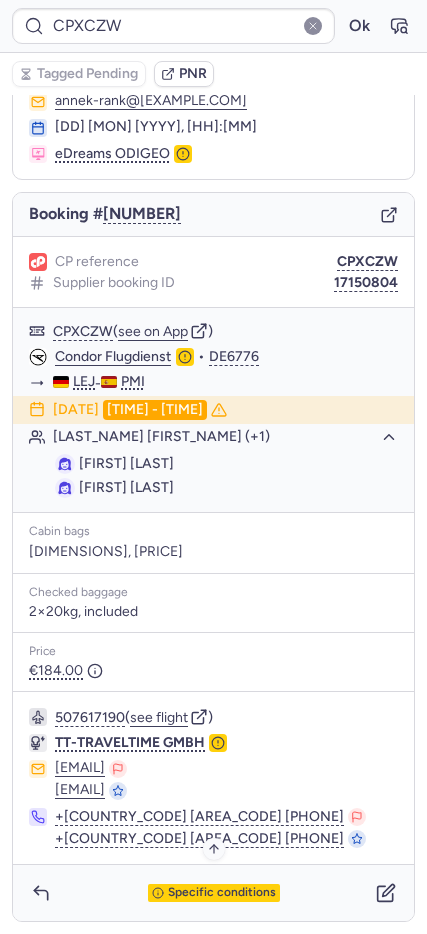 click on "Specific conditions" at bounding box center (214, 893) 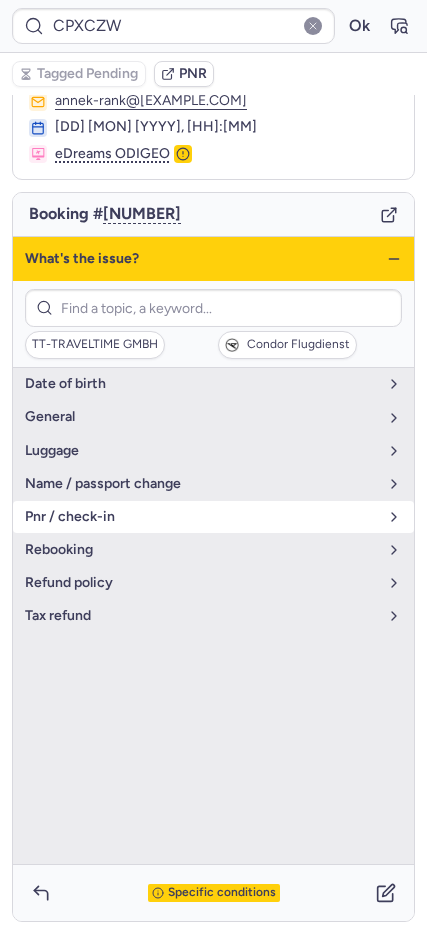 click on "pnr / check-in" at bounding box center (201, 517) 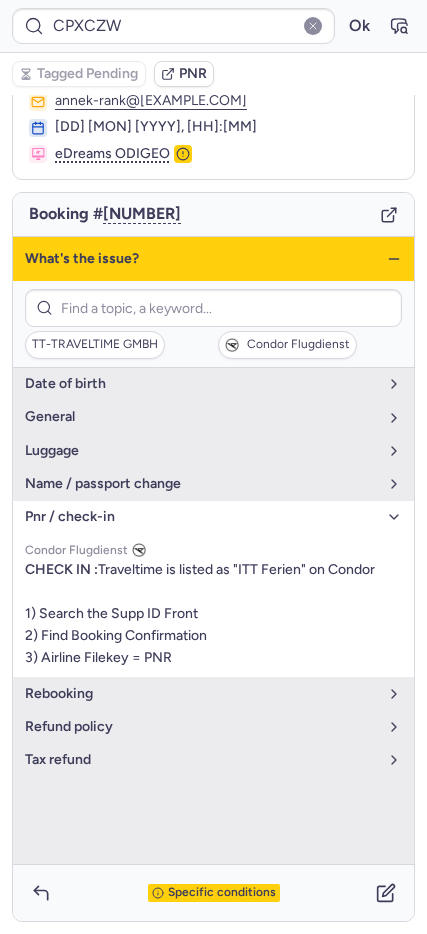 click 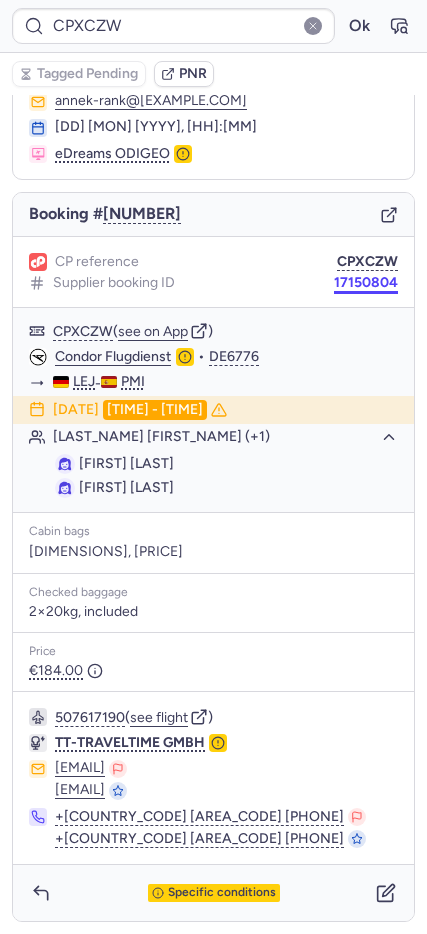 click on "17150804" at bounding box center [366, 283] 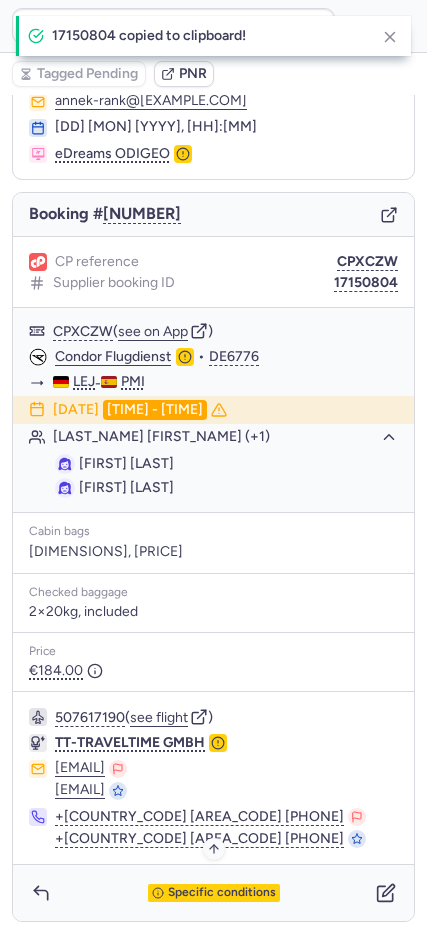 click on "Specific conditions" at bounding box center (214, 893) 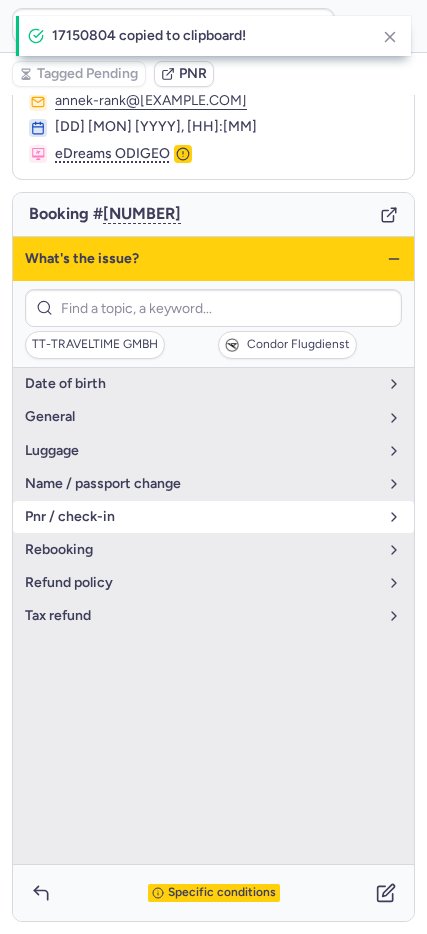 click on "pnr / check-in" at bounding box center [201, 517] 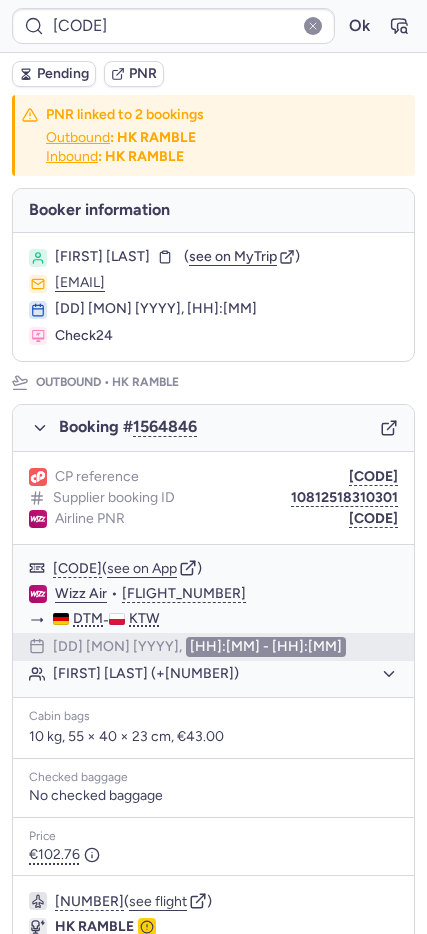 scroll, scrollTop: 969, scrollLeft: 0, axis: vertical 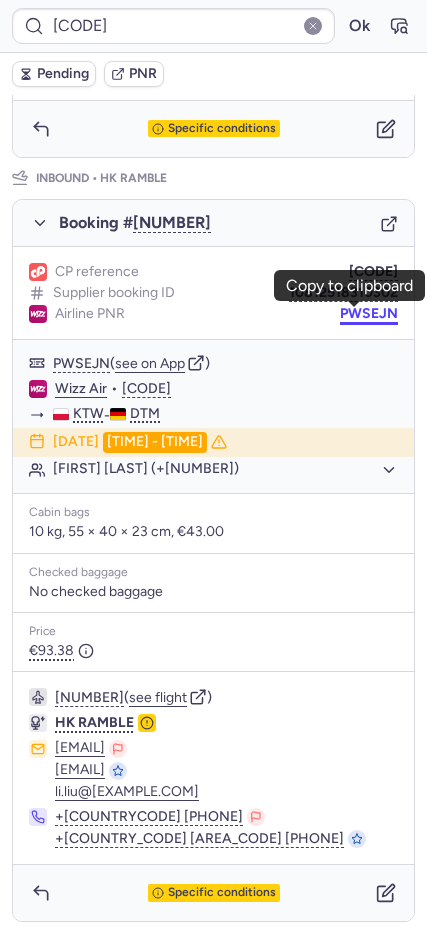 click on "PWSEJN" at bounding box center (369, 314) 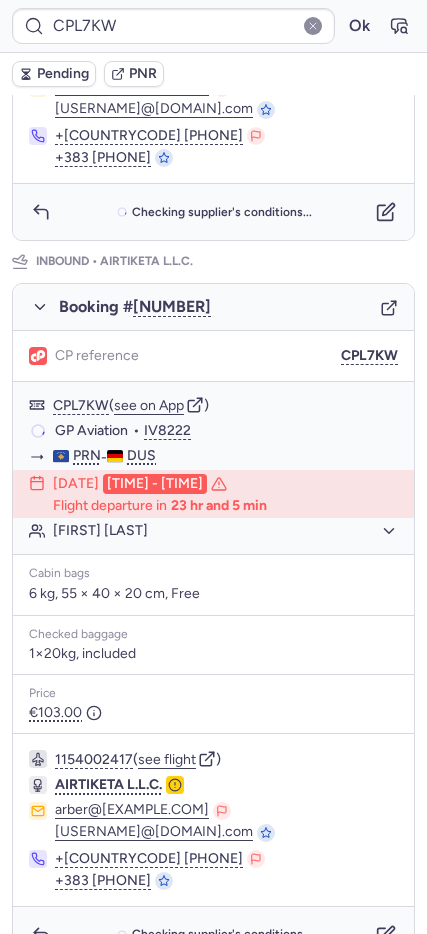 scroll, scrollTop: 885, scrollLeft: 0, axis: vertical 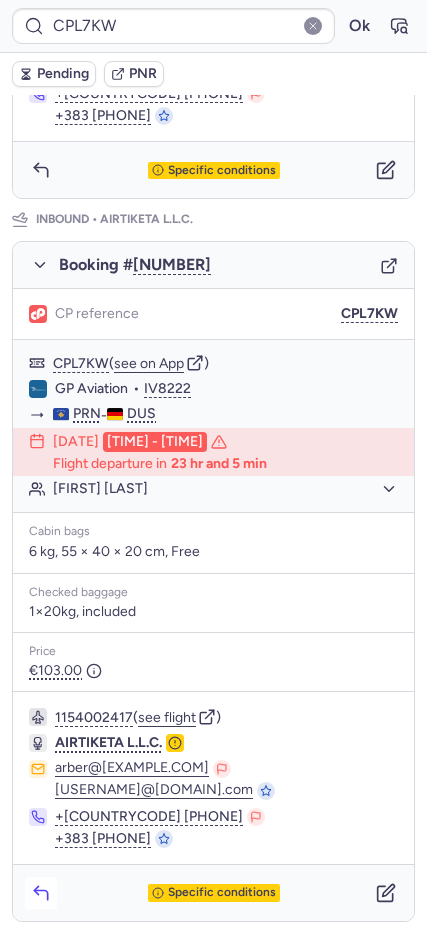 click 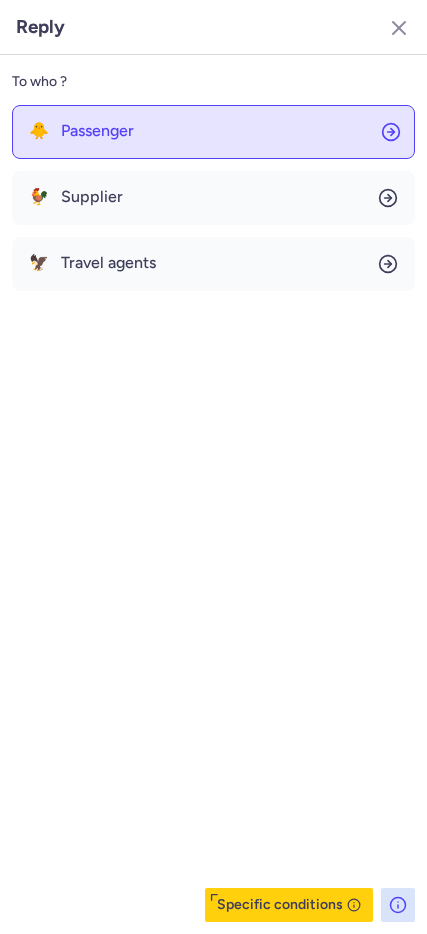 click on "Passenger" at bounding box center [97, 131] 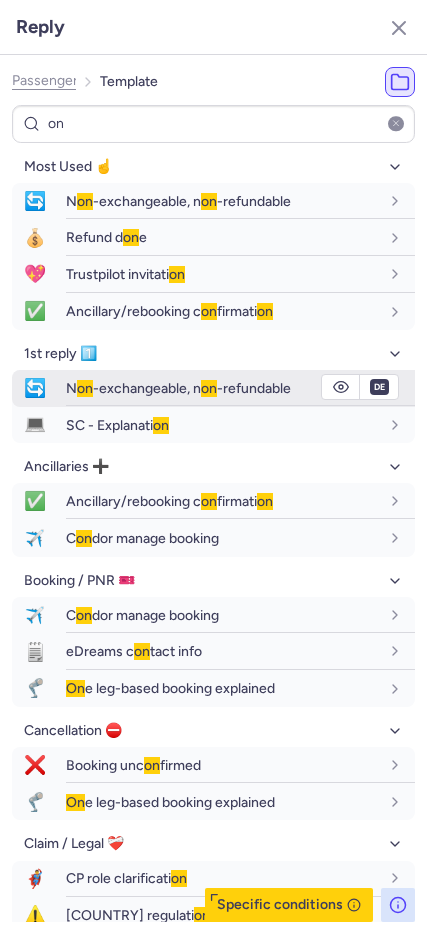 click on "N on -exchangeable, n on -refundable" at bounding box center (178, 388) 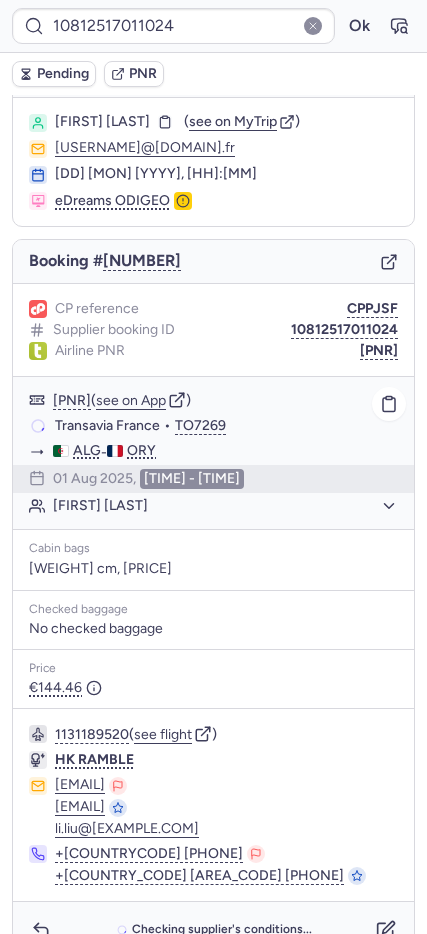 scroll, scrollTop: 79, scrollLeft: 0, axis: vertical 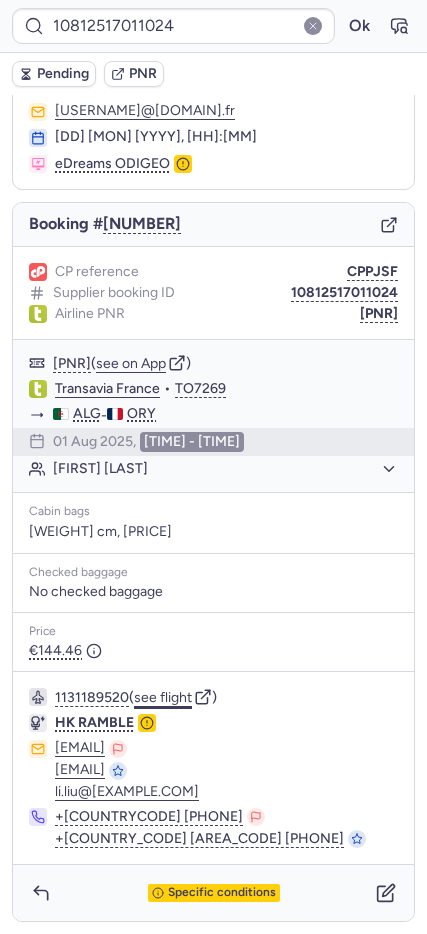click on "see flight" 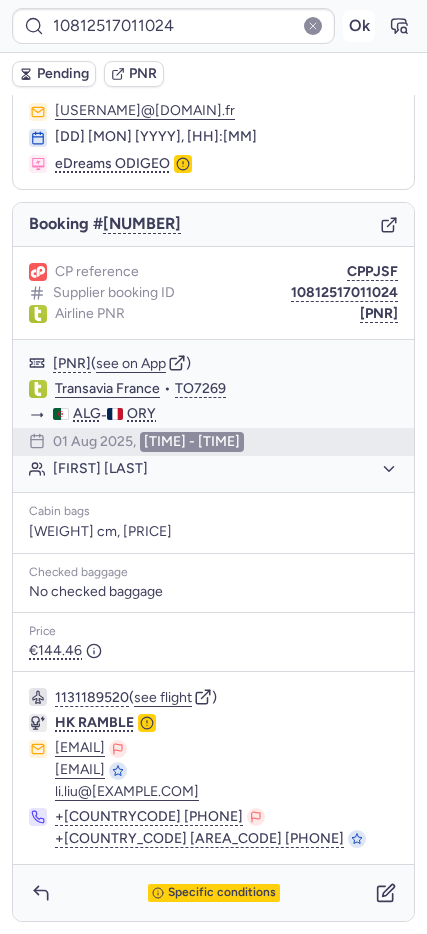 click on "Ok" at bounding box center [359, 26] 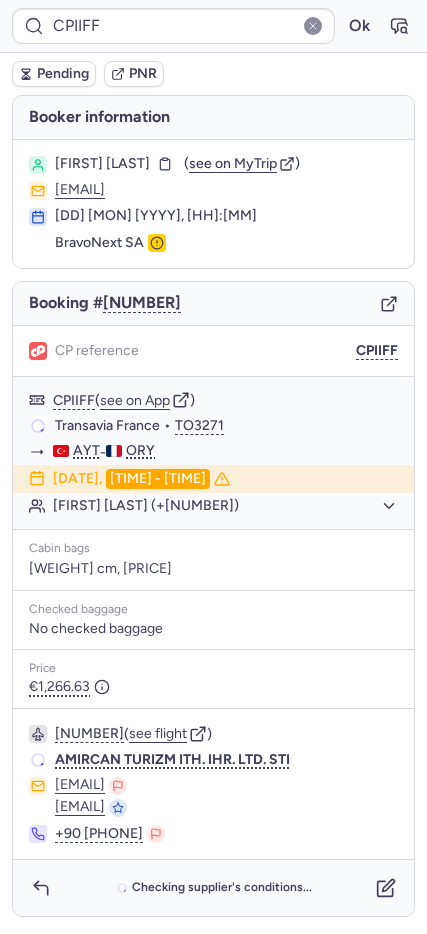 scroll, scrollTop: 0, scrollLeft: 0, axis: both 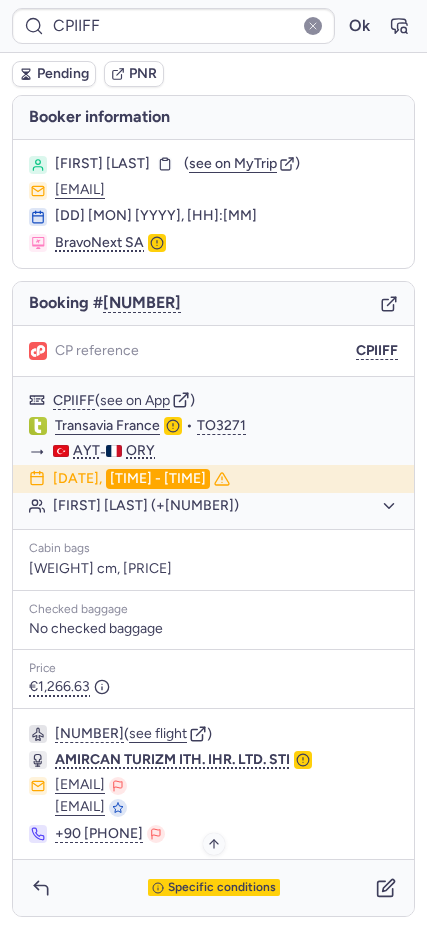 click on "Specific conditions" at bounding box center (214, 888) 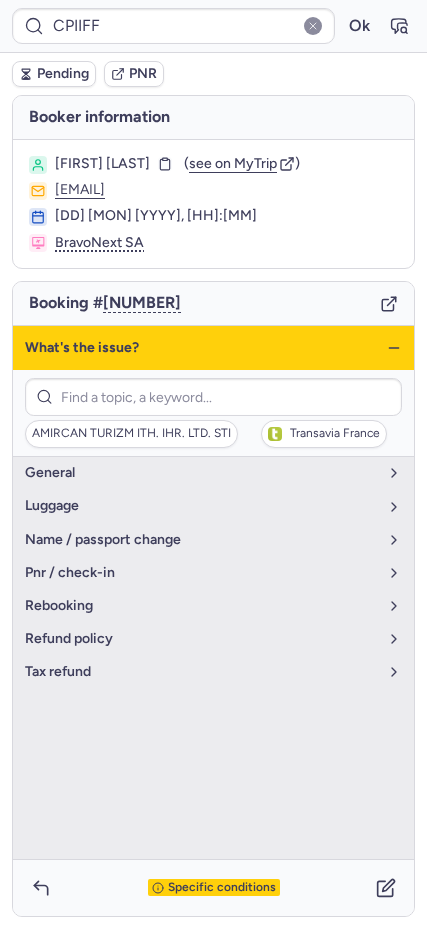 click 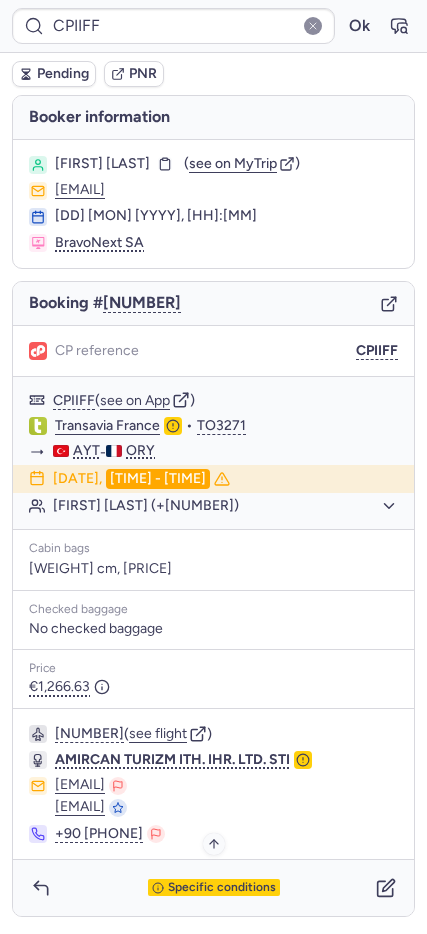 click on "Specific conditions" at bounding box center [214, 888] 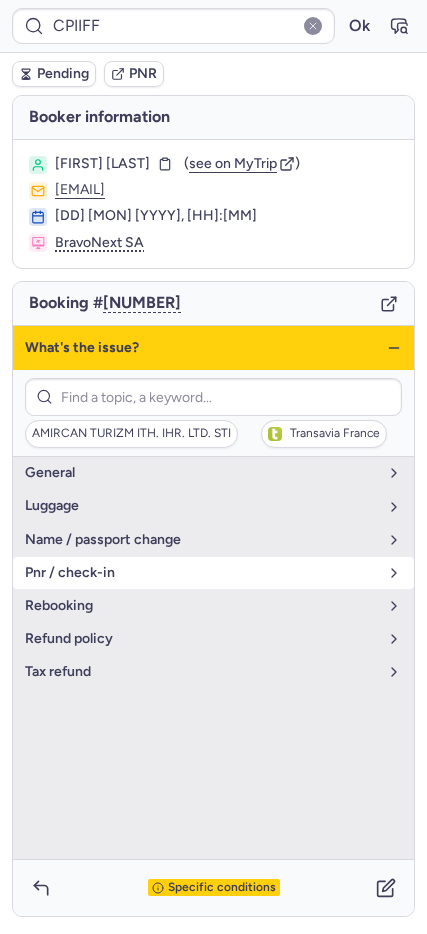 click on "pnr / check-in" at bounding box center [213, 573] 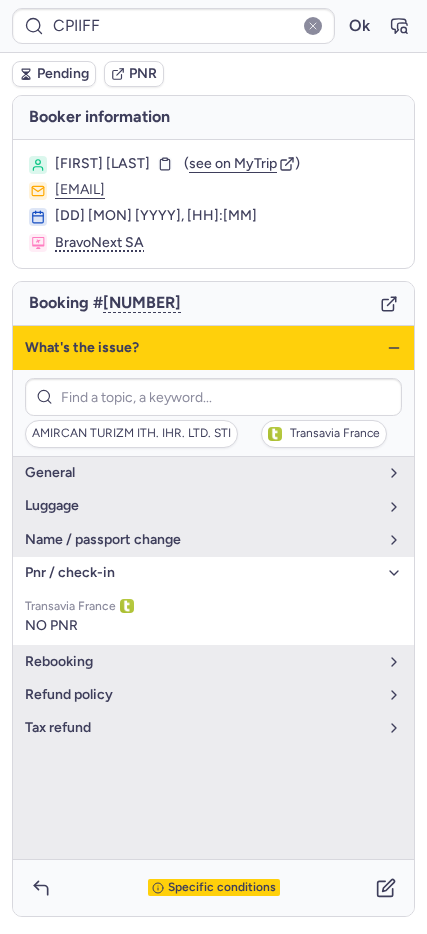 click 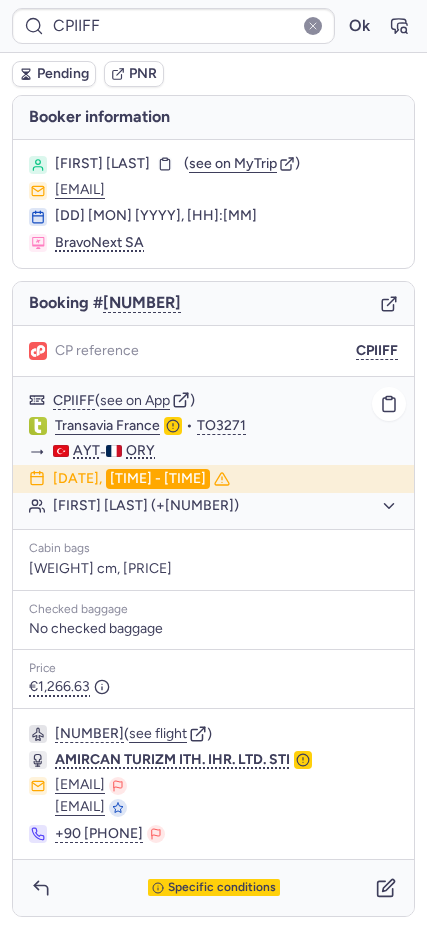 click on "Eray DAGDELEN (+2)" 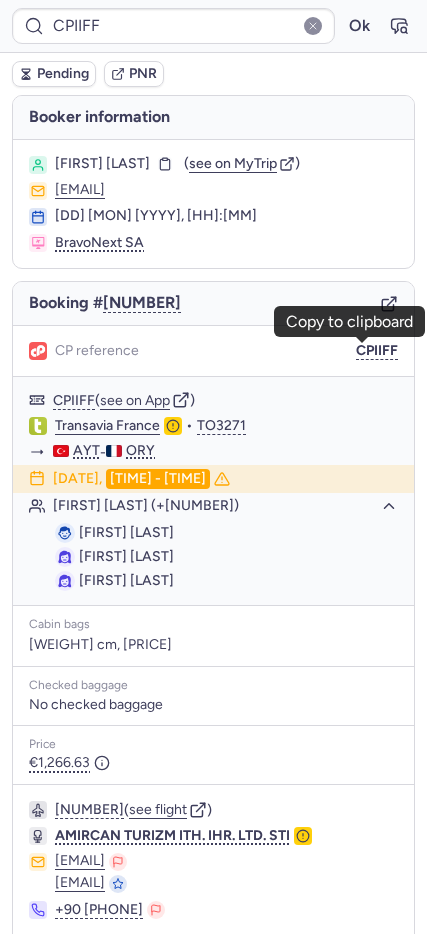 drag, startPoint x: 374, startPoint y: 351, endPoint x: 238, endPoint y: 298, distance: 145.96233 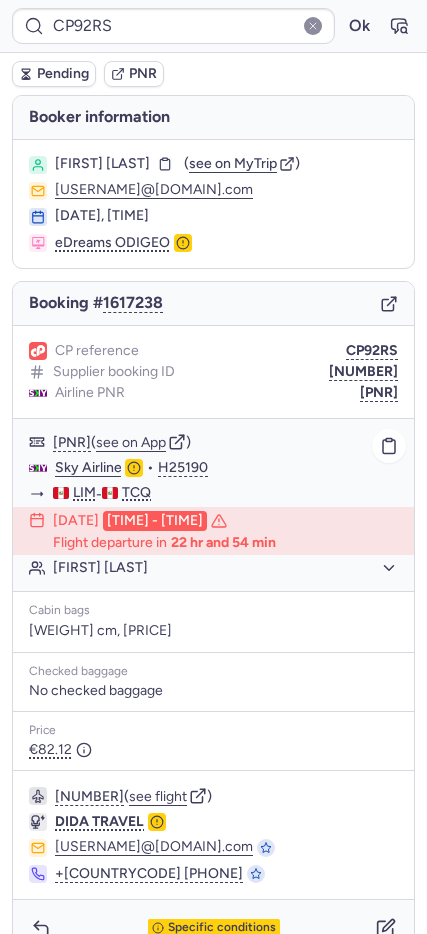 click on "Sky Airline" 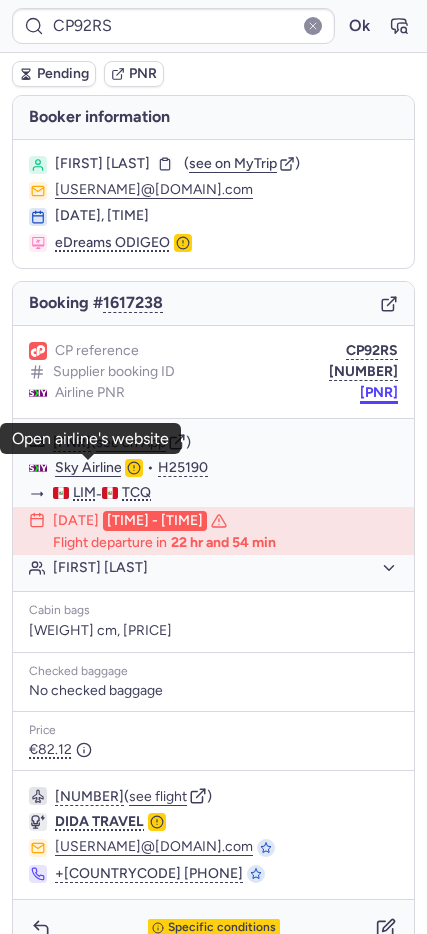 click on "IHDZDL" at bounding box center [379, 393] 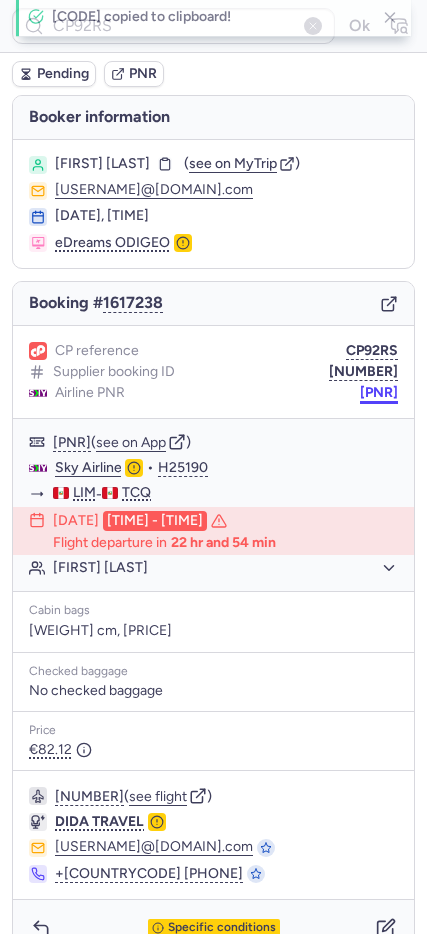 click on "IHDZDL" at bounding box center [379, 393] 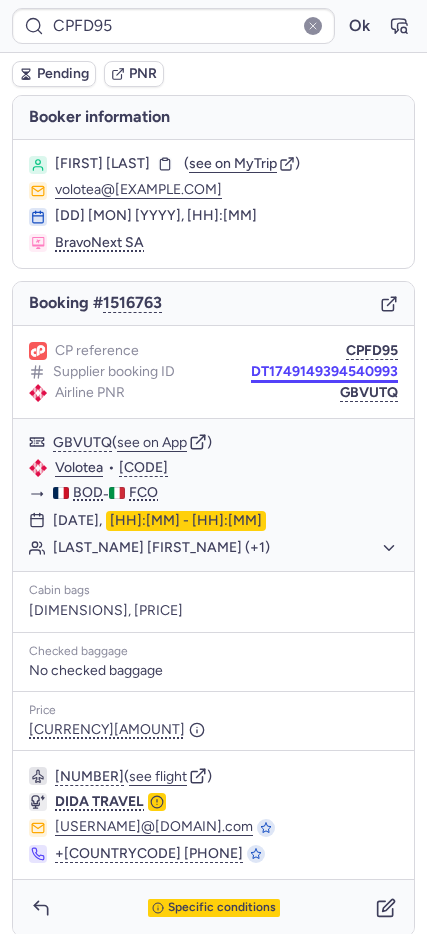 click on "DT1749149394540993" at bounding box center (324, 372) 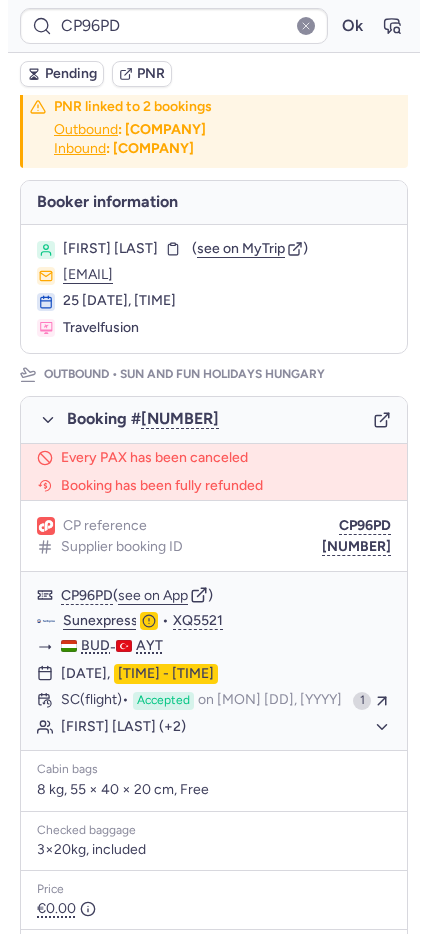 scroll, scrollTop: 0, scrollLeft: 0, axis: both 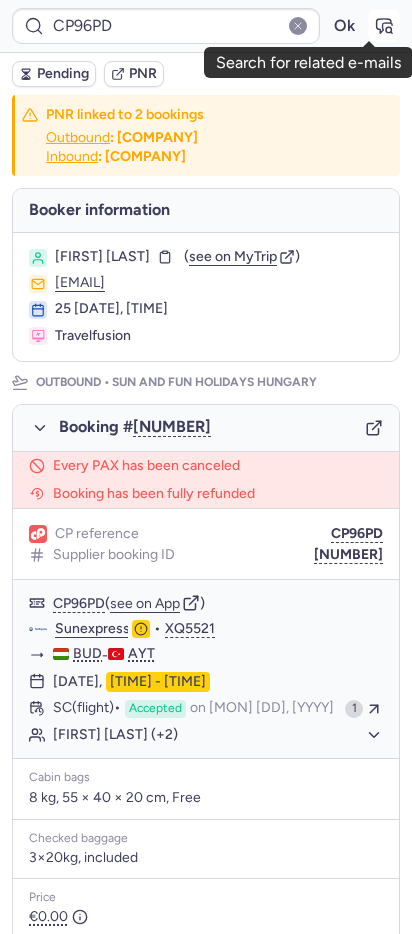 click 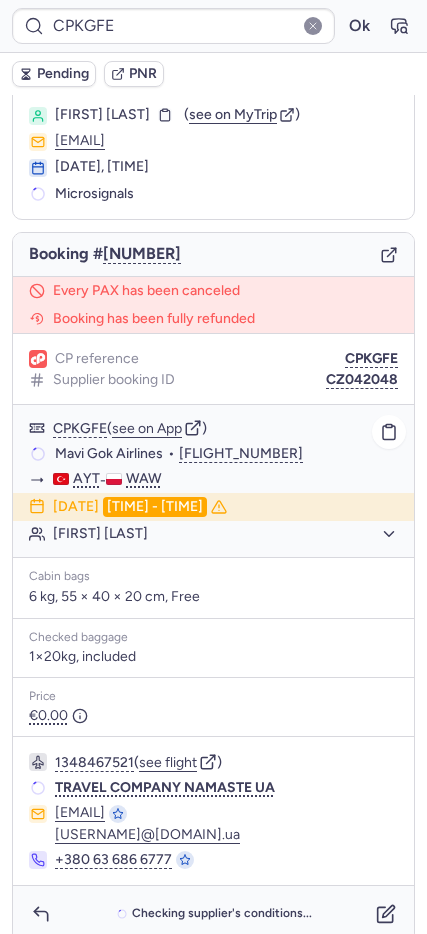 scroll, scrollTop: 70, scrollLeft: 0, axis: vertical 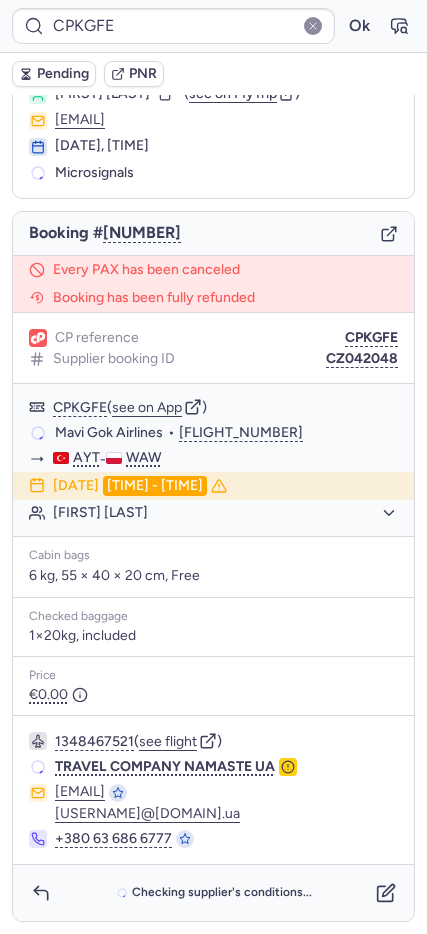 click 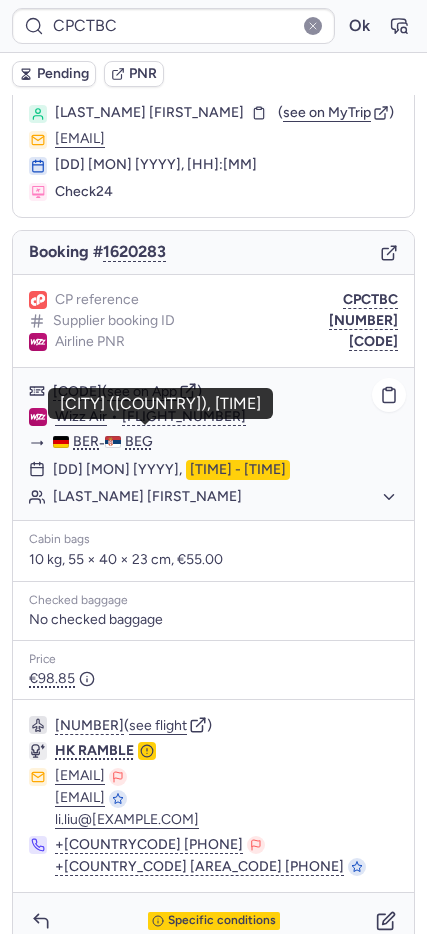 scroll, scrollTop: 79, scrollLeft: 0, axis: vertical 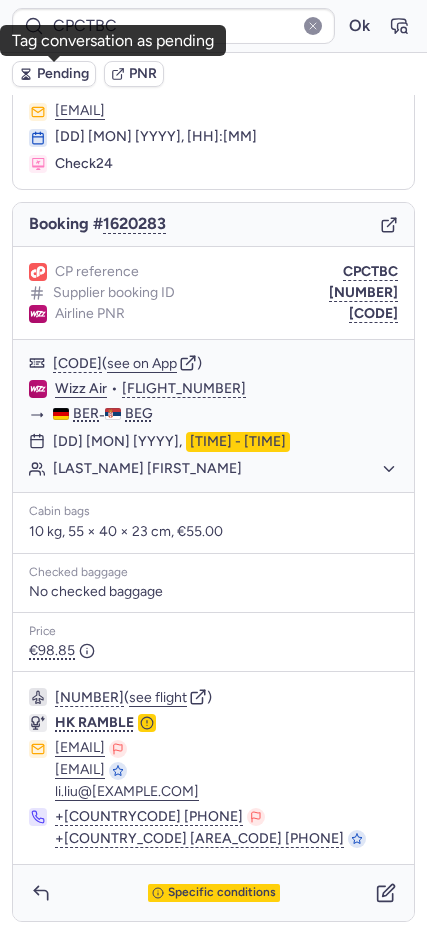 click on "Pending" at bounding box center [63, 74] 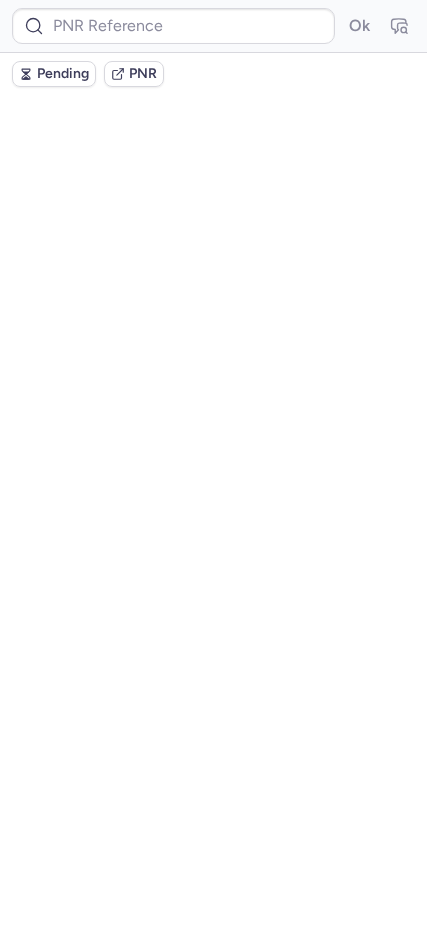 scroll, scrollTop: 0, scrollLeft: 0, axis: both 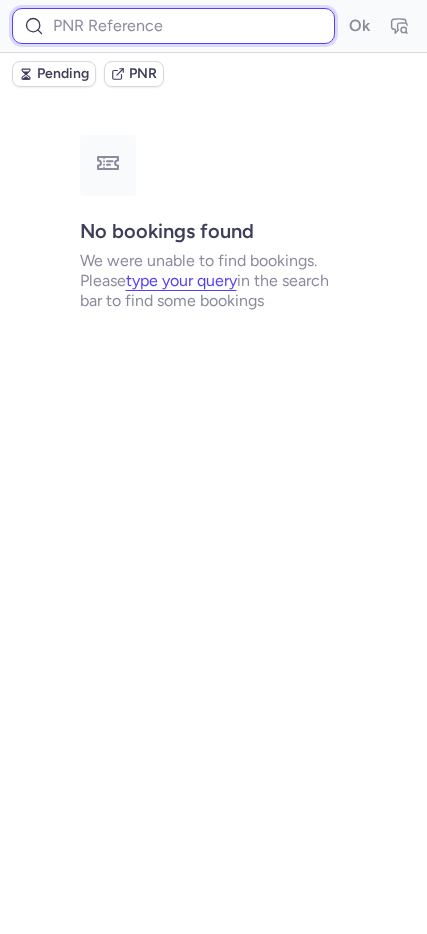 click at bounding box center [173, 26] 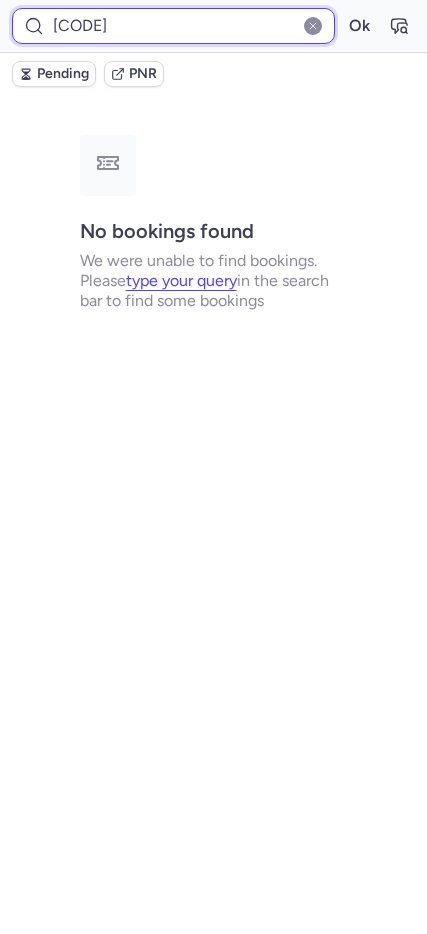 click on "Ok" at bounding box center [359, 26] 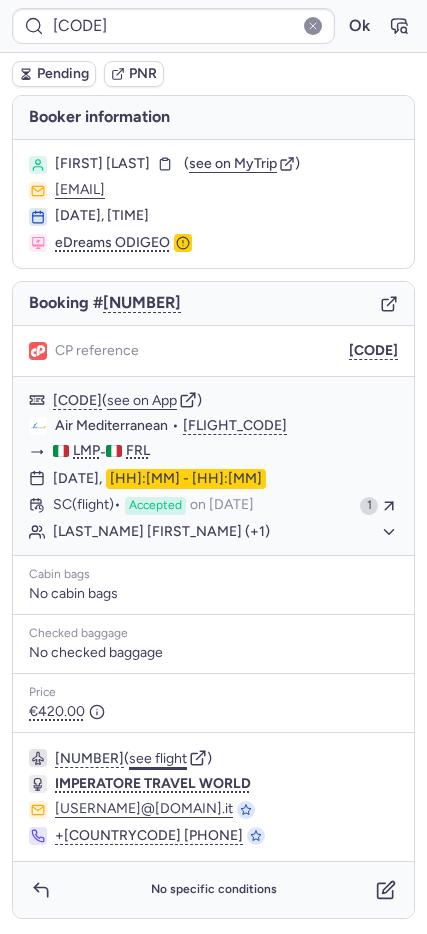 click on "see flight" 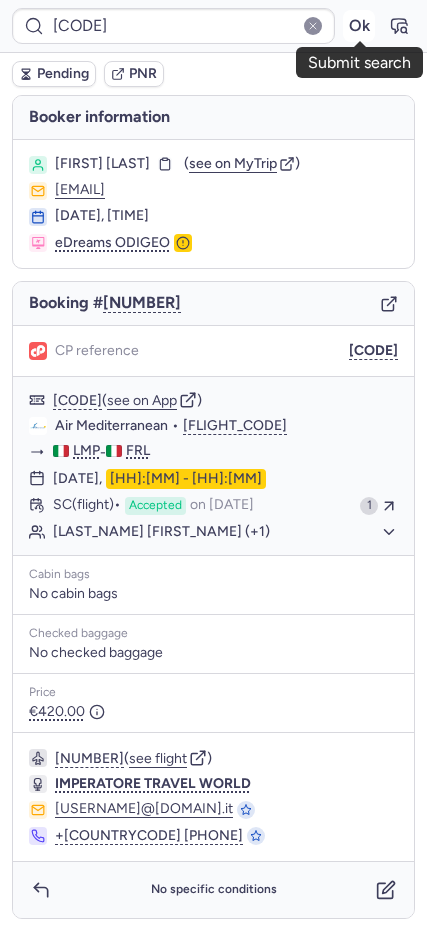 click on "Ok" at bounding box center (359, 26) 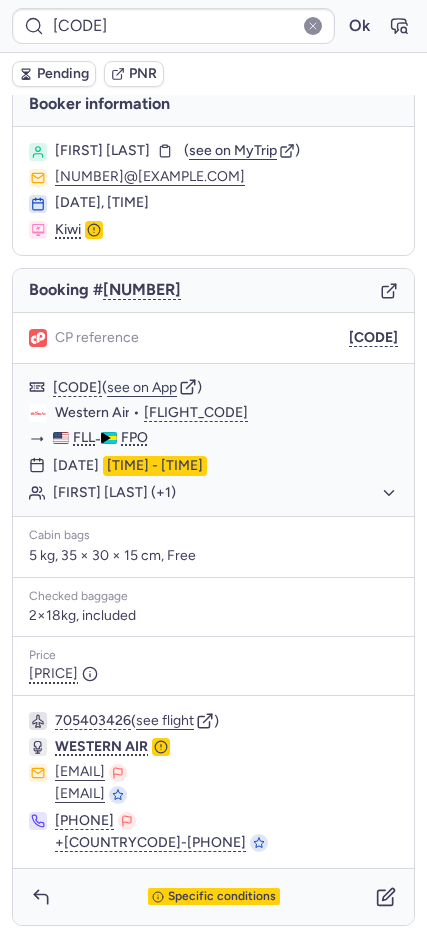 scroll, scrollTop: 17, scrollLeft: 0, axis: vertical 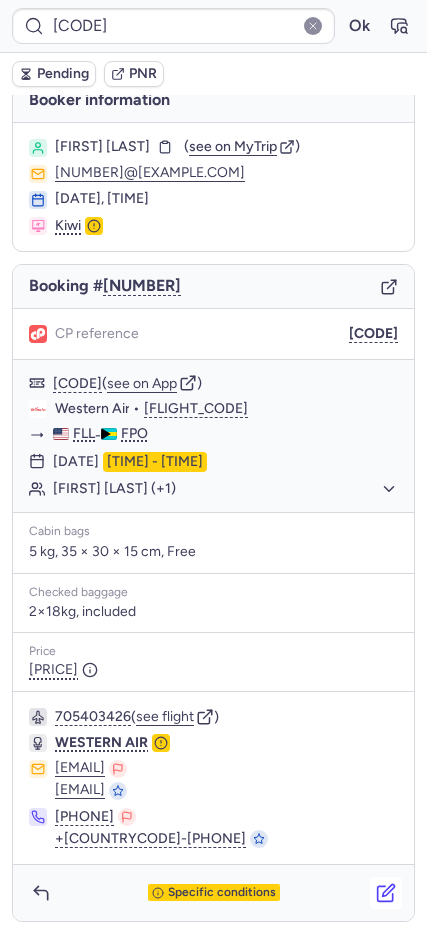 click 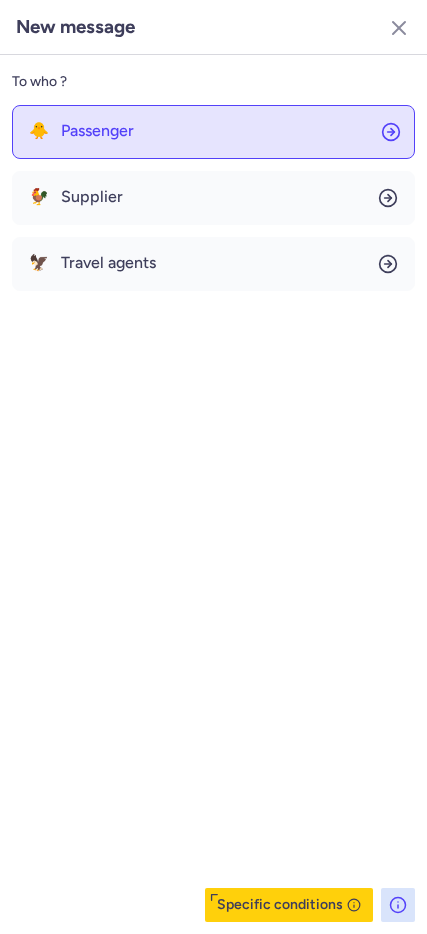 click on "Passenger" at bounding box center (97, 131) 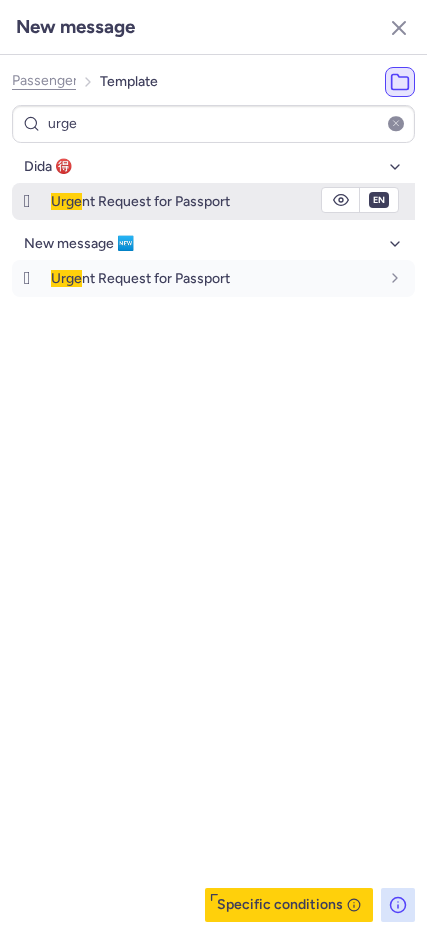 click on "Urge nt Request for Passport" at bounding box center [233, 201] 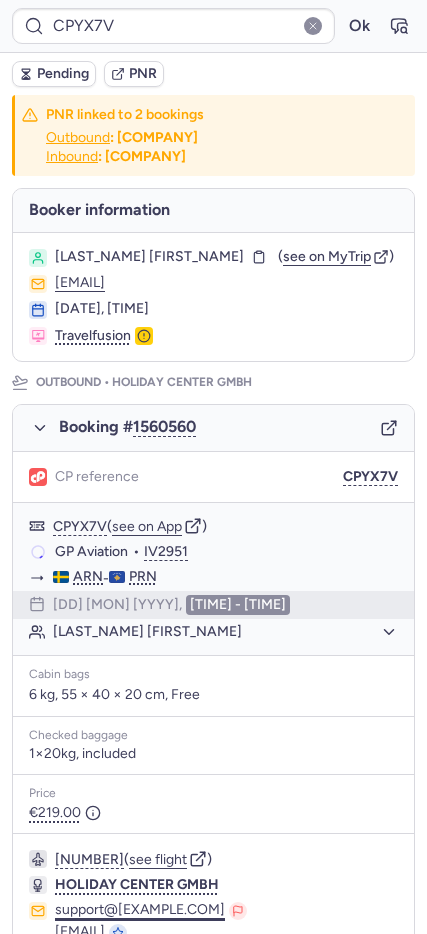scroll, scrollTop: 801, scrollLeft: 0, axis: vertical 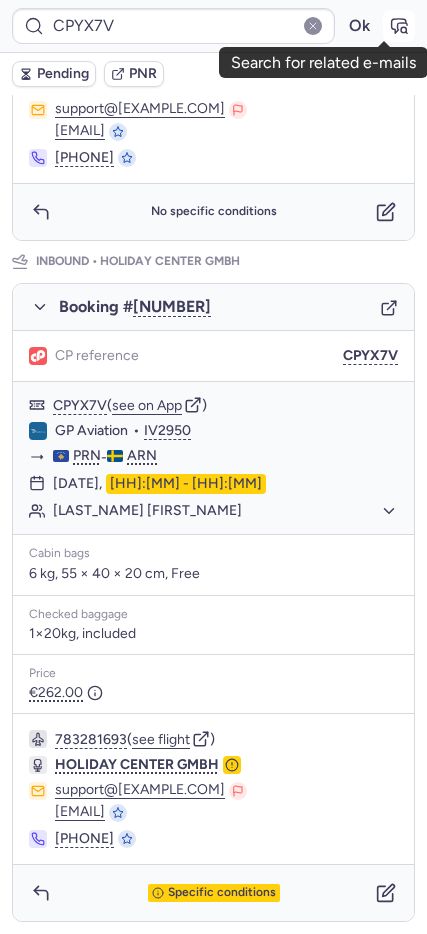 click at bounding box center [399, 26] 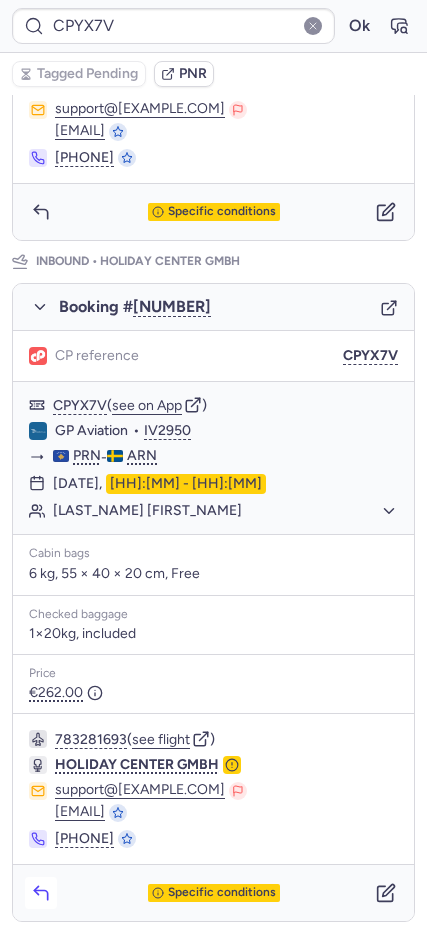 click 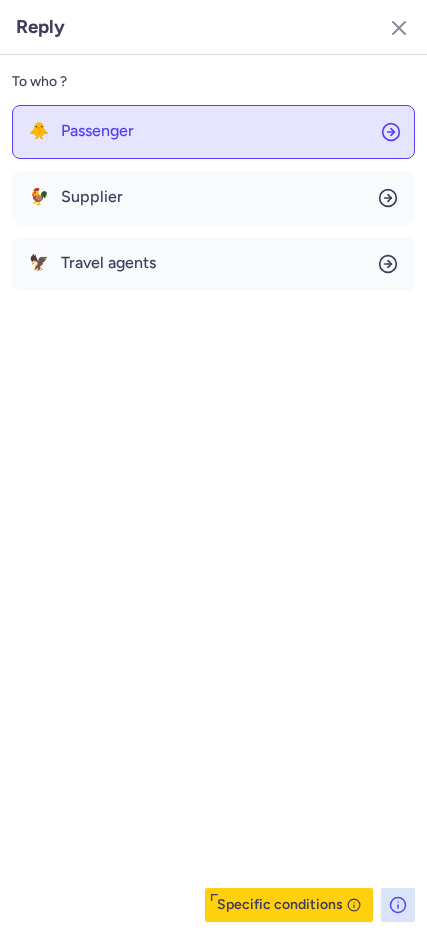 click on "🐥 Passenger" 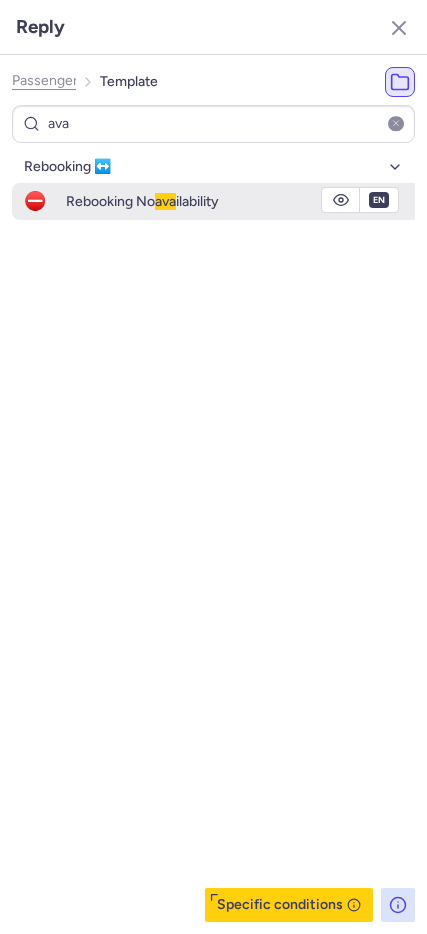 click on "Rebooking No  ava ilability" at bounding box center [142, 201] 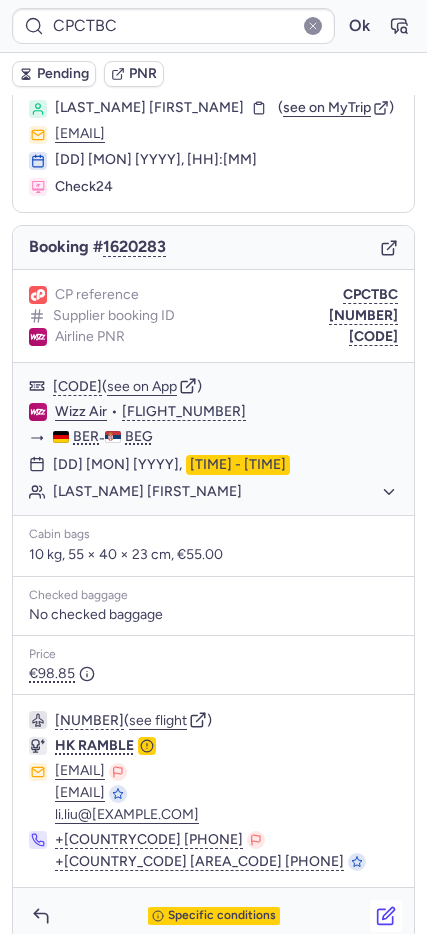 scroll, scrollTop: 79, scrollLeft: 0, axis: vertical 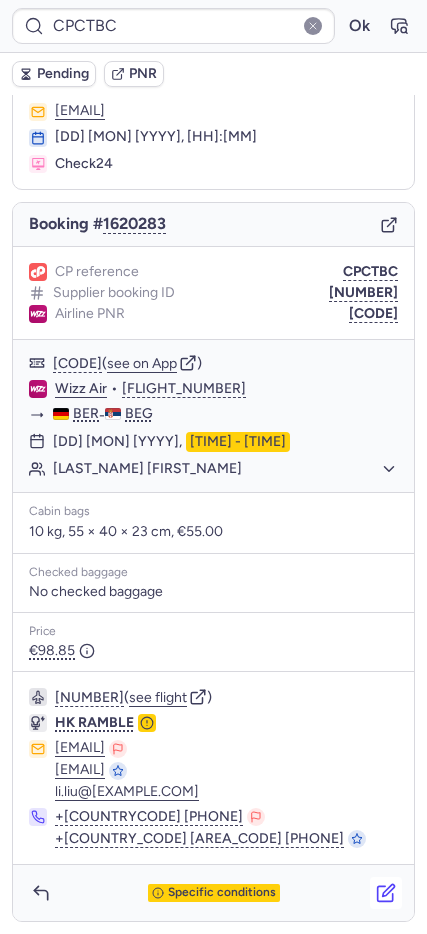 click 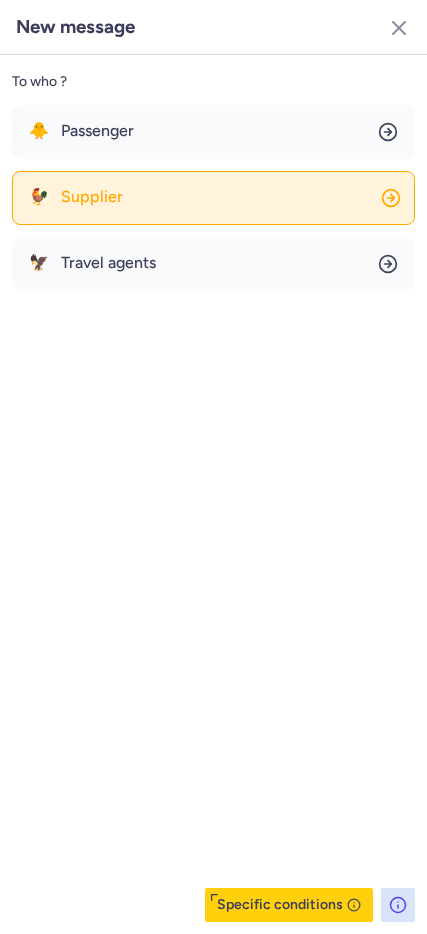 click on "🐓 Supplier" 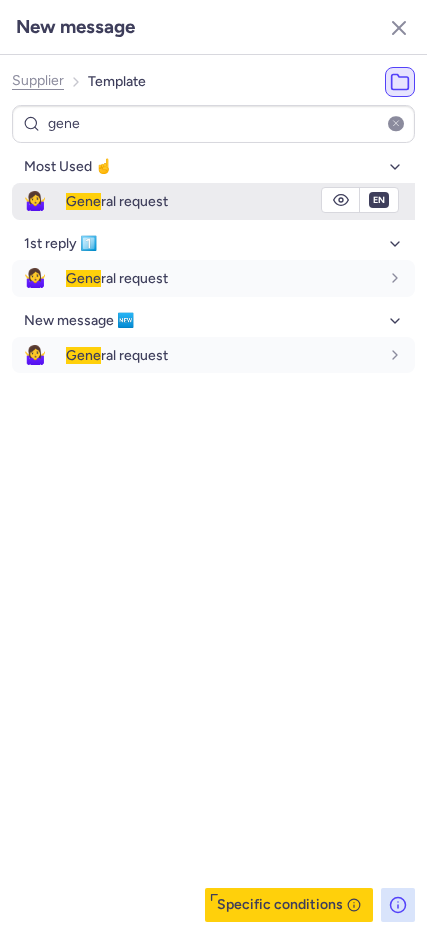 click on "Gene ral request" at bounding box center [117, 201] 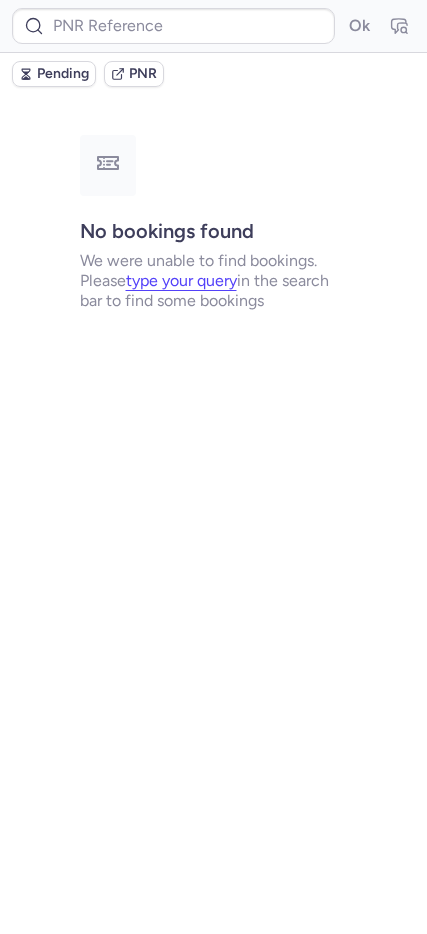 scroll, scrollTop: 0, scrollLeft: 0, axis: both 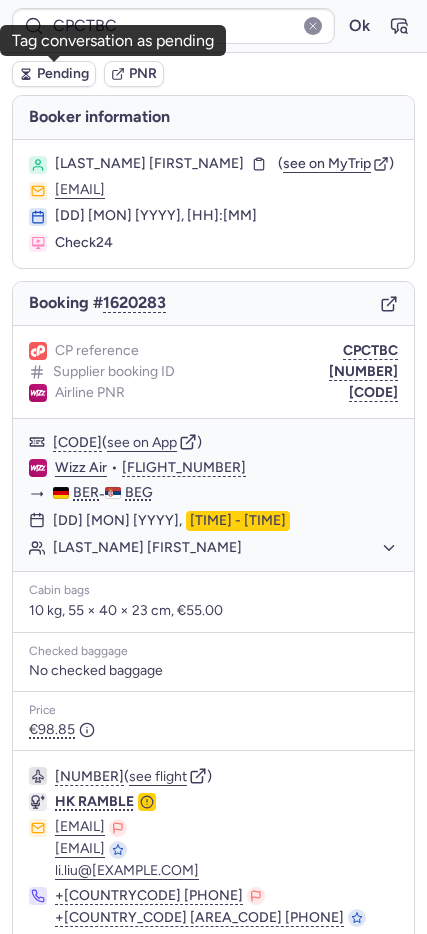 click on "Pending" at bounding box center (63, 74) 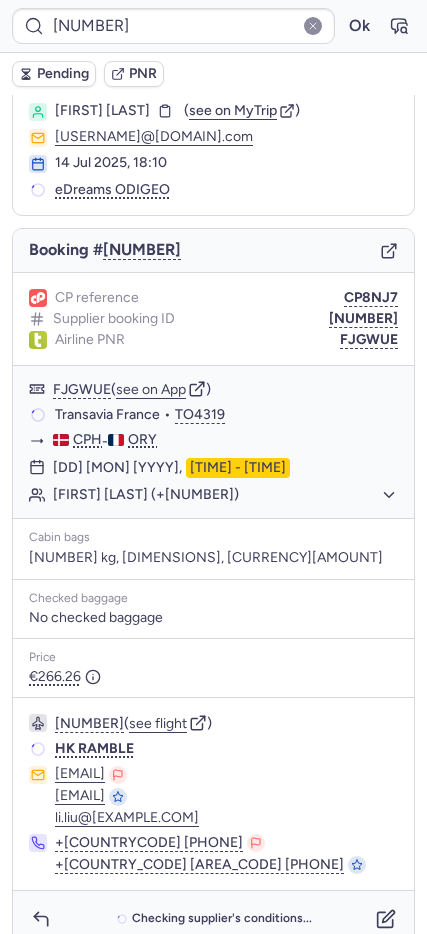 scroll, scrollTop: 79, scrollLeft: 0, axis: vertical 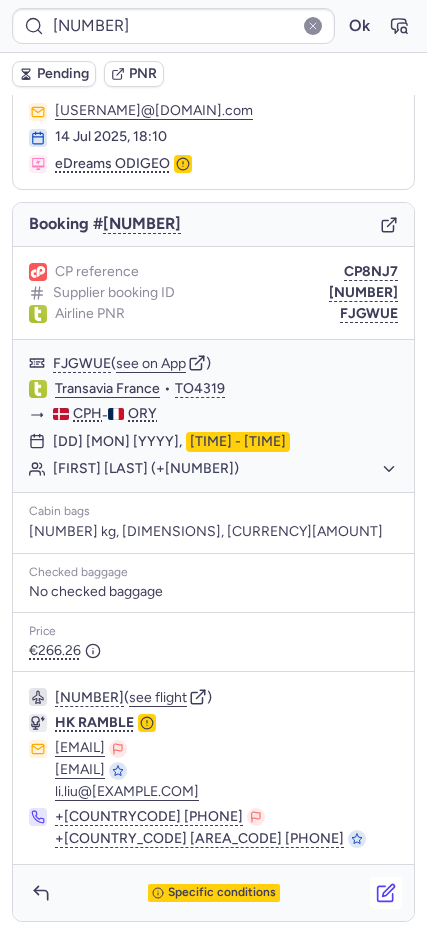 click at bounding box center [386, 893] 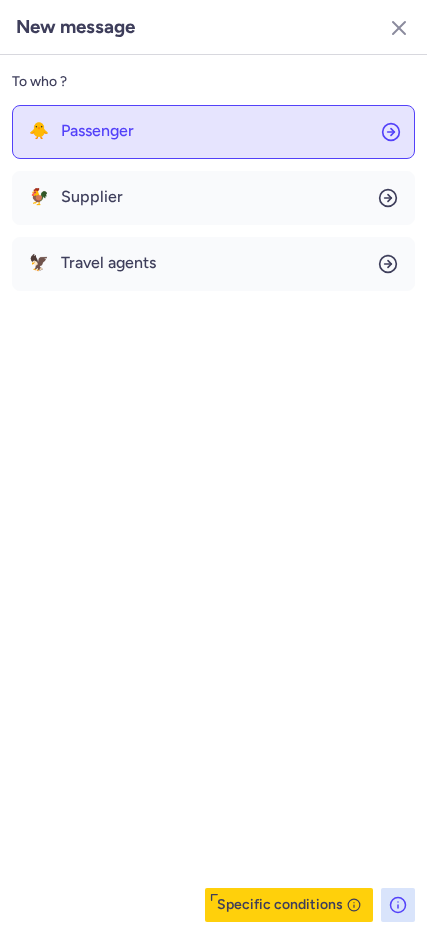 click on "🐥 Passenger" 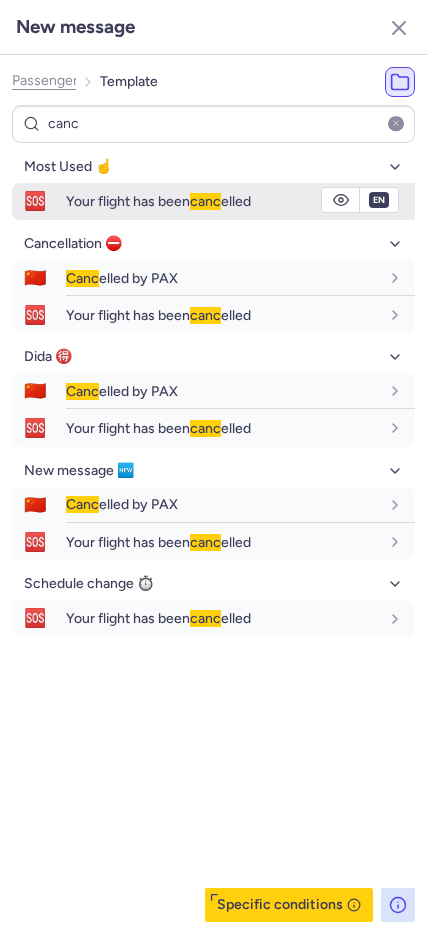 click on "Your flight has been  canc elled" at bounding box center [158, 201] 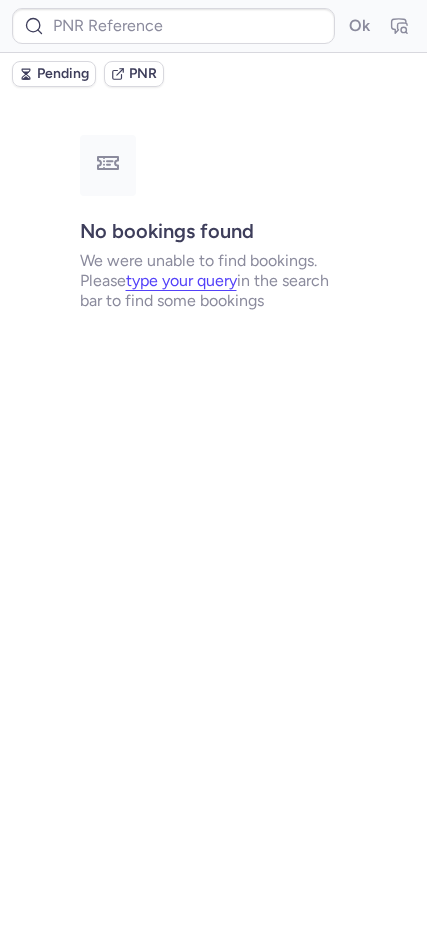 scroll, scrollTop: 0, scrollLeft: 0, axis: both 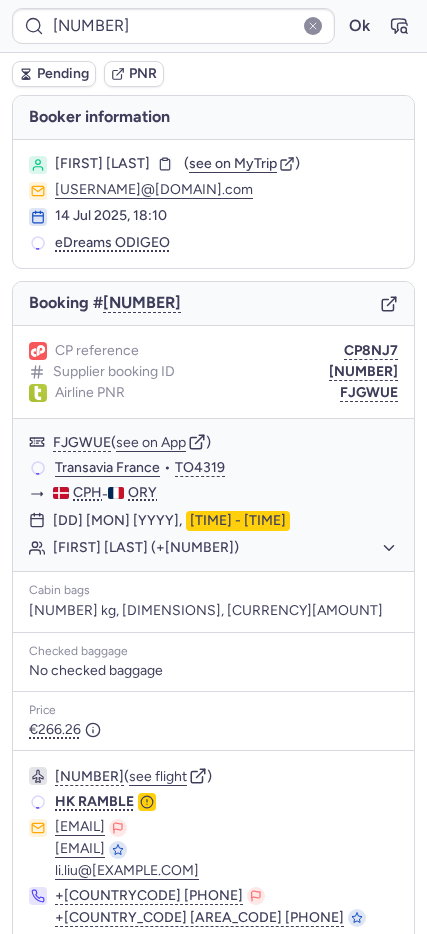 click 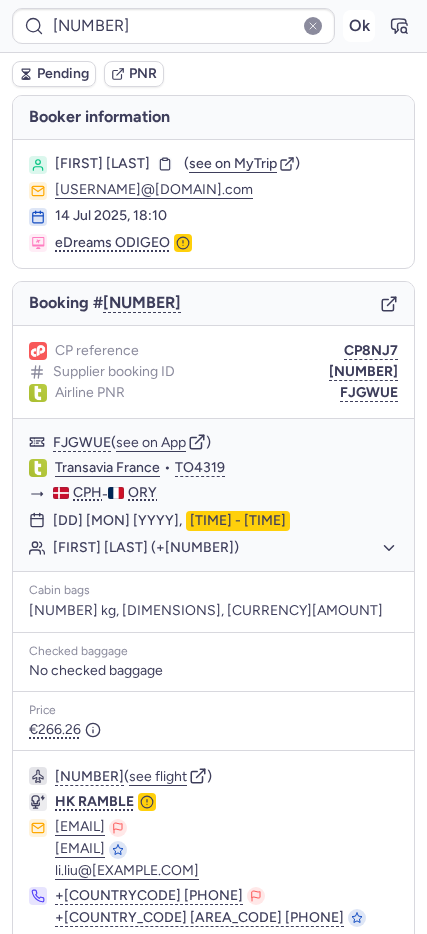 click on "Ok" at bounding box center [359, 26] 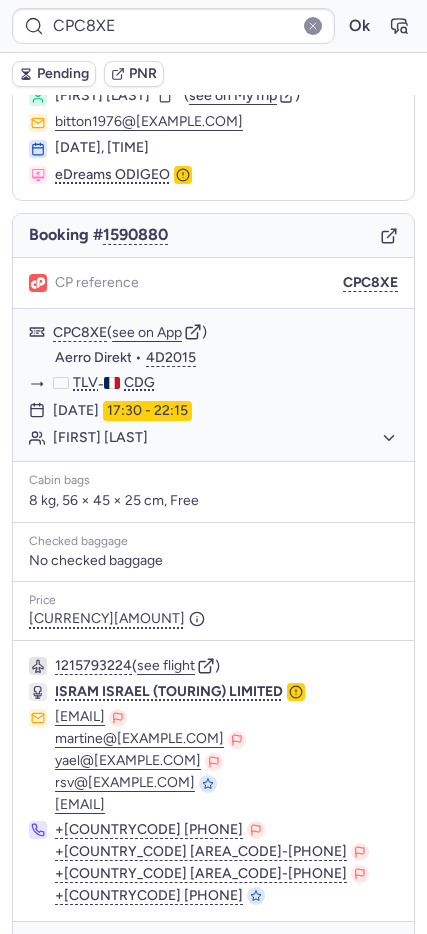 scroll, scrollTop: 125, scrollLeft: 0, axis: vertical 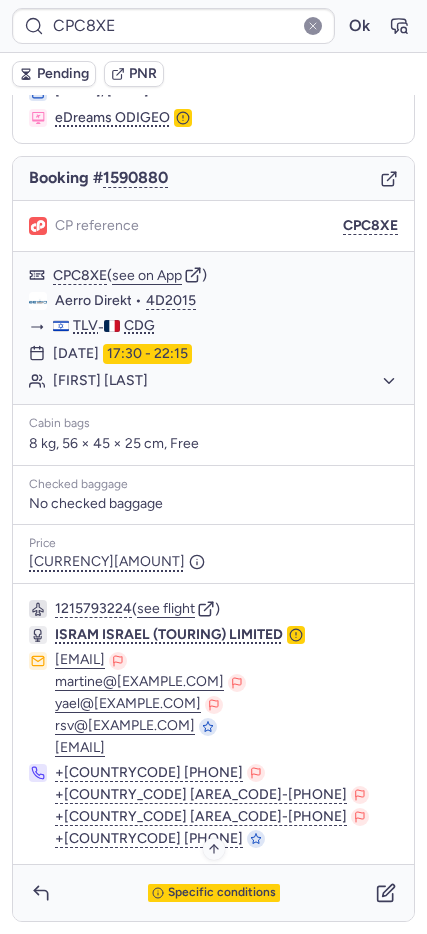 click on "Specific conditions" at bounding box center [222, 893] 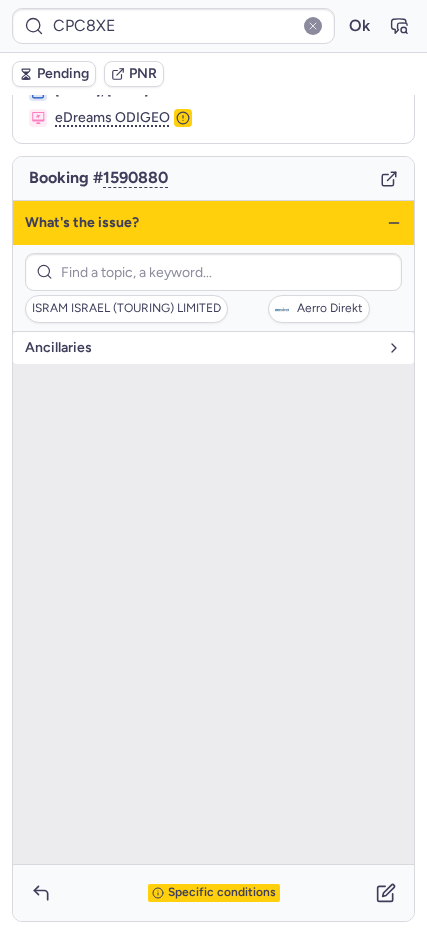 click on "Ancillaries" at bounding box center (201, 348) 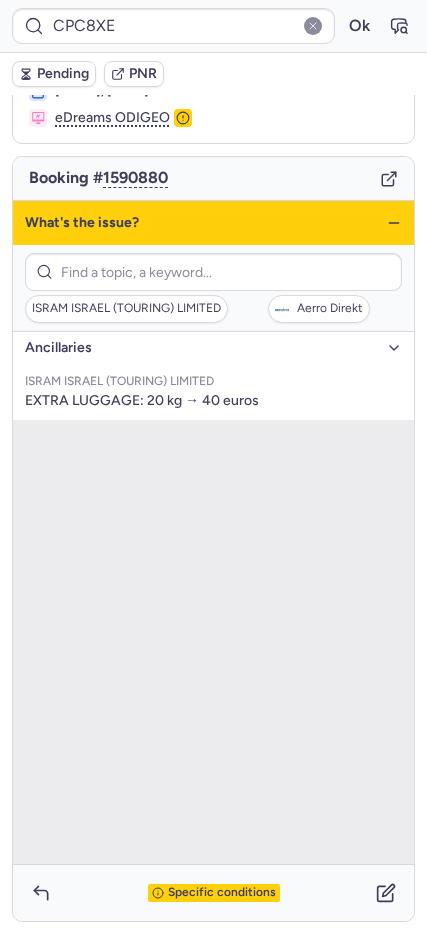 click 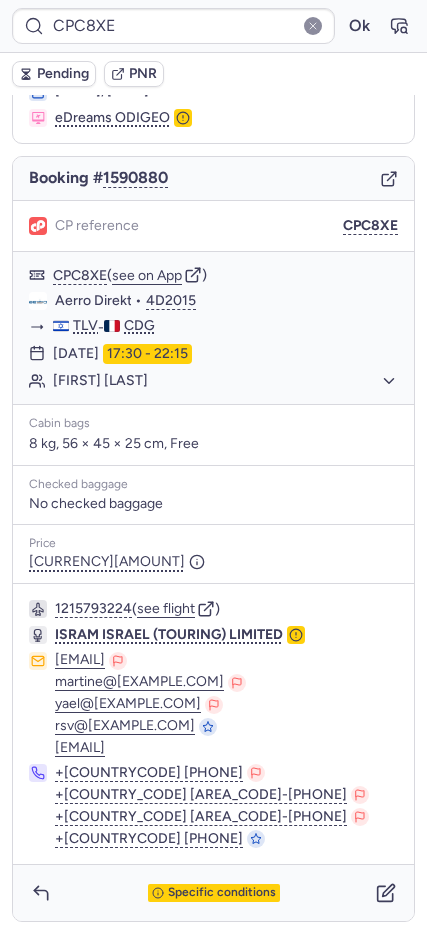 click on "CP reference CPC8XE" at bounding box center (213, 226) 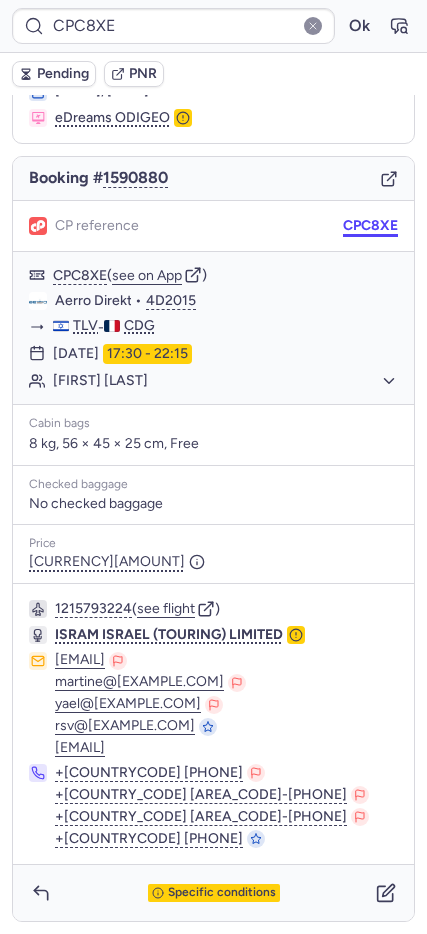 click on "CPC8XE" at bounding box center (370, 226) 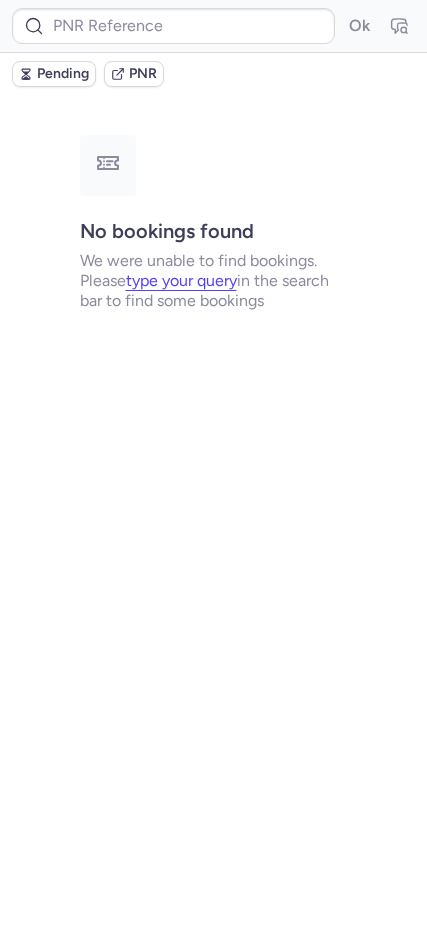 scroll, scrollTop: 0, scrollLeft: 0, axis: both 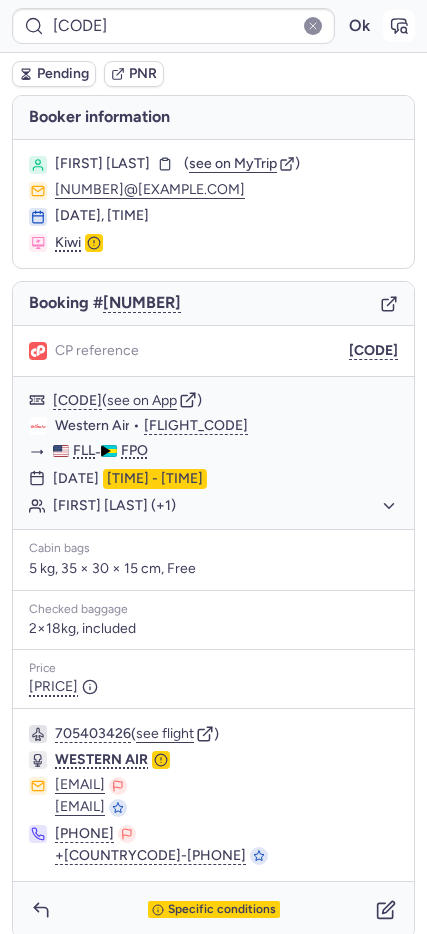 click 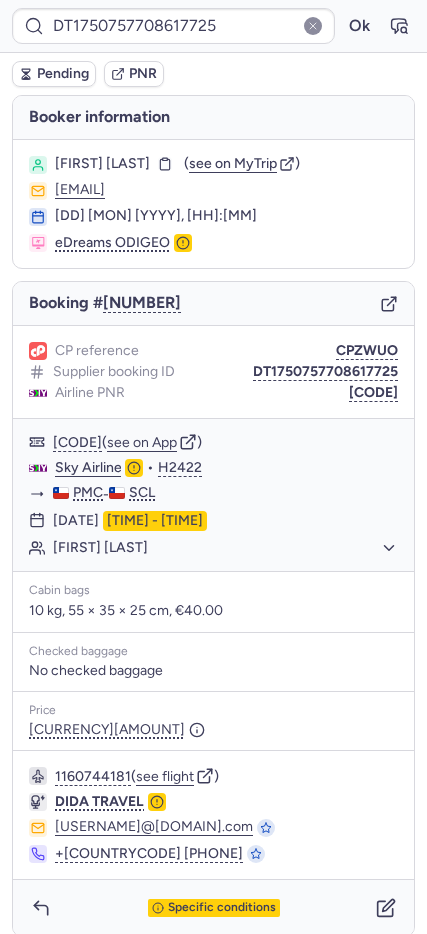 scroll, scrollTop: 15, scrollLeft: 0, axis: vertical 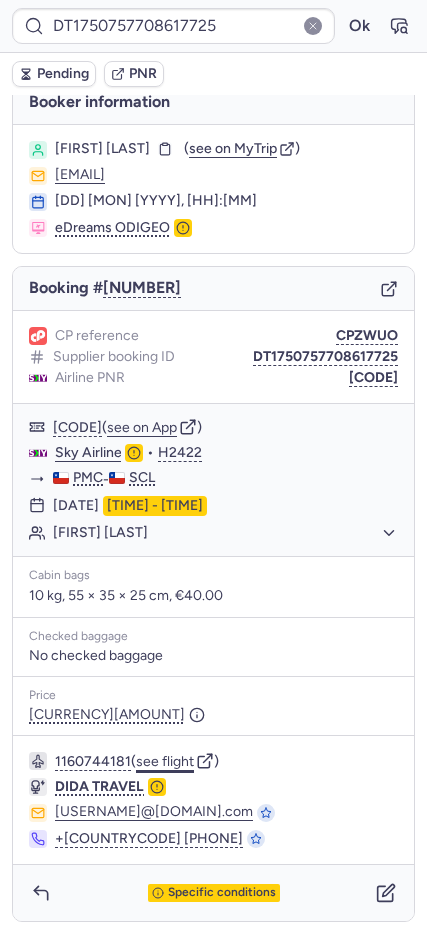 click on "see flight" 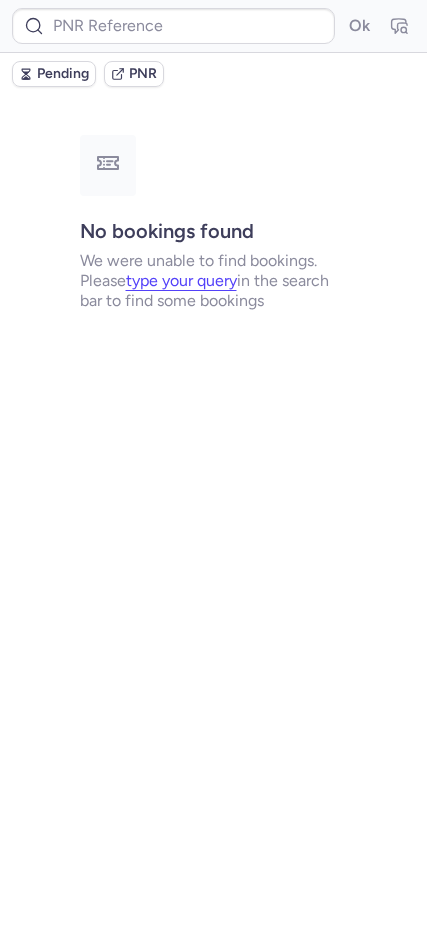 scroll, scrollTop: 0, scrollLeft: 0, axis: both 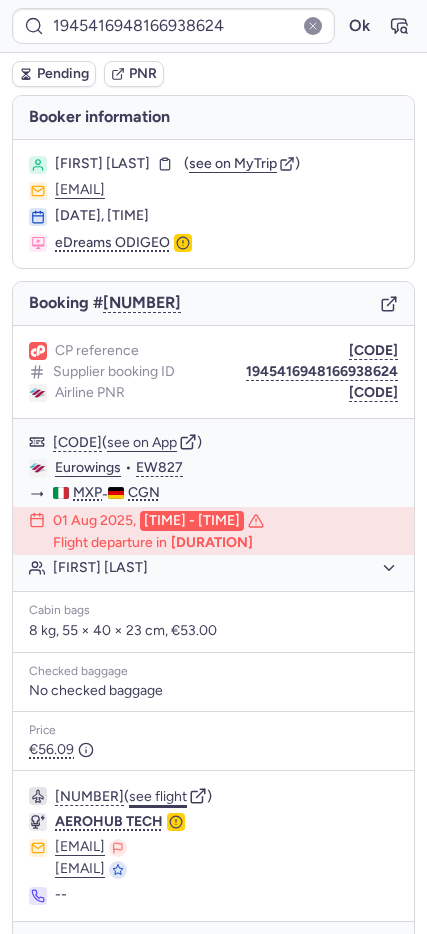click on "see flight" 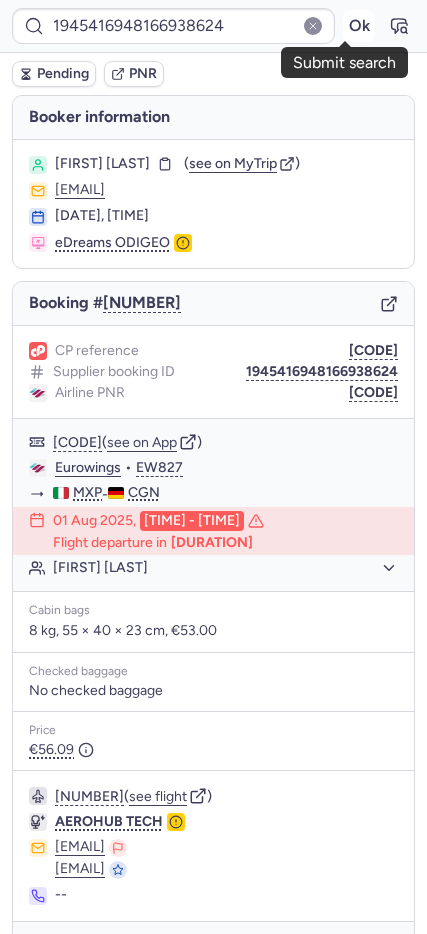 click on "Ok" at bounding box center (359, 26) 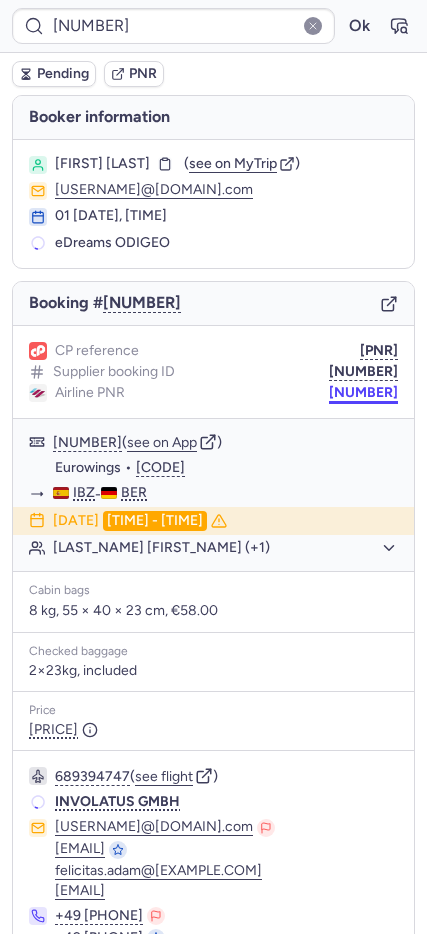click on "7369266" at bounding box center (363, 393) 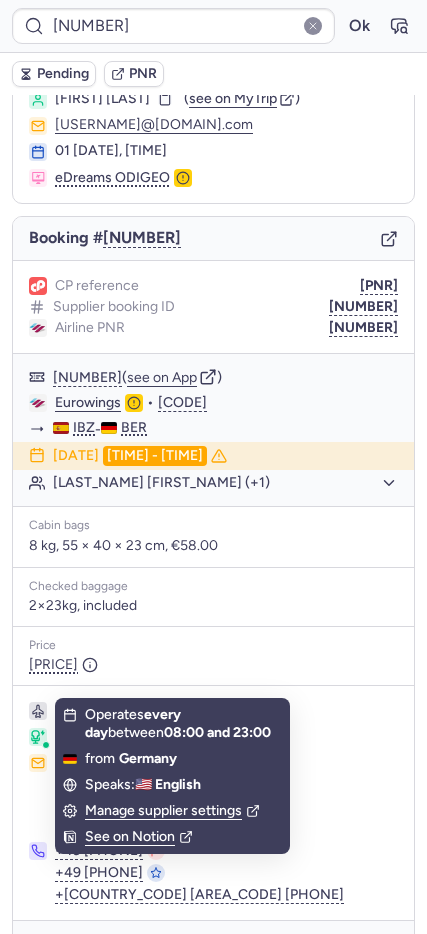 scroll, scrollTop: 121, scrollLeft: 0, axis: vertical 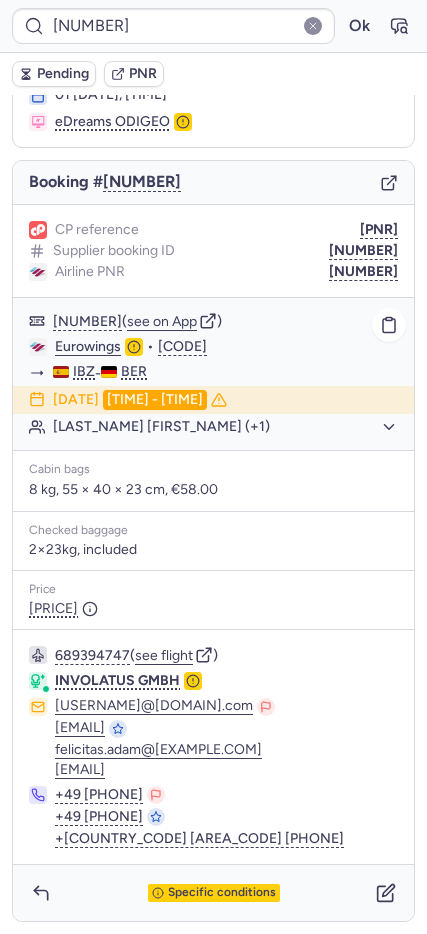 click on "Eurowings" 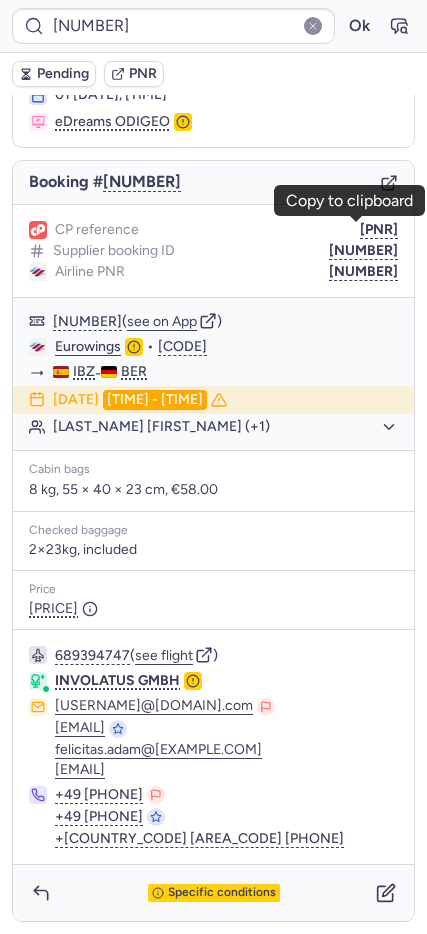drag, startPoint x: 344, startPoint y: 224, endPoint x: 260, endPoint y: 212, distance: 84.85281 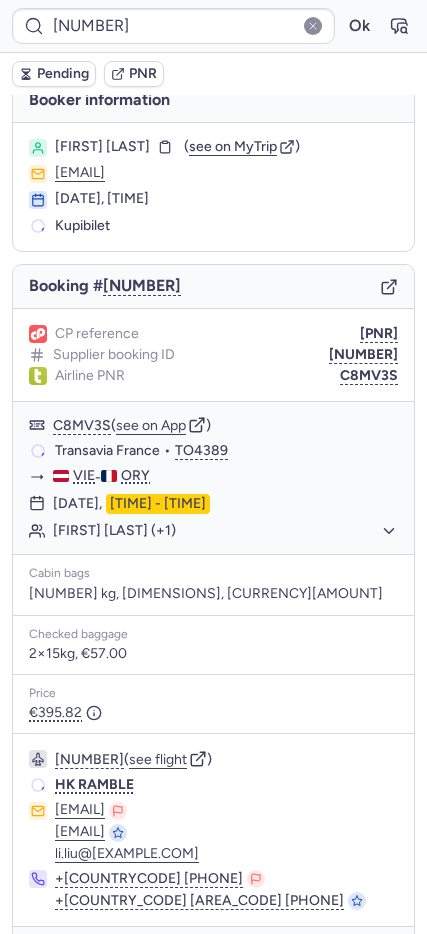 scroll, scrollTop: 16, scrollLeft: 0, axis: vertical 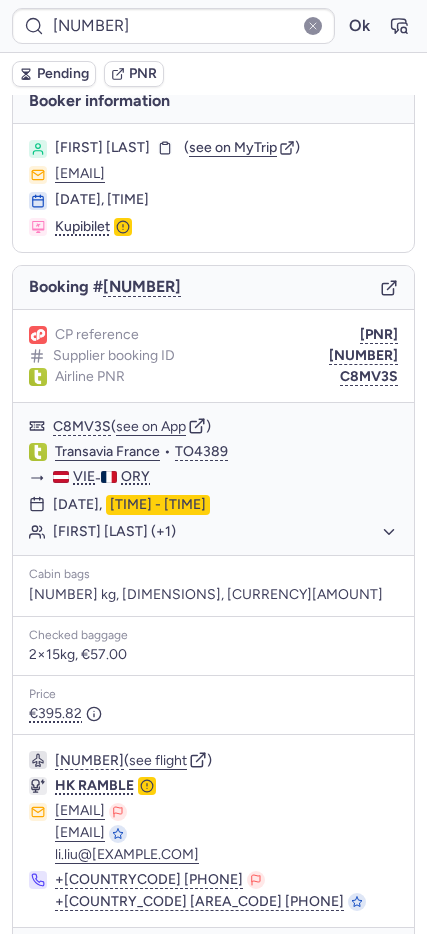 click 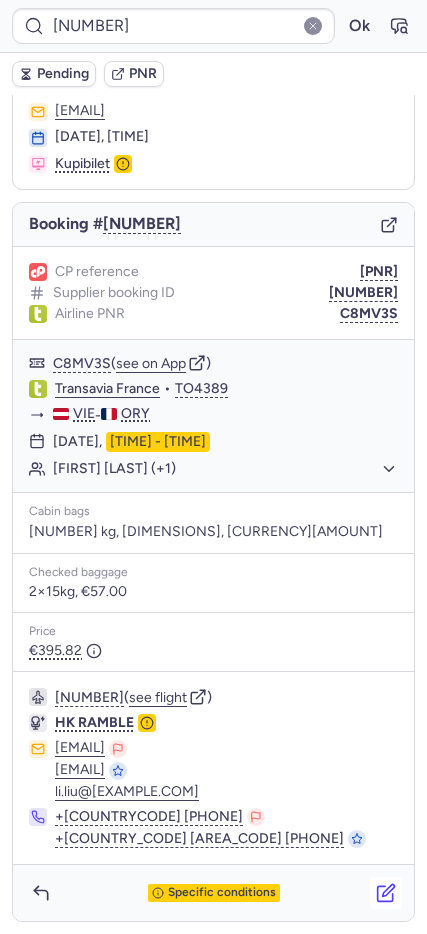 click 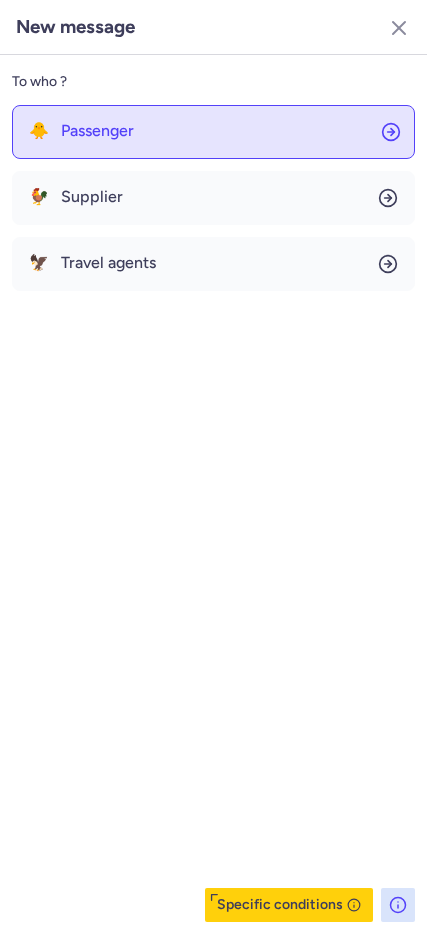 click on "🐥 Passenger" 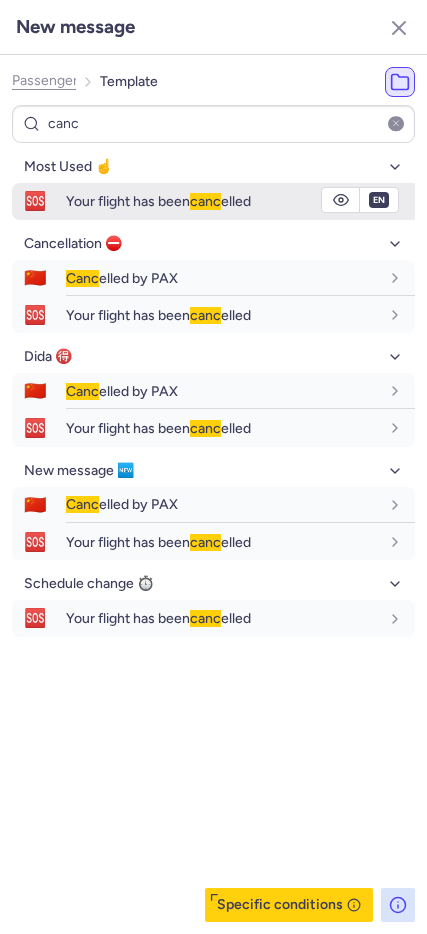click on "Your flight has been  canc elled" at bounding box center (158, 201) 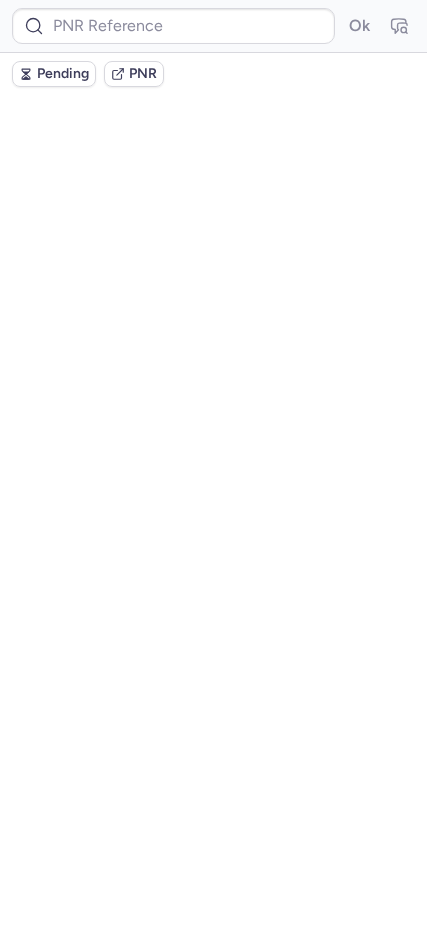 scroll, scrollTop: 0, scrollLeft: 0, axis: both 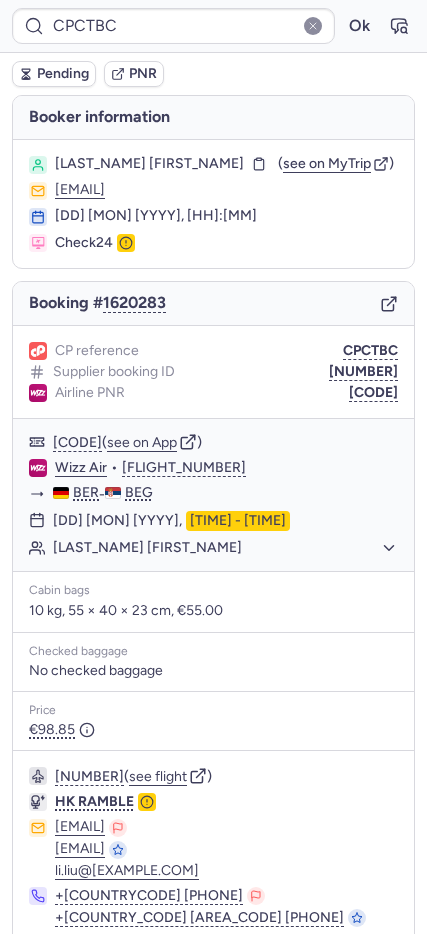 click on "Pending" at bounding box center [63, 74] 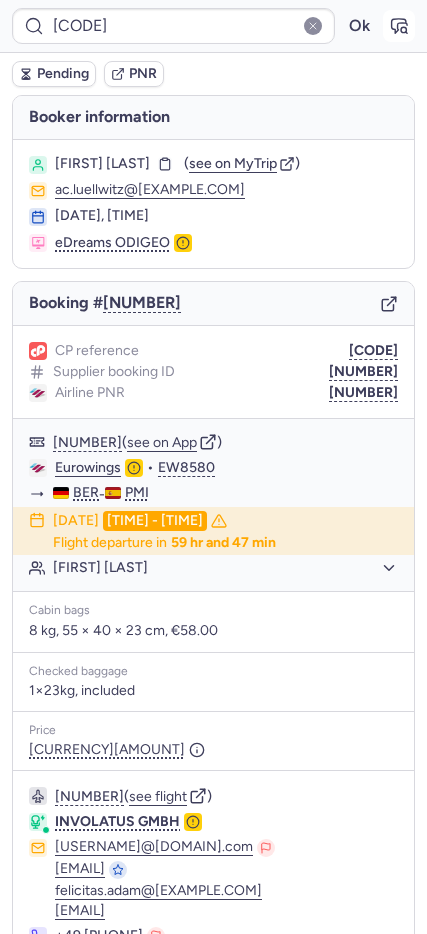 click 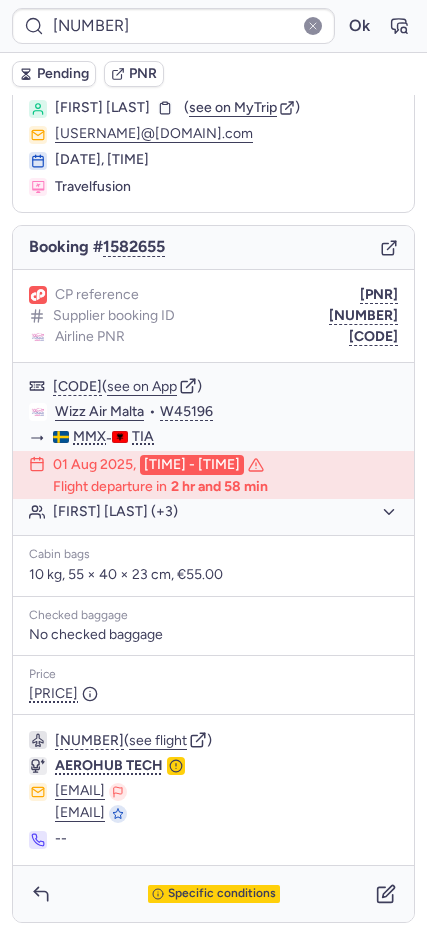 scroll, scrollTop: 57, scrollLeft: 0, axis: vertical 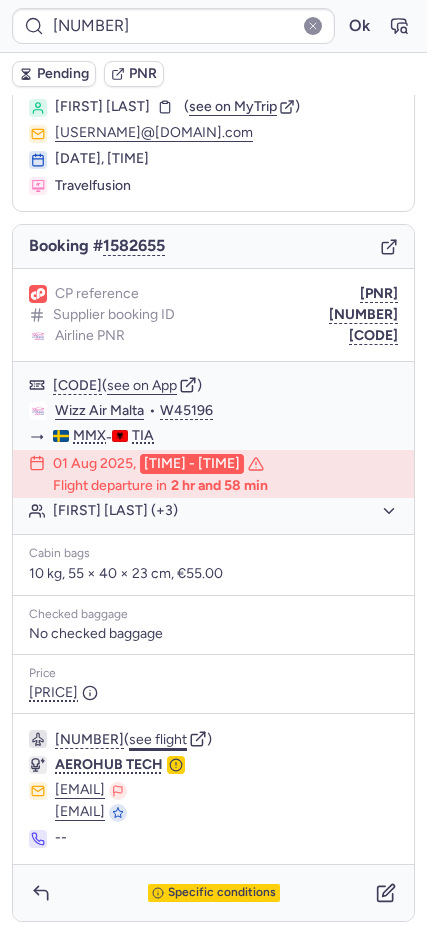 click on "see flight" 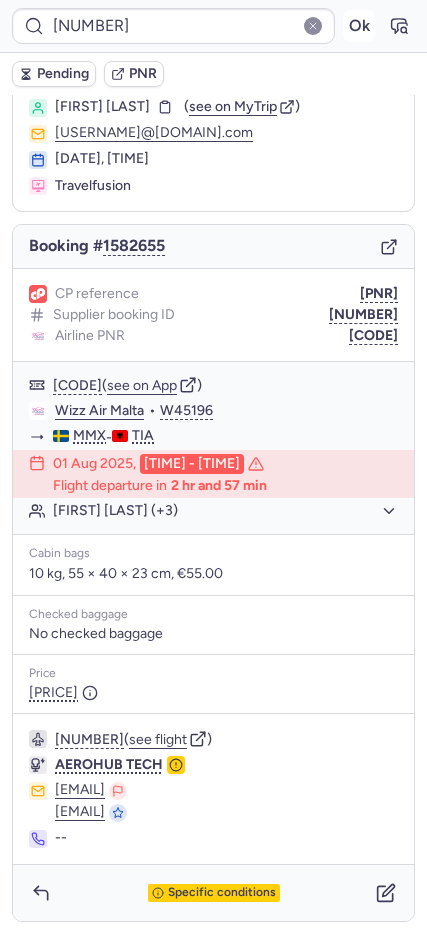 click on "Ok" at bounding box center [359, 26] 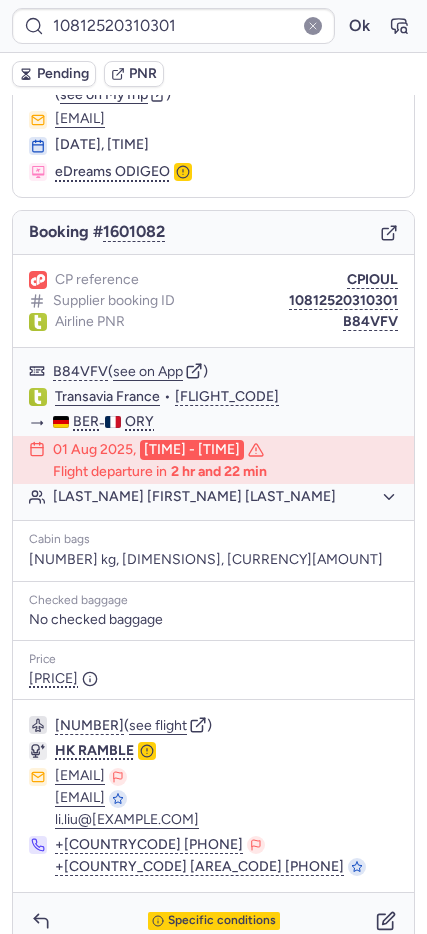 scroll, scrollTop: 113, scrollLeft: 0, axis: vertical 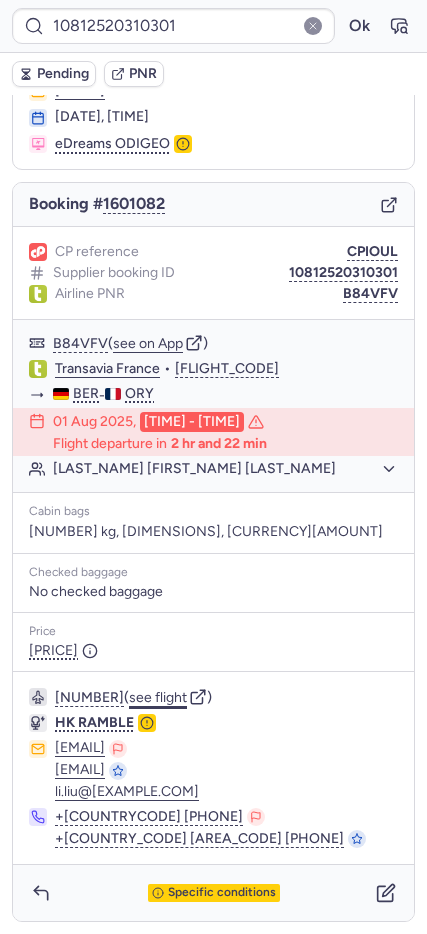 click on "see flight" 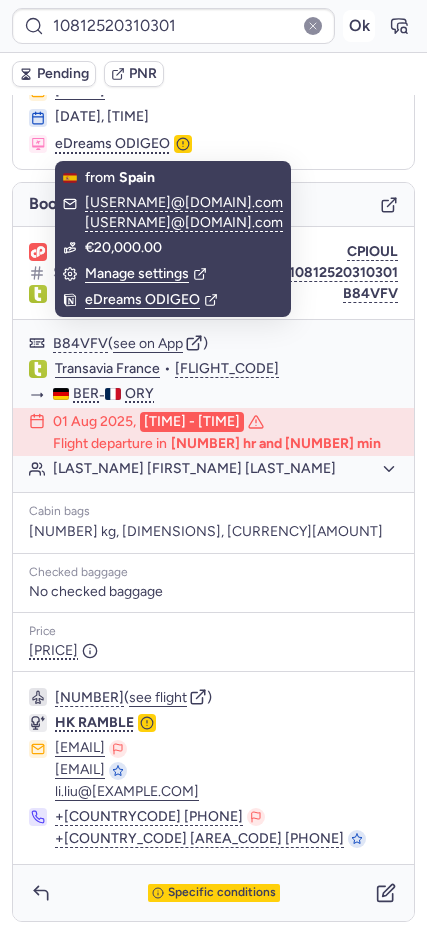 click on "Ok" at bounding box center (359, 26) 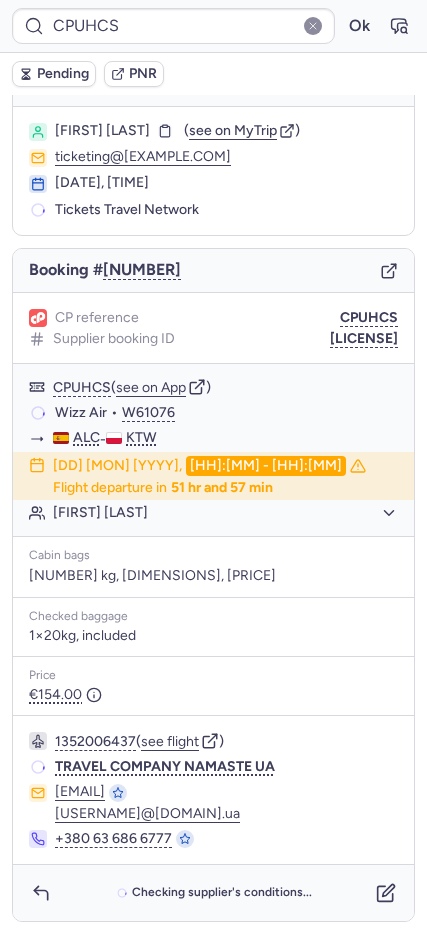 scroll, scrollTop: 33, scrollLeft: 0, axis: vertical 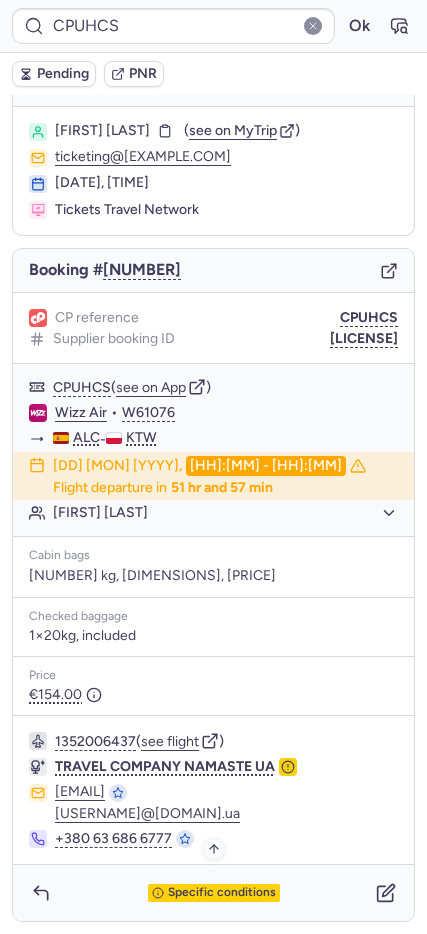 click on "Specific conditions" at bounding box center [222, 893] 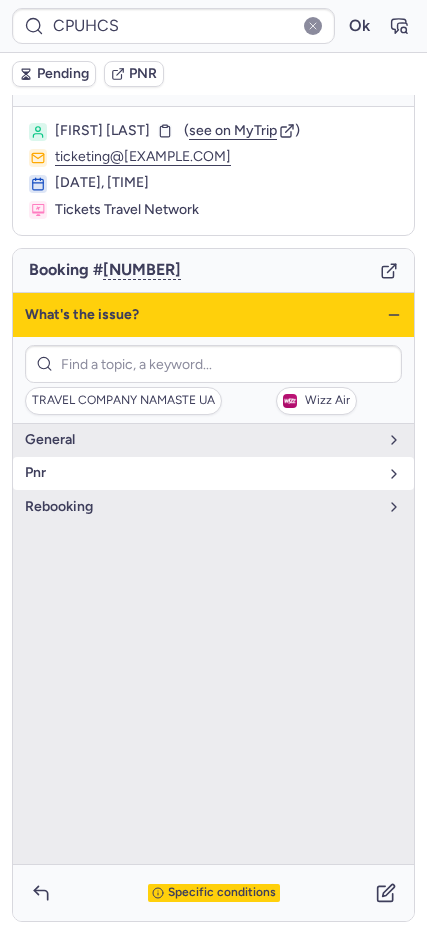click on "pnr" at bounding box center [213, 473] 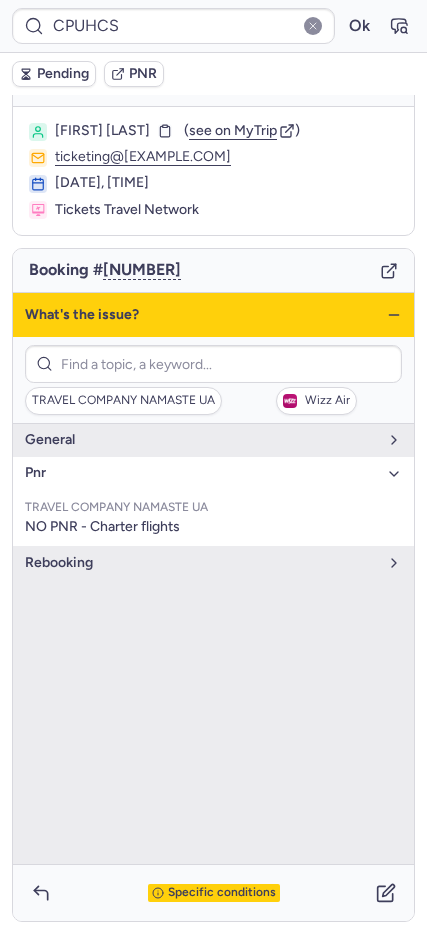 click on "What's the issue?" at bounding box center [213, 315] 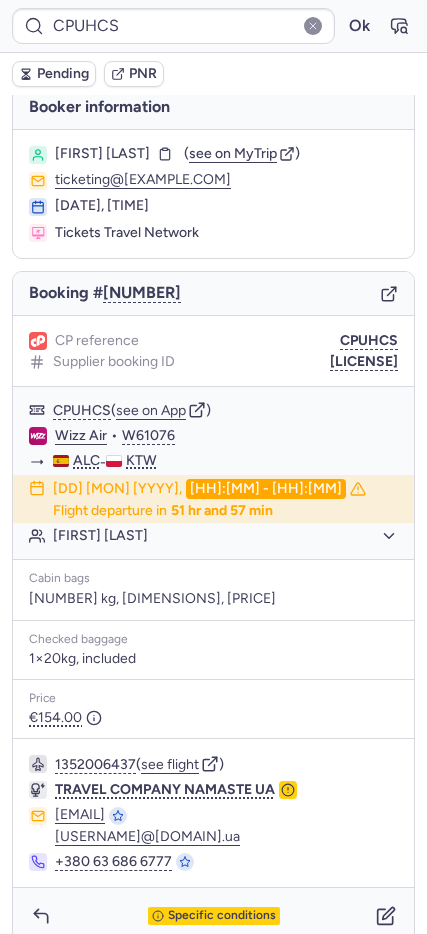 scroll, scrollTop: 0, scrollLeft: 0, axis: both 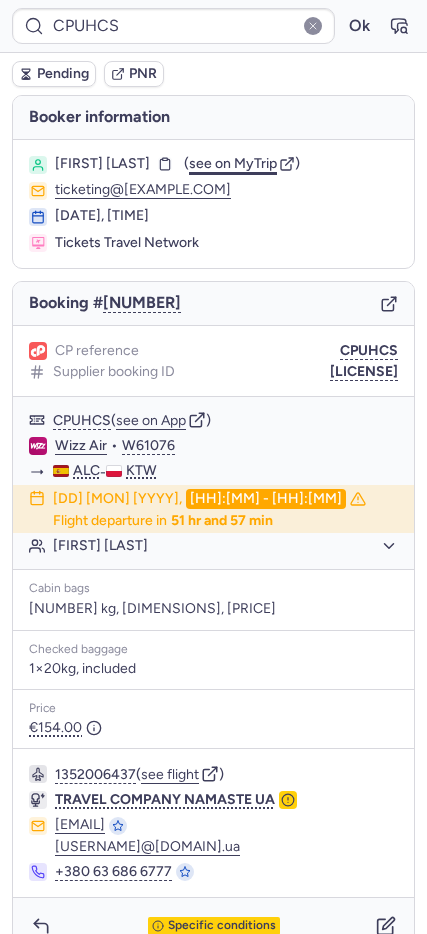 click on "see on MyTrip" at bounding box center [233, 163] 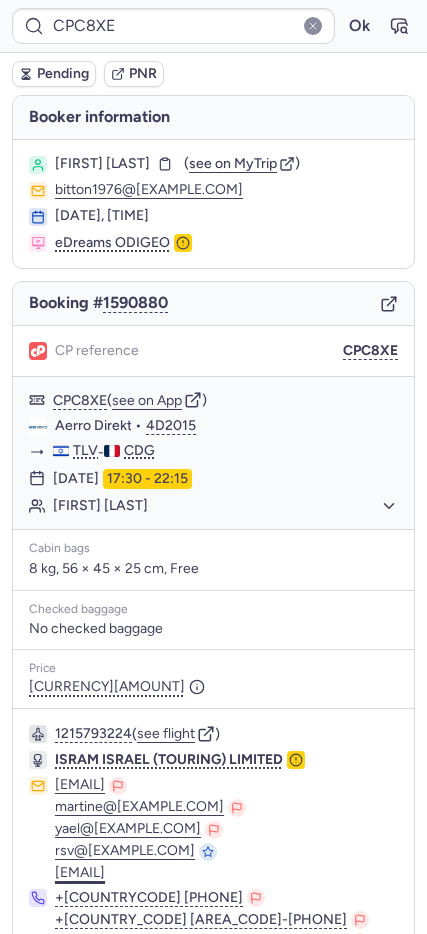scroll, scrollTop: 125, scrollLeft: 0, axis: vertical 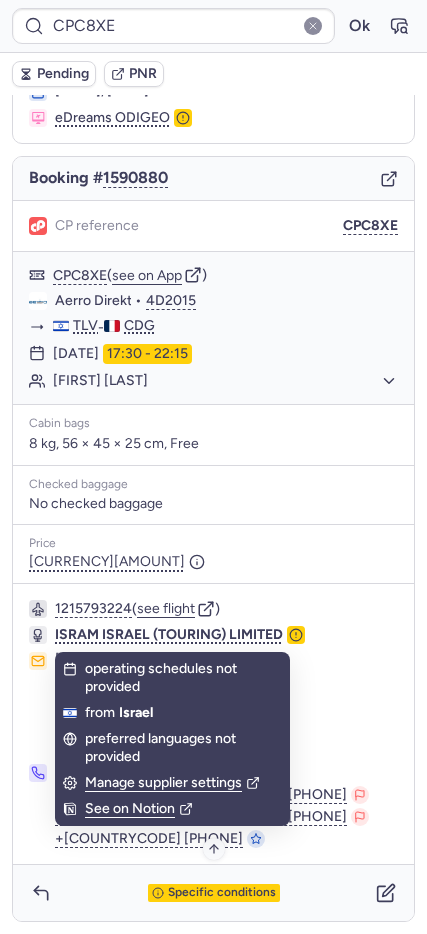click on "Specific conditions" at bounding box center (222, 893) 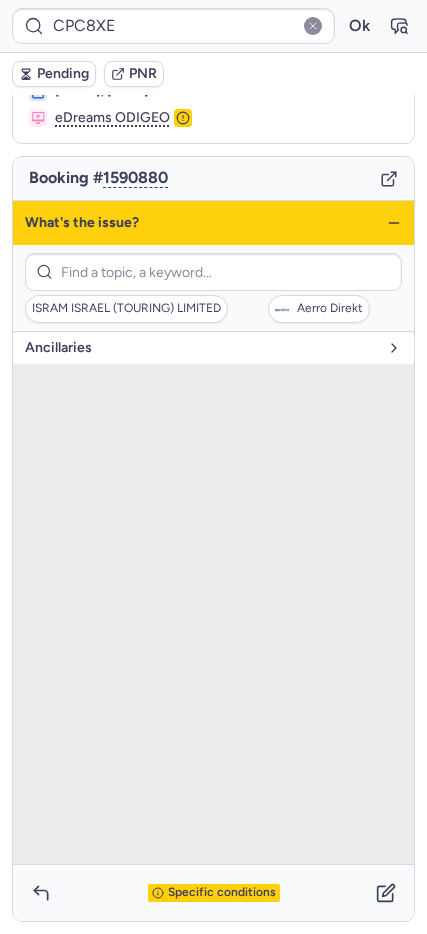 click on "Ancillaries" at bounding box center [201, 348] 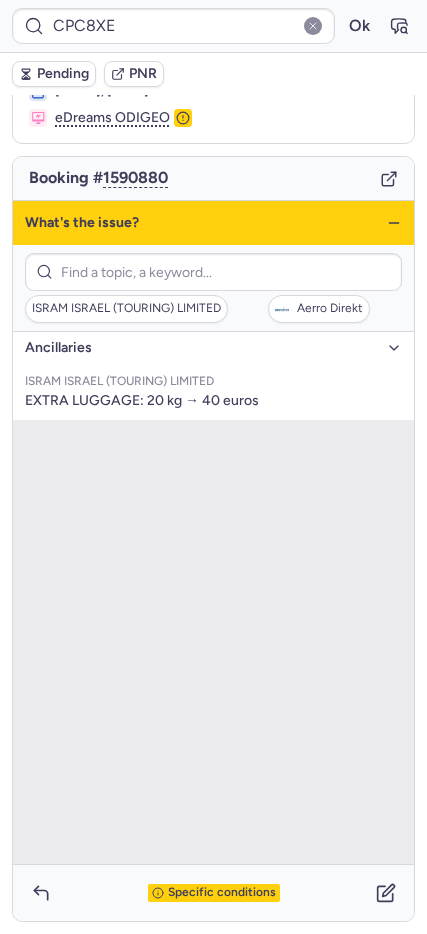 click 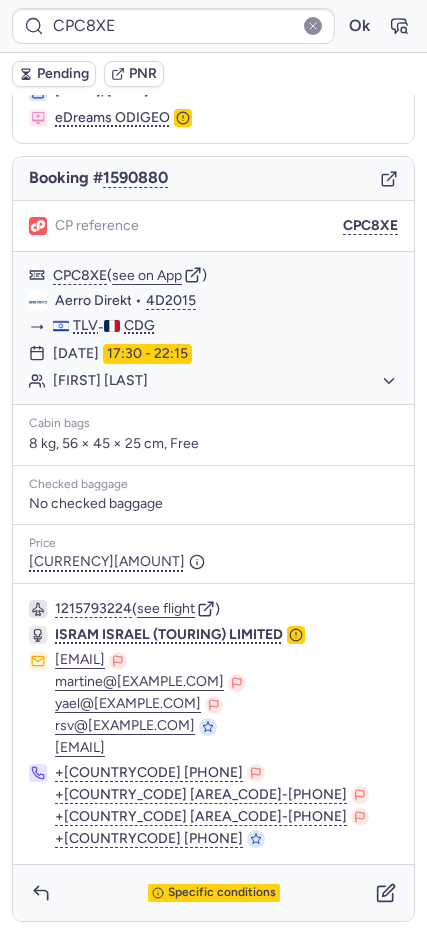 click 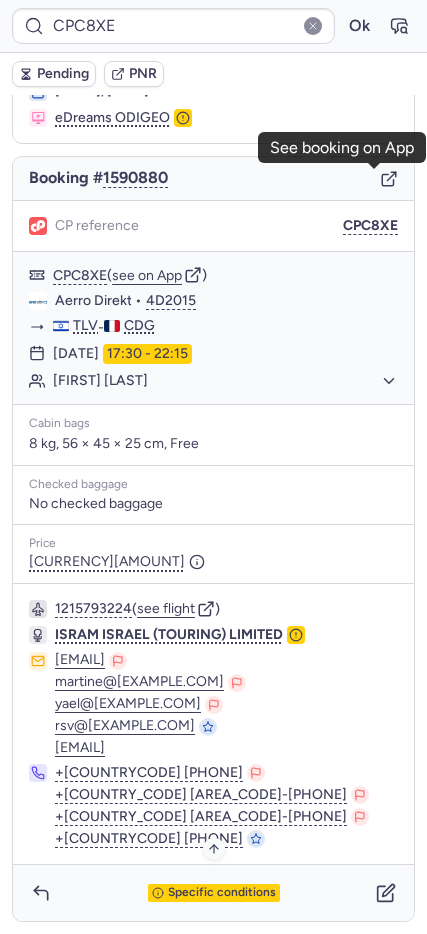 click on "Specific conditions" at bounding box center [222, 893] 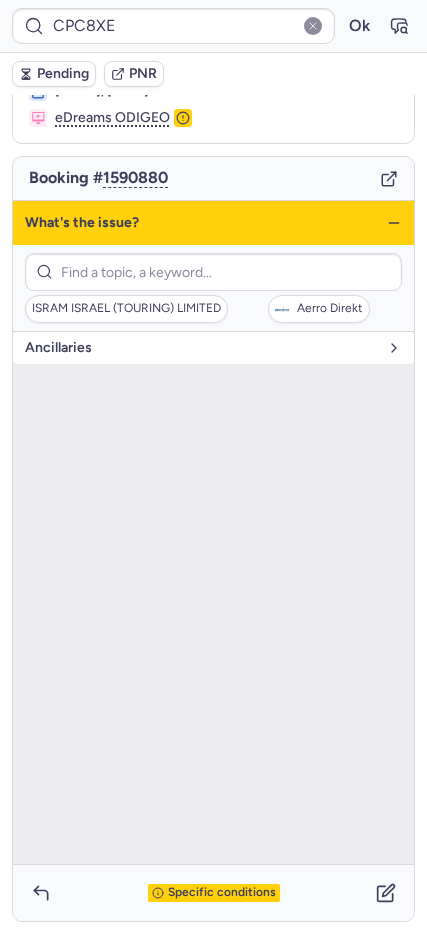 click on "Ancillaries" at bounding box center [201, 348] 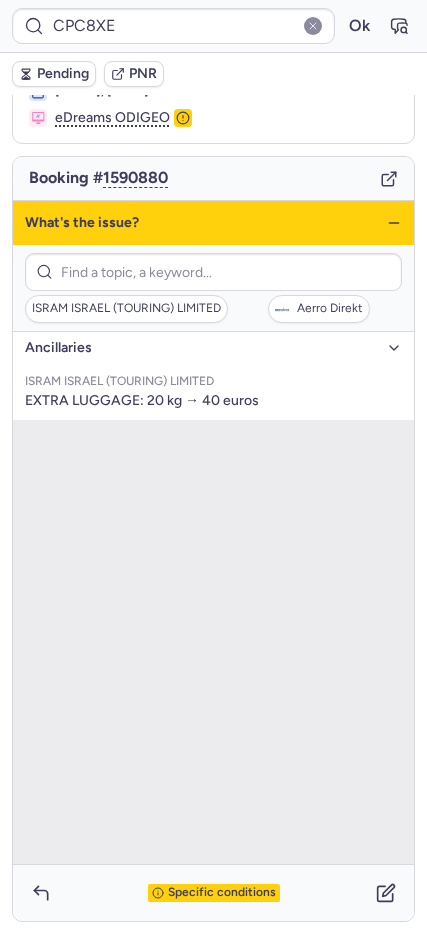 drag, startPoint x: 199, startPoint y: 467, endPoint x: 321, endPoint y: 369, distance: 156.48642 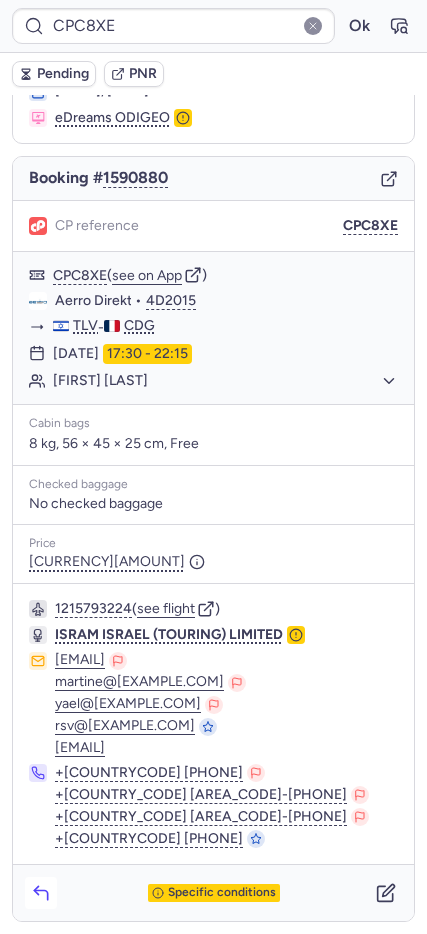 click 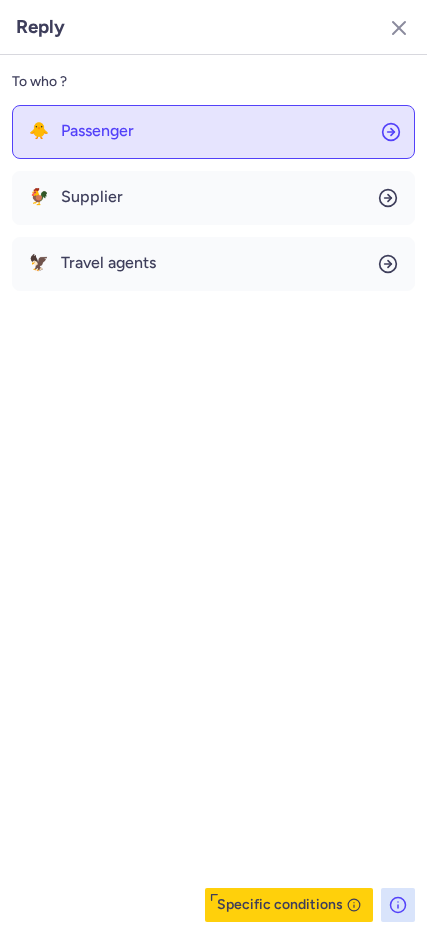 click on "Passenger" at bounding box center [97, 131] 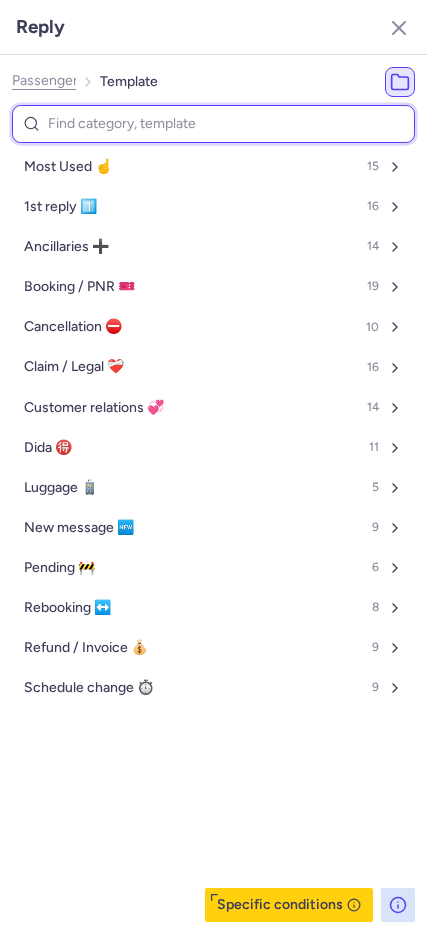 click at bounding box center (213, 124) 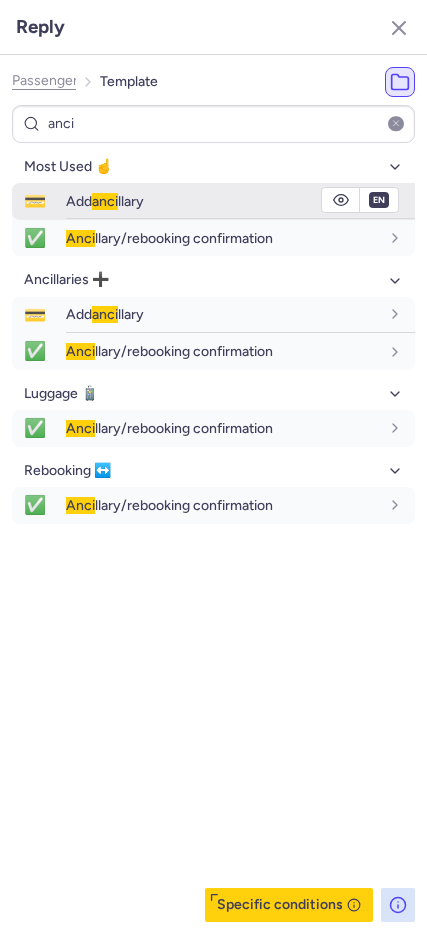 click on "Add  anci llary" at bounding box center [105, 201] 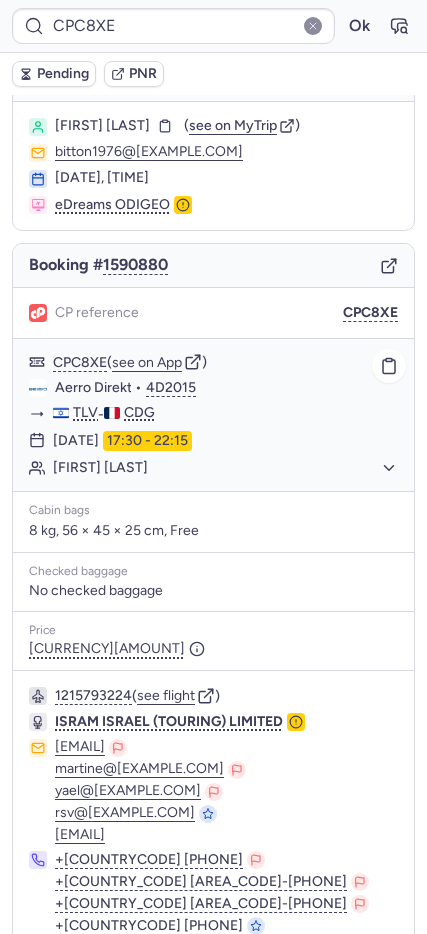scroll, scrollTop: 0, scrollLeft: 0, axis: both 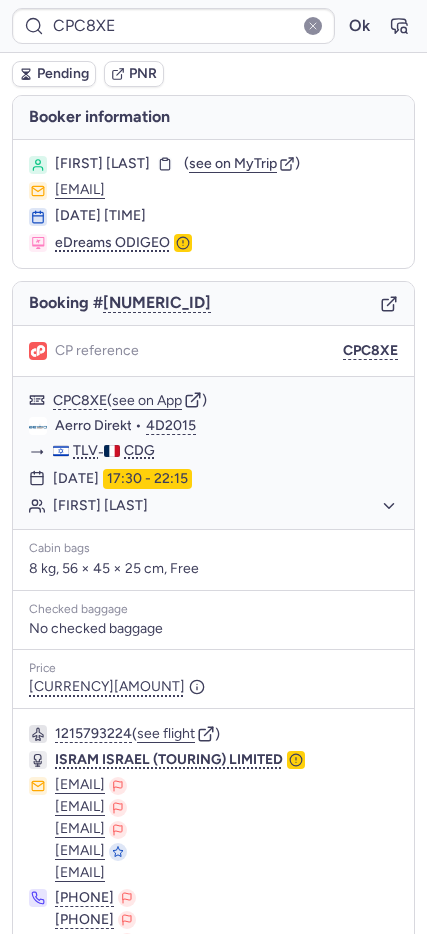type on "CPCTBC" 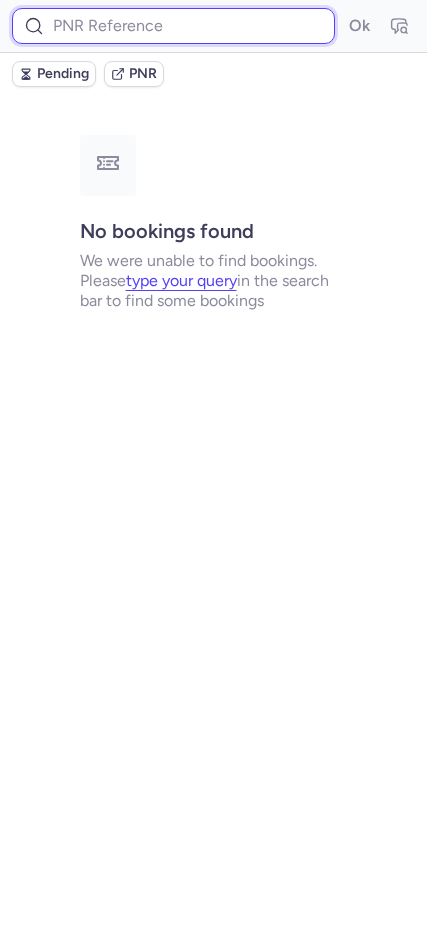 click at bounding box center [173, 26] 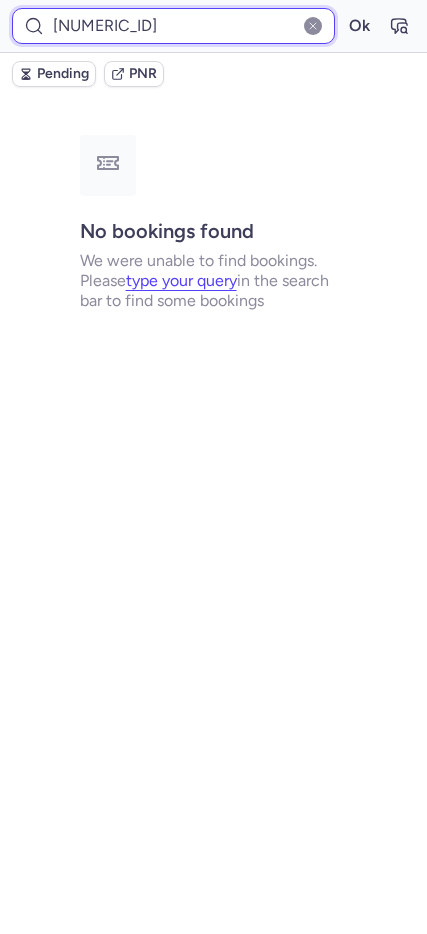 type on "[NUMERIC_ID]" 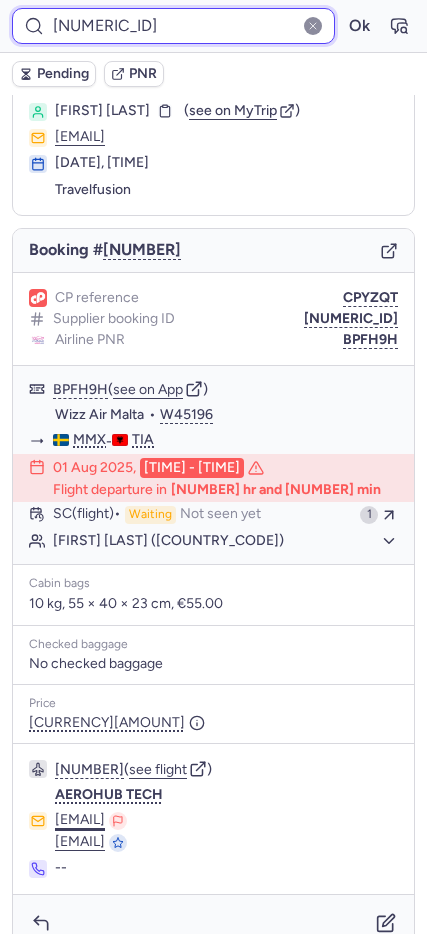 scroll, scrollTop: 83, scrollLeft: 0, axis: vertical 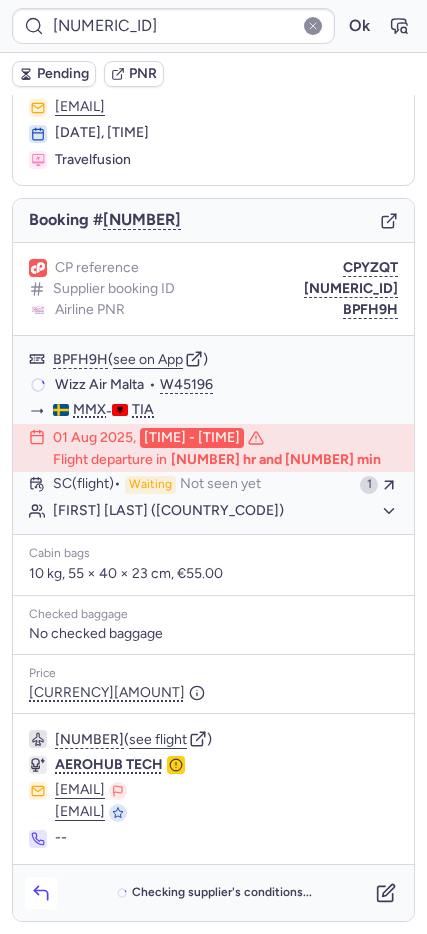 click 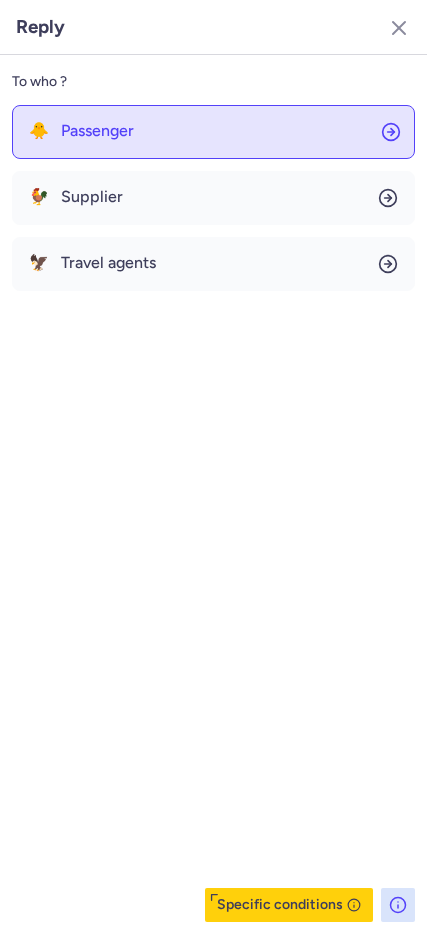 click on "Passenger" at bounding box center (97, 131) 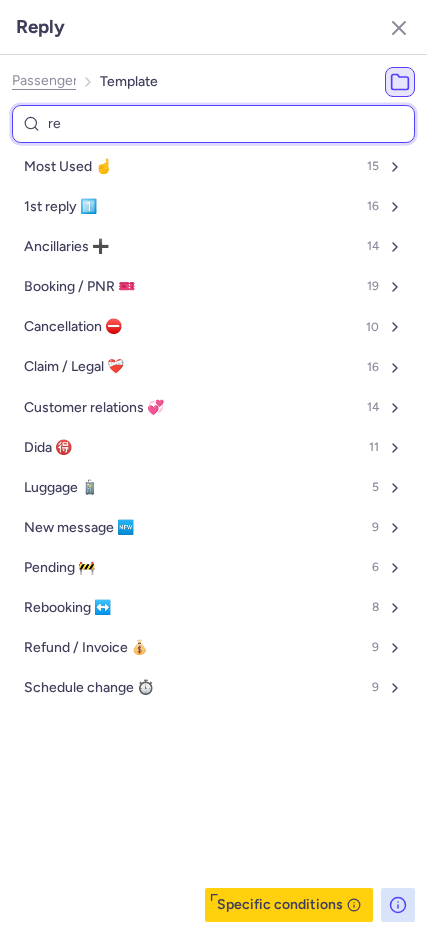 type on "ref" 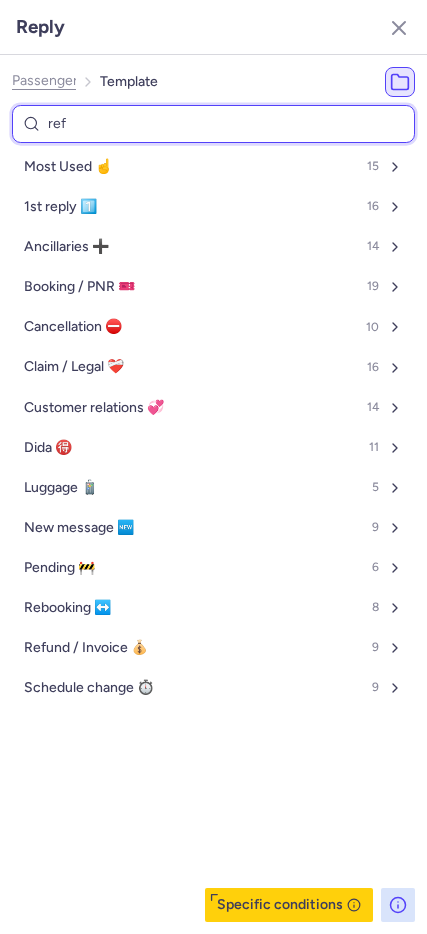 select on "en" 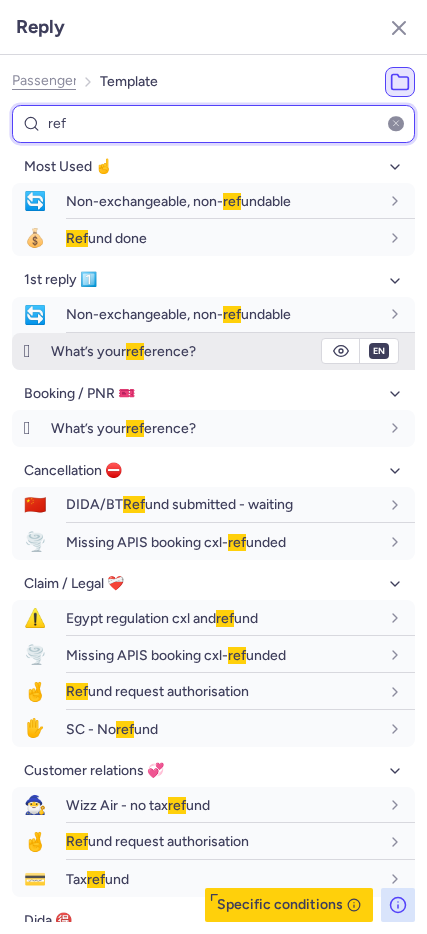 type on "ref" 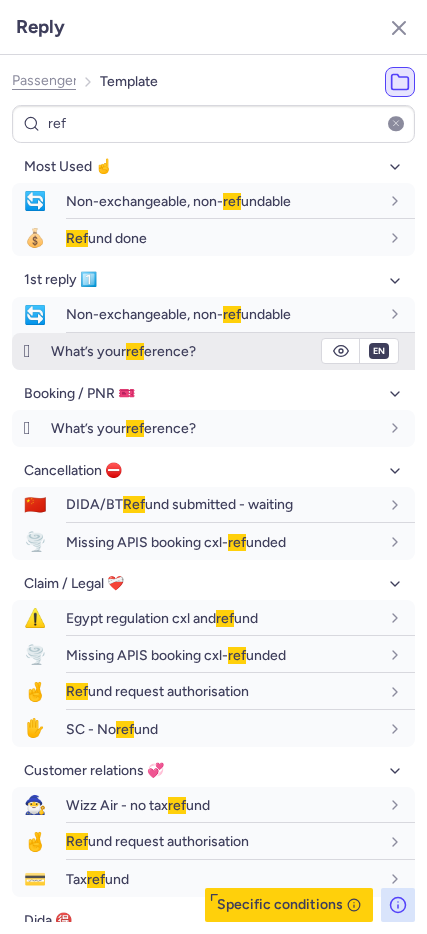 click on "🛞" at bounding box center (27, 351) 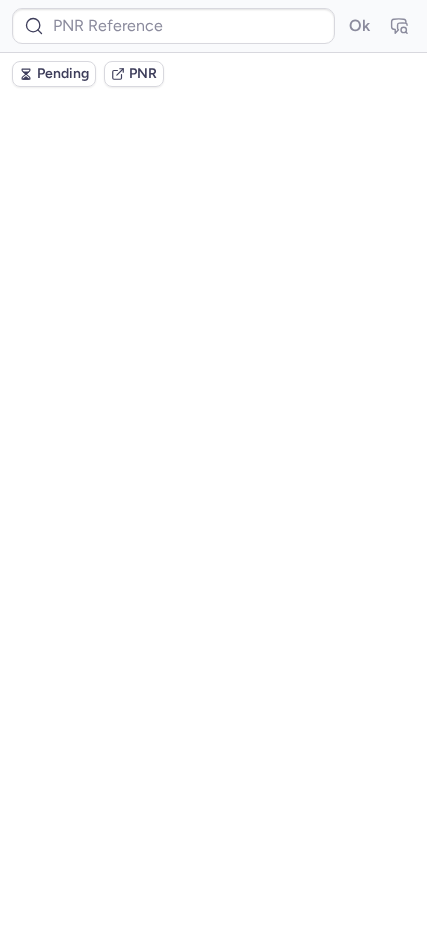 scroll, scrollTop: 0, scrollLeft: 0, axis: both 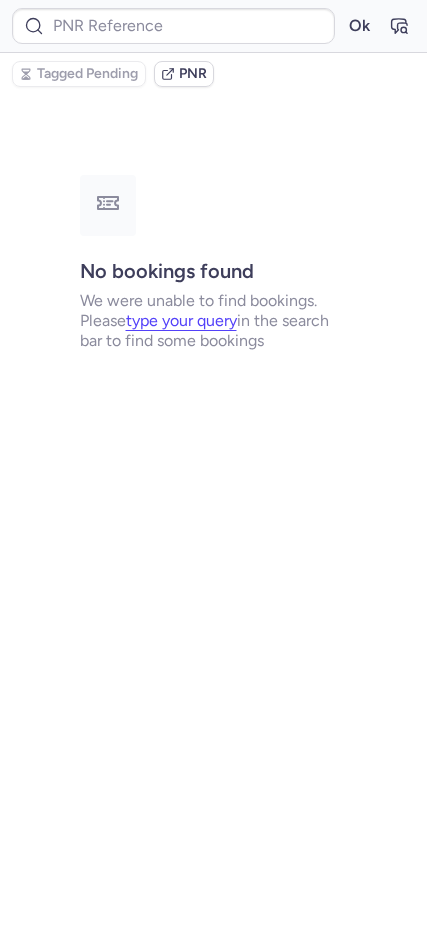 type on "CPCTBC" 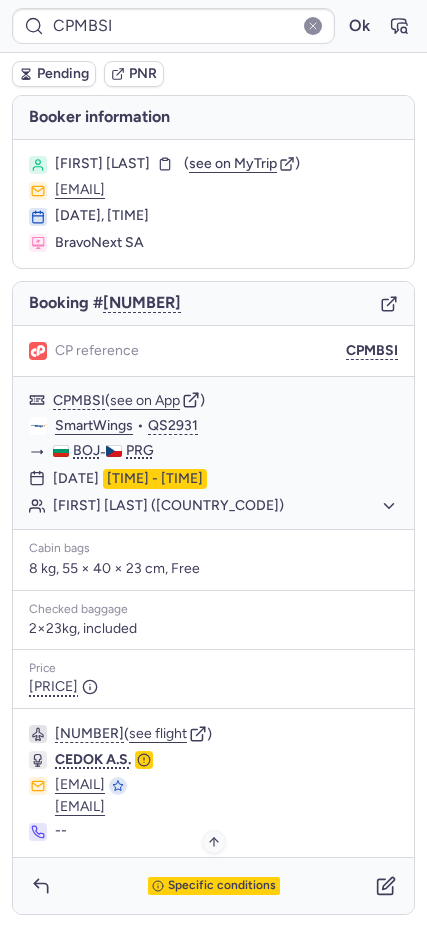 click on "Specific conditions" at bounding box center [222, 886] 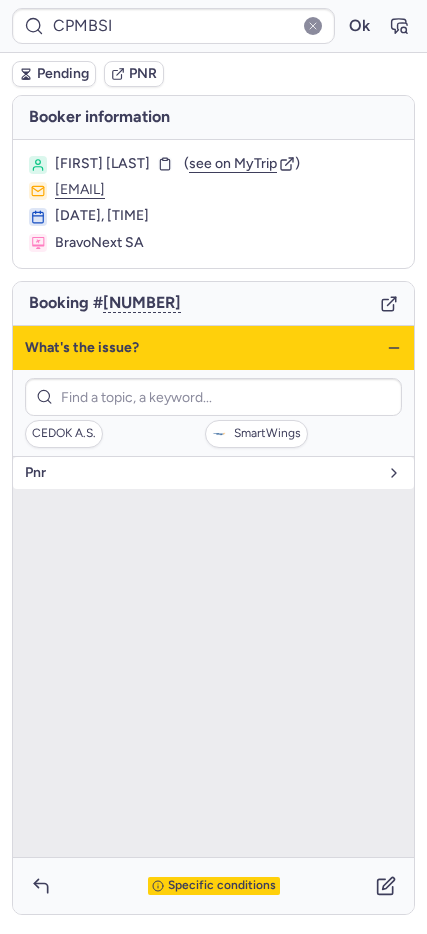 click on "pnr" at bounding box center (213, 473) 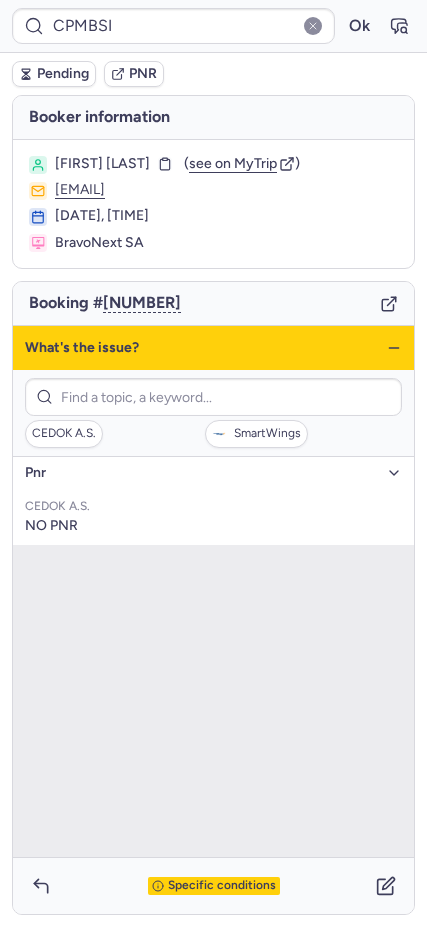 click 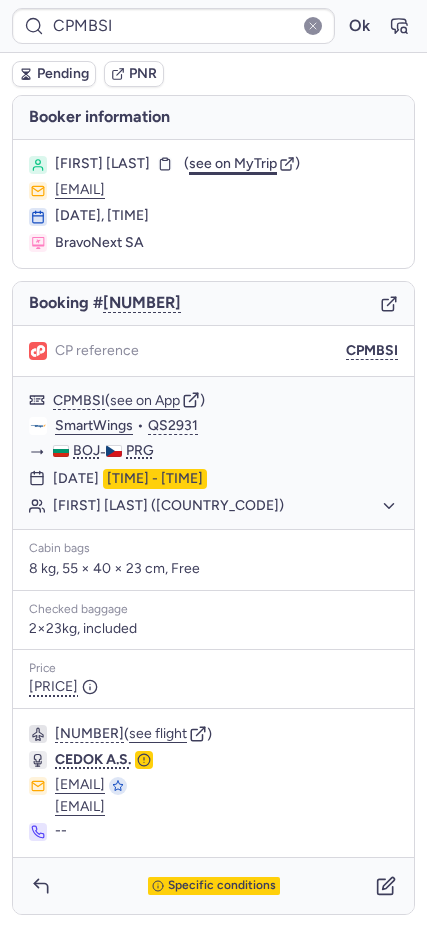 click on "see on MyTrip" at bounding box center (233, 163) 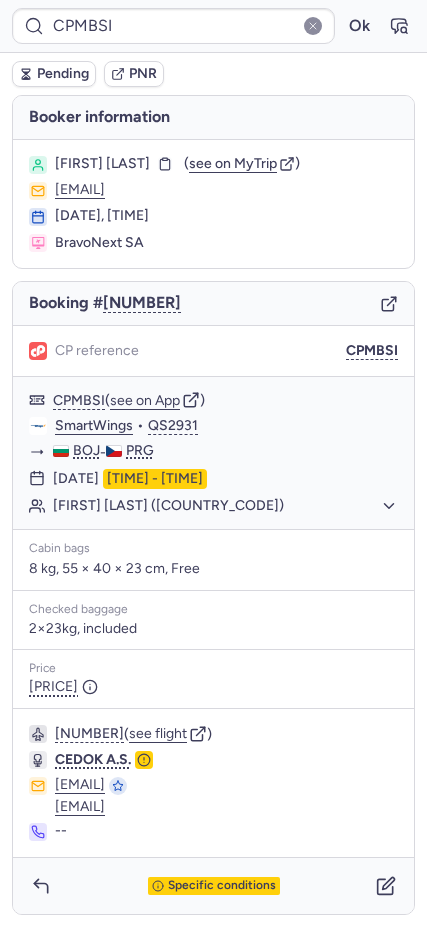 type on "CPCTBC" 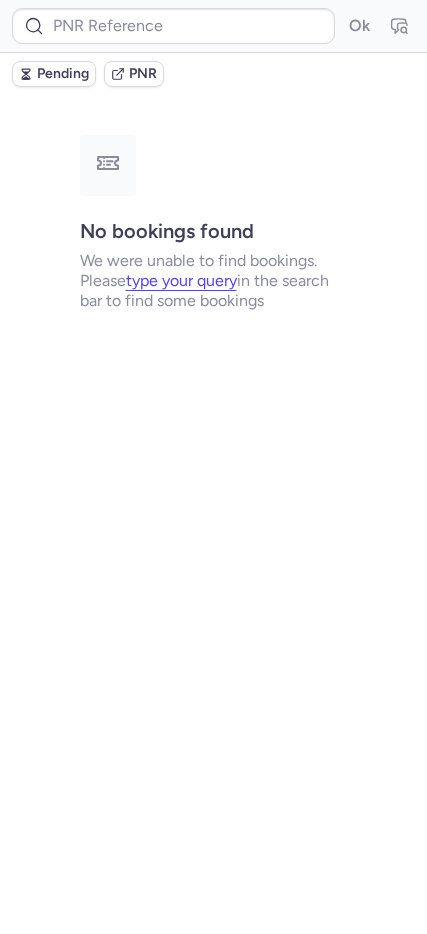 type on "CPFRVN" 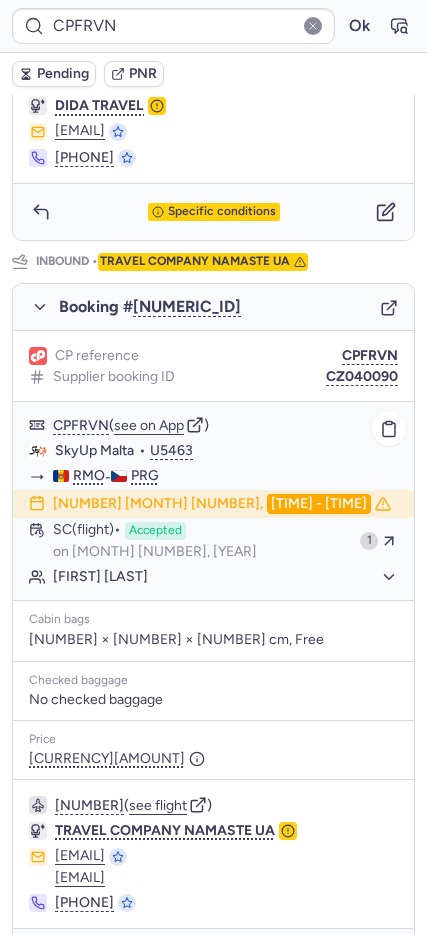 scroll, scrollTop: 891, scrollLeft: 0, axis: vertical 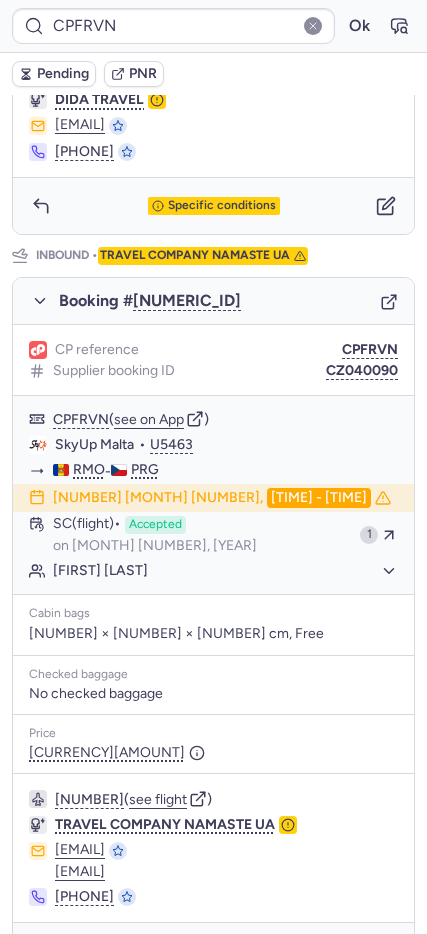 click on "Specific conditions" at bounding box center [213, 951] 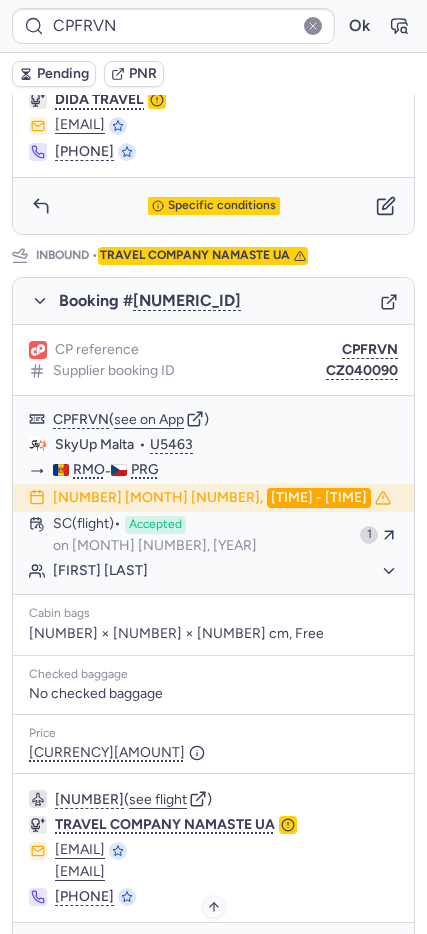 click on "Specific conditions" at bounding box center (222, 951) 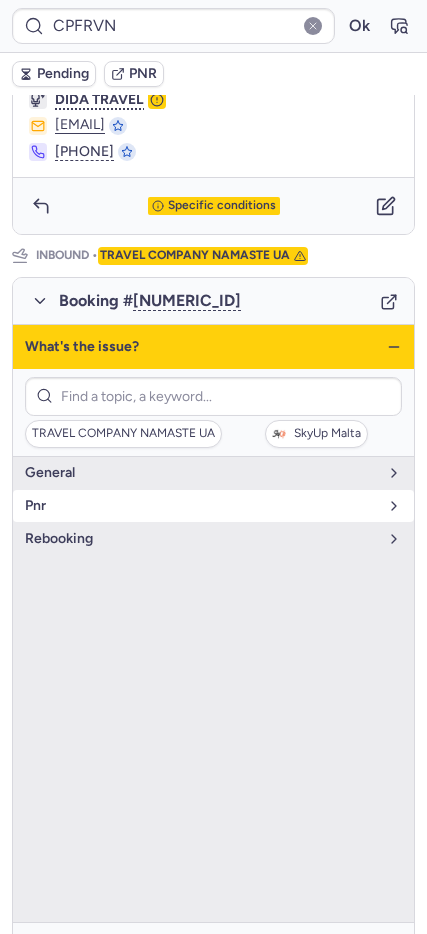 click on "pnr" at bounding box center [201, 506] 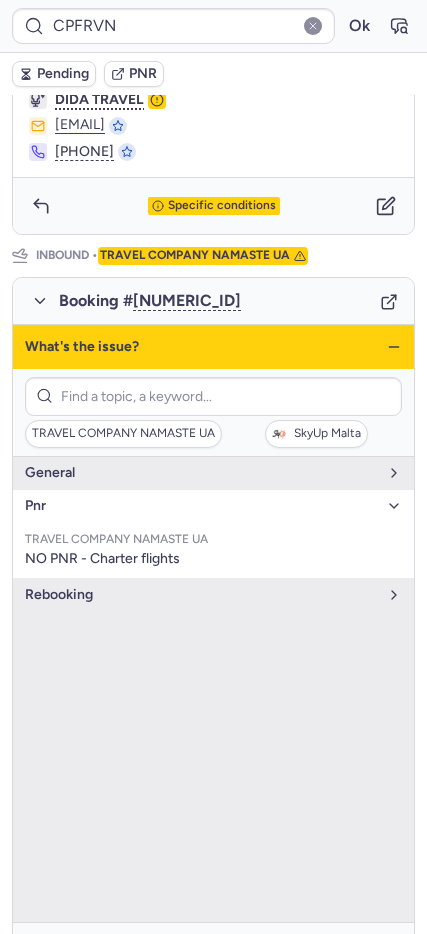 click on "pnr" at bounding box center [201, 506] 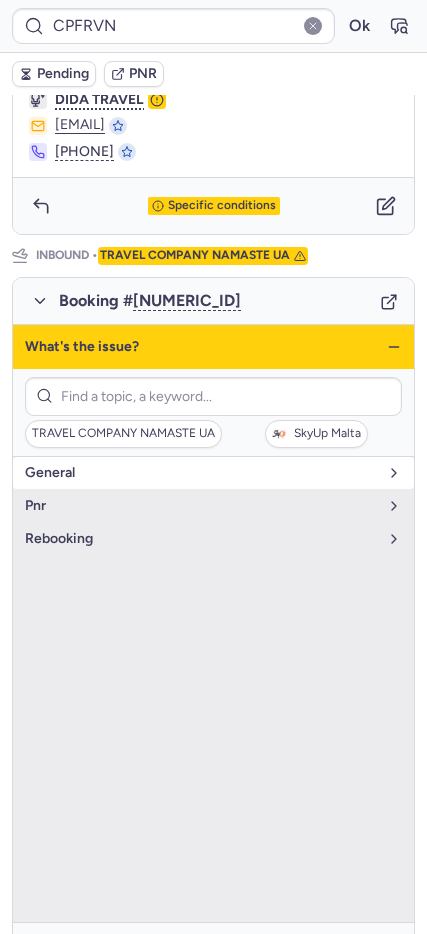 click on "general" at bounding box center [201, 473] 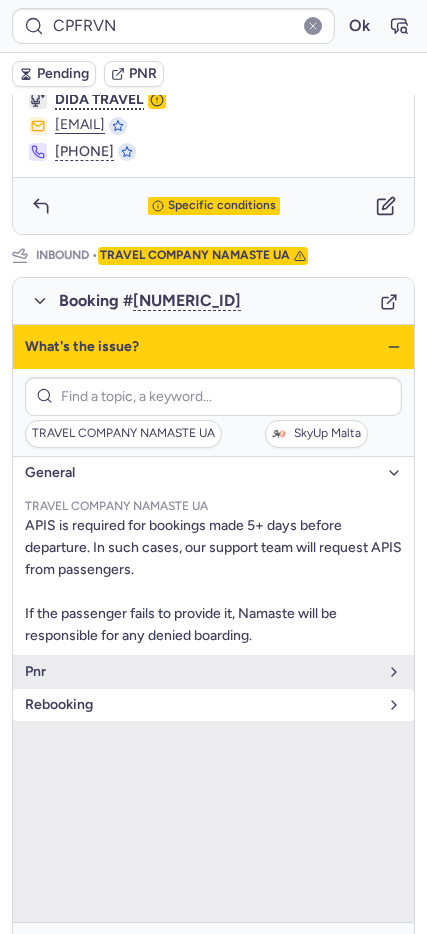 click on "rebooking" at bounding box center [213, 705] 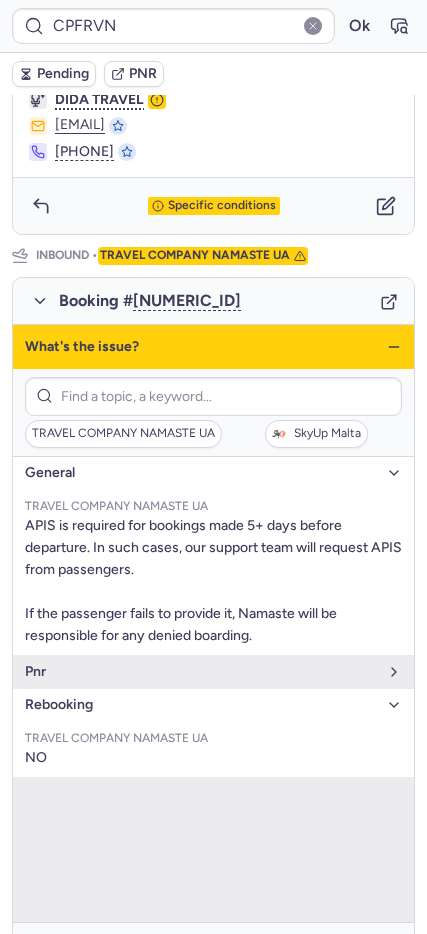 click 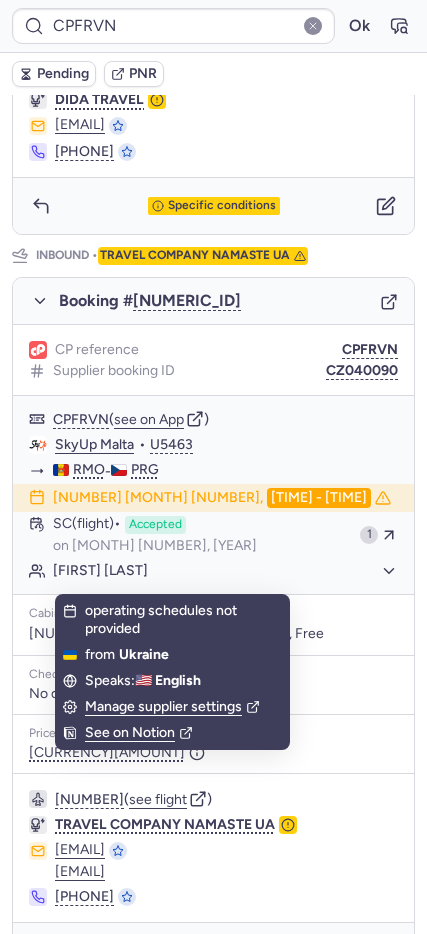 click on "Specific conditions" at bounding box center [213, 951] 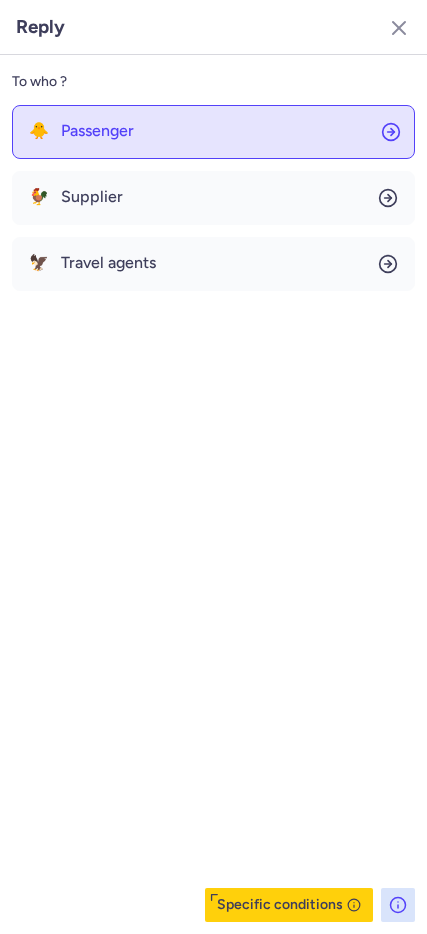 click on "🐥 Passenger" 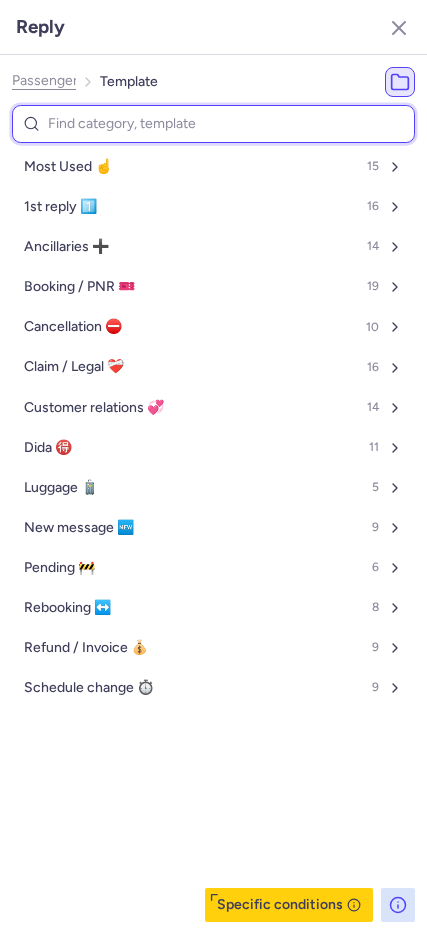 click at bounding box center [213, 124] 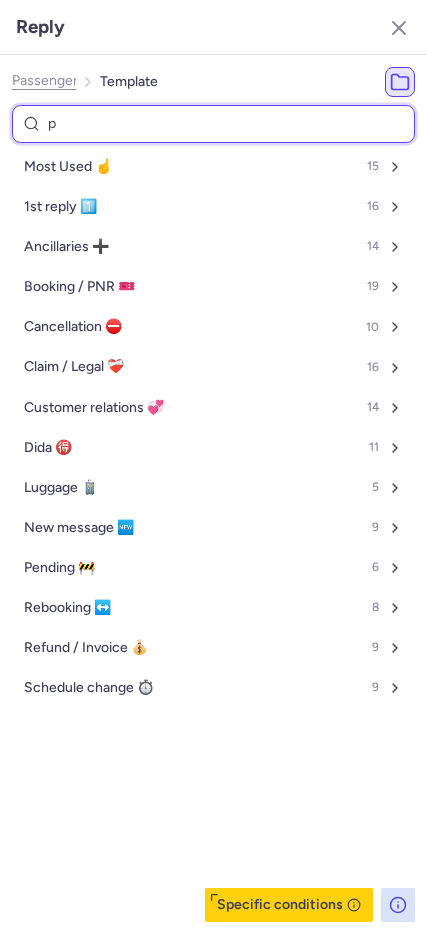 select on "en" 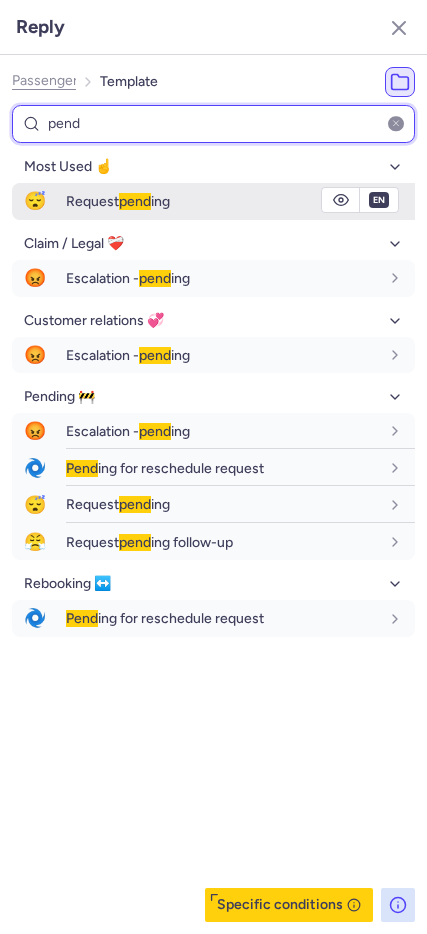 type on "pend" 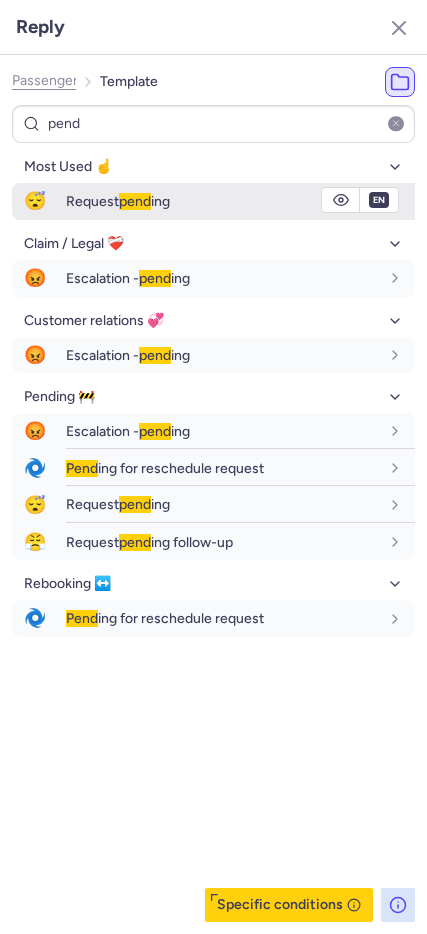 click on "Request pending" at bounding box center (118, 201) 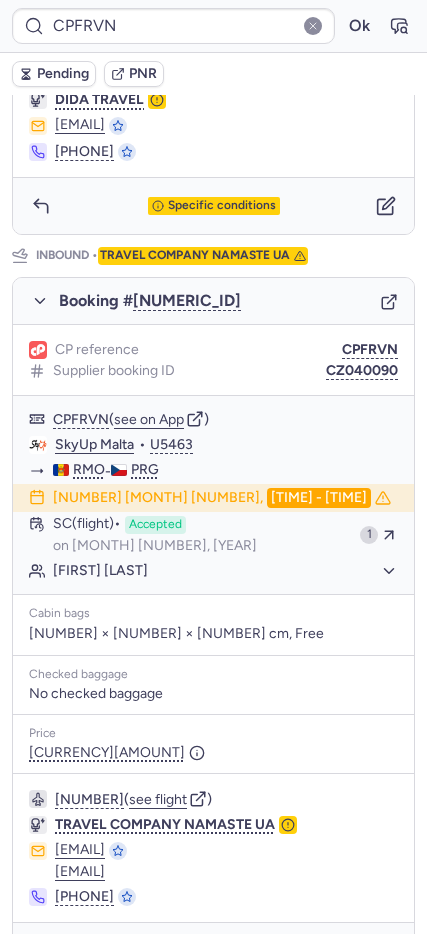 click at bounding box center (386, 951) 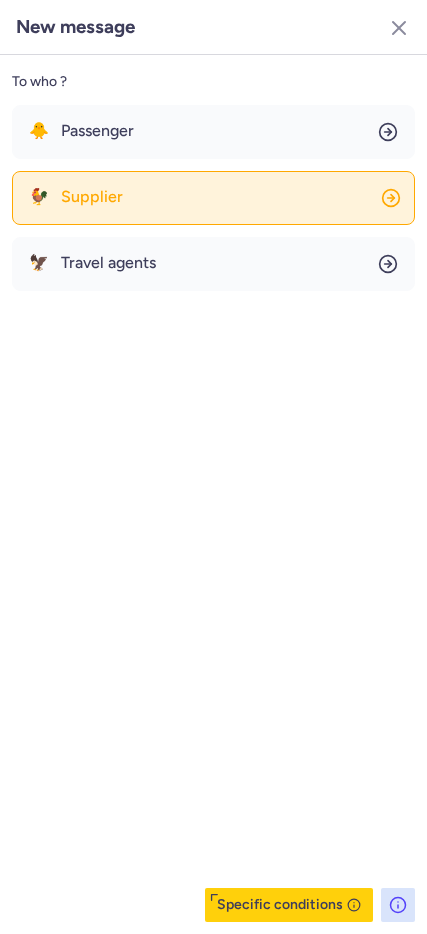 click on "🐓 Supplier" 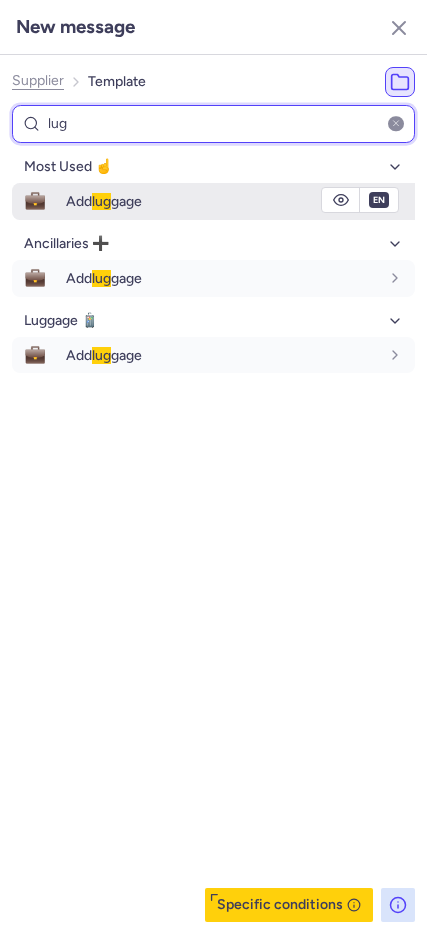 type on "lug" 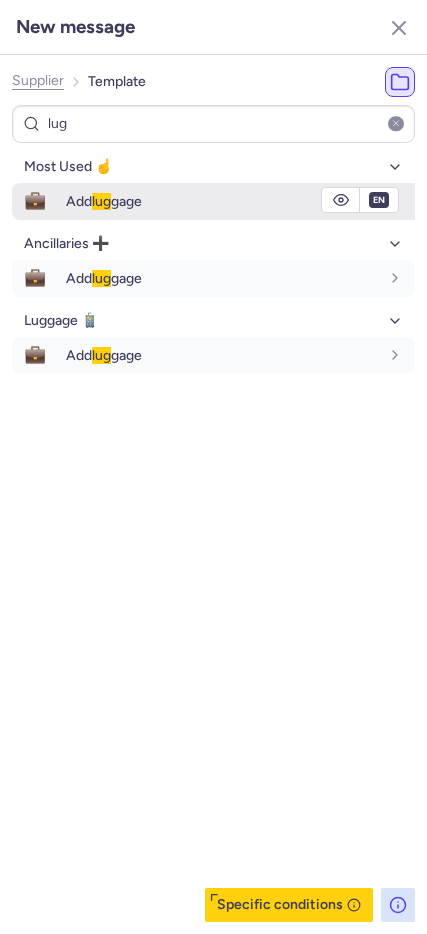 click on "💼" at bounding box center [35, 201] 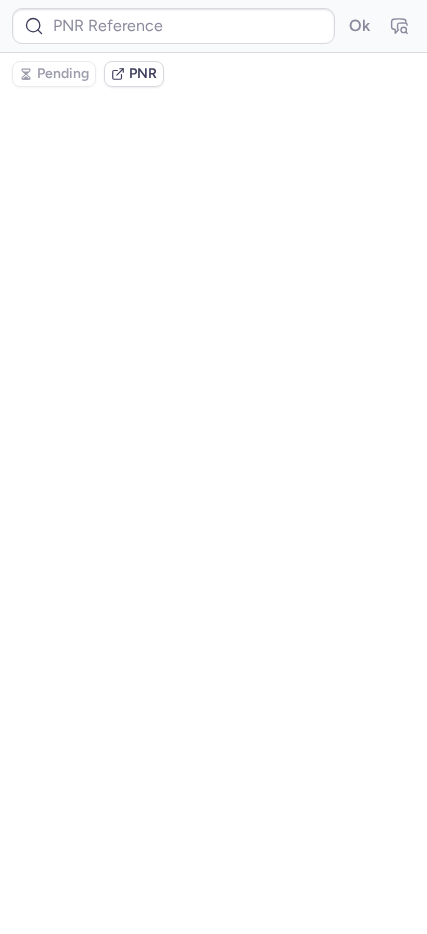 scroll, scrollTop: 0, scrollLeft: 0, axis: both 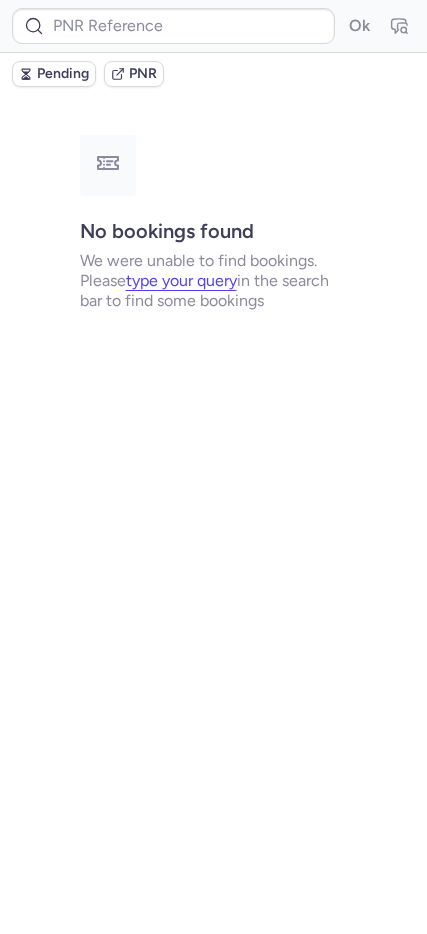 type on "CPFRVN" 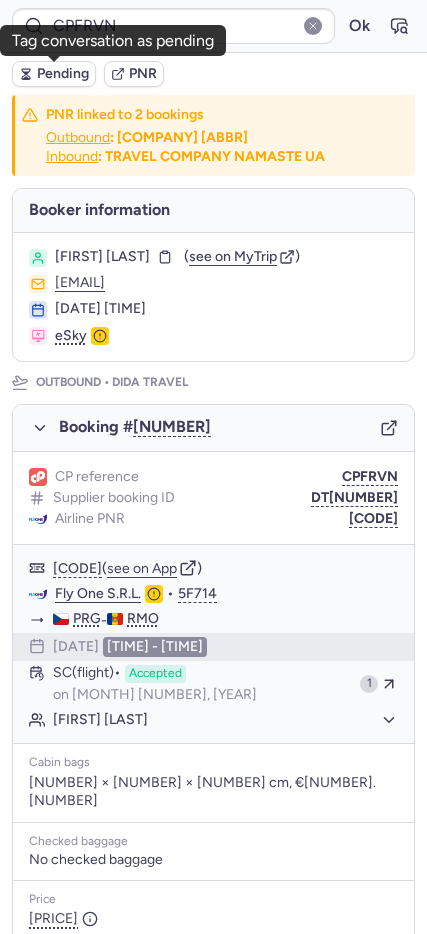 click on "Pending" at bounding box center (63, 74) 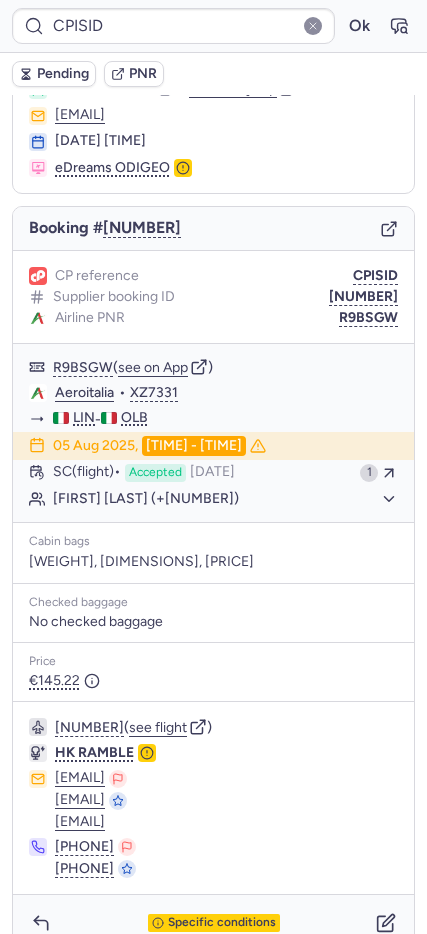scroll, scrollTop: 105, scrollLeft: 0, axis: vertical 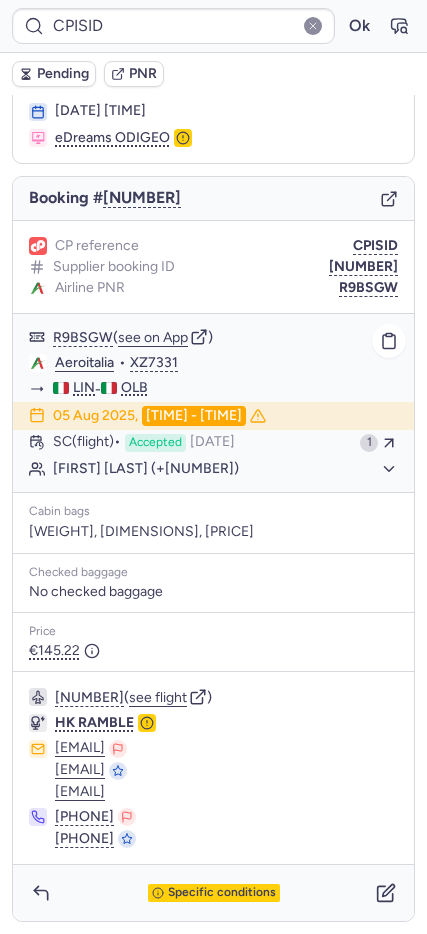 click on "[FIRST] [LAST] (+[NUMBER])" 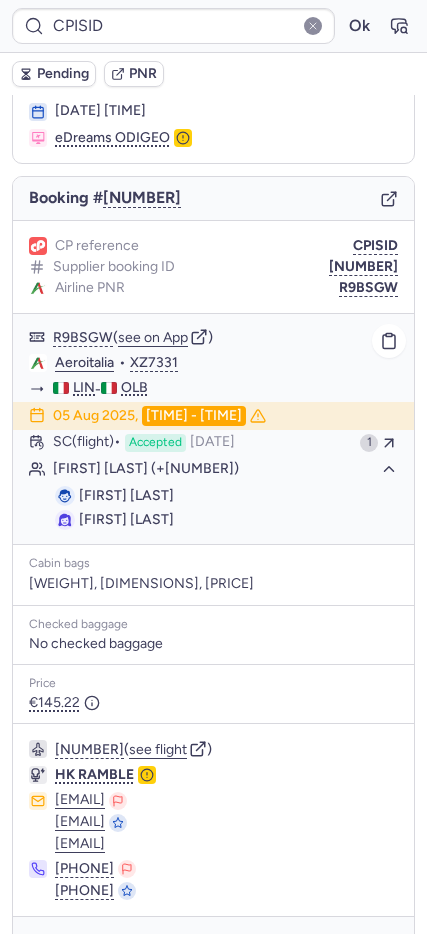 click on "[FIRST] [LAST]" at bounding box center (126, 519) 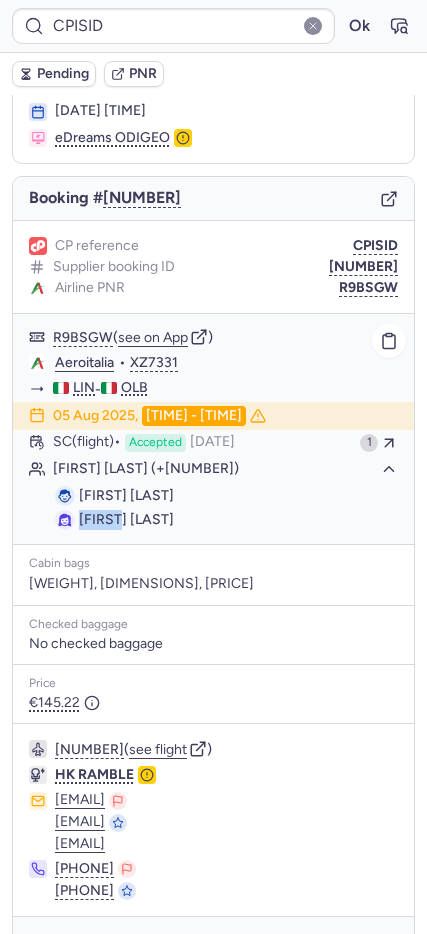 click on "[FIRST] [LAST]" at bounding box center [126, 519] 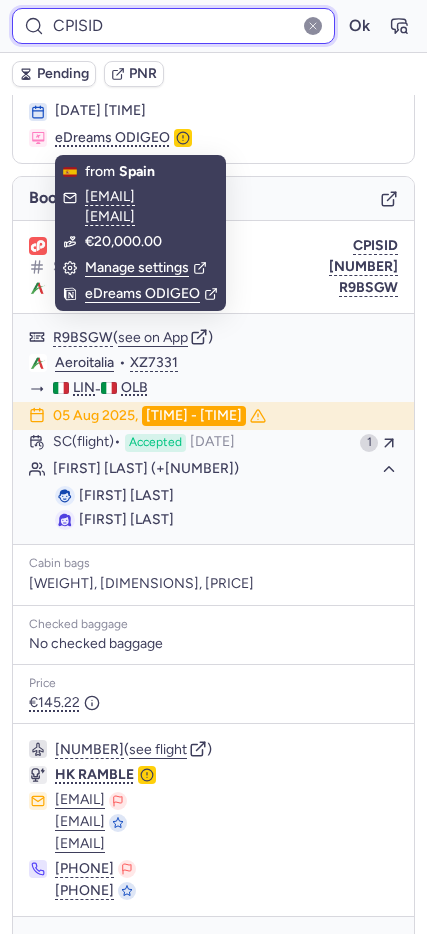 click on "CPISID" at bounding box center (173, 26) 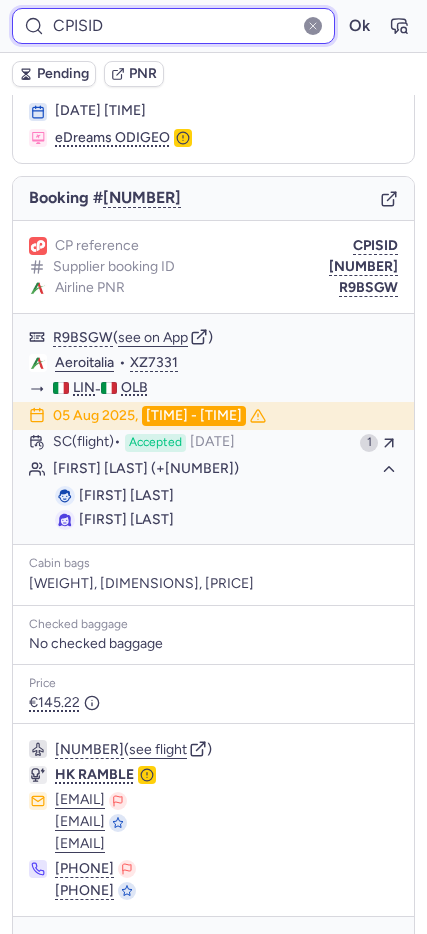 click on "CPISID" at bounding box center (173, 26) 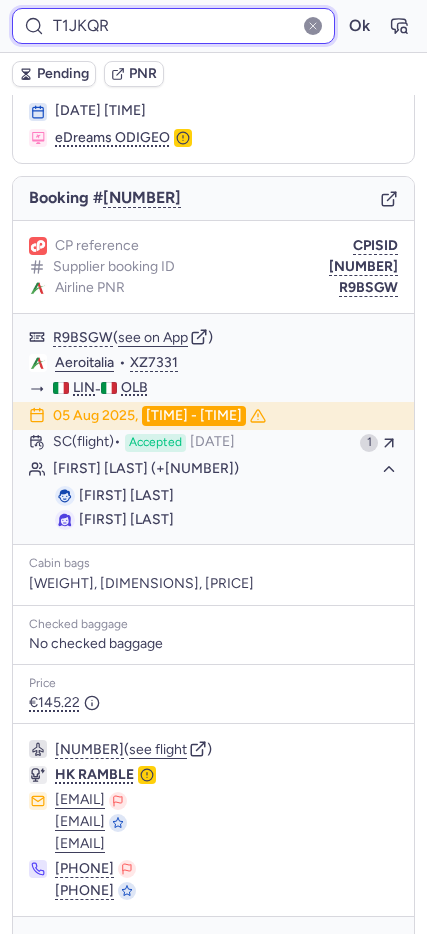 click on "Ok" at bounding box center (359, 26) 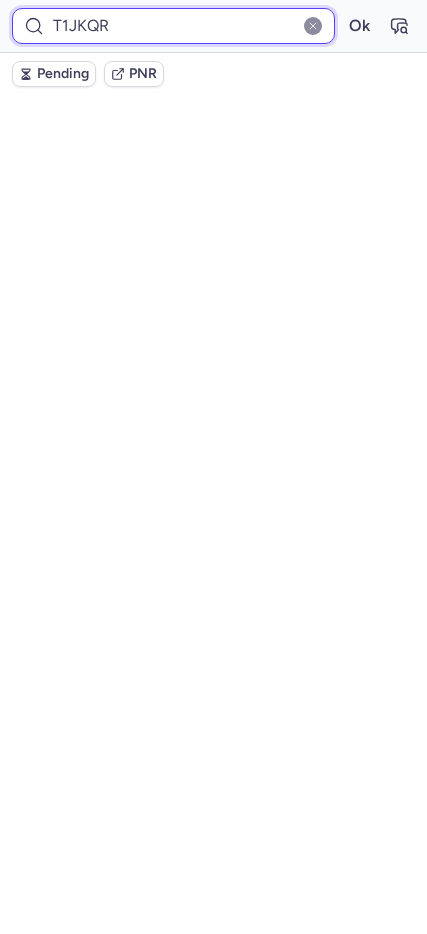 scroll, scrollTop: 0, scrollLeft: 0, axis: both 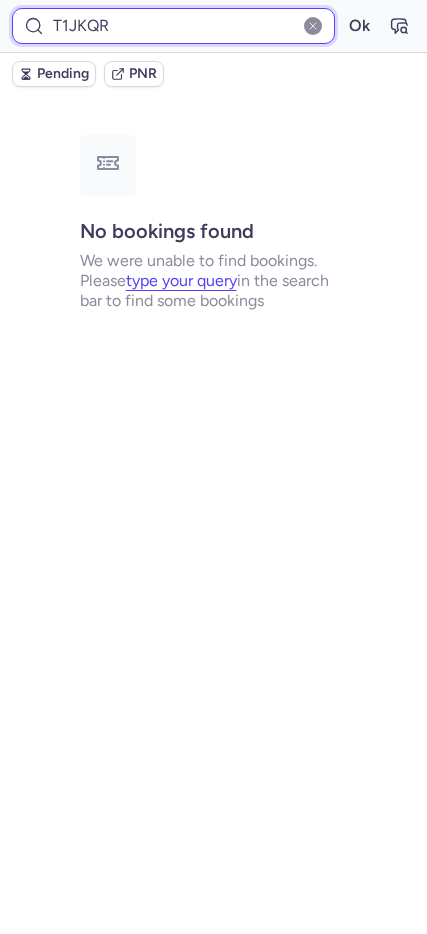 click on "T1JKQR" at bounding box center [173, 26] 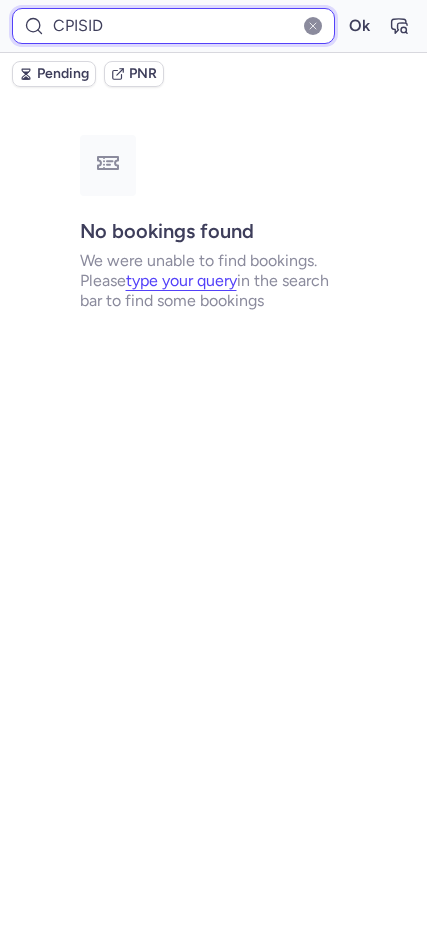 click on "Ok" at bounding box center [359, 26] 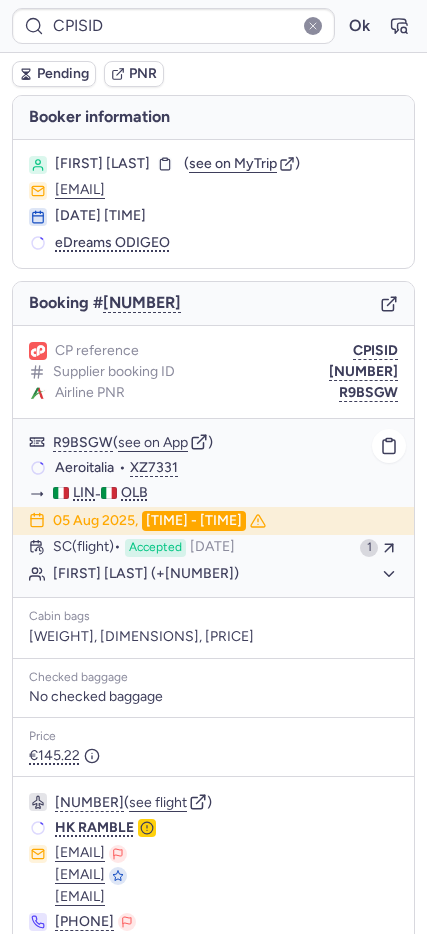 click on "[FIRST] [LAST] (+[NUMBER])" 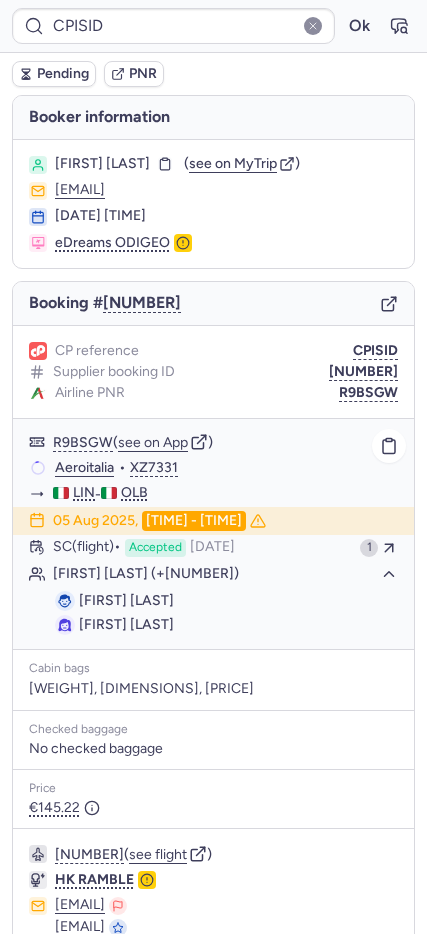 click on "[FIRST] [LAST]" at bounding box center [126, 600] 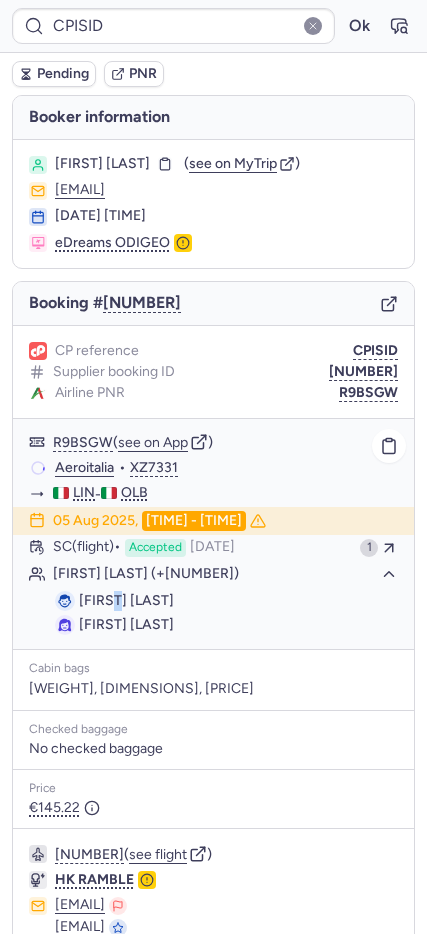 click on "[FIRST] [LAST]" at bounding box center (126, 600) 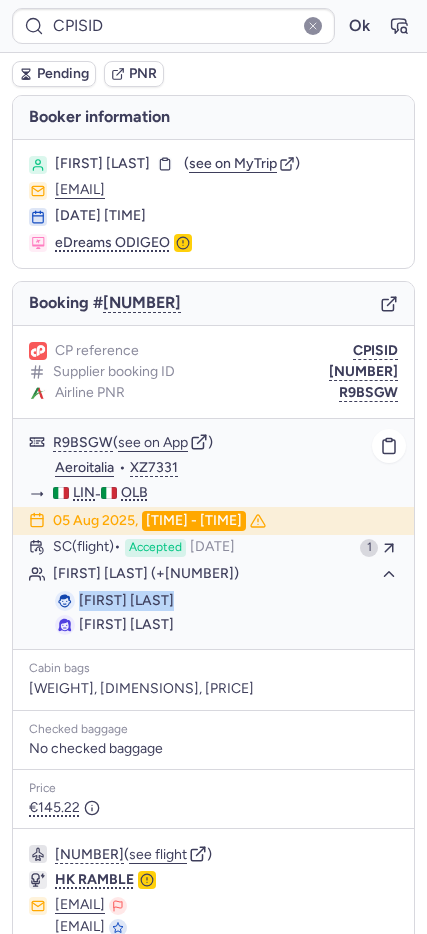 click on "[FIRST] [LAST]" at bounding box center (126, 600) 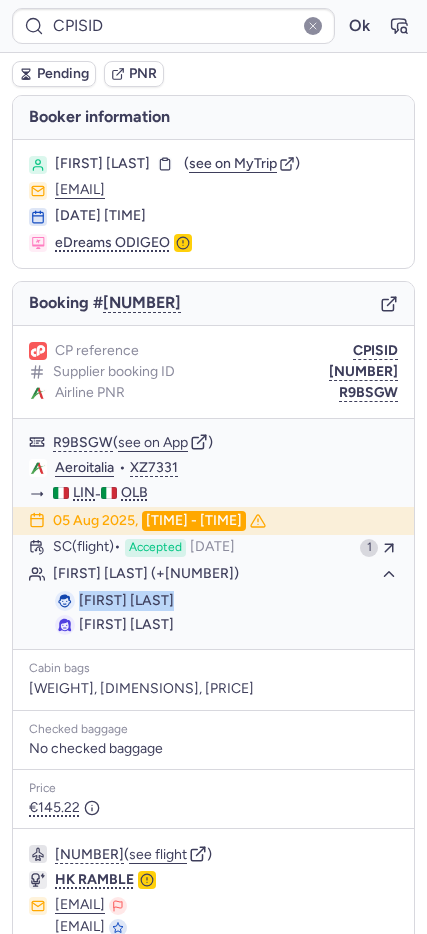 copy on "[FIRST] [LAST]" 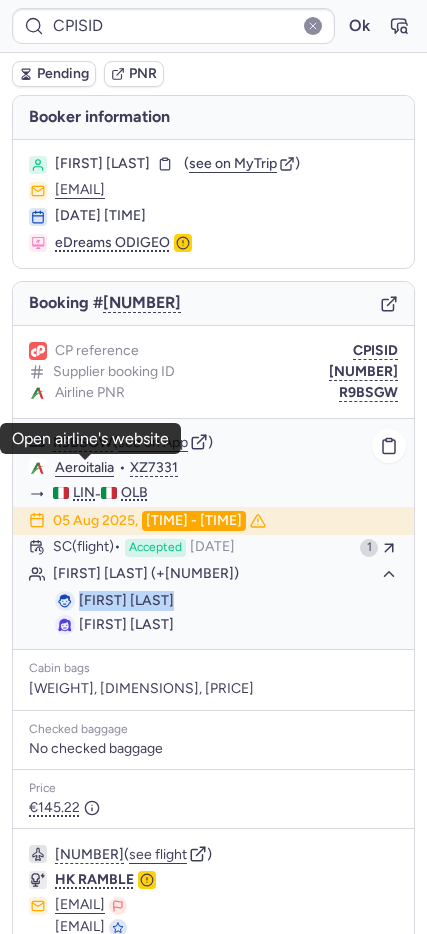 click on "Aeroitalia" 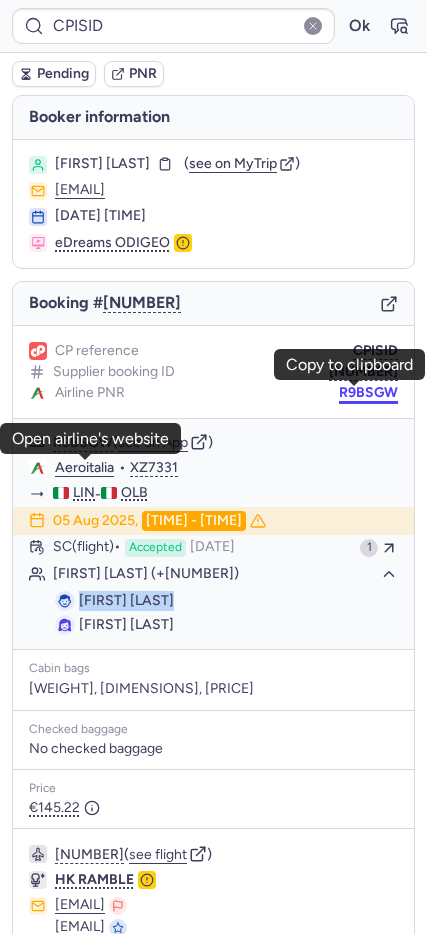 click on "R9BSGW" at bounding box center [368, 393] 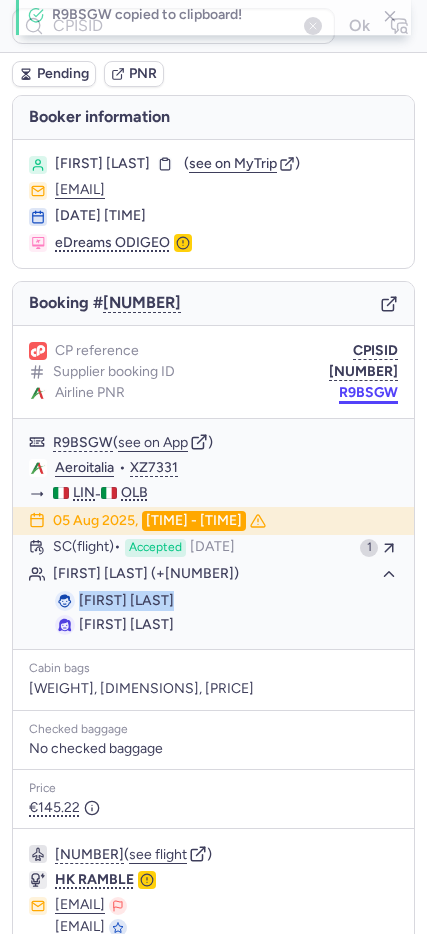 click on "R9BSGW" at bounding box center (368, 393) 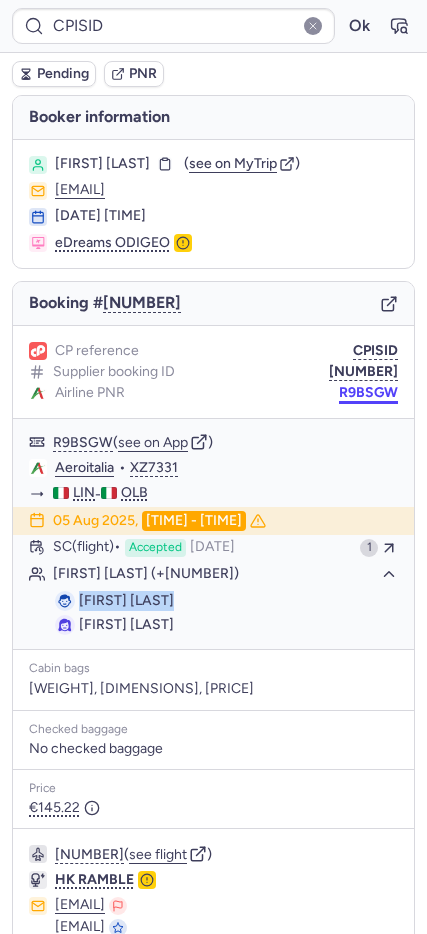 click on "R9BSGW" at bounding box center [368, 393] 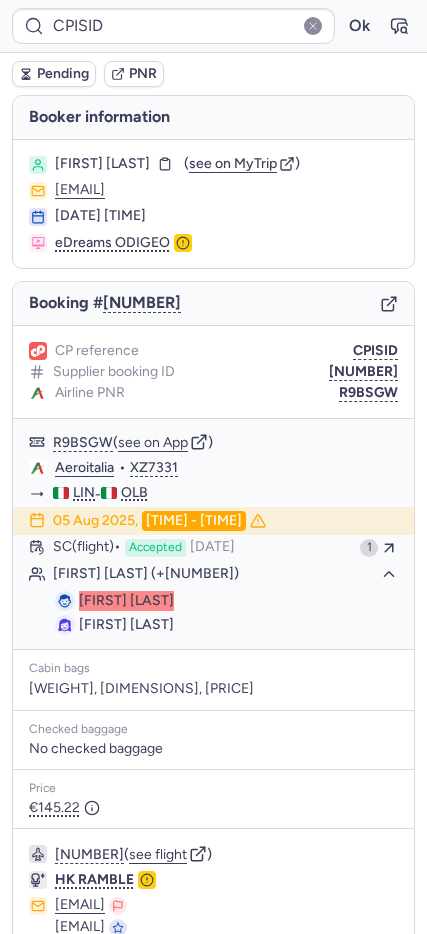 type on "CPFRVN" 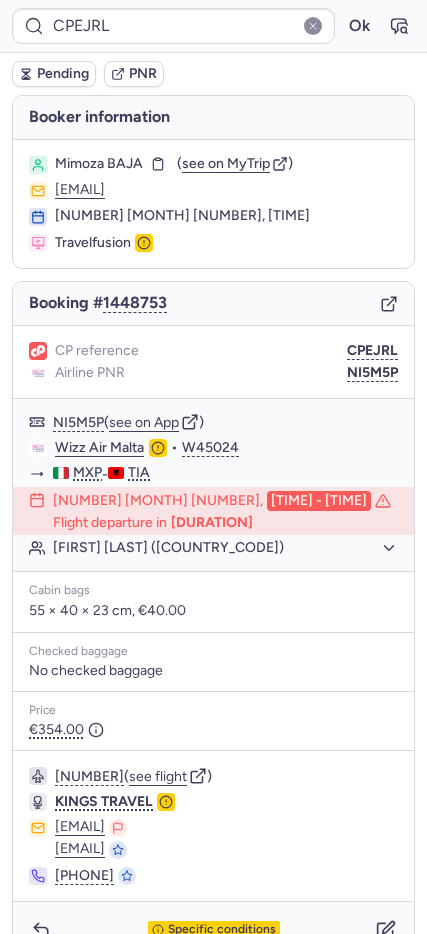 type on "CP6EVL" 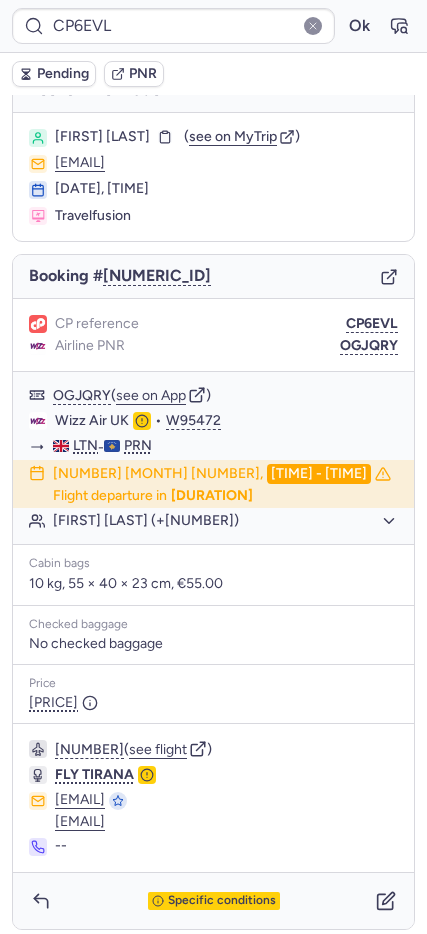 scroll, scrollTop: 35, scrollLeft: 0, axis: vertical 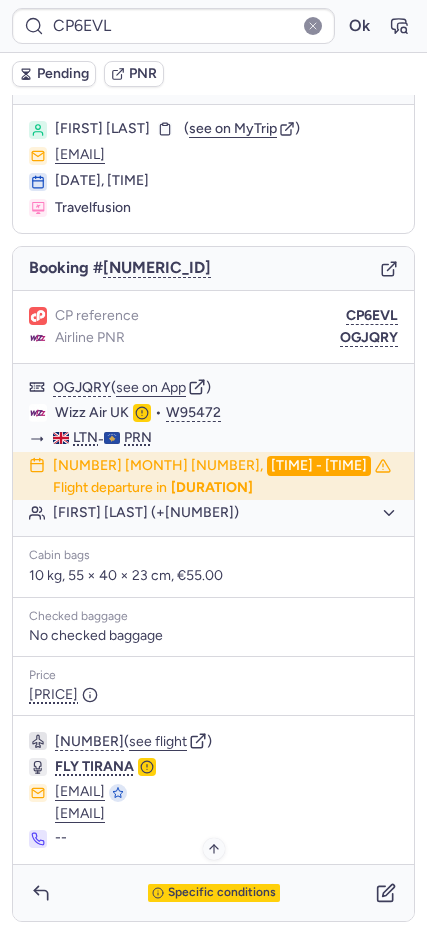 click on "Specific conditions" at bounding box center (222, 893) 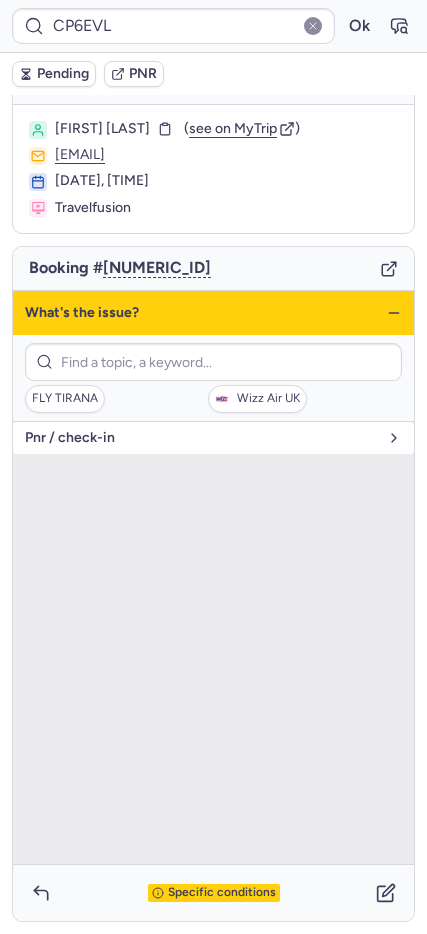 click on "pnr / check-in" at bounding box center (213, 438) 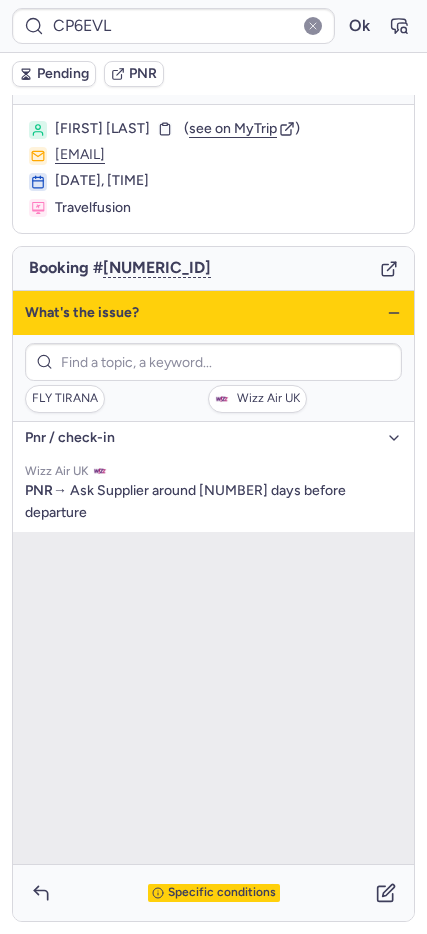 click 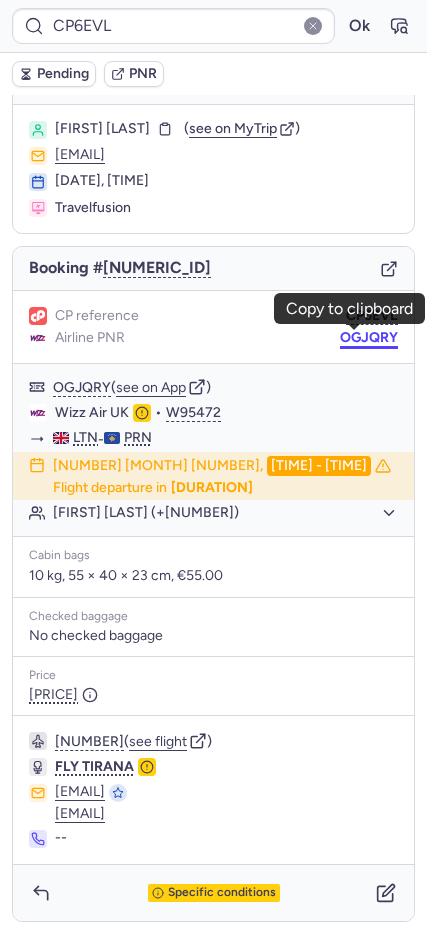 click on "OGJQRY" at bounding box center (369, 338) 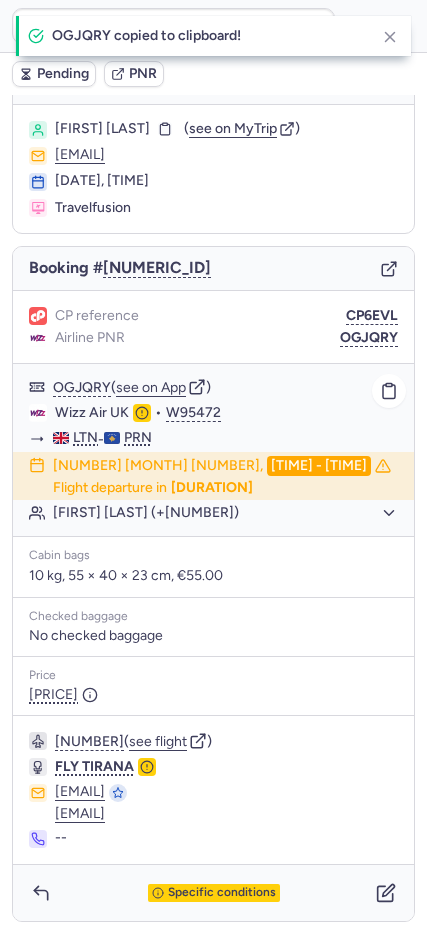 drag, startPoint x: 133, startPoint y: 523, endPoint x: 259, endPoint y: 531, distance: 126.253716 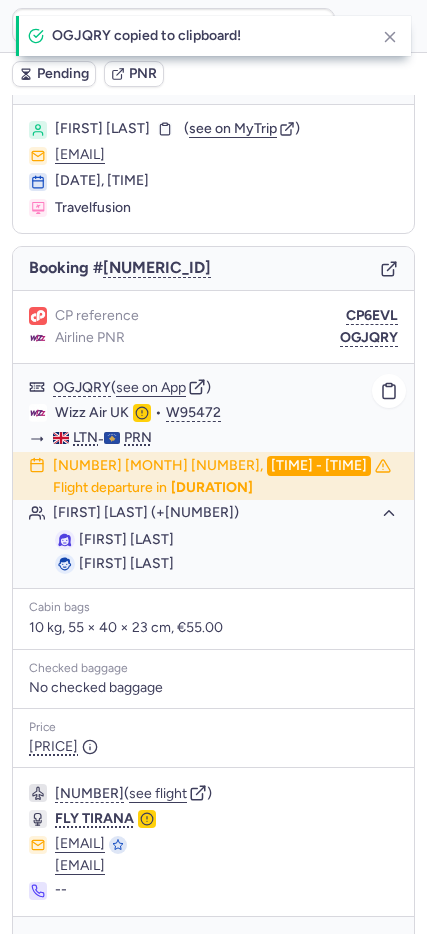 click on "[FIRST] [LAST]" at bounding box center (126, 563) 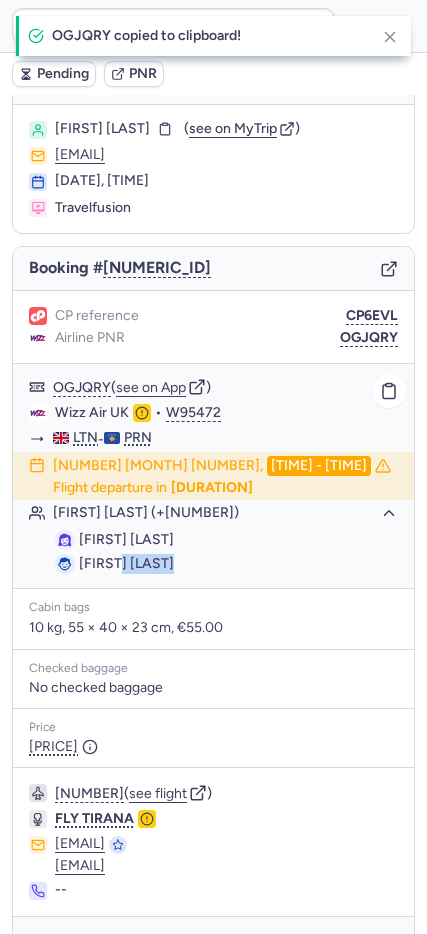 click on "[FIRST] [LAST]" at bounding box center (126, 563) 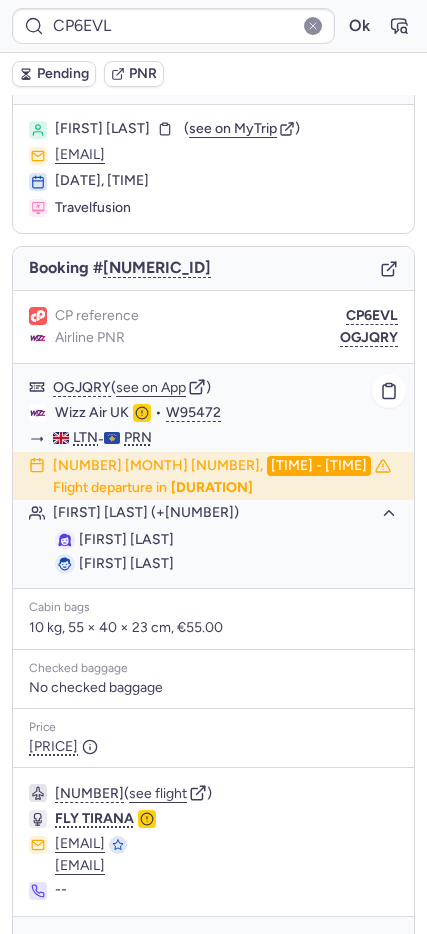 click on "Wizz Air UK" 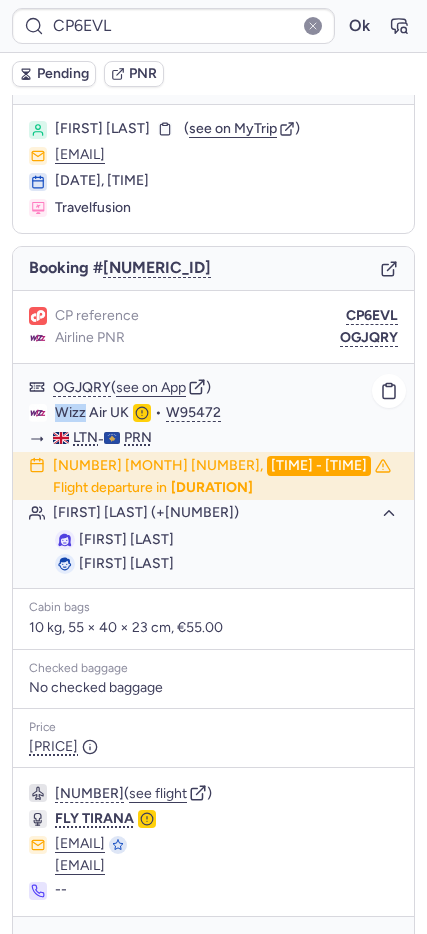 click on "Wizz Air UK" 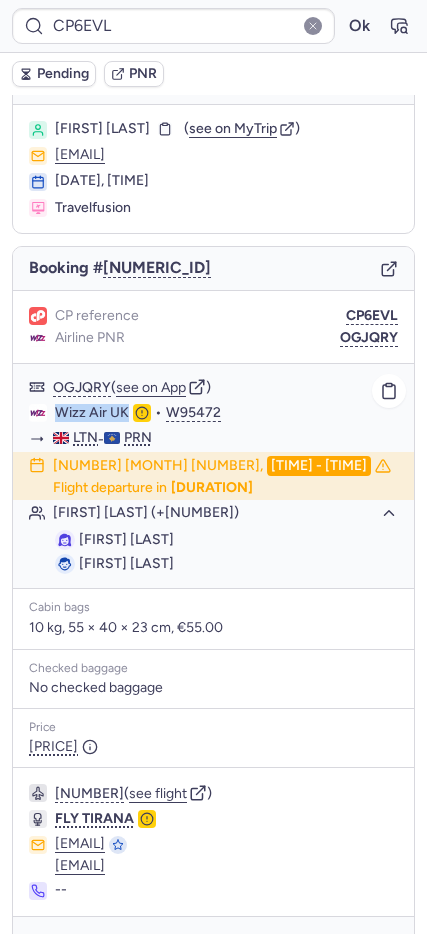 click on "Wizz Air UK" 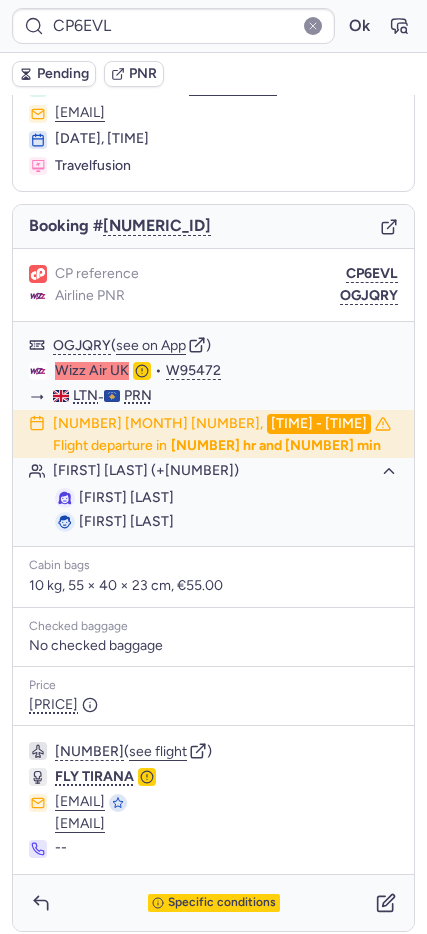 scroll, scrollTop: 87, scrollLeft: 0, axis: vertical 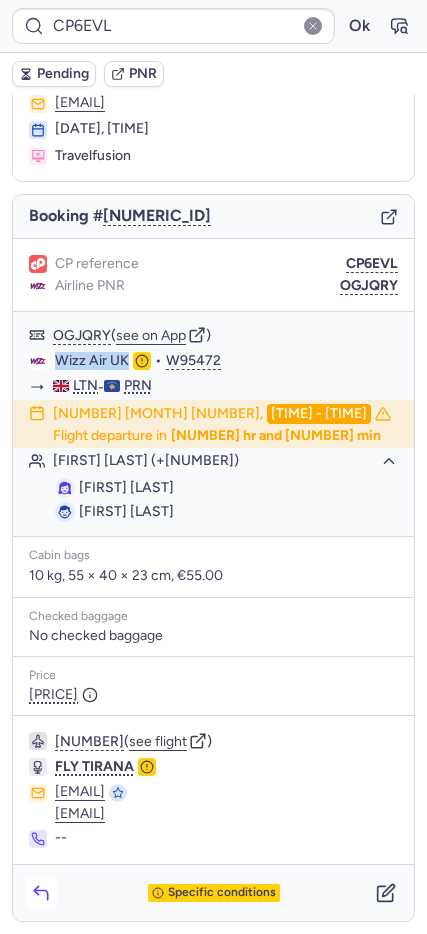 click 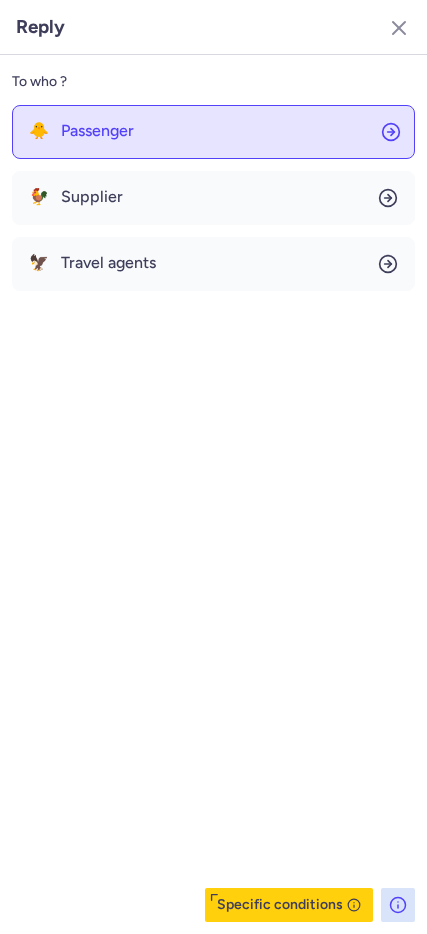 click on "Passenger" at bounding box center [97, 131] 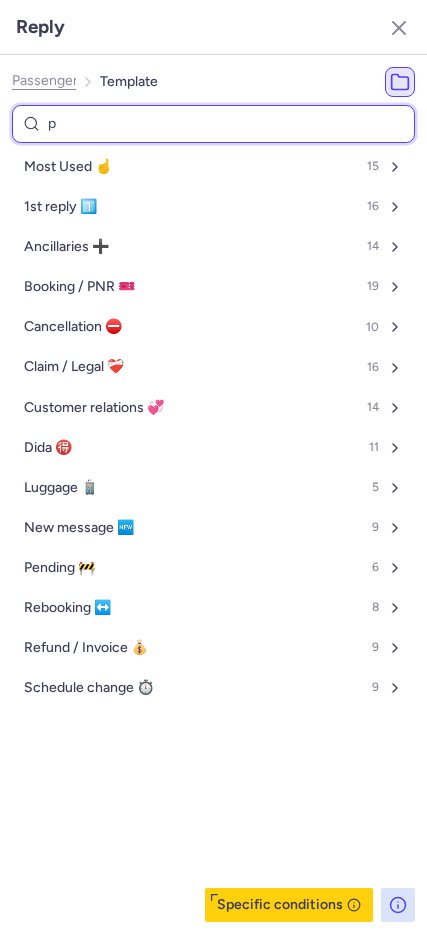 type on "pe" 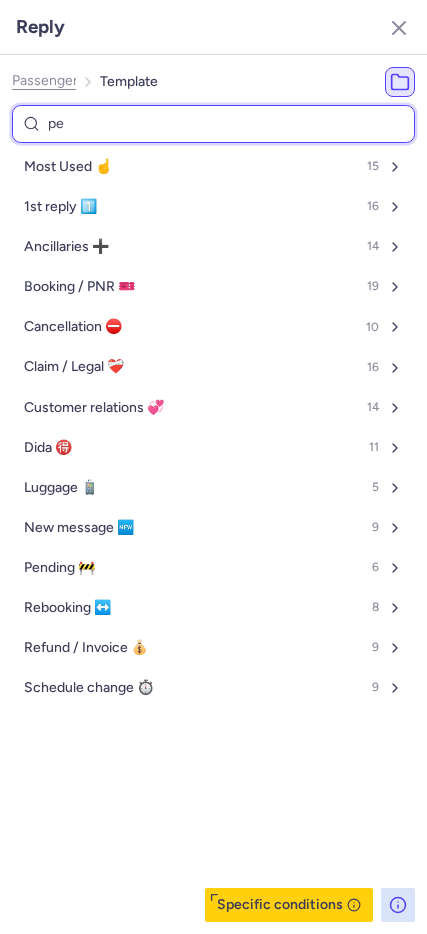 select on "en" 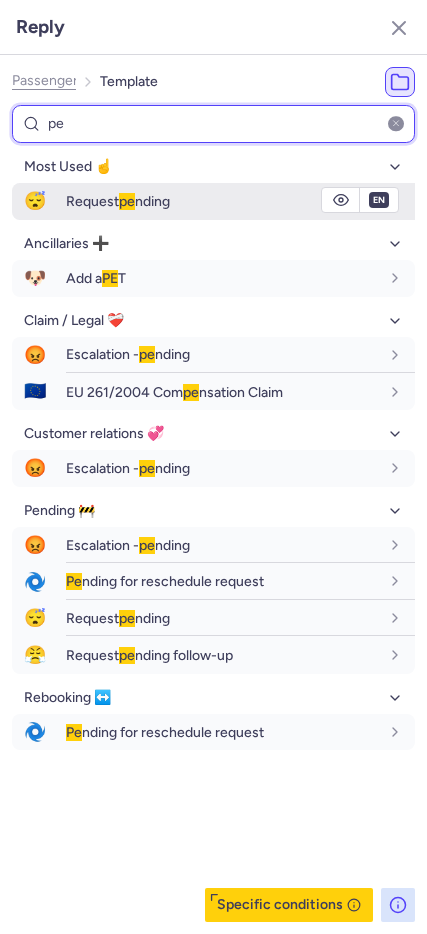 type on "pe" 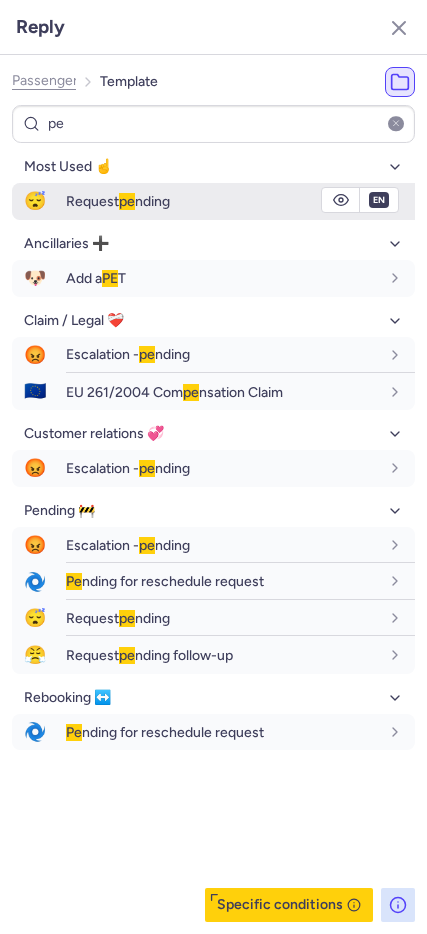 click on "😴" at bounding box center (35, 201) 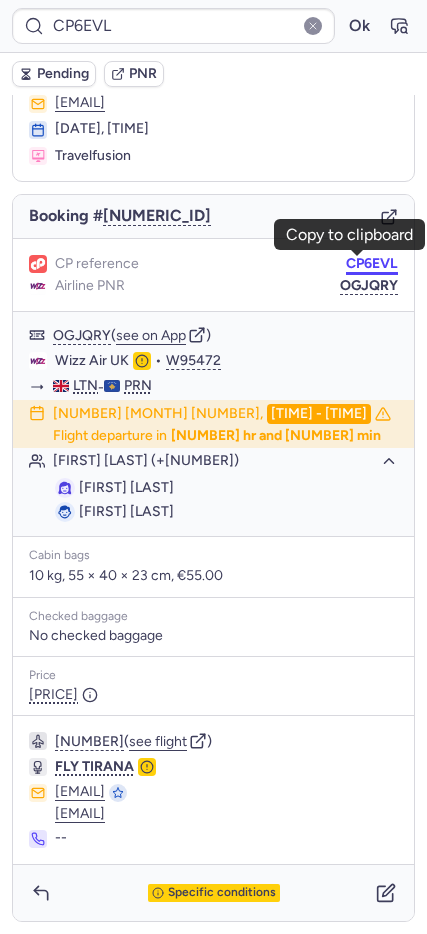 click on "CP6EVL" at bounding box center (372, 264) 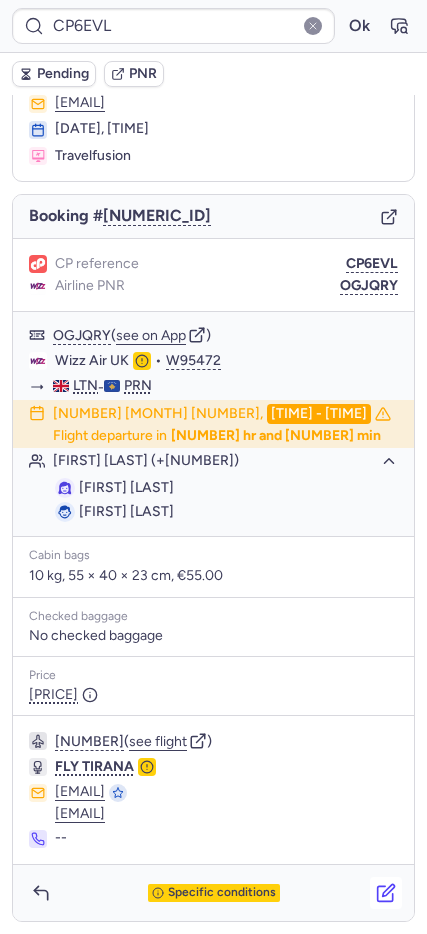 click 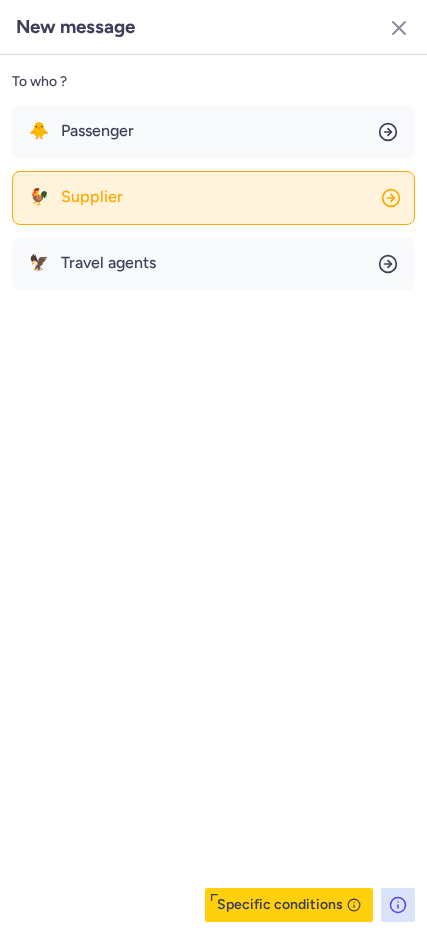 click on "🐓 Supplier" 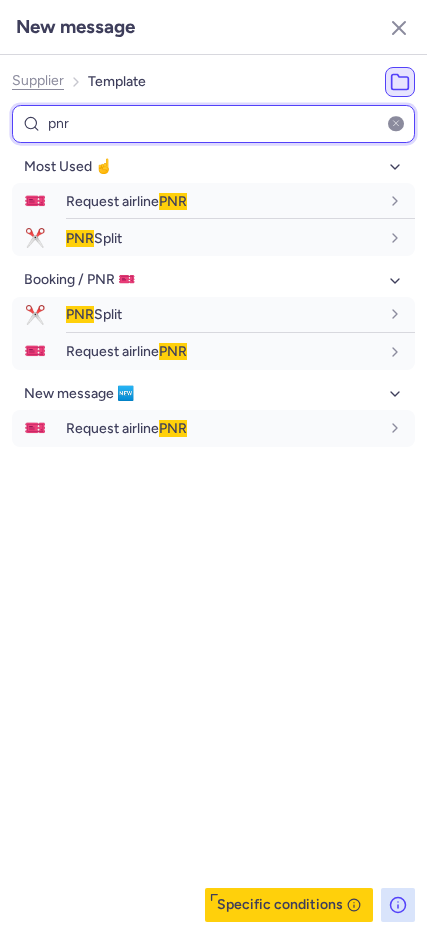 type on "pnr" 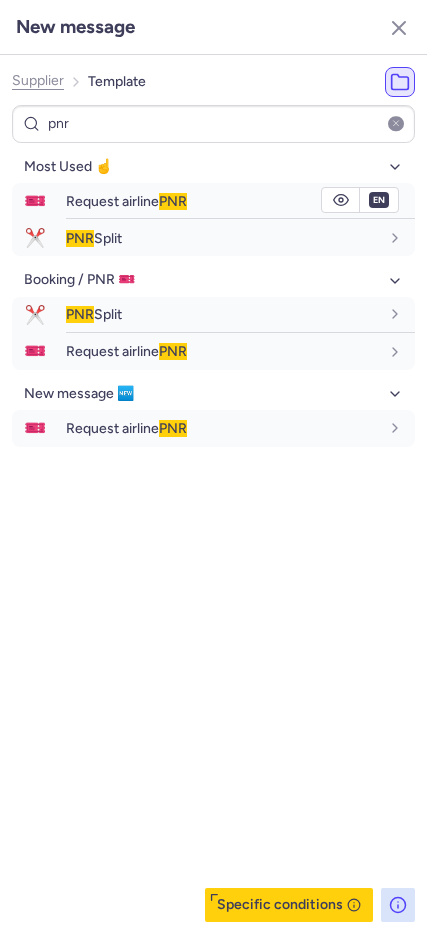 click on "[ACTION] [ACTION] [ACTION]" at bounding box center (222, 201) 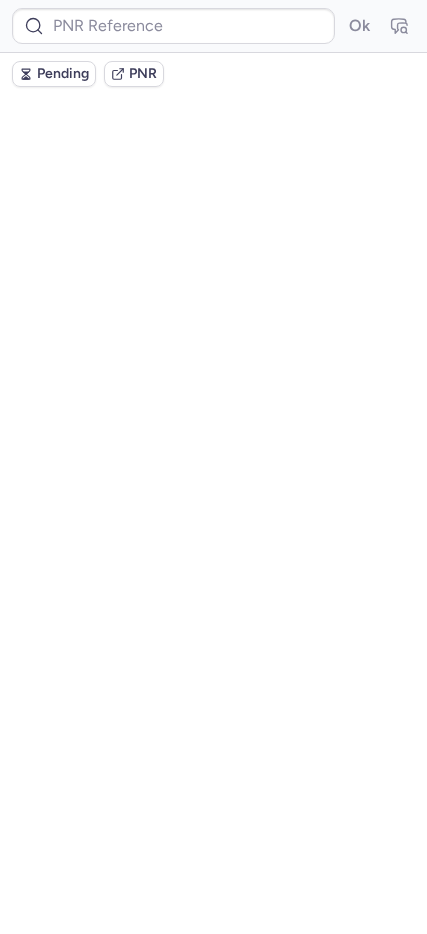 scroll, scrollTop: 0, scrollLeft: 0, axis: both 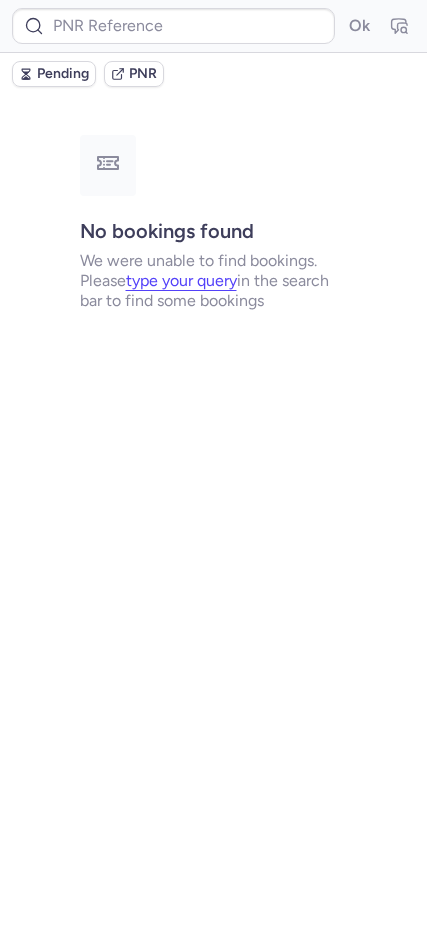 type on "CP6EVL" 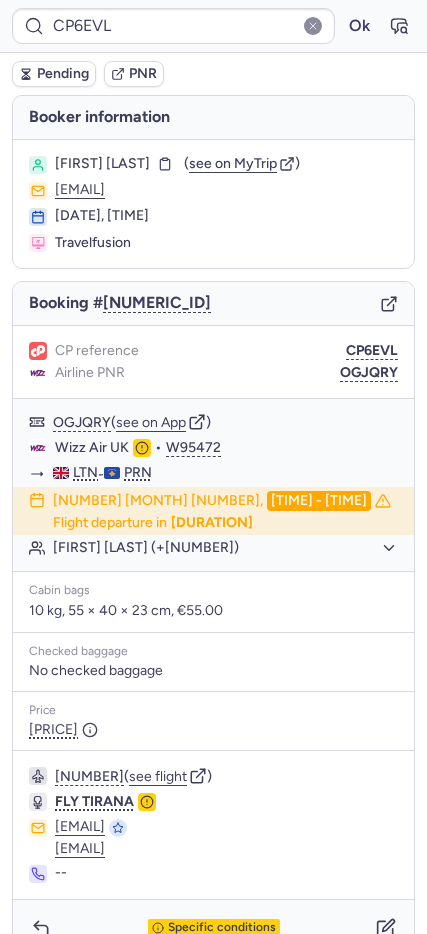 click on "Pending" at bounding box center (63, 74) 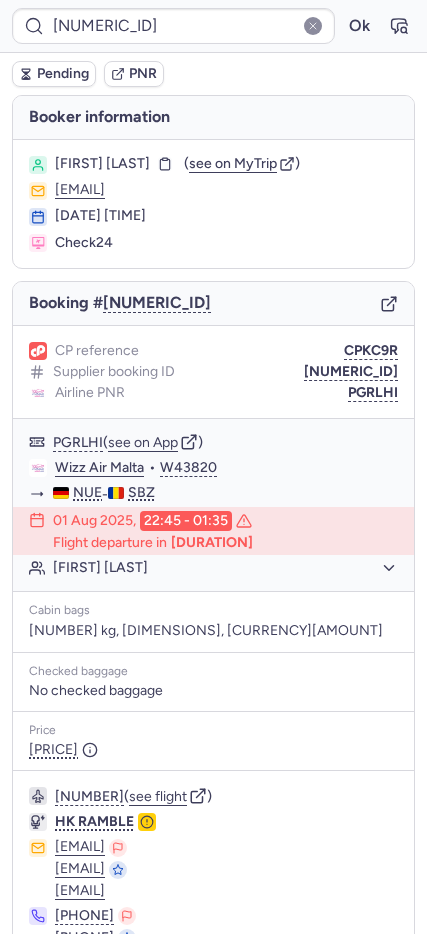 type on "CPHOVI" 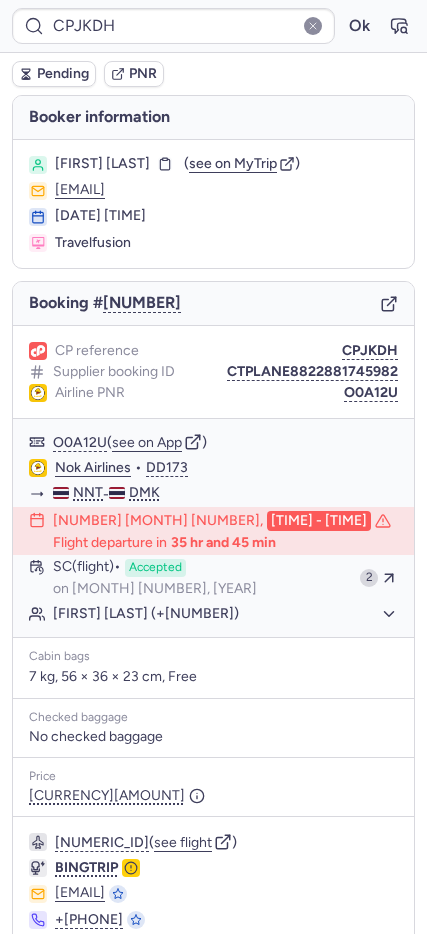 type on "CP6EVL" 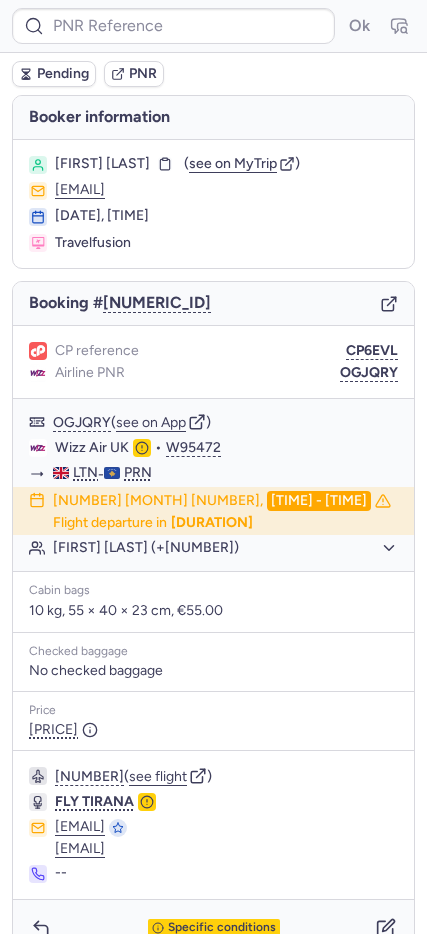 type on "[NUMBER]" 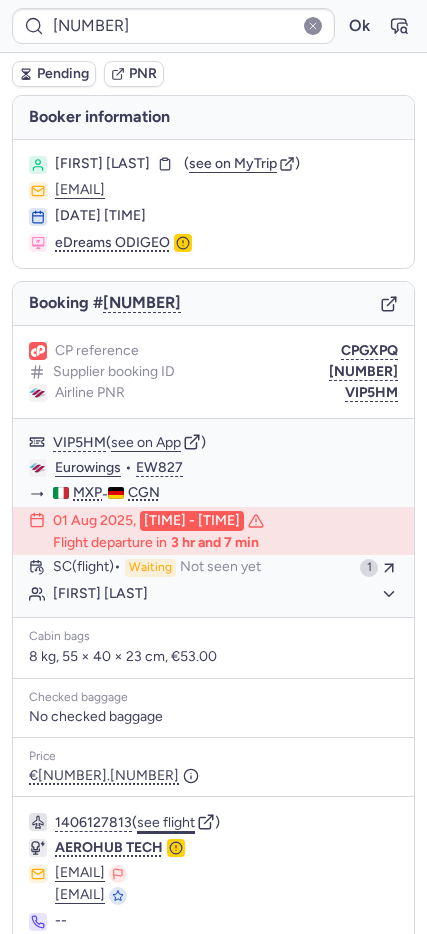 click on "see flight" 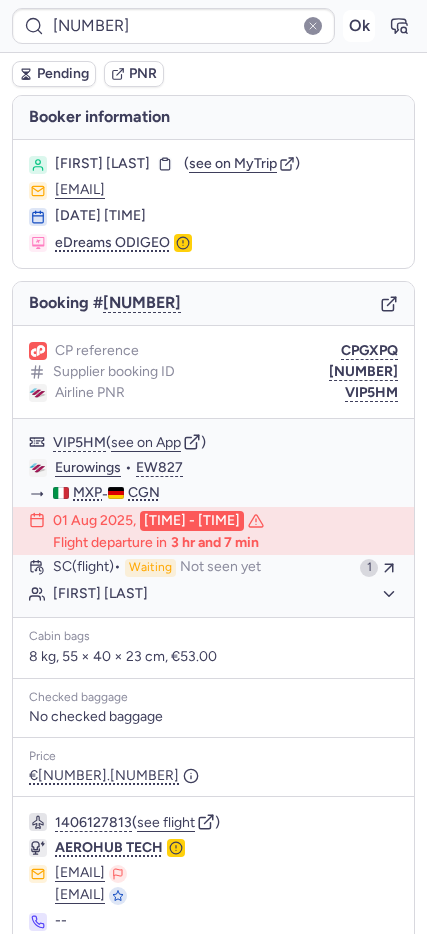 click on "Ok" at bounding box center (359, 26) 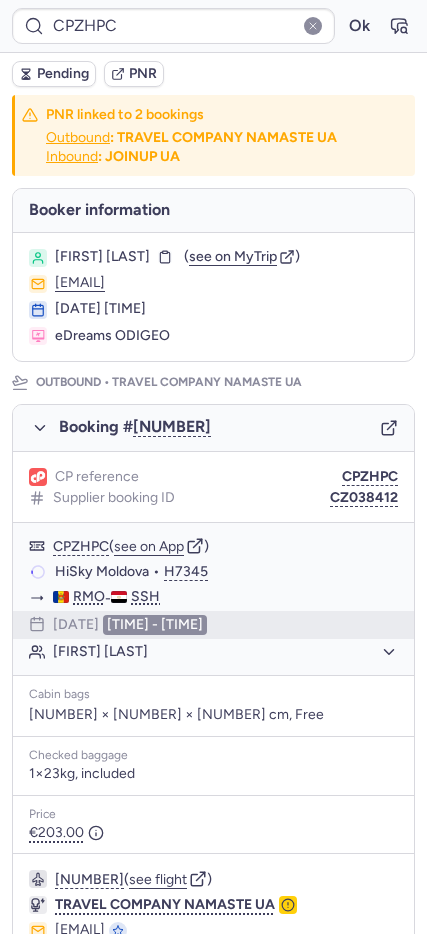 type on "CP6EVL" 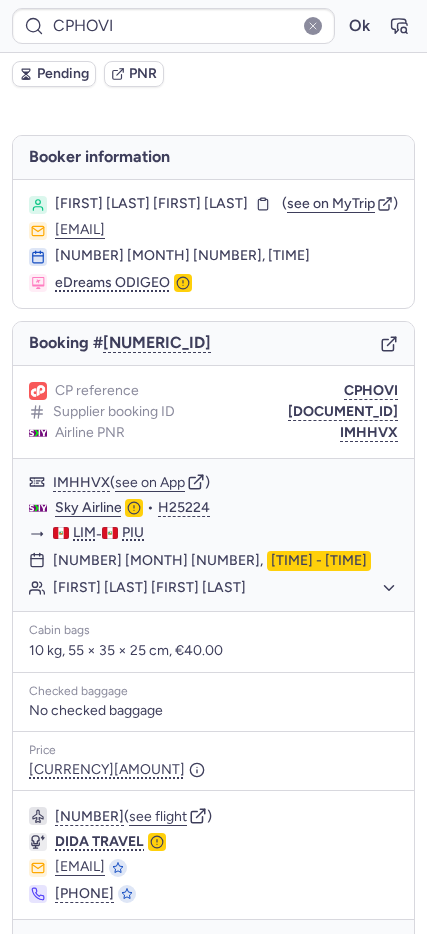 type on "[NUMERIC_ID]" 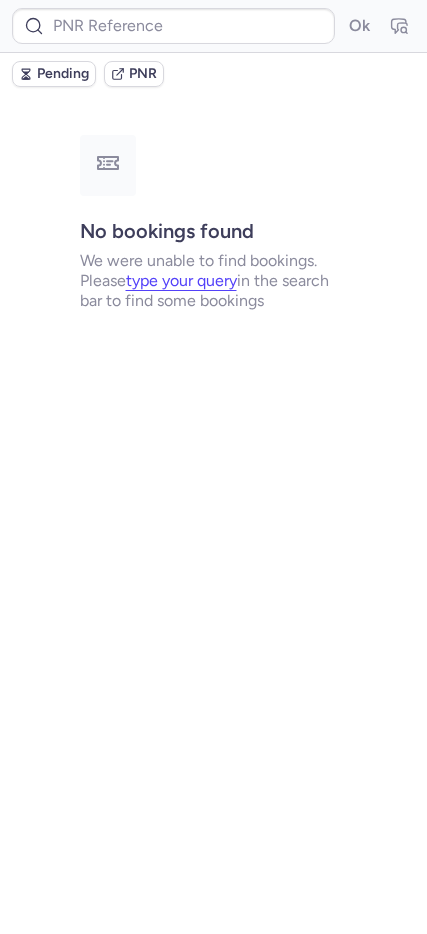 type on "[NUMERIC_ID]" 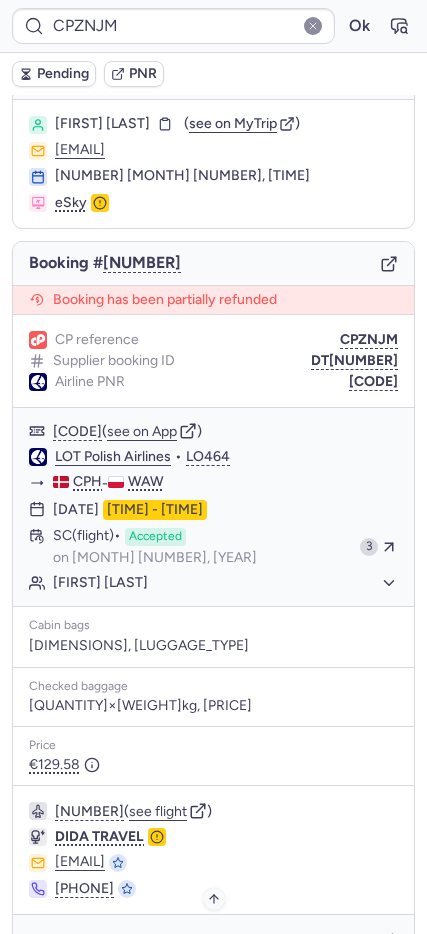 scroll, scrollTop: 70, scrollLeft: 0, axis: vertical 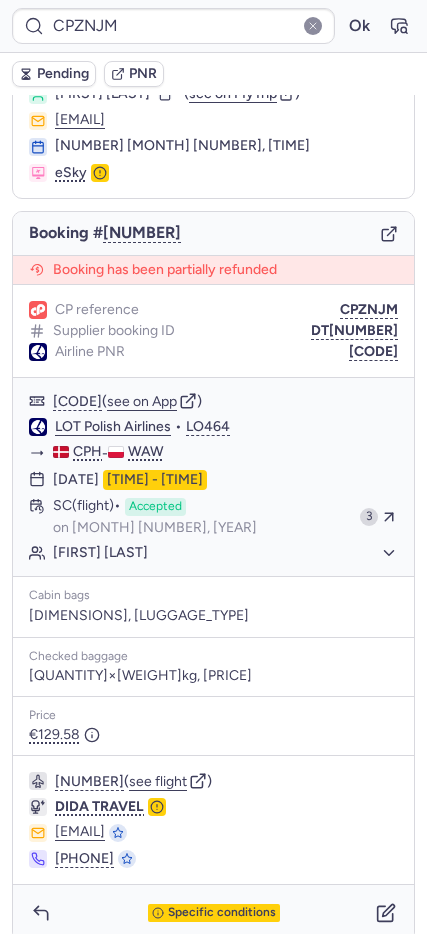click on "Specific conditions" at bounding box center [213, 913] 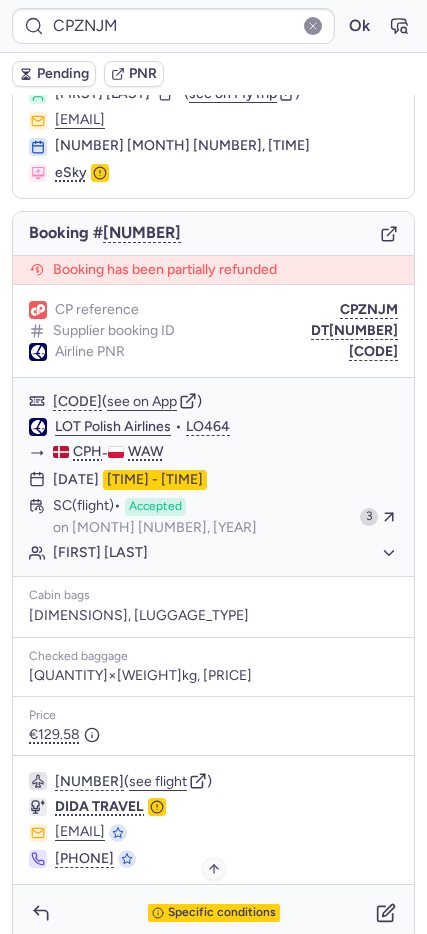 click on "Specific conditions" at bounding box center [222, 913] 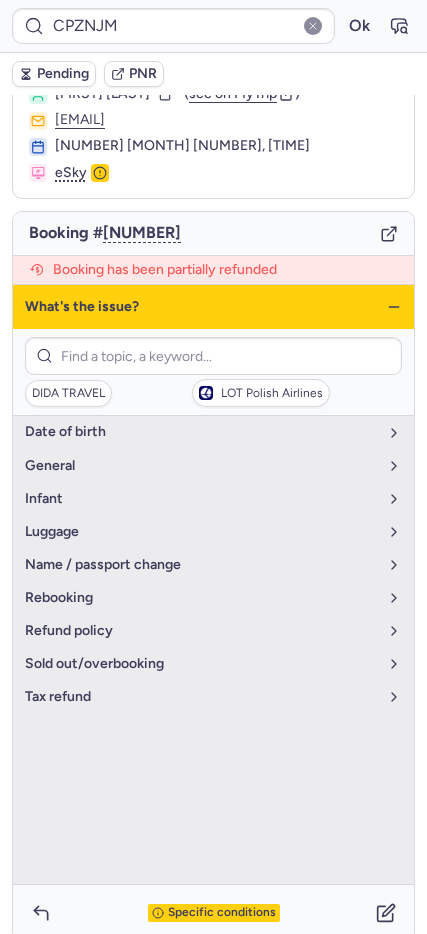 click 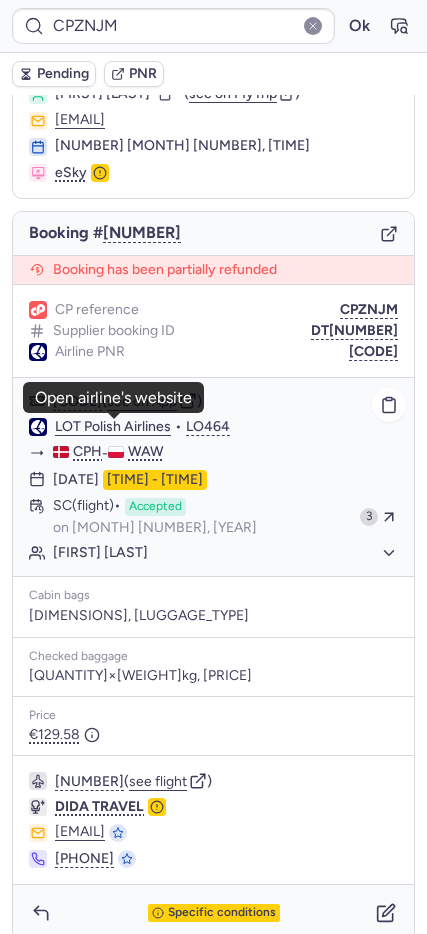 click on "LOT Polish Airlines" 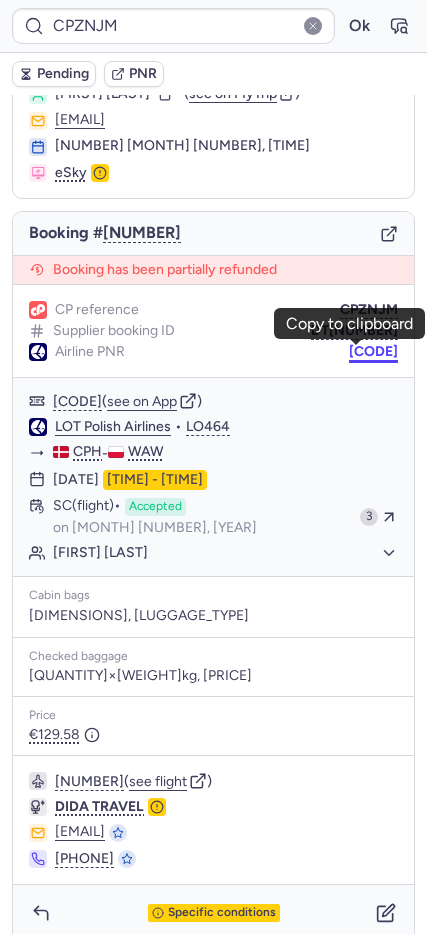 drag, startPoint x: 347, startPoint y: 354, endPoint x: 176, endPoint y: 335, distance: 172.05232 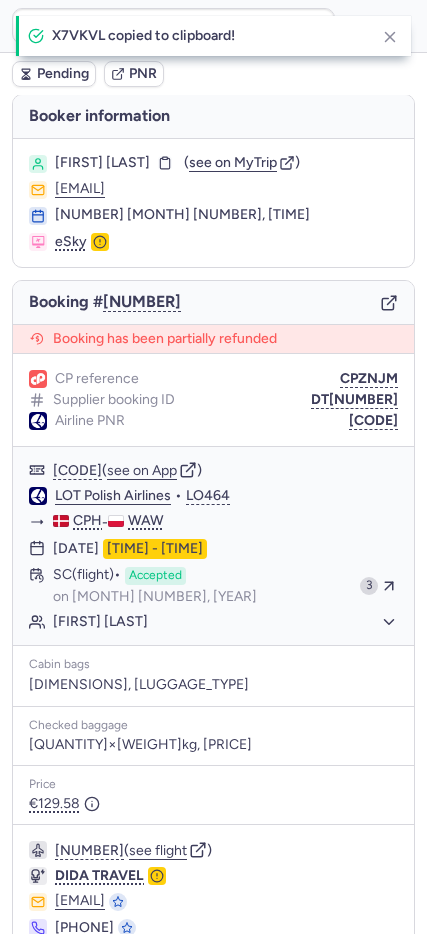 scroll, scrollTop: 0, scrollLeft: 0, axis: both 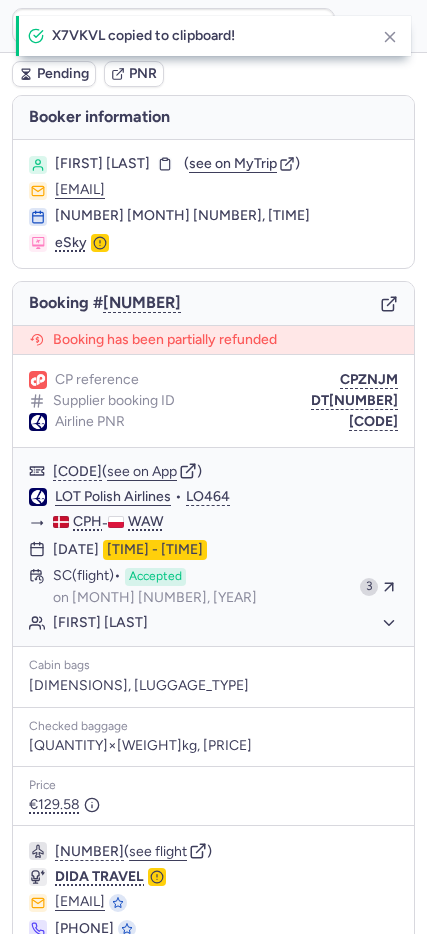 click on "[FIRST] [LAST] ( see on MyTrip ) [EMAIL] [NUMBER] [MONTH] [NUMBER], [TIME] eSky" at bounding box center [213, 204] 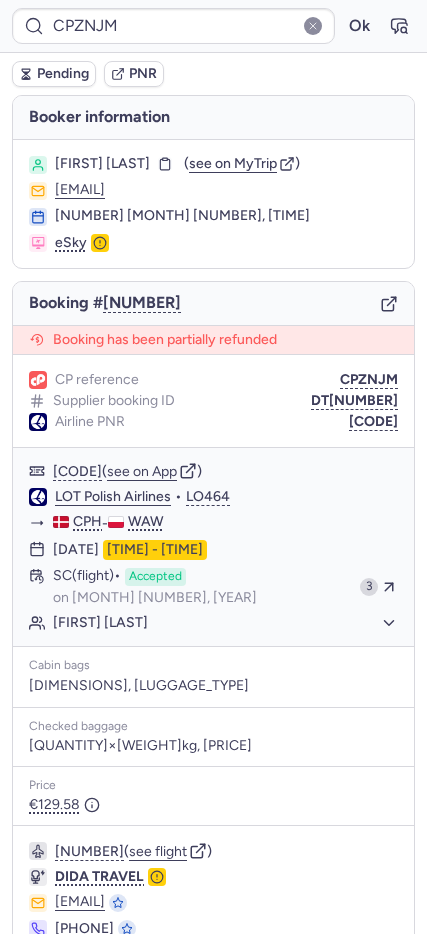 drag, startPoint x: 340, startPoint y: 422, endPoint x: 203, endPoint y: 447, distance: 139.26234 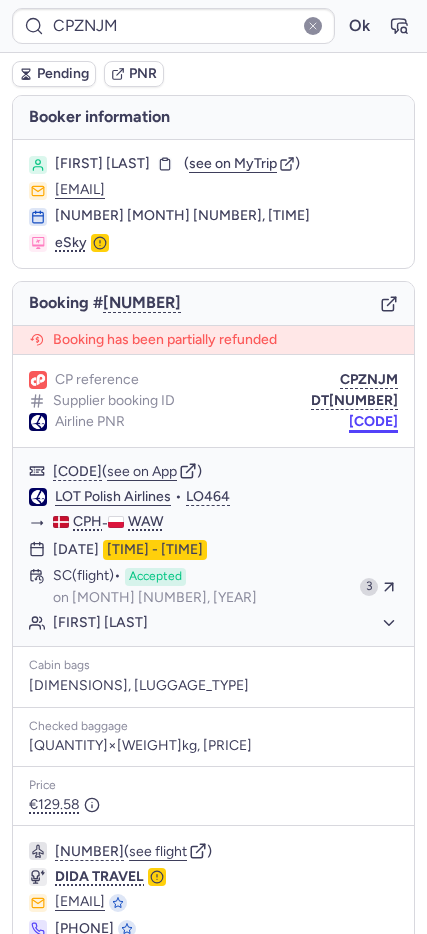 click on "[CODE]" at bounding box center (373, 422) 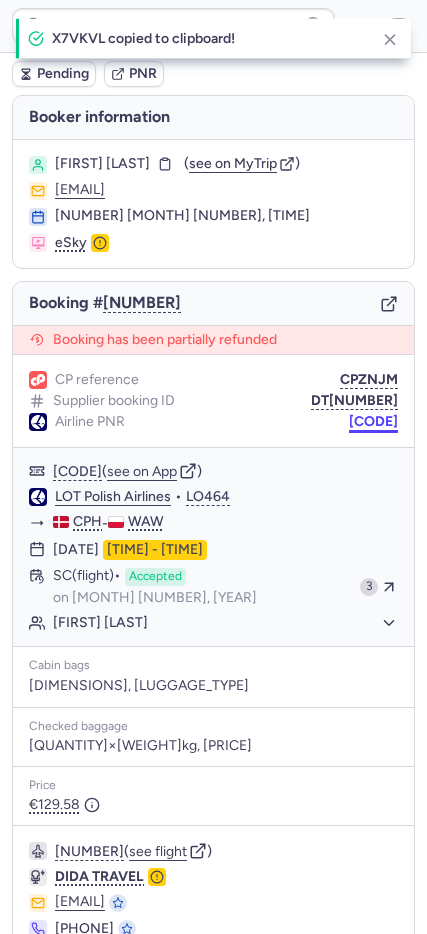 click on "[CODE]" at bounding box center (373, 422) 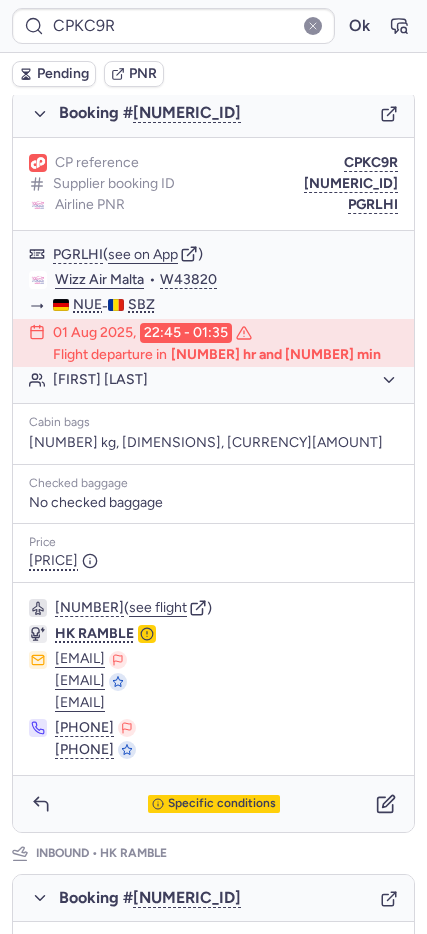 scroll, scrollTop: 325, scrollLeft: 0, axis: vertical 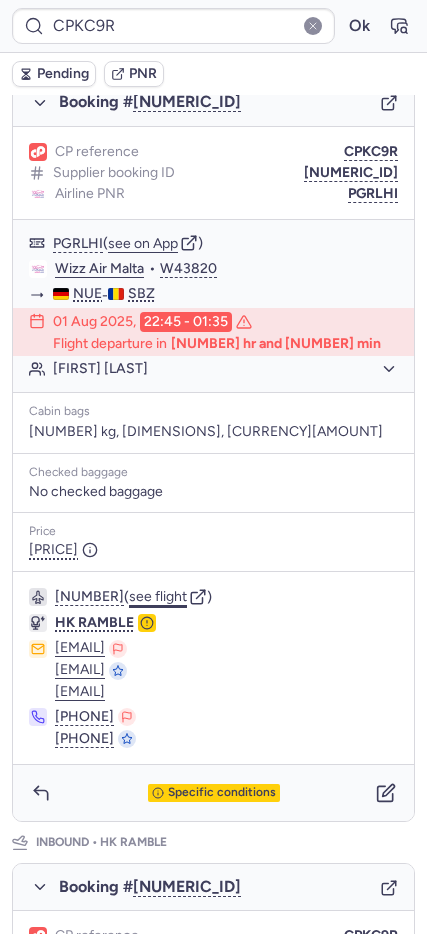 click on "see flight" 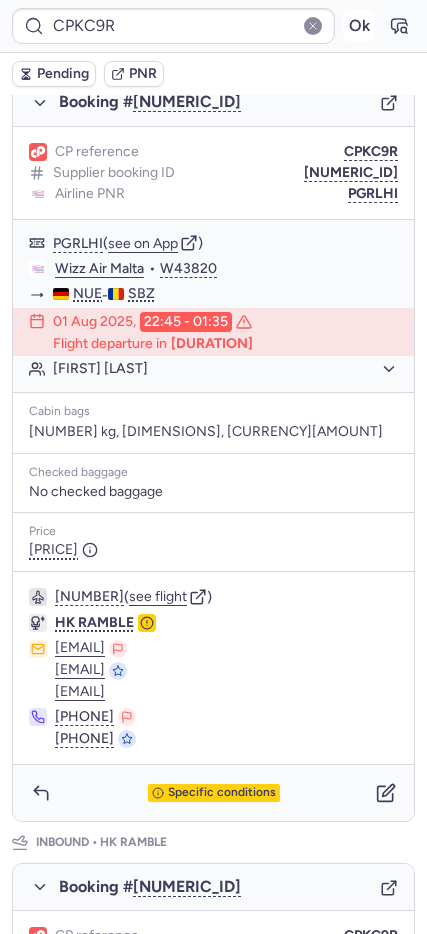 click on "Ok" at bounding box center [359, 26] 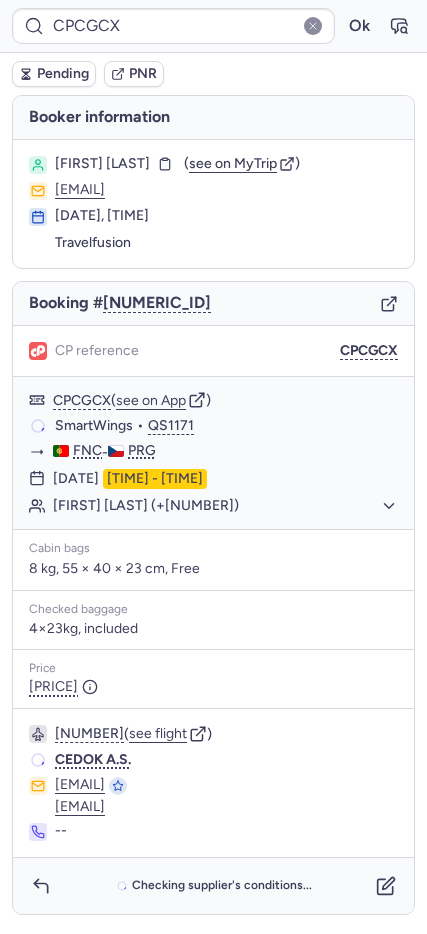 scroll, scrollTop: 0, scrollLeft: 0, axis: both 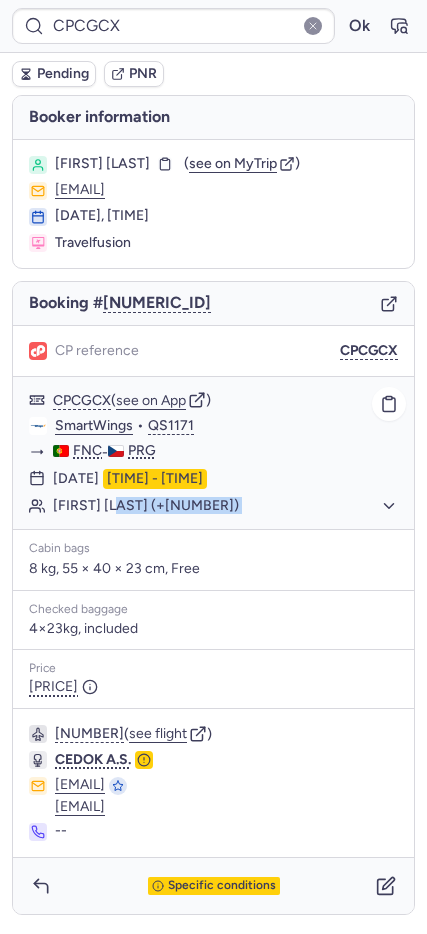 click on "[FIRST] [LAST] (+[NUMBER])" 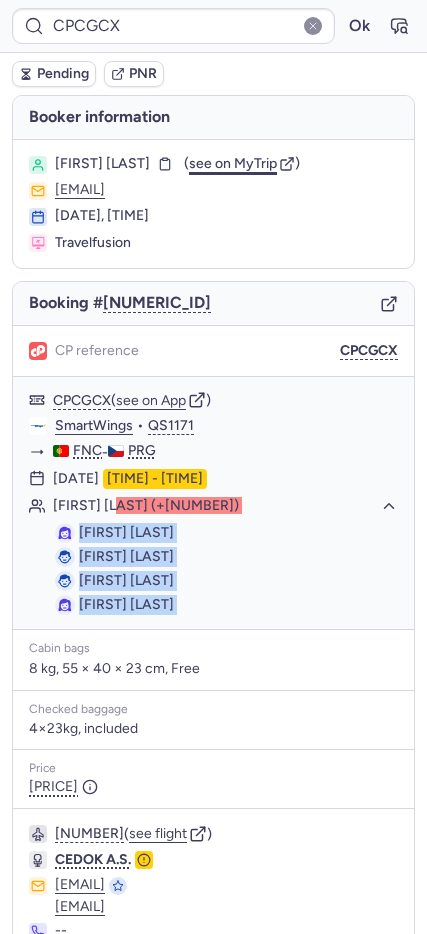 click on "see on MyTrip" at bounding box center [233, 163] 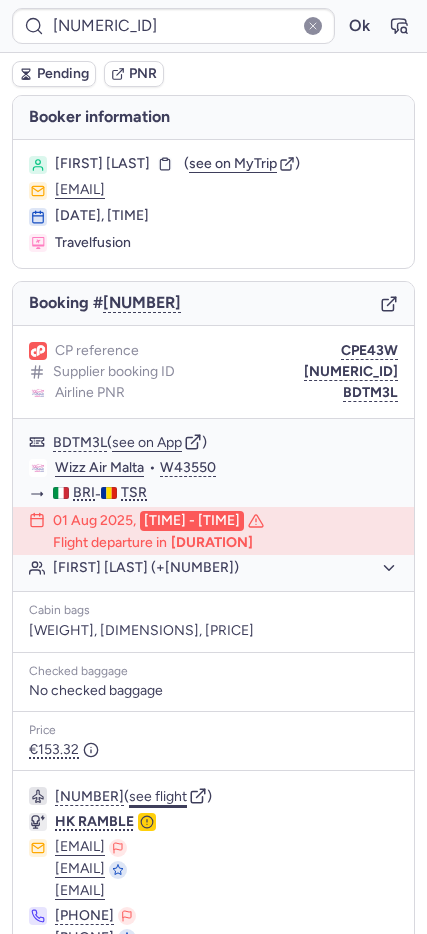 click on "see flight" 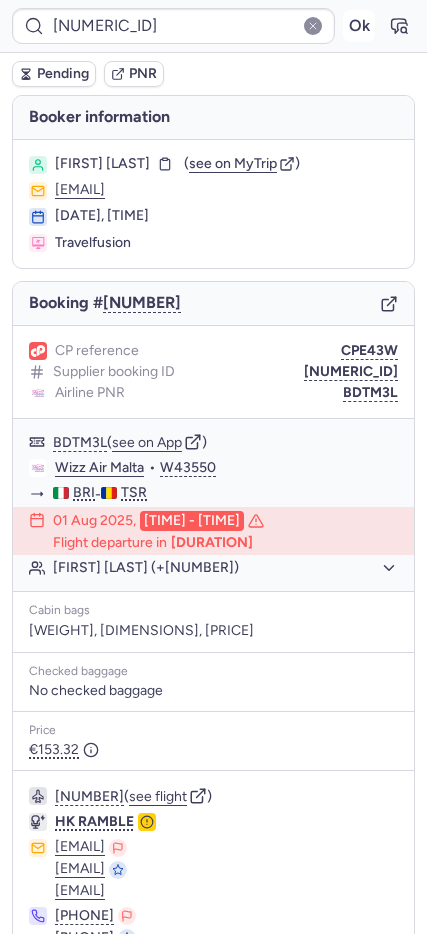 click on "Ok" at bounding box center [359, 26] 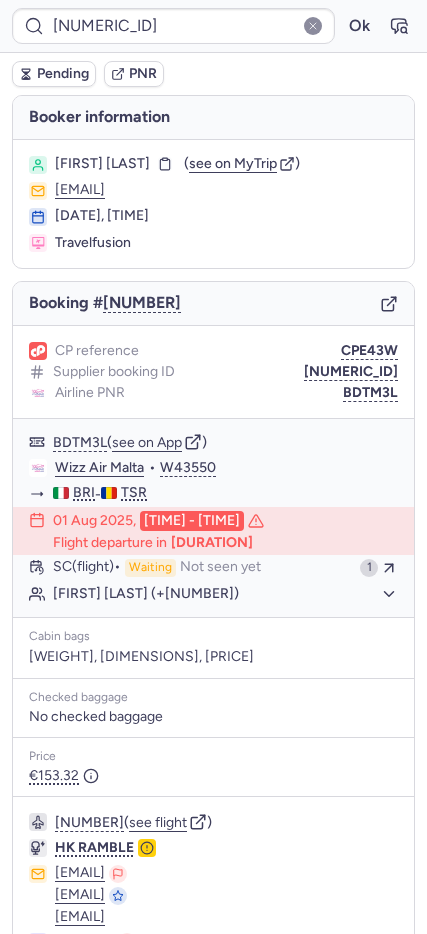 type on "CP6EVL" 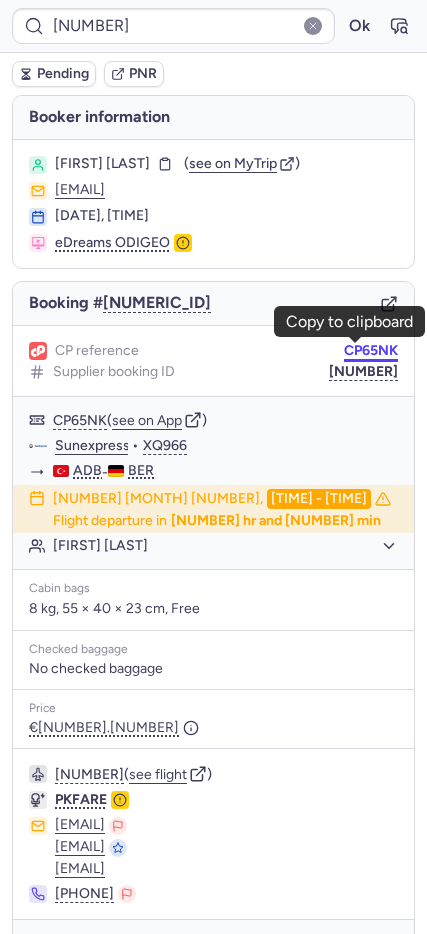 click on "CP65NK" at bounding box center (371, 351) 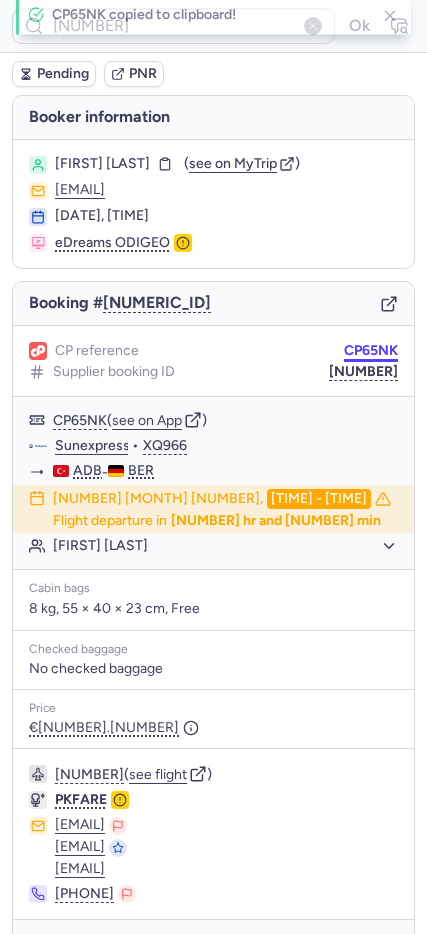 click on "CP65NK" at bounding box center [371, 351] 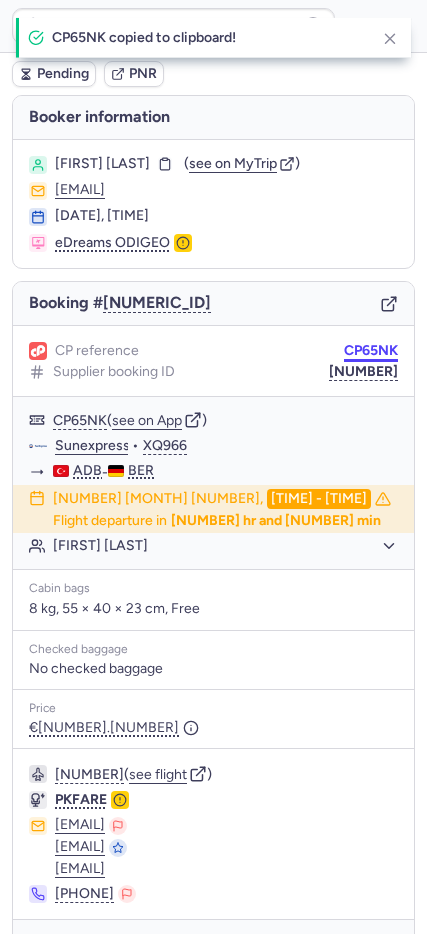 click on "CP65NK" at bounding box center [371, 351] 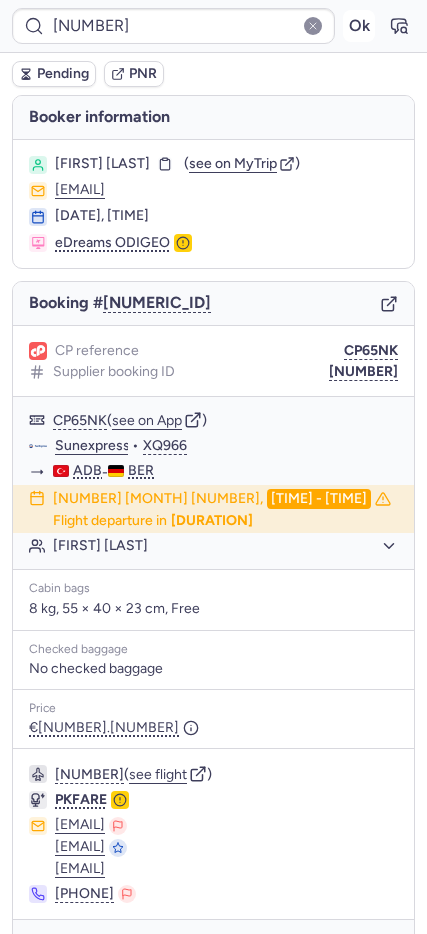 click on "Ok" at bounding box center [359, 26] 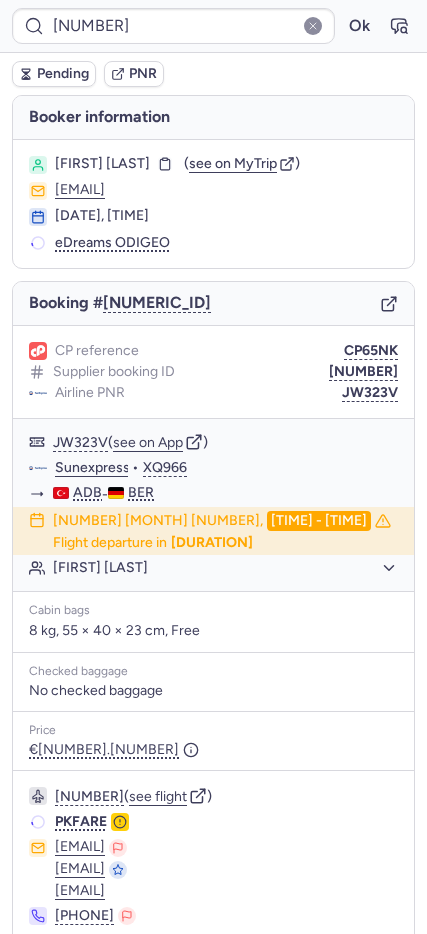 type on "CP6EVL" 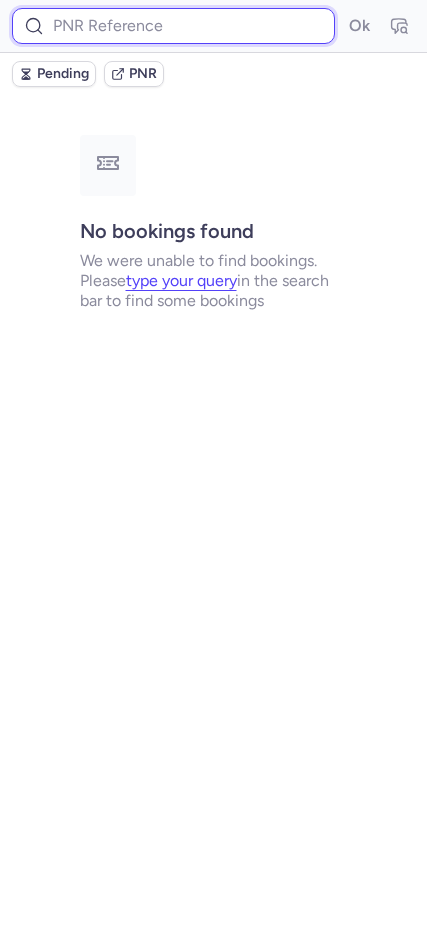 click at bounding box center (173, 26) 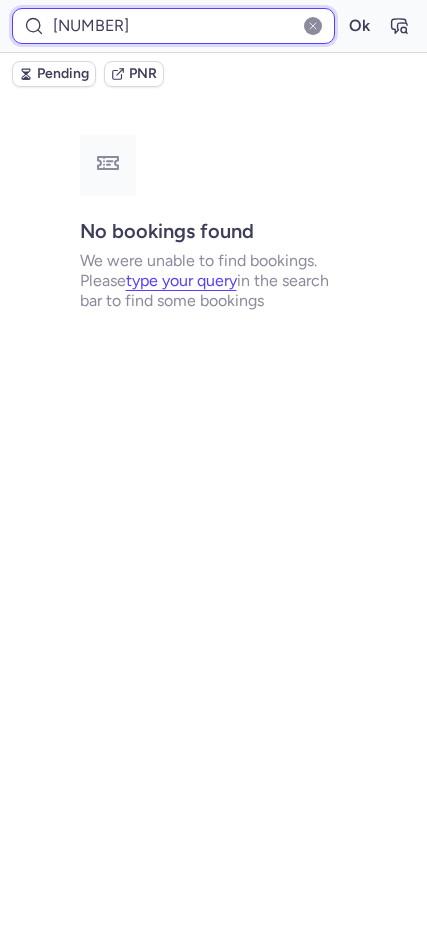 type on "[NUMBER]" 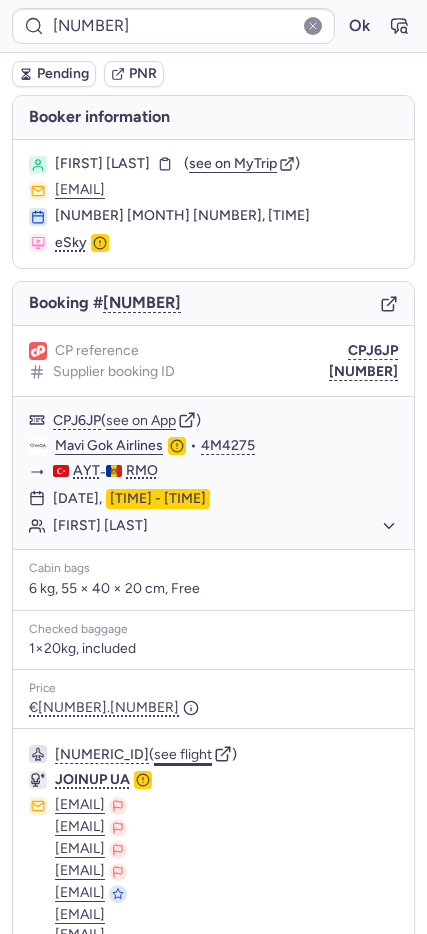click on "see flight" 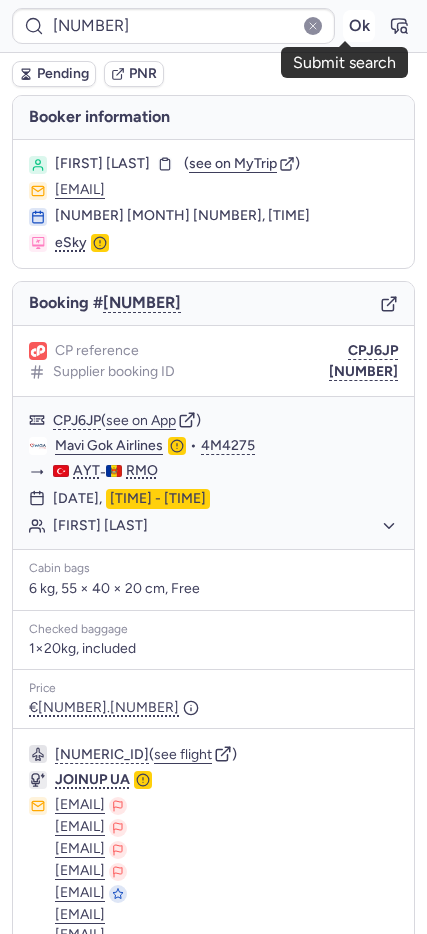 click on "Ok" at bounding box center (359, 26) 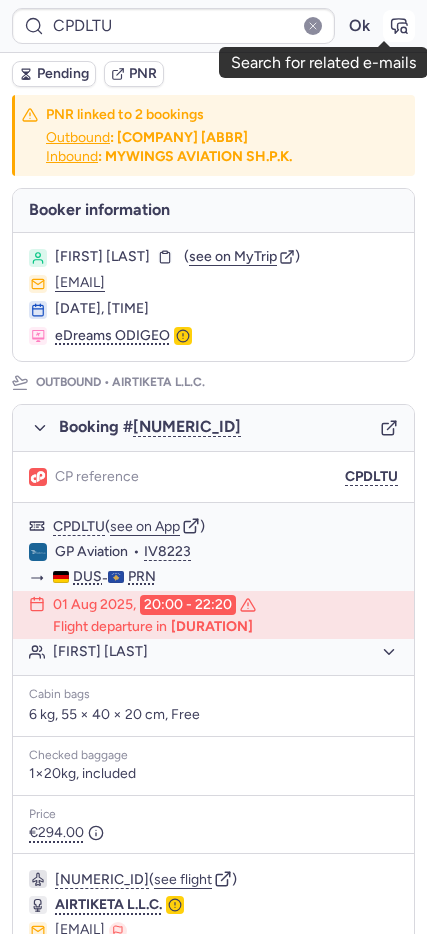 click 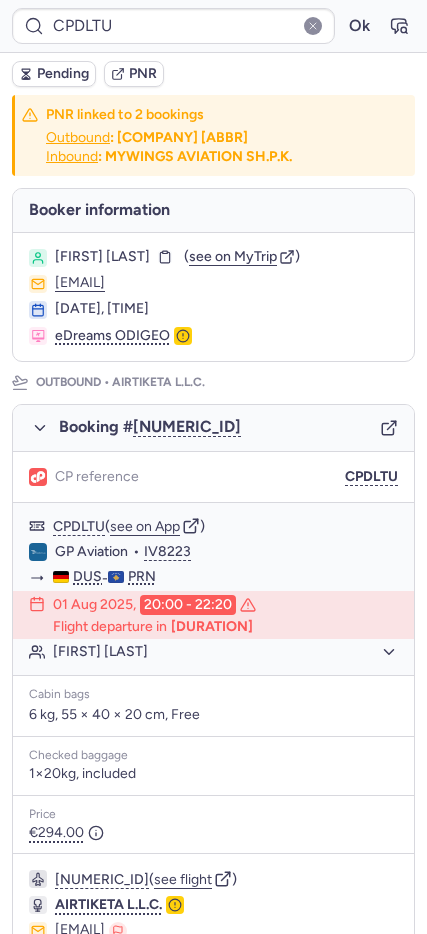 type on "CPCGCX" 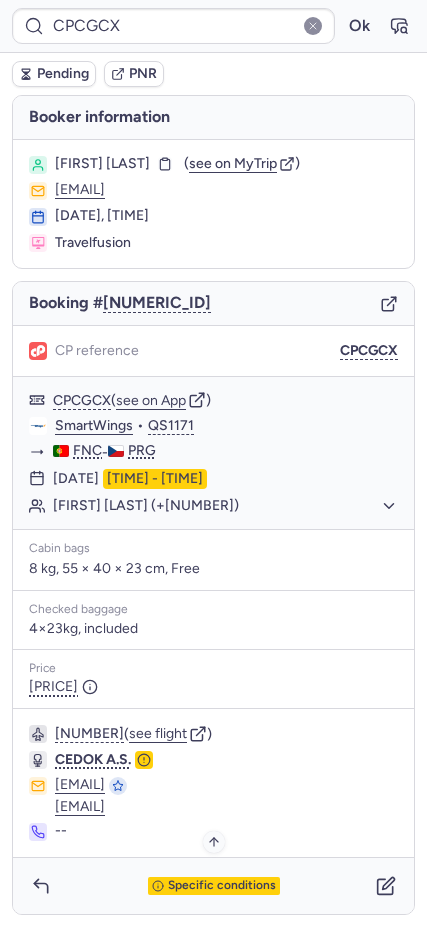 click on "Specific conditions" at bounding box center [222, 886] 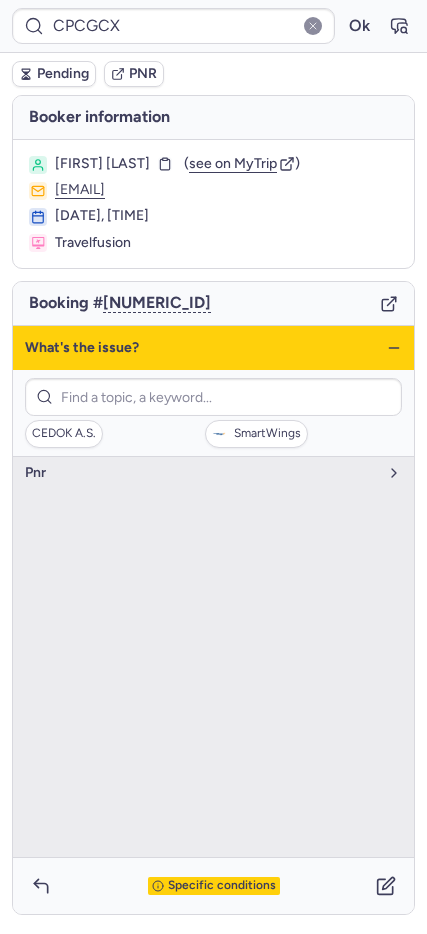 click on "Specific conditions" at bounding box center [222, 886] 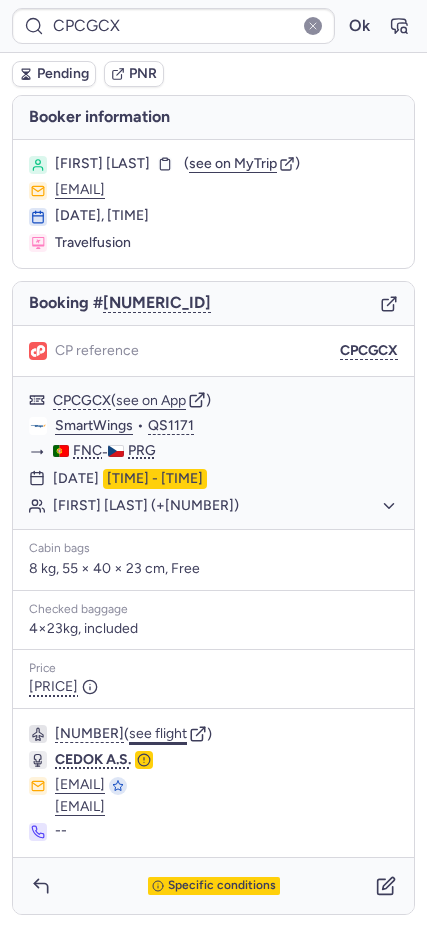 click on "see flight" 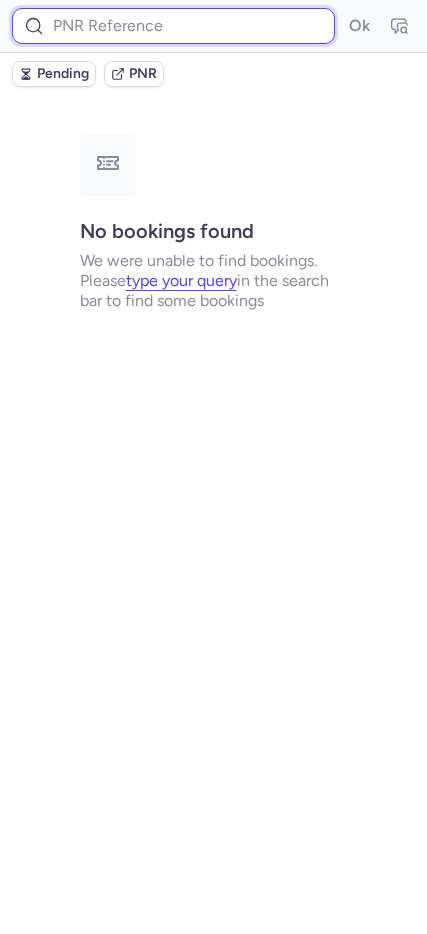click at bounding box center (173, 26) 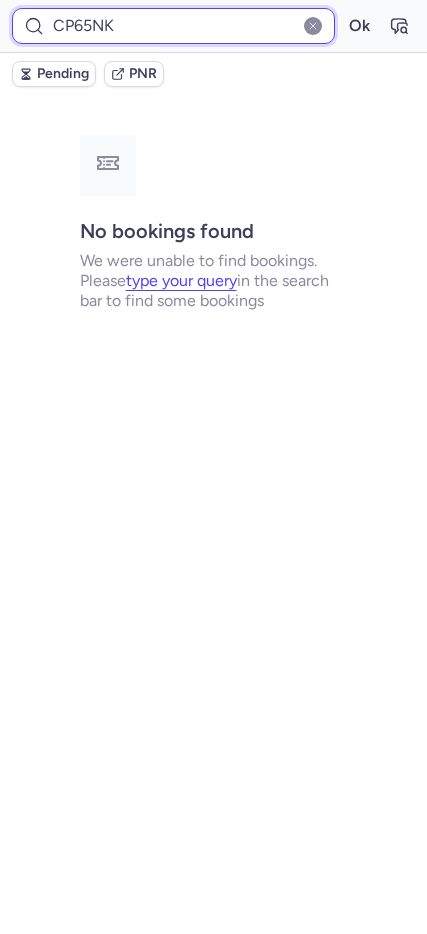 type on "CP65NK" 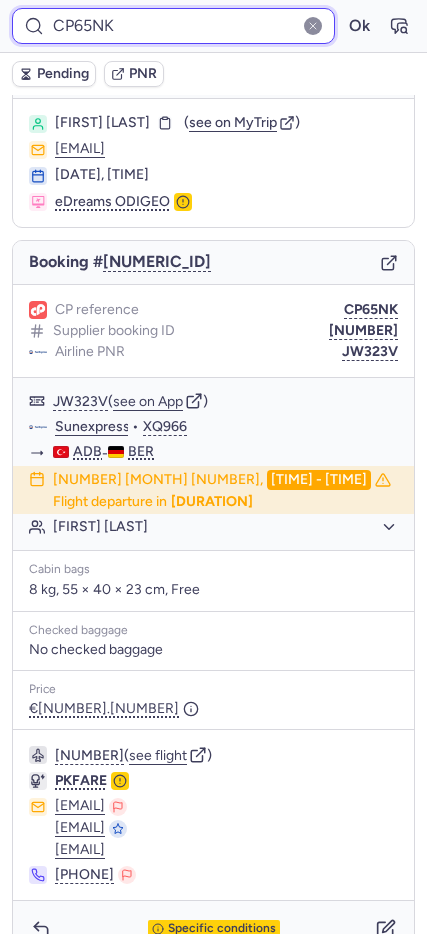 scroll, scrollTop: 77, scrollLeft: 0, axis: vertical 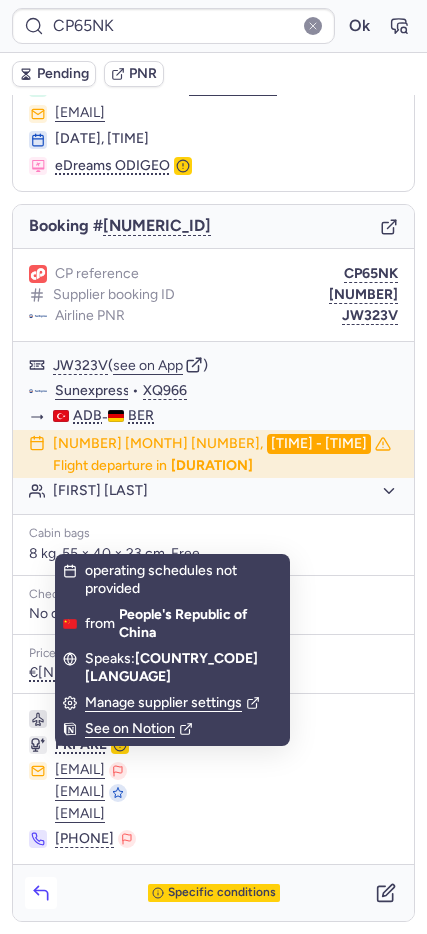 click at bounding box center (41, 893) 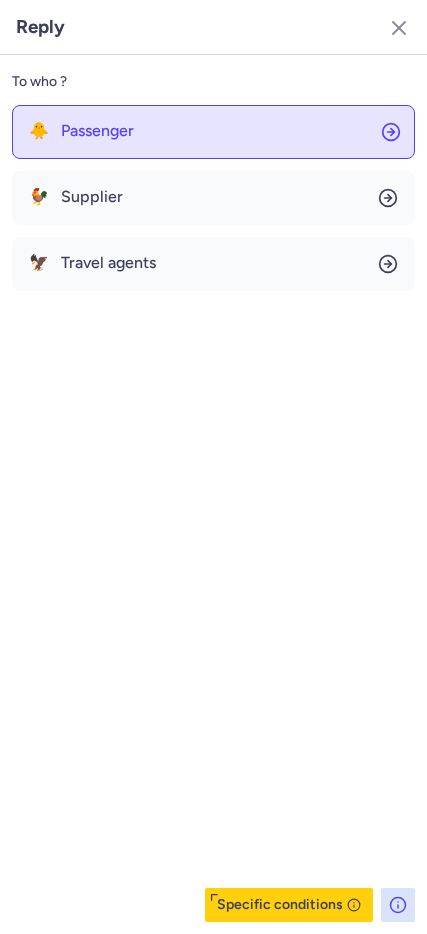 click on "🐥 Passenger" 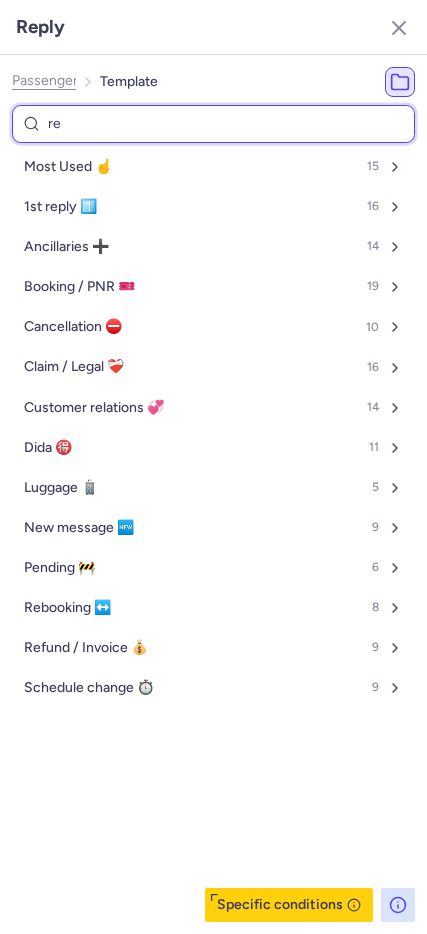 type on "ref" 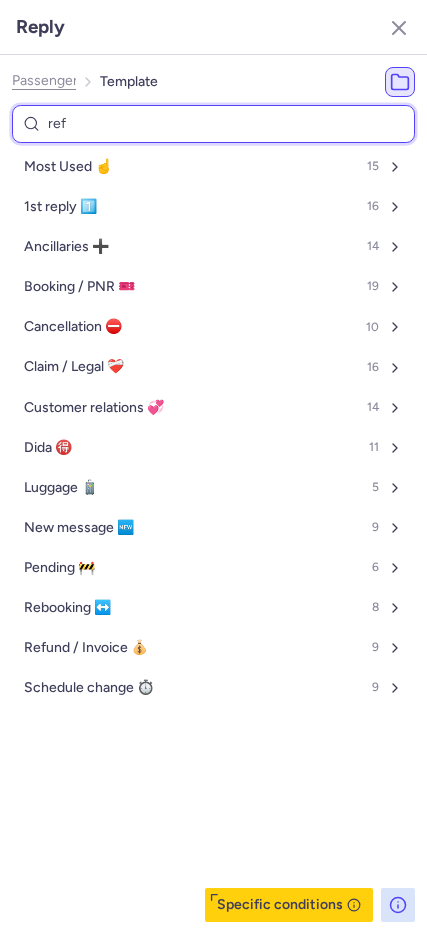 select on "en" 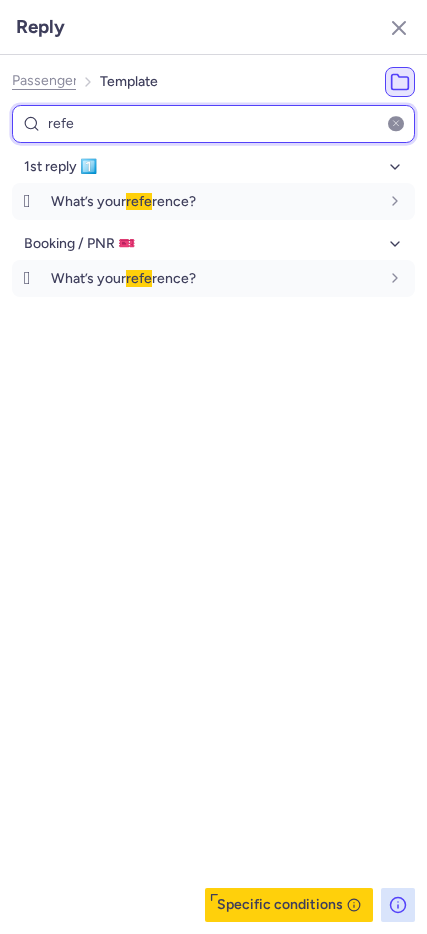 type on "refe" 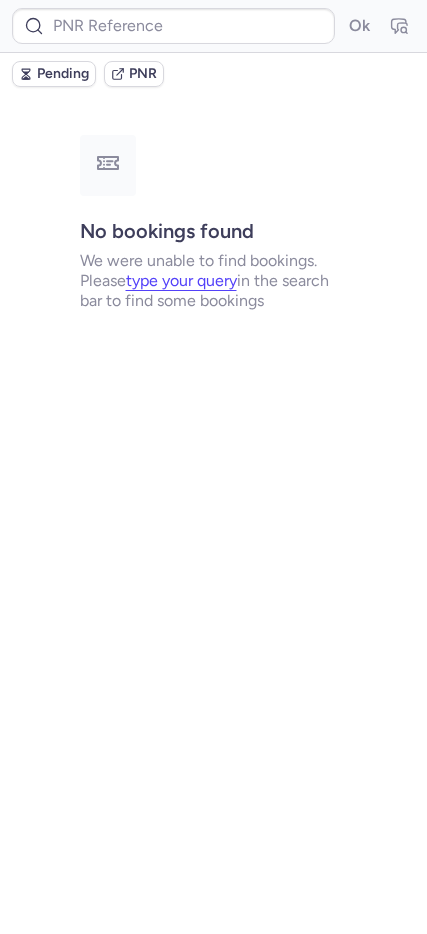 scroll, scrollTop: 0, scrollLeft: 0, axis: both 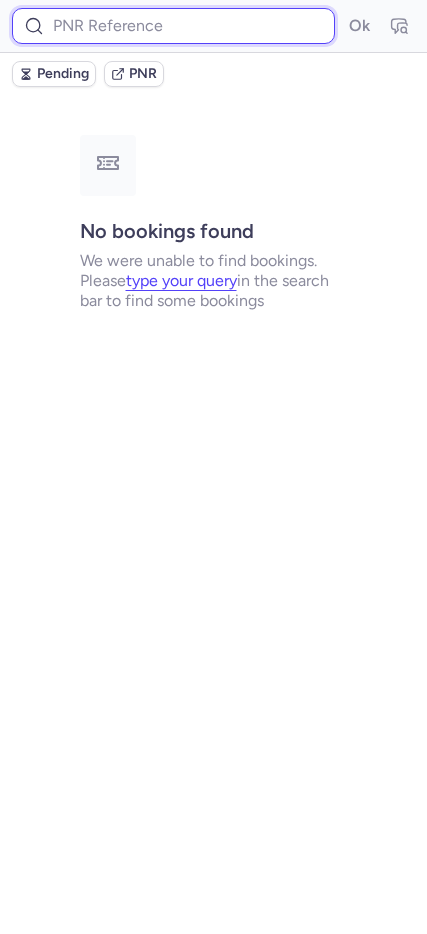 click at bounding box center (173, 26) 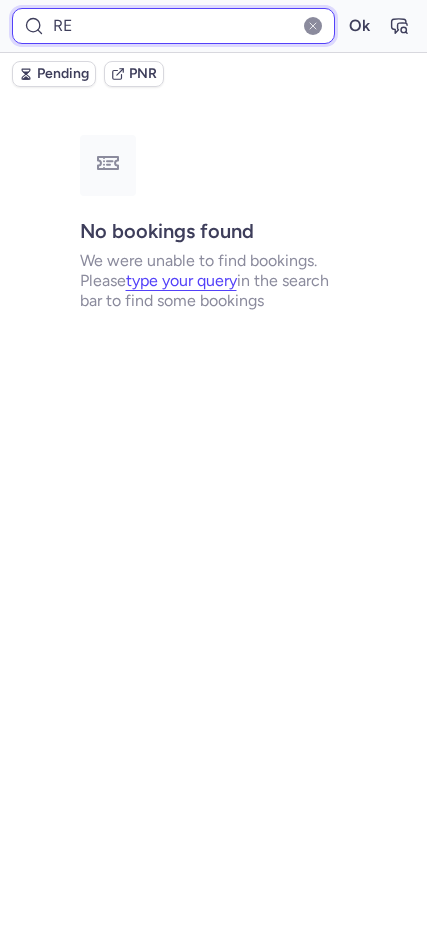type on "r" 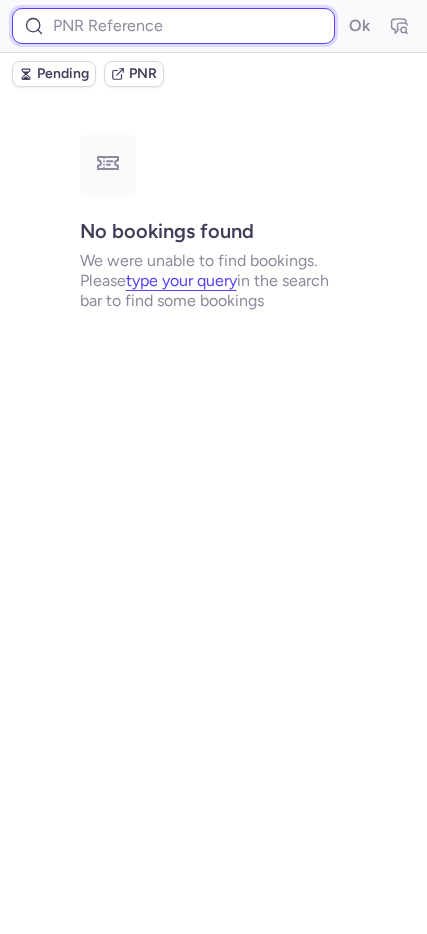 click at bounding box center (173, 26) 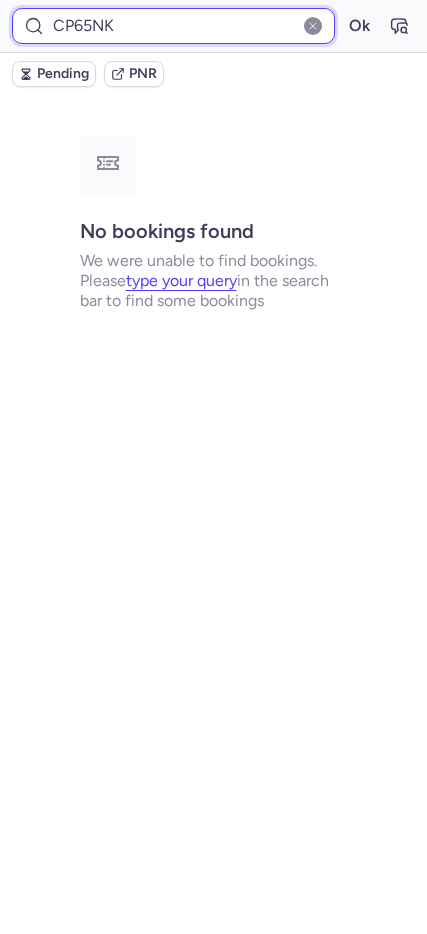 type on "CP65NK" 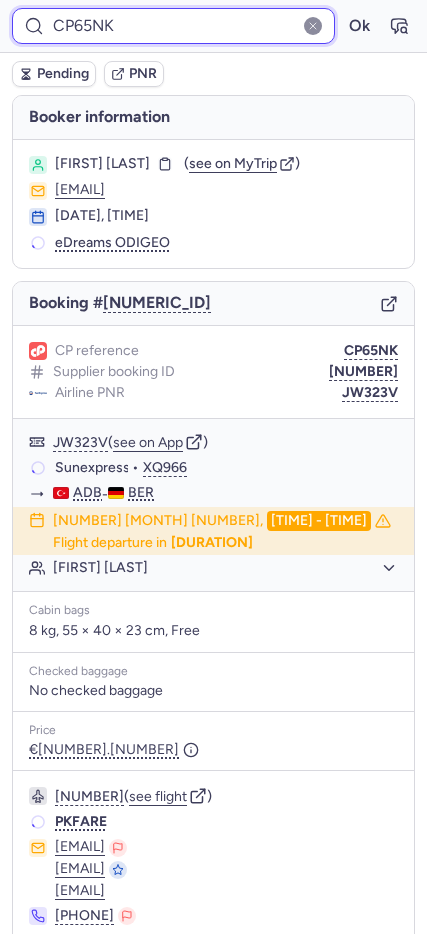 scroll, scrollTop: 77, scrollLeft: 0, axis: vertical 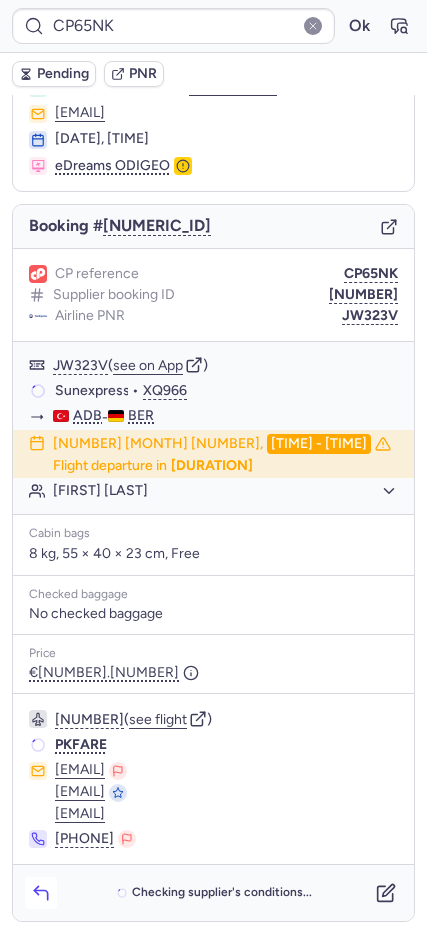 click 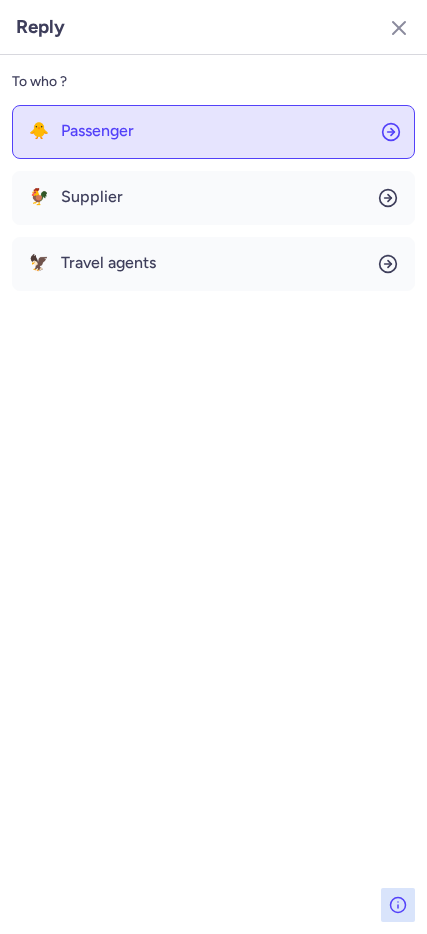 click on "Passenger" at bounding box center (97, 131) 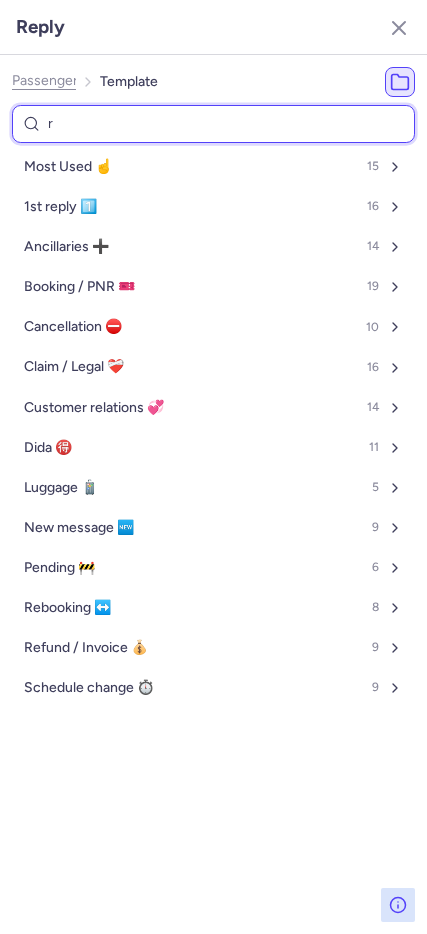 type on "re" 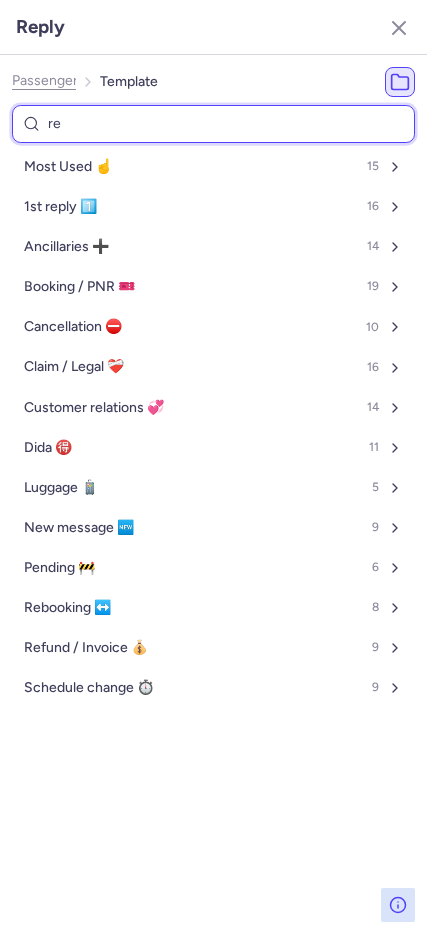 select on "en" 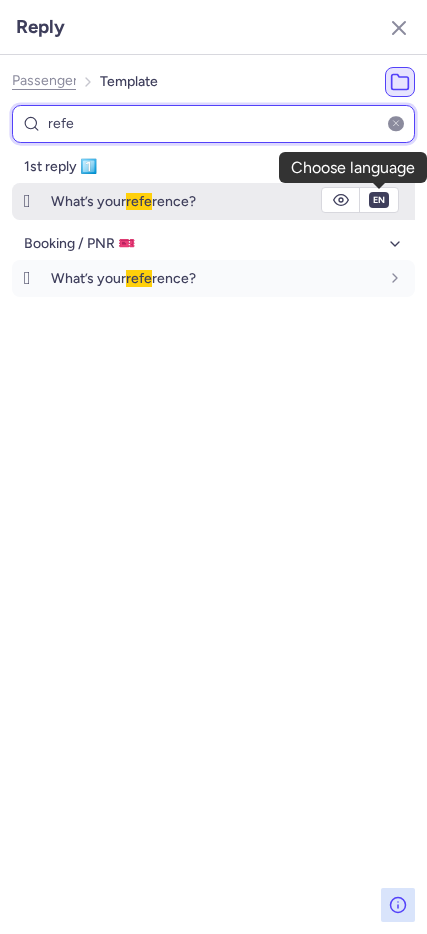 type on "refe" 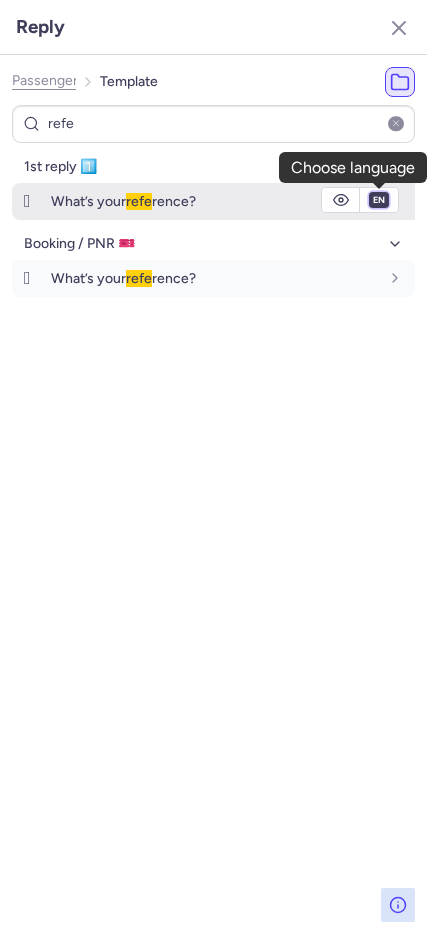 click on "fr en de nl pt es it ru" at bounding box center (379, 200) 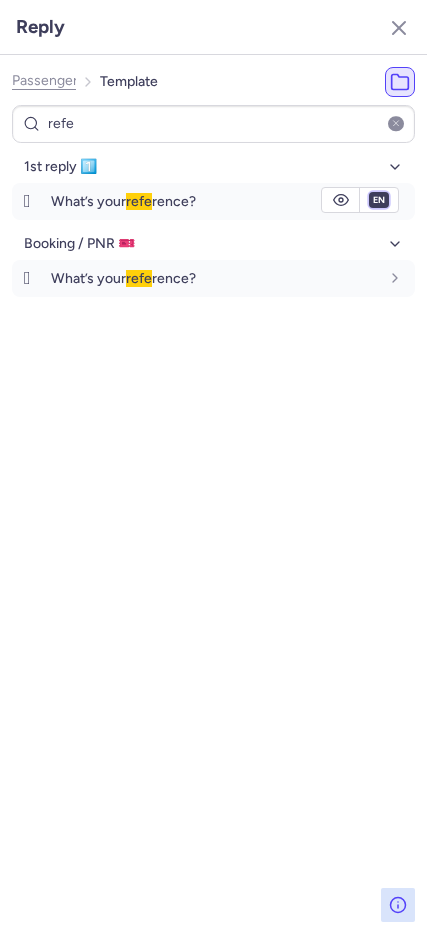 select on "es" 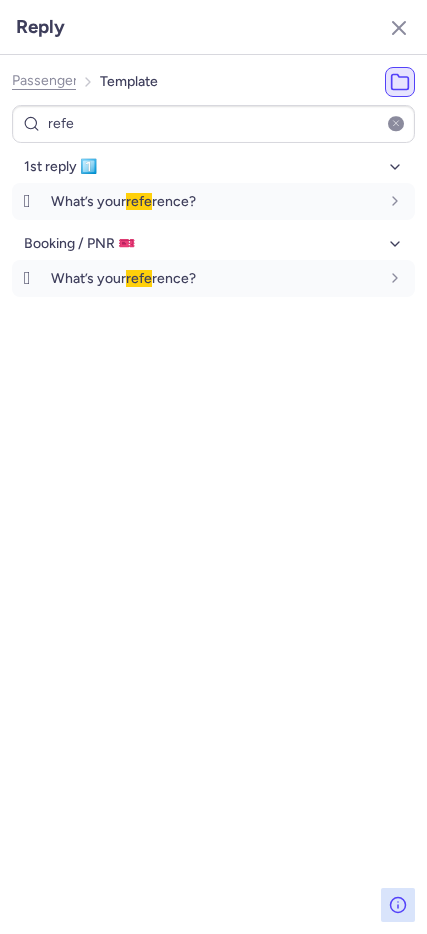 click on "fr en de nl pt es it ru" at bounding box center [379, 200] 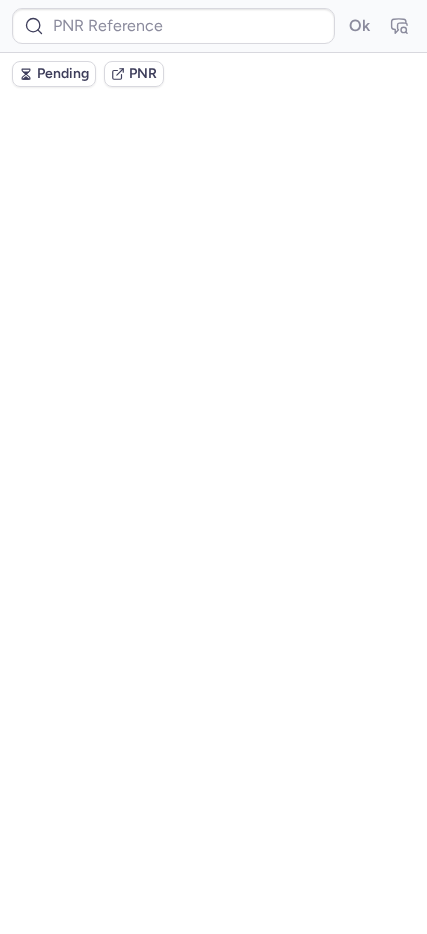 scroll, scrollTop: 0, scrollLeft: 0, axis: both 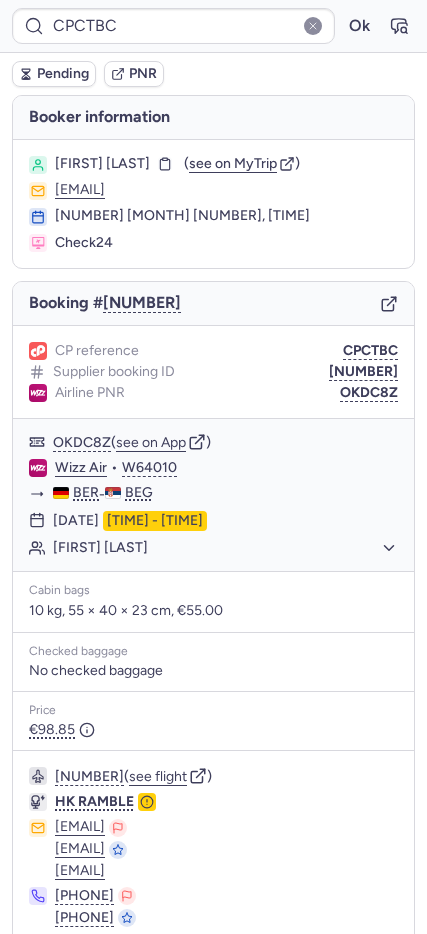 type on "CP6EVL" 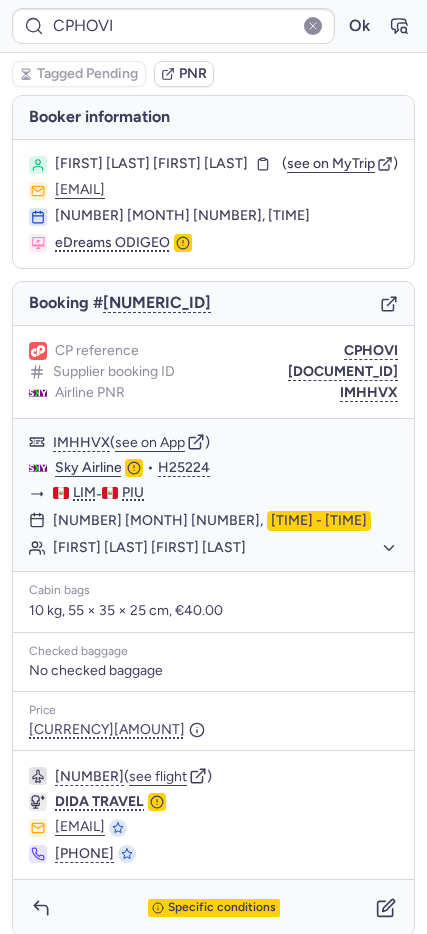 type on "CP6EVL" 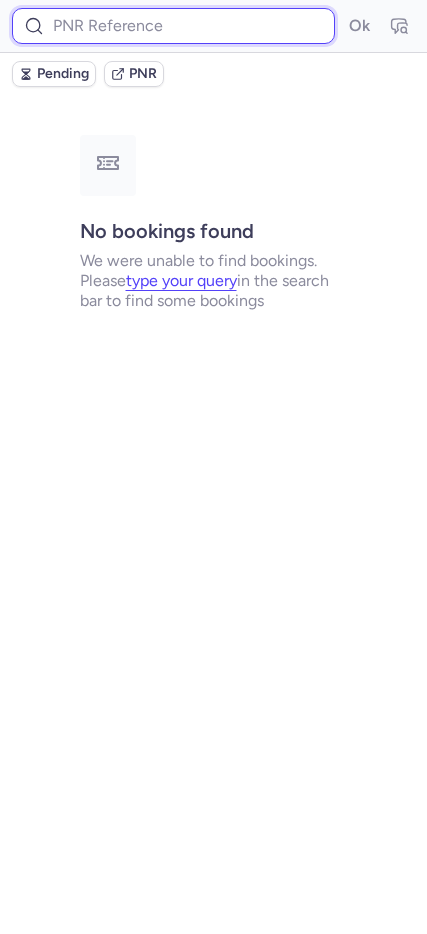 click at bounding box center [173, 26] 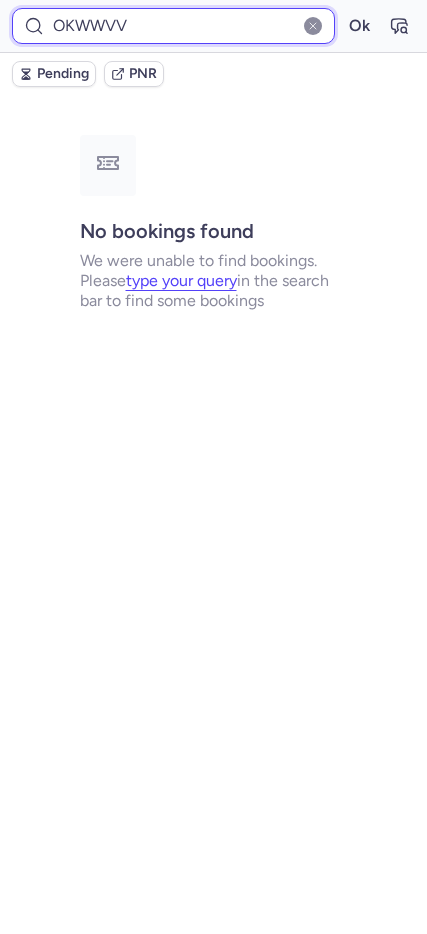 click on "Ok" at bounding box center [359, 26] 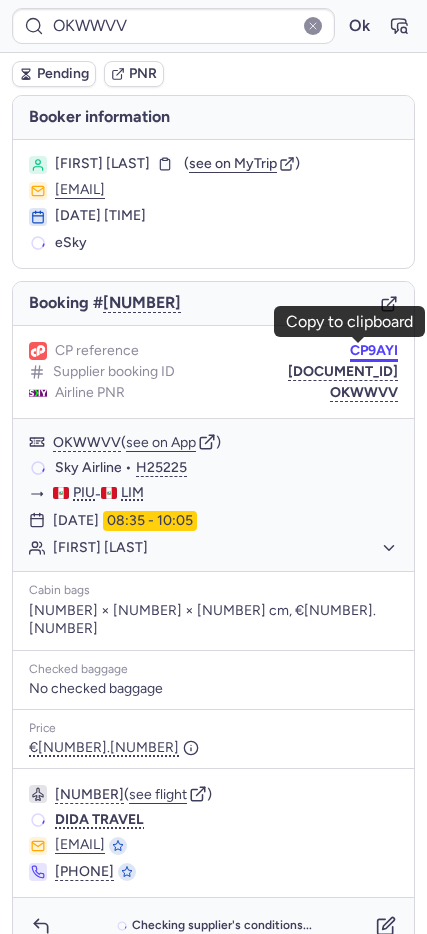 click on "CP9AYI" at bounding box center [374, 351] 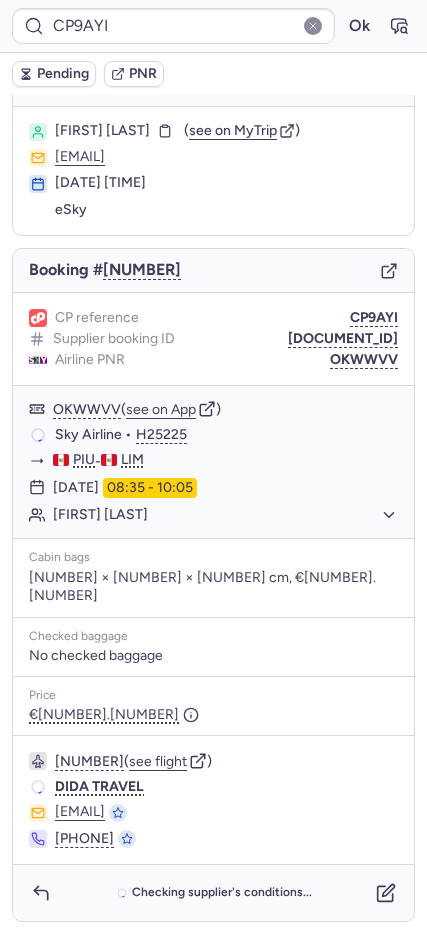 scroll, scrollTop: 15, scrollLeft: 0, axis: vertical 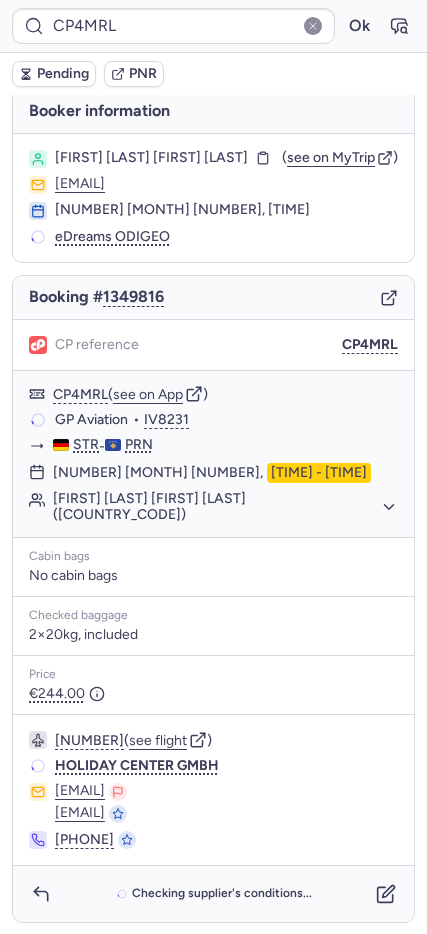 type on "CP8XHT" 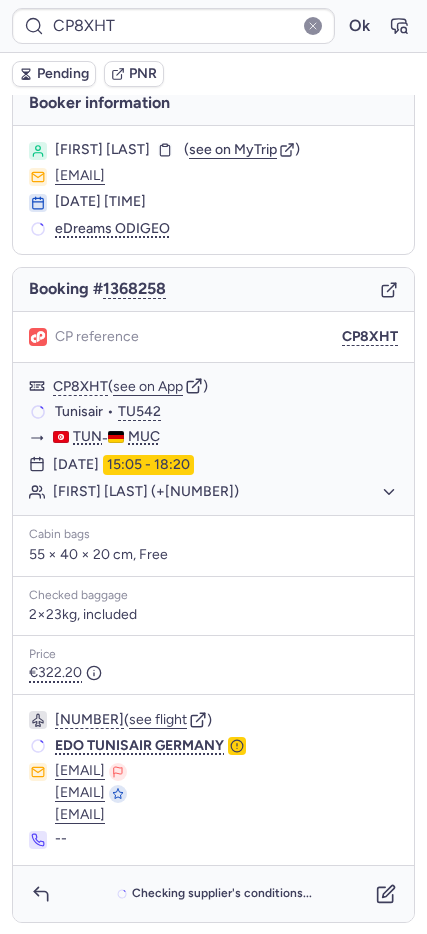 scroll, scrollTop: 15, scrollLeft: 0, axis: vertical 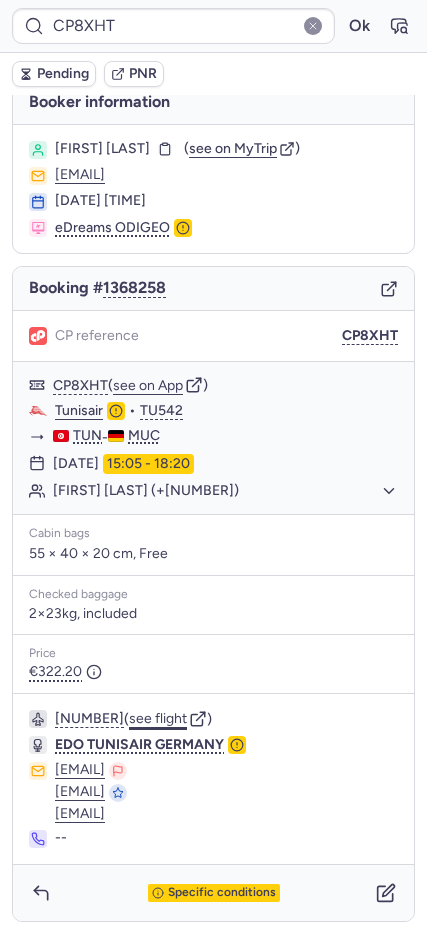 click on "see flight" 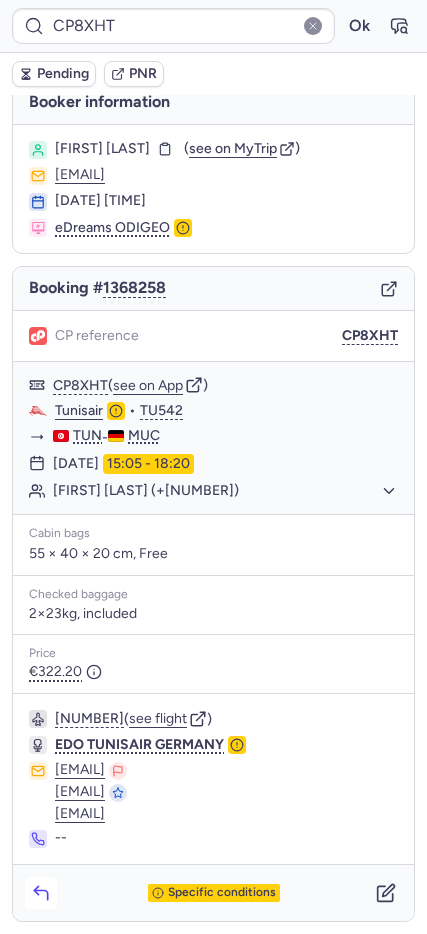 click at bounding box center (41, 893) 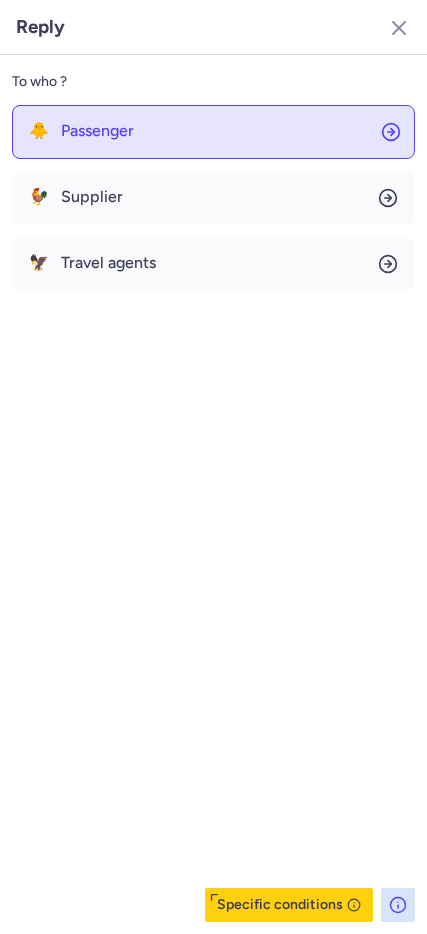 click on "Passenger" at bounding box center [97, 131] 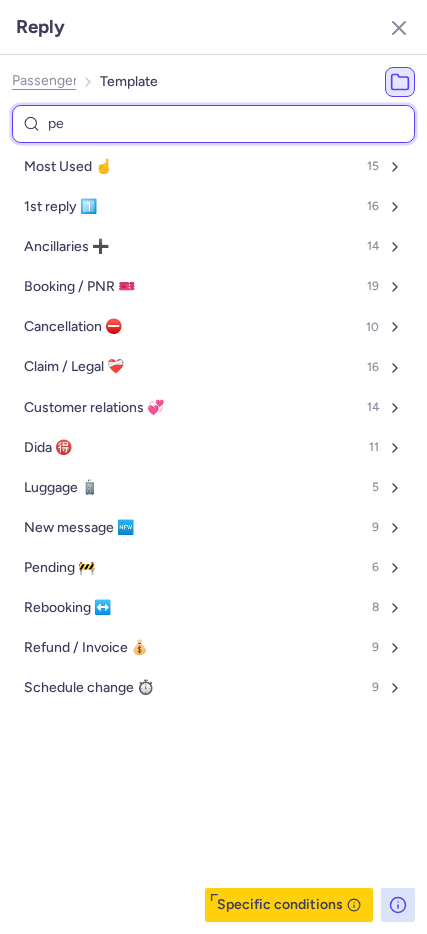 type on "pen" 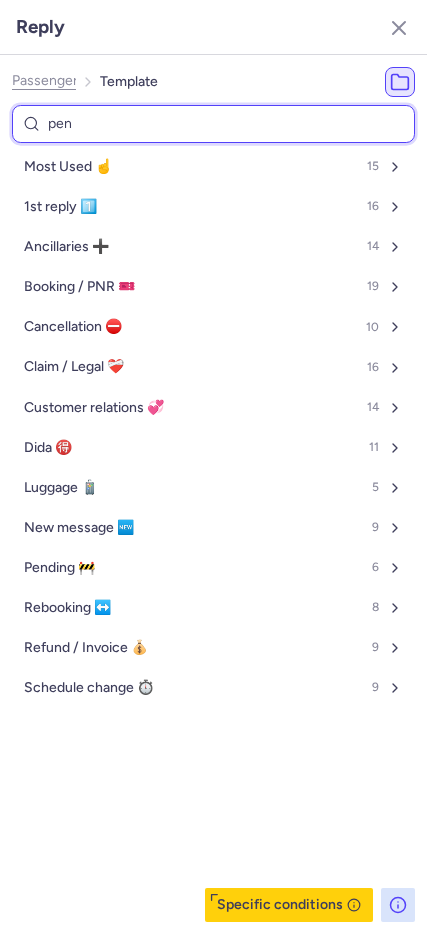 select on "en" 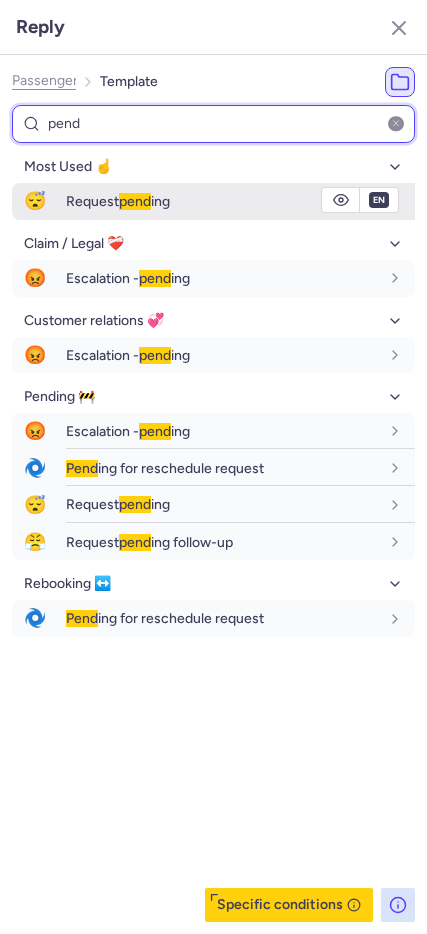 type on "pend" 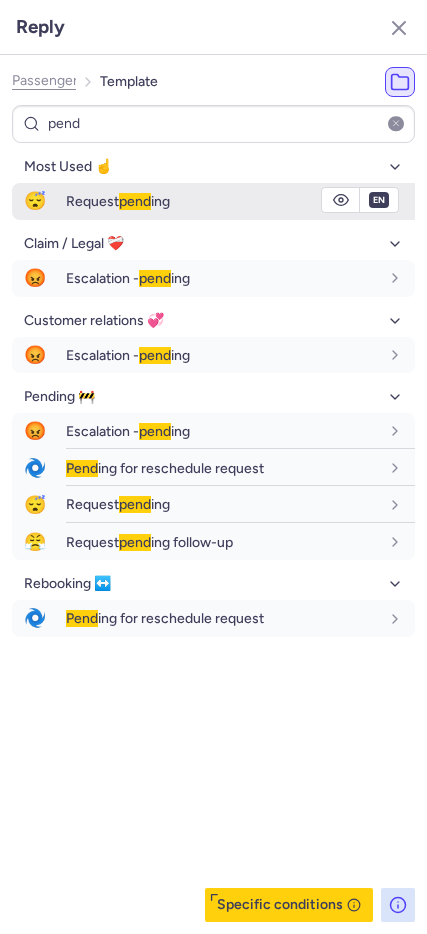 click on "Request pending" at bounding box center [240, 201] 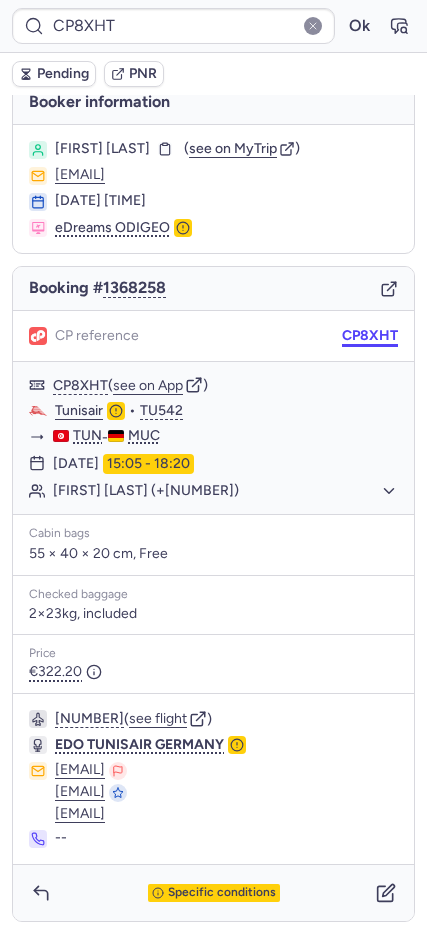 click on "CP8XHT" at bounding box center (370, 336) 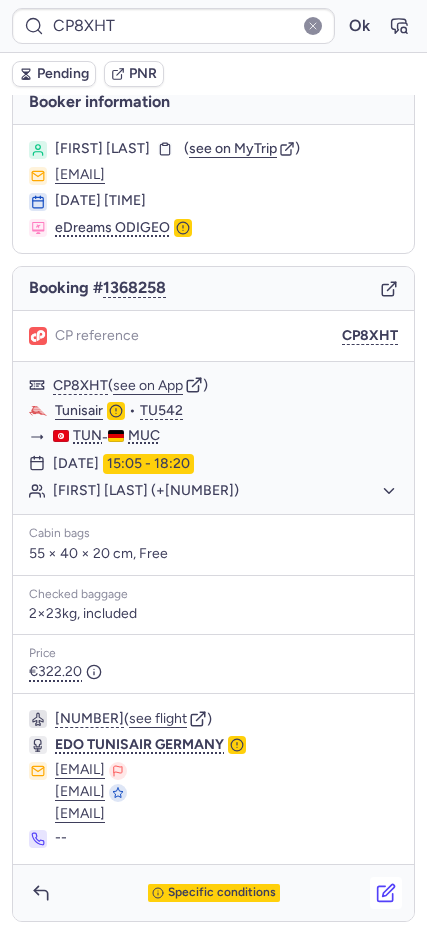 click 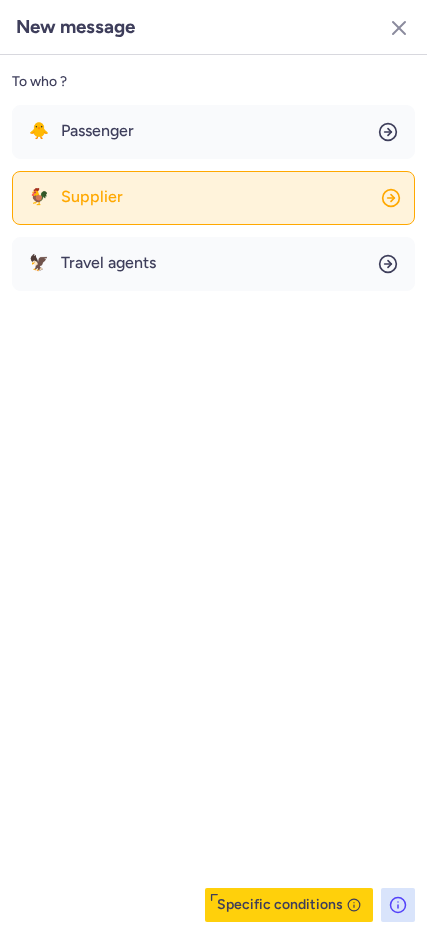 click on "🐓 Supplier" at bounding box center (76, 197) 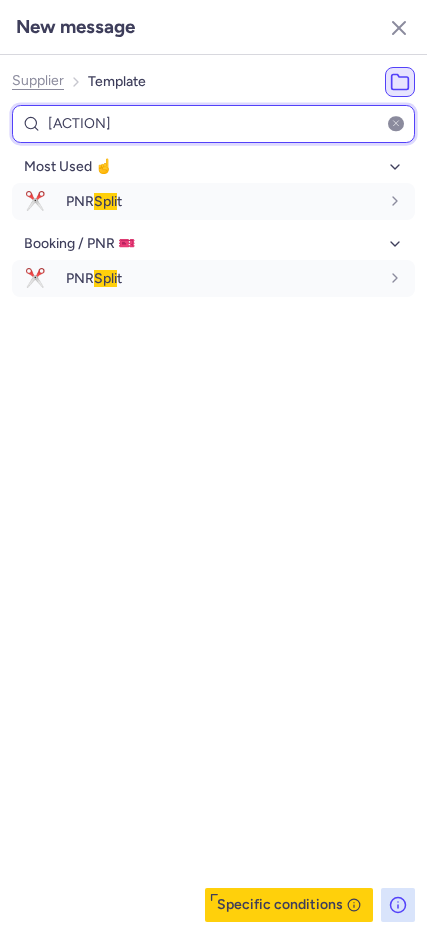 type on "[ACTION]" 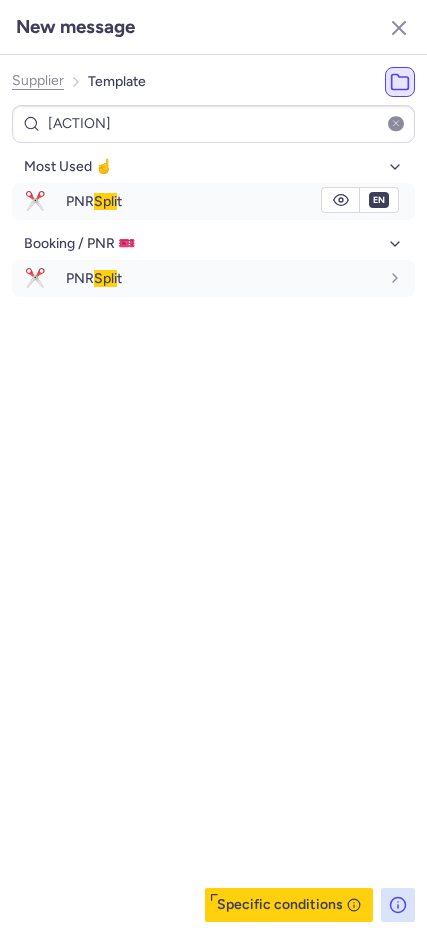 click on "✂️" at bounding box center [35, 201] 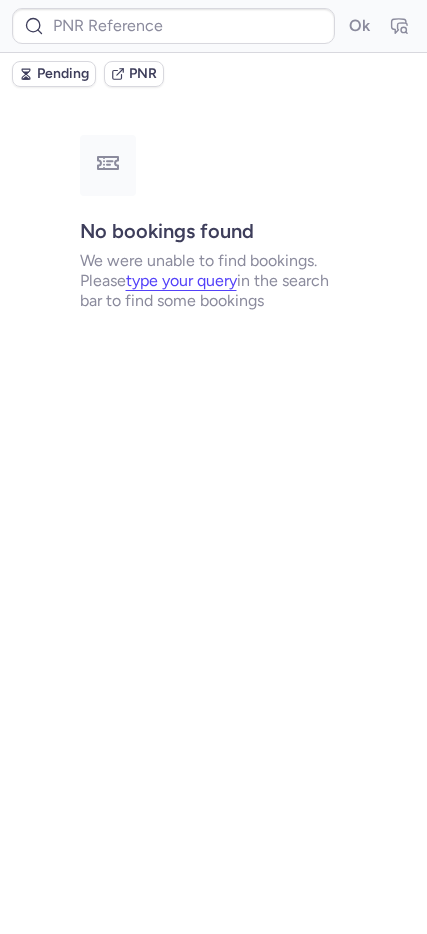 scroll, scrollTop: 0, scrollLeft: 0, axis: both 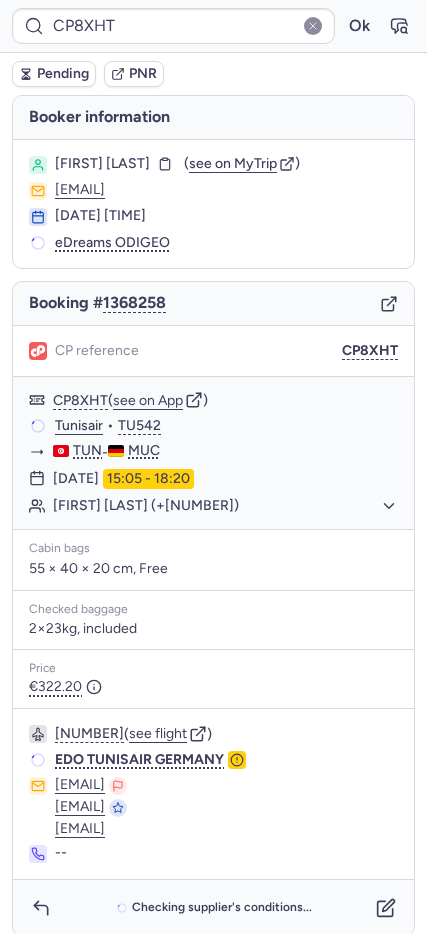 click on "Pending" at bounding box center [54, 74] 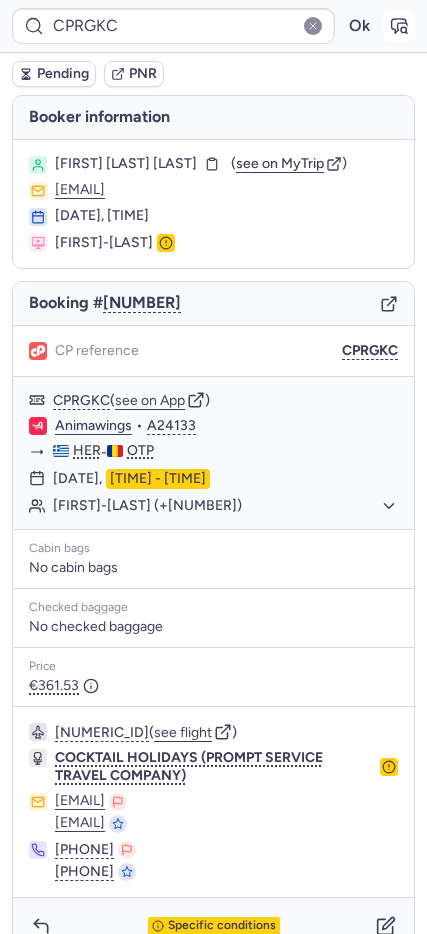 click at bounding box center [399, 26] 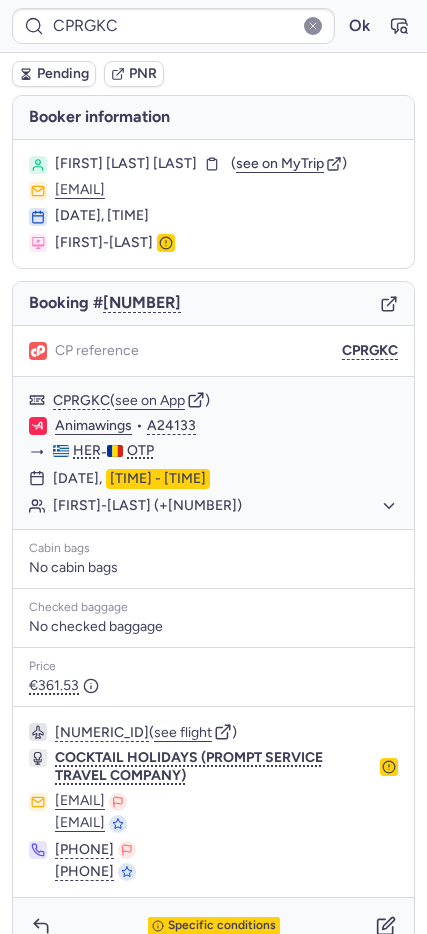 click on "Pending" at bounding box center (63, 74) 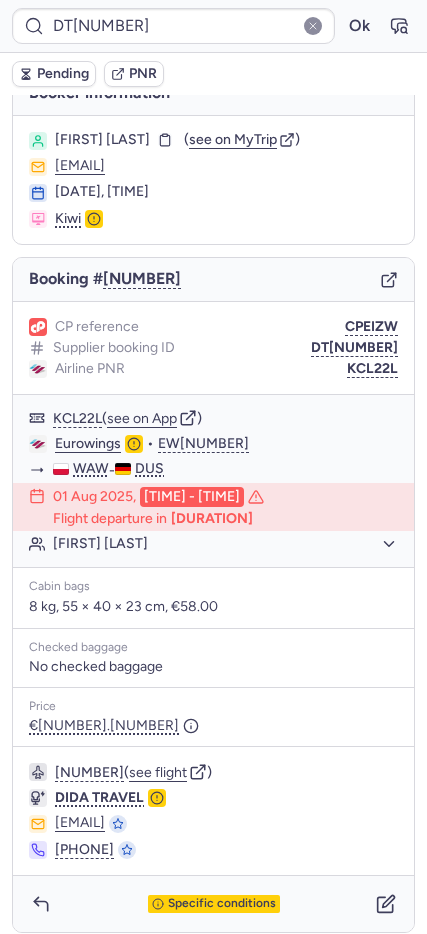 scroll, scrollTop: 35, scrollLeft: 0, axis: vertical 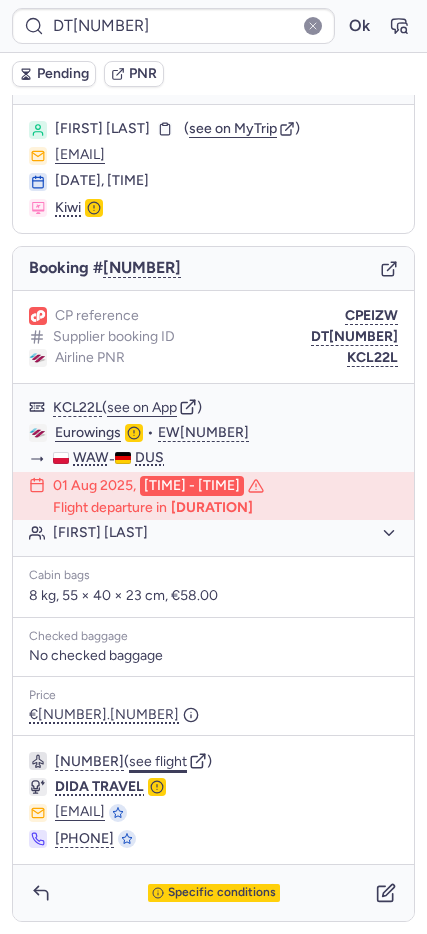 click on "see flight" 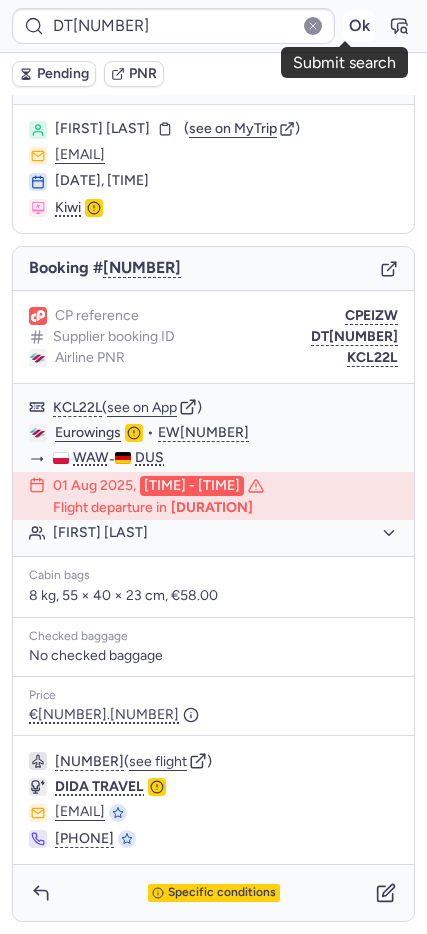 click on "Ok" at bounding box center [359, 26] 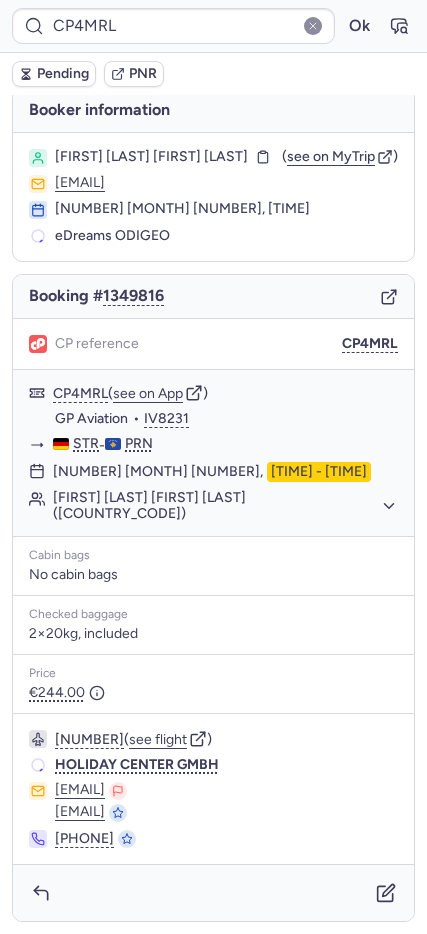 scroll, scrollTop: 6, scrollLeft: 0, axis: vertical 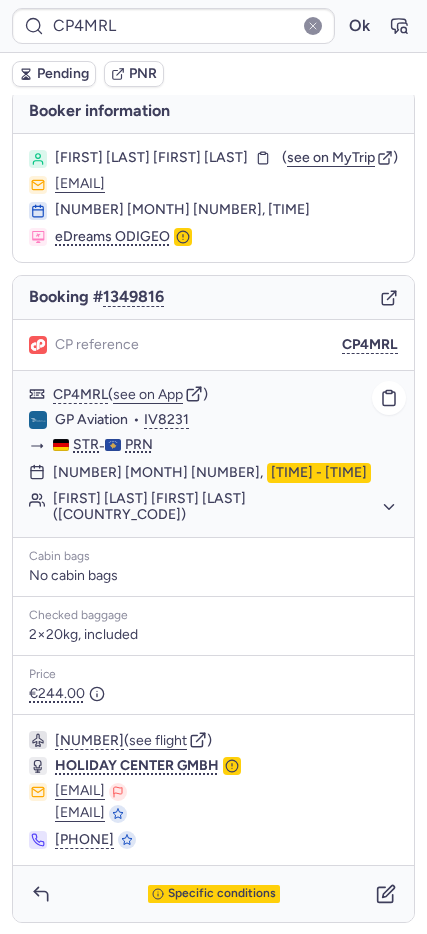 click on "[FIRST] [LAST] [FIRST] [LAST] ([COUNTRY_CODE])" 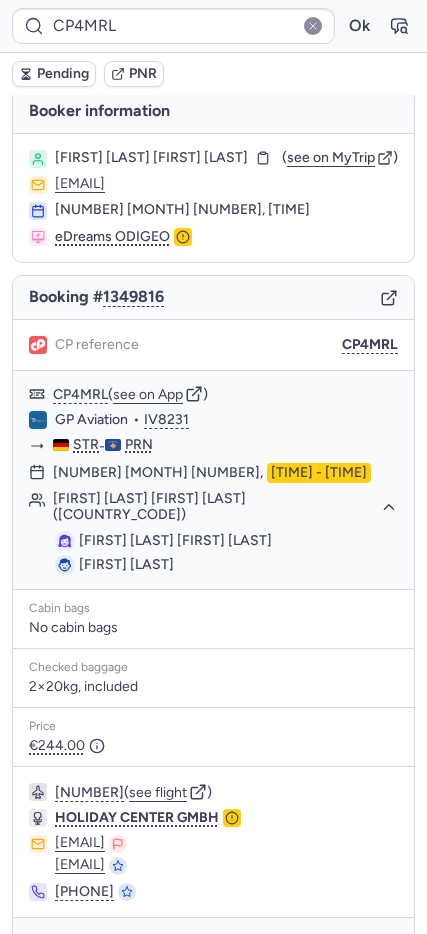 type on "CP8XHT" 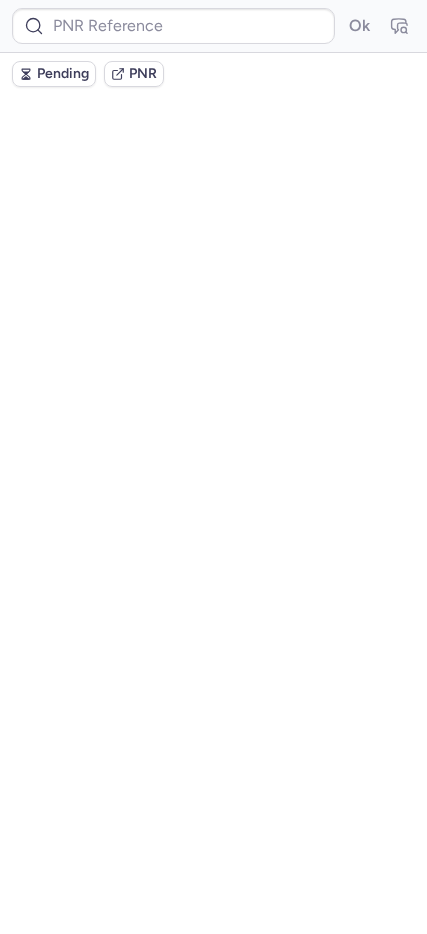 scroll, scrollTop: 6, scrollLeft: 0, axis: vertical 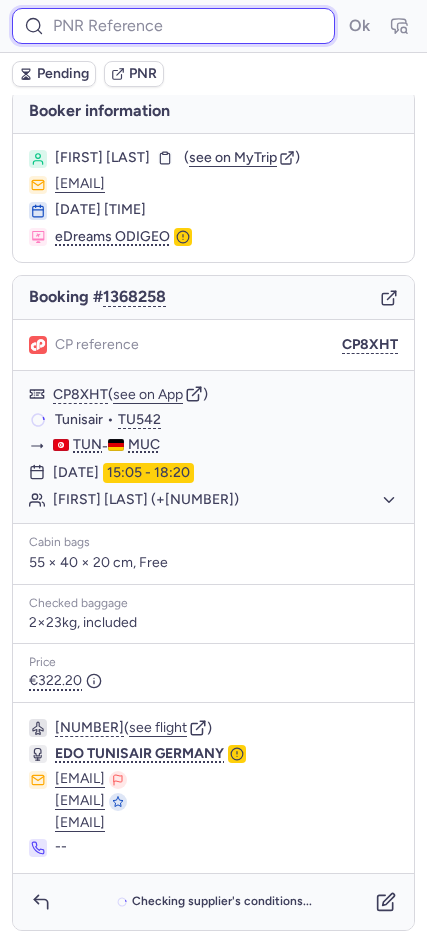 click at bounding box center (173, 26) 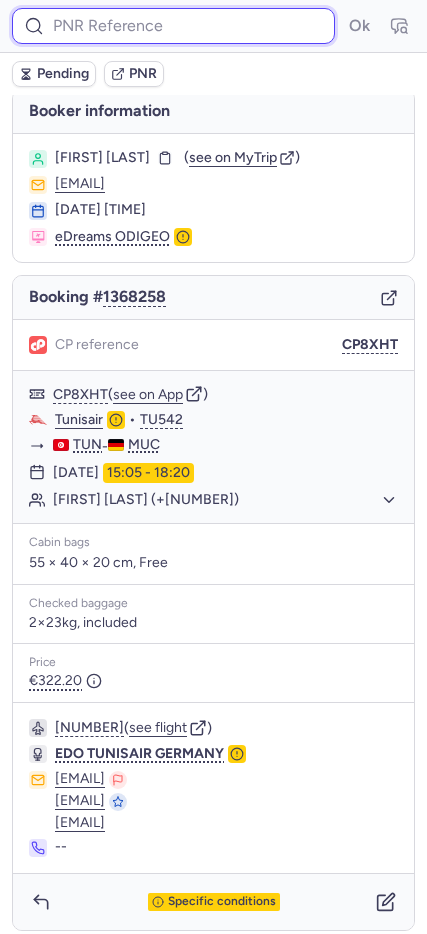 paste on "[NUMBER]" 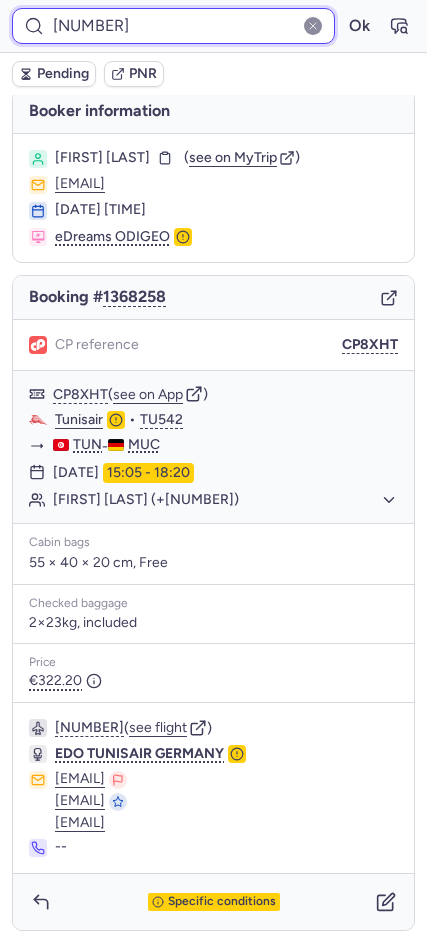 type on "[NUMBER]" 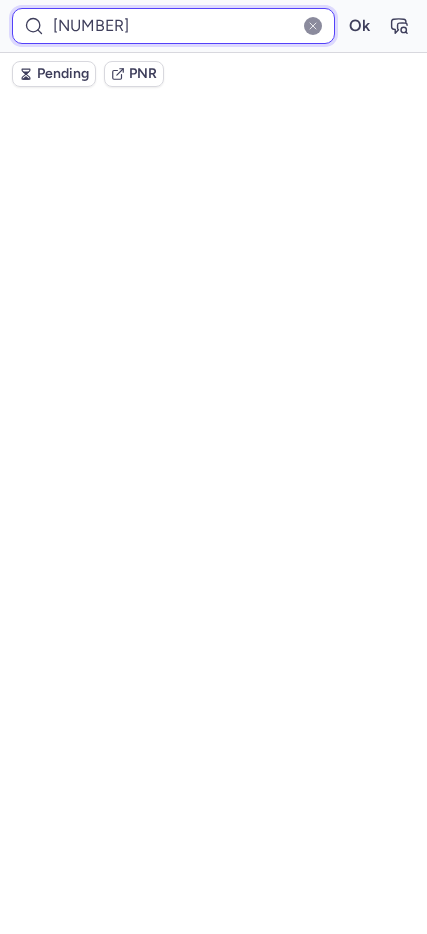 scroll, scrollTop: 46, scrollLeft: 0, axis: vertical 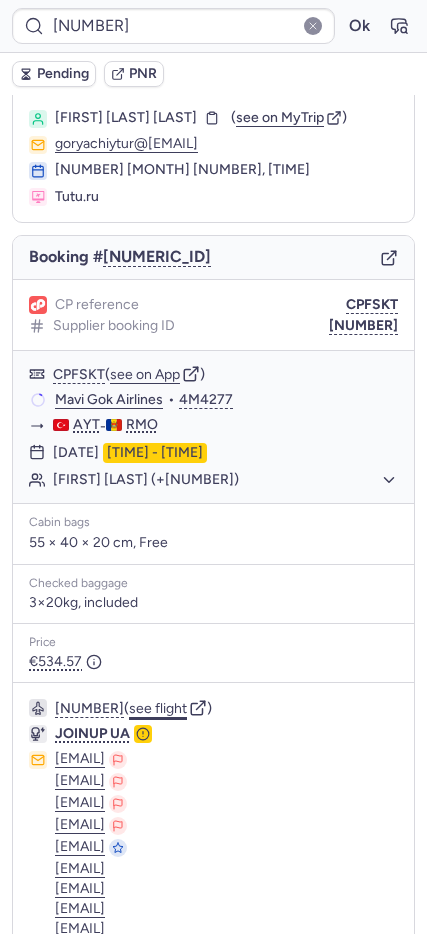 click on "see flight" 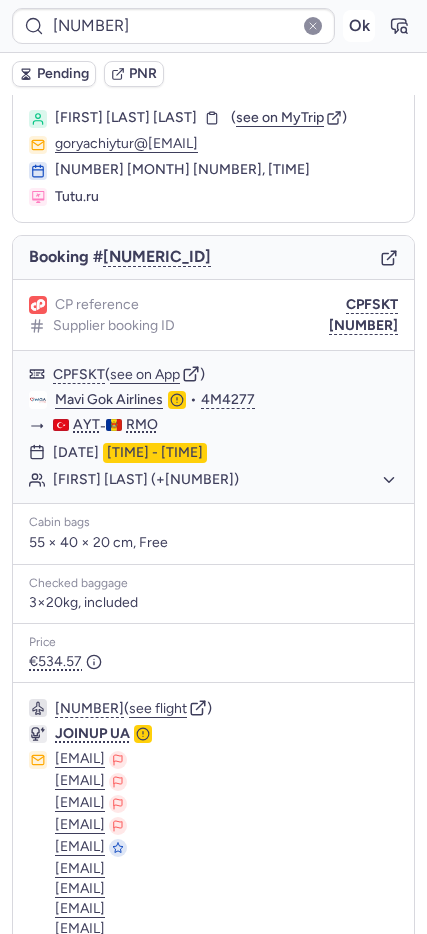 click on "Ok" at bounding box center (359, 26) 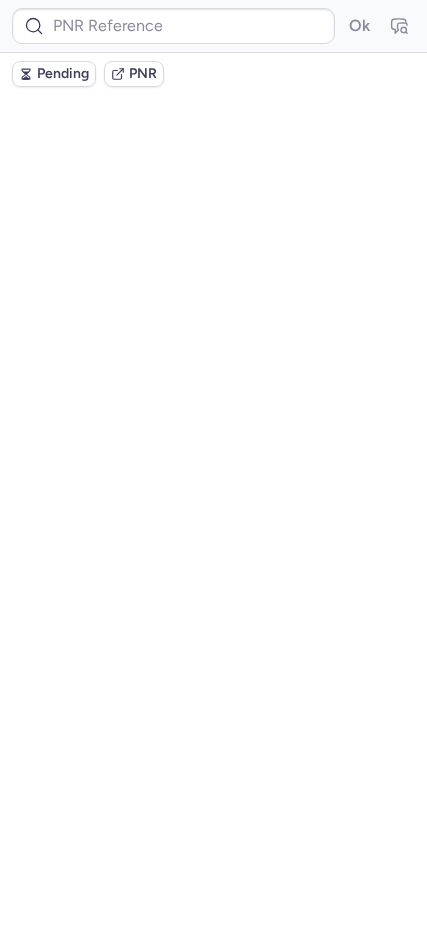 scroll, scrollTop: 0, scrollLeft: 0, axis: both 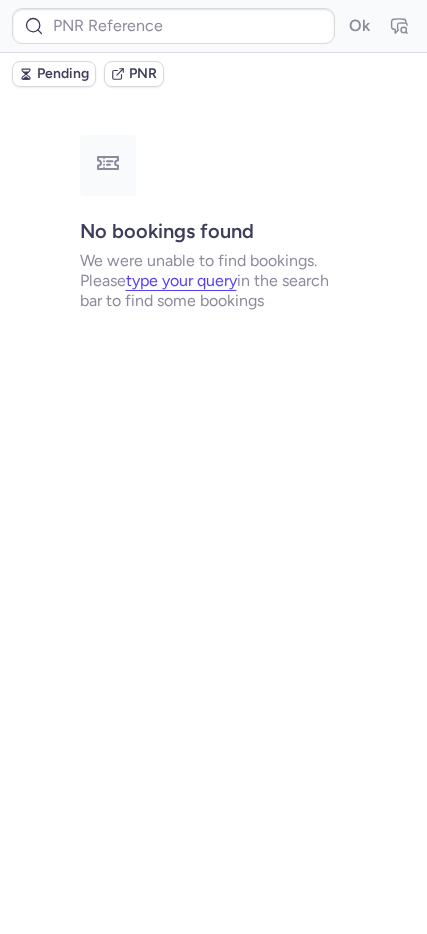 type on "CP8XHT" 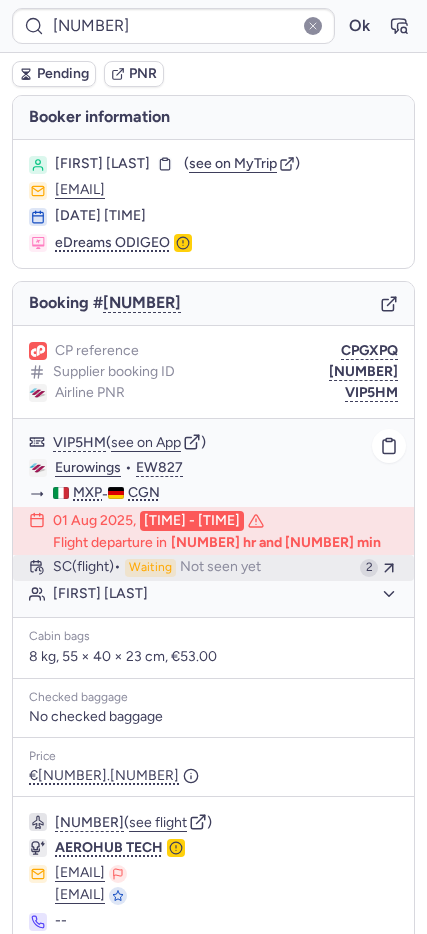 click on "Waiting" at bounding box center [150, 568] 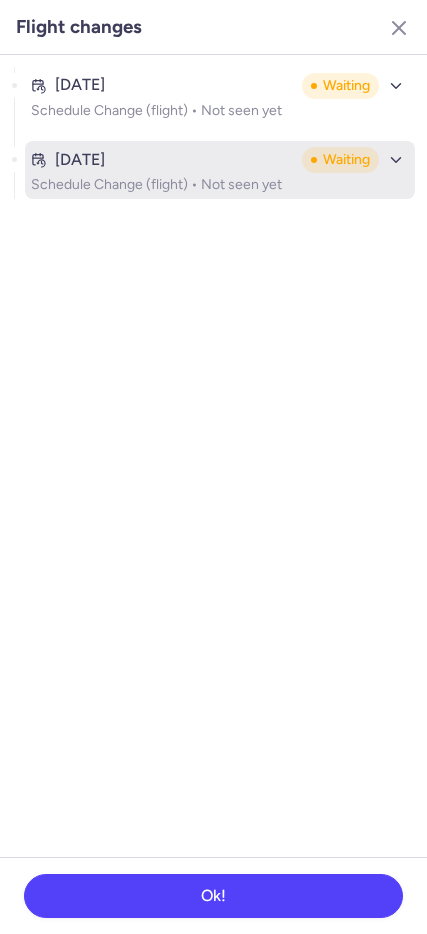click on "[DATE]" at bounding box center [162, 160] 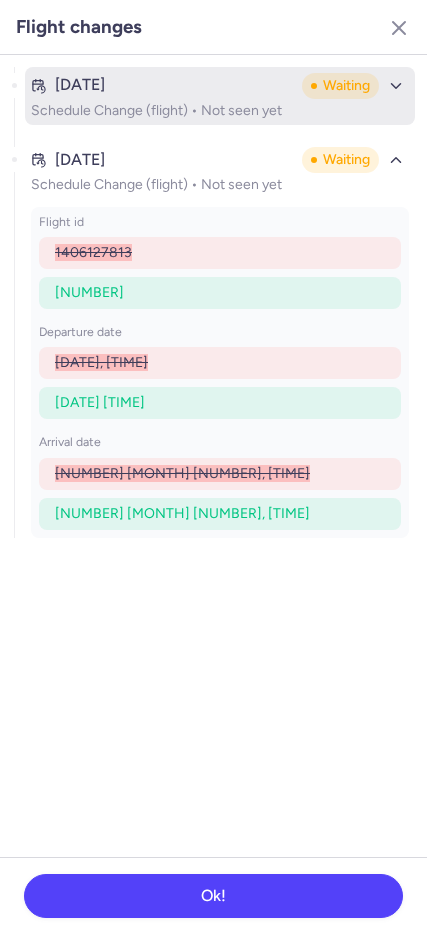 click on "[DATE]" at bounding box center (162, 85) 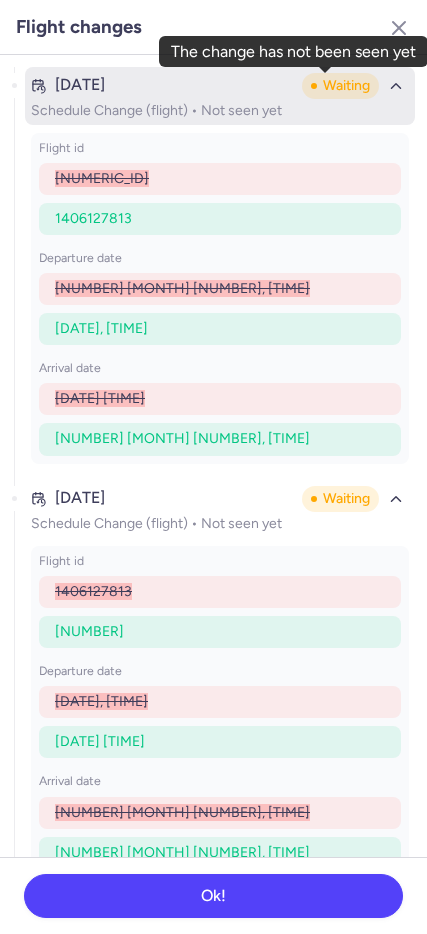 click on "Waiting" at bounding box center [340, 86] 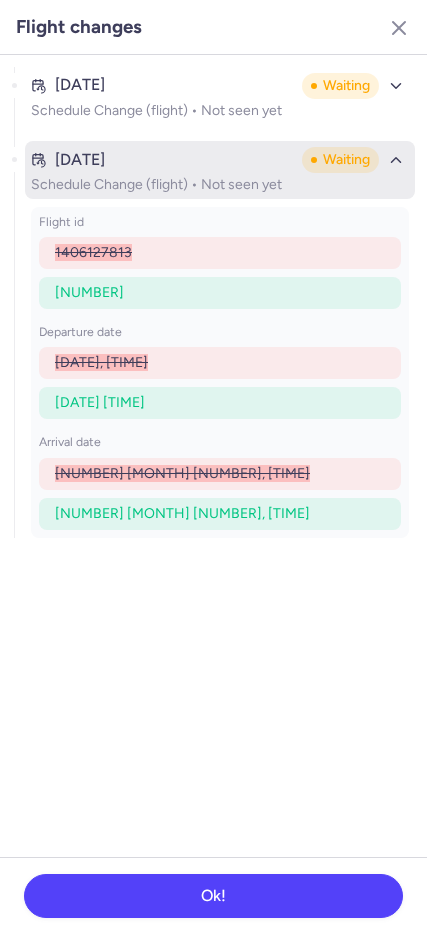 click on "[DATE]" at bounding box center [162, 160] 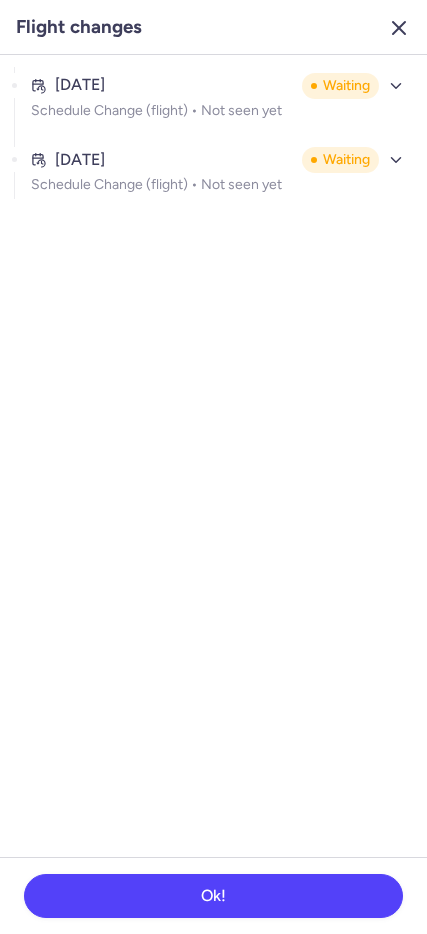 click 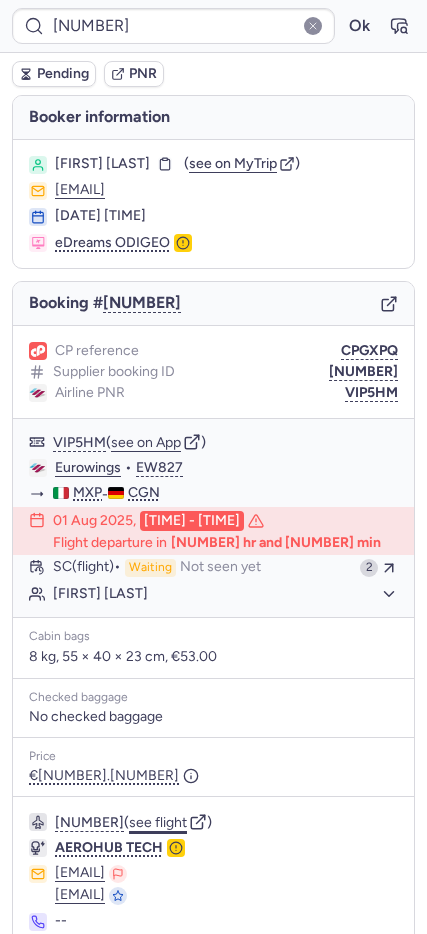 click on "see flight" 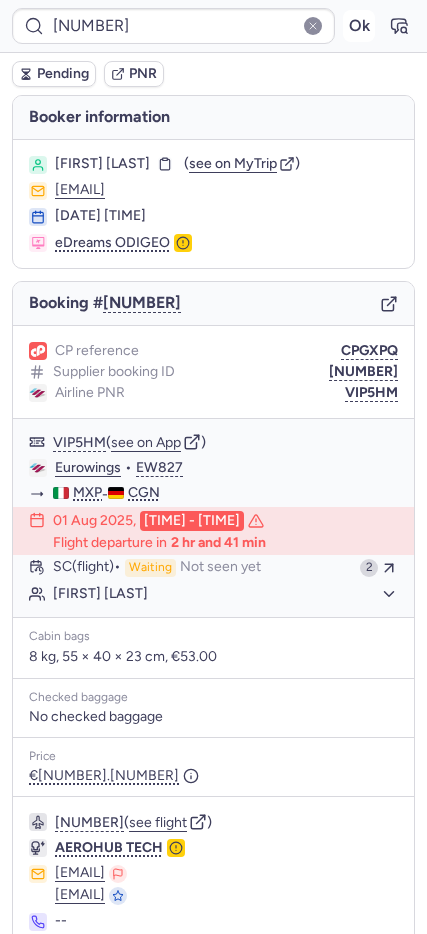 click on "Ok" at bounding box center [359, 26] 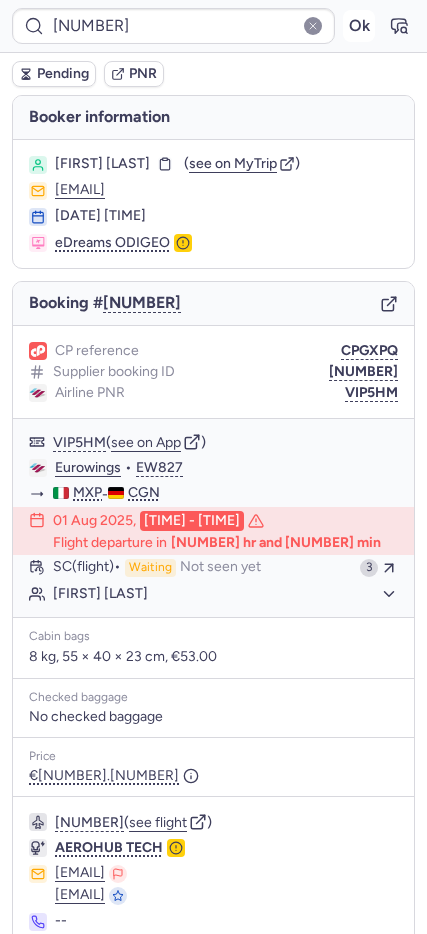 click on "Ok" at bounding box center [359, 26] 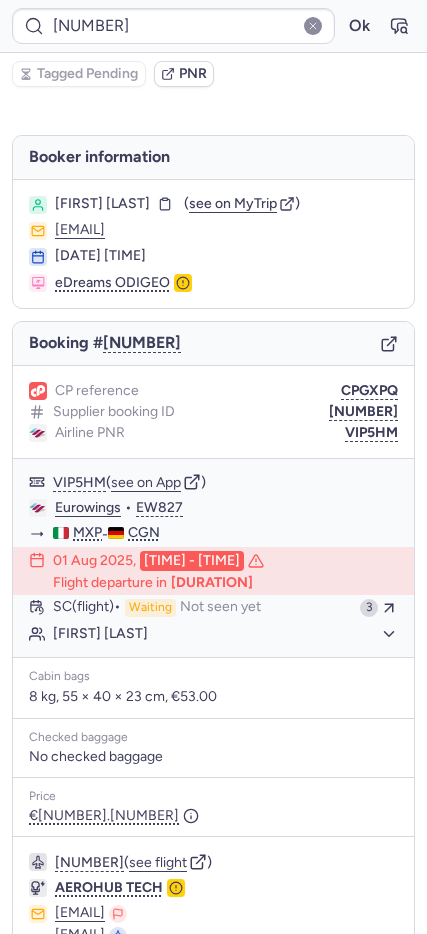 type on "CP8XHT" 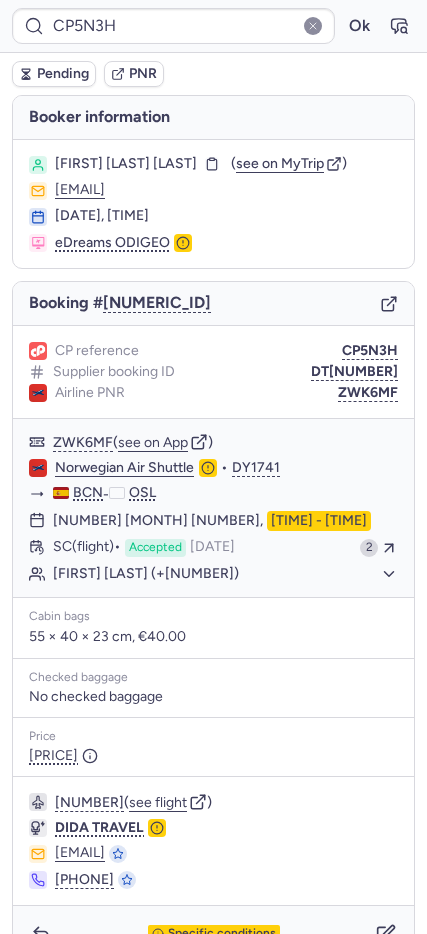 type on "CPRGKC" 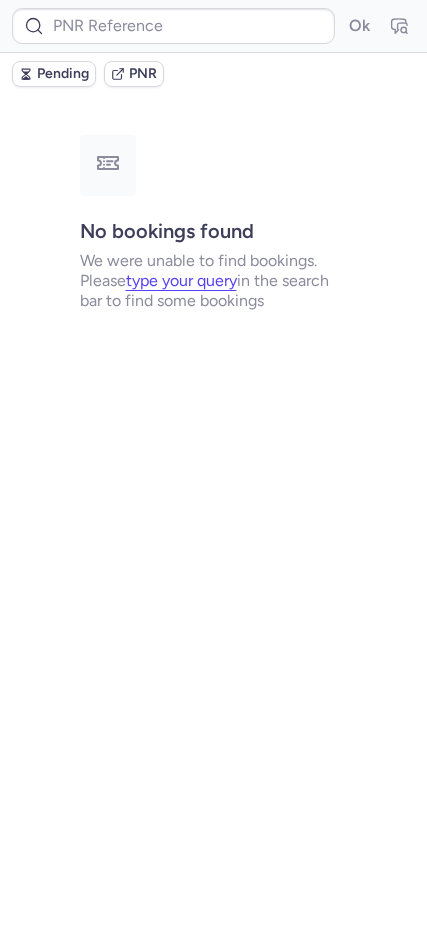 type on "CPRGKC" 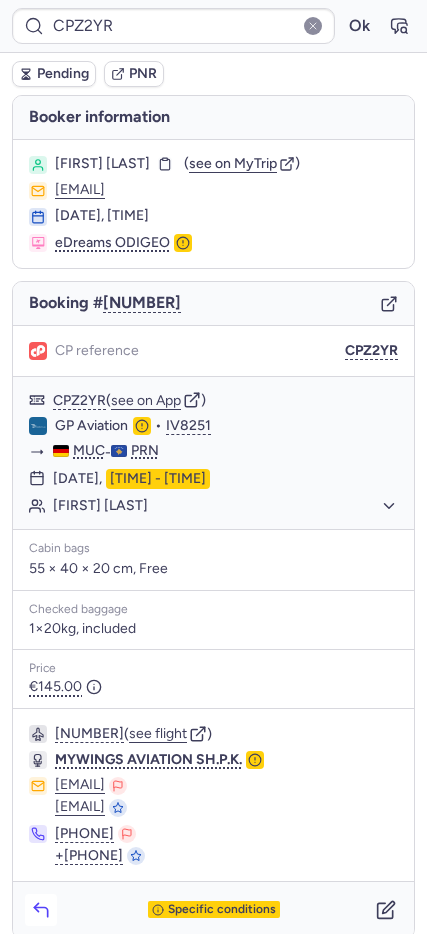 click 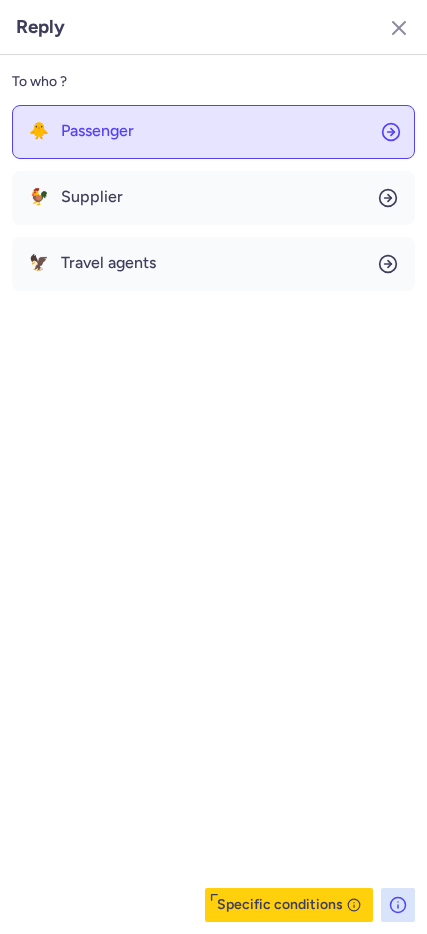 click on "🐥 Passenger" 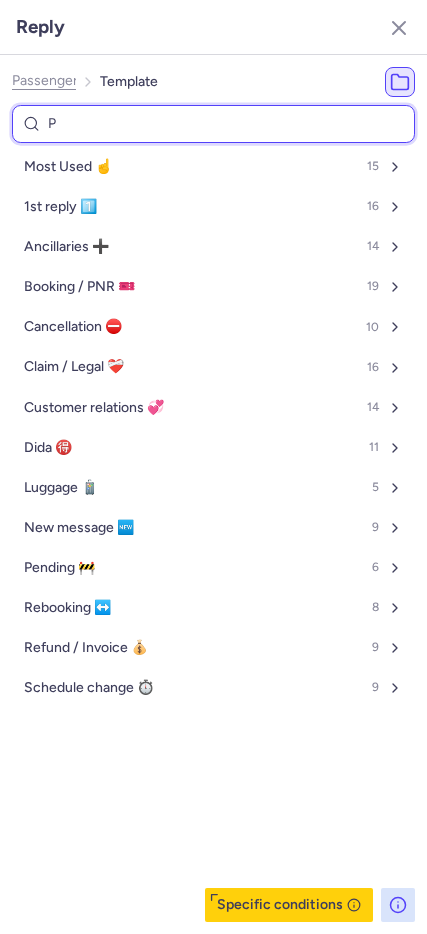type on "PE" 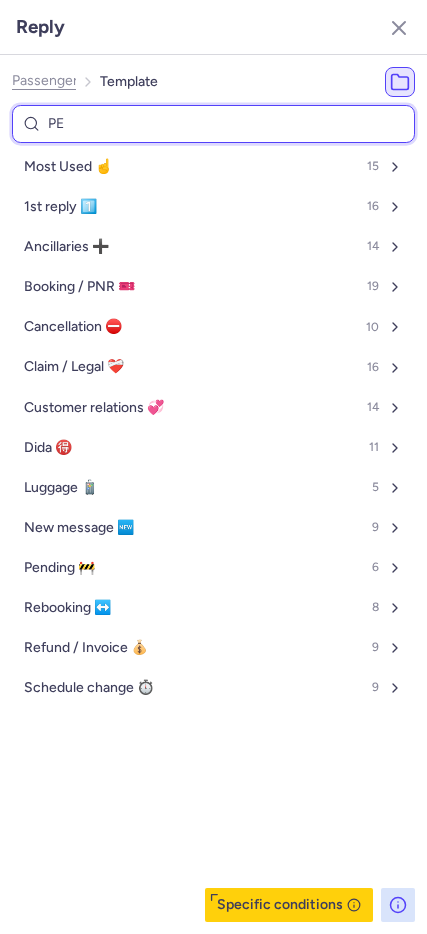 select on "en" 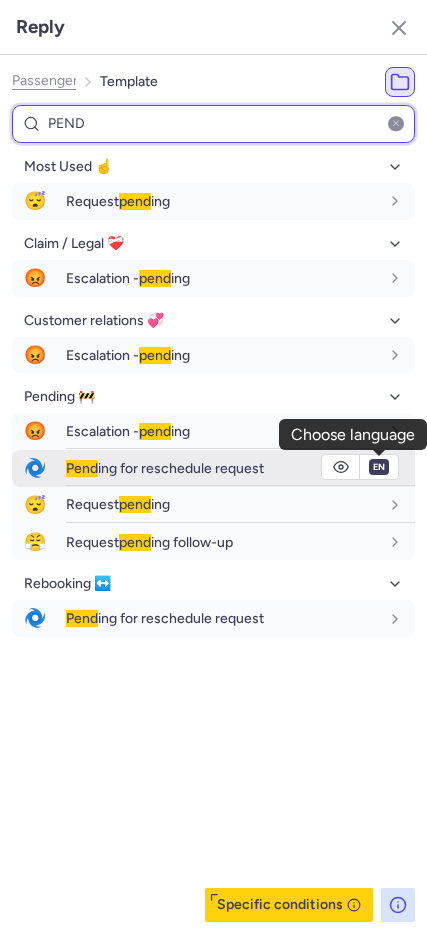 type on "PEND" 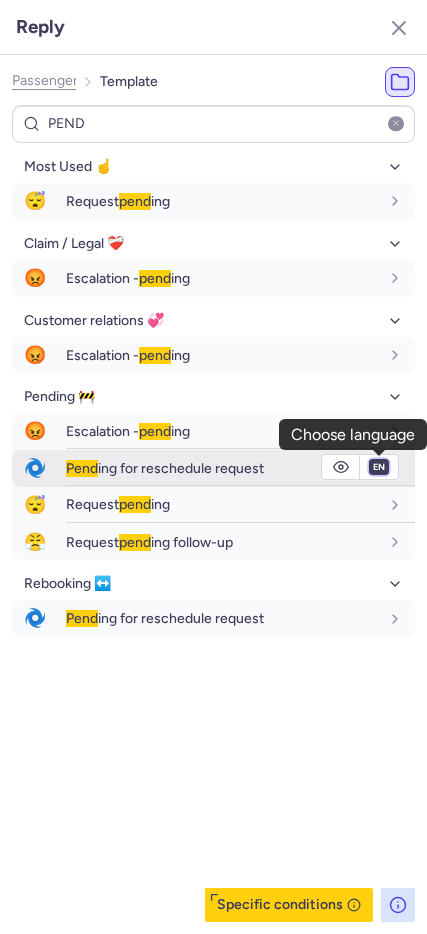 click on "fr en de nl pt es it ru" at bounding box center (379, 467) 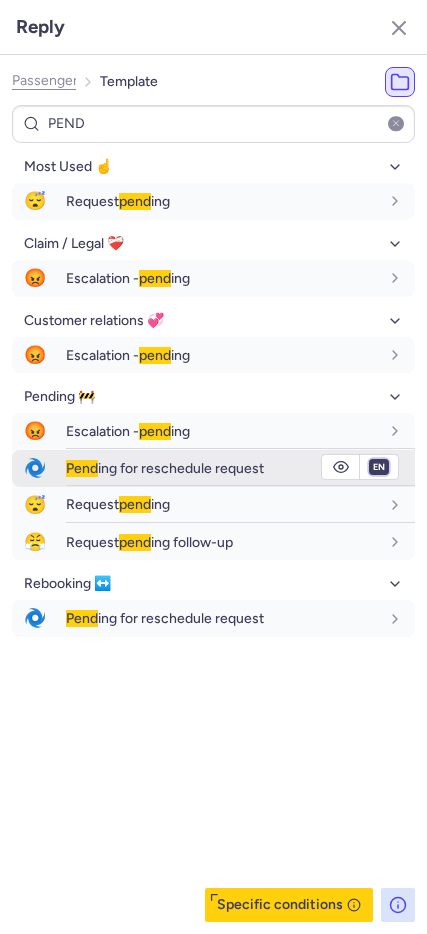 select on "de" 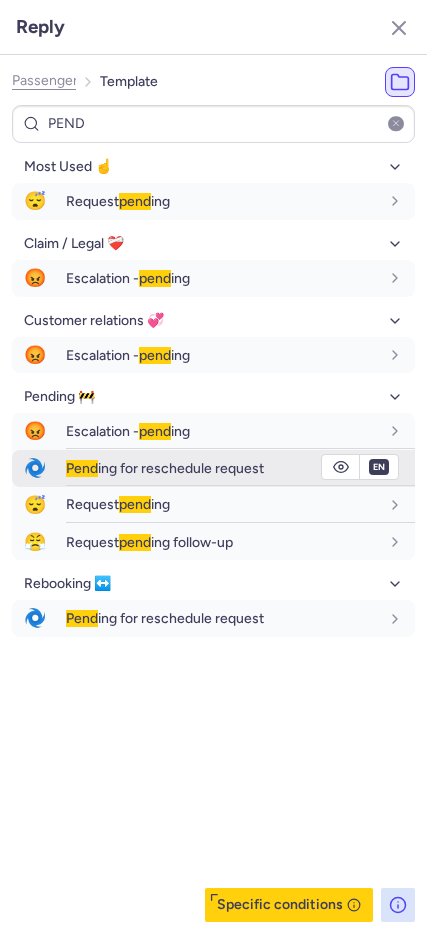 click on "fr en de nl pt es it ru" at bounding box center (379, 467) 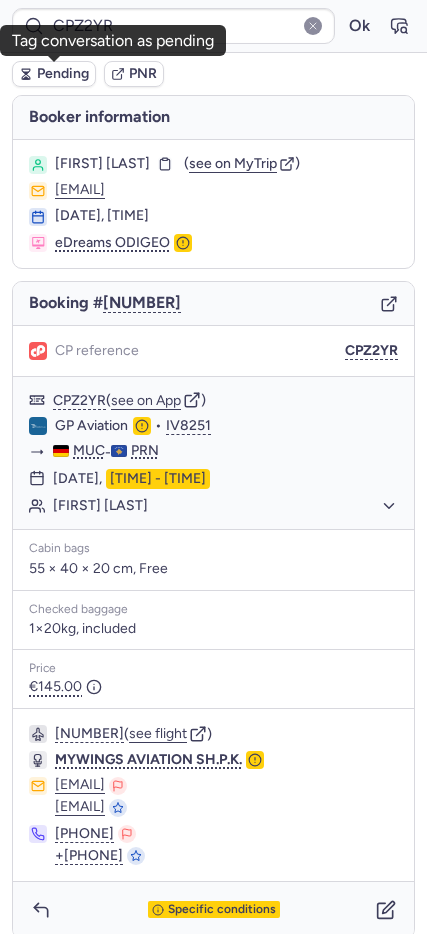 click on "Pending" at bounding box center [63, 74] 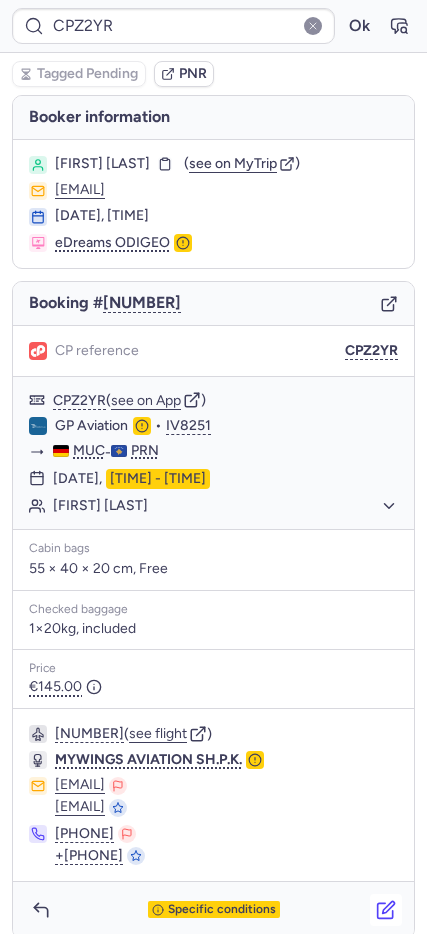 click at bounding box center [386, 910] 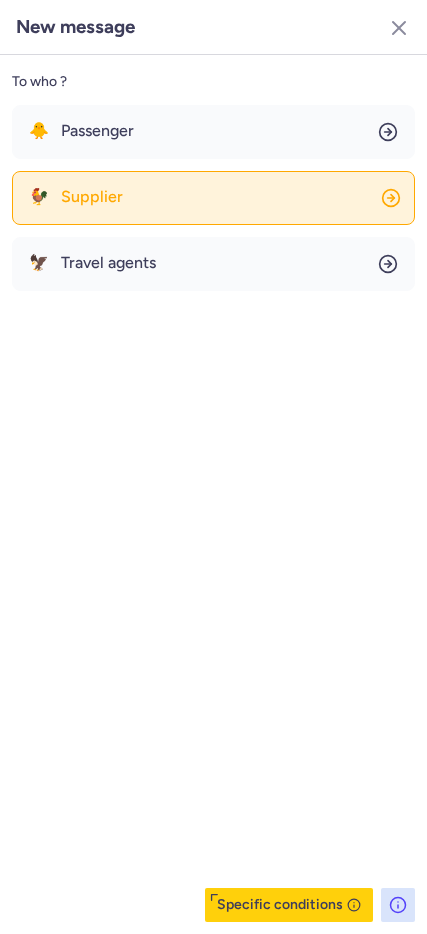 click on "🐓 Supplier" 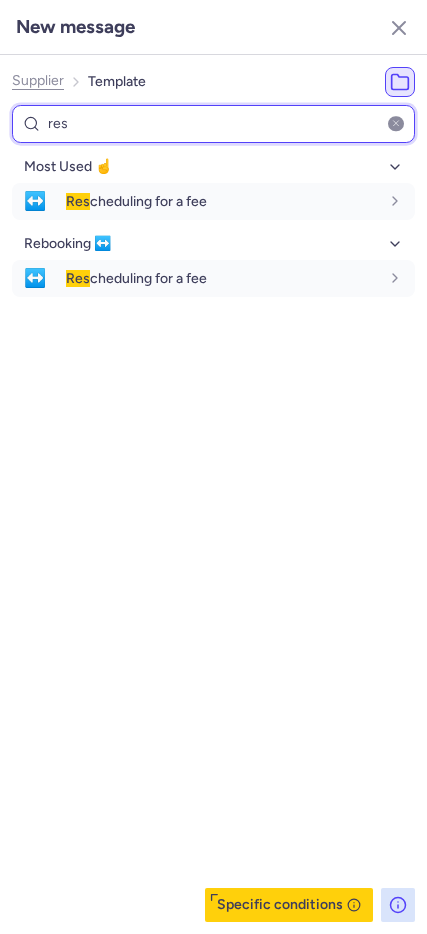 type on "res" 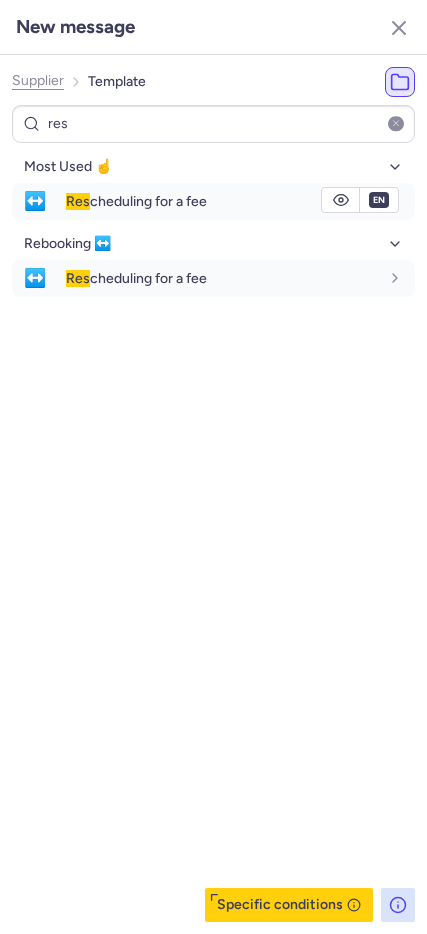 click on "Res cheduling for a fee" at bounding box center [136, 201] 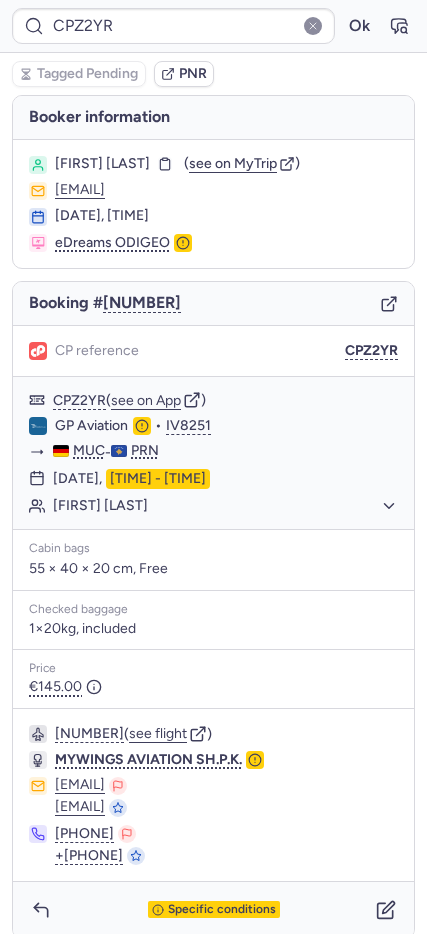 type on "CPRGKC" 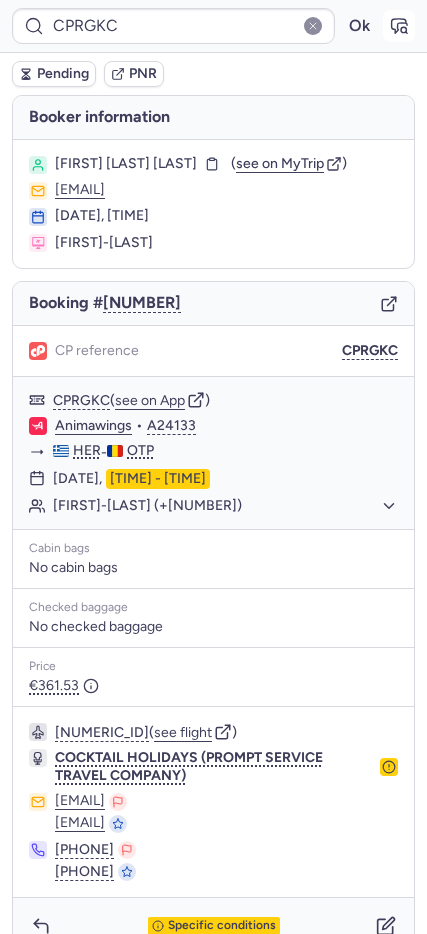 click 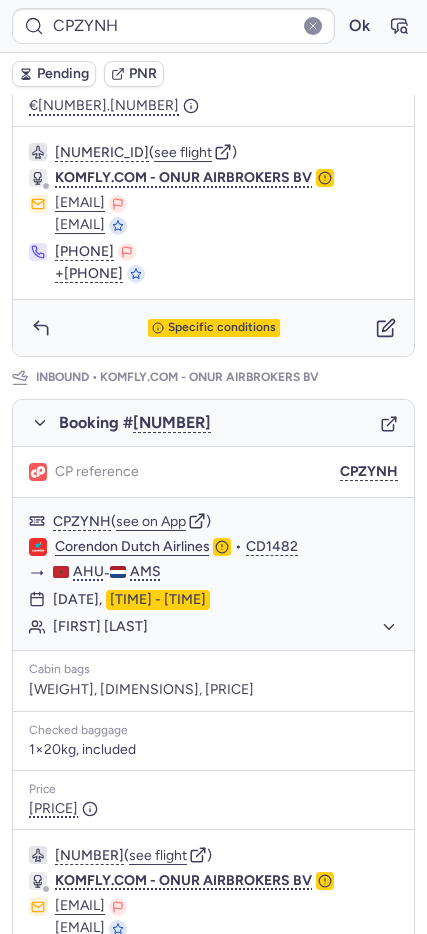 scroll, scrollTop: 797, scrollLeft: 0, axis: vertical 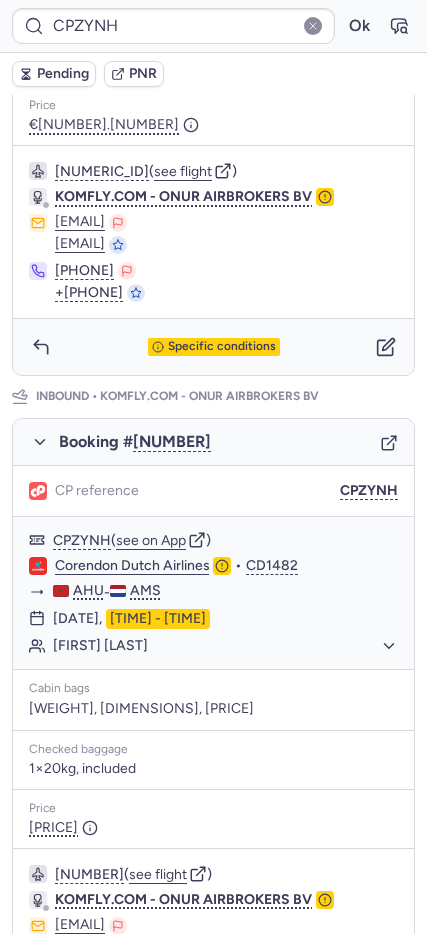 click on "Specific conditions" at bounding box center (213, 347) 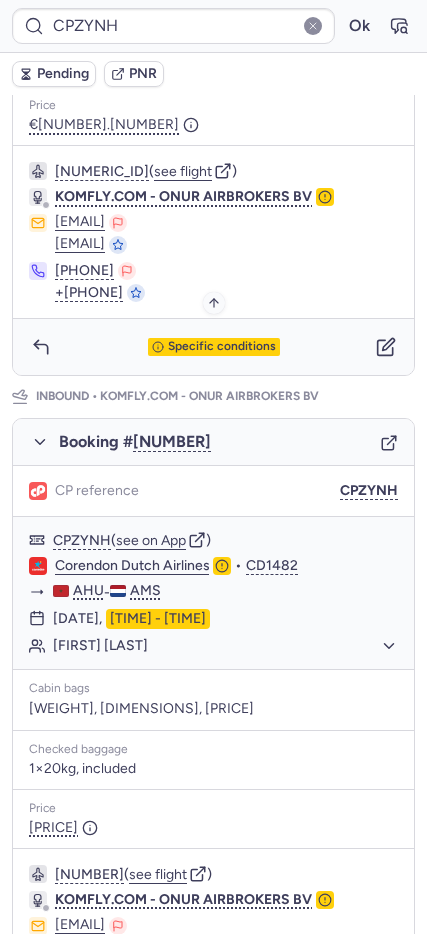 click on "Specific conditions" at bounding box center (222, 347) 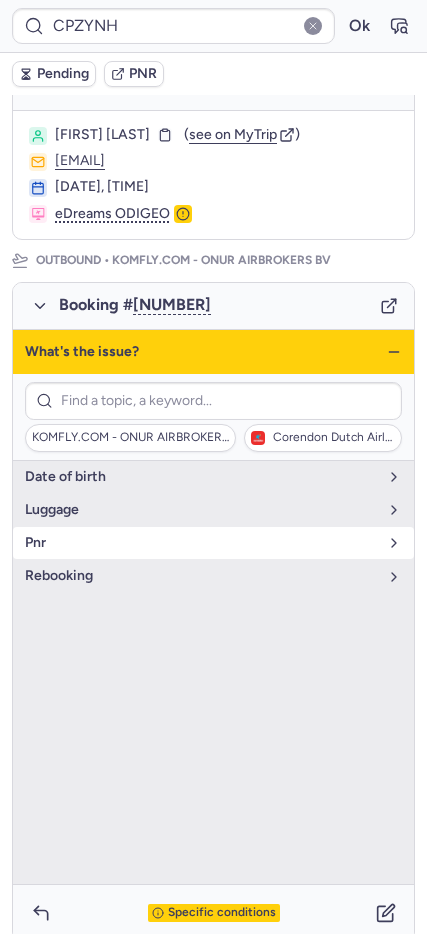 click on "pnr" at bounding box center (201, 543) 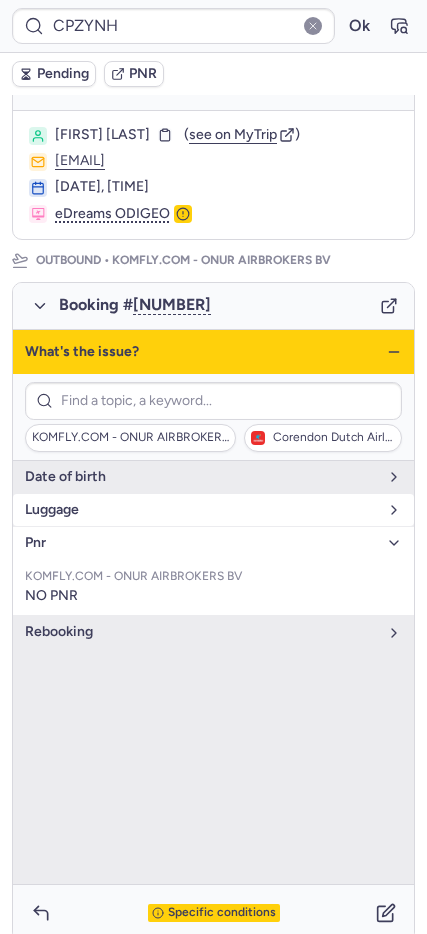 click on "luggage" at bounding box center (201, 510) 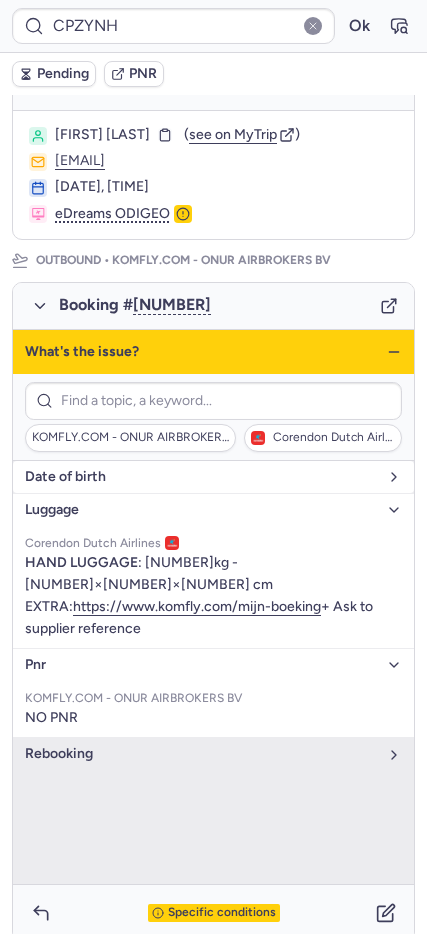 click on "date of birth" at bounding box center (201, 477) 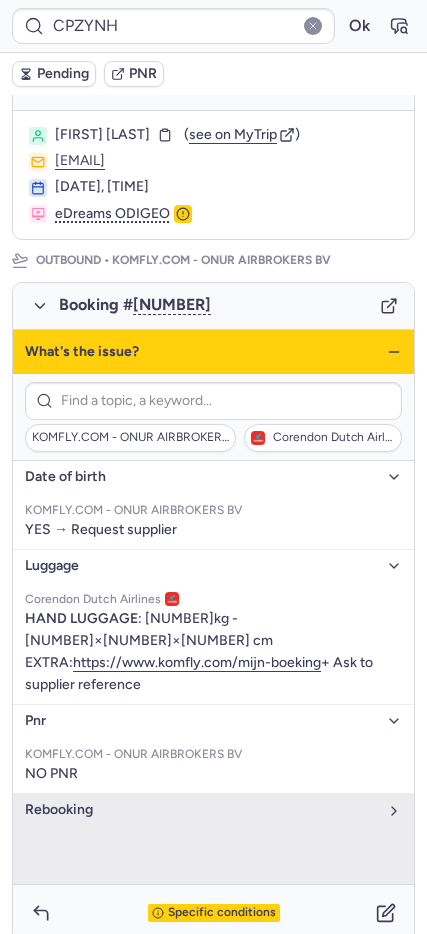 click 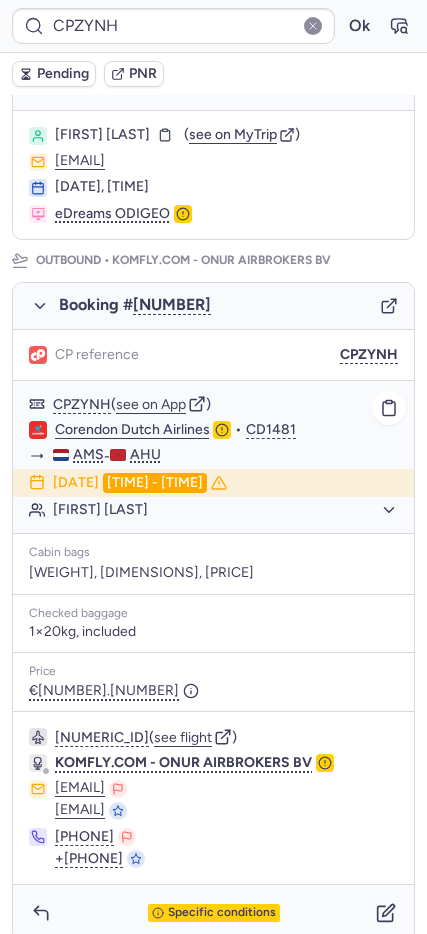 scroll, scrollTop: 883, scrollLeft: 0, axis: vertical 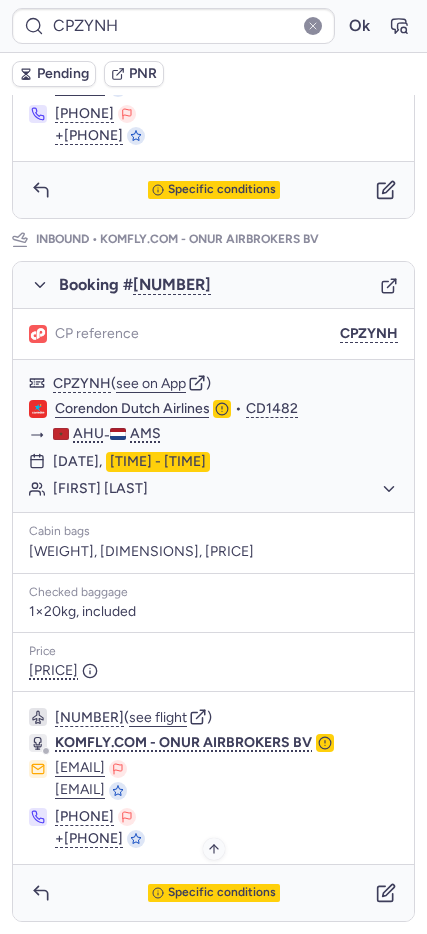 click on "Specific conditions" at bounding box center [222, 893] 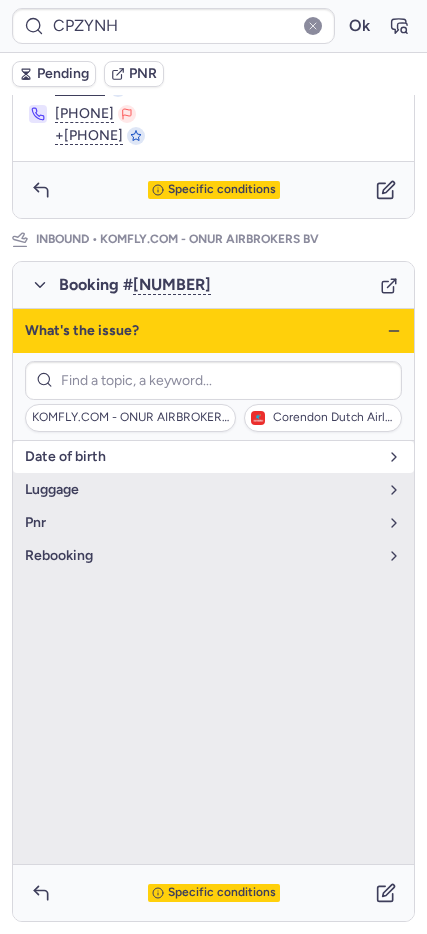 click on "date of birth" at bounding box center (201, 457) 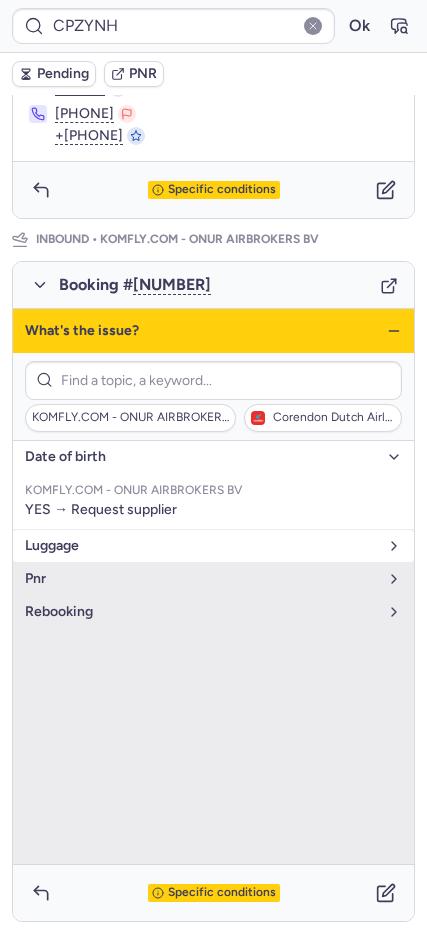 click on "luggage" at bounding box center (201, 546) 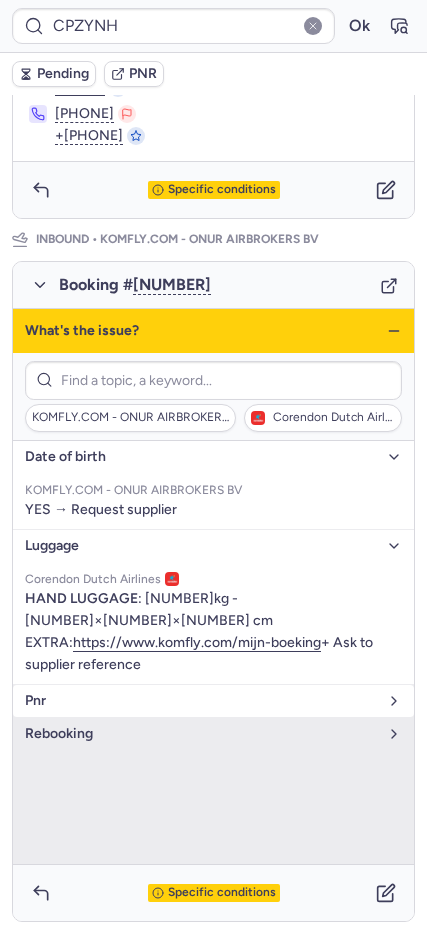click on "pnr" at bounding box center [213, 701] 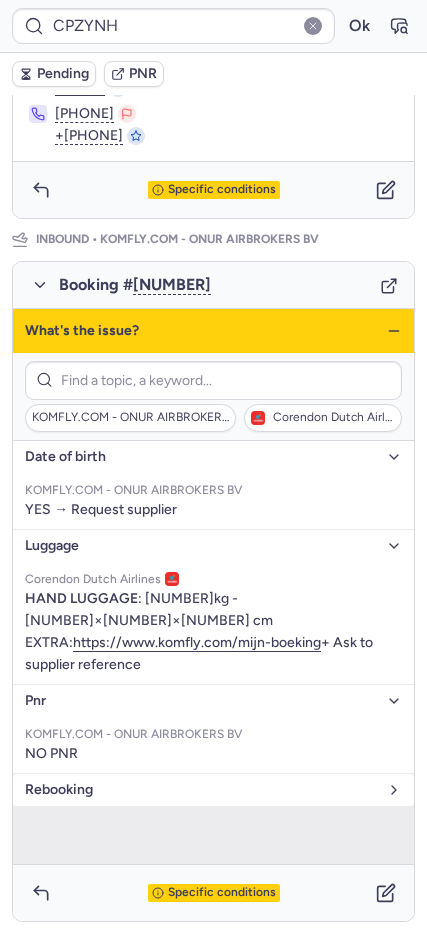click on "rebooking" at bounding box center [201, 790] 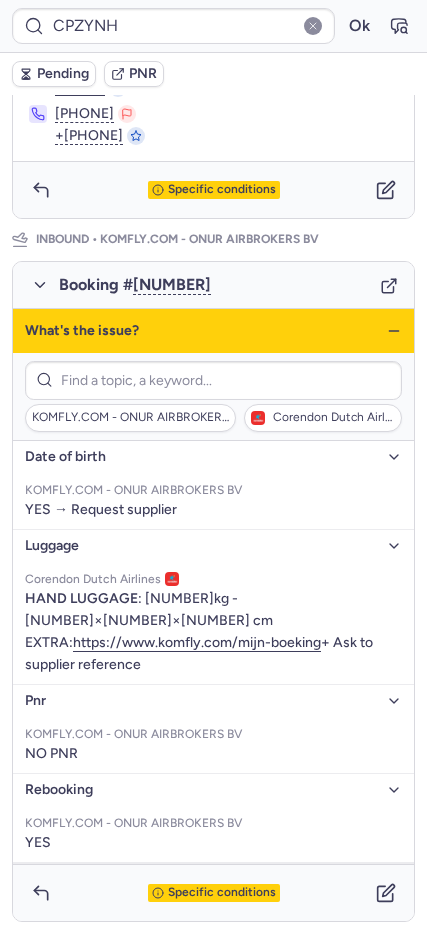 click 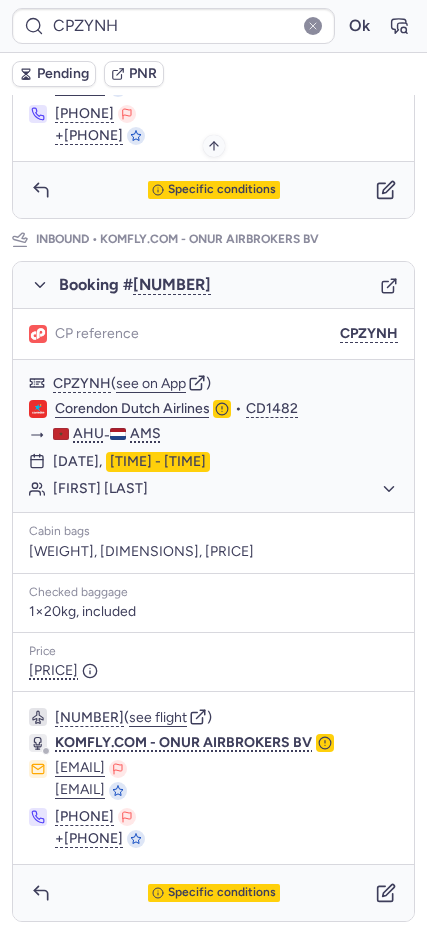 scroll, scrollTop: 0, scrollLeft: 0, axis: both 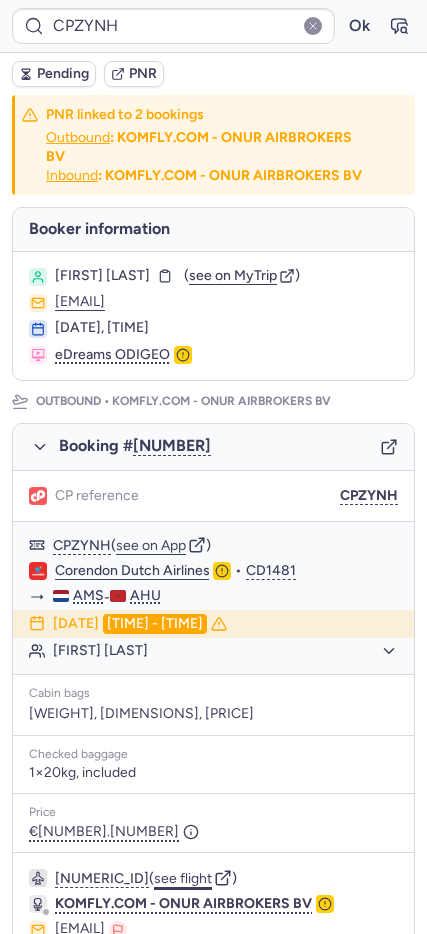 click on "see flight" 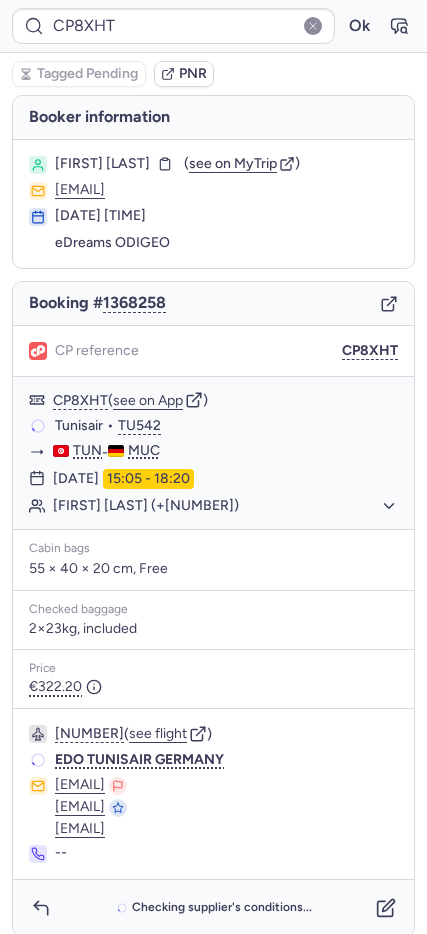 type on "CPZ2YR" 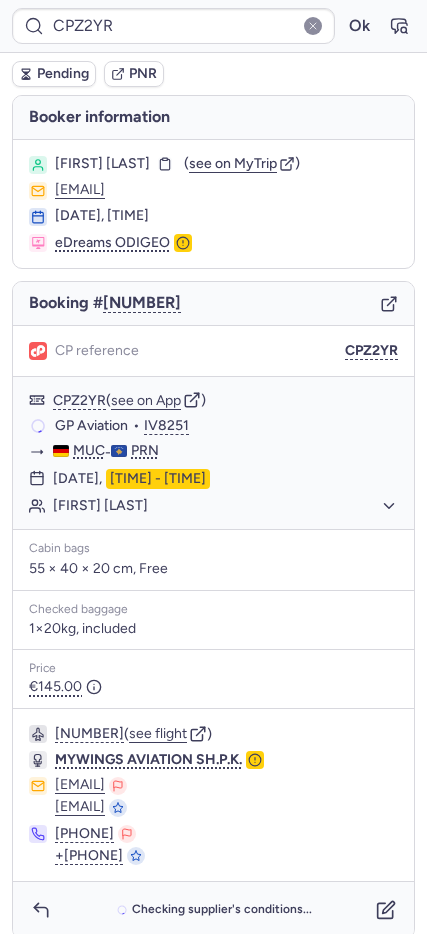 click 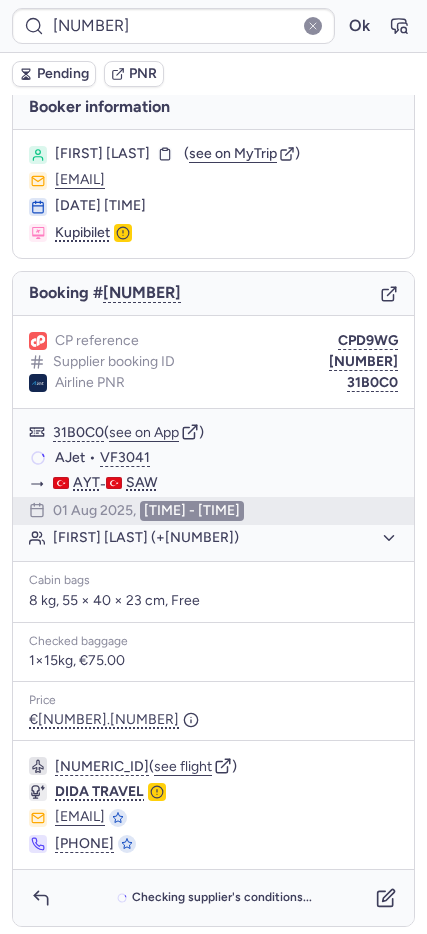 scroll, scrollTop: 15, scrollLeft: 0, axis: vertical 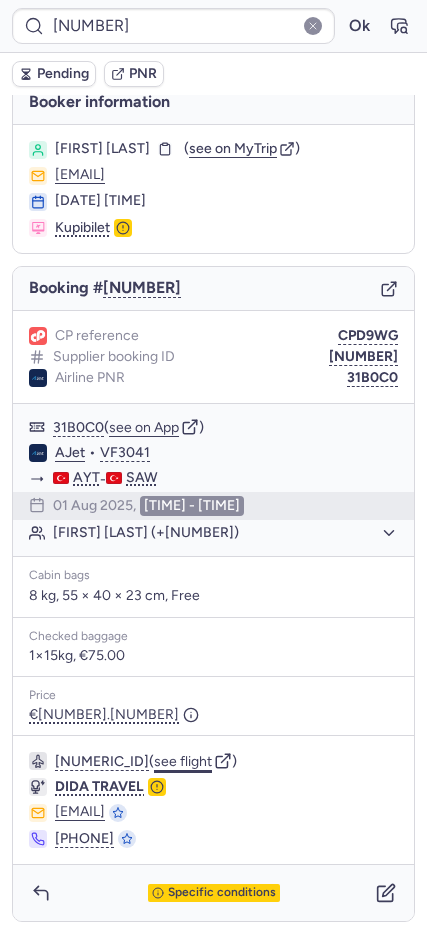click on "see flight" 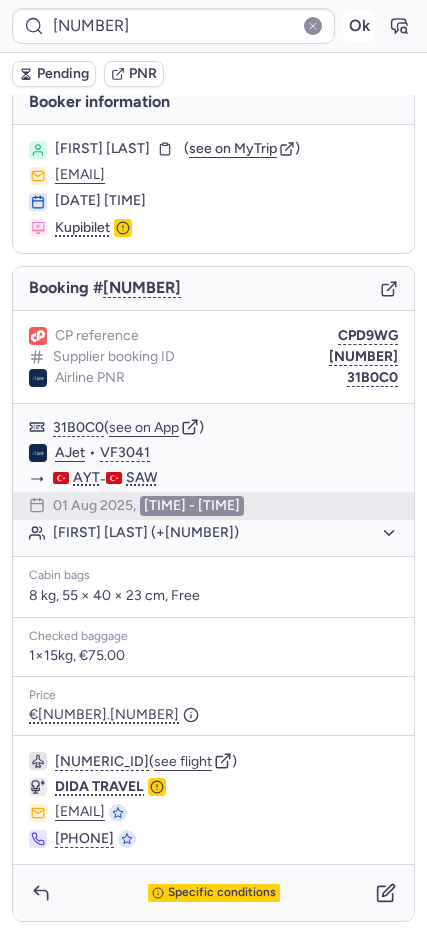 click on "Ok" at bounding box center (359, 26) 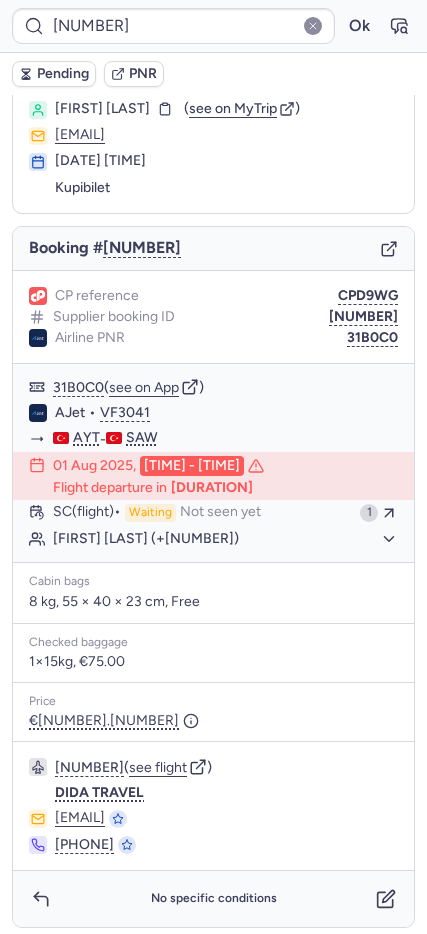 scroll, scrollTop: 15, scrollLeft: 0, axis: vertical 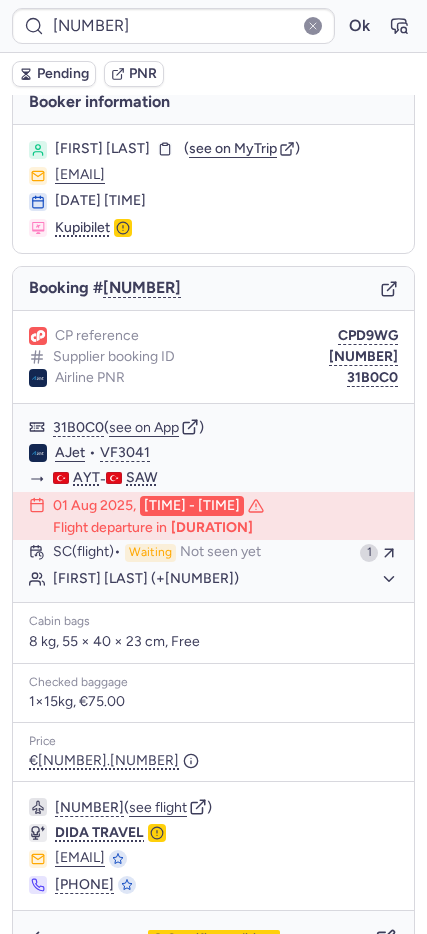 type on "CPZ2YR" 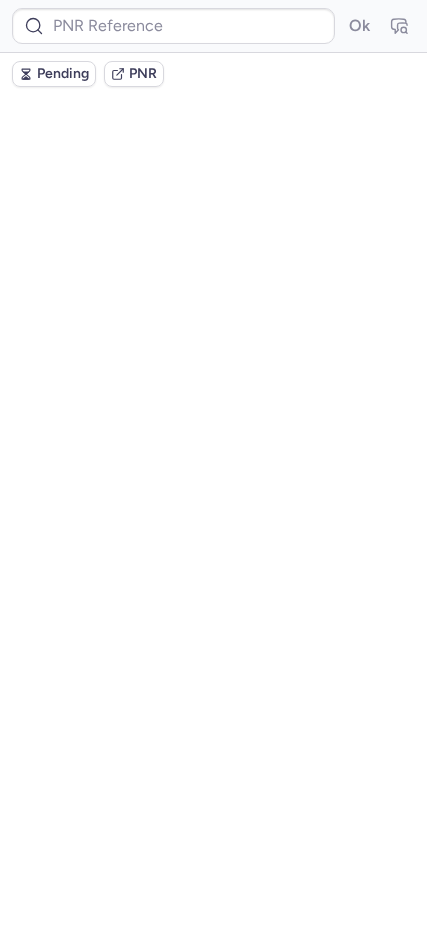 scroll, scrollTop: 0, scrollLeft: 0, axis: both 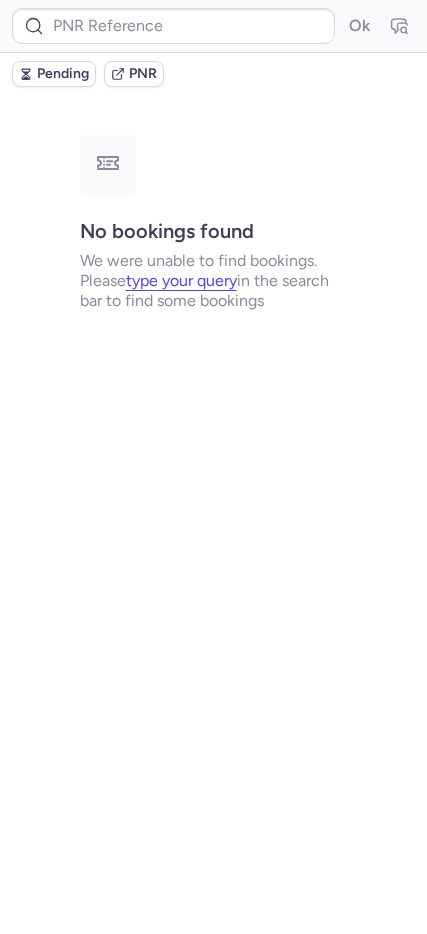 type on "CPZ2YR" 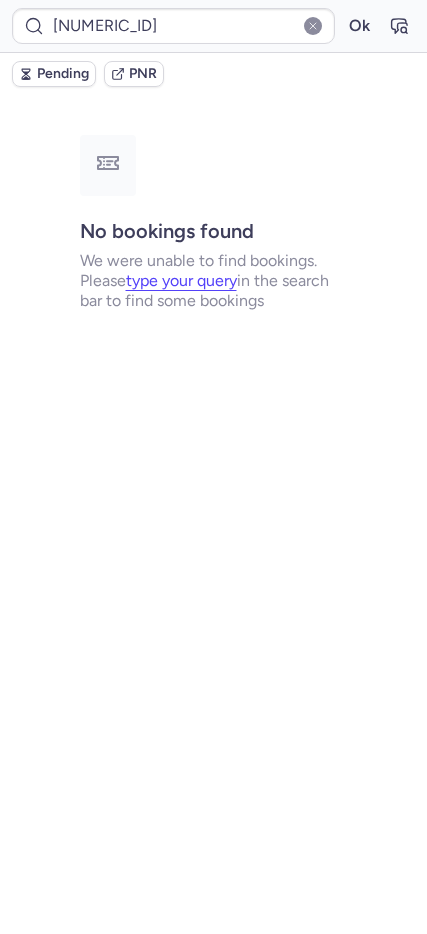 type on "CPJXM5" 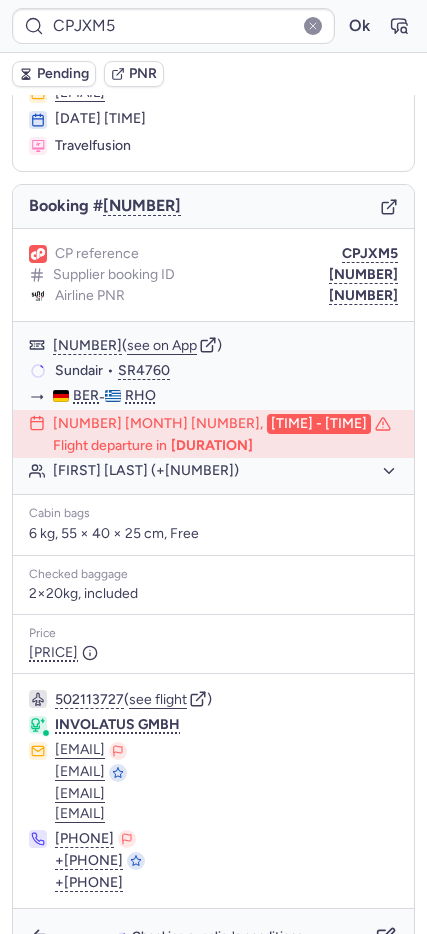 scroll, scrollTop: 141, scrollLeft: 0, axis: vertical 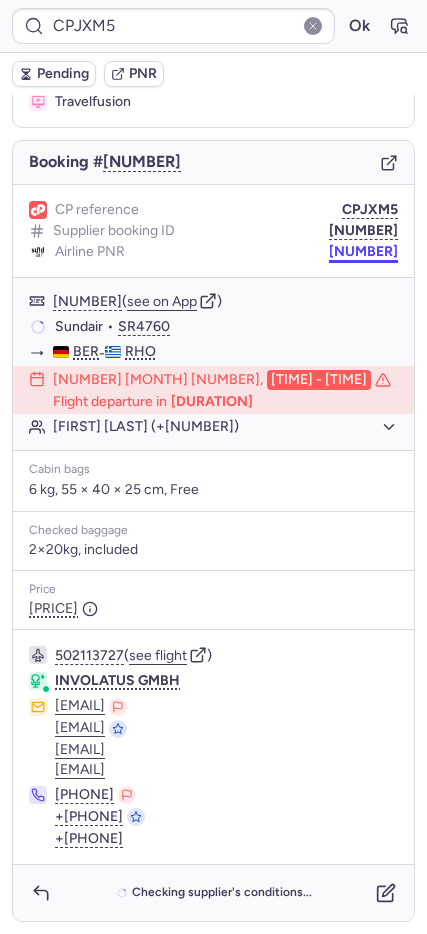 click on "[NUMBER]" at bounding box center [363, 252] 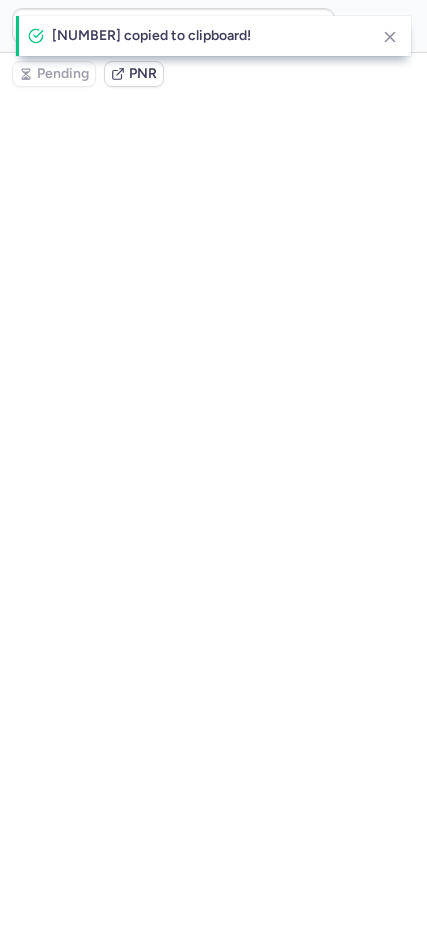 scroll, scrollTop: 0, scrollLeft: 0, axis: both 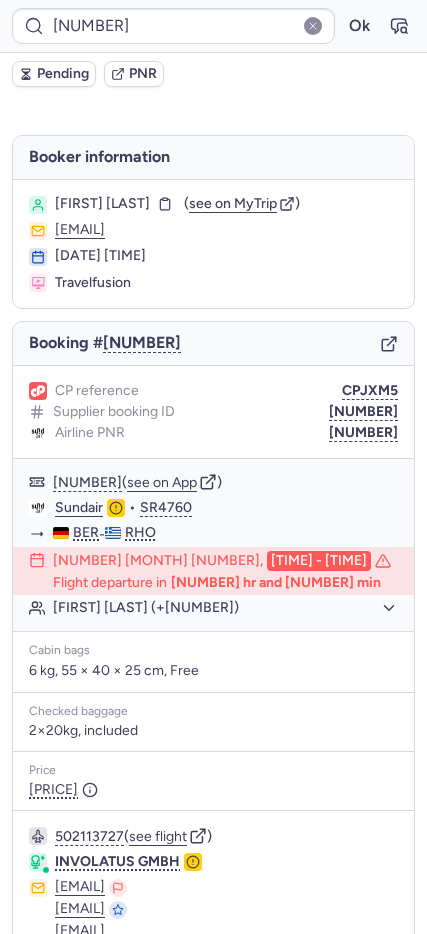 type on "CPJXM5" 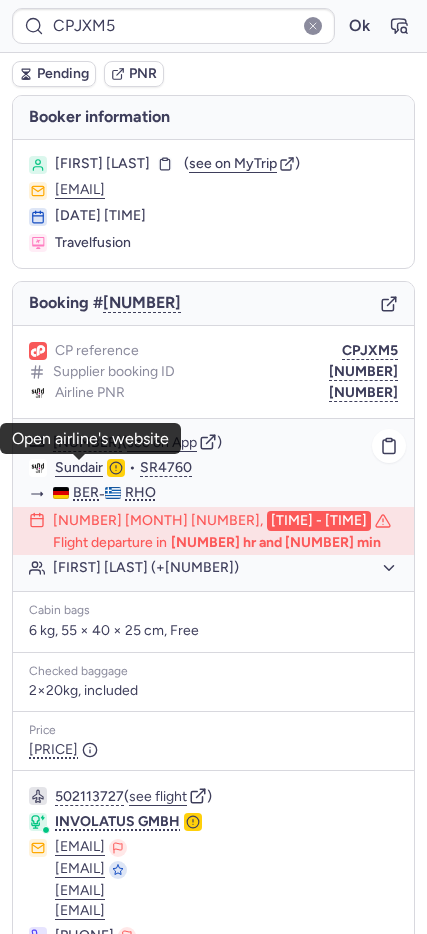click on "Sundair" 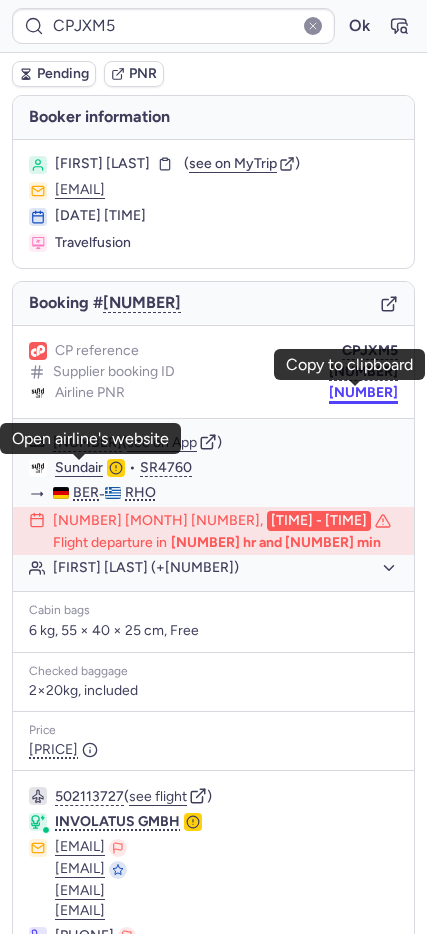 click on "[NUMBER]" at bounding box center (363, 393) 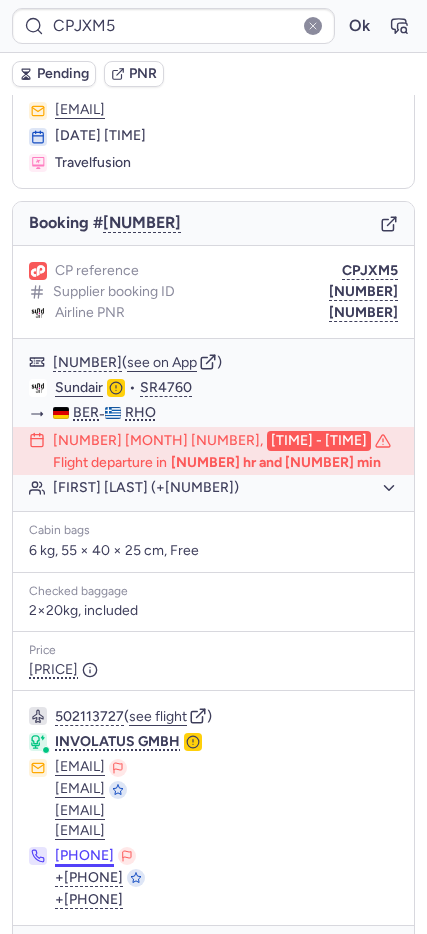 scroll, scrollTop: 141, scrollLeft: 0, axis: vertical 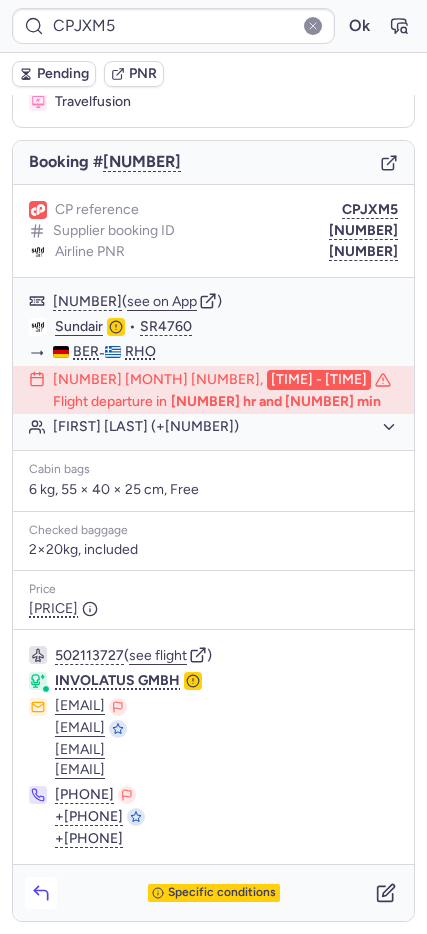 click at bounding box center [41, 893] 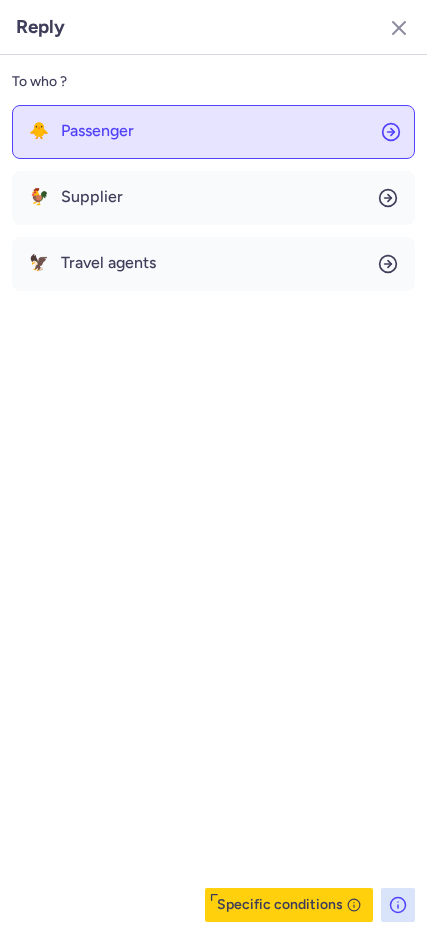 drag, startPoint x: 192, startPoint y: 161, endPoint x: 189, endPoint y: 147, distance: 14.3178215 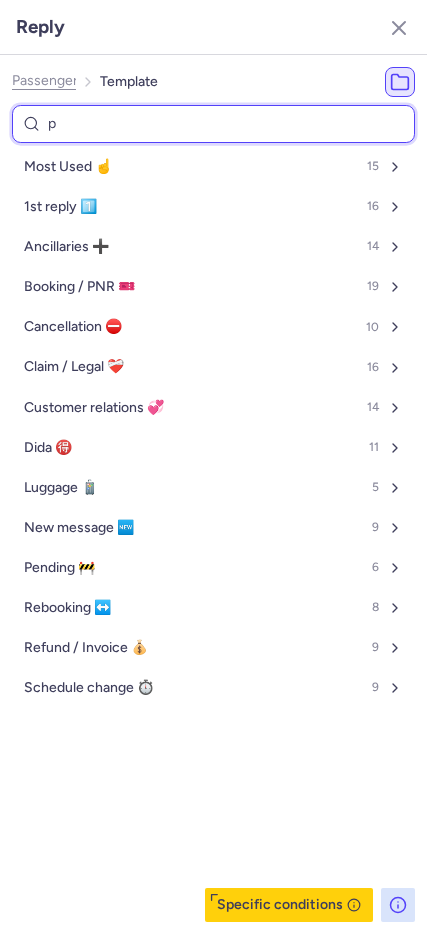 type on "pe" 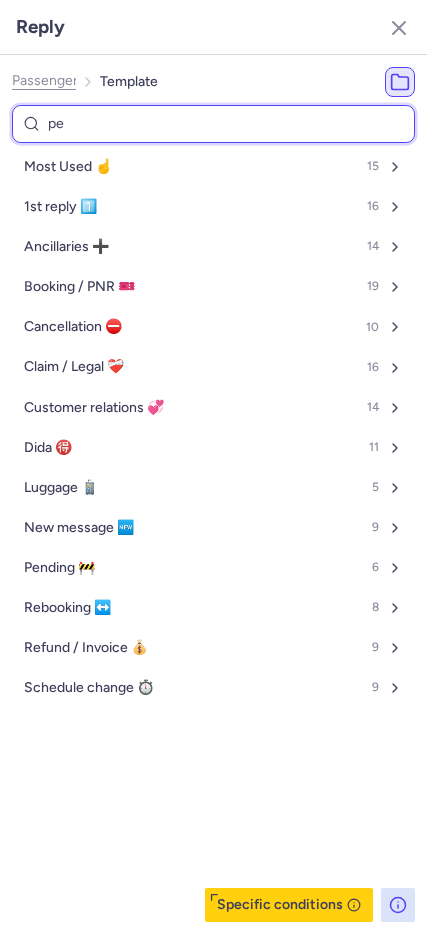 select on "en" 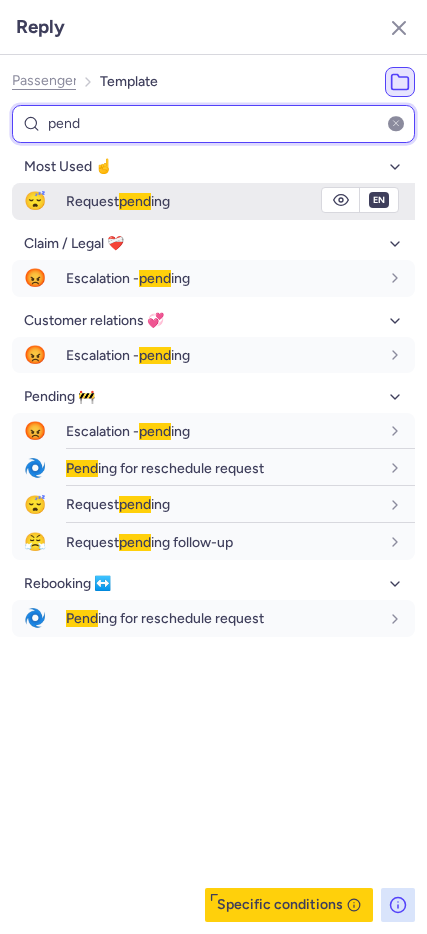 type on "pend" 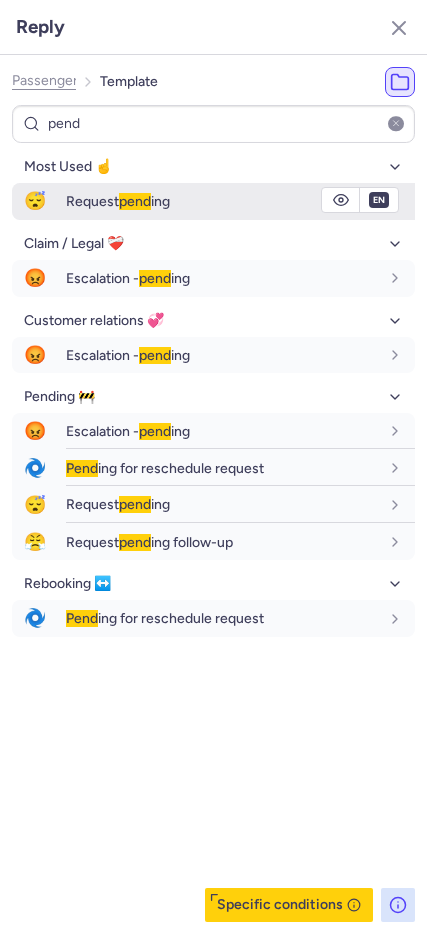 click on "Request pending" at bounding box center (222, 201) 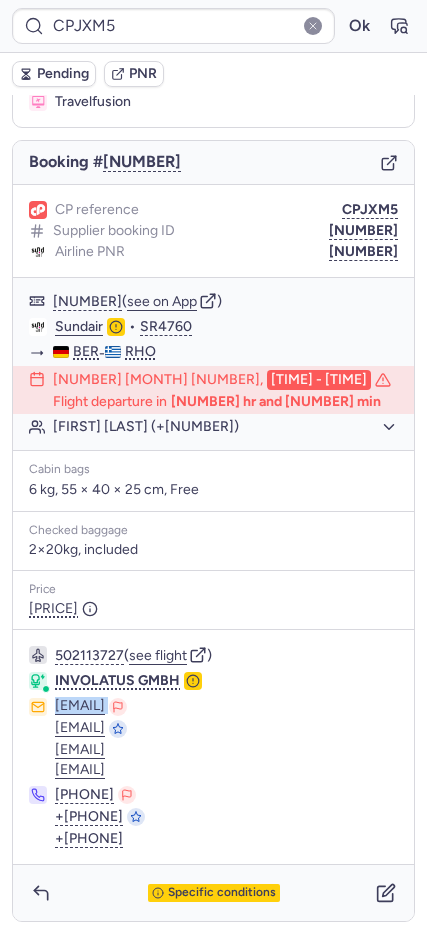 drag, startPoint x: 51, startPoint y: 711, endPoint x: 211, endPoint y: 706, distance: 160.07811 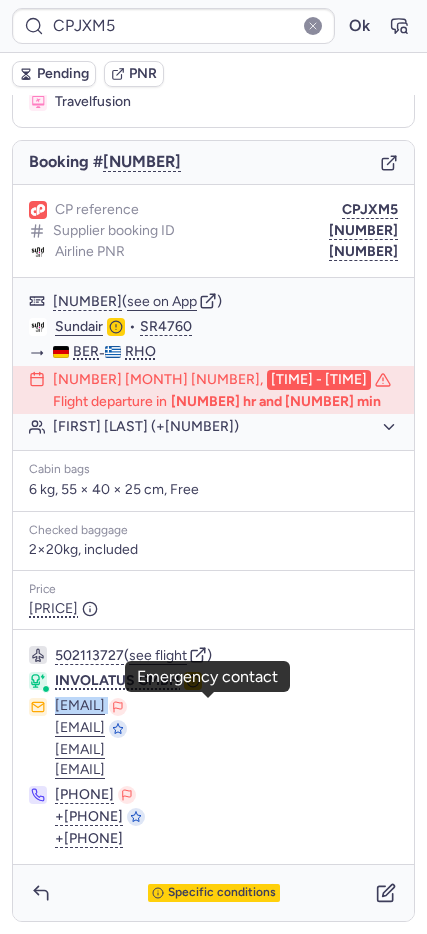 copy on "[EMAIL]" 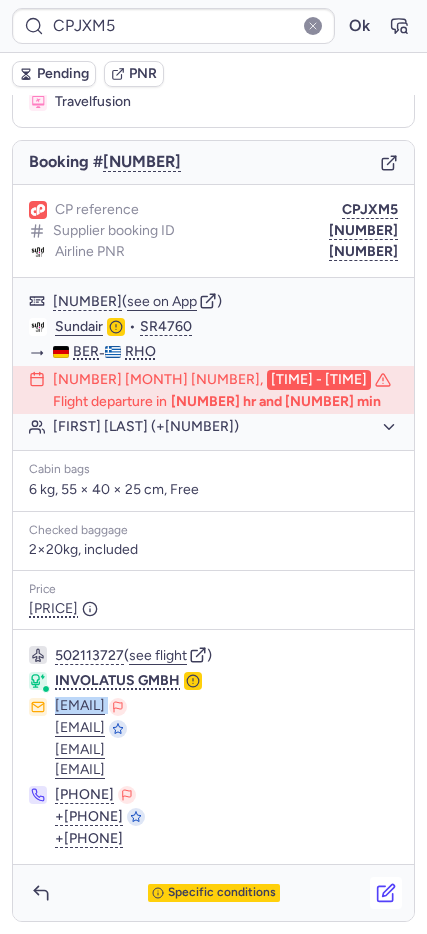 click at bounding box center [386, 893] 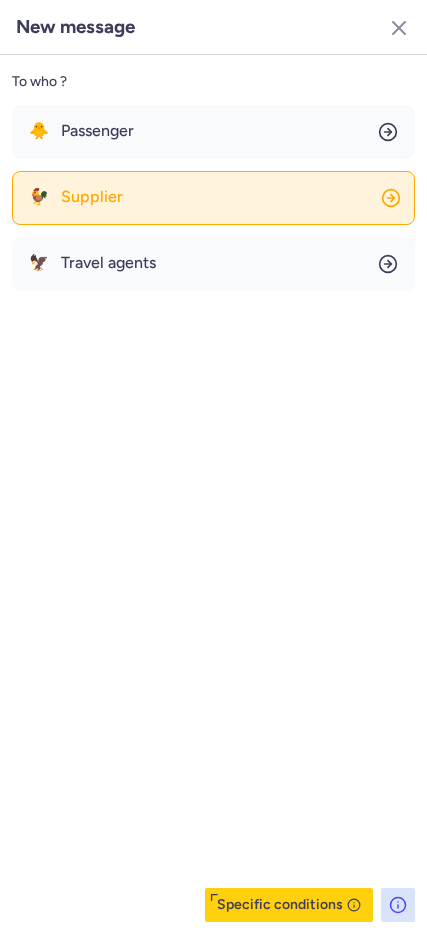 click on "🐓 Supplier" 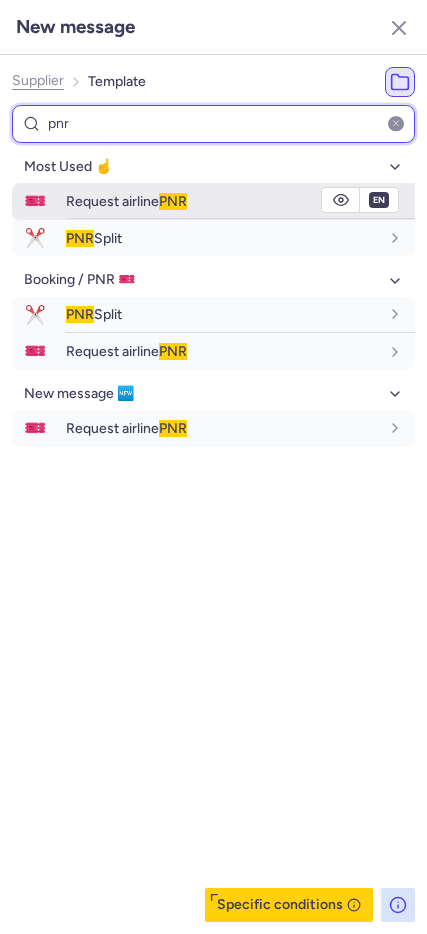 type on "pnr" 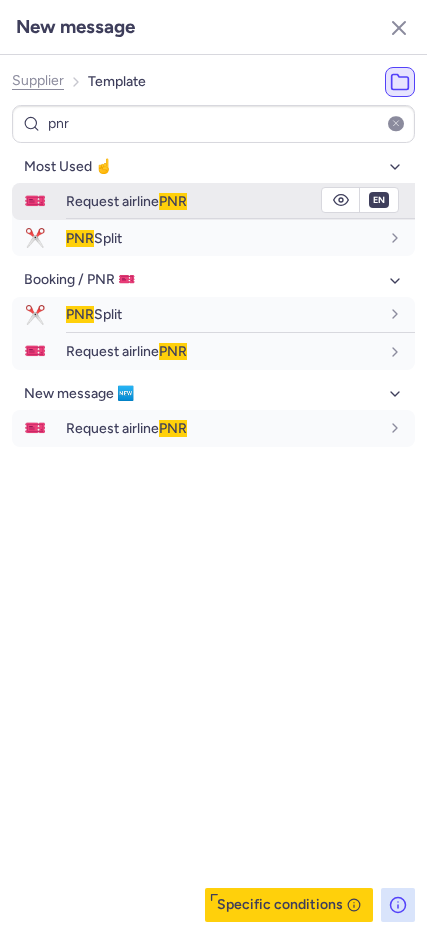 click on "🎫" at bounding box center [35, 201] 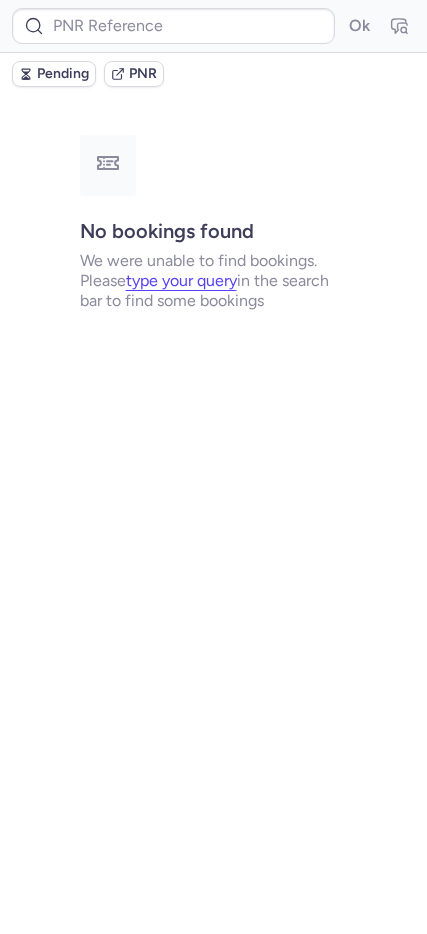scroll, scrollTop: 0, scrollLeft: 0, axis: both 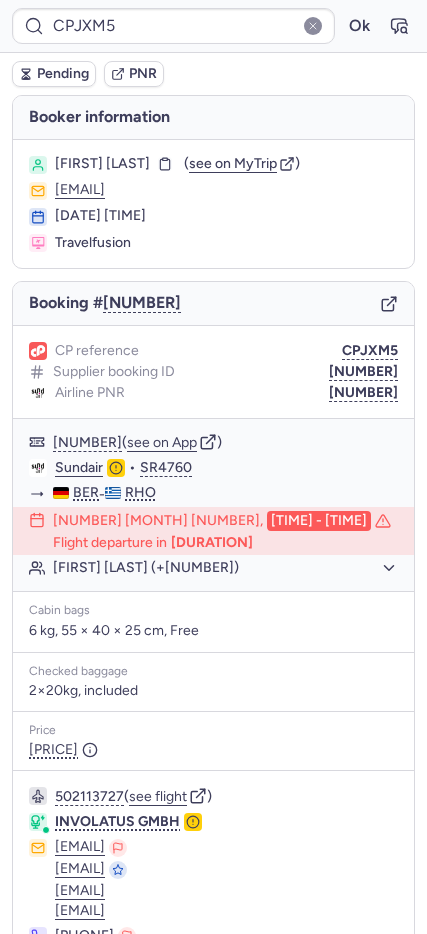 click on "Pending" at bounding box center [63, 74] 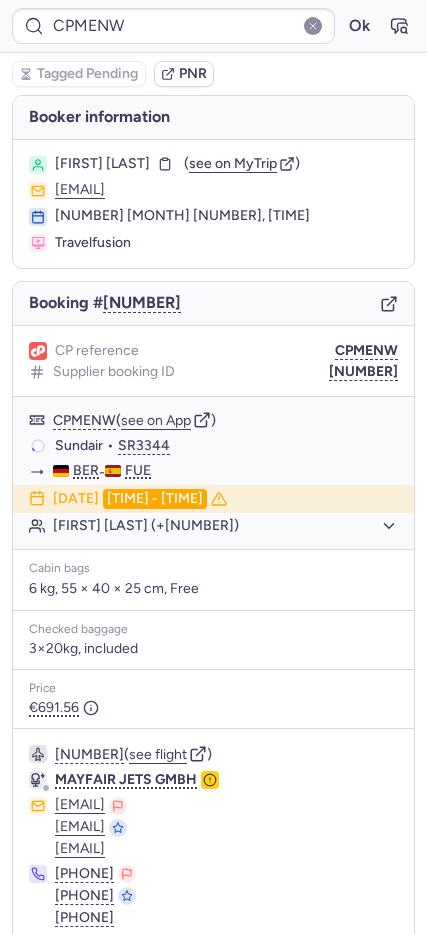 type on "CP9GH2" 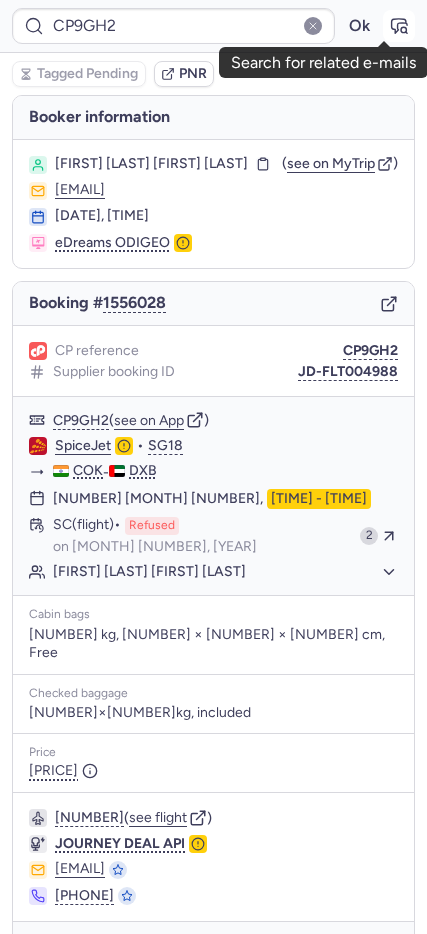 click 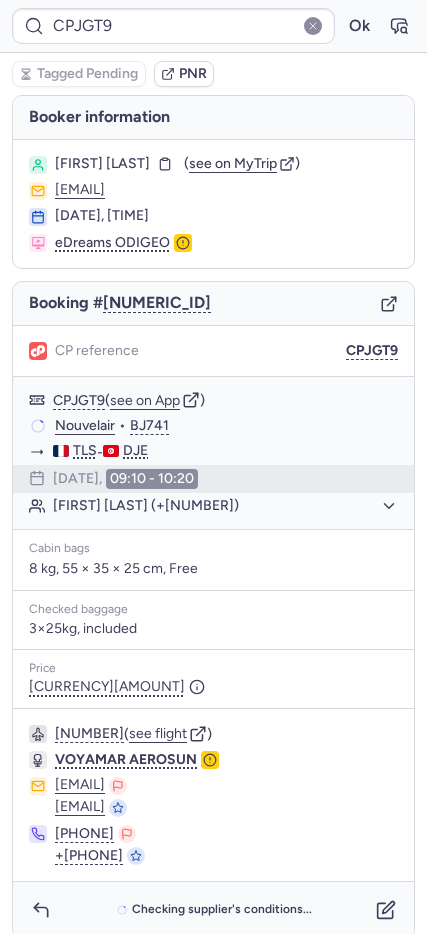 type on "CP9GH2" 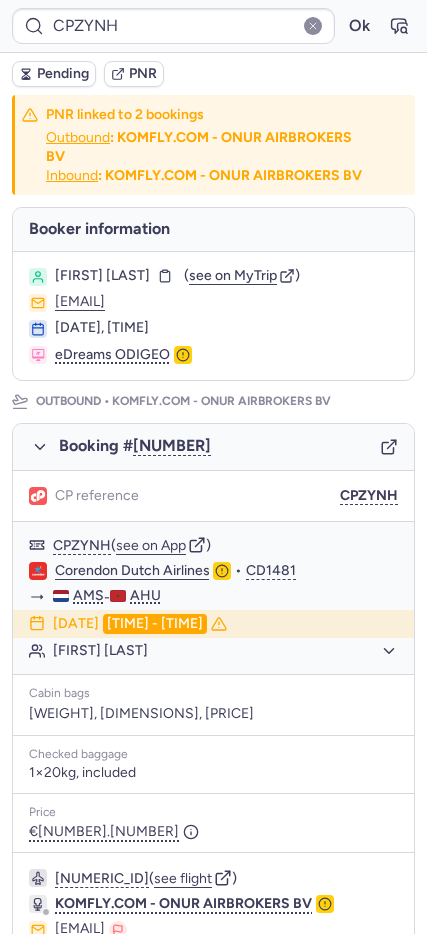 type on "CPRHWI" 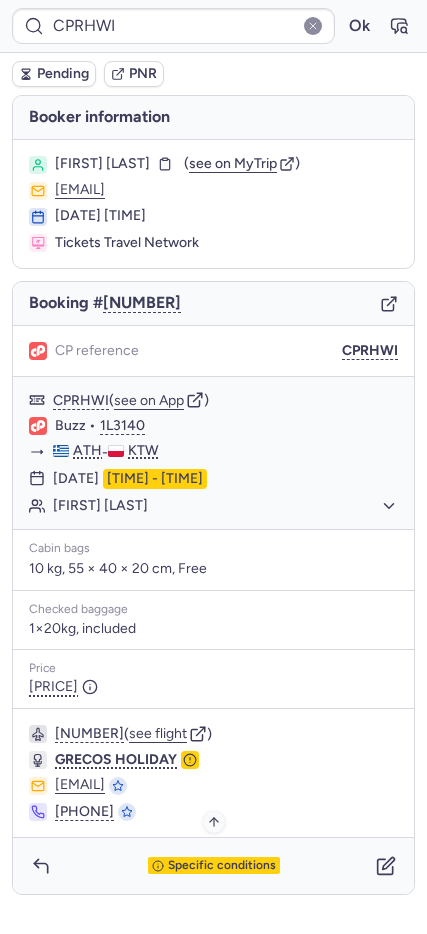 click on "Specific conditions" at bounding box center (222, 866) 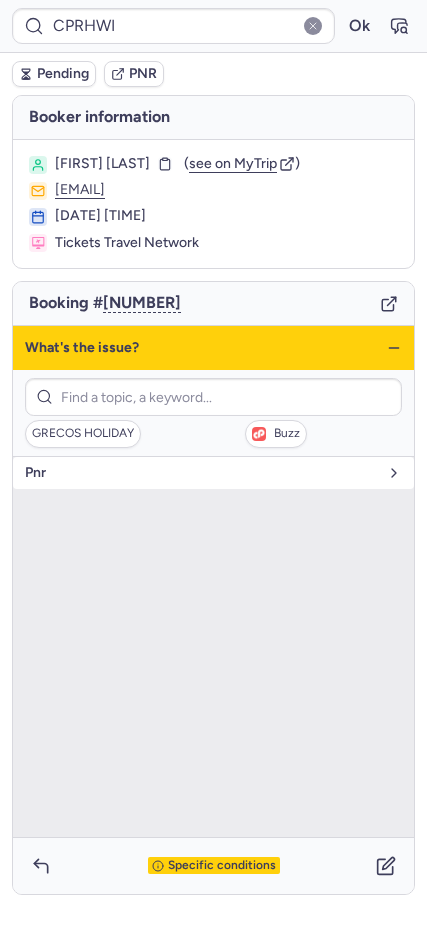 click on "pnr" at bounding box center [201, 473] 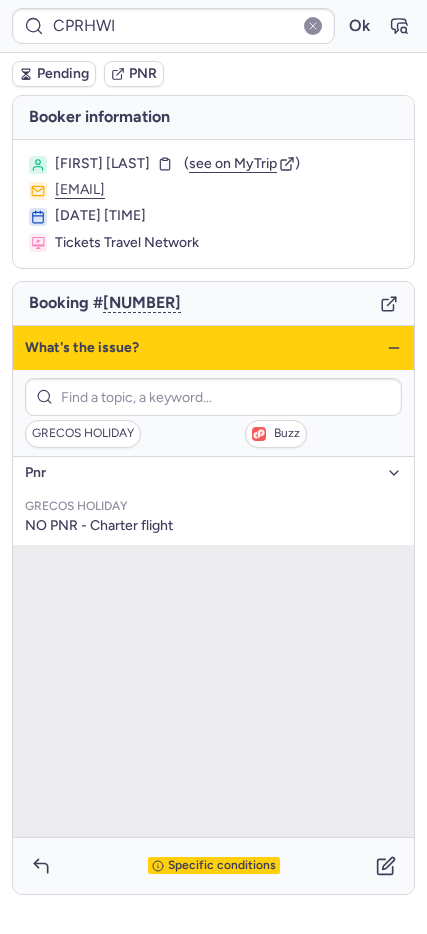 click 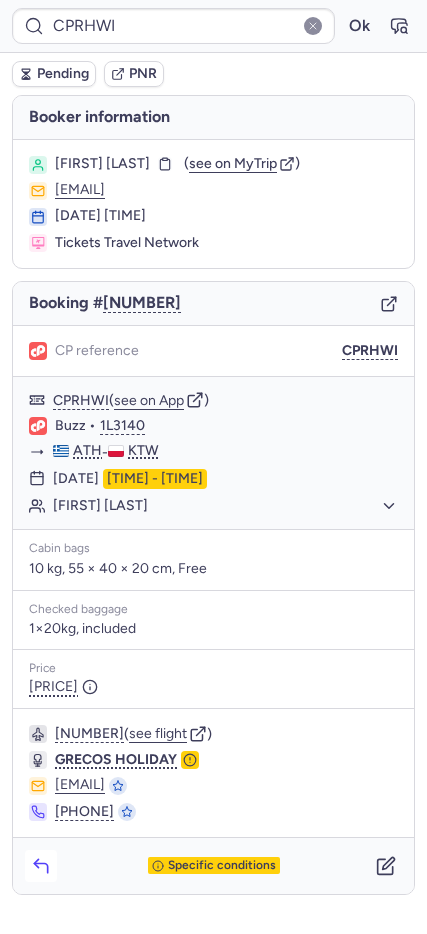 click 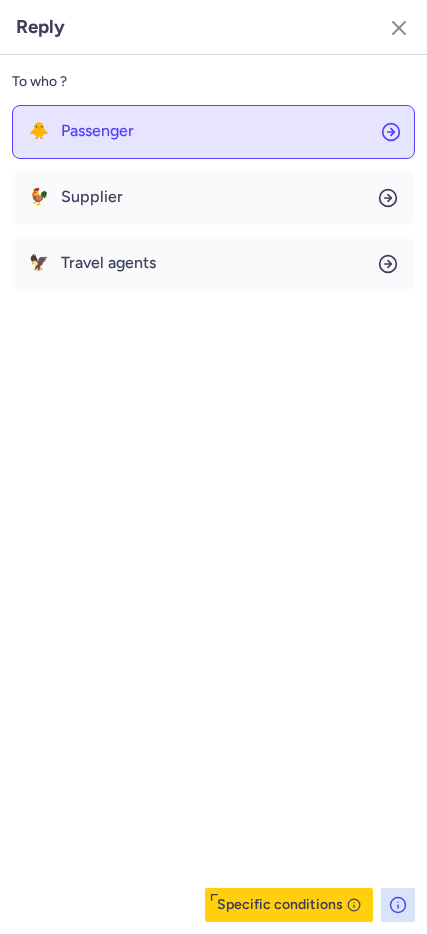 click on "Passenger" at bounding box center (97, 131) 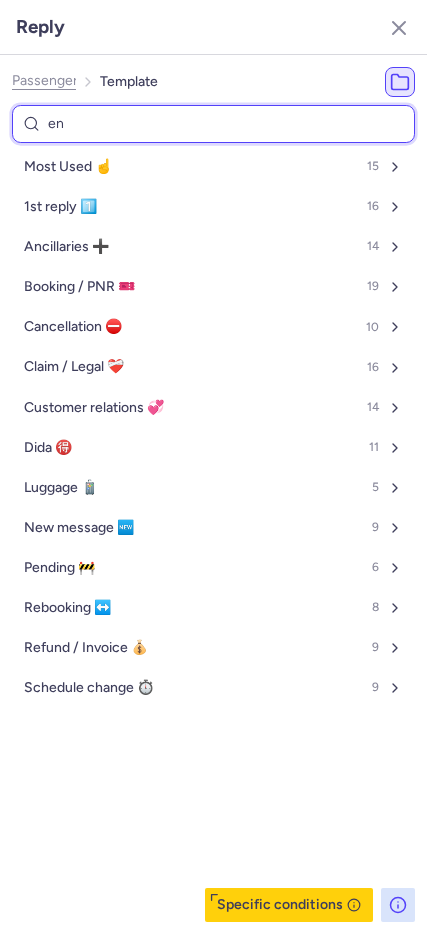 type on "end" 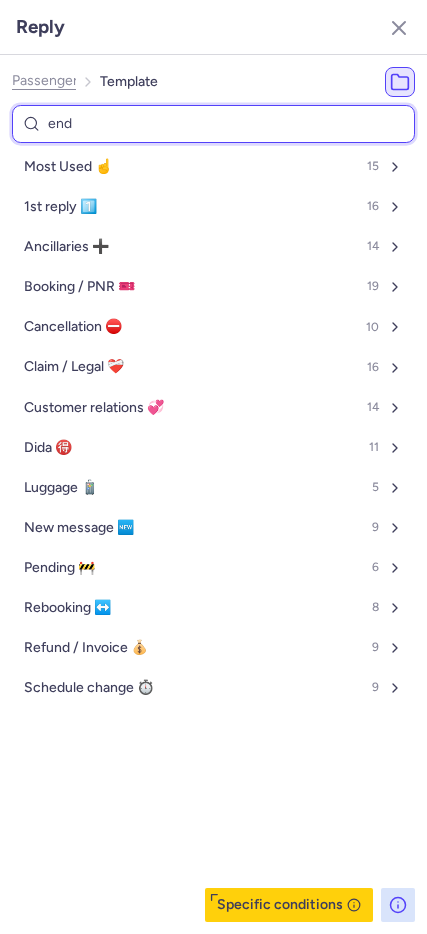 select on "en" 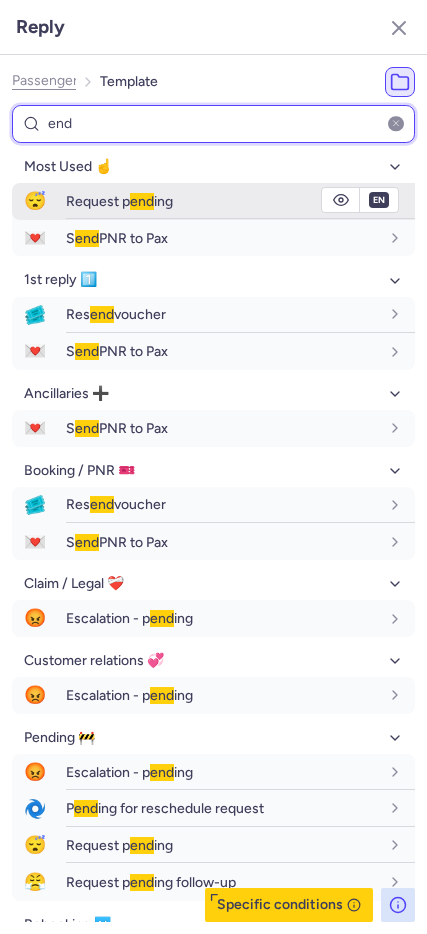 type on "end" 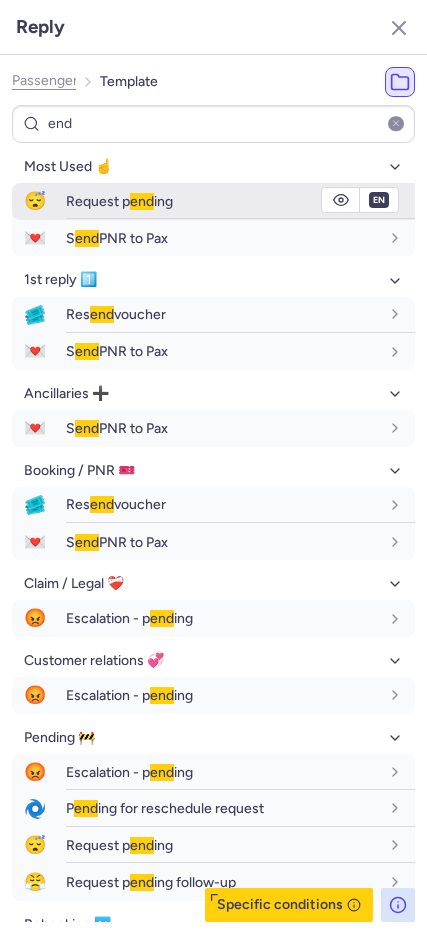 click on "😴" at bounding box center (35, 201) 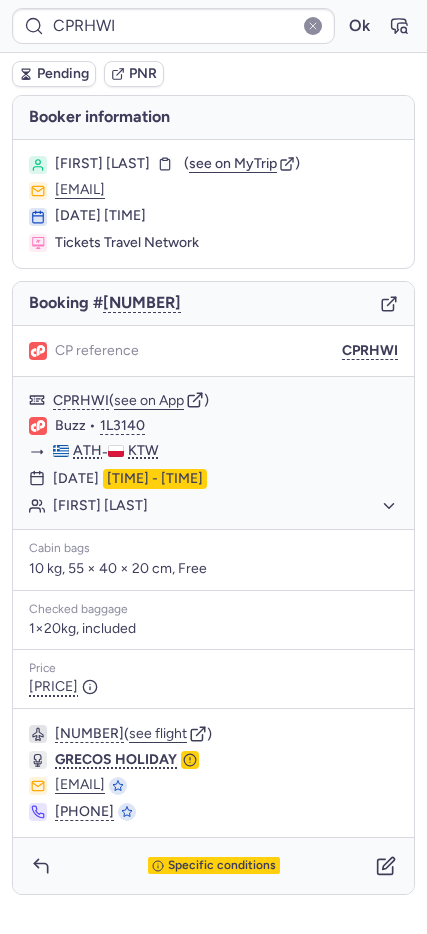 click on "Pending" at bounding box center [63, 74] 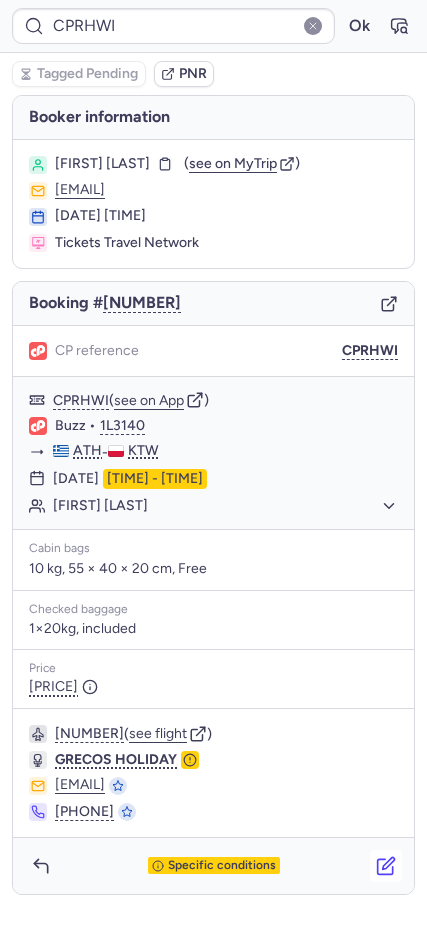 click 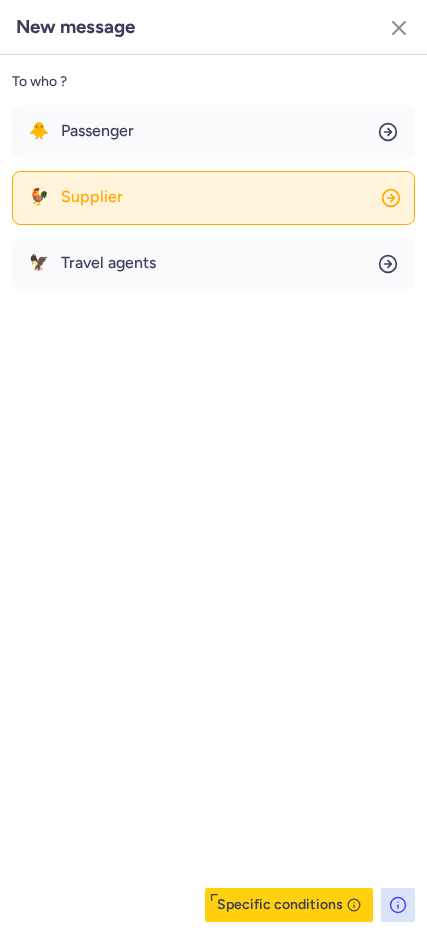 click on "🐓 Supplier" 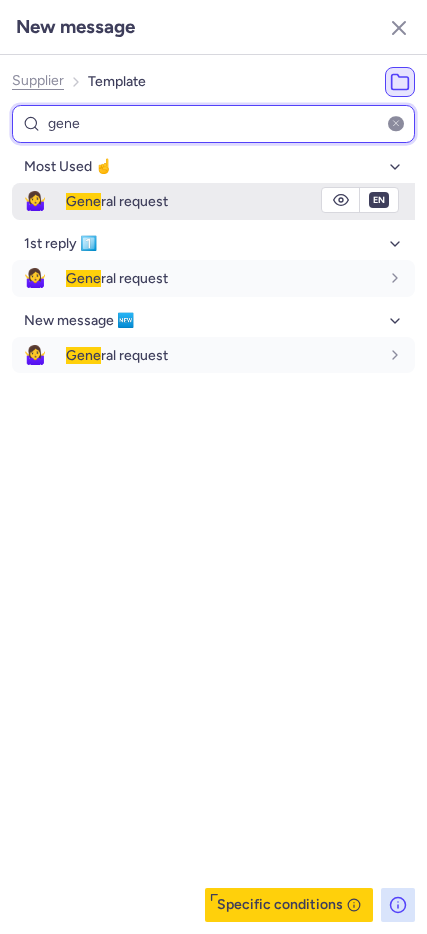 type on "gene" 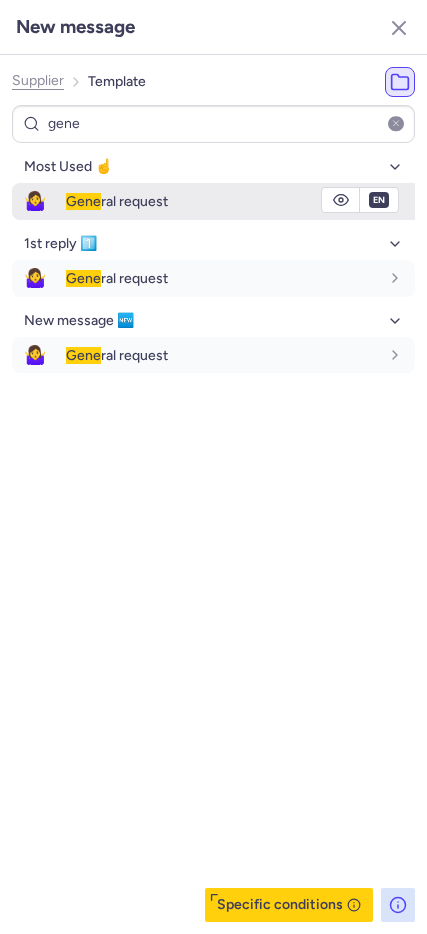 click on "Gene ral request" at bounding box center [117, 201] 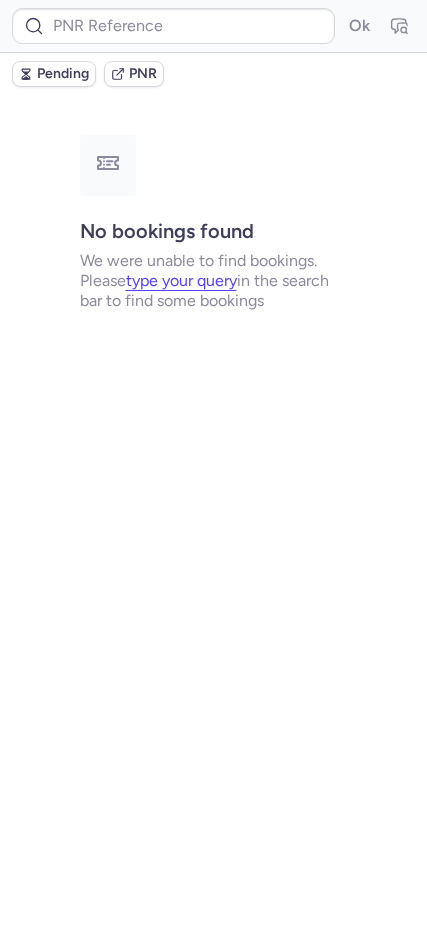 type on "CPRHWI" 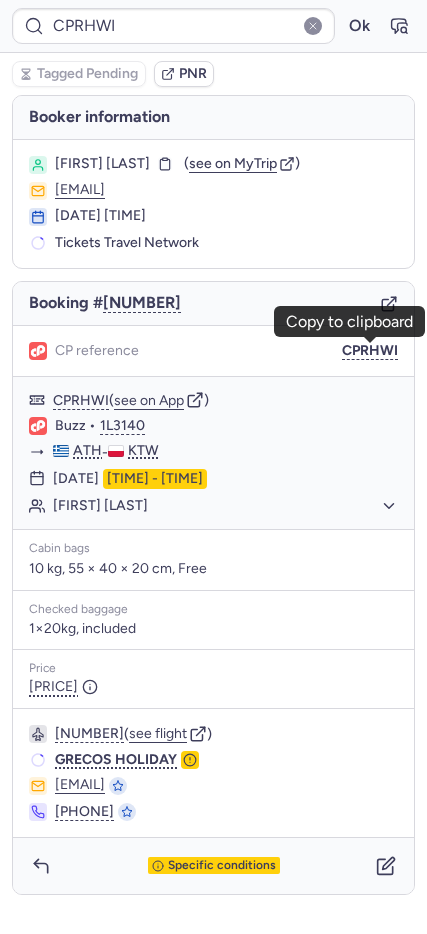 drag, startPoint x: 358, startPoint y: 347, endPoint x: 312, endPoint y: 339, distance: 46.69047 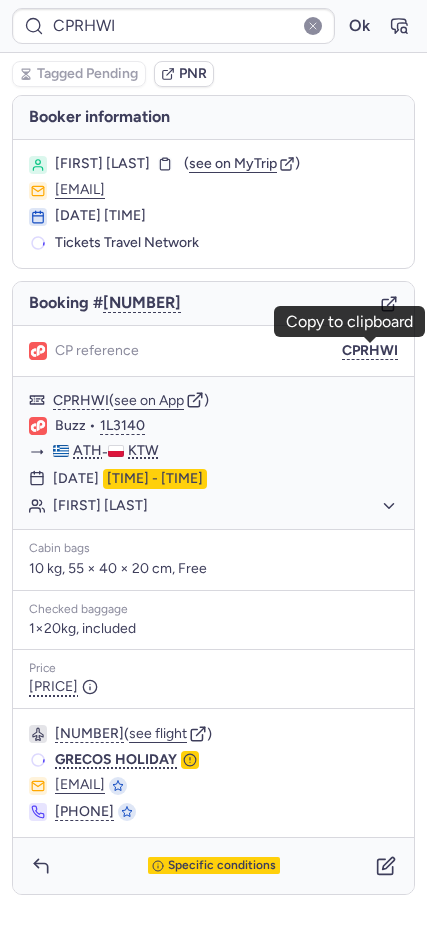 click on "CPRHWI" at bounding box center (370, 351) 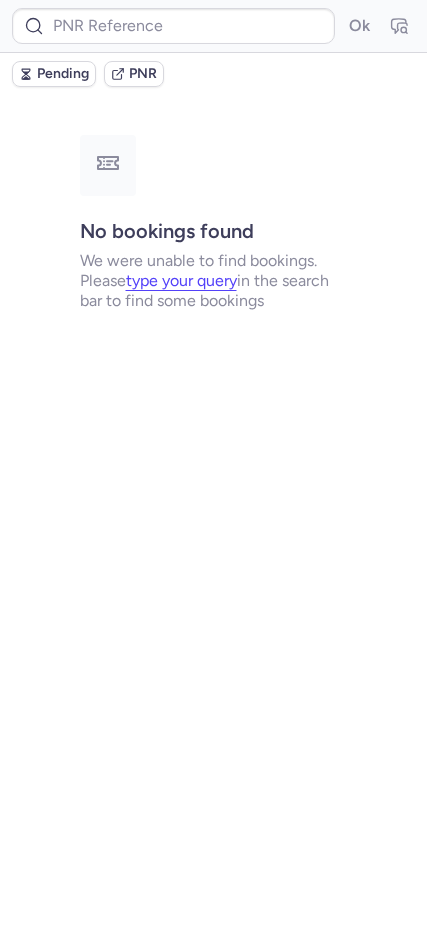 type on "CPTBHP" 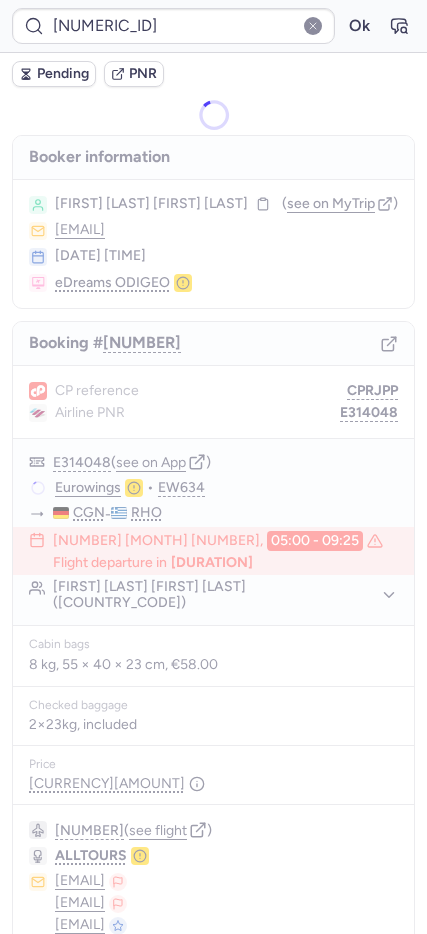 type on "CPZYNH" 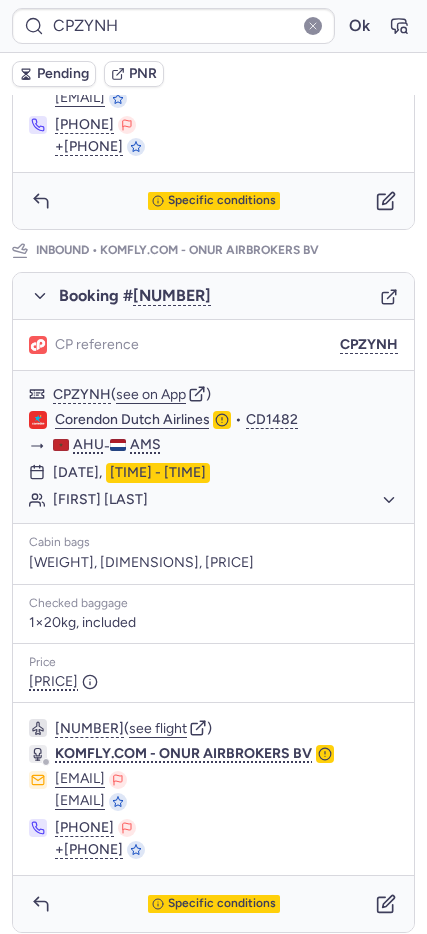 scroll, scrollTop: 883, scrollLeft: 0, axis: vertical 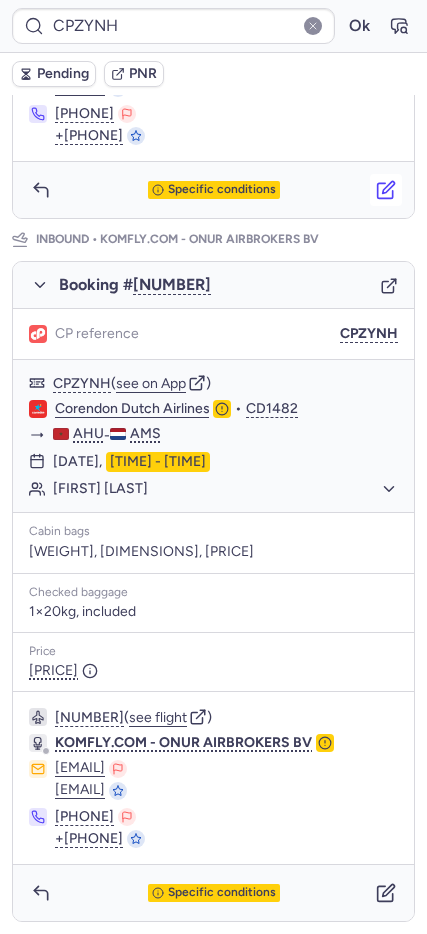 click 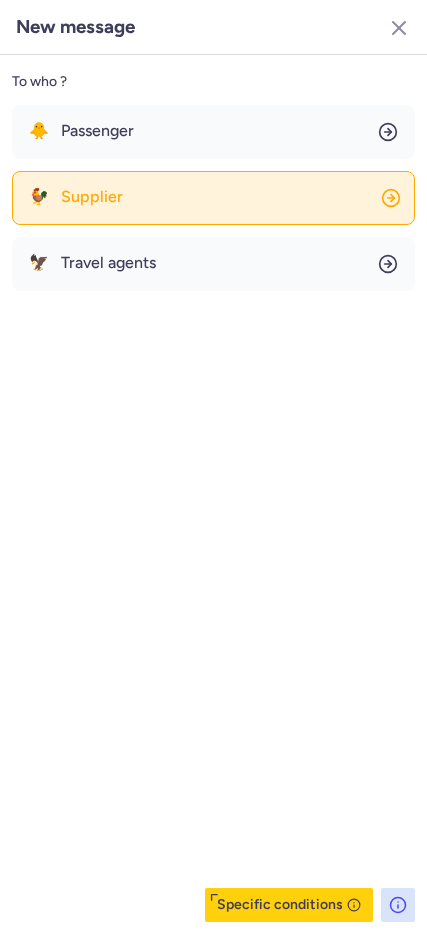 click on "🐓 Supplier" 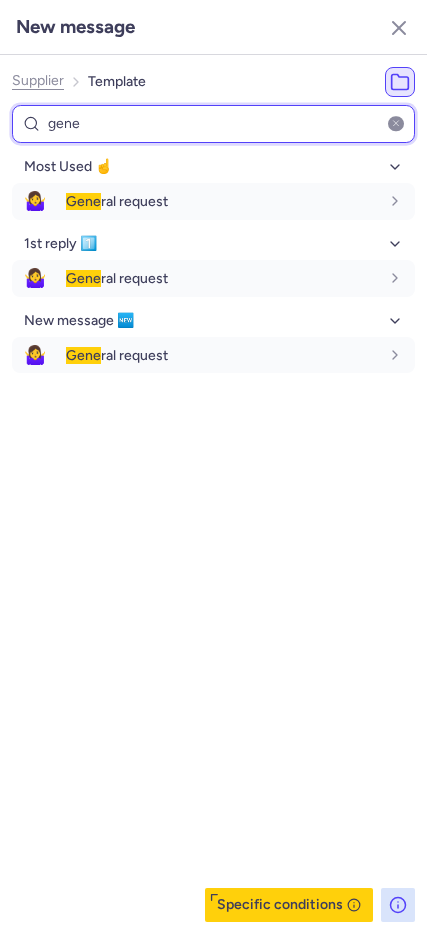 type on "gene" 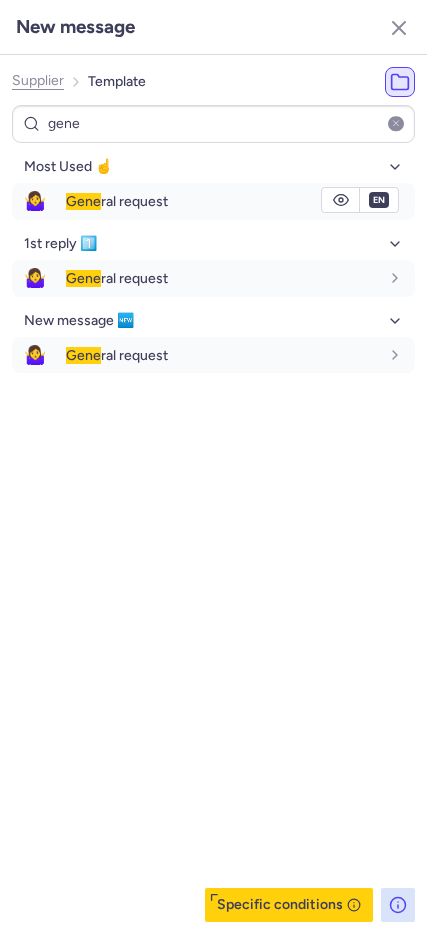 click on "Gene ral request" at bounding box center (240, 201) 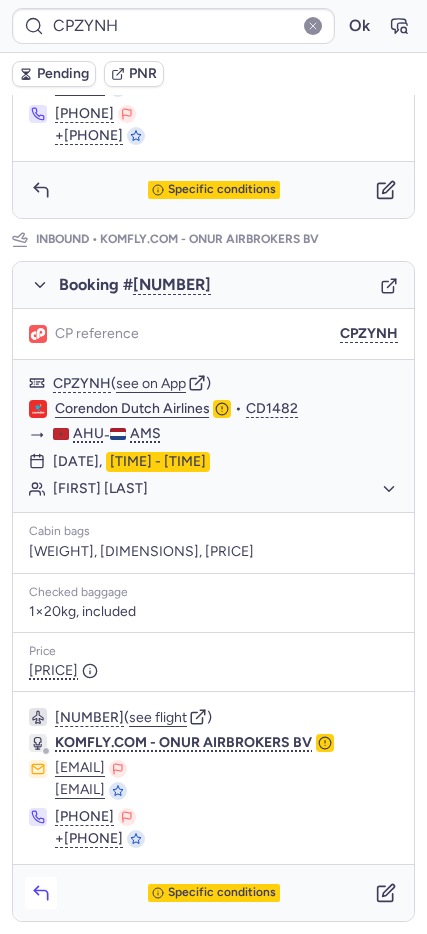 click 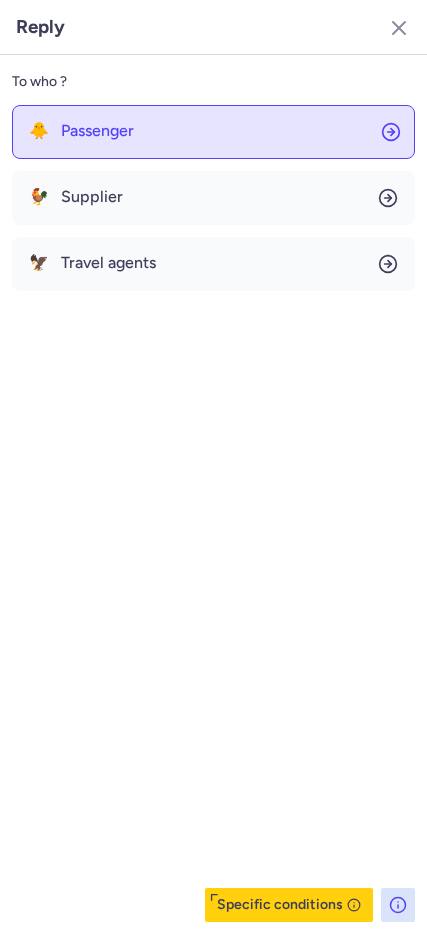click on "Passenger" at bounding box center [97, 131] 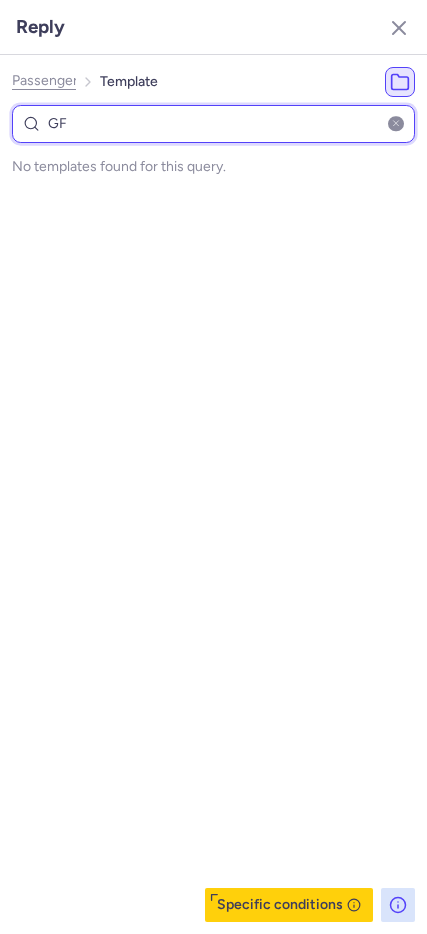 type on "G" 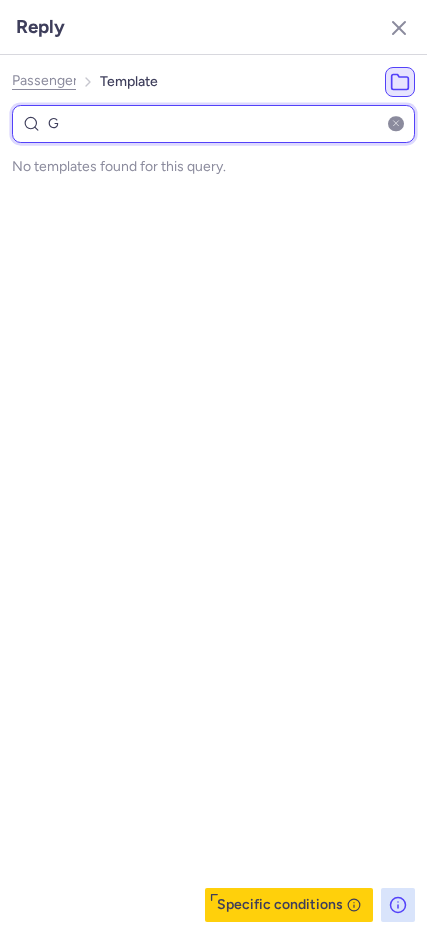 select on "en" 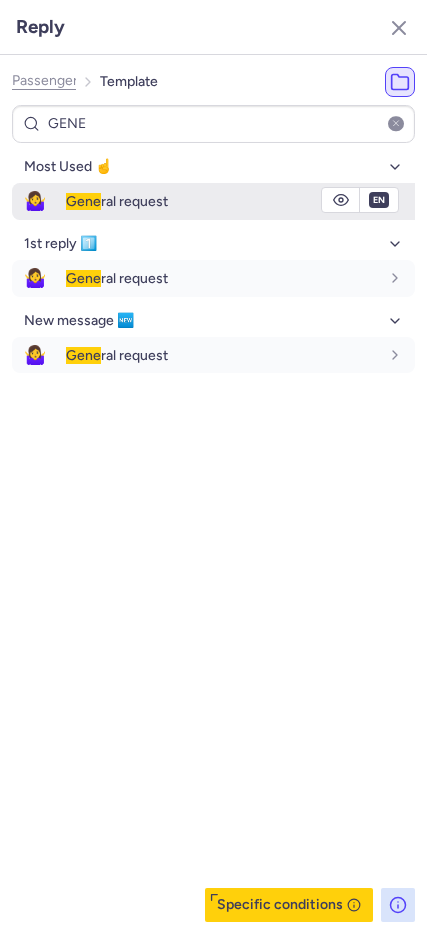 click on "Gene ral request" at bounding box center [222, 201] 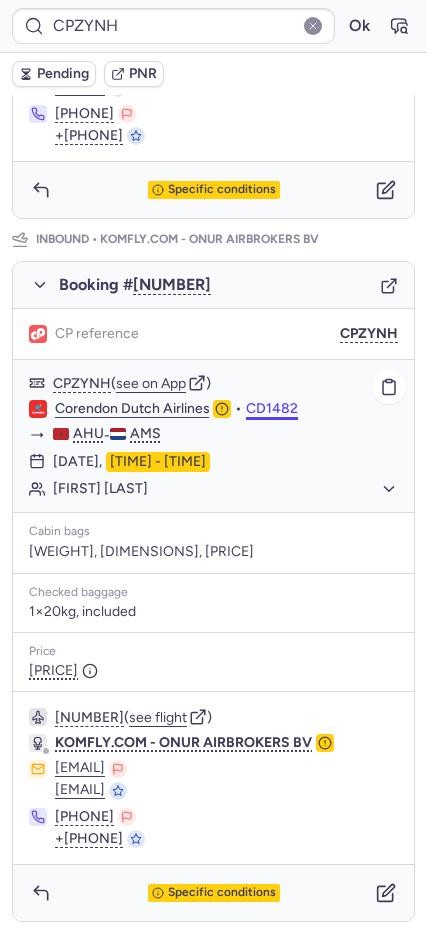 scroll, scrollTop: 0, scrollLeft: 0, axis: both 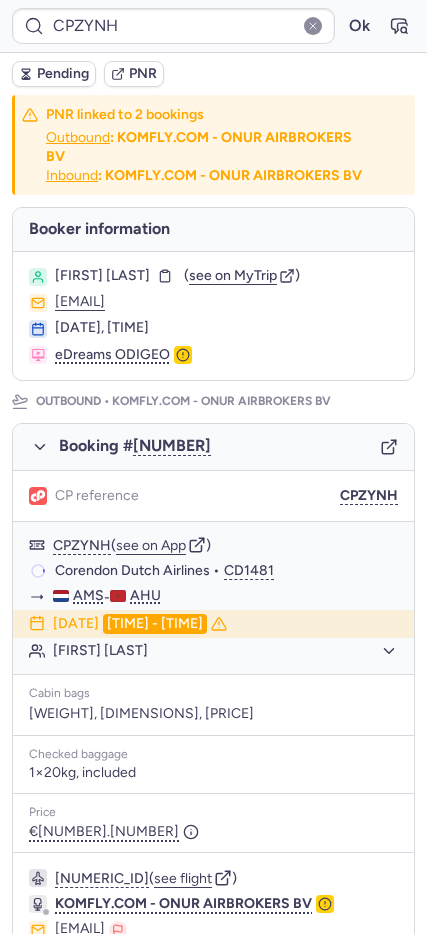click on "Pending" at bounding box center [63, 74] 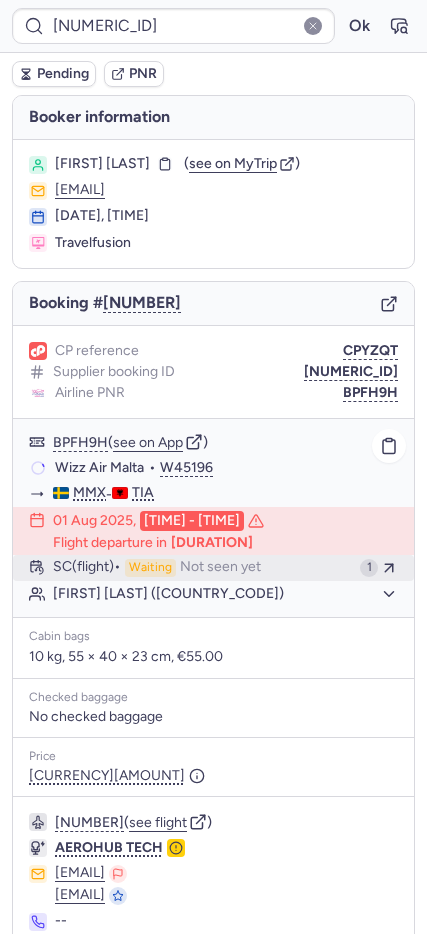 click on "SC   (flight)" at bounding box center [87, 568] 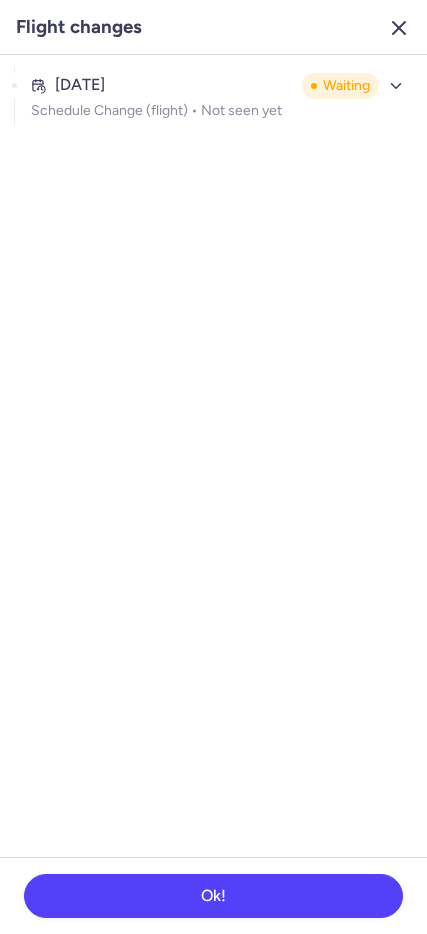 click 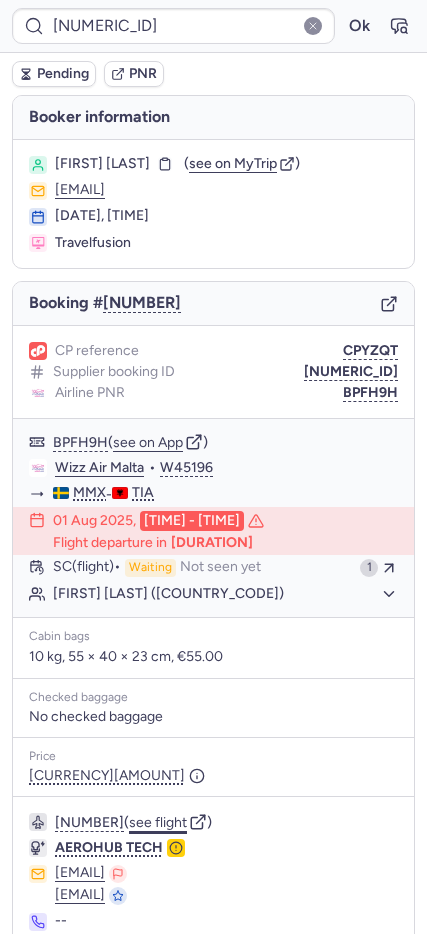 click on "see flight" 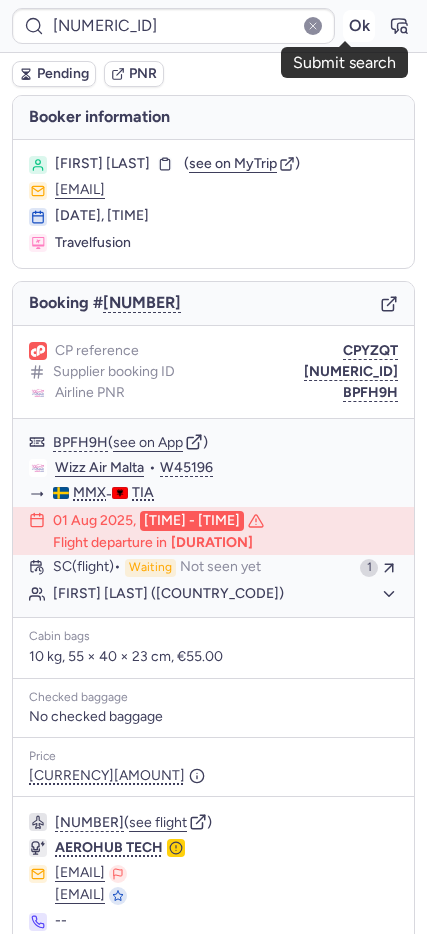 click on "Ok" at bounding box center (359, 26) 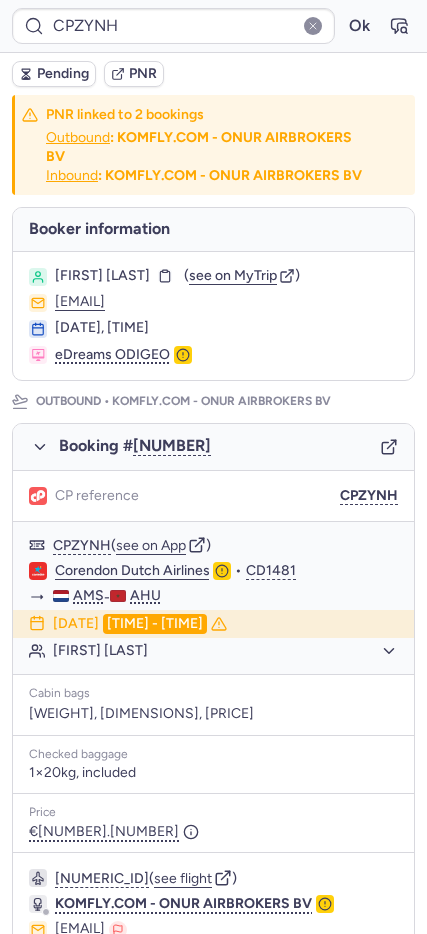 click on "Pending" at bounding box center (63, 74) 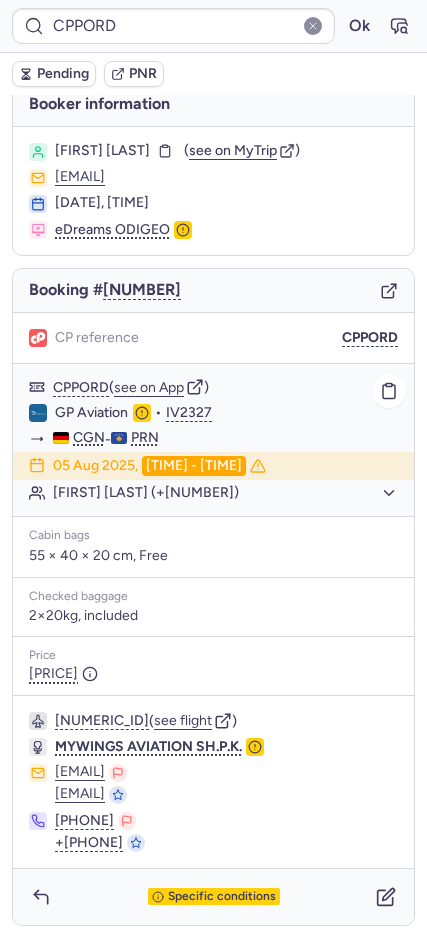scroll, scrollTop: 17, scrollLeft: 0, axis: vertical 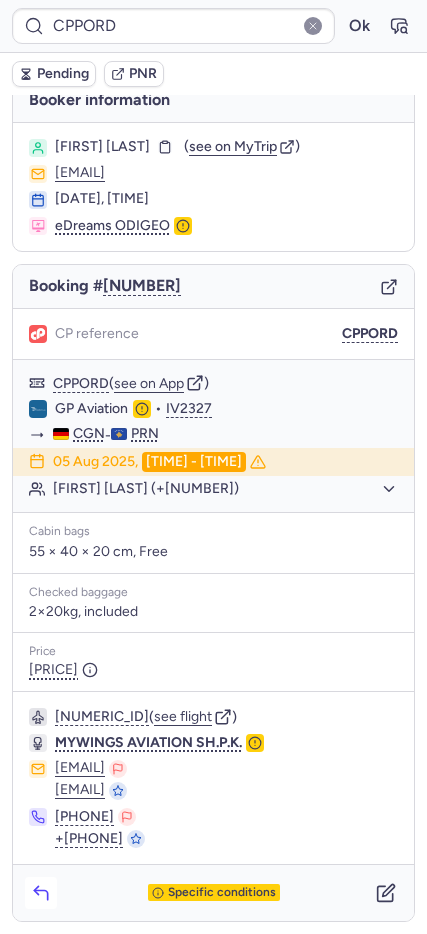 click at bounding box center (41, 893) 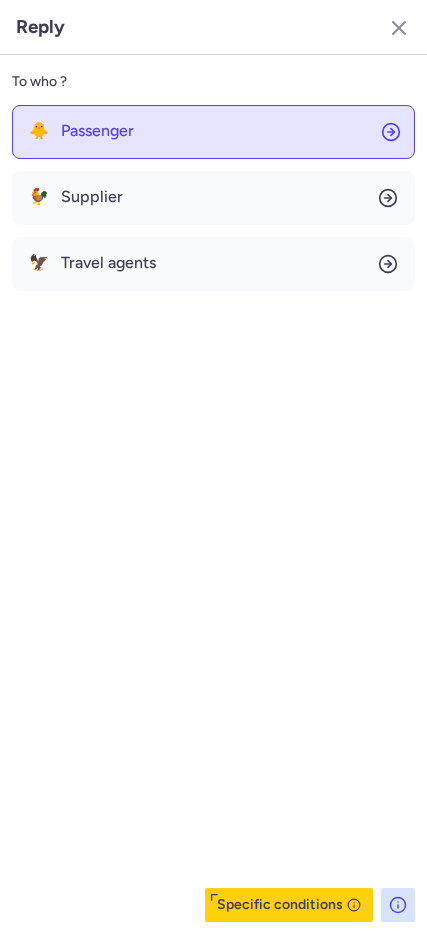 click on "🐥 Passenger" 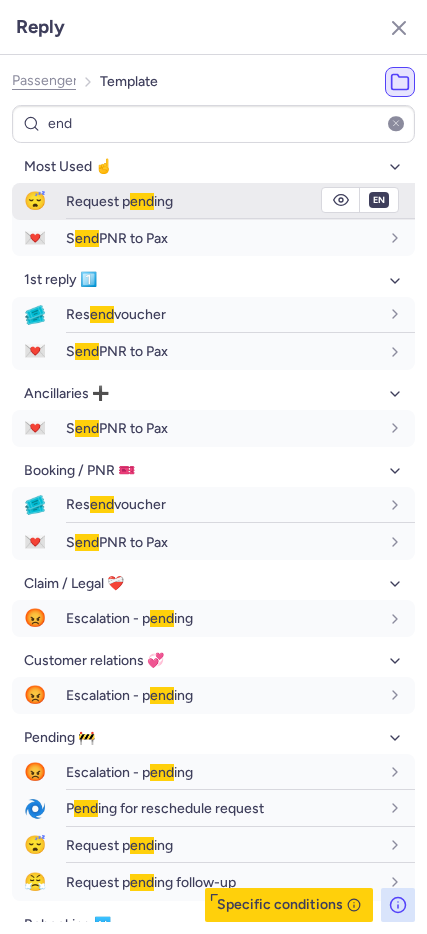 click on "Request p end ing" at bounding box center [119, 201] 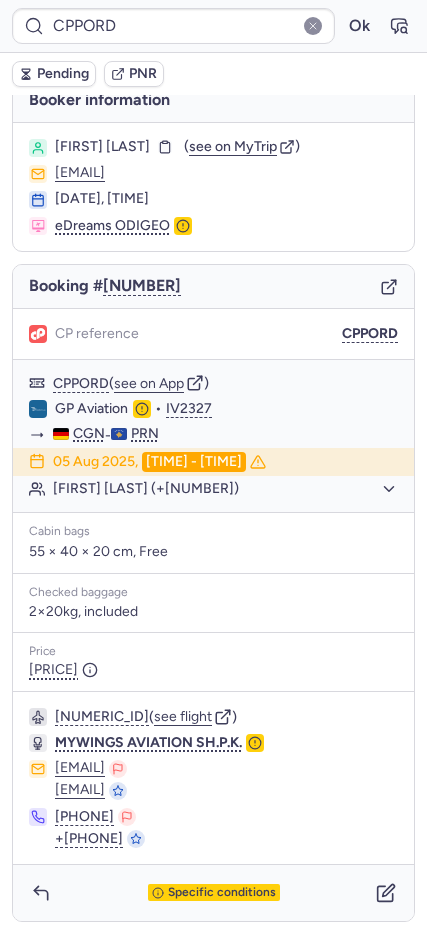 click on "Specific conditions" at bounding box center [213, 893] 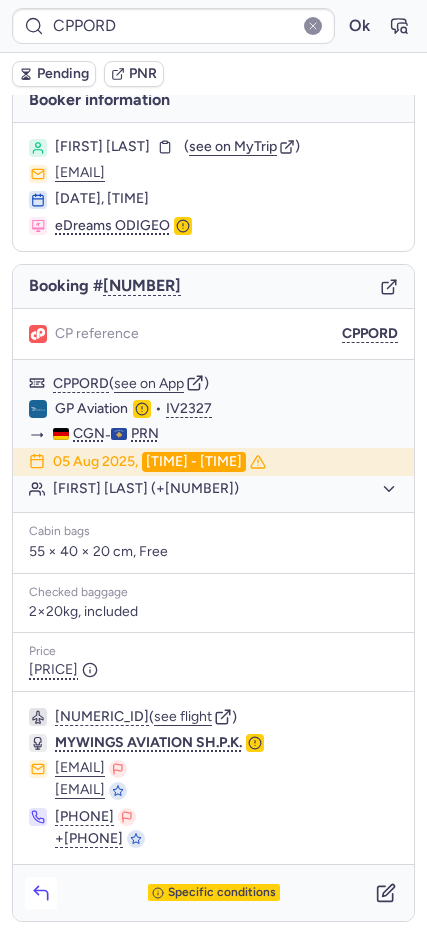 click at bounding box center [41, 893] 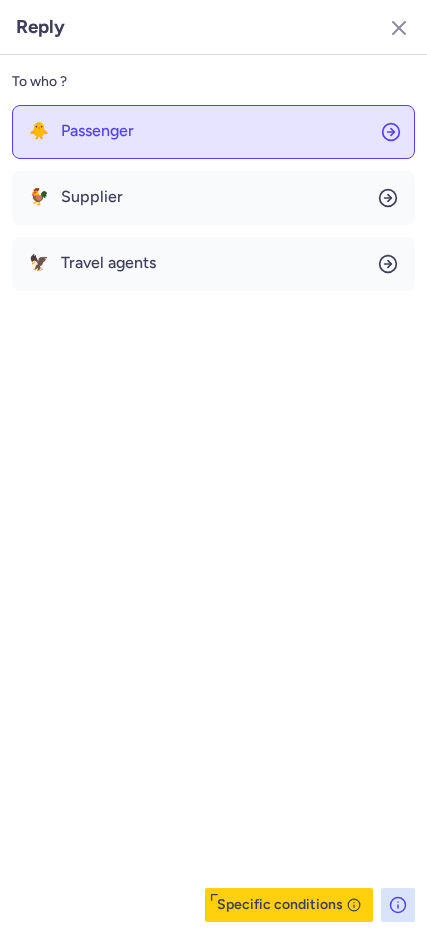 click on "🐥 Passenger" 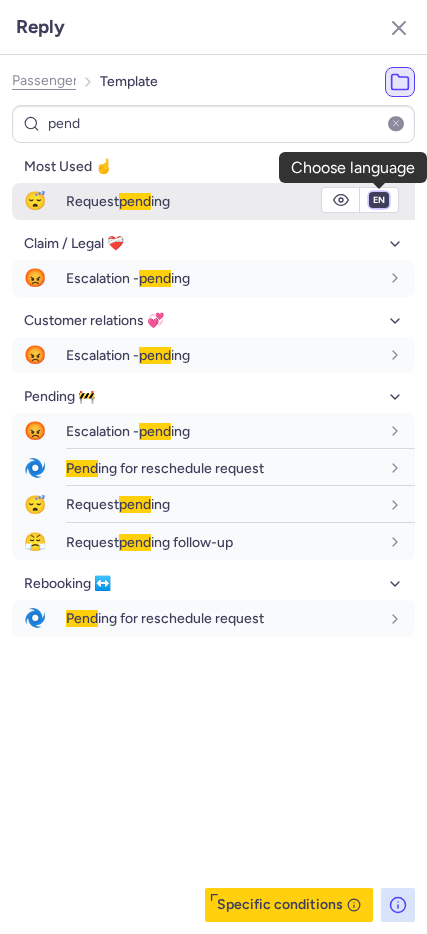click on "fr en de nl pt es it ru" at bounding box center (379, 200) 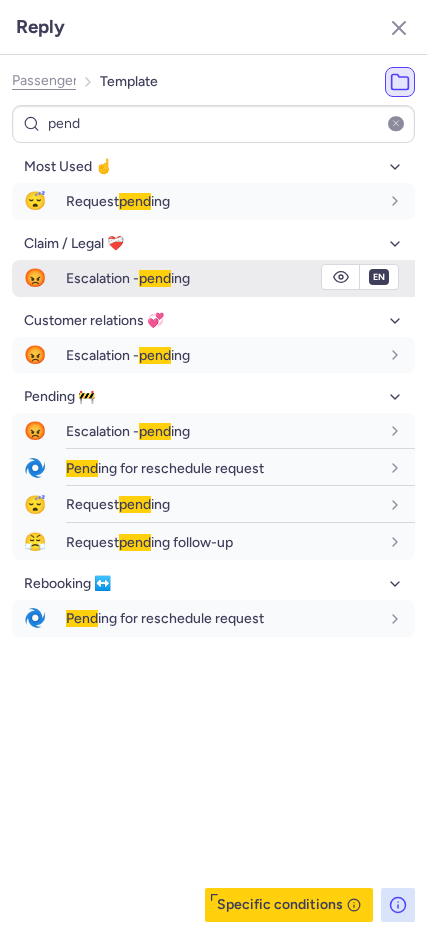 click on "fr en de nl pt es it ru" at bounding box center (379, 200) 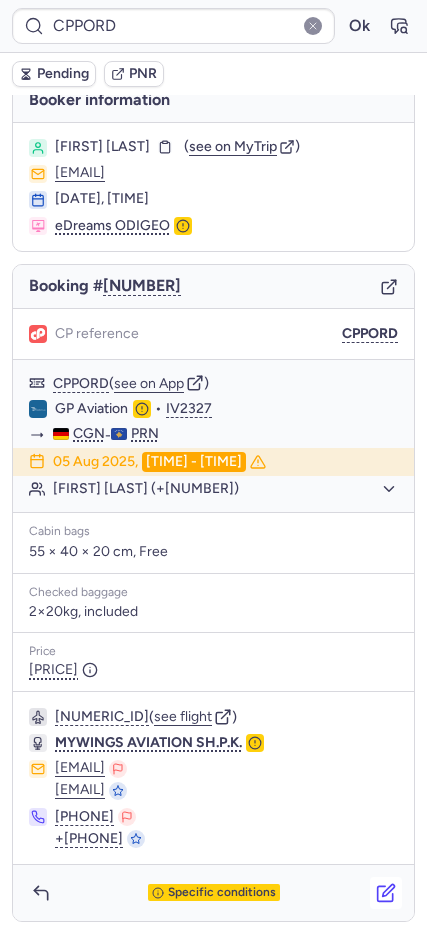 click 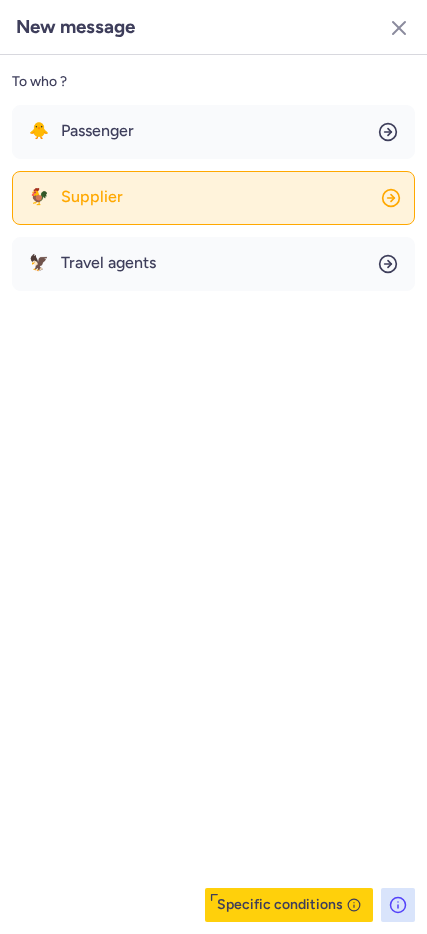 click on "Supplier" at bounding box center (92, 197) 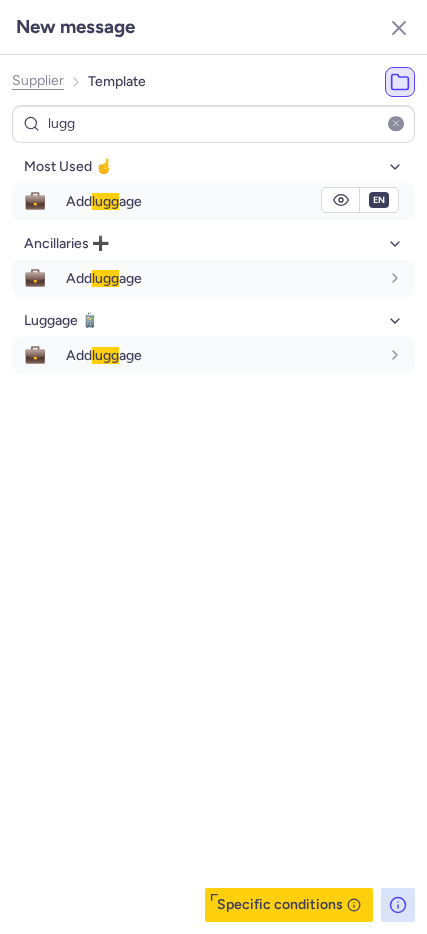 click on "lugg" at bounding box center (105, 201) 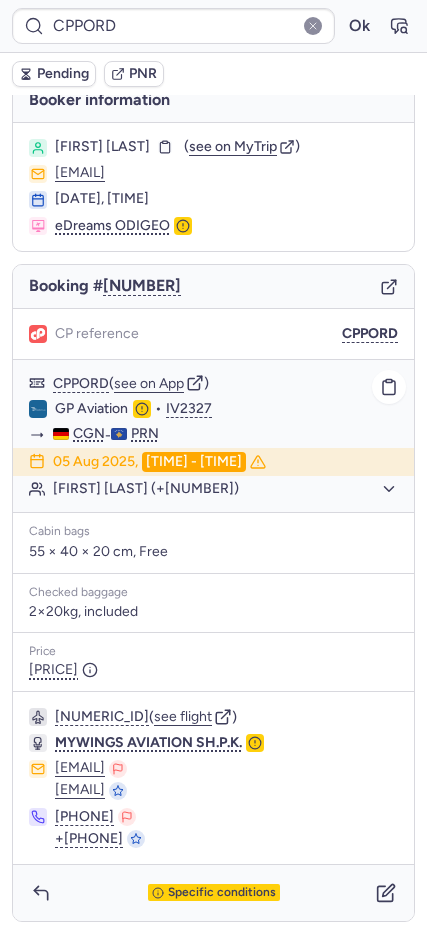 click on "[FIRST] [LAST] (+[NUMBER])" 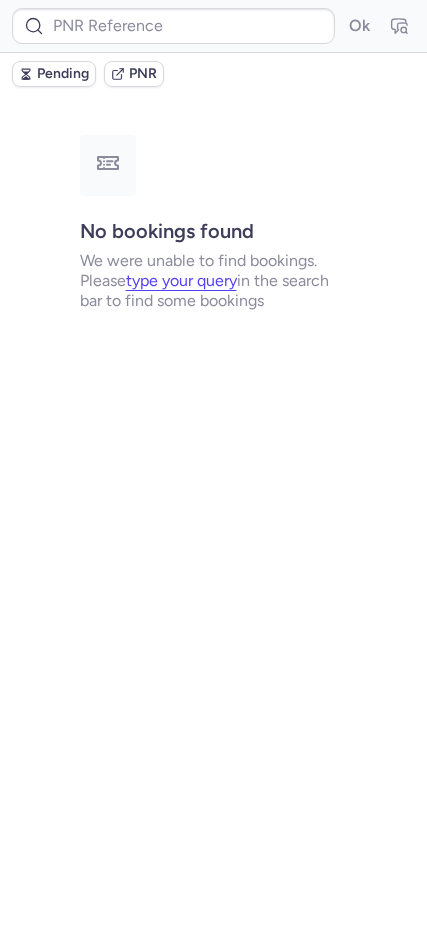 scroll, scrollTop: 0, scrollLeft: 0, axis: both 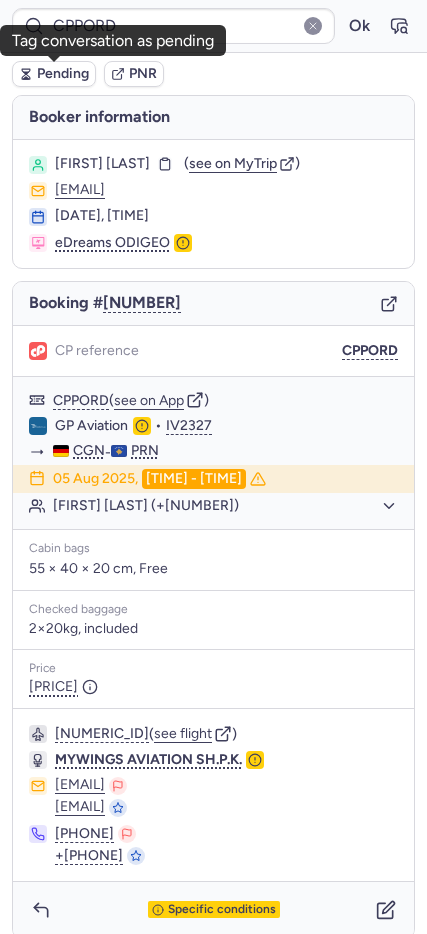 click on "Pending" at bounding box center (63, 74) 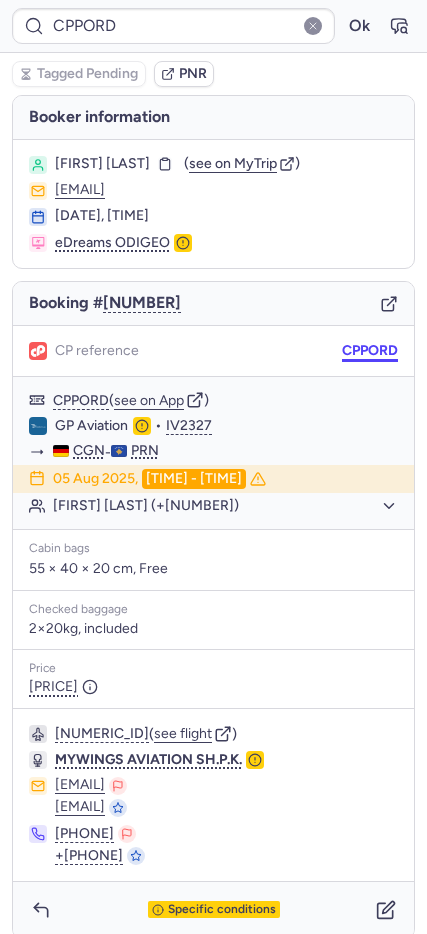 click on "CPPORD" at bounding box center (370, 351) 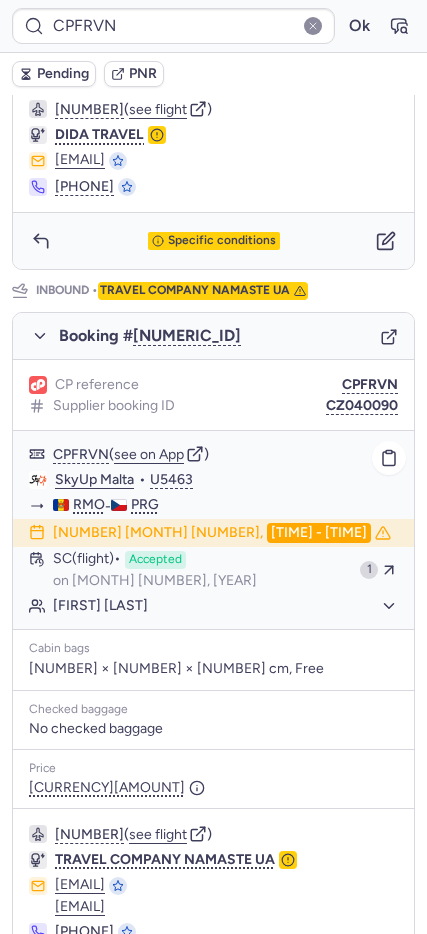 scroll, scrollTop: 891, scrollLeft: 0, axis: vertical 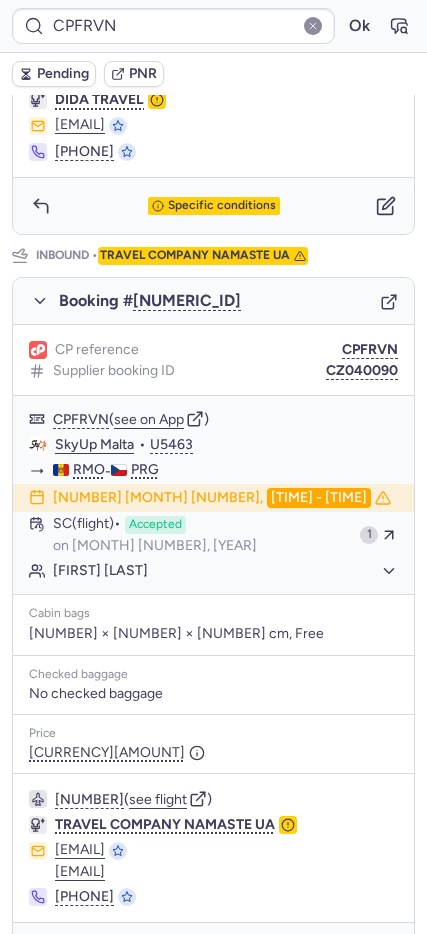 click 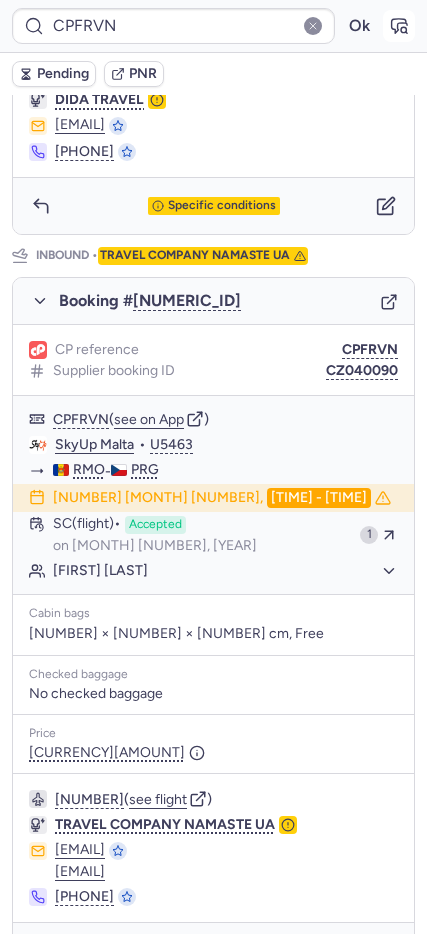 click 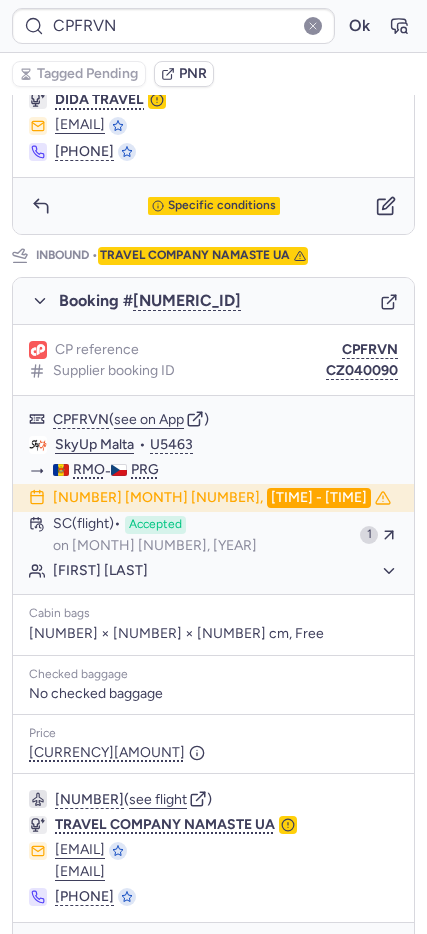 click 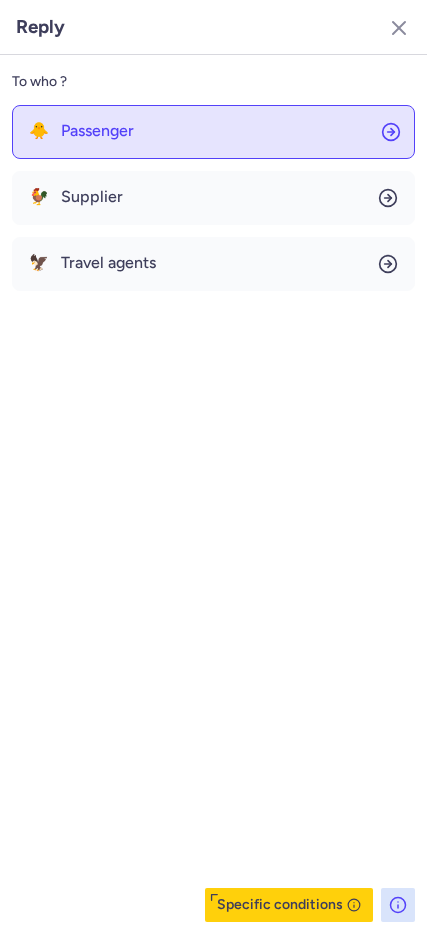 click on "🐥" at bounding box center (39, 131) 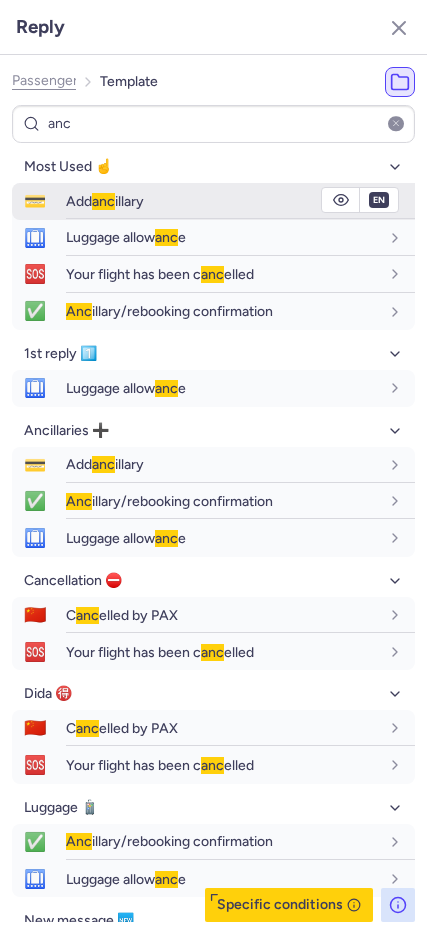 click on "[ACTION] [ACTION] [ACTION]" at bounding box center [105, 201] 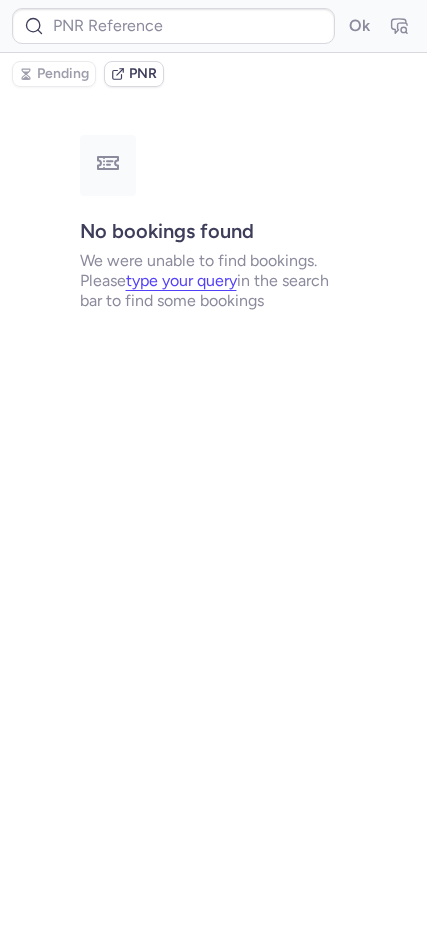 scroll, scrollTop: 0, scrollLeft: 0, axis: both 